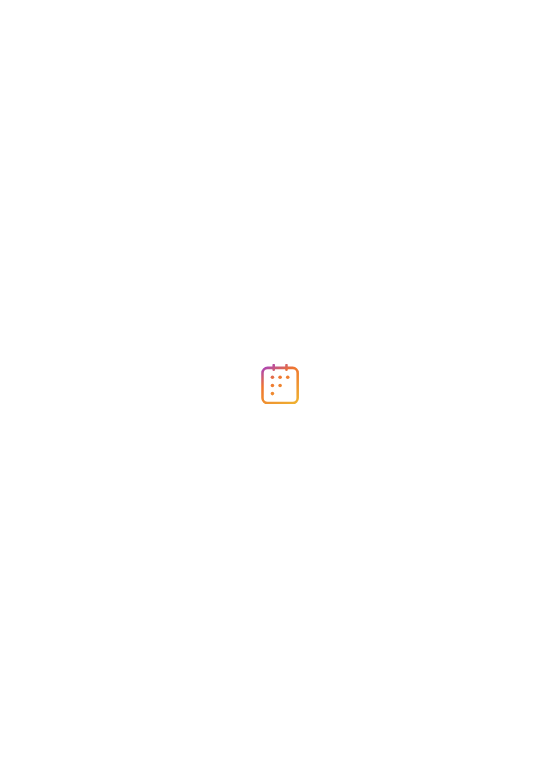 scroll, scrollTop: 0, scrollLeft: 0, axis: both 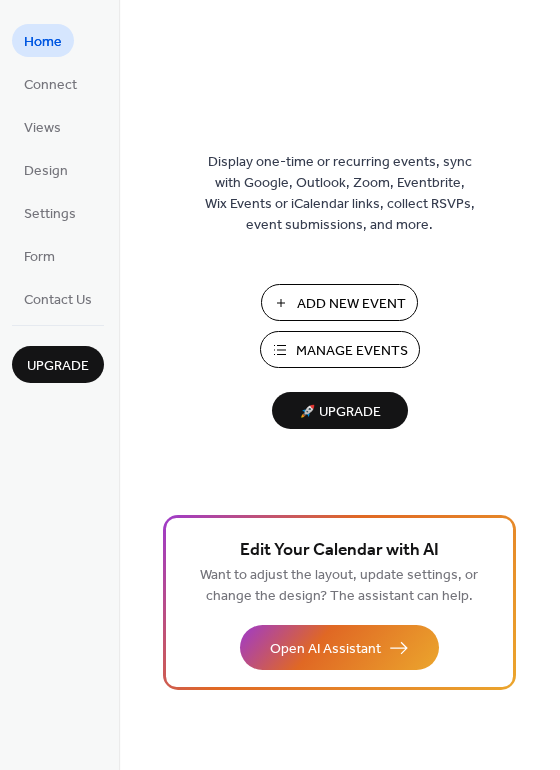 click on "Add New Event" at bounding box center (351, 304) 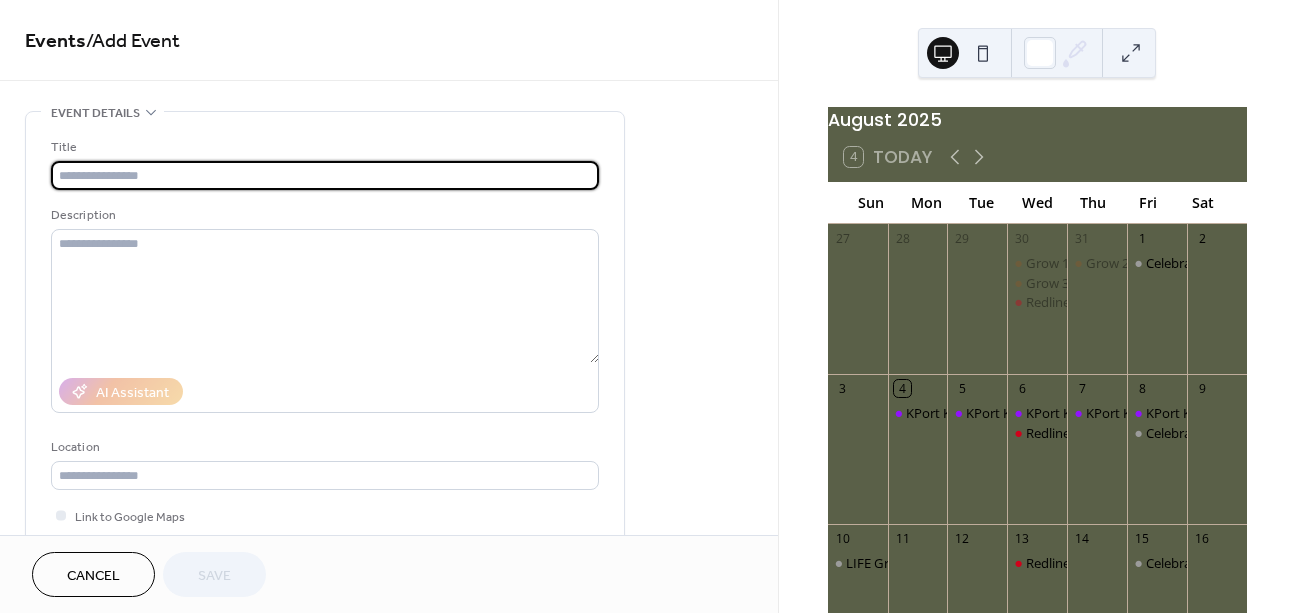 scroll, scrollTop: 0, scrollLeft: 0, axis: both 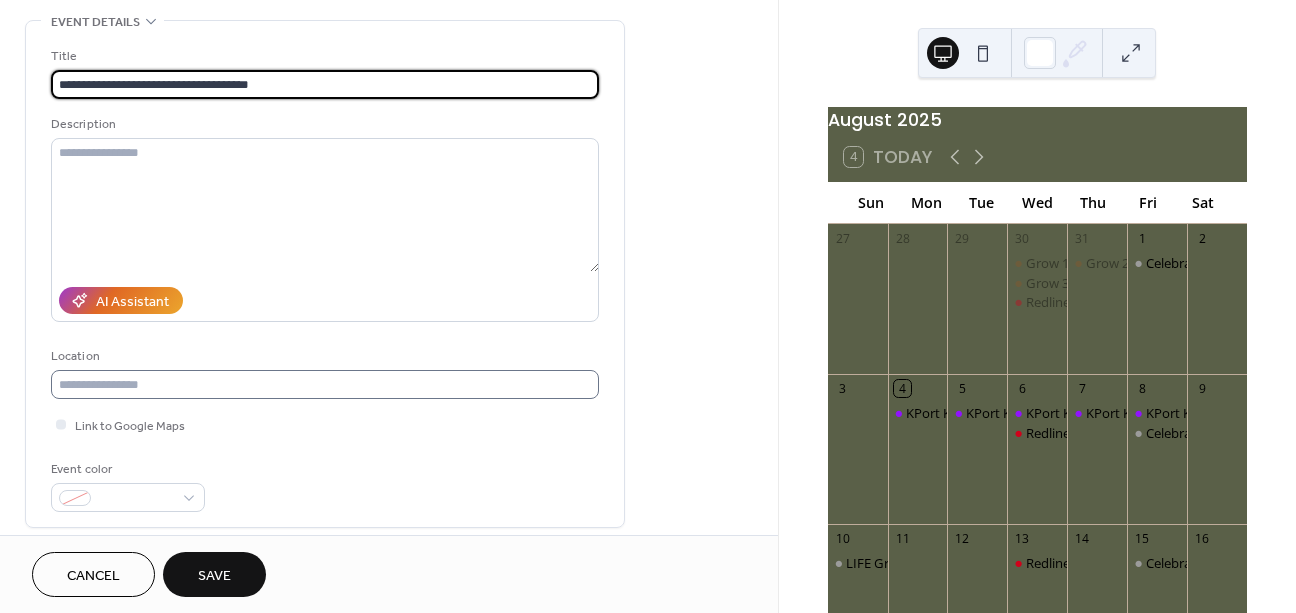 type on "**********" 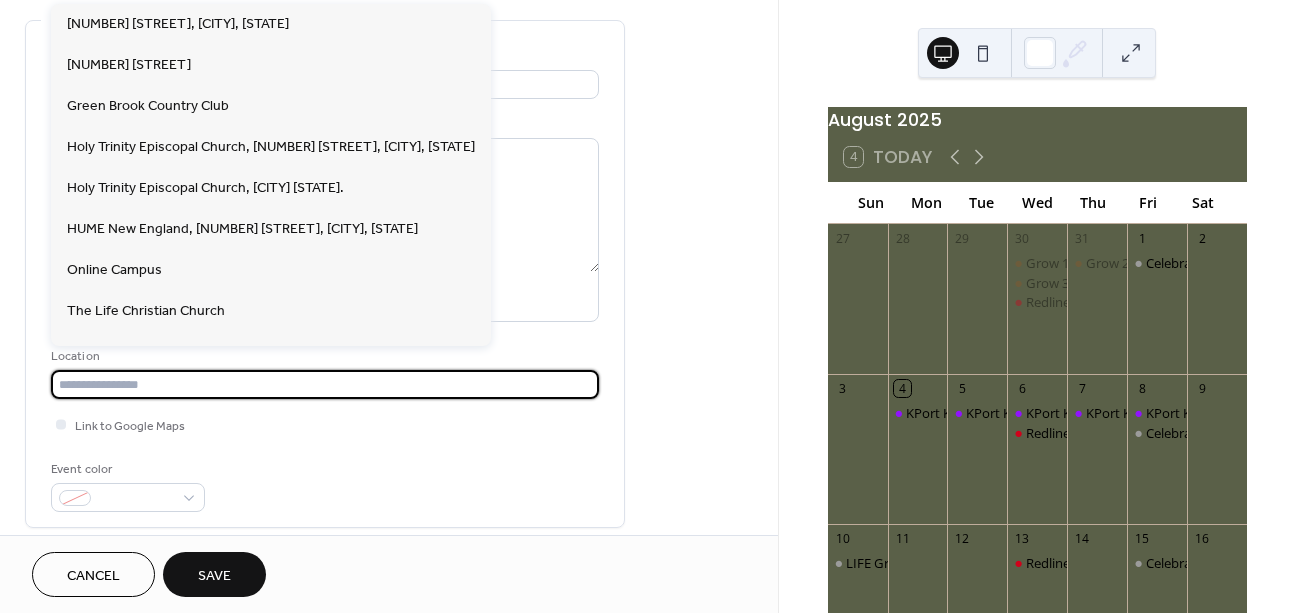 click at bounding box center [325, 384] 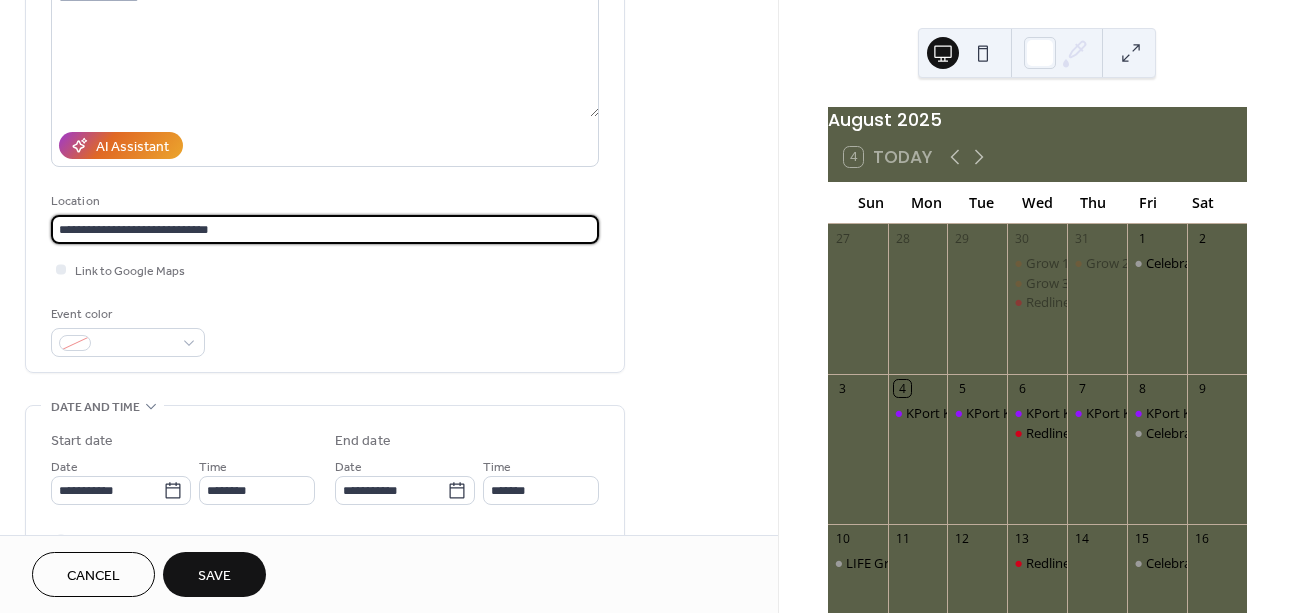 scroll, scrollTop: 247, scrollLeft: 0, axis: vertical 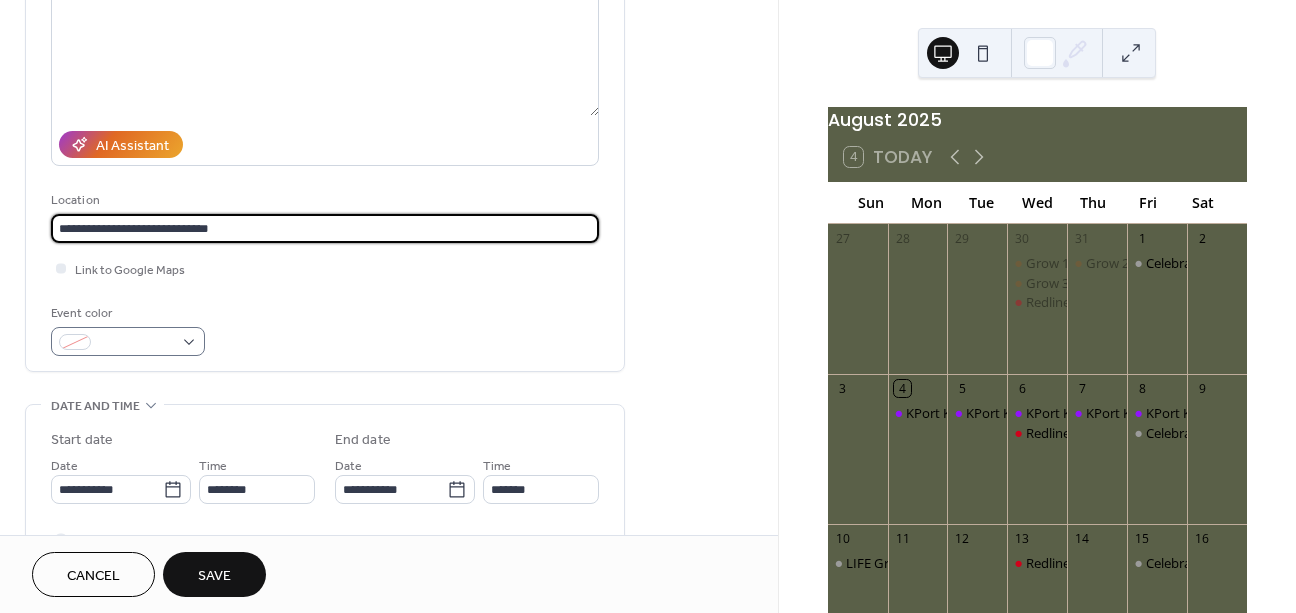 type on "**********" 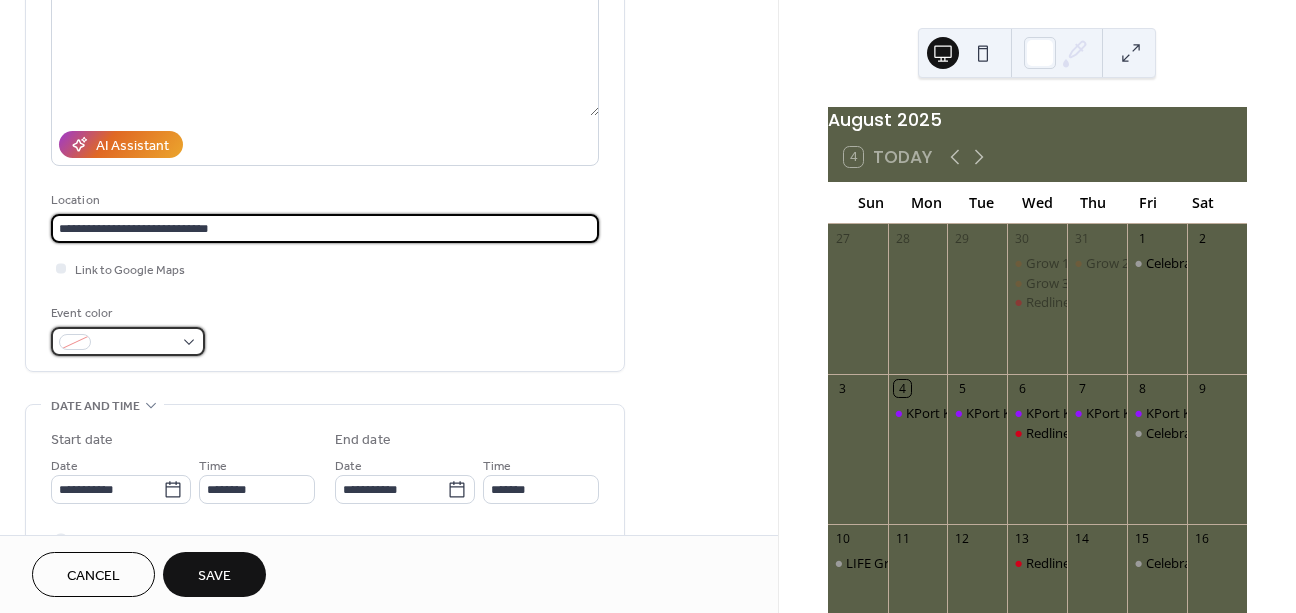click at bounding box center (128, 341) 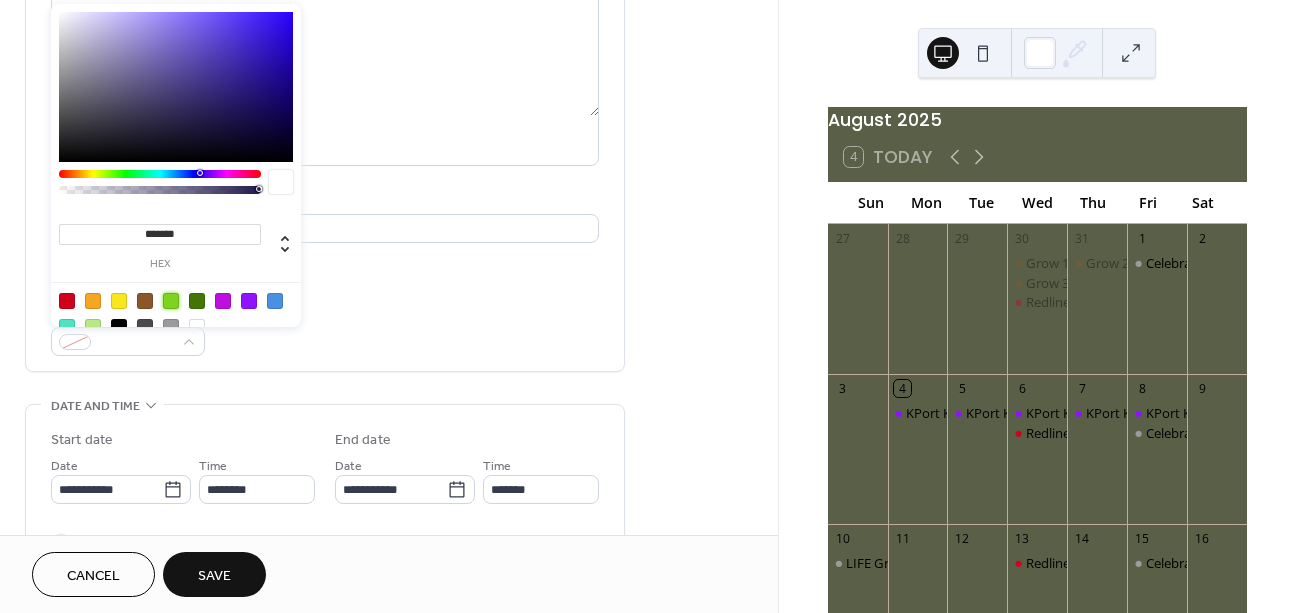 click at bounding box center (171, 301) 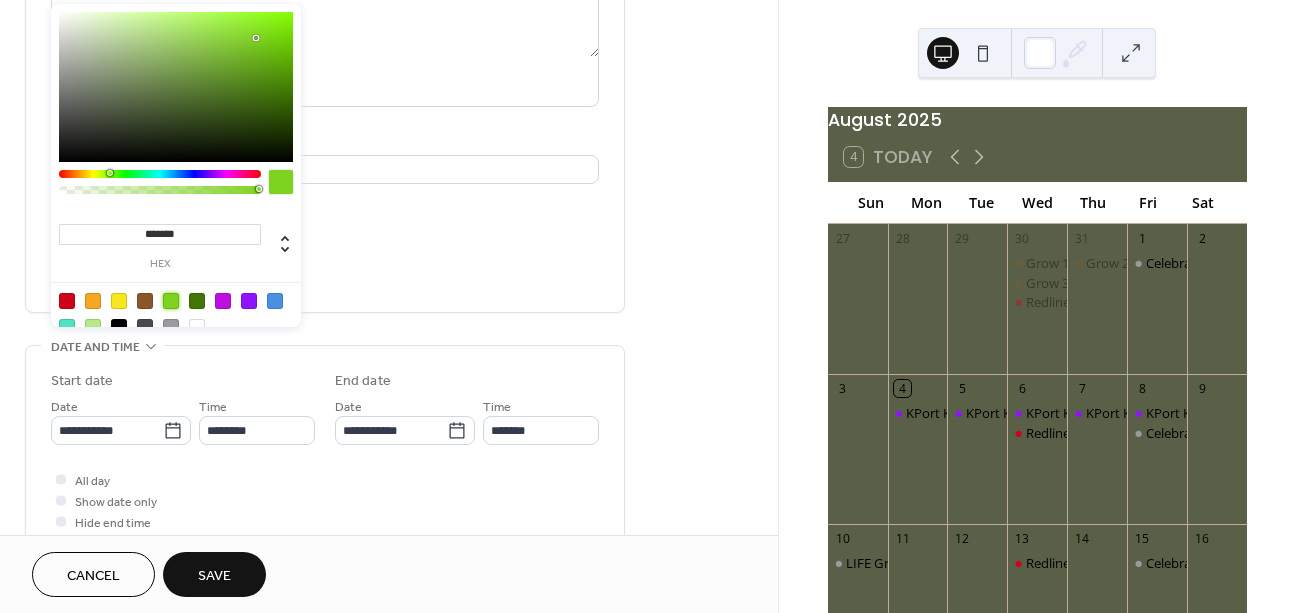 scroll, scrollTop: 309, scrollLeft: 0, axis: vertical 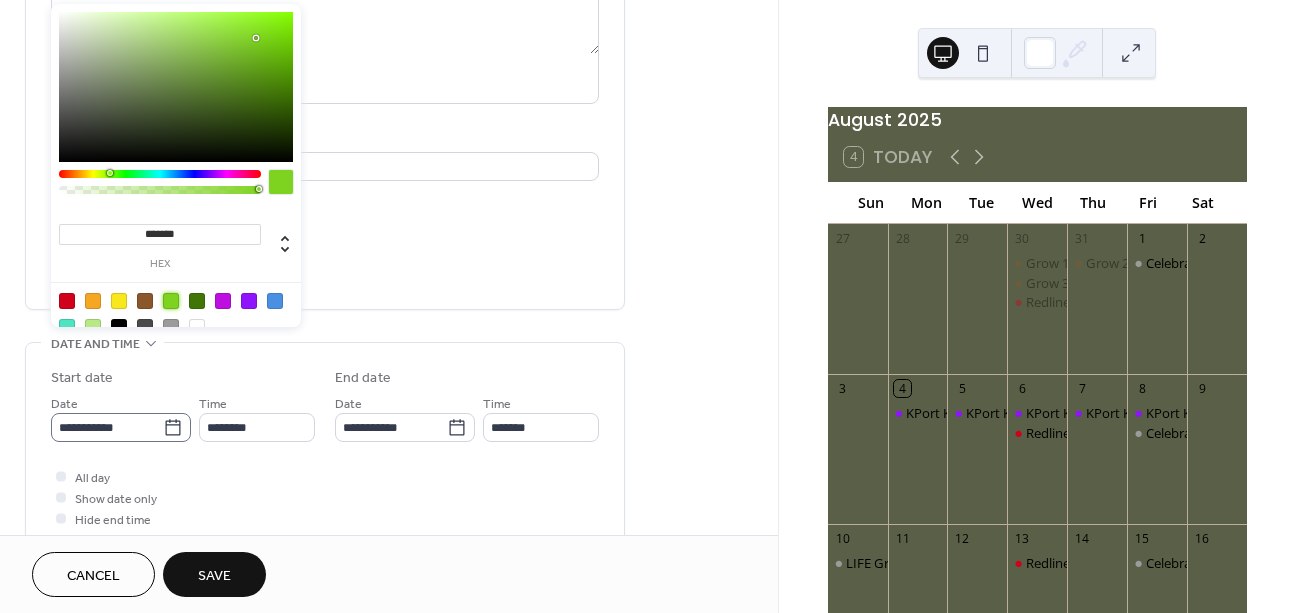 click 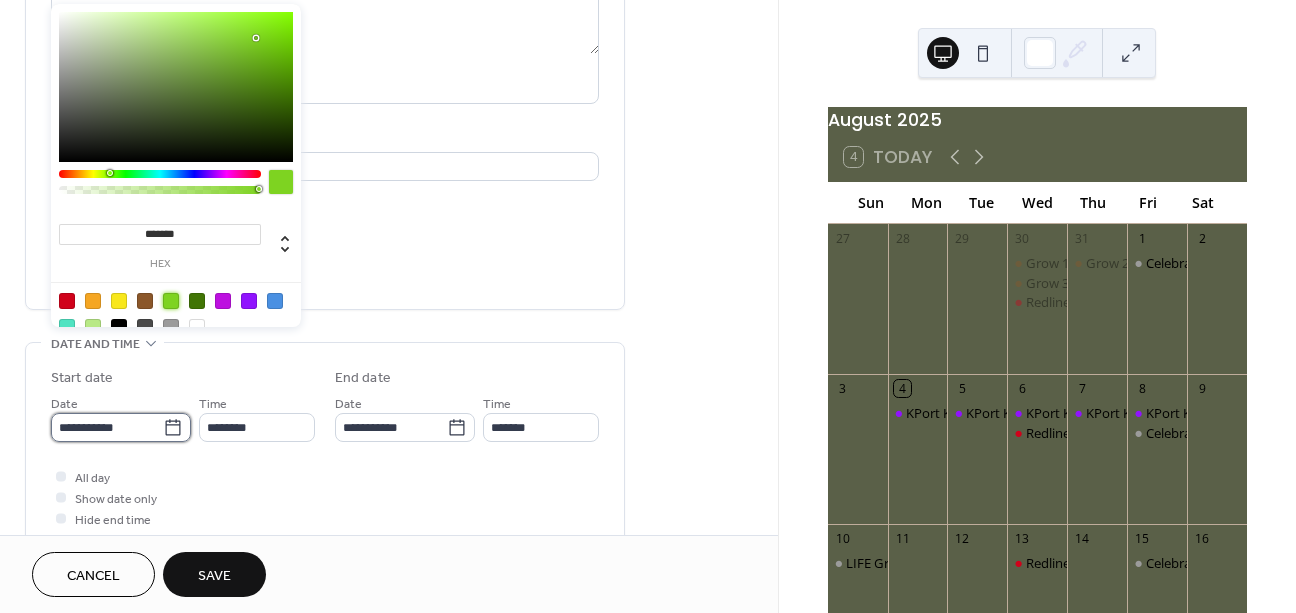click on "**********" at bounding box center (107, 427) 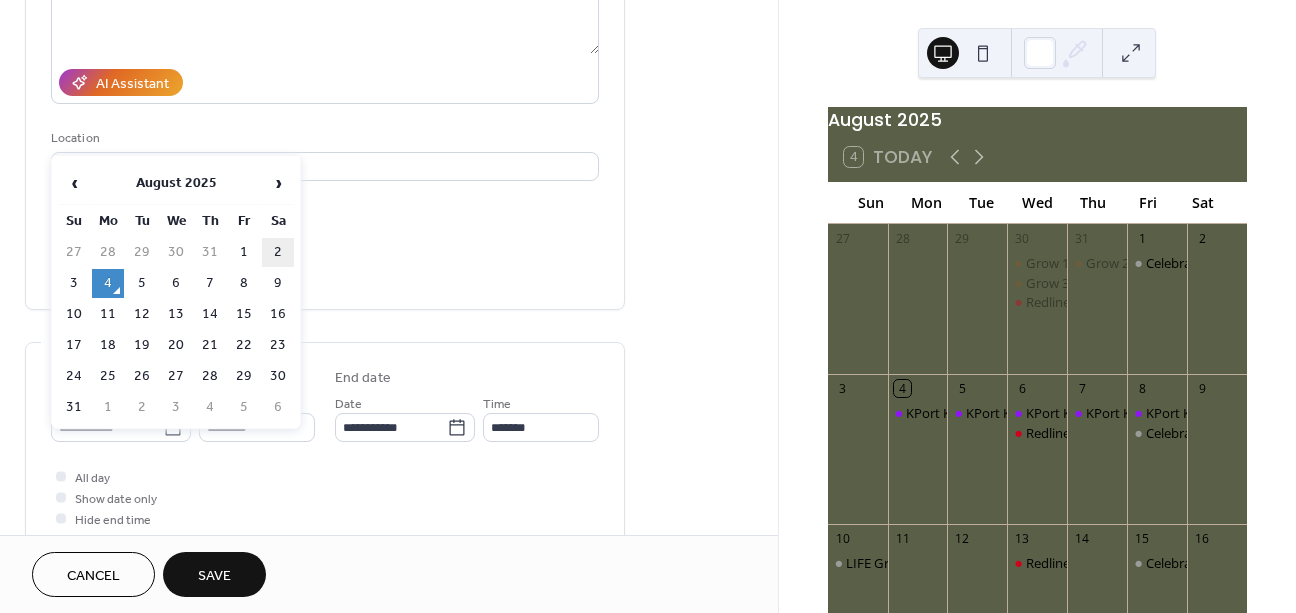 click on "2" at bounding box center [278, 252] 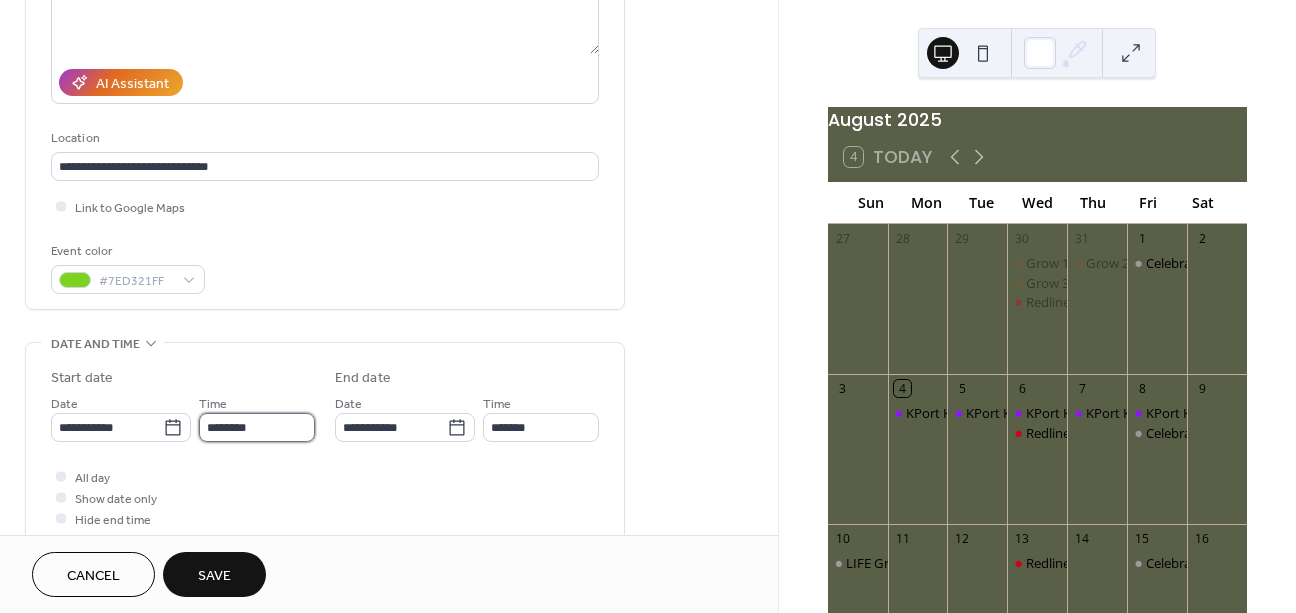 click on "********" at bounding box center (257, 427) 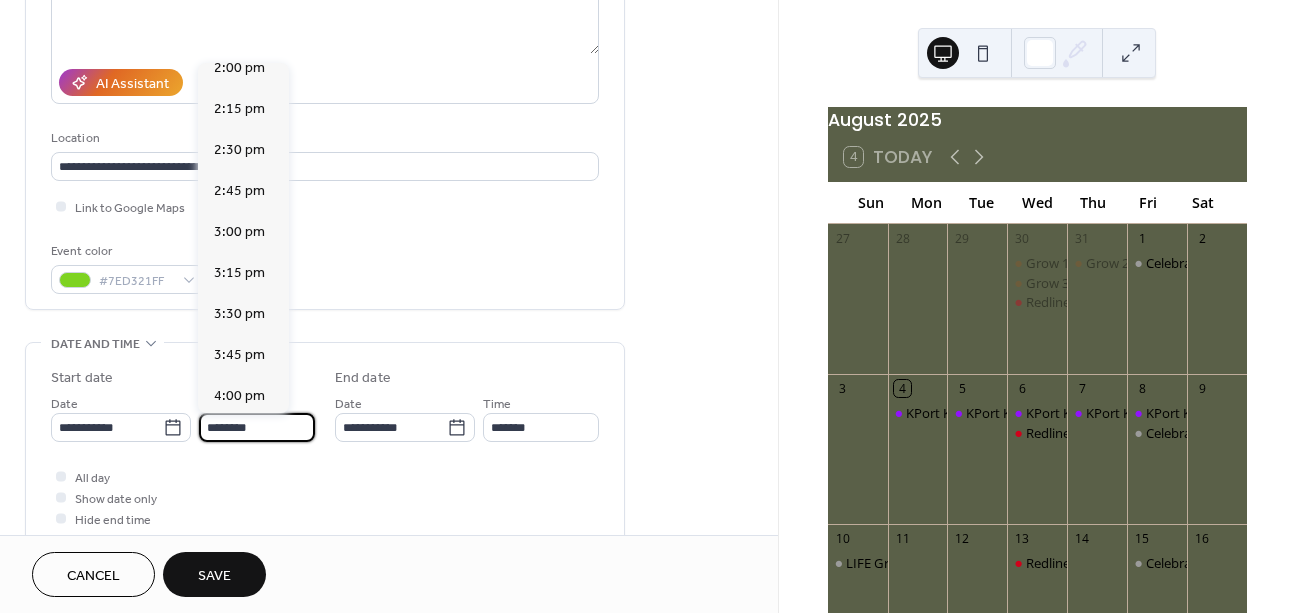 scroll, scrollTop: 2329, scrollLeft: 0, axis: vertical 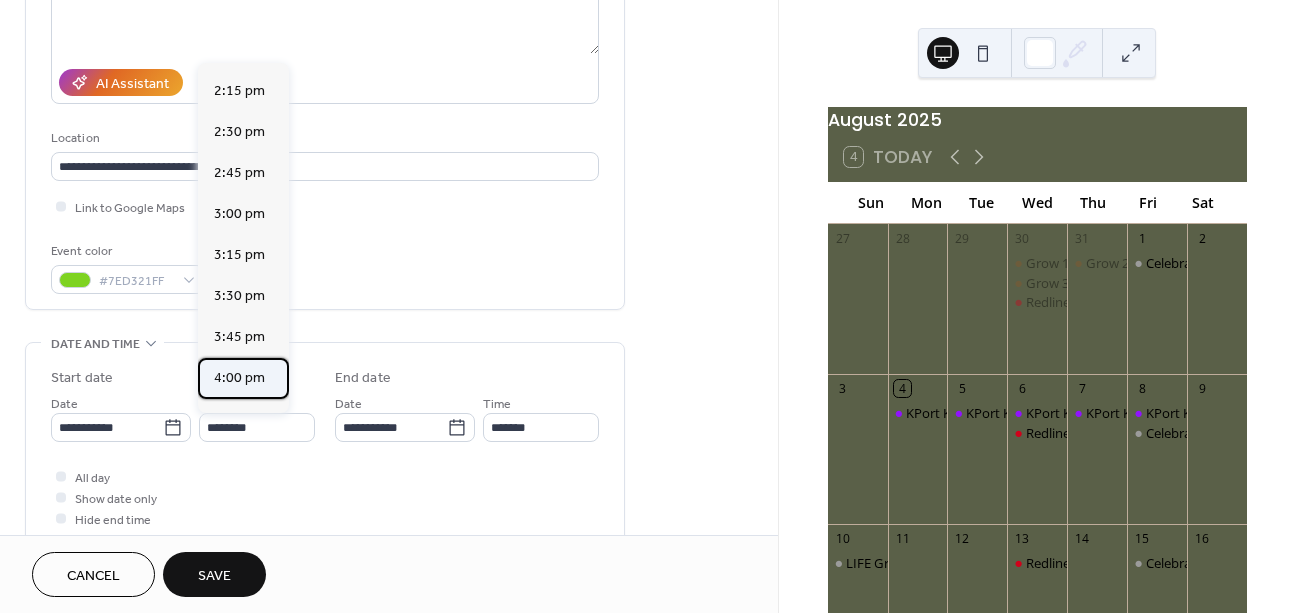 click on "4:00 pm" at bounding box center [239, 378] 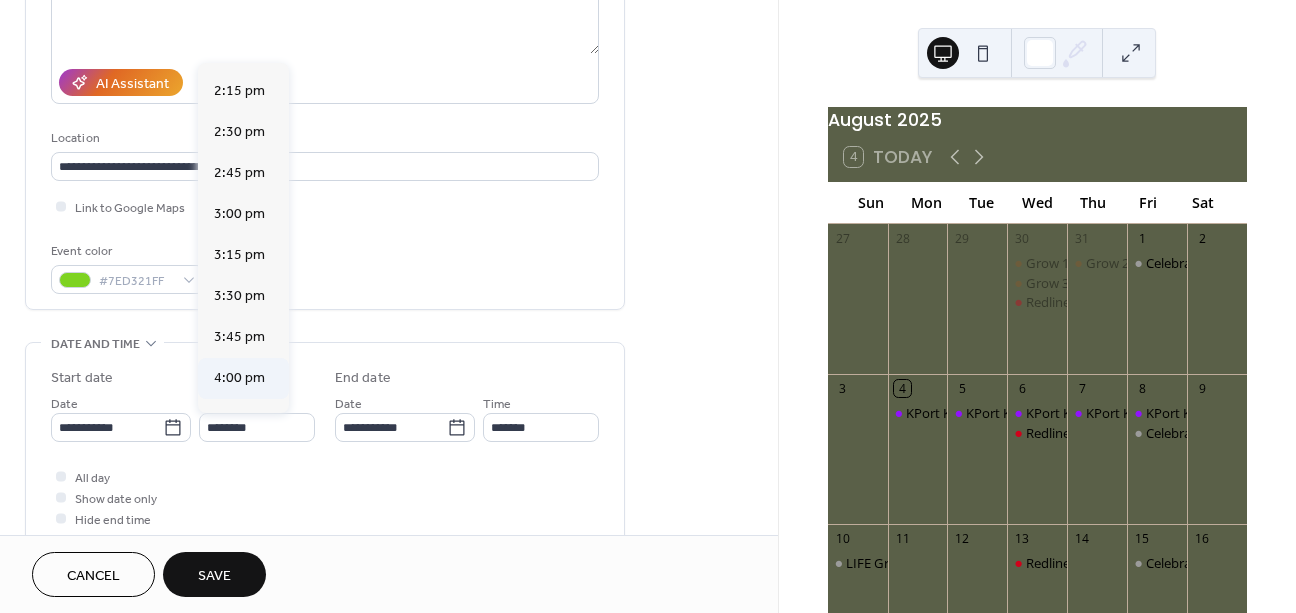 type on "*******" 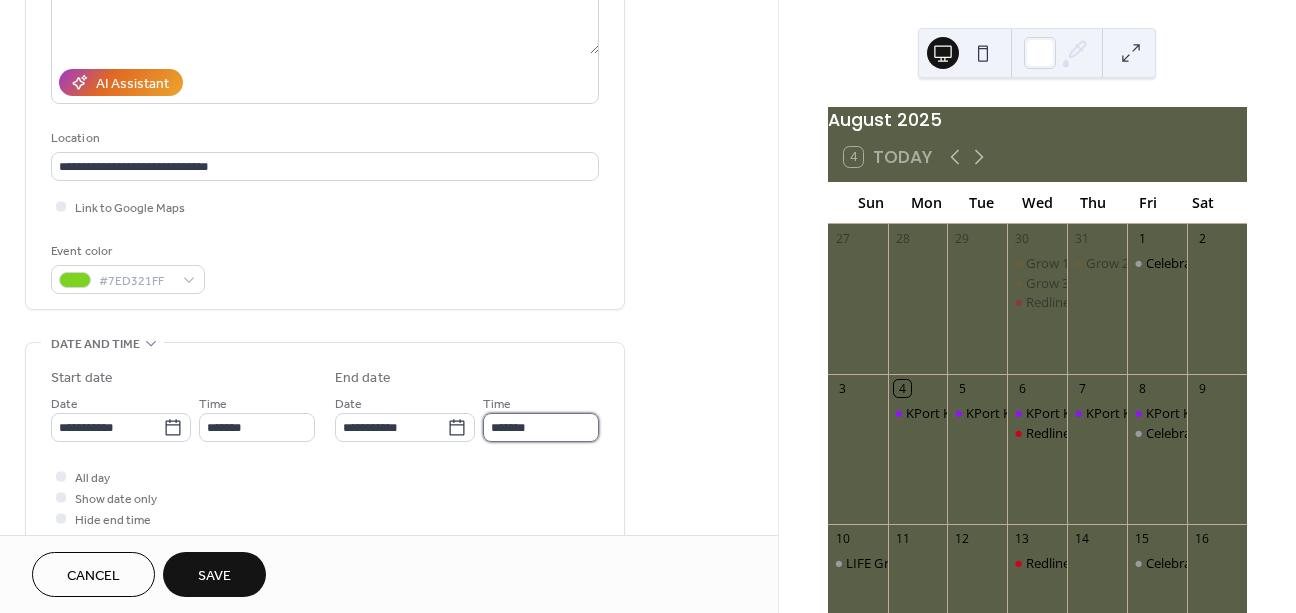 click on "*******" at bounding box center (541, 427) 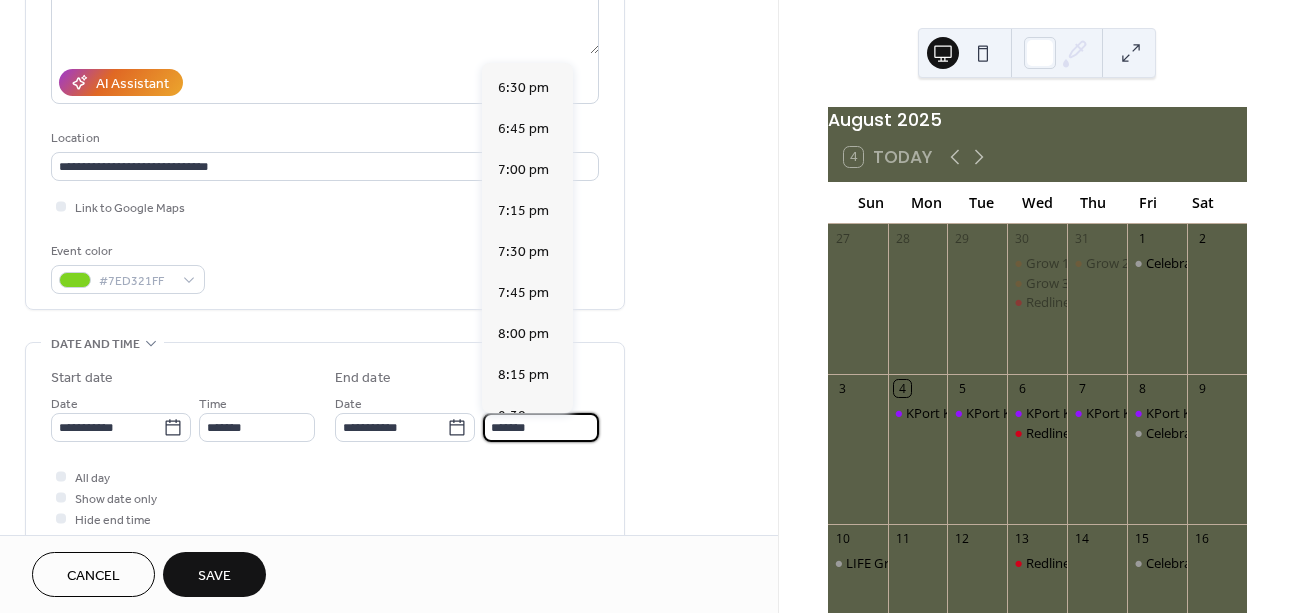 scroll, scrollTop: 366, scrollLeft: 0, axis: vertical 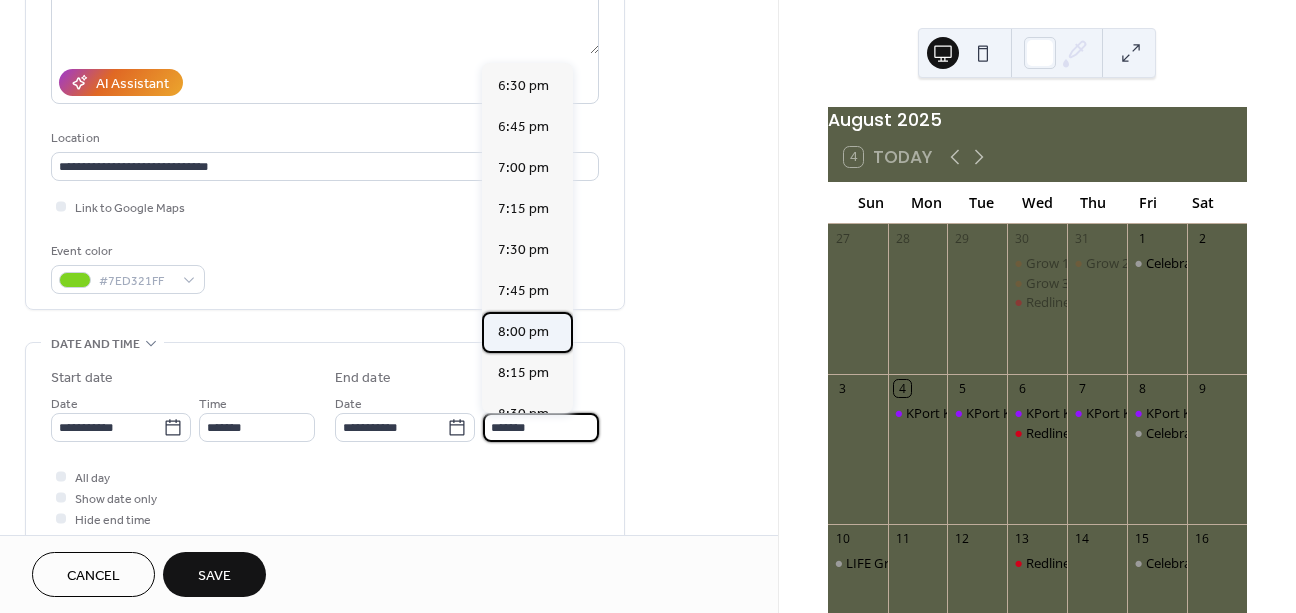 click on "8:00 pm" at bounding box center [523, 332] 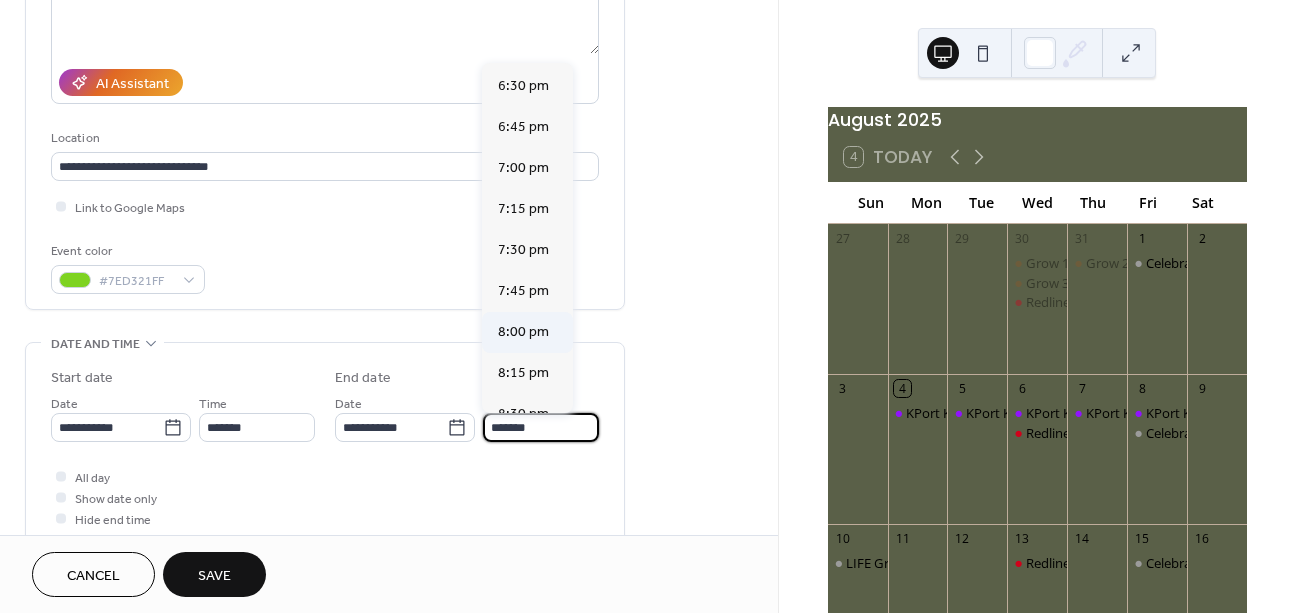 type on "*******" 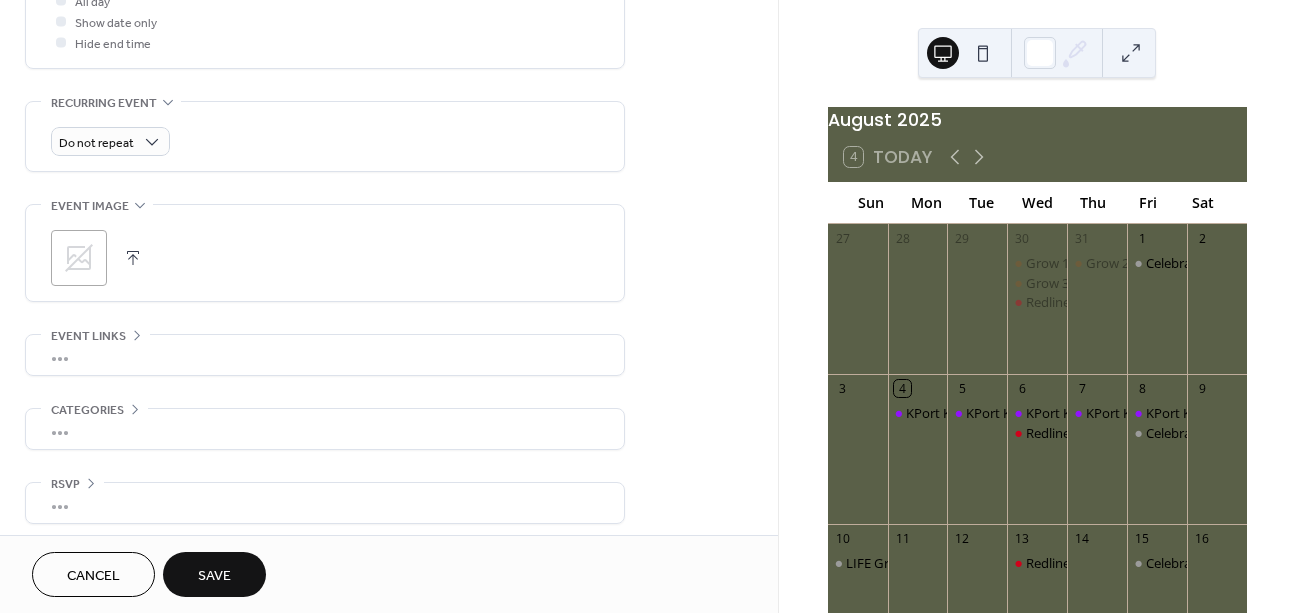 scroll, scrollTop: 794, scrollLeft: 0, axis: vertical 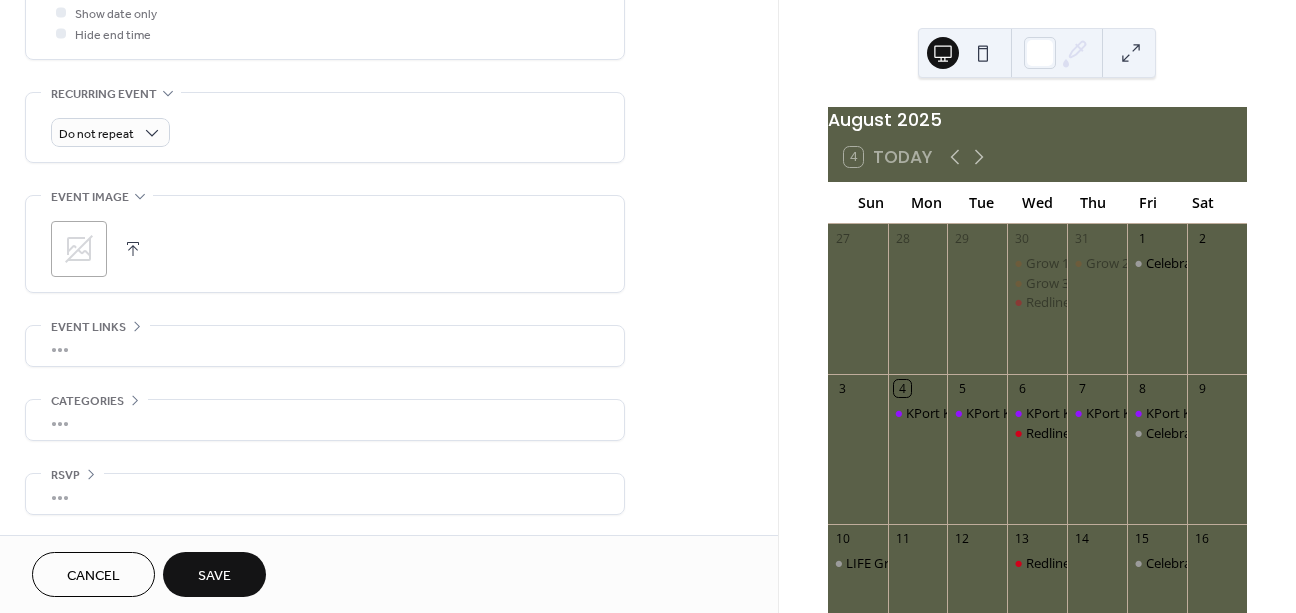 click on "Save" at bounding box center (214, 574) 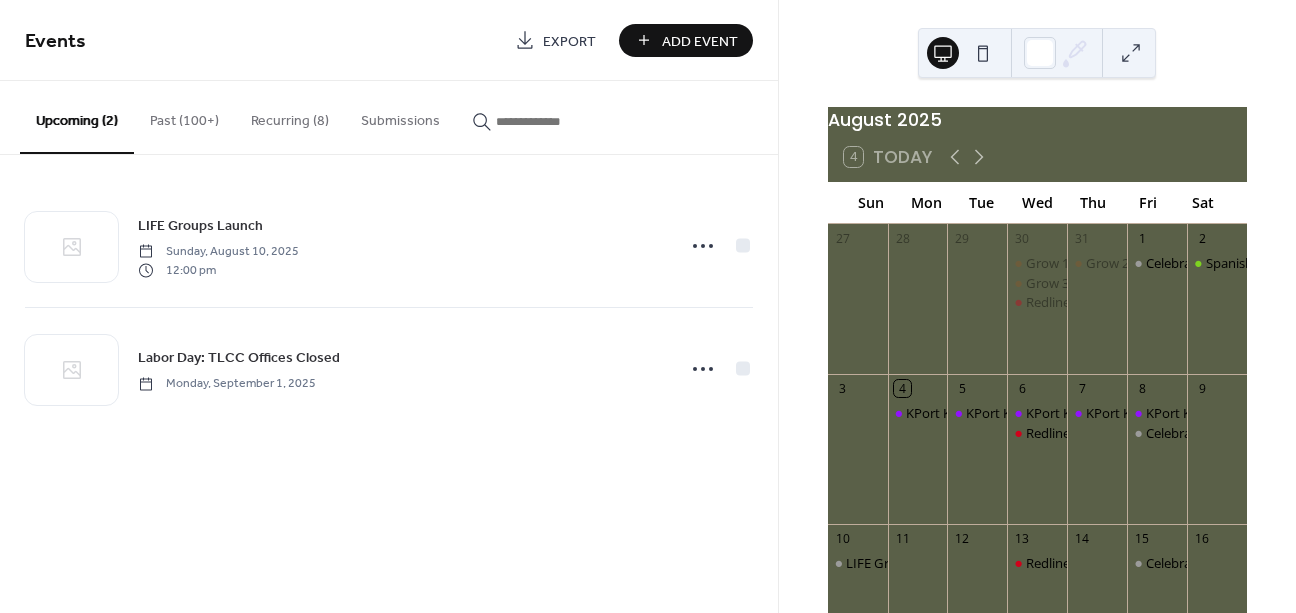 click on "Add Event" at bounding box center (700, 41) 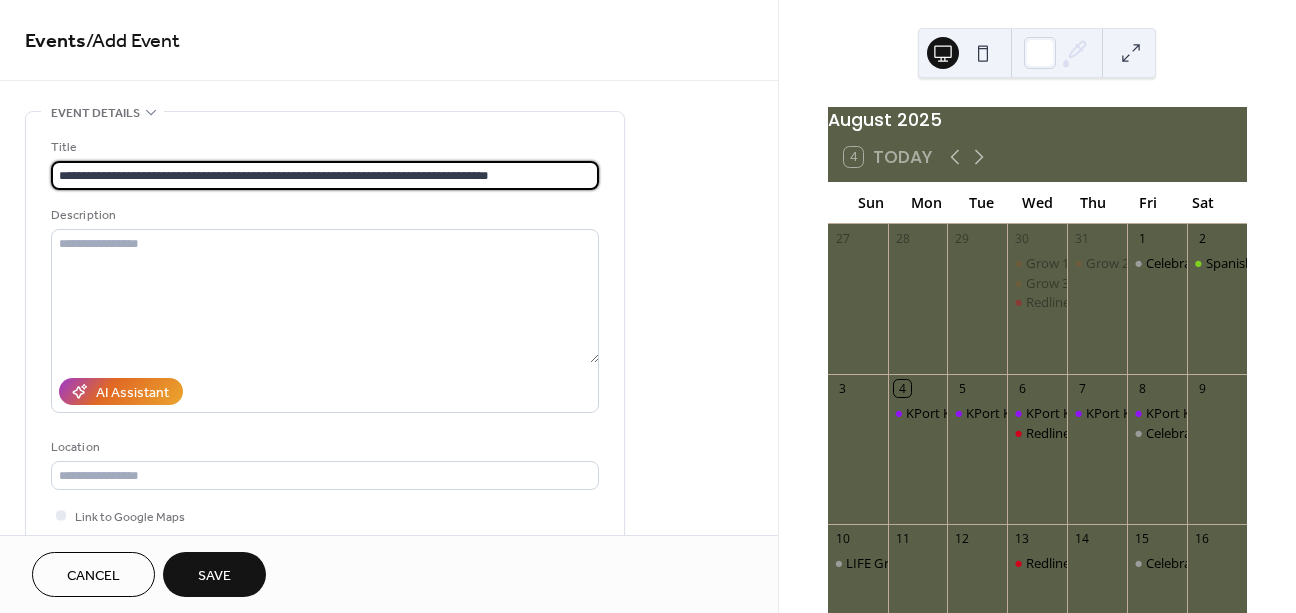 click on "**********" at bounding box center (325, 175) 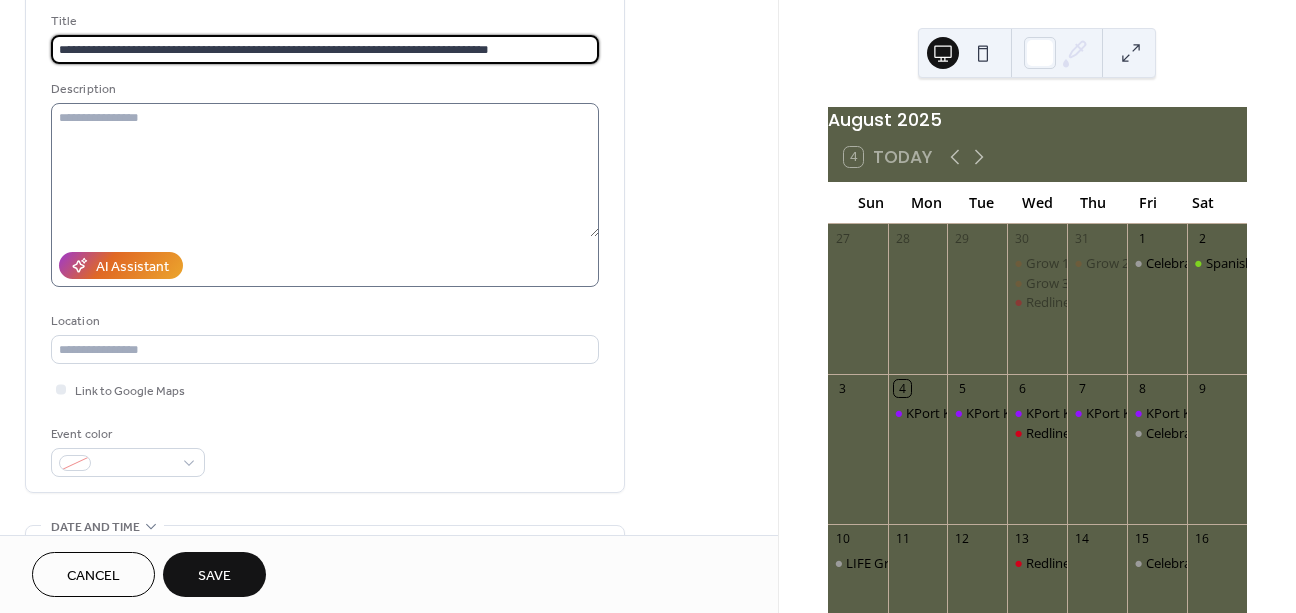 scroll, scrollTop: 137, scrollLeft: 0, axis: vertical 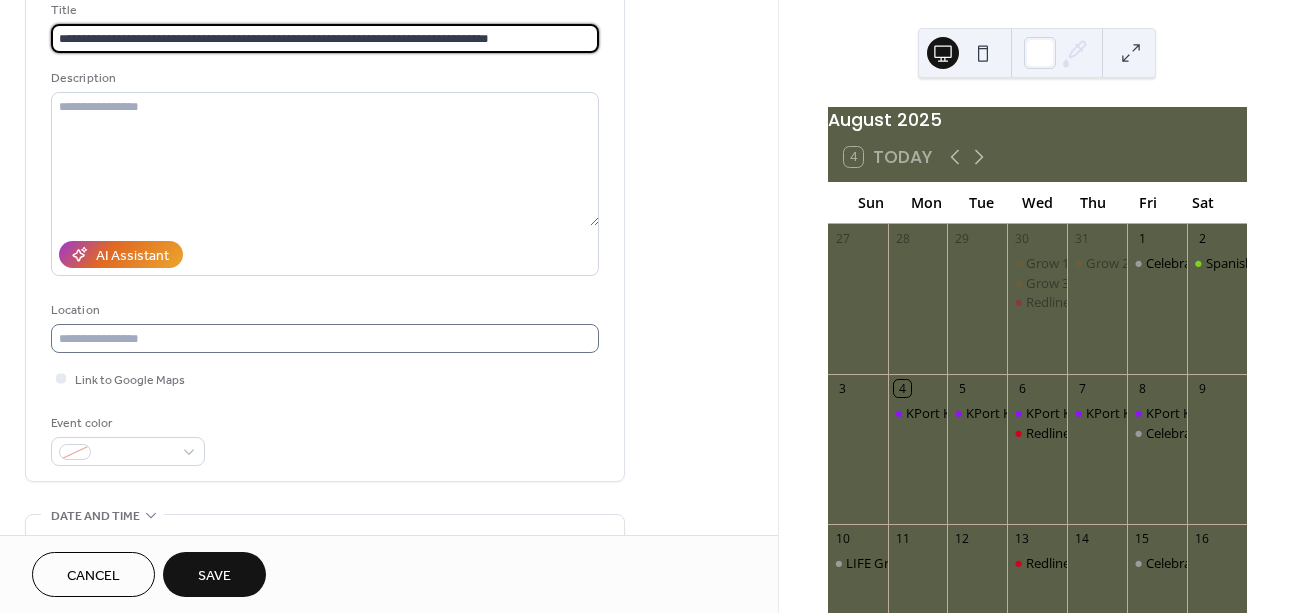 type on "**********" 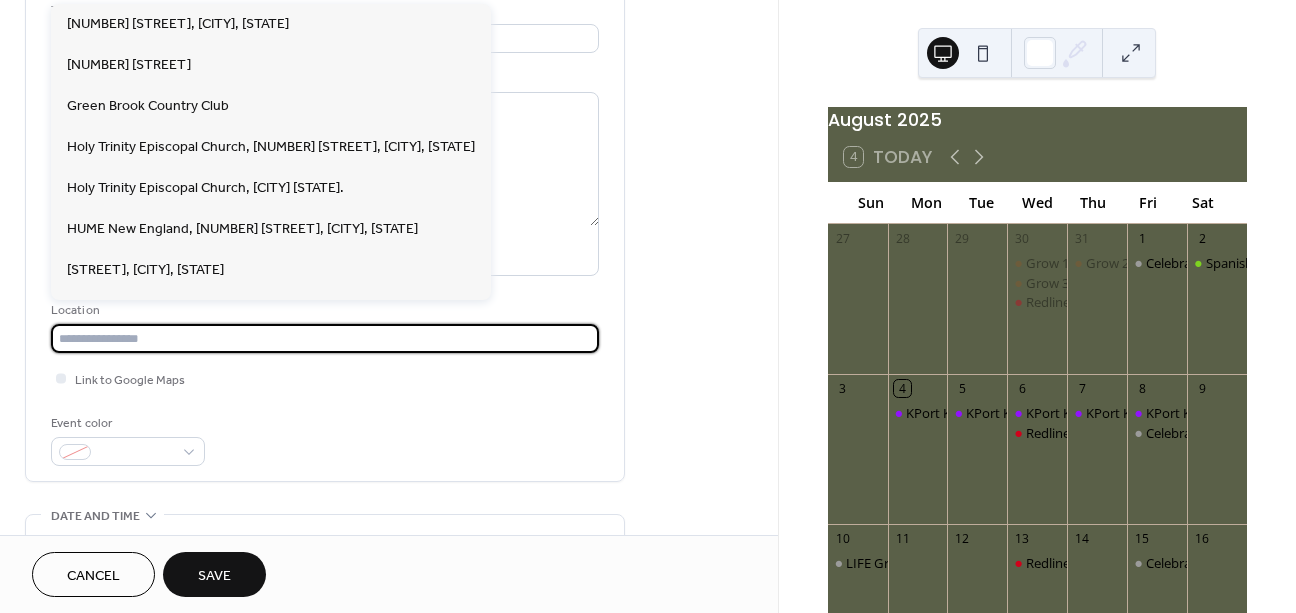 click at bounding box center (325, 338) 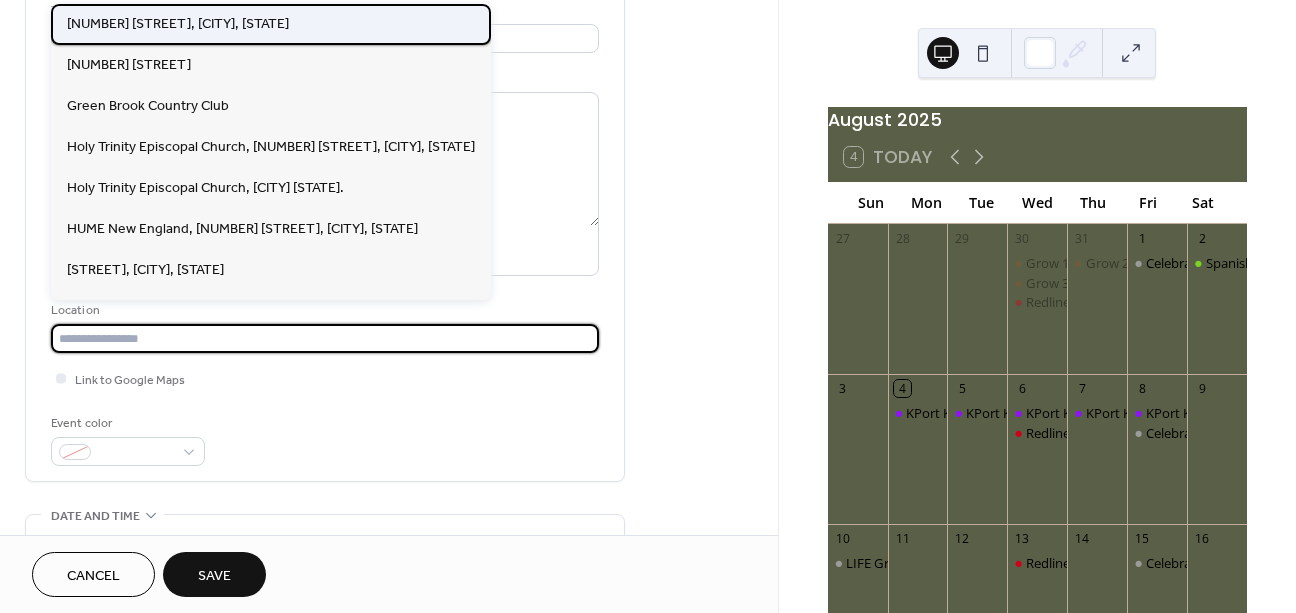 click on "[NUMBER] [STREET], [CITY], [STATE]" at bounding box center [271, 24] 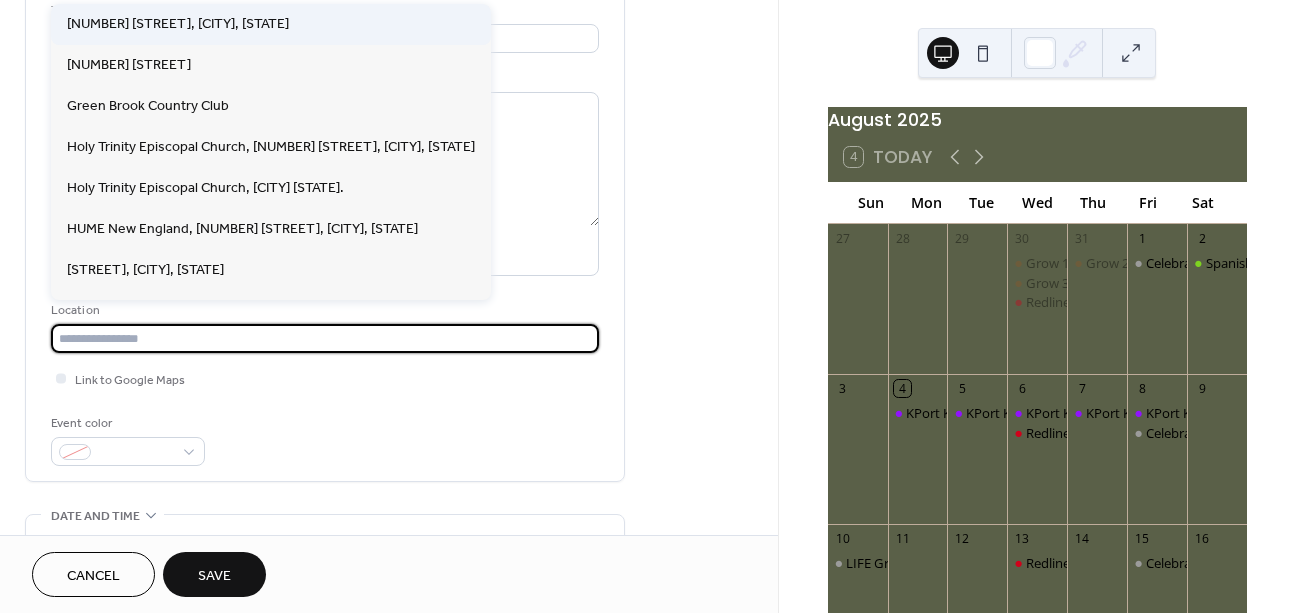 type on "**********" 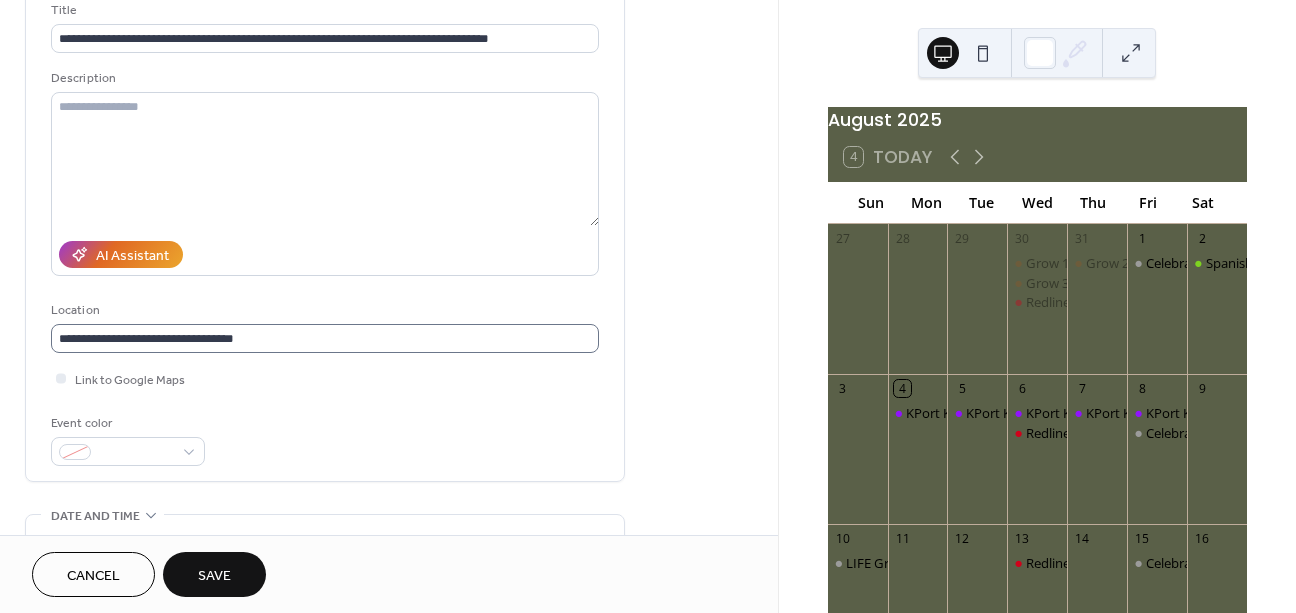 scroll, scrollTop: 1, scrollLeft: 0, axis: vertical 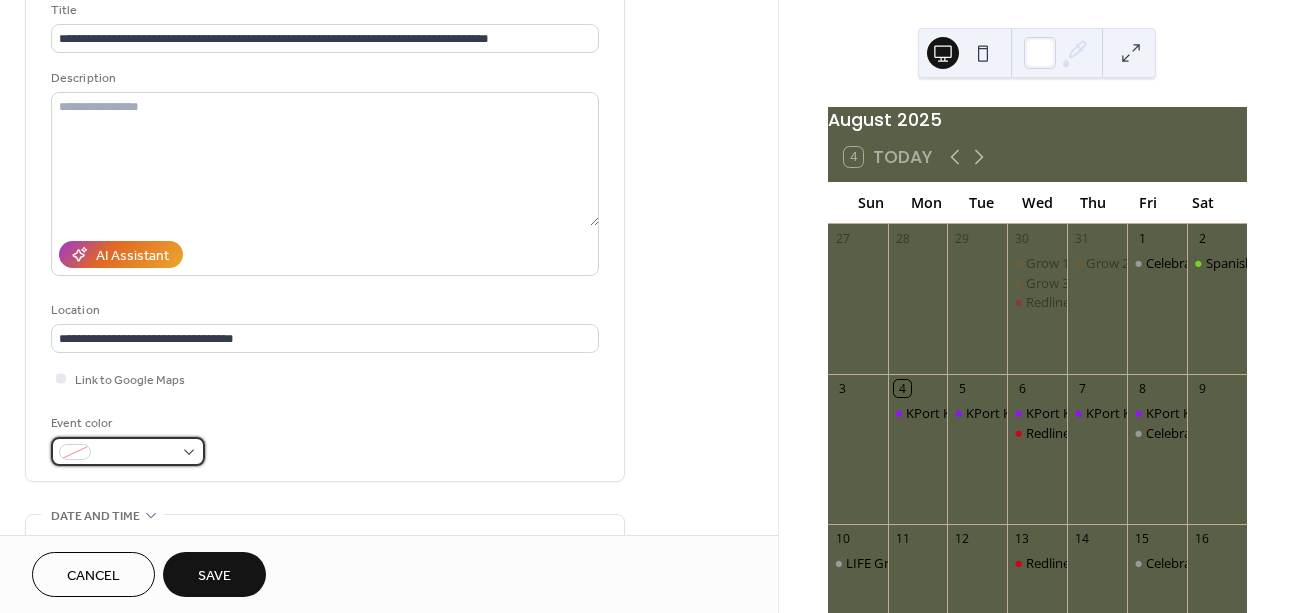 click at bounding box center (128, 451) 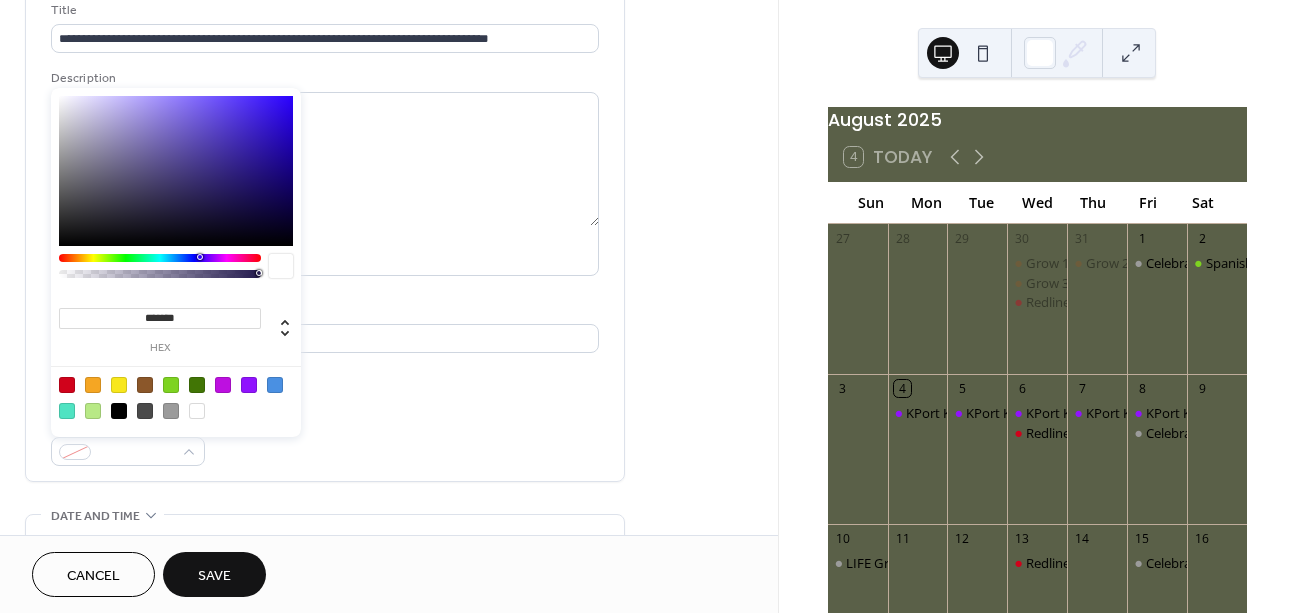 click at bounding box center [171, 411] 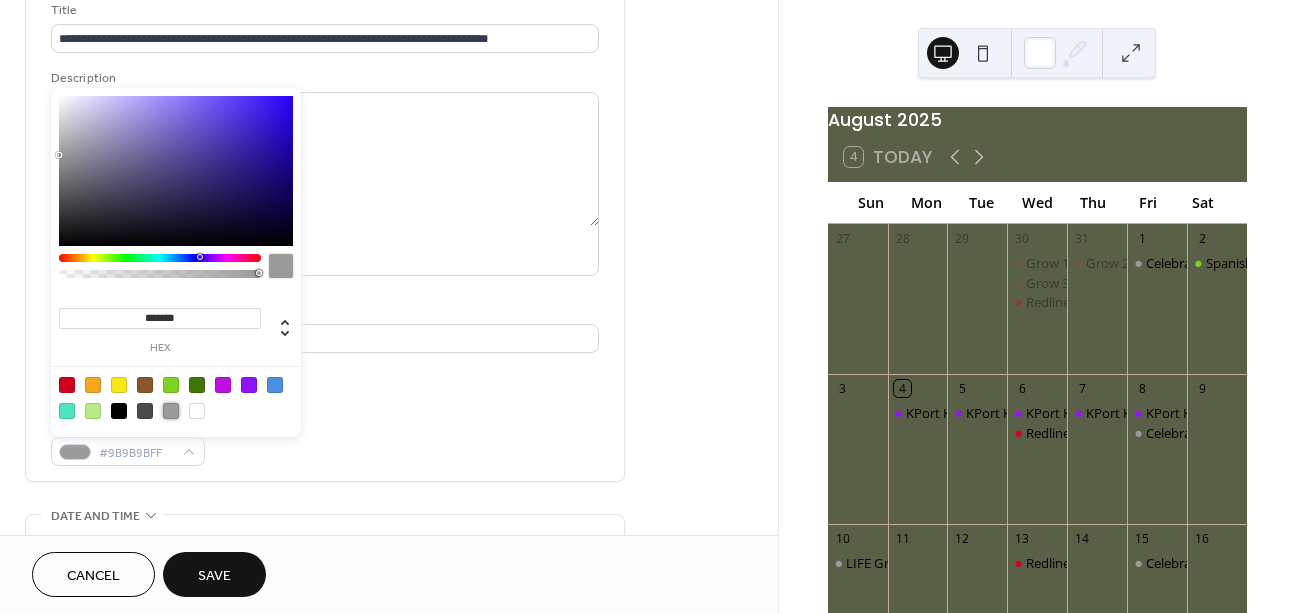 click on "Event color #9B9B9BFF" at bounding box center [325, 439] 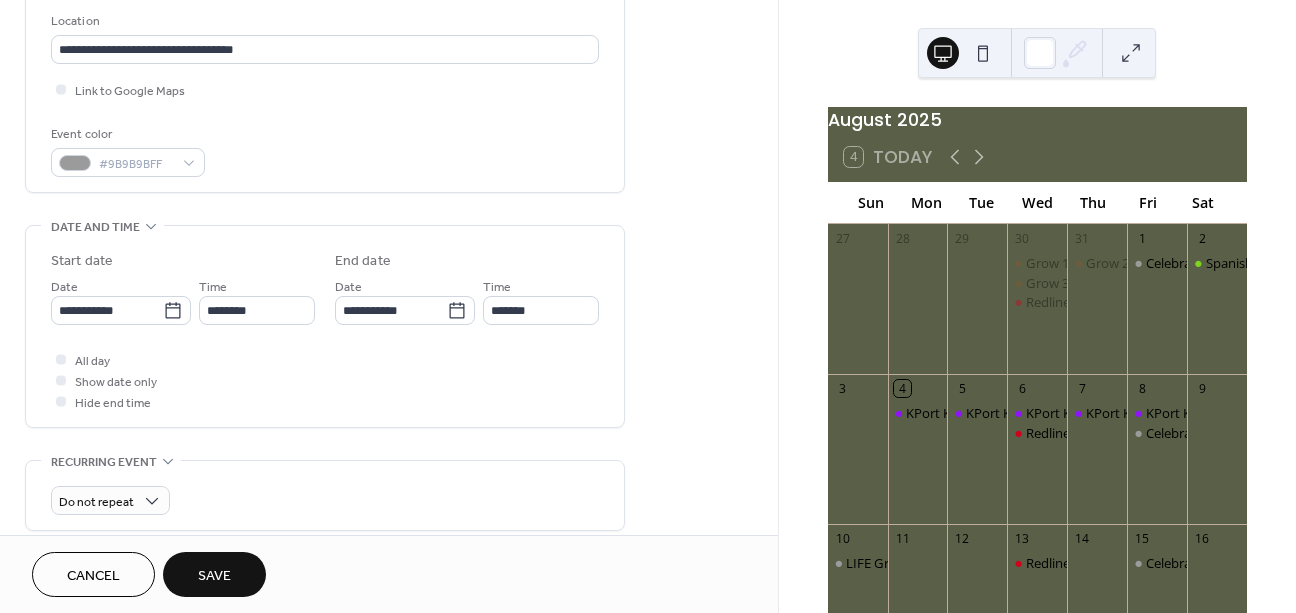 scroll, scrollTop: 430, scrollLeft: 0, axis: vertical 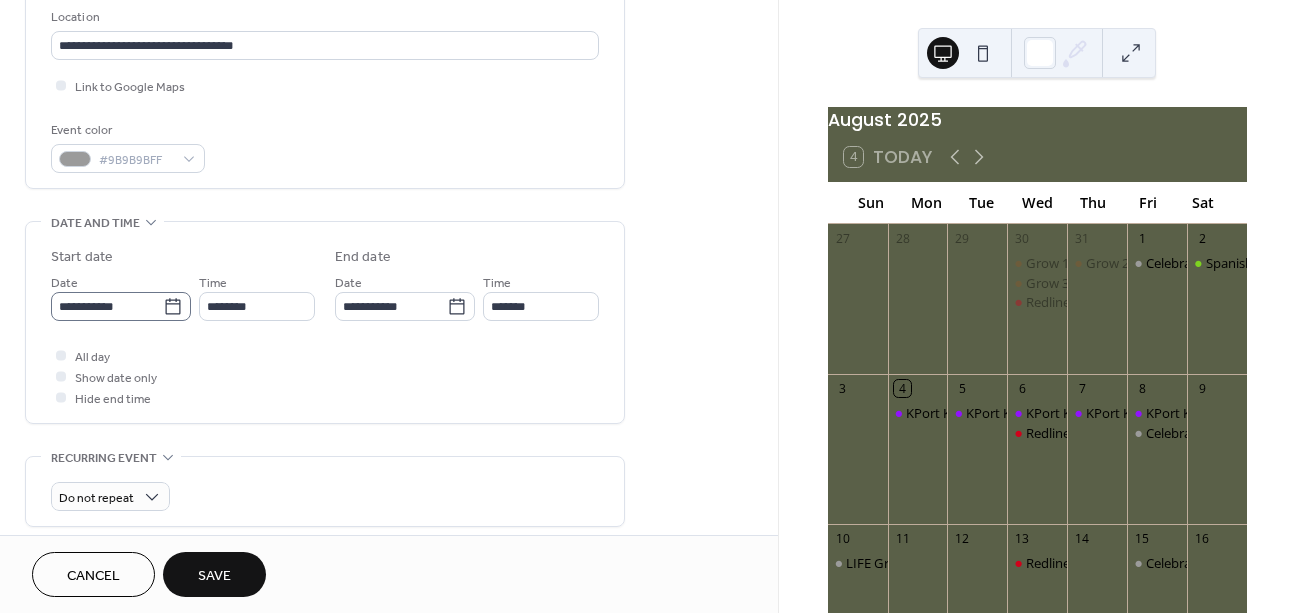 click 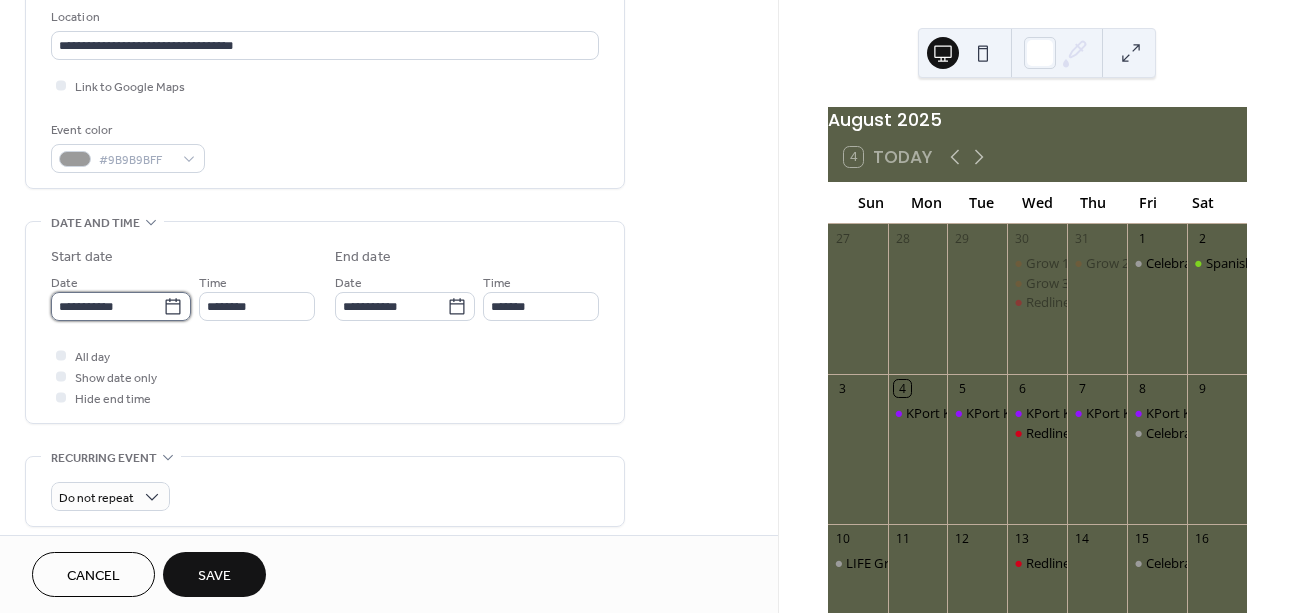 click on "**********" at bounding box center [107, 306] 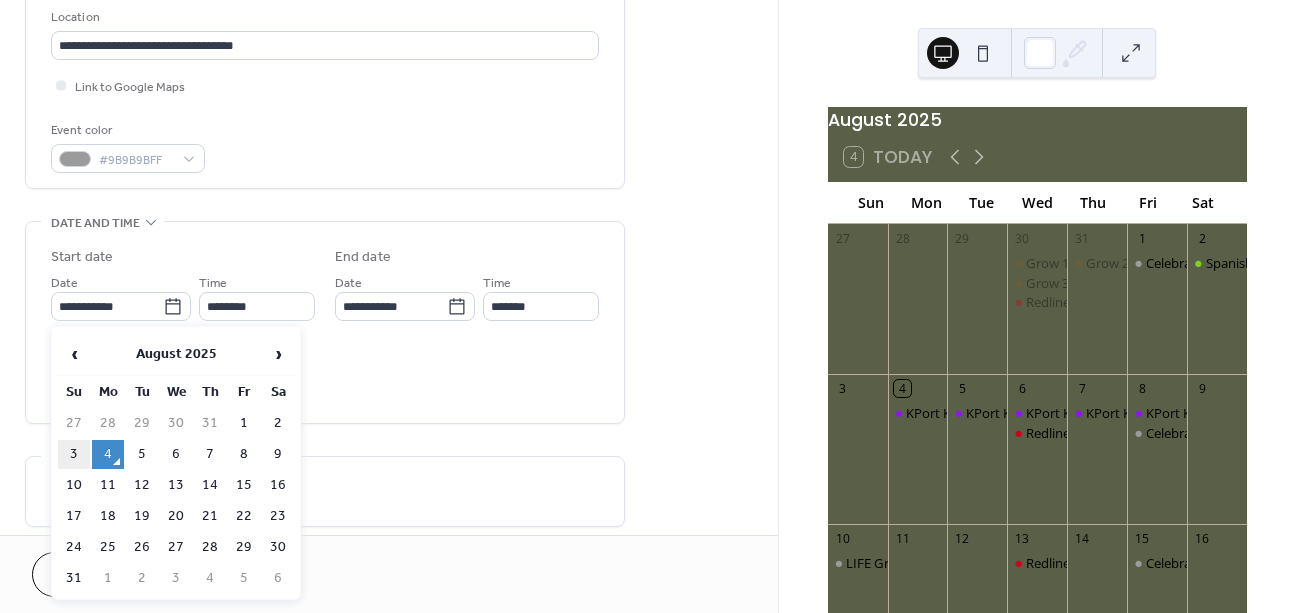 click on "3" at bounding box center (74, 454) 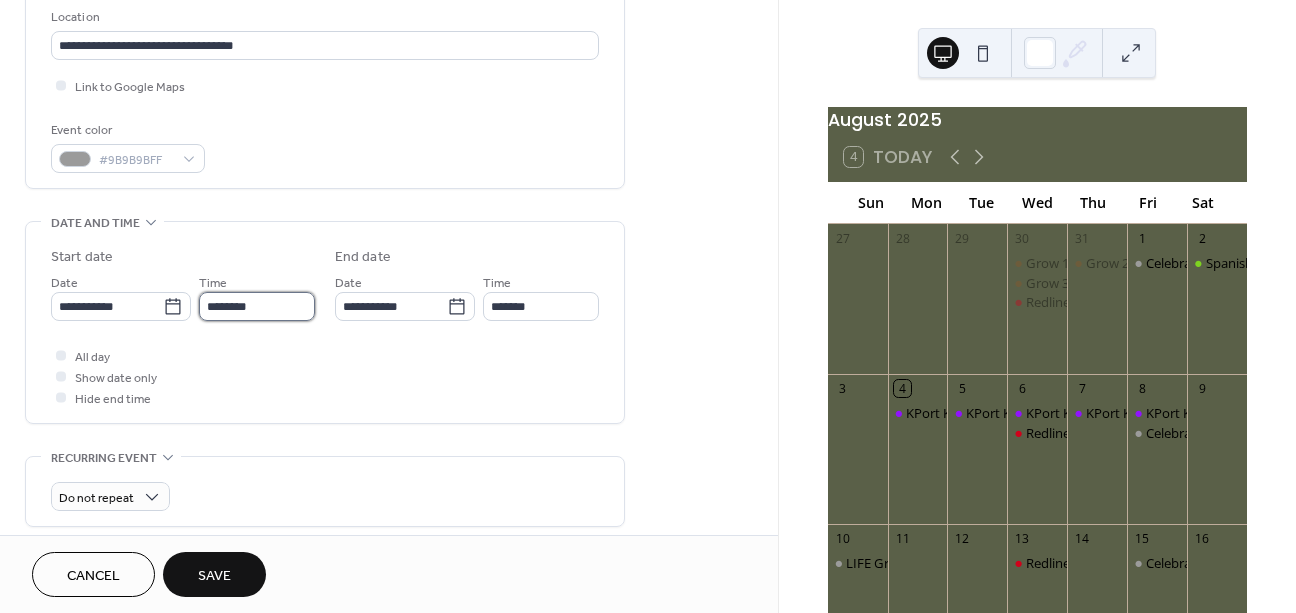 click on "********" at bounding box center [257, 306] 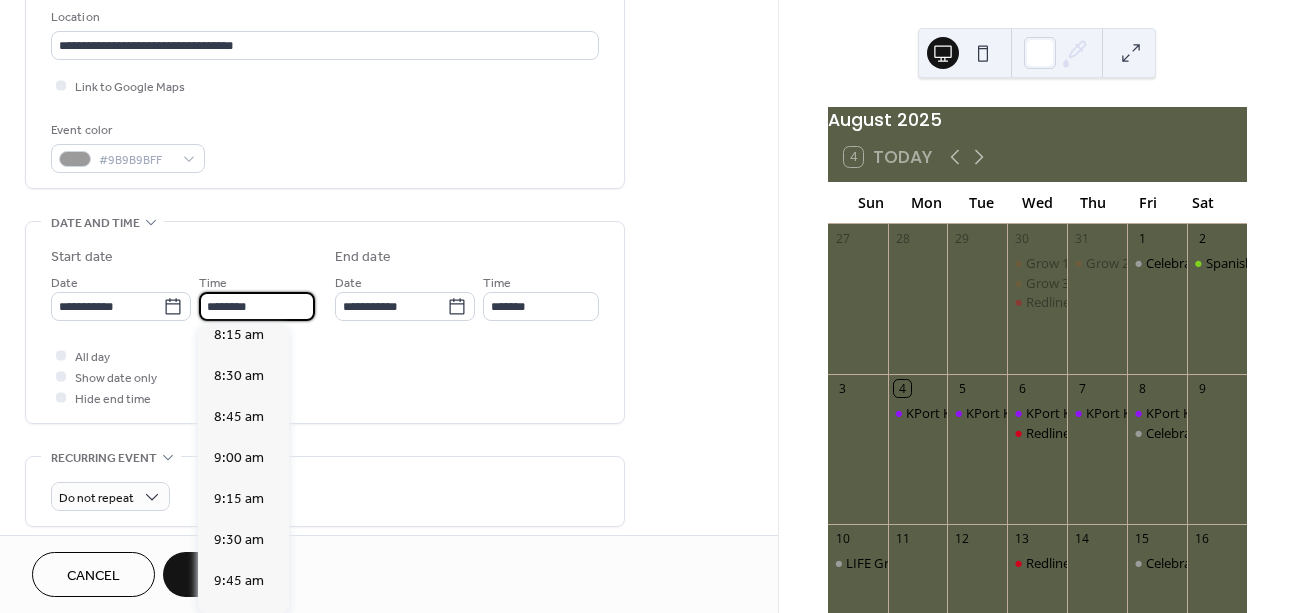 scroll, scrollTop: 1365, scrollLeft: 0, axis: vertical 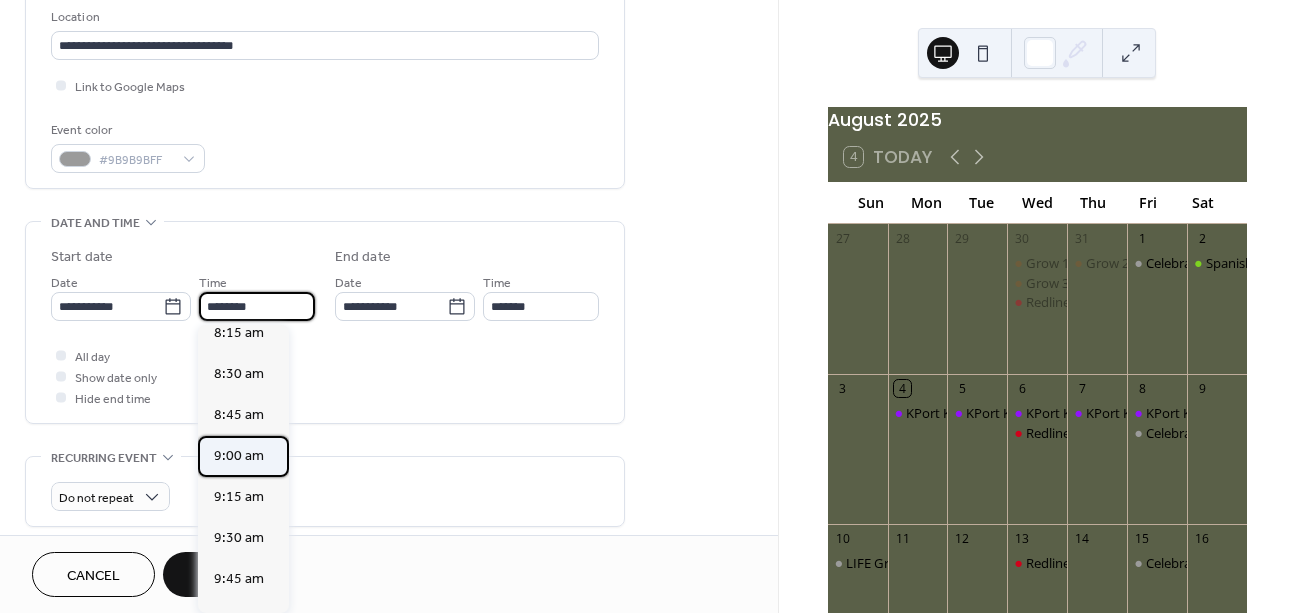 click on "9:00 am" at bounding box center [239, 456] 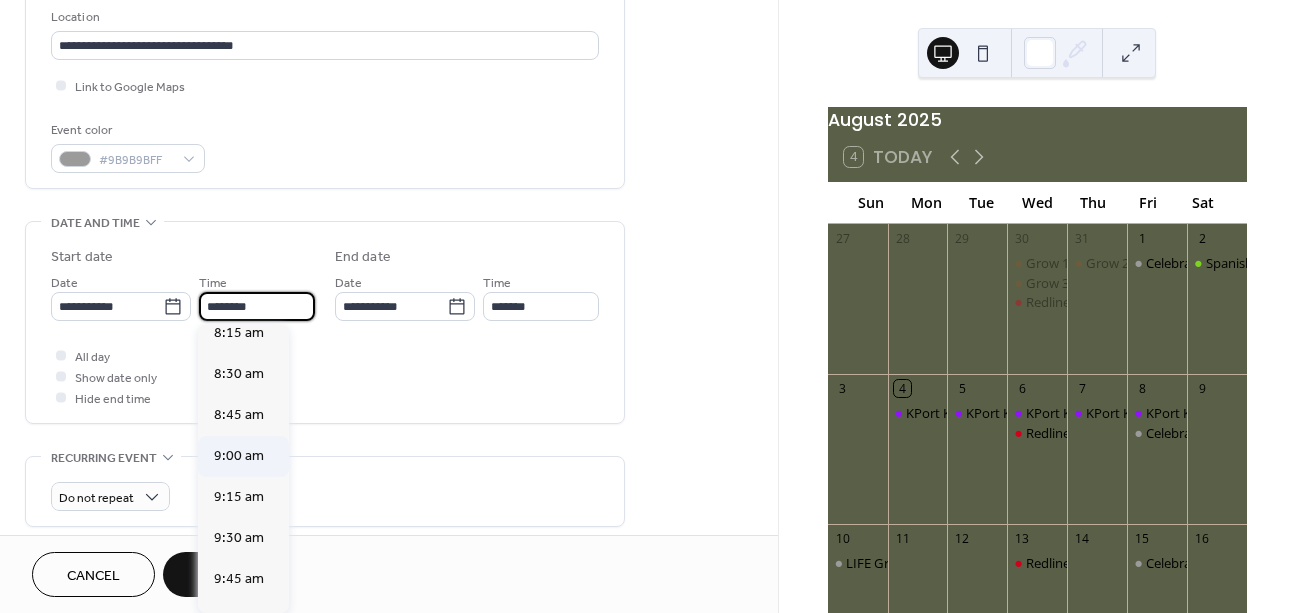 type on "*******" 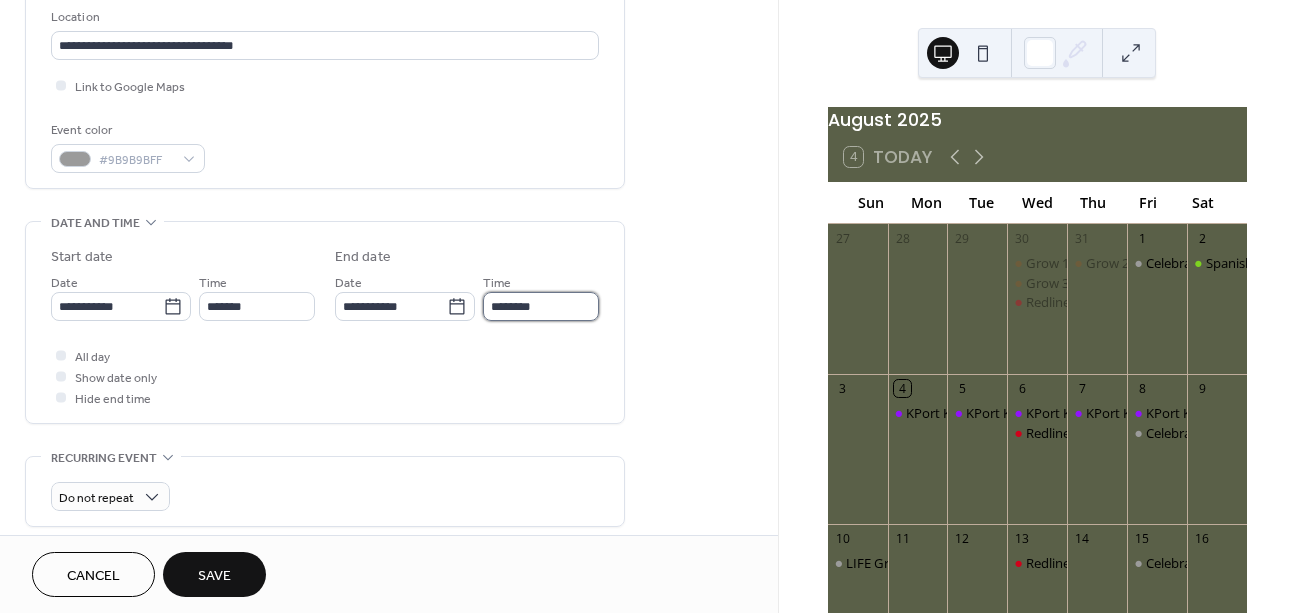 click on "********" at bounding box center (541, 306) 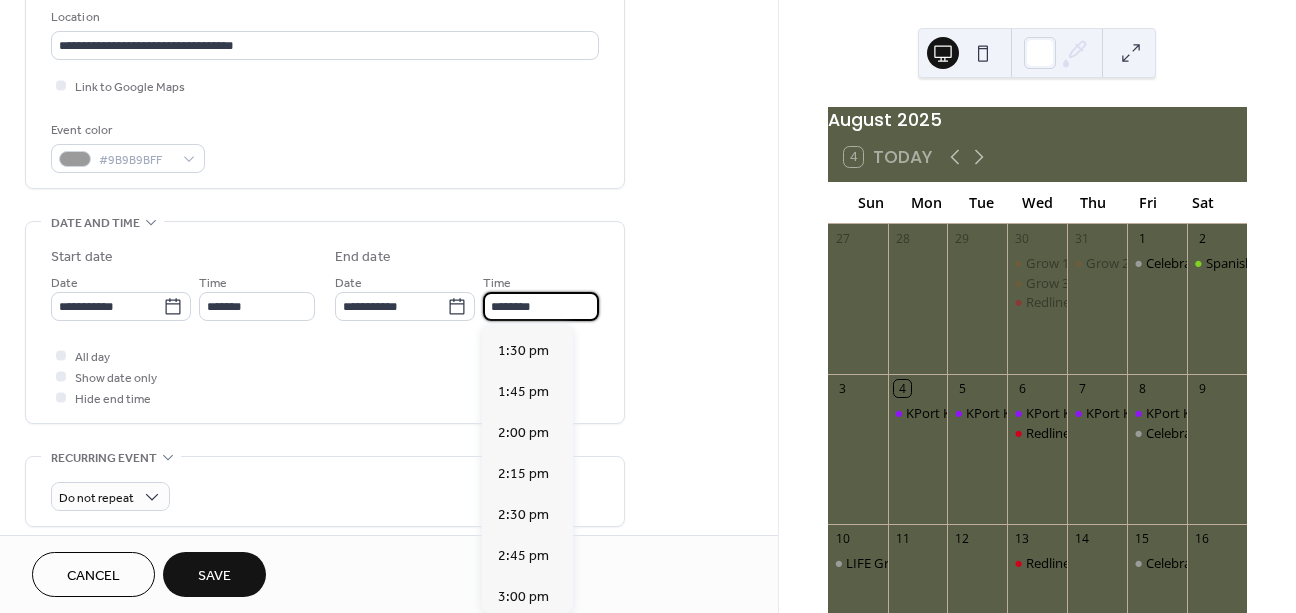 scroll, scrollTop: 708, scrollLeft: 0, axis: vertical 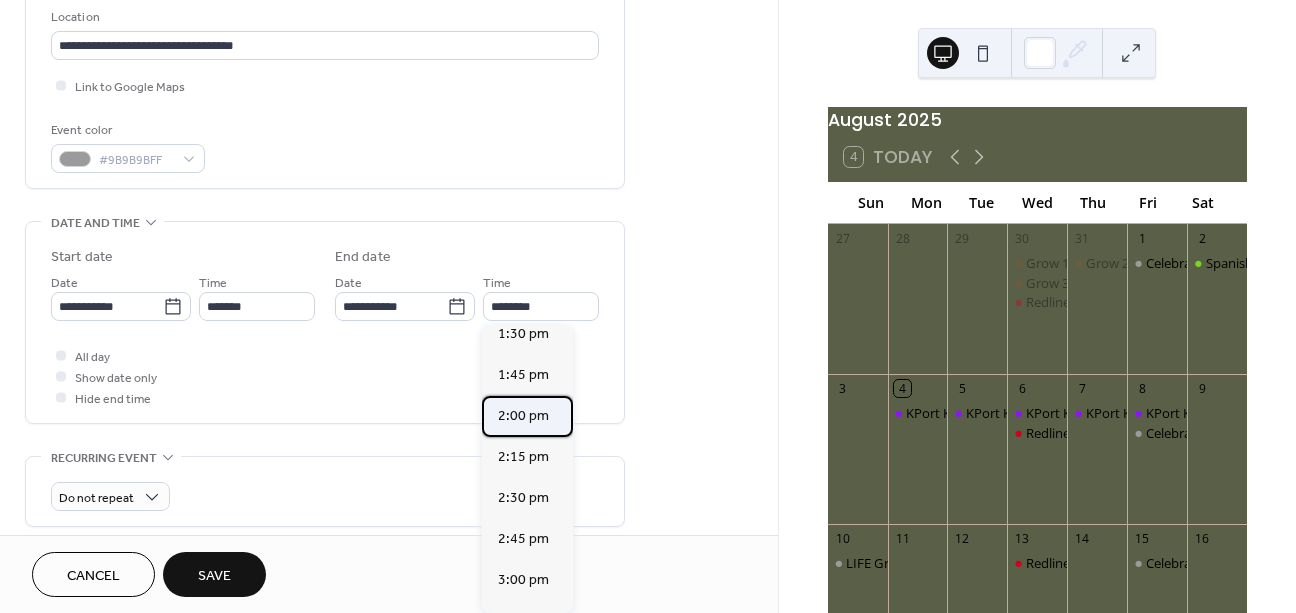click on "2:00 pm" at bounding box center [523, 416] 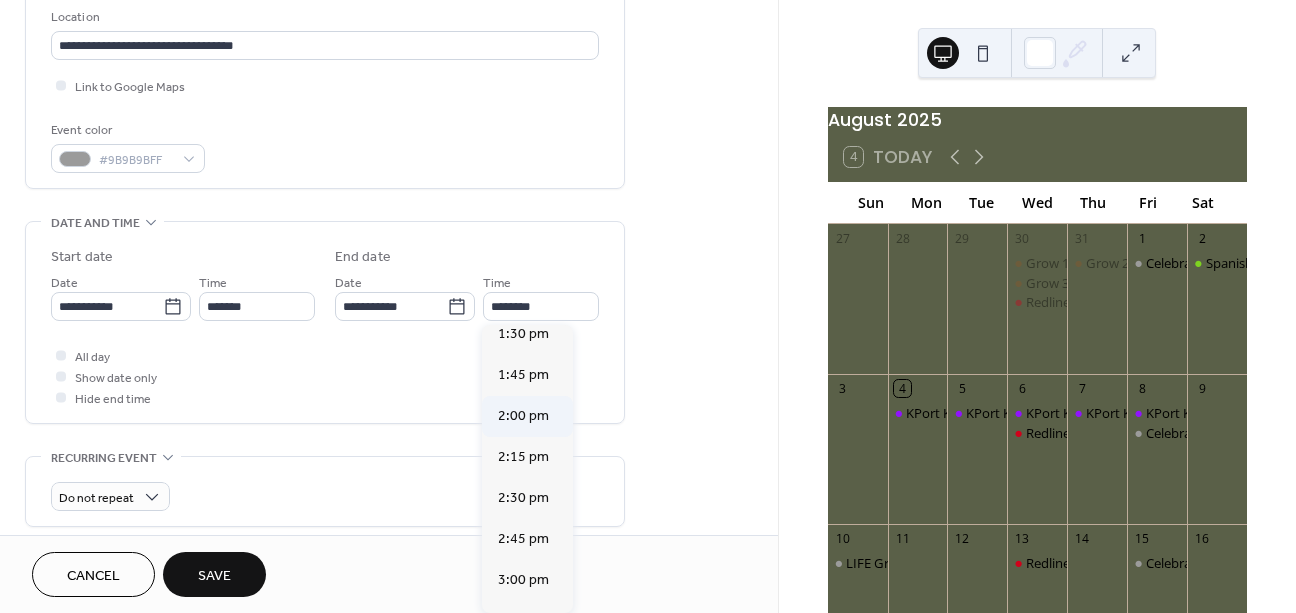 type on "*******" 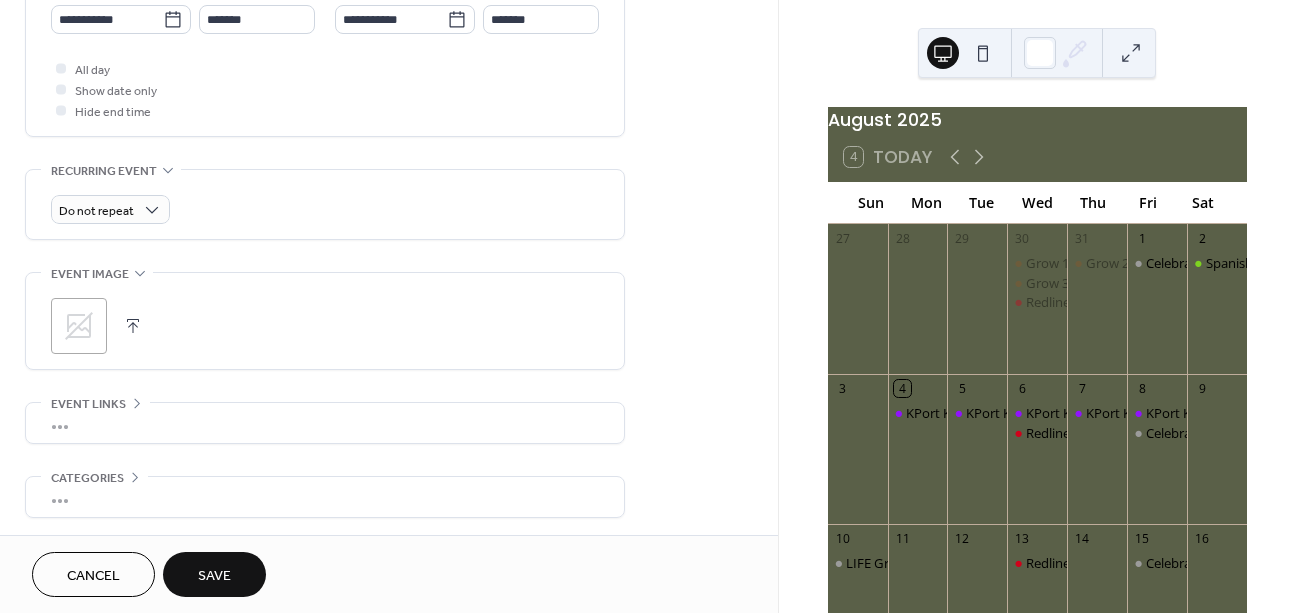 scroll, scrollTop: 726, scrollLeft: 0, axis: vertical 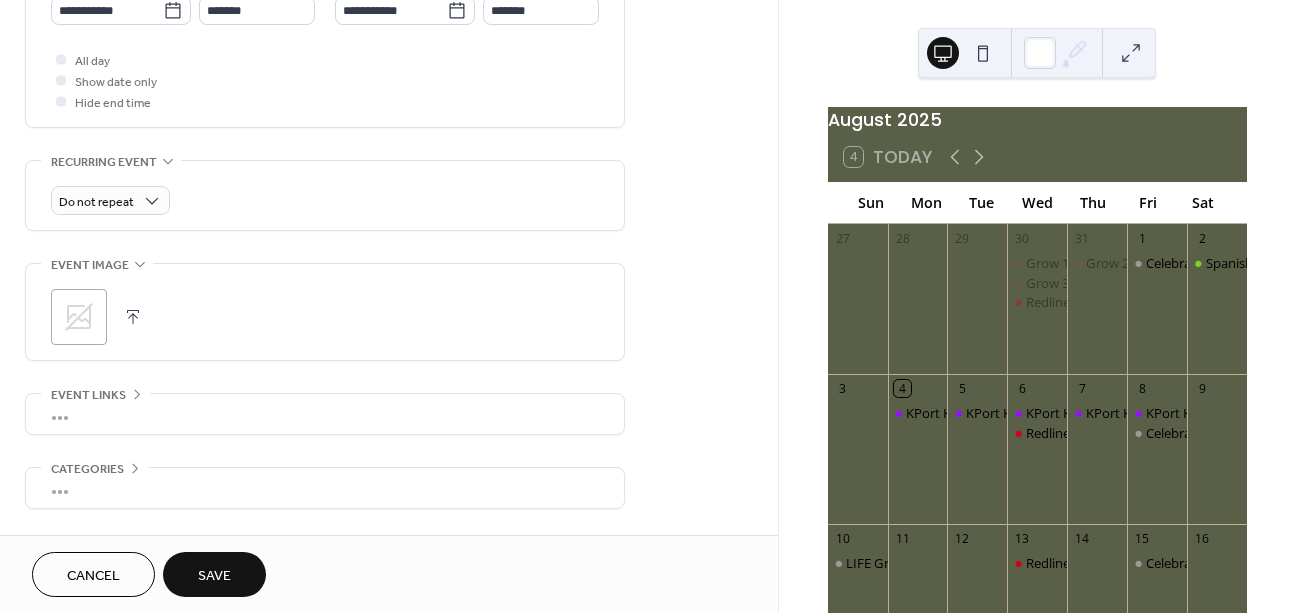 click on "Save" at bounding box center [214, 574] 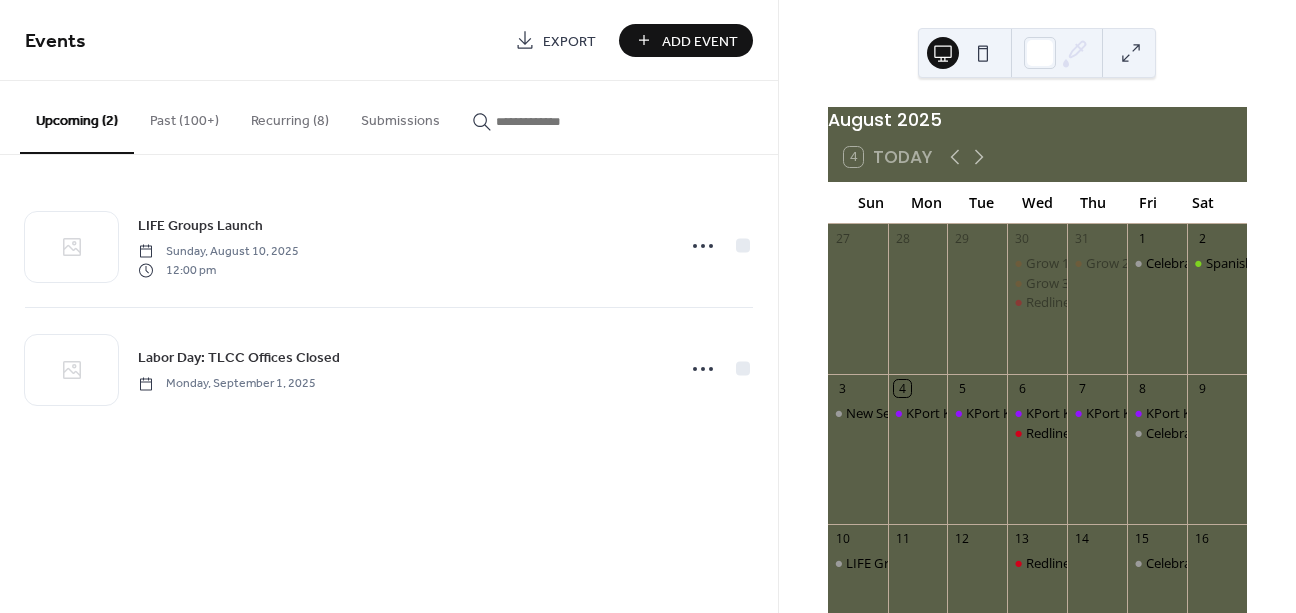click on "Events Export Add Event" at bounding box center (389, 40) 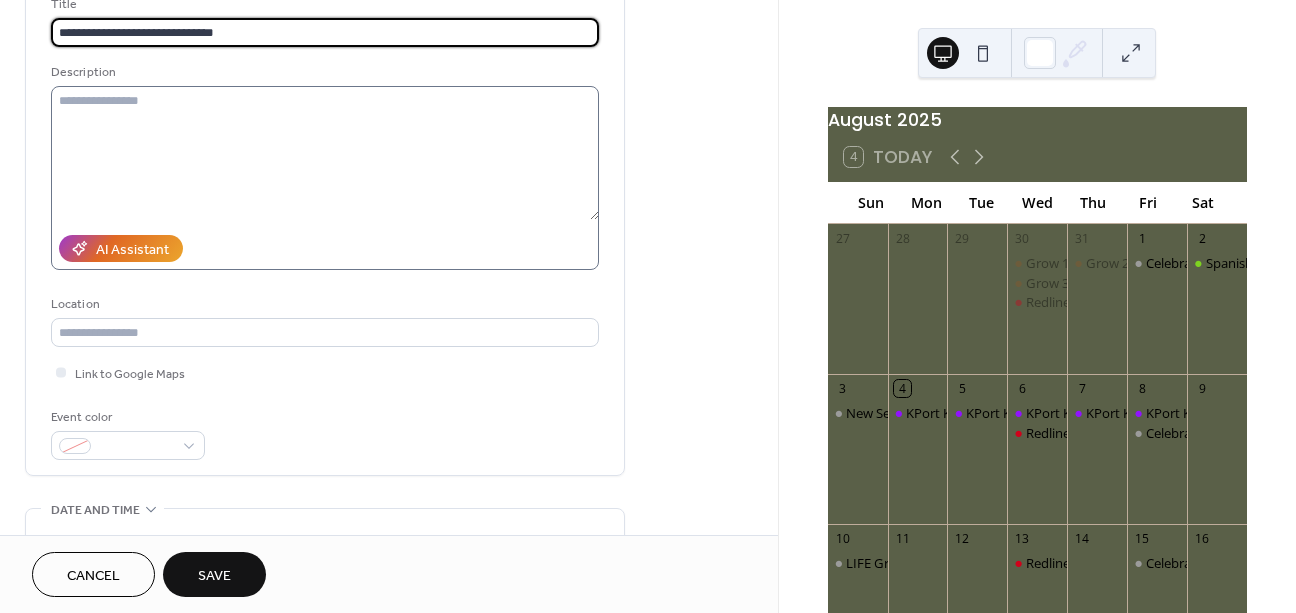 scroll, scrollTop: 161, scrollLeft: 0, axis: vertical 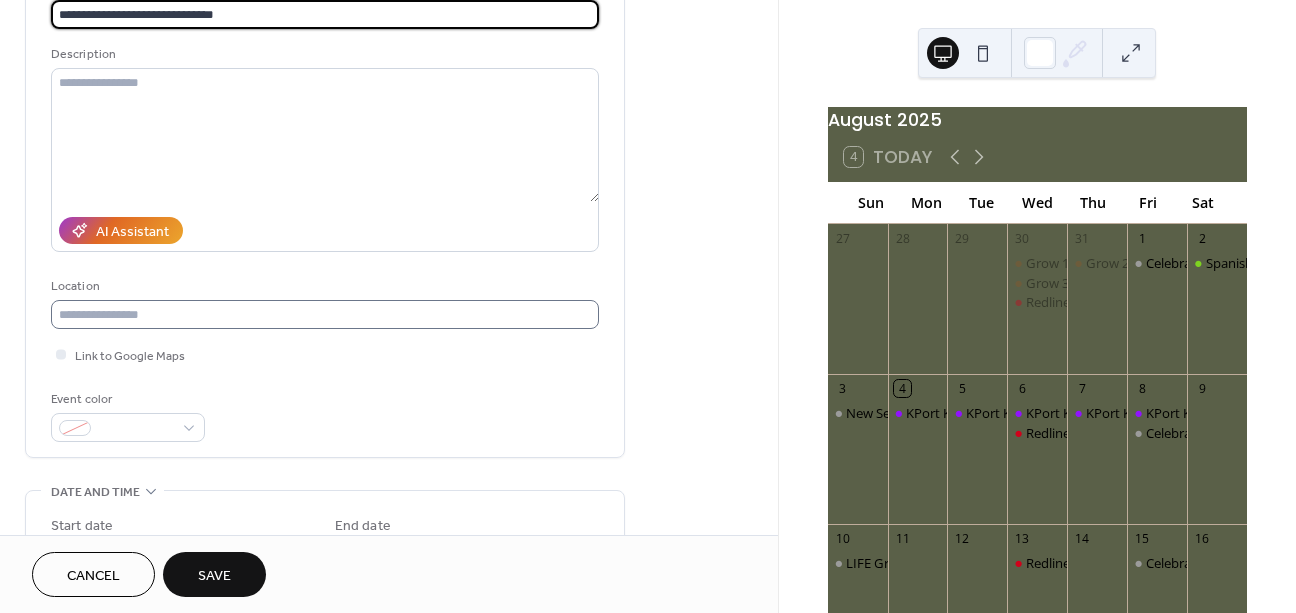 type on "**********" 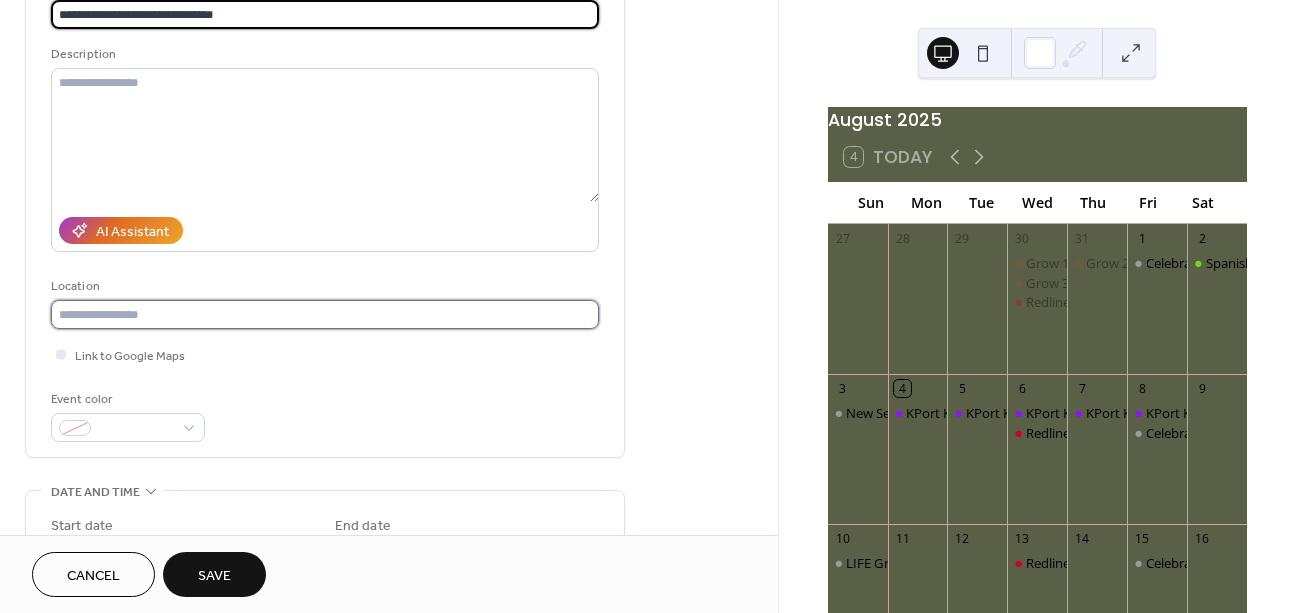 click at bounding box center (325, 314) 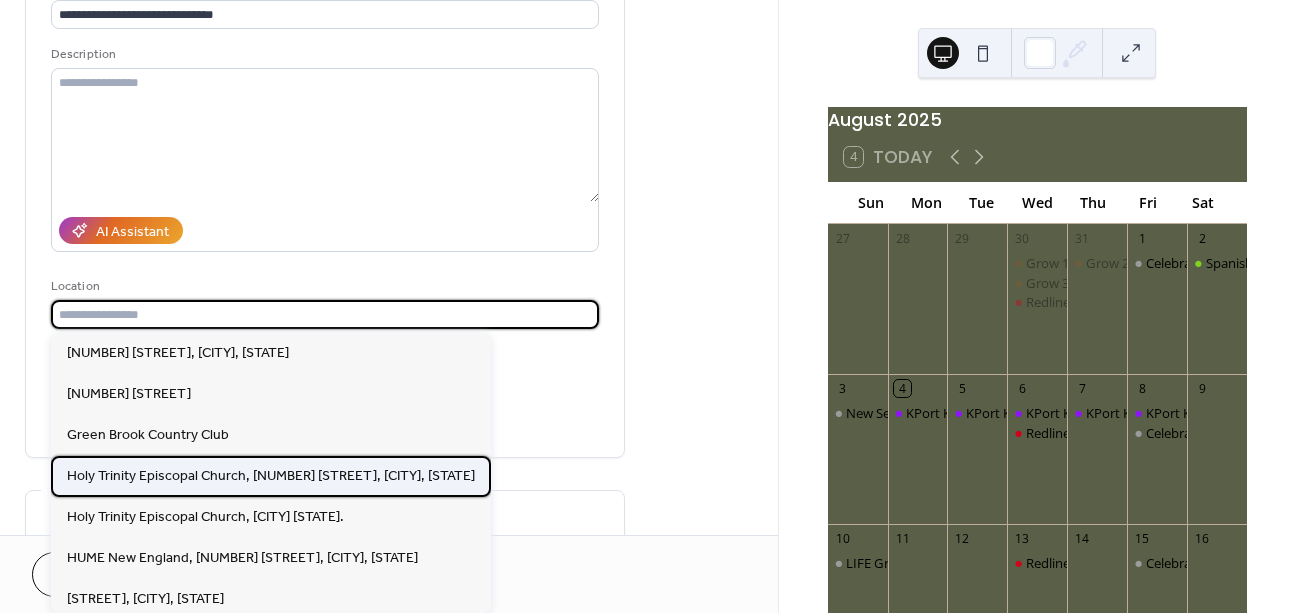 click on "Holy Trinity Episcopal Church, [NUMBER] [STREET], [CITY], [STATE]" at bounding box center [271, 476] 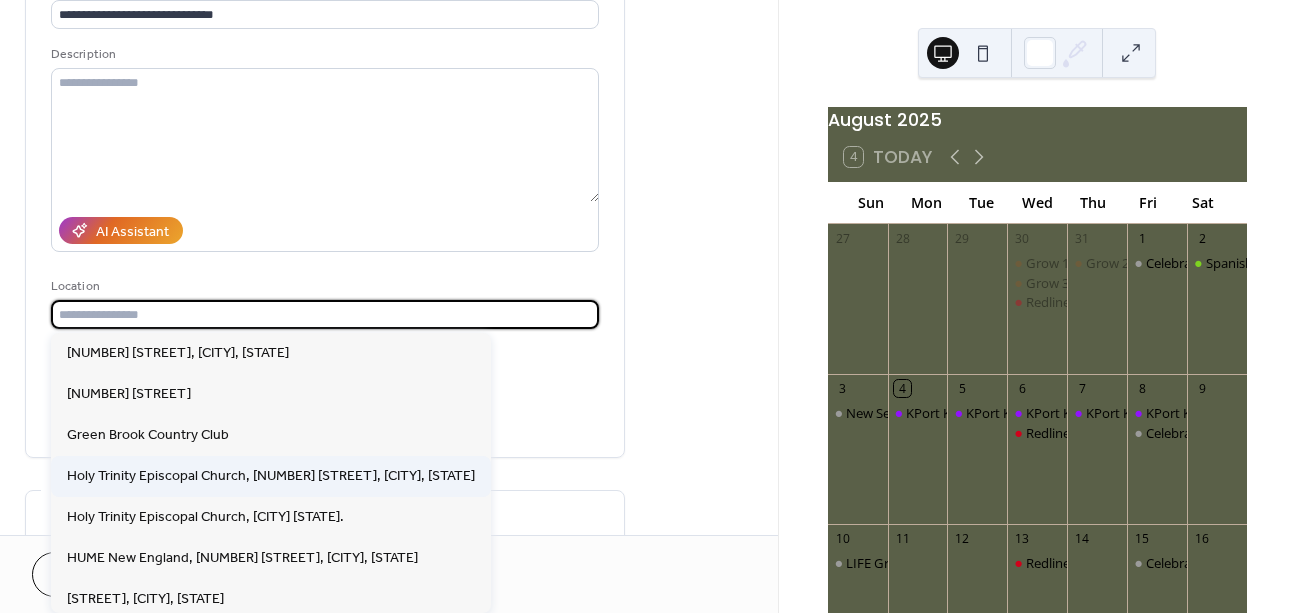 type on "**********" 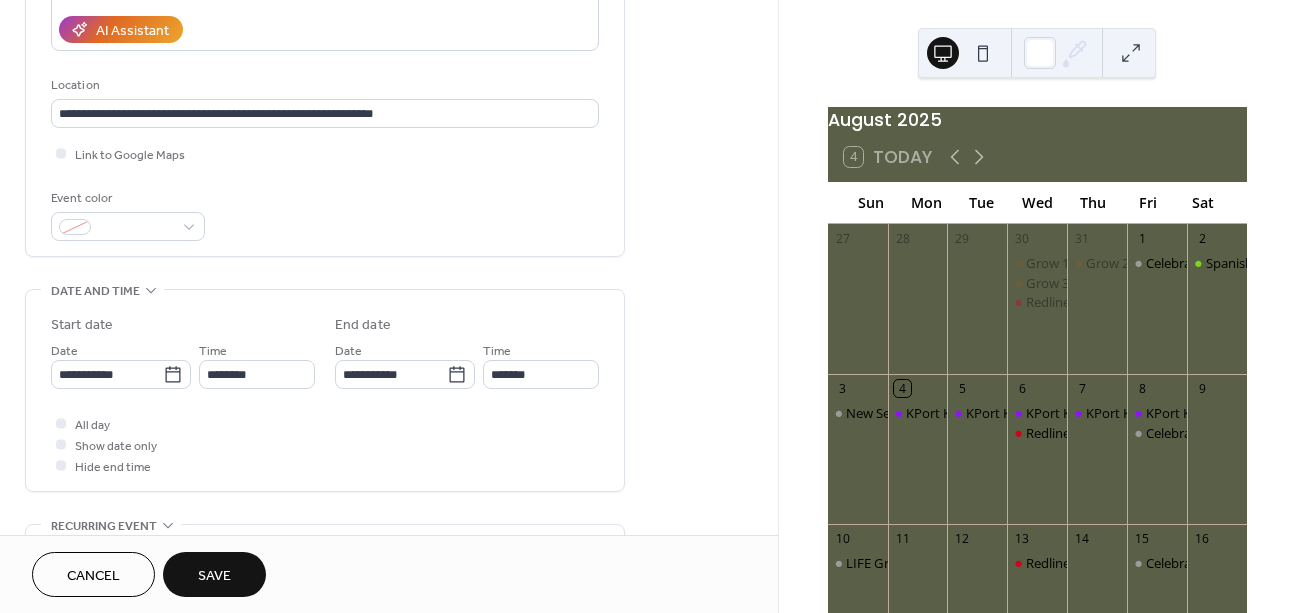 scroll, scrollTop: 364, scrollLeft: 0, axis: vertical 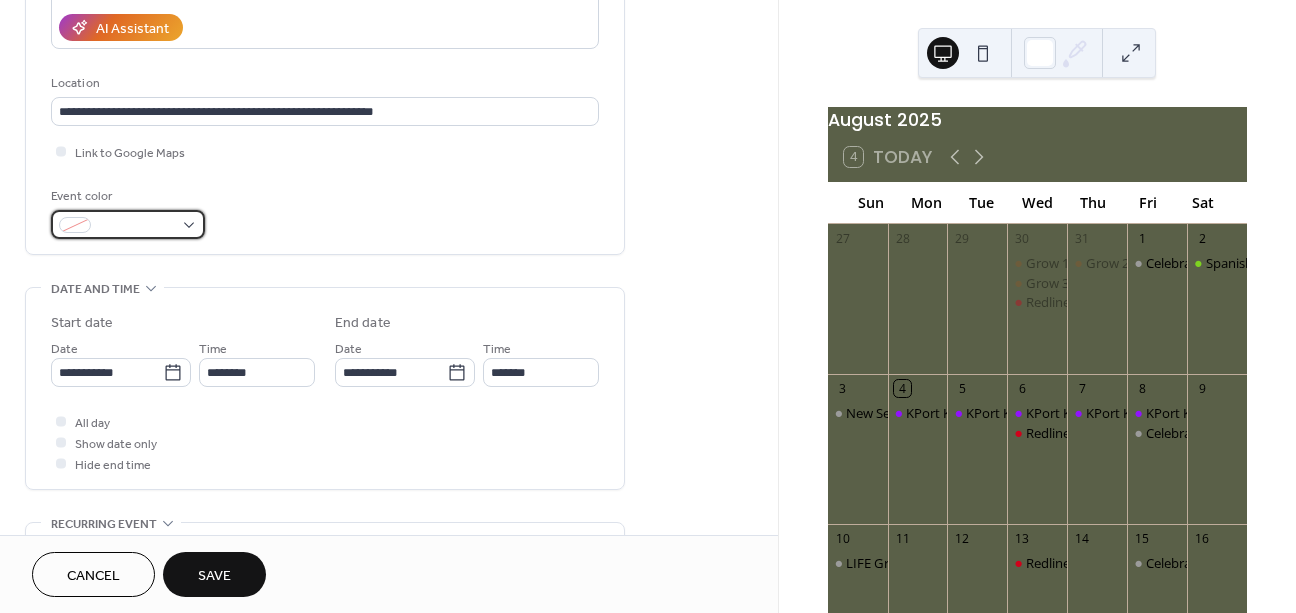 click at bounding box center (136, 226) 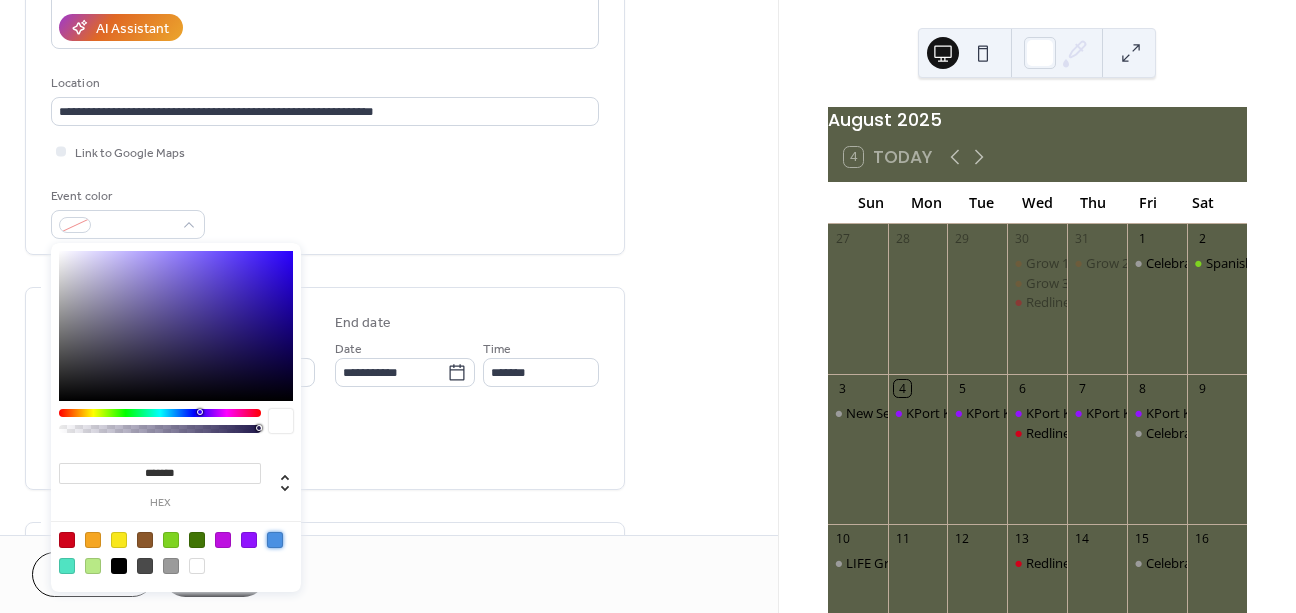 click at bounding box center (275, 540) 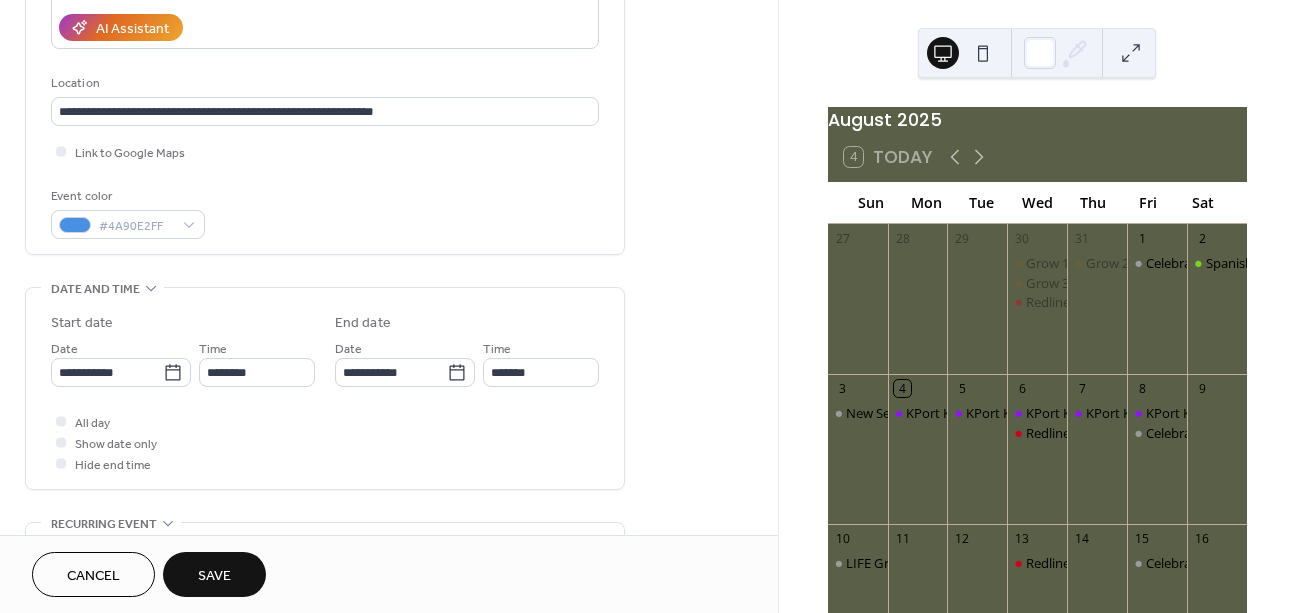 click on "**********" at bounding box center [325, 1] 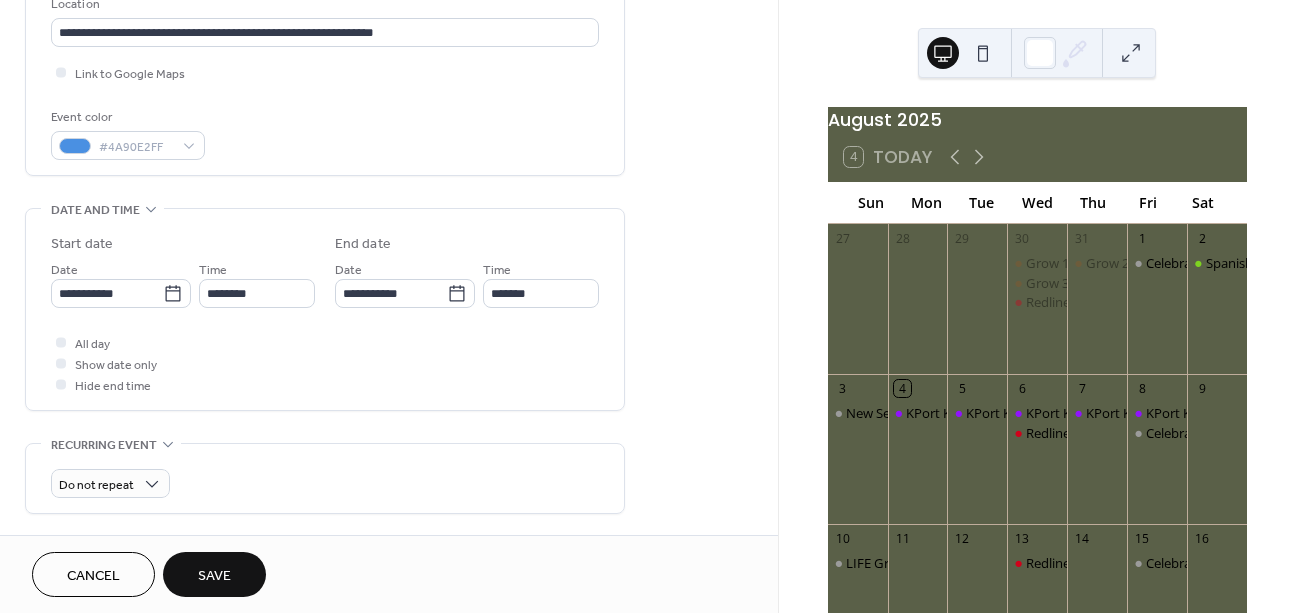 scroll, scrollTop: 450, scrollLeft: 0, axis: vertical 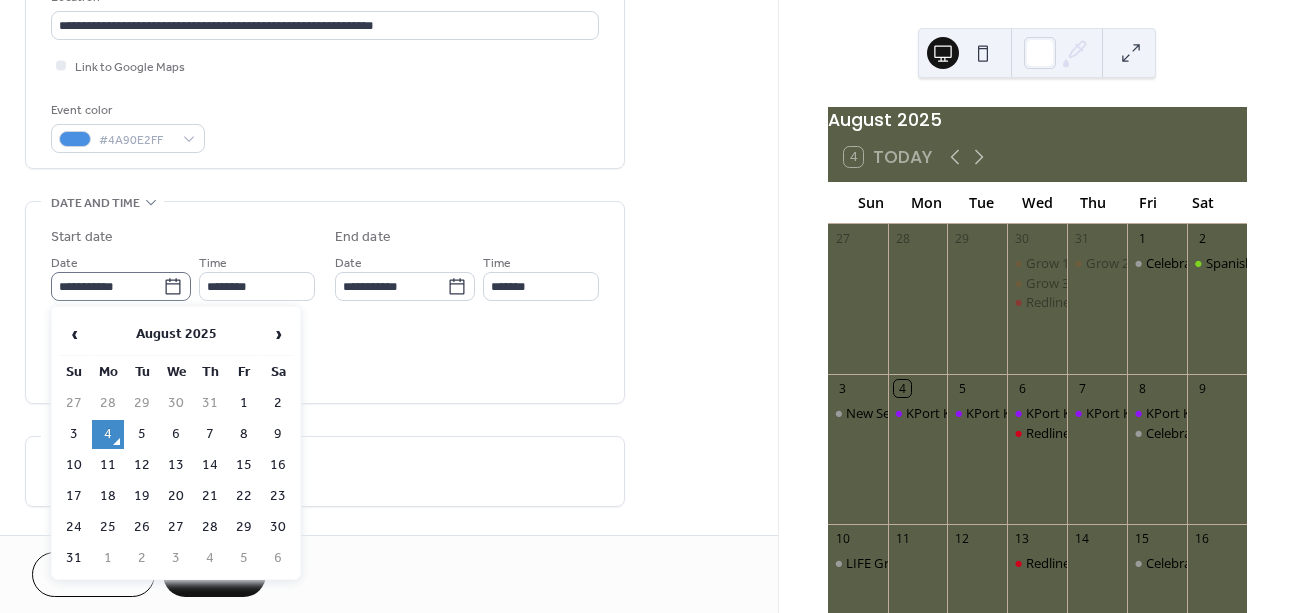 click on "**********" at bounding box center [121, 286] 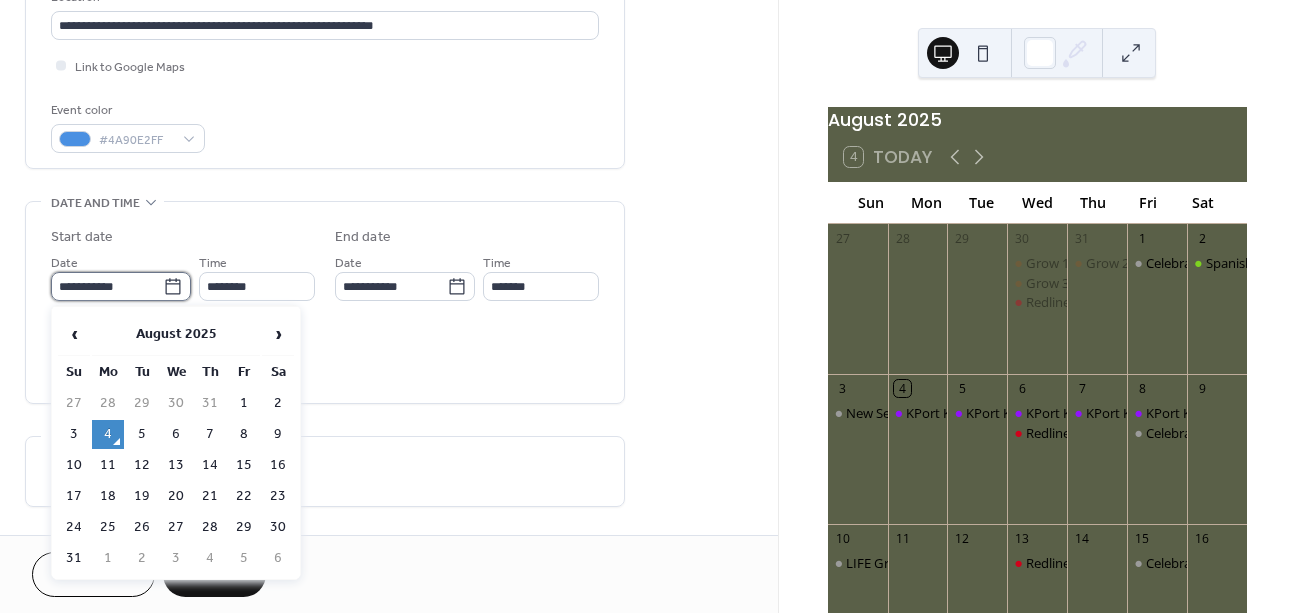 click on "**********" at bounding box center (107, 286) 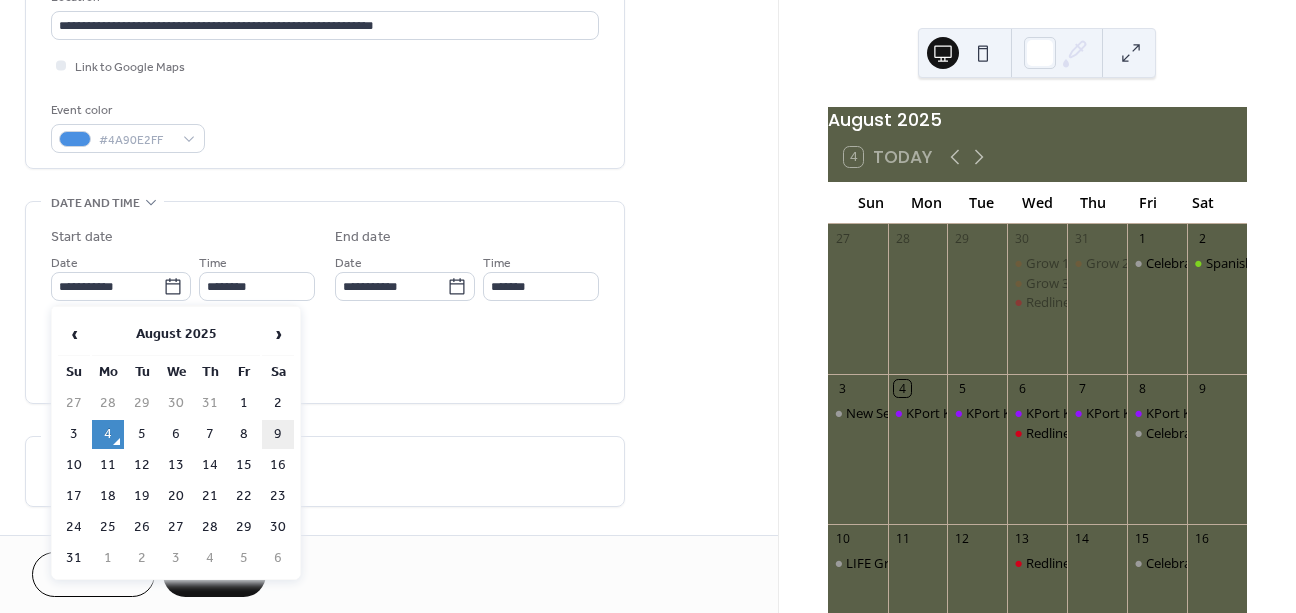 click on "9" at bounding box center (278, 434) 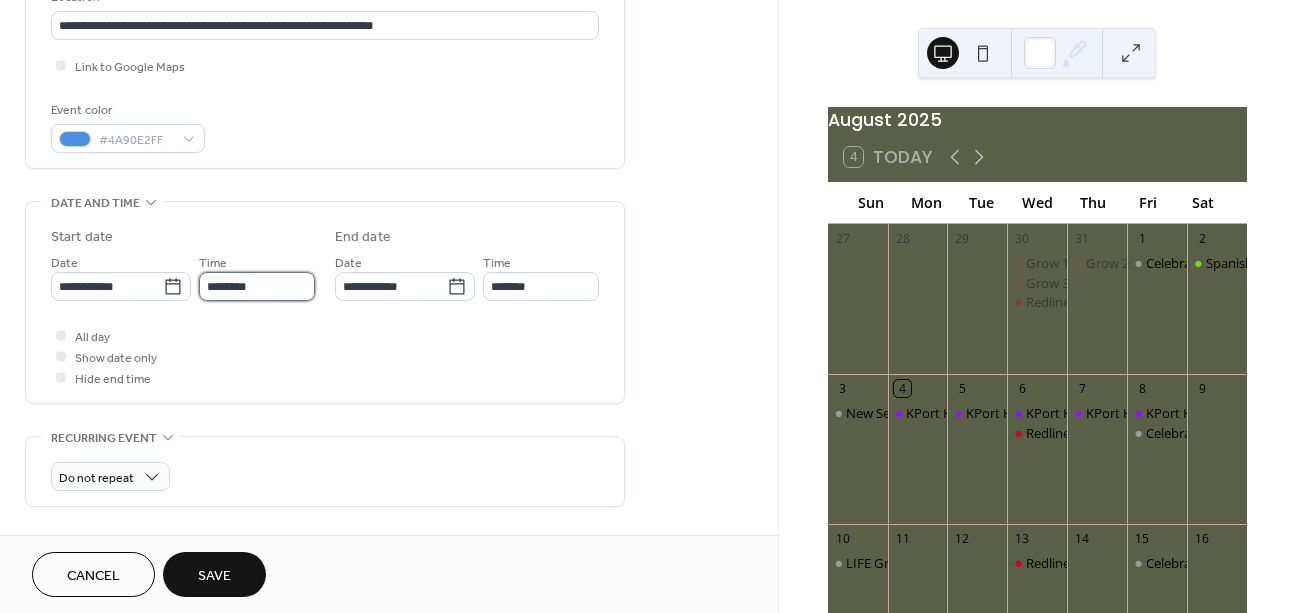 click on "********" at bounding box center (257, 286) 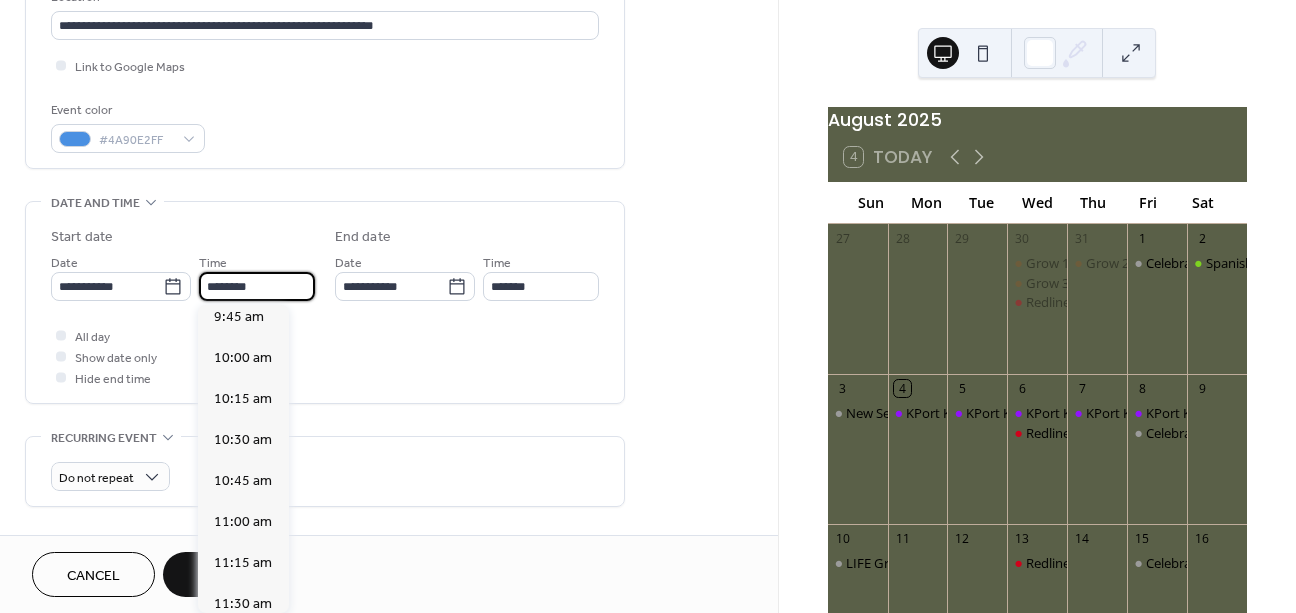 scroll, scrollTop: 1605, scrollLeft: 0, axis: vertical 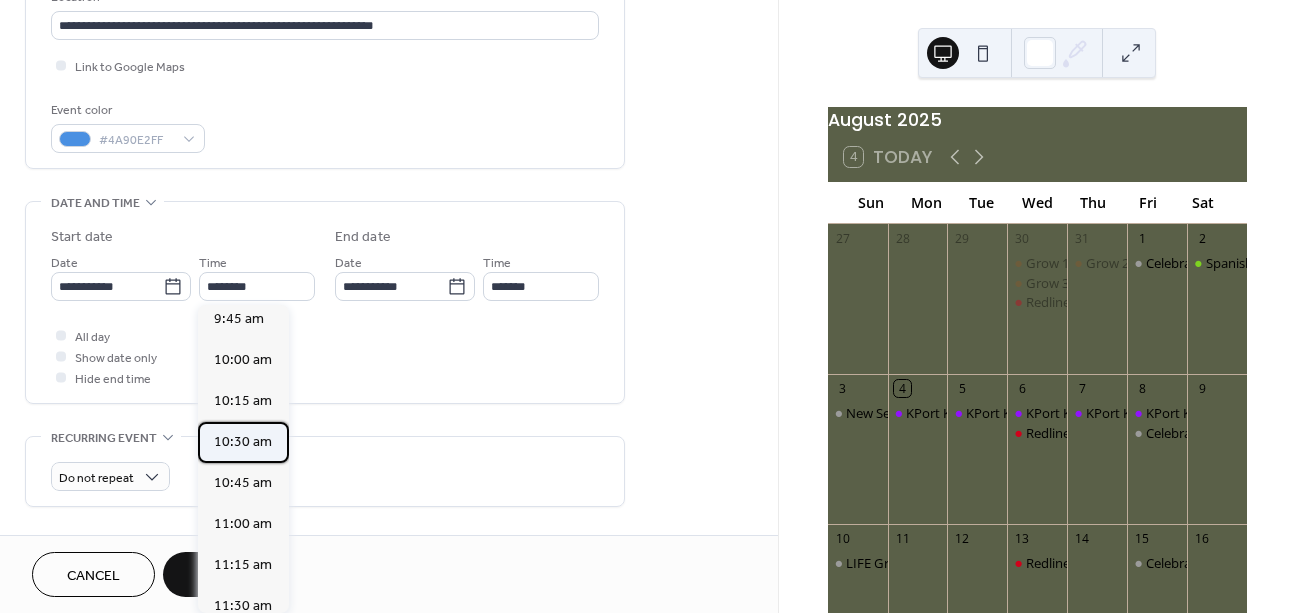 click on "10:30 am" at bounding box center [243, 442] 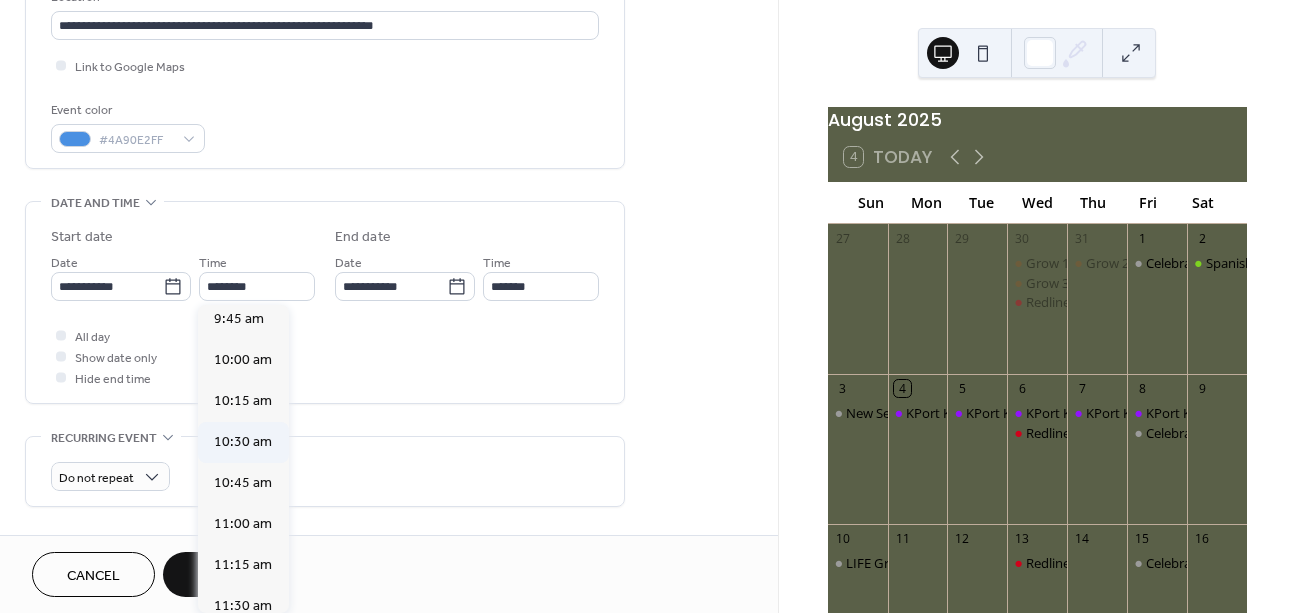 type on "********" 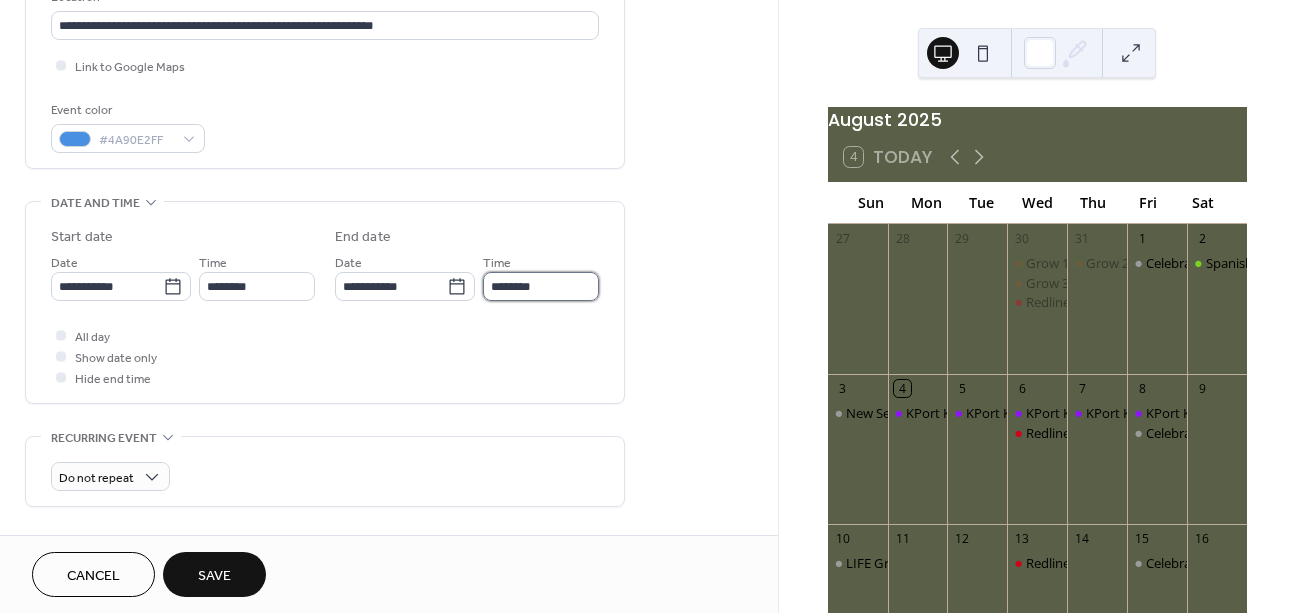 click on "********" at bounding box center (541, 286) 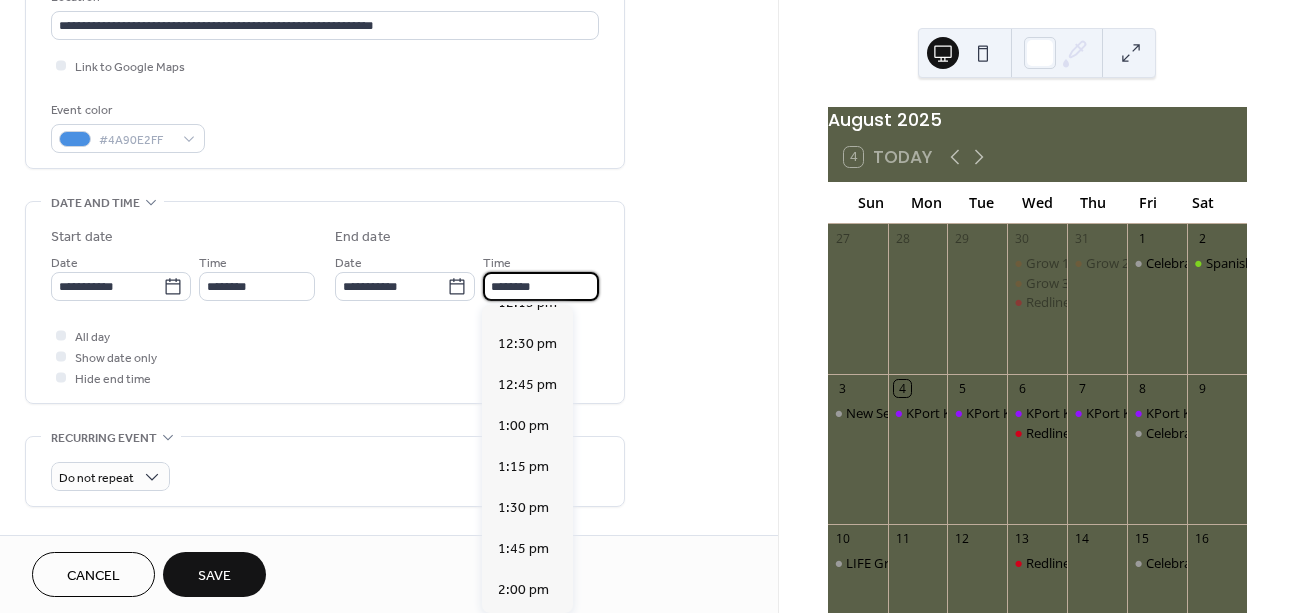 scroll, scrollTop: 286, scrollLeft: 0, axis: vertical 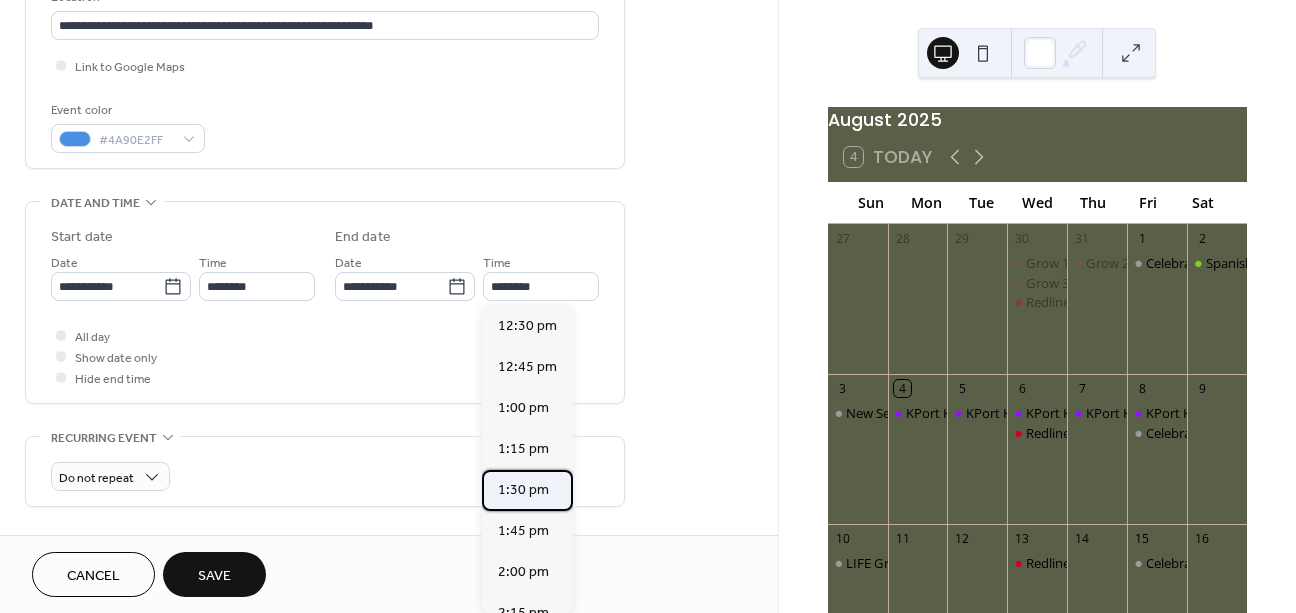 click on "1:30 pm" at bounding box center [523, 490] 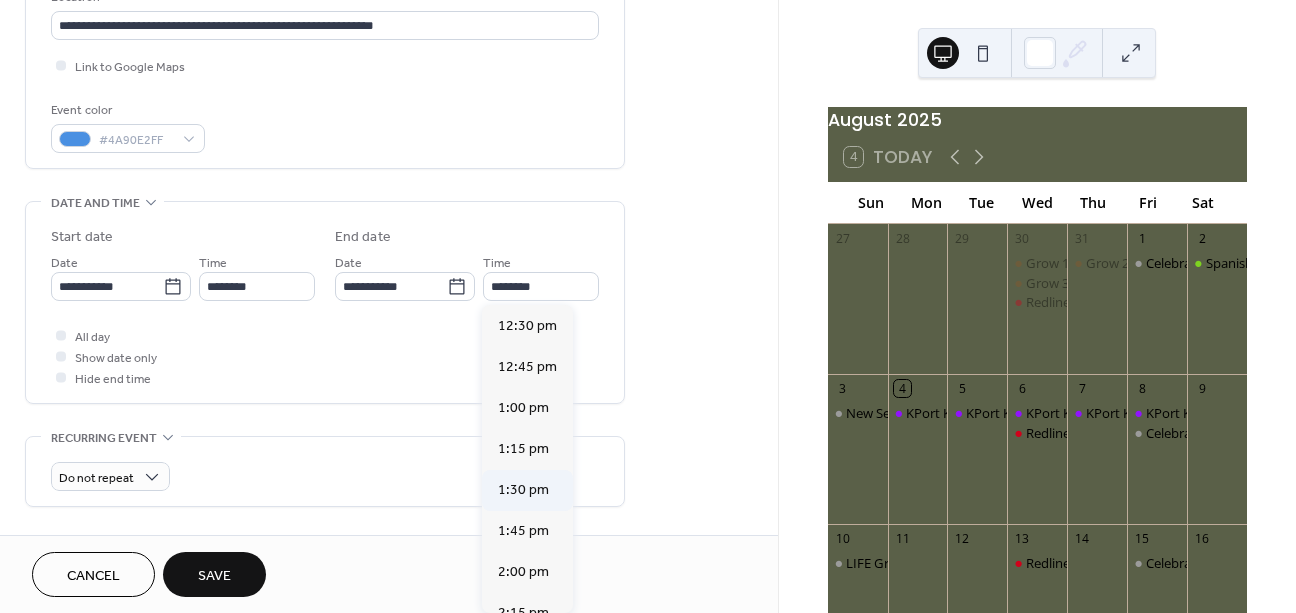 type on "*******" 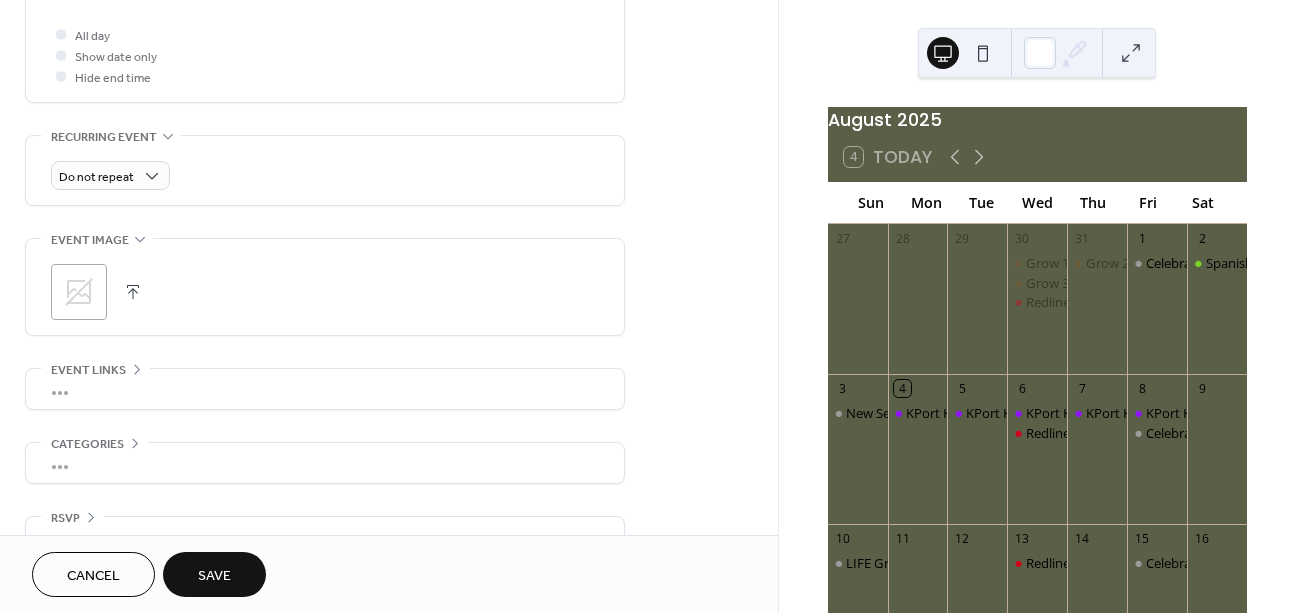 scroll, scrollTop: 763, scrollLeft: 0, axis: vertical 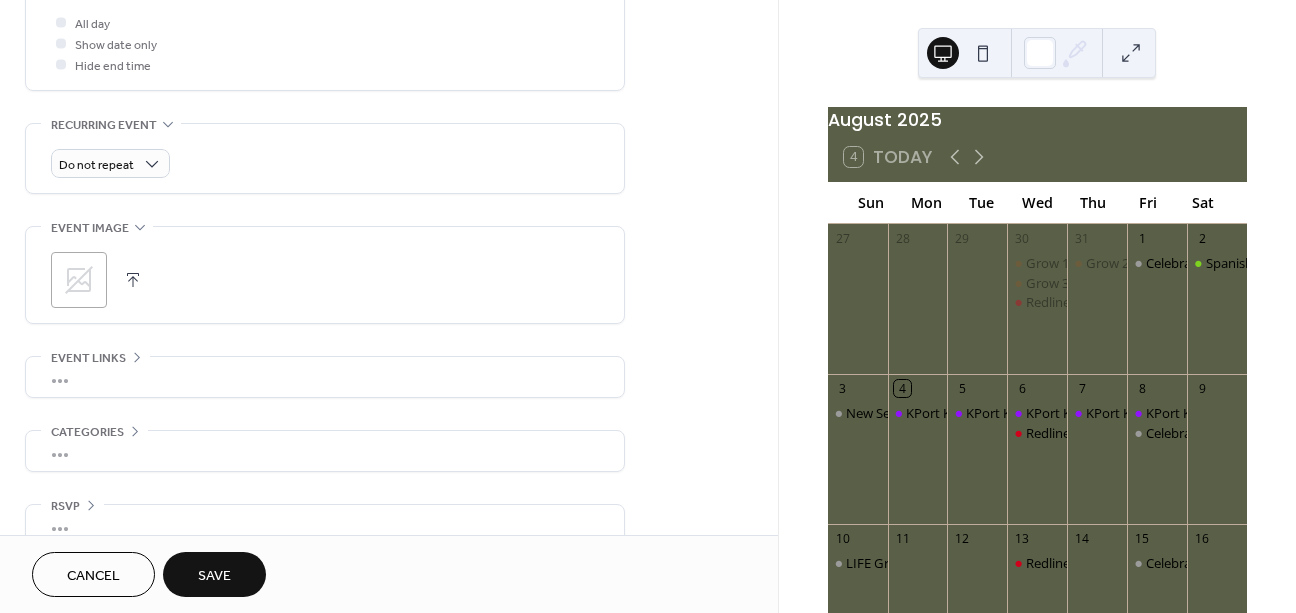 click on "Save" at bounding box center (214, 576) 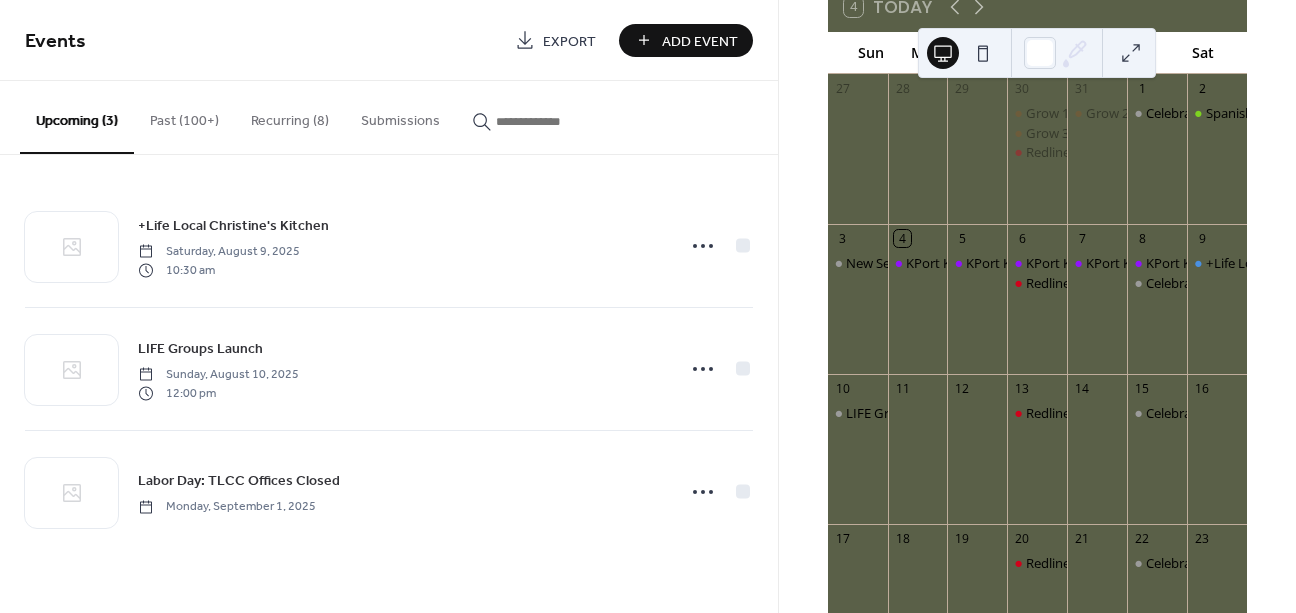 scroll, scrollTop: 157, scrollLeft: 0, axis: vertical 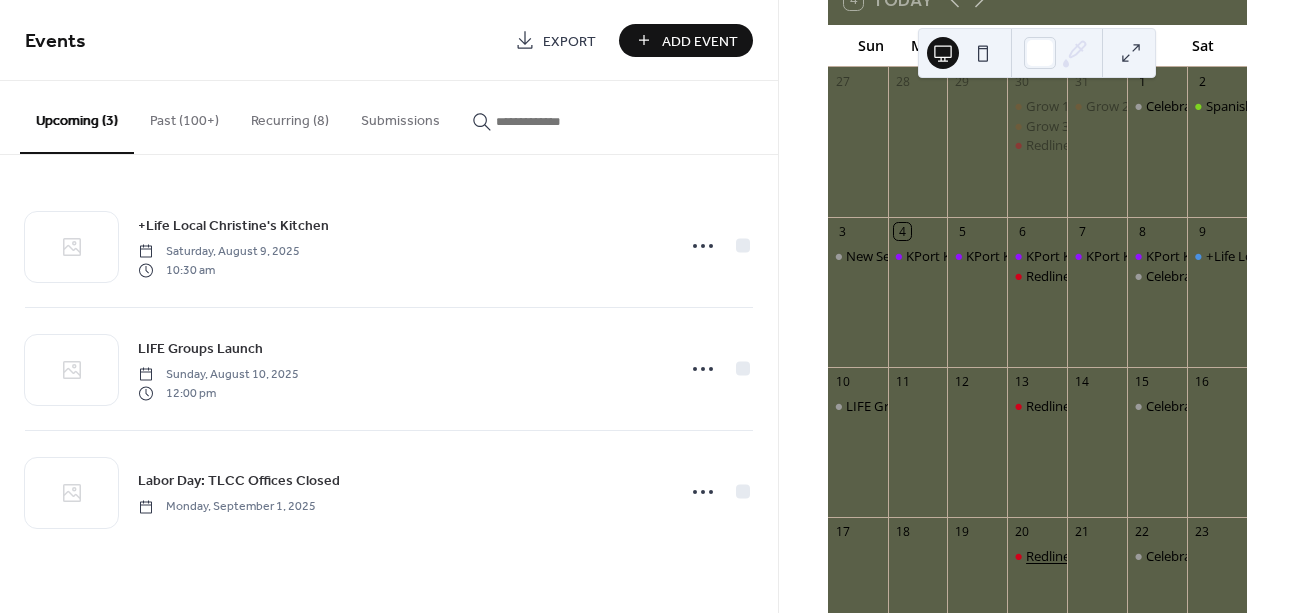 click on "Redline Youth" at bounding box center (1067, 556) 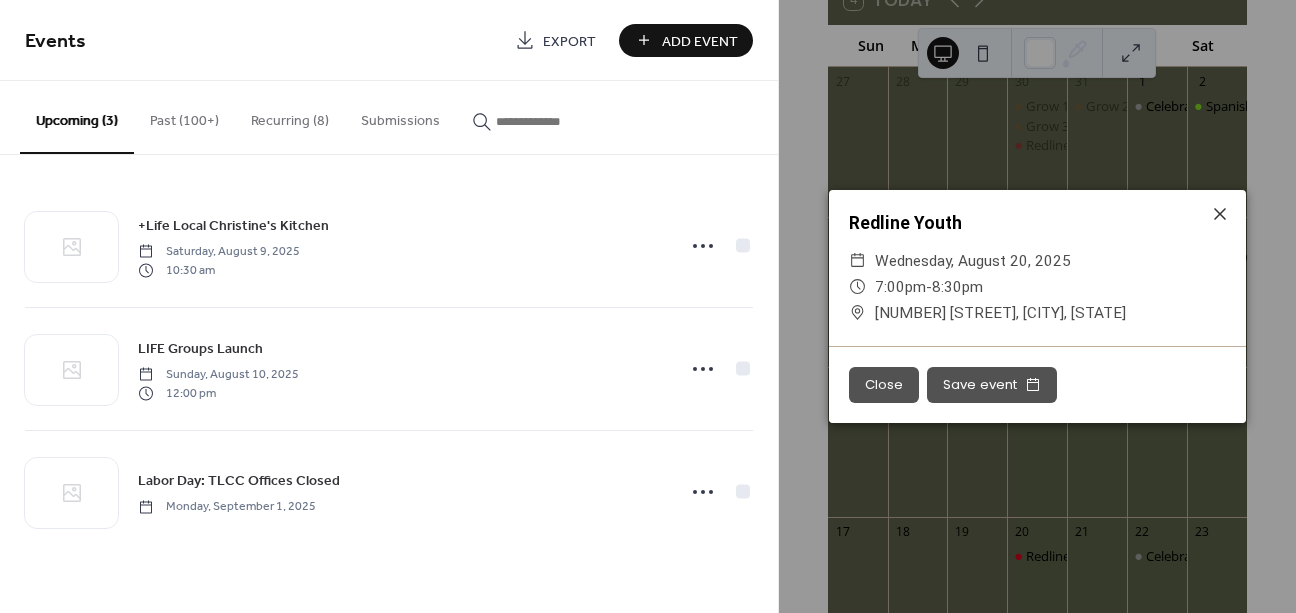 click 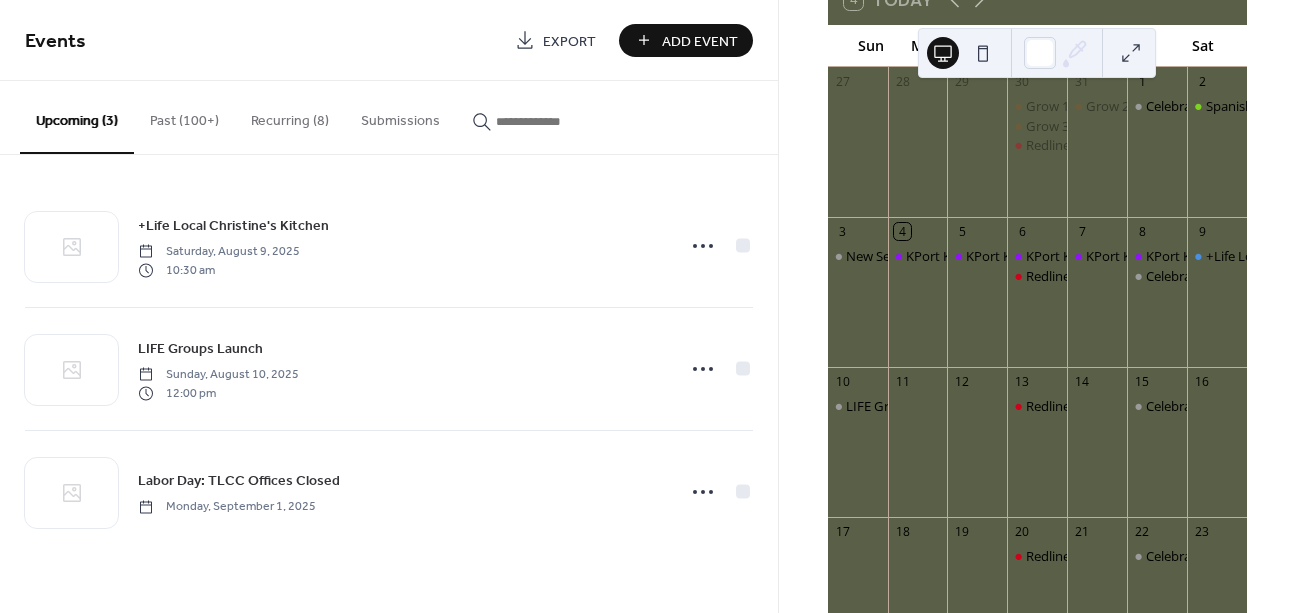 click on "Recurring (8)" at bounding box center (290, 116) 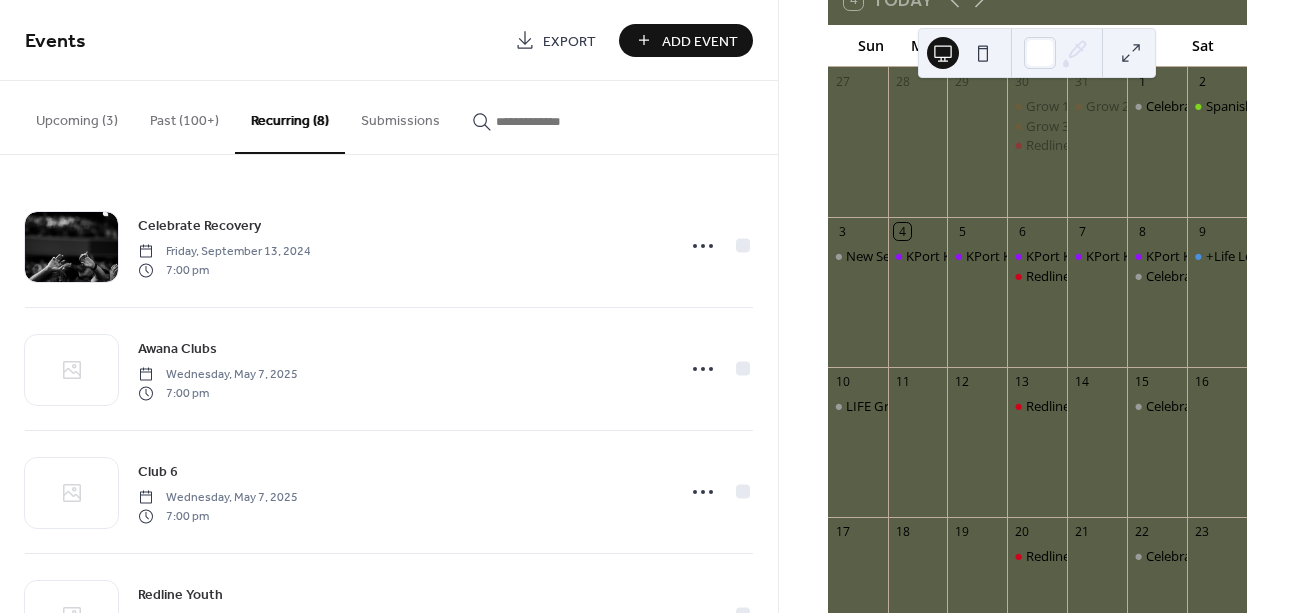 click on "Upcoming (3)" at bounding box center (77, 116) 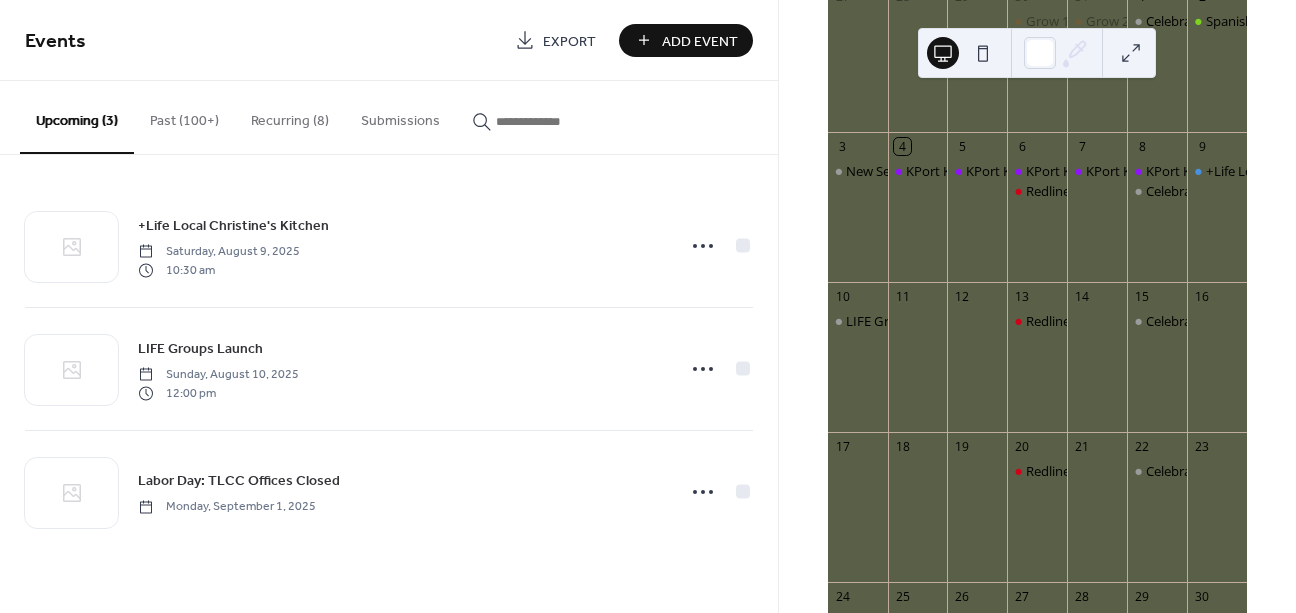 scroll, scrollTop: 251, scrollLeft: 0, axis: vertical 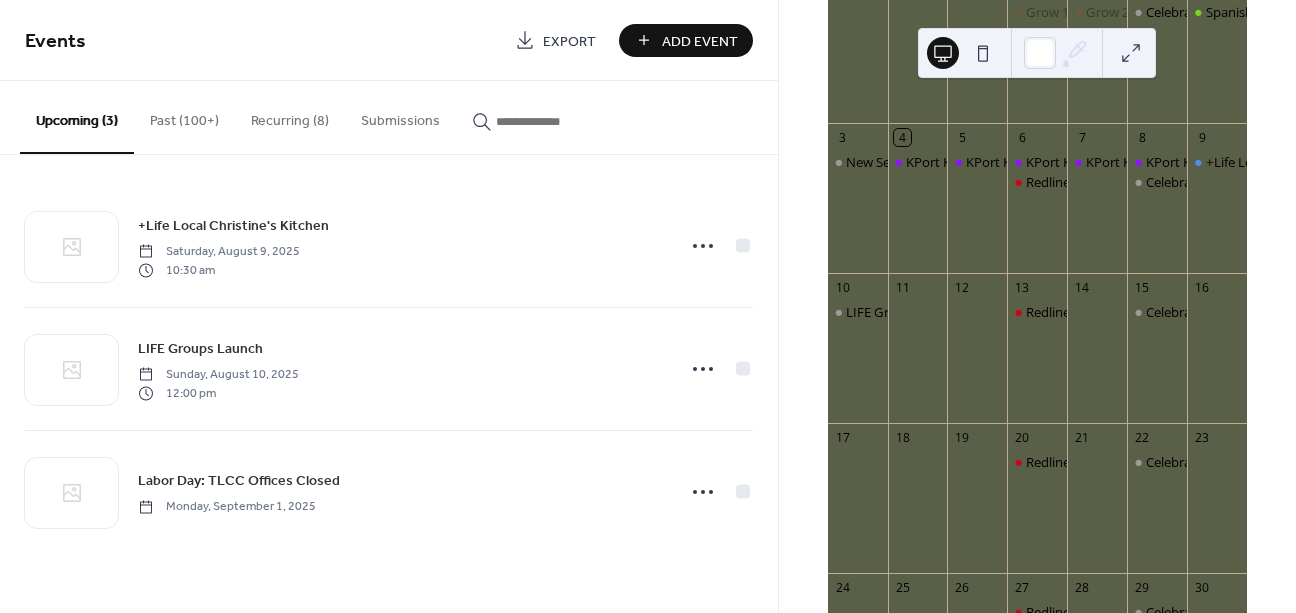 click on "Add Event" at bounding box center (700, 41) 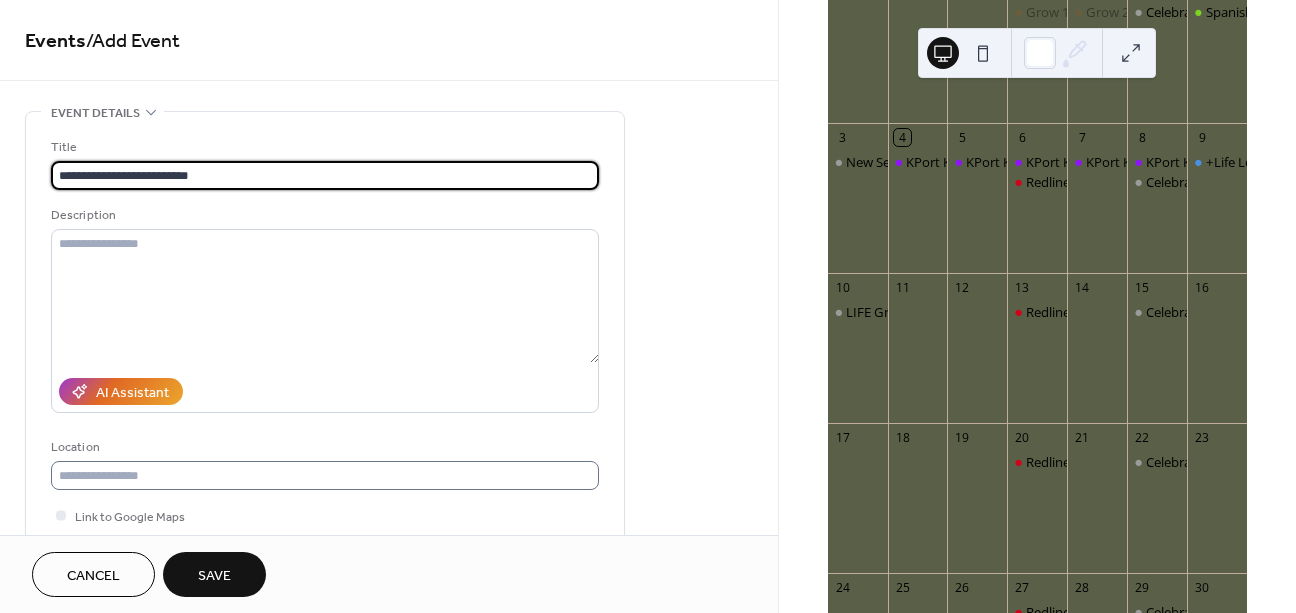 type on "**********" 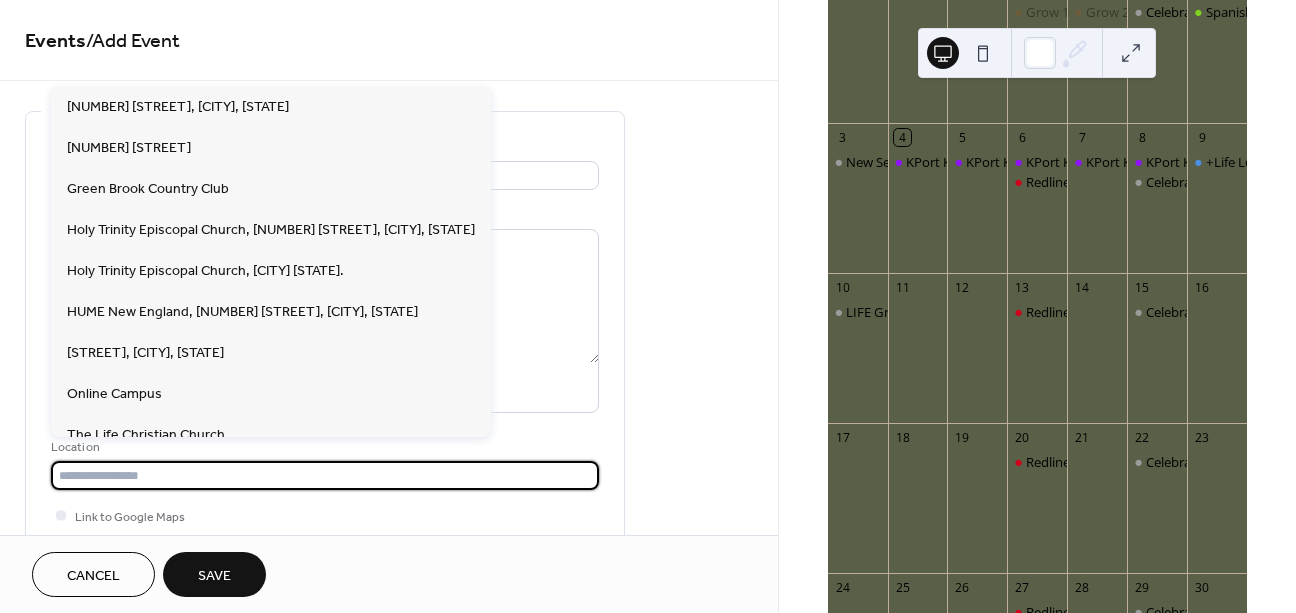 click at bounding box center [325, 475] 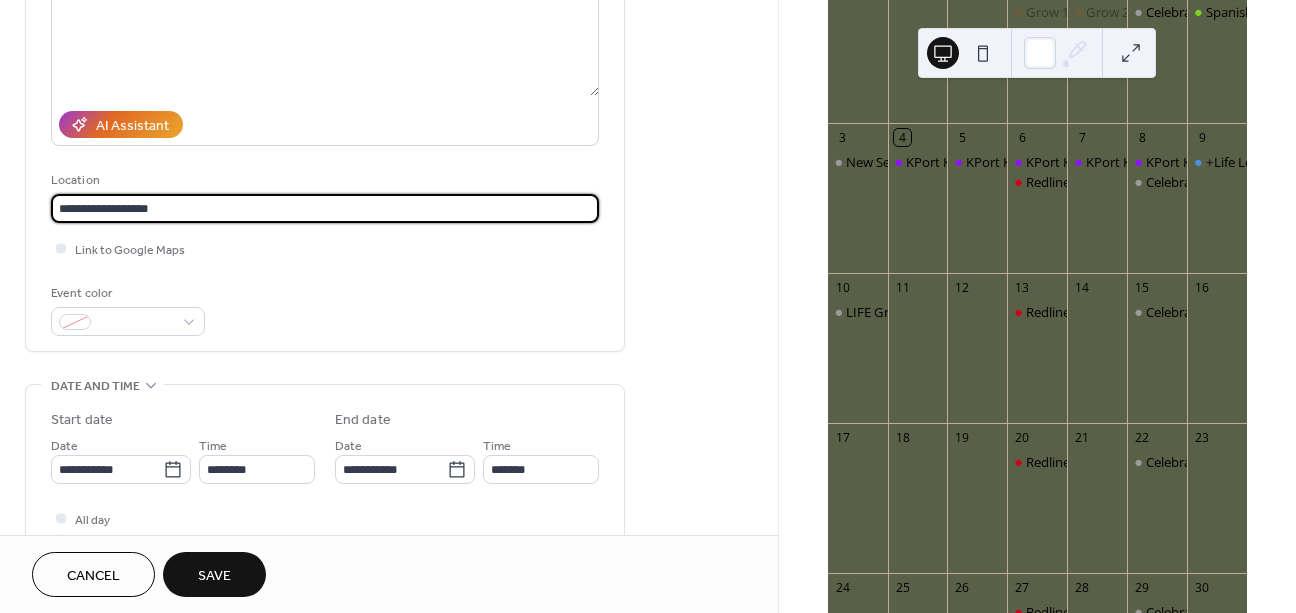 scroll, scrollTop: 275, scrollLeft: 0, axis: vertical 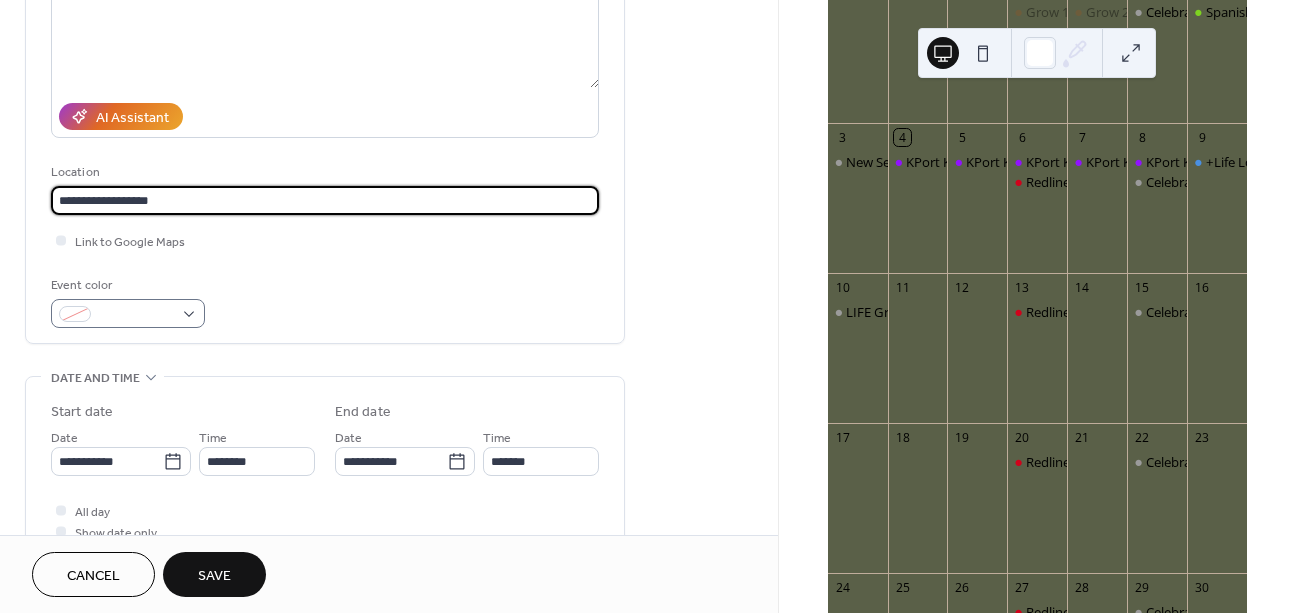 type on "**********" 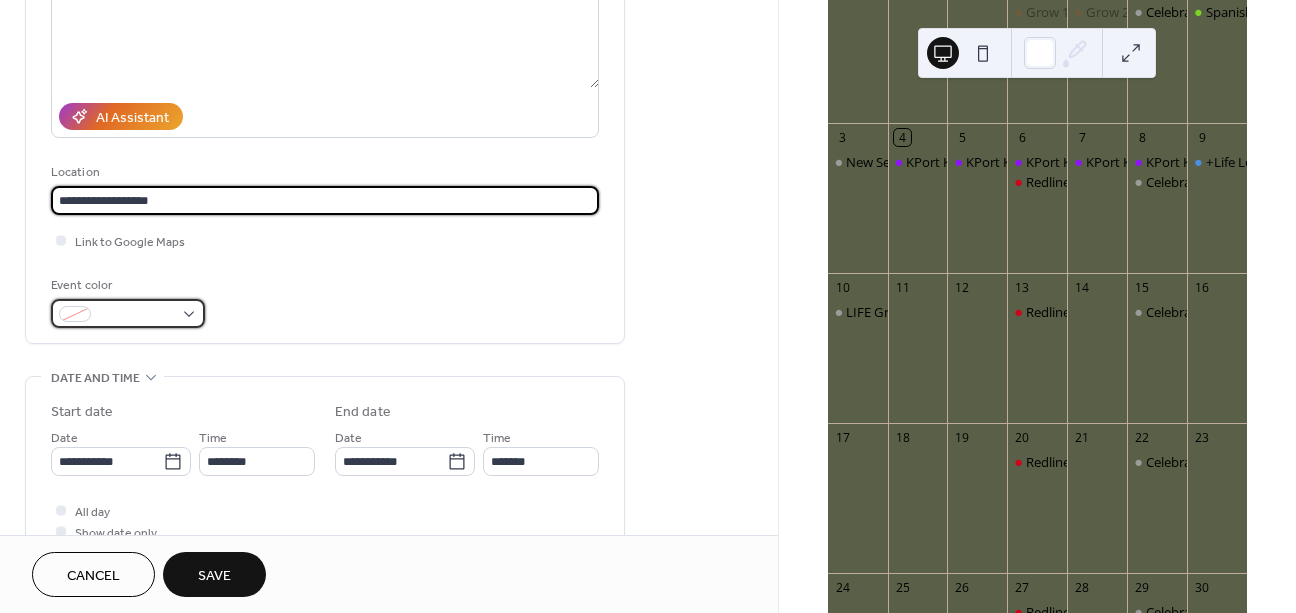 click at bounding box center [136, 315] 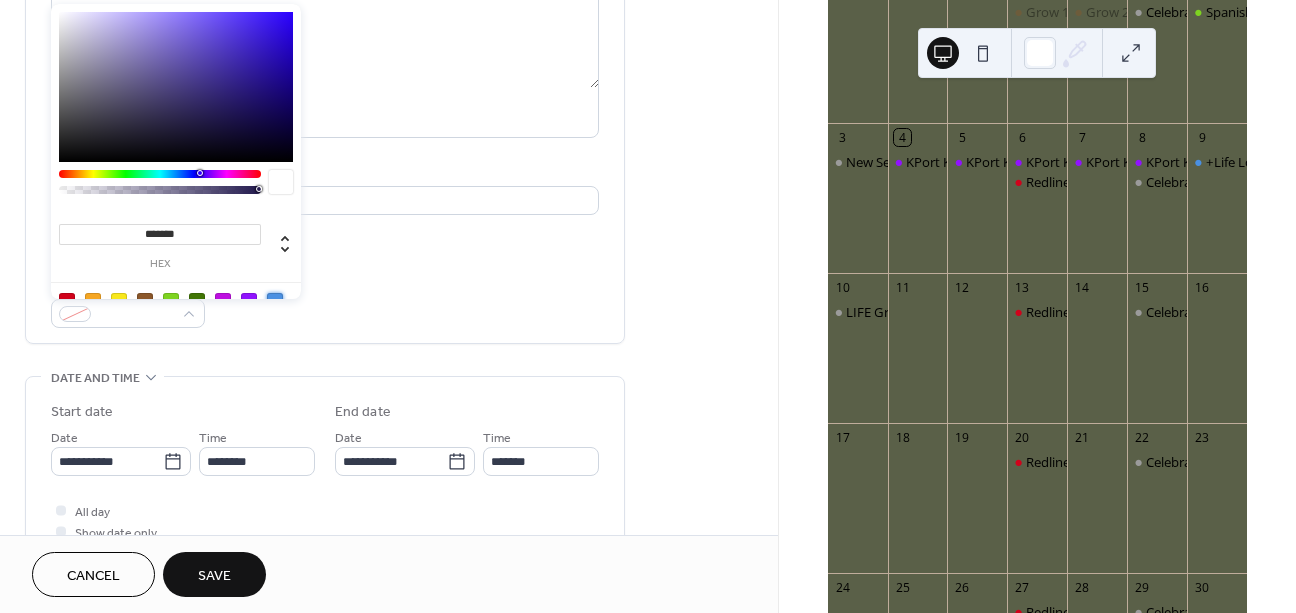 click at bounding box center (275, 301) 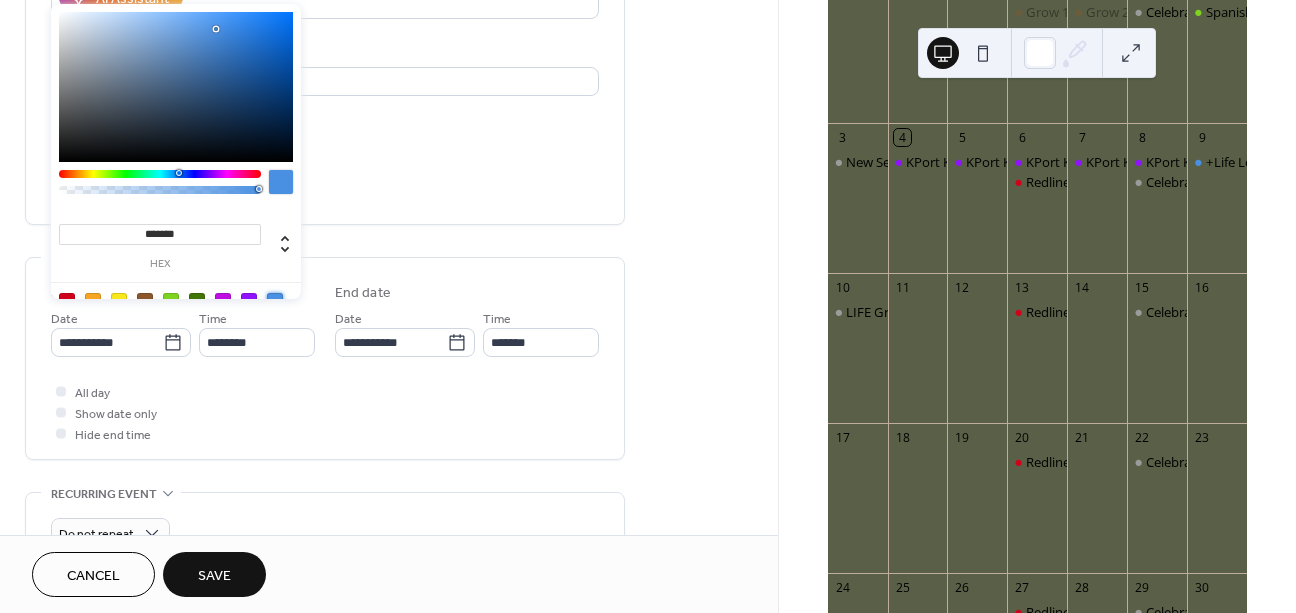 scroll, scrollTop: 404, scrollLeft: 0, axis: vertical 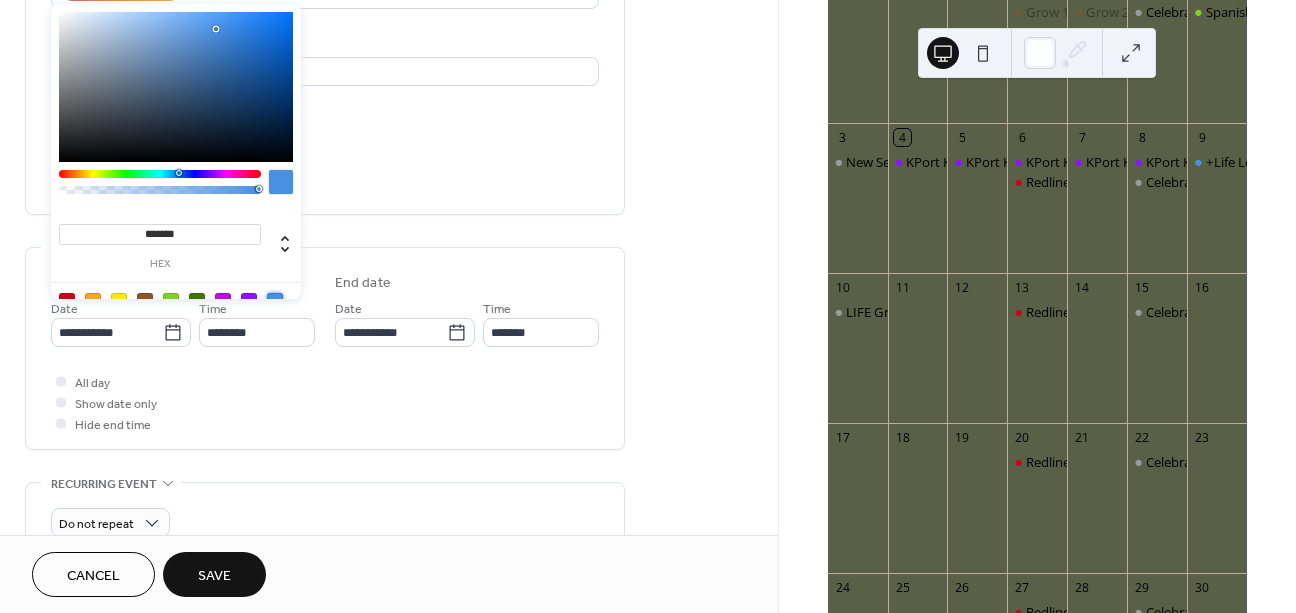 click on "All day Show date only Hide end time" at bounding box center [325, 402] 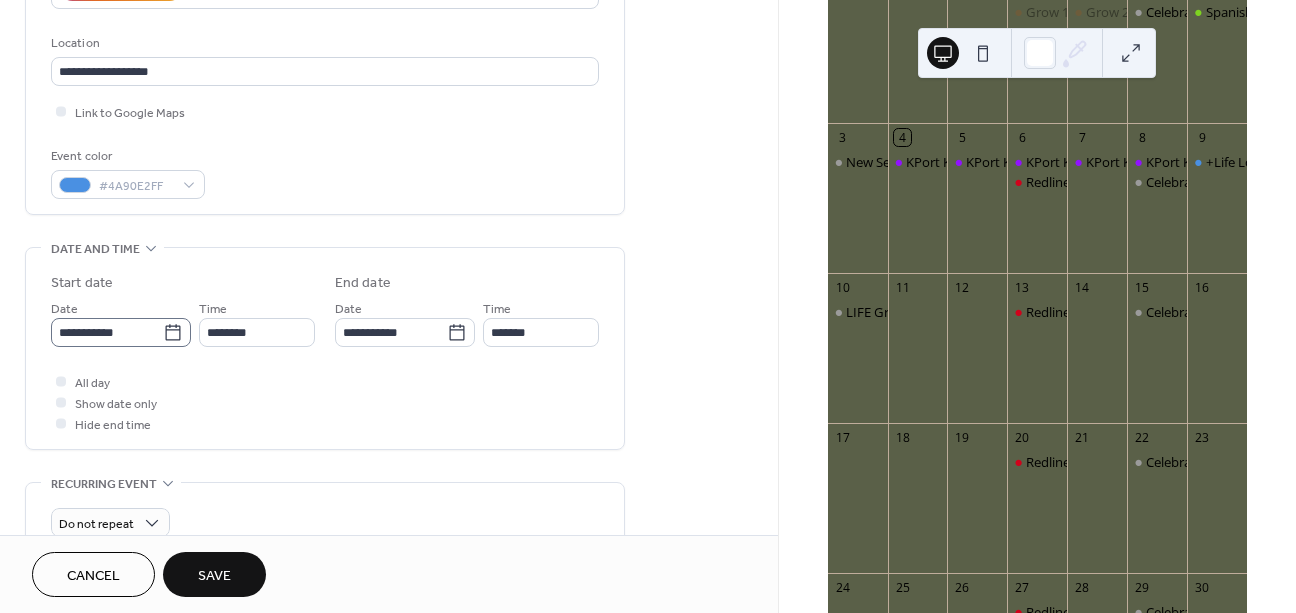 click 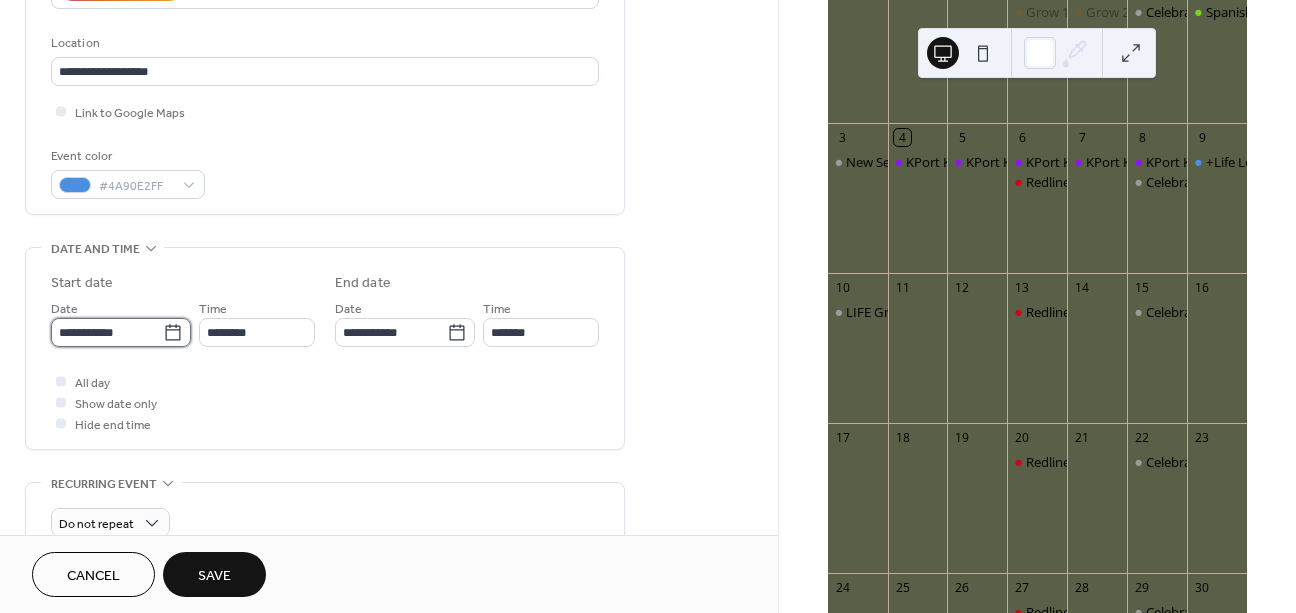 click on "**********" at bounding box center (107, 332) 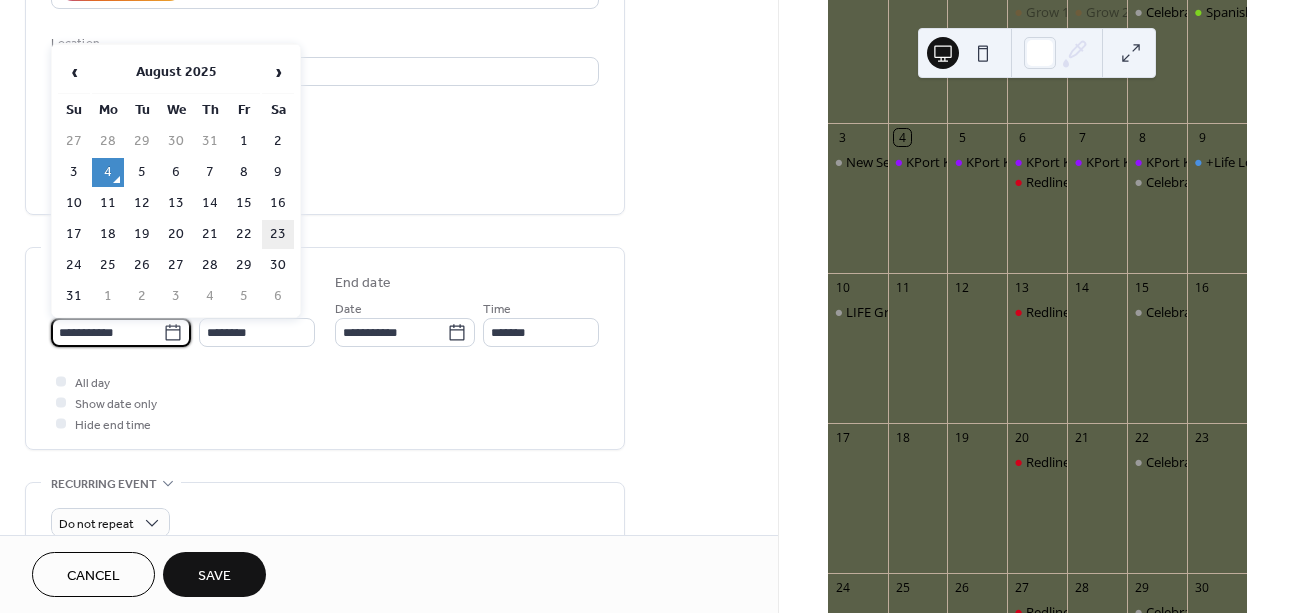 click on "23" at bounding box center (278, 234) 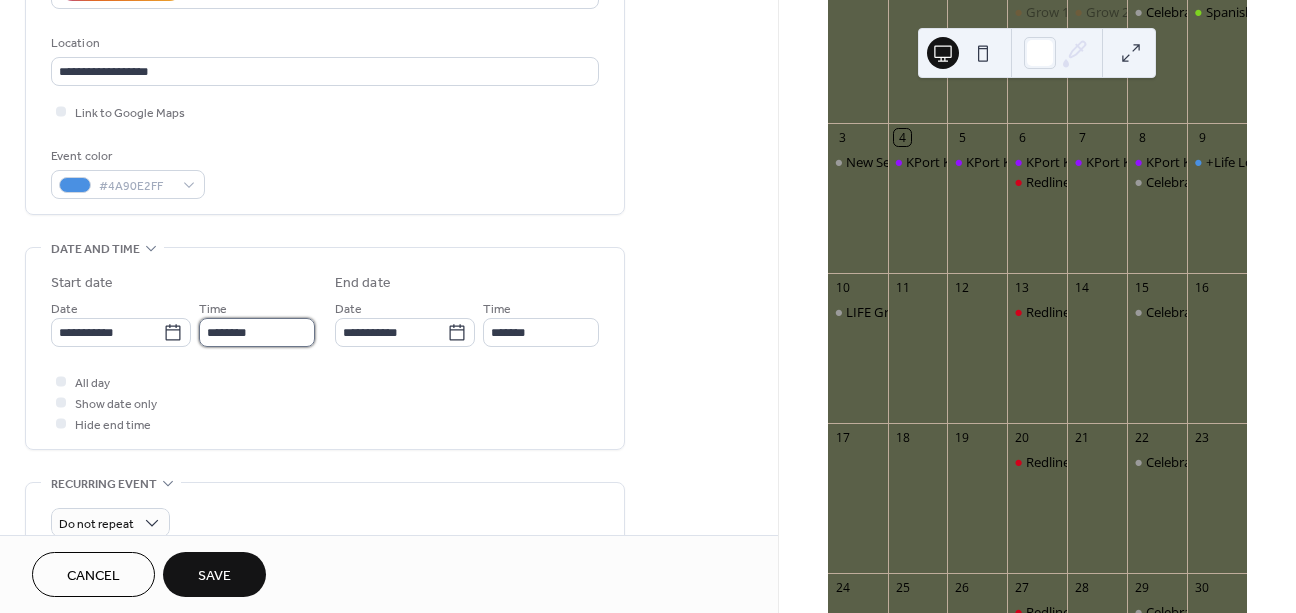 click on "********" at bounding box center [257, 332] 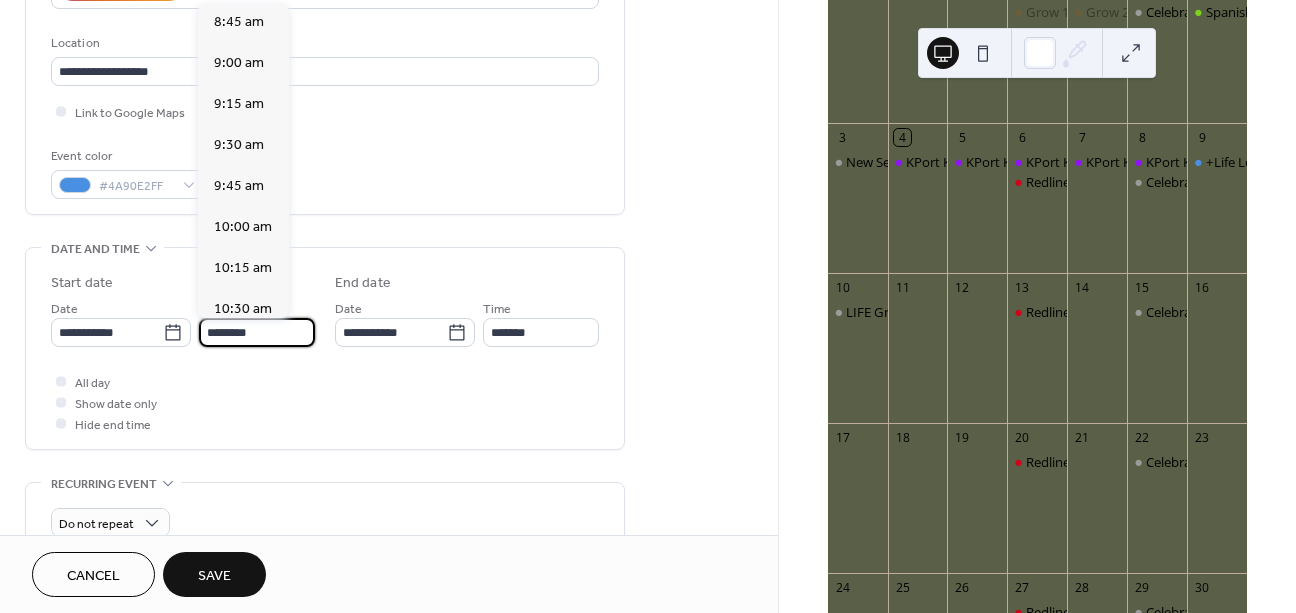 scroll, scrollTop: 1426, scrollLeft: 0, axis: vertical 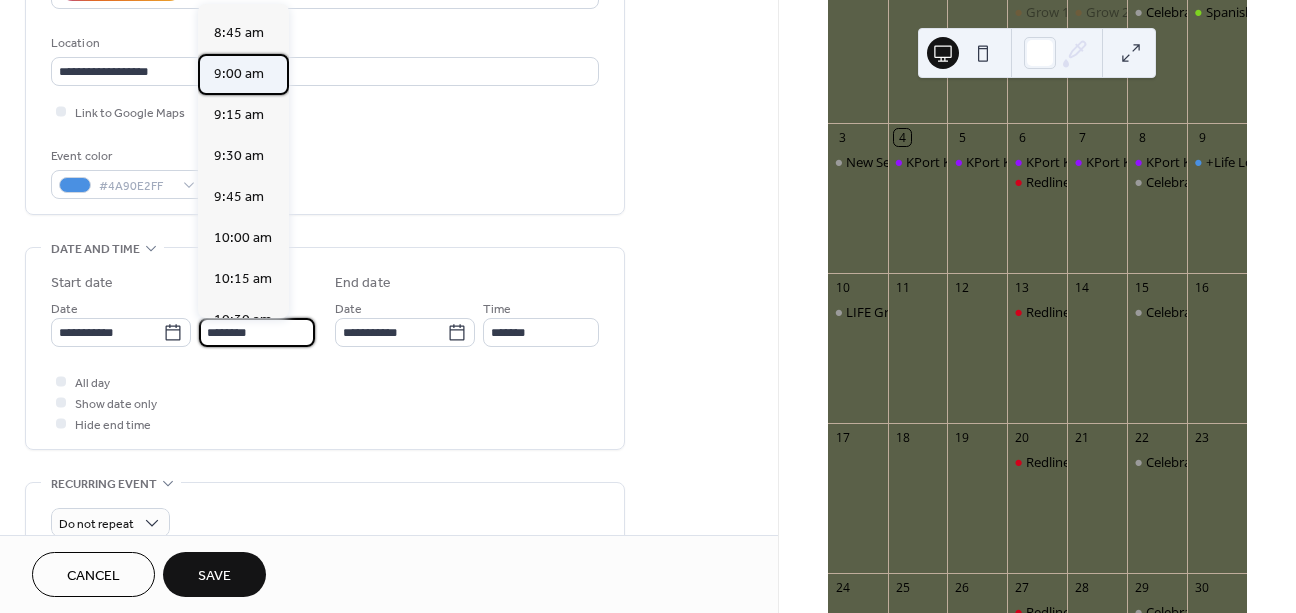 click on "9:00 am" at bounding box center (243, 74) 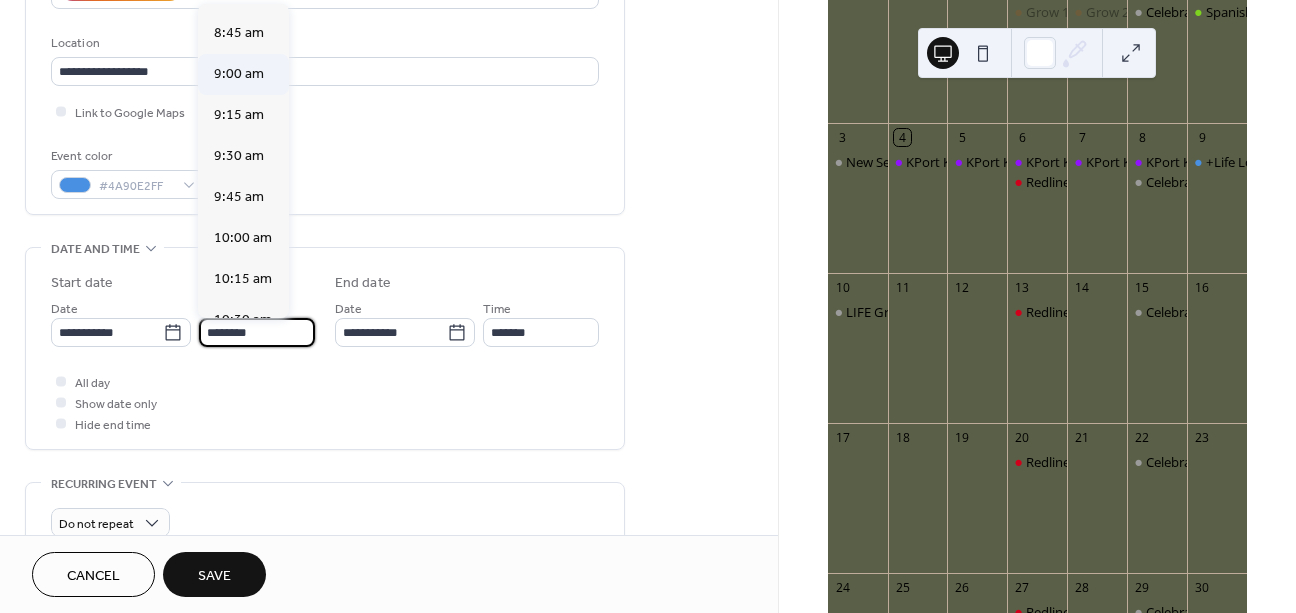 type on "*******" 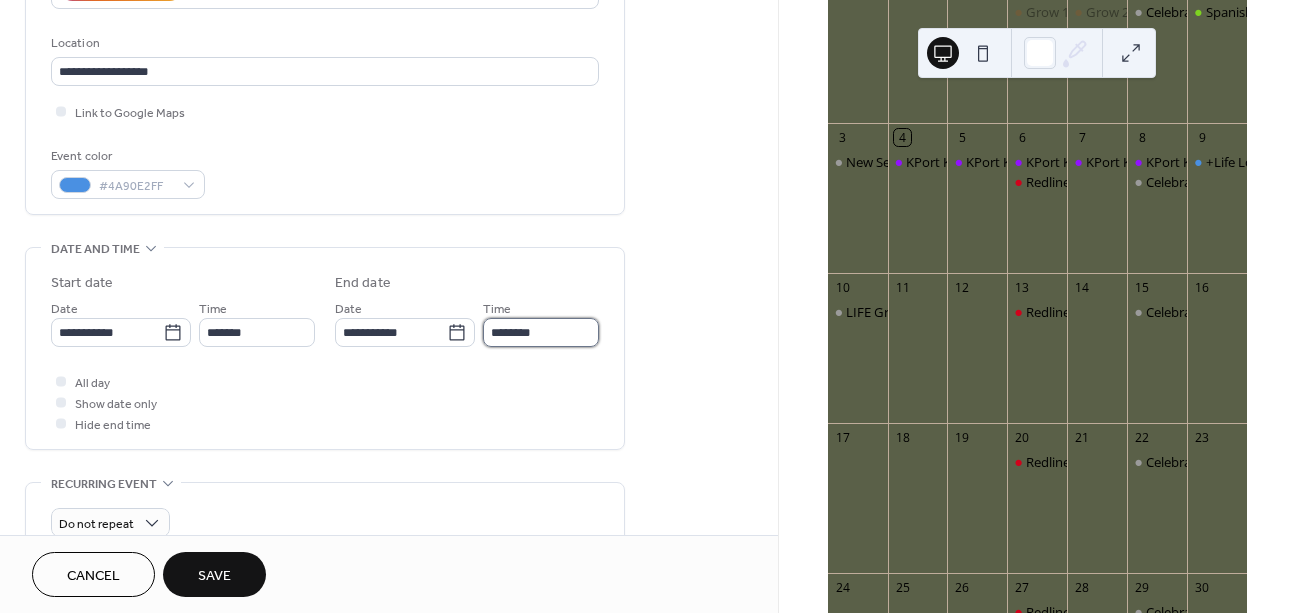 click on "********" at bounding box center [541, 332] 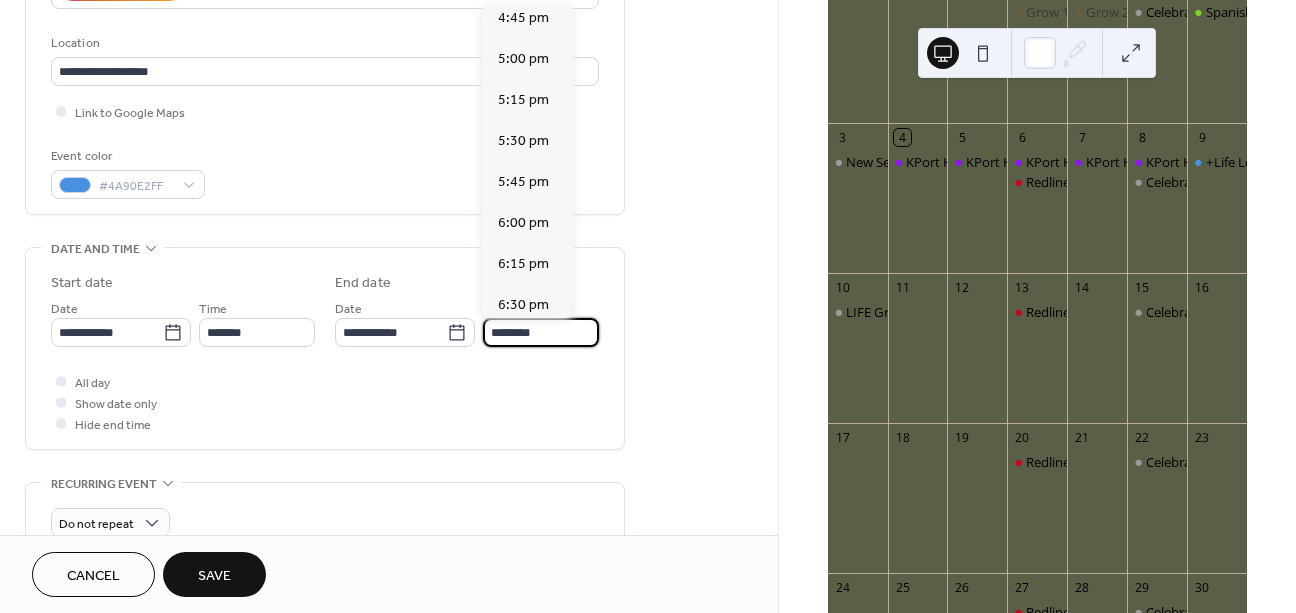 scroll, scrollTop: 1241, scrollLeft: 0, axis: vertical 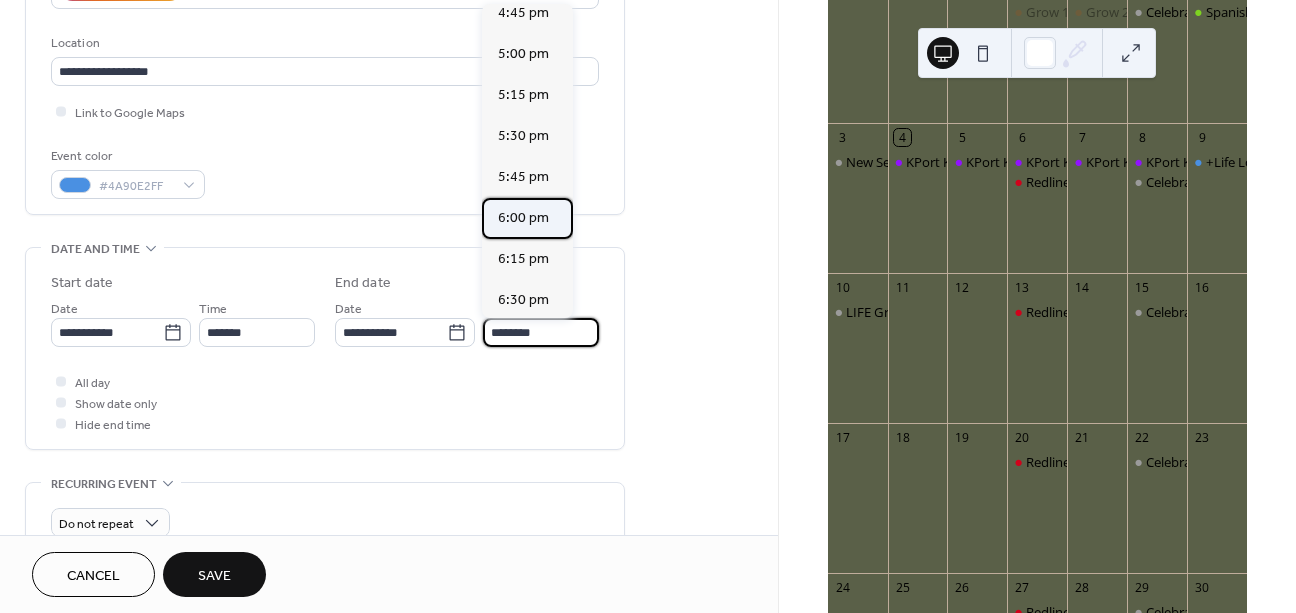click on "6:00 pm" at bounding box center (523, 218) 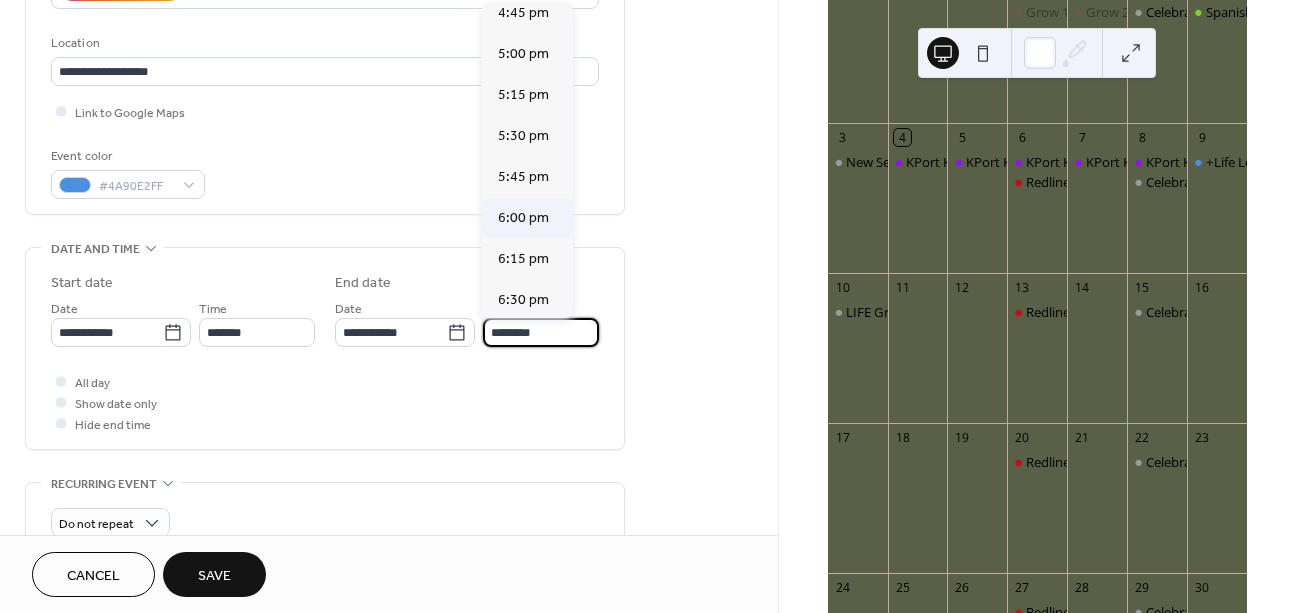 type on "*******" 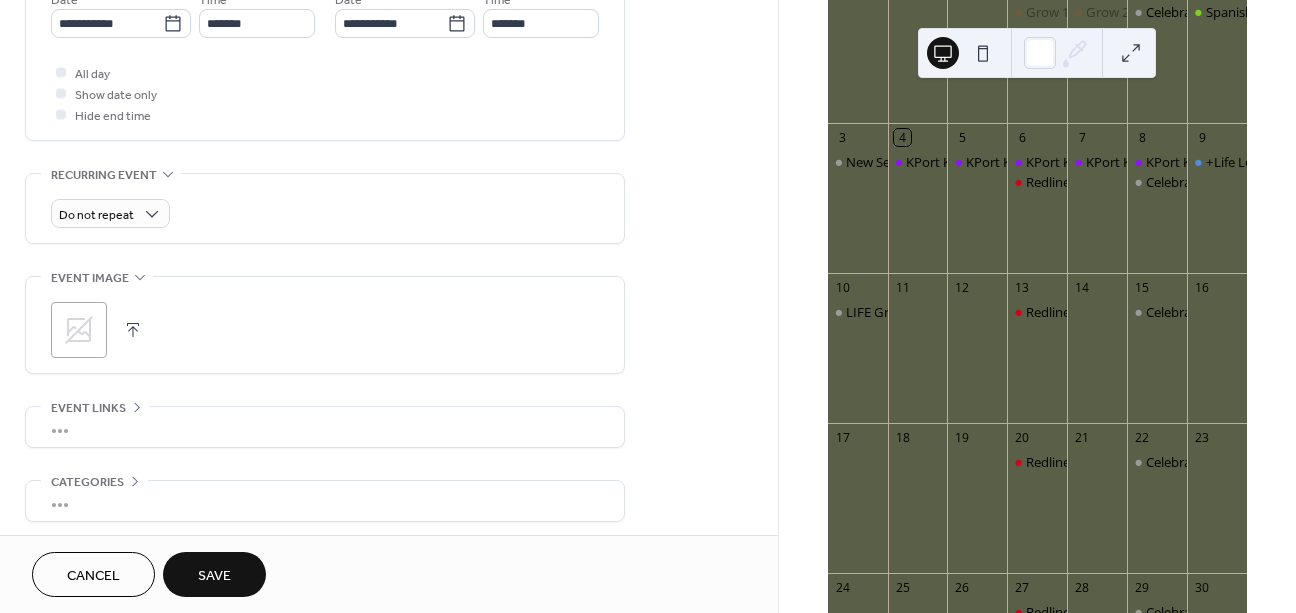scroll, scrollTop: 794, scrollLeft: 0, axis: vertical 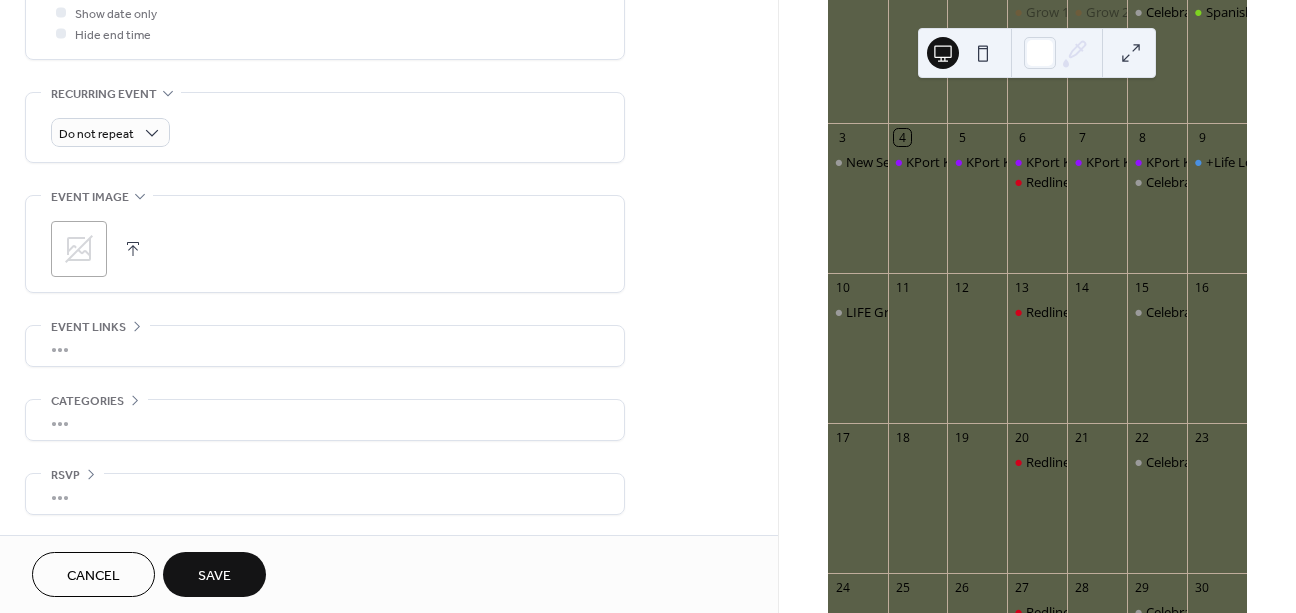 click on "•••" at bounding box center (325, 346) 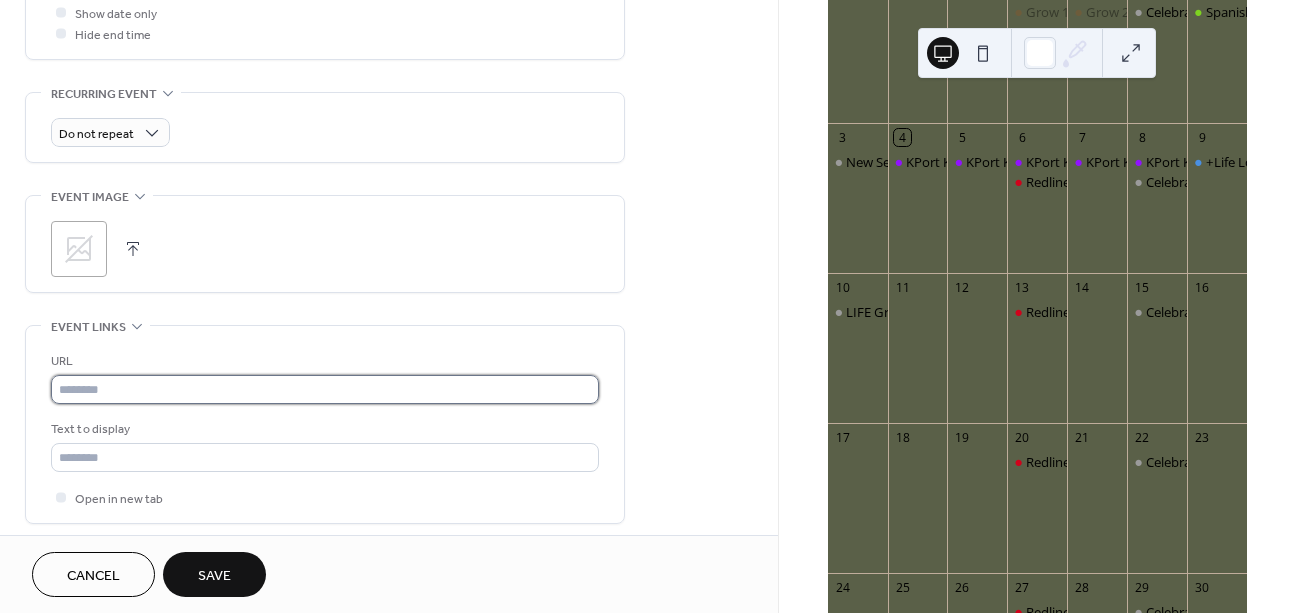 click at bounding box center [325, 389] 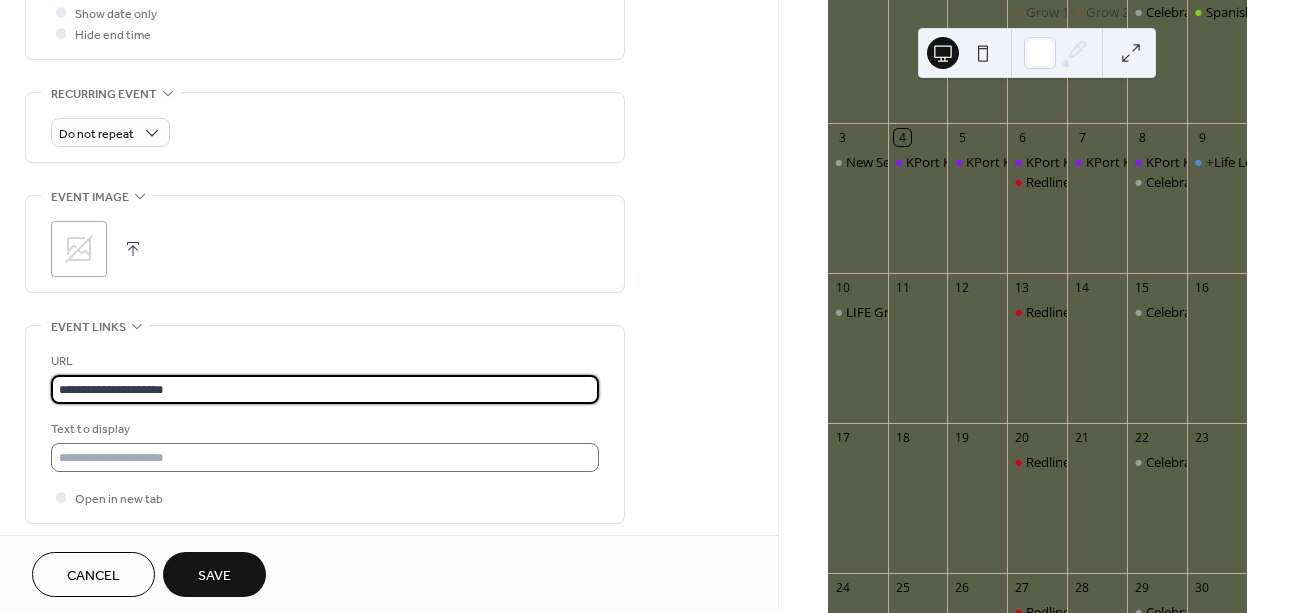type on "**********" 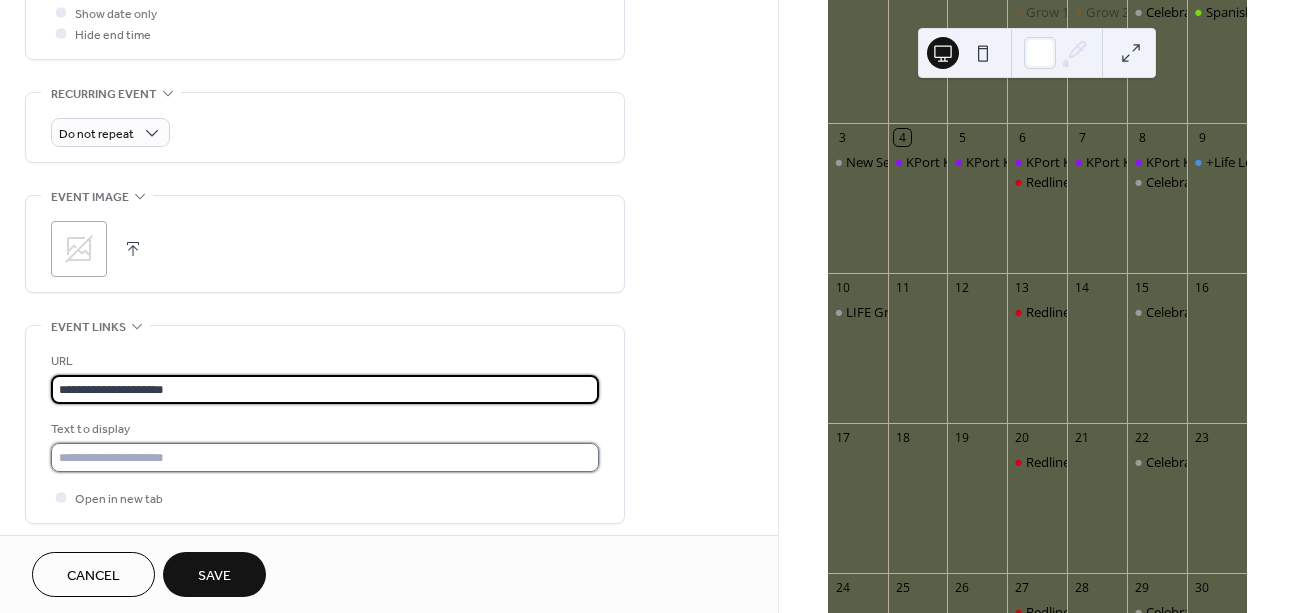 click at bounding box center (325, 457) 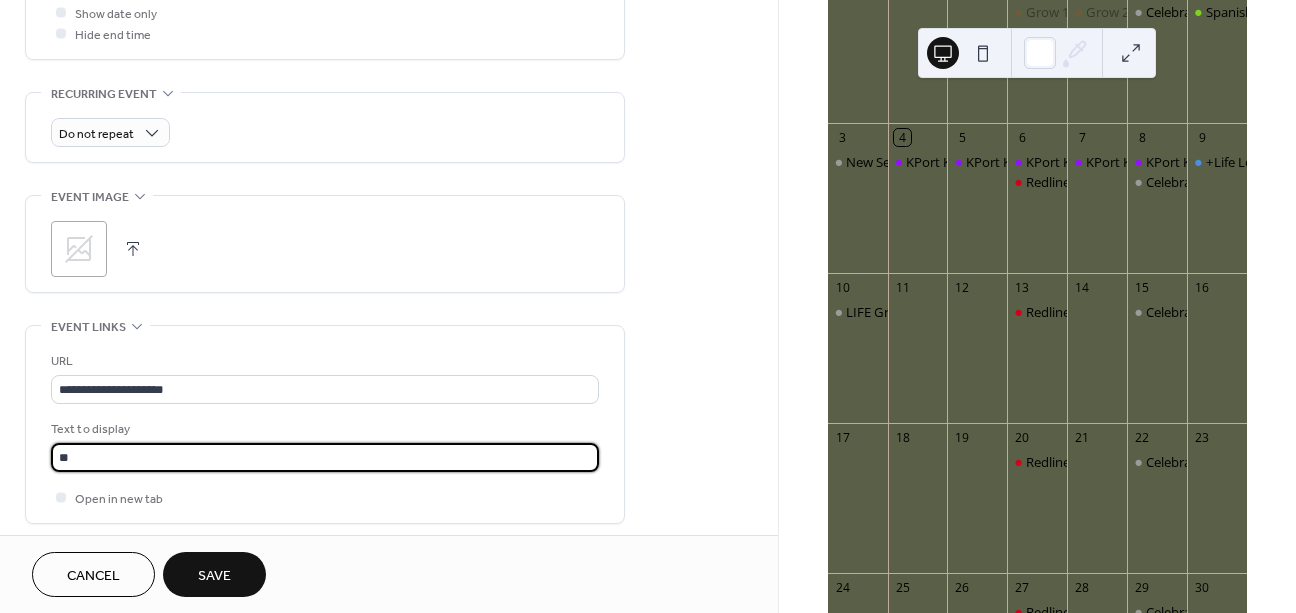 type on "*" 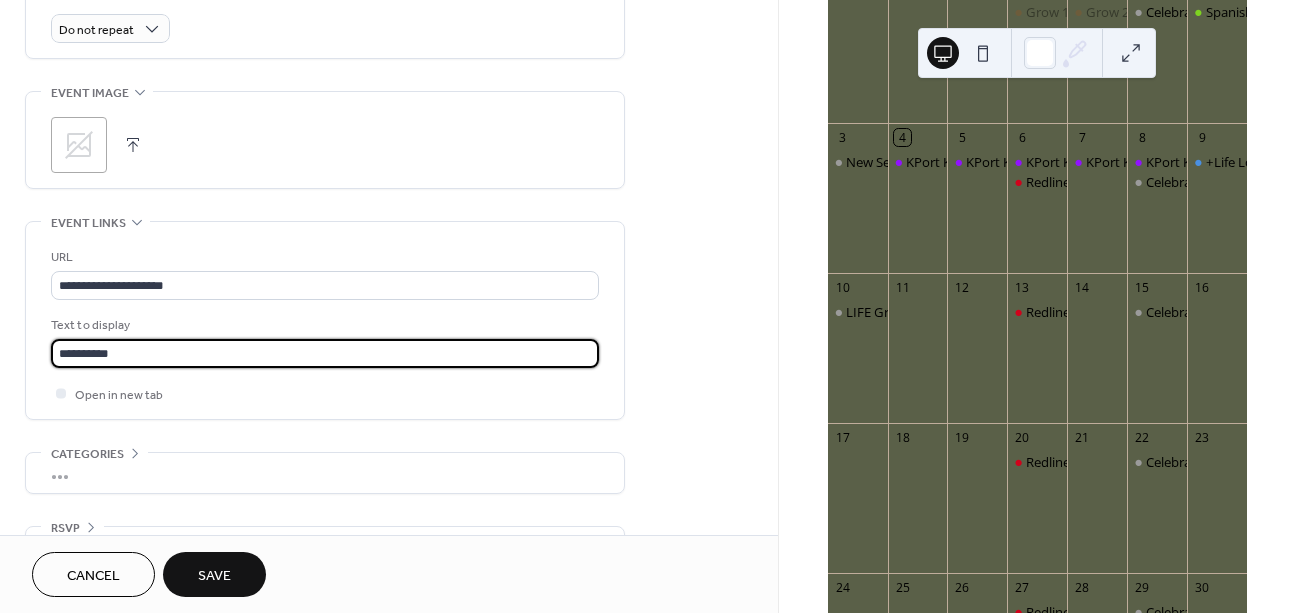 scroll, scrollTop: 951, scrollLeft: 0, axis: vertical 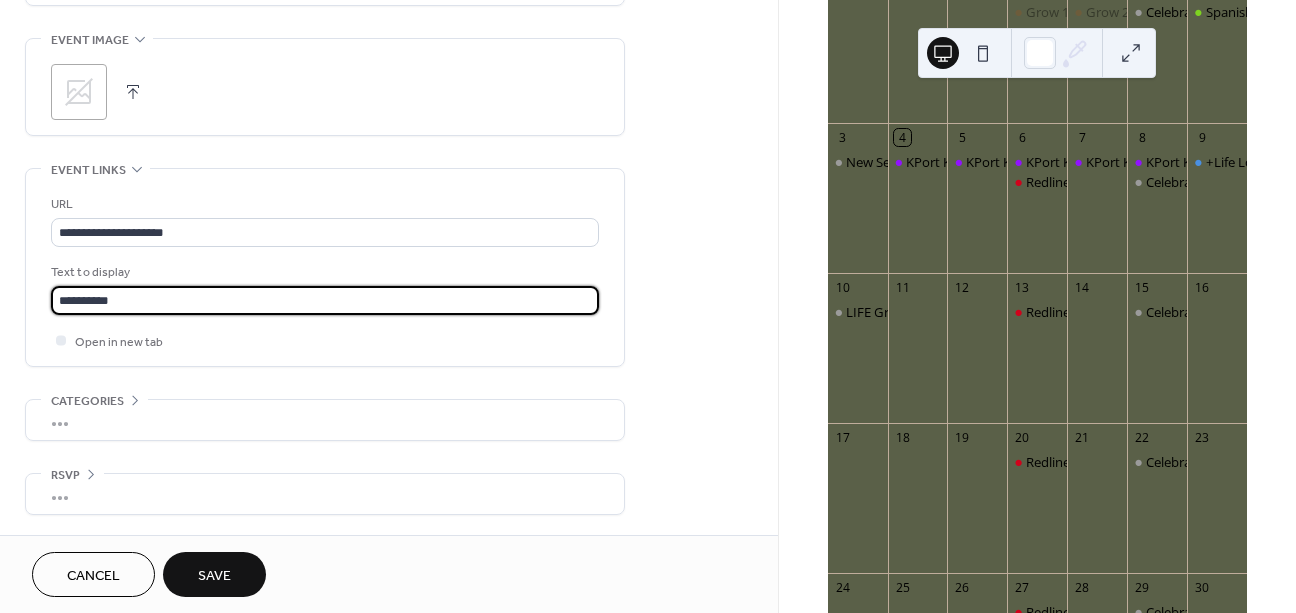 type on "**********" 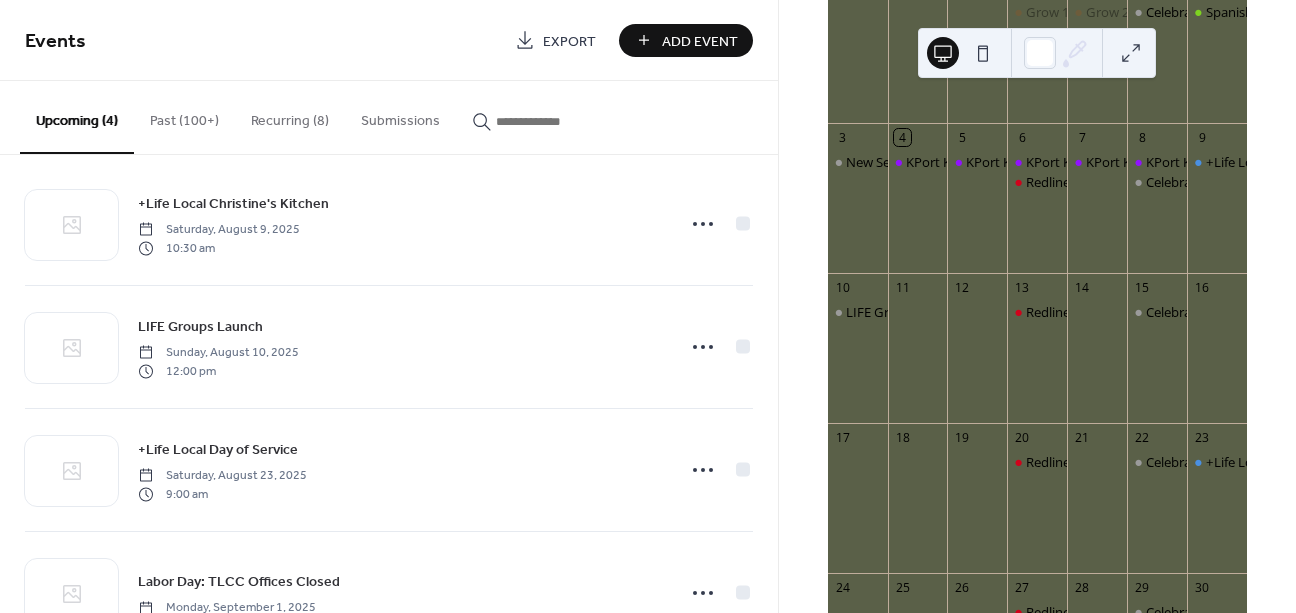 scroll, scrollTop: 25, scrollLeft: 0, axis: vertical 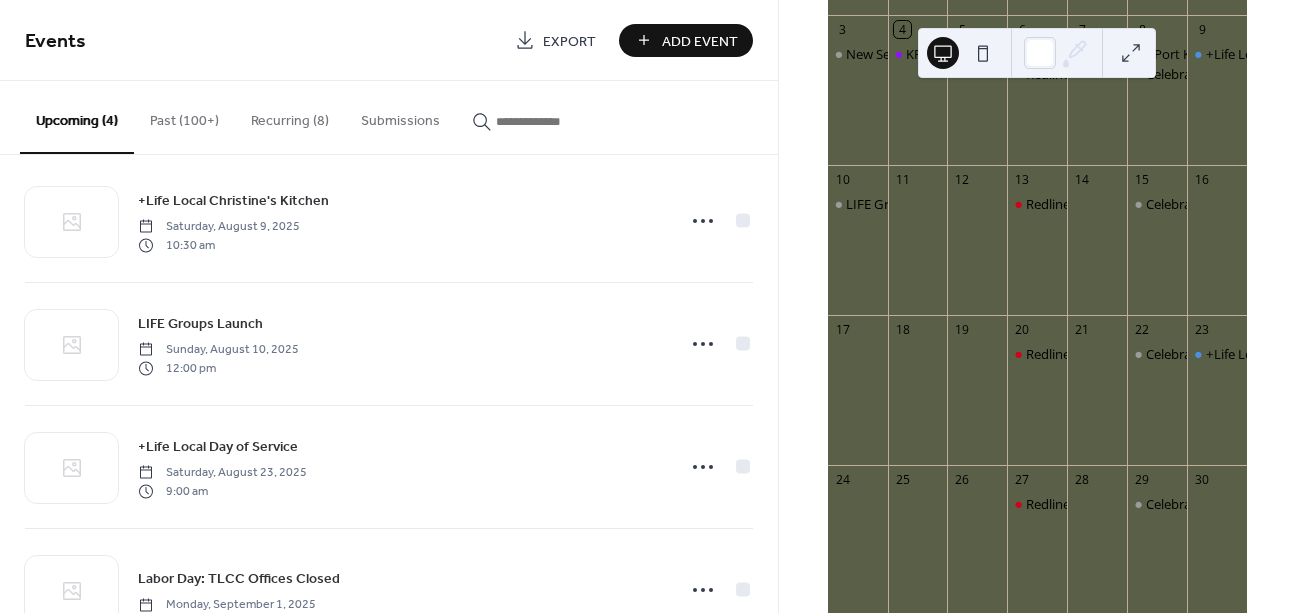 click on "Add Event" at bounding box center [700, 41] 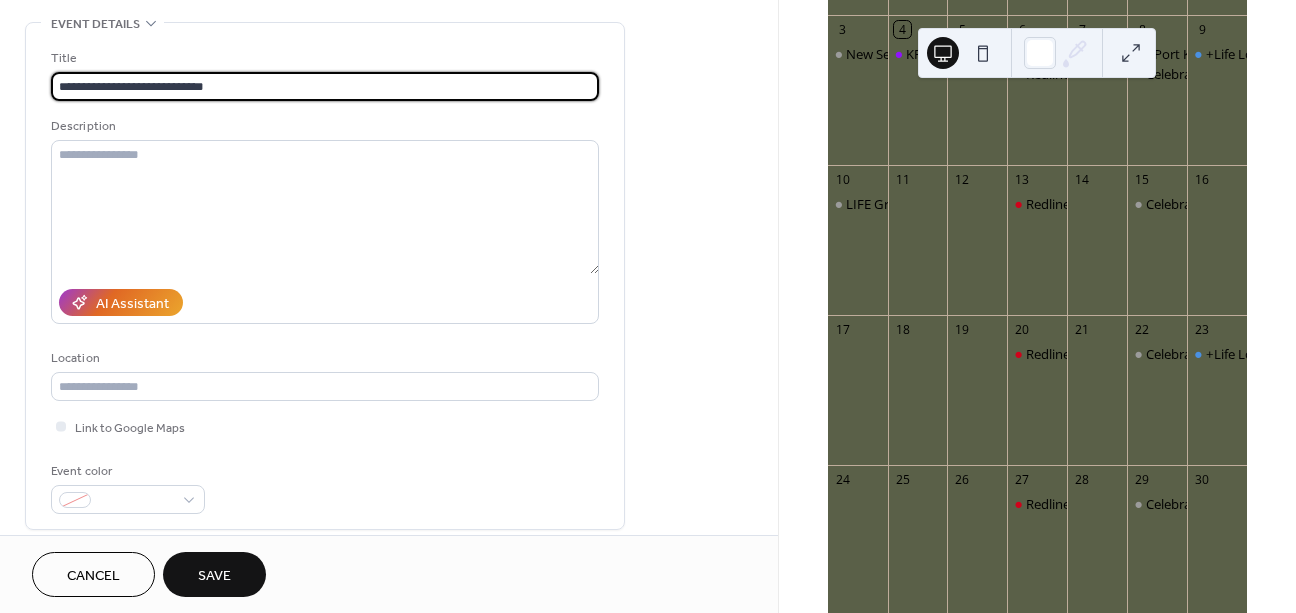 scroll, scrollTop: 91, scrollLeft: 0, axis: vertical 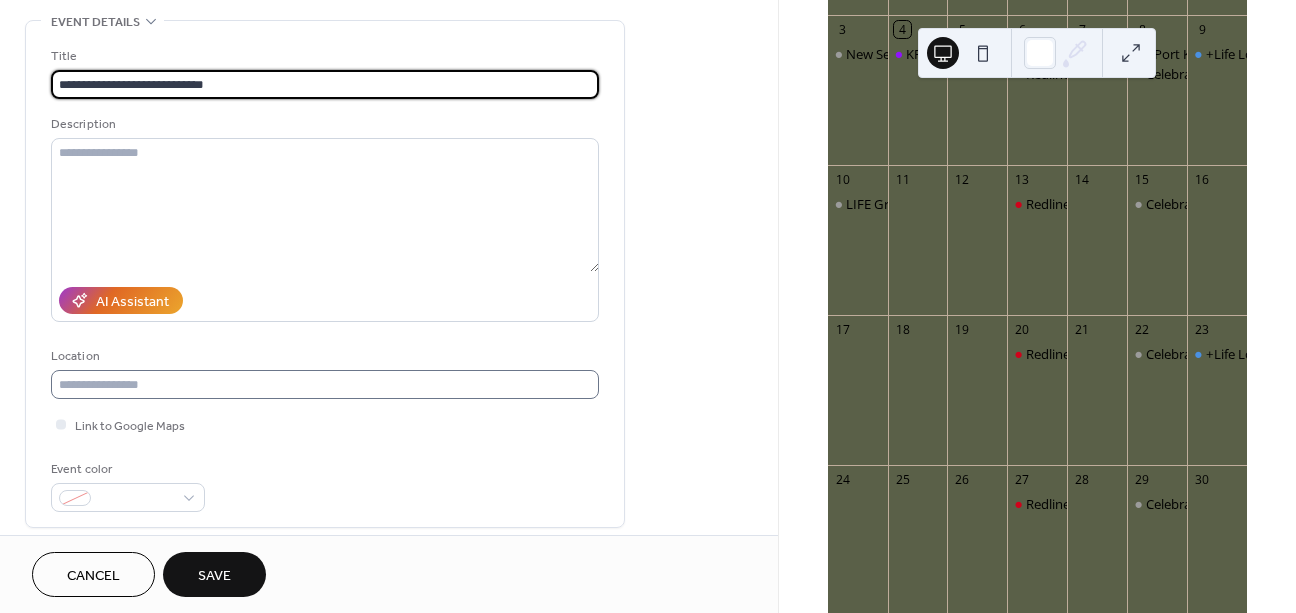 type on "**********" 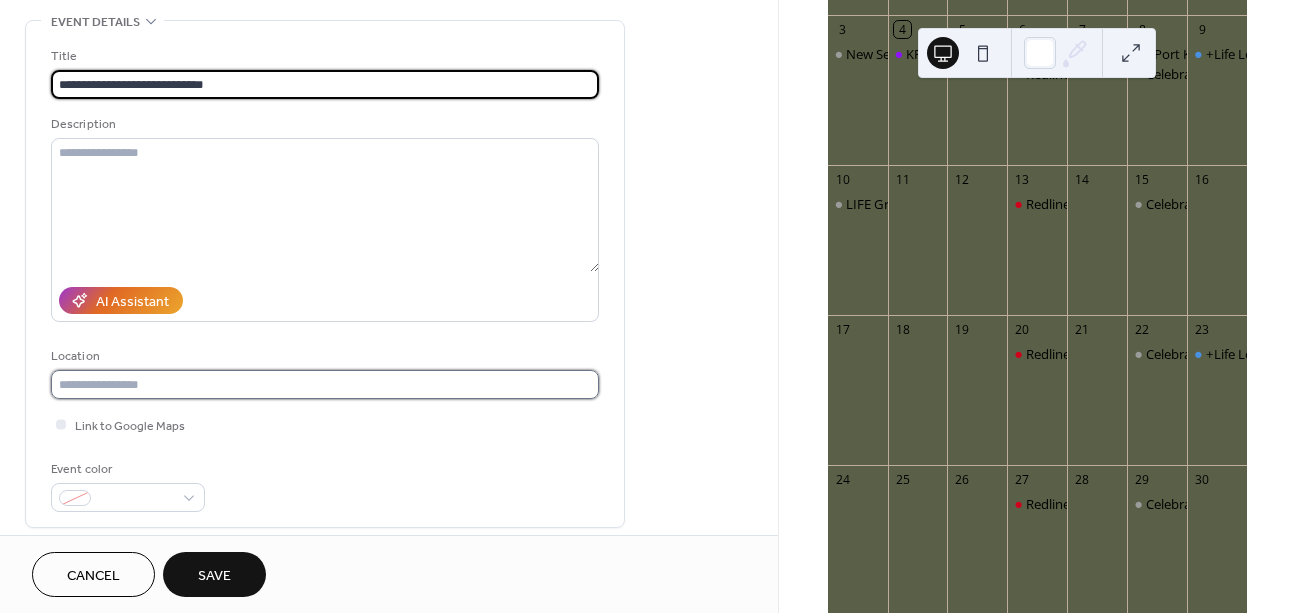 click at bounding box center [325, 384] 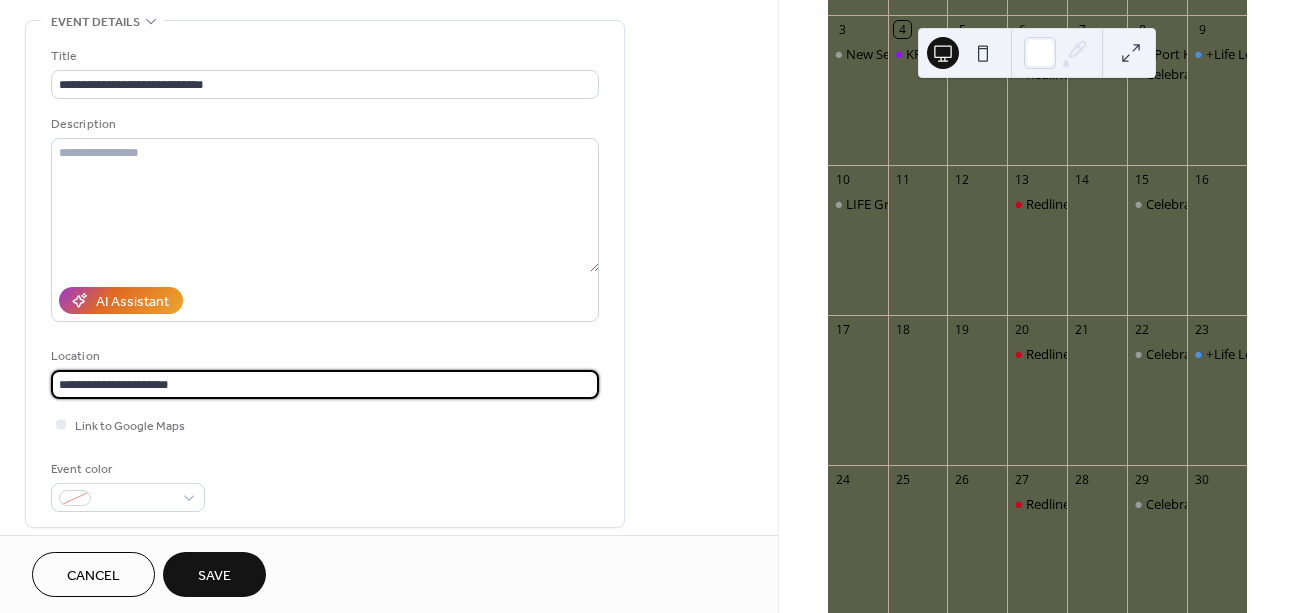 scroll, scrollTop: 1, scrollLeft: 0, axis: vertical 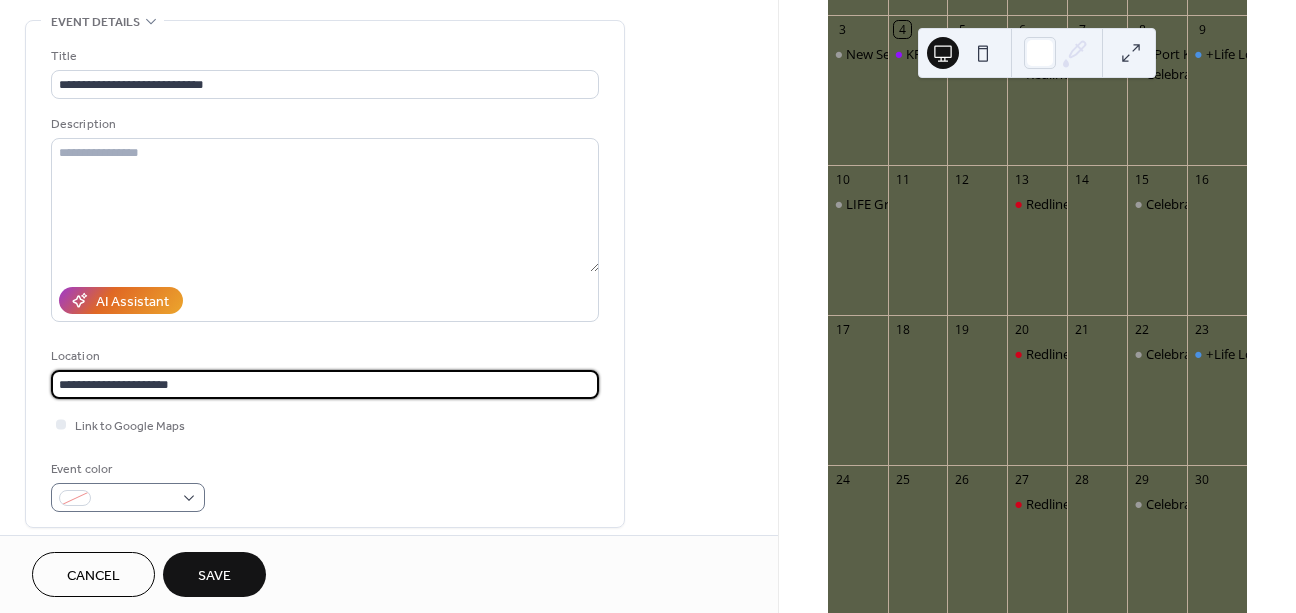 type on "**********" 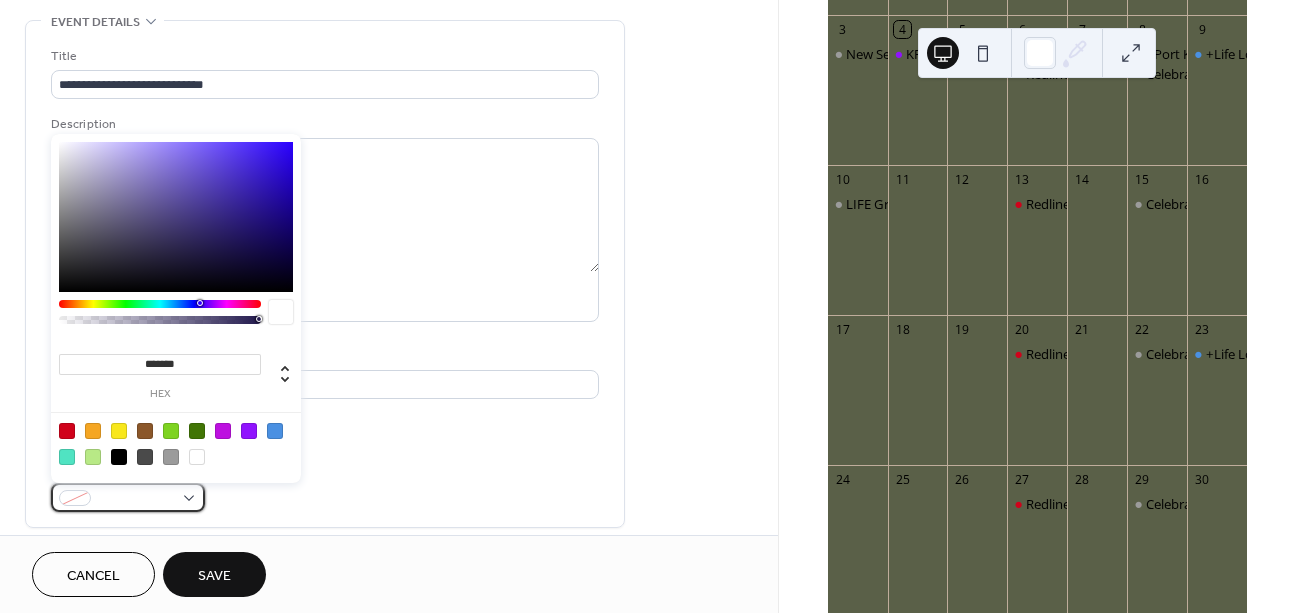 click at bounding box center [128, 497] 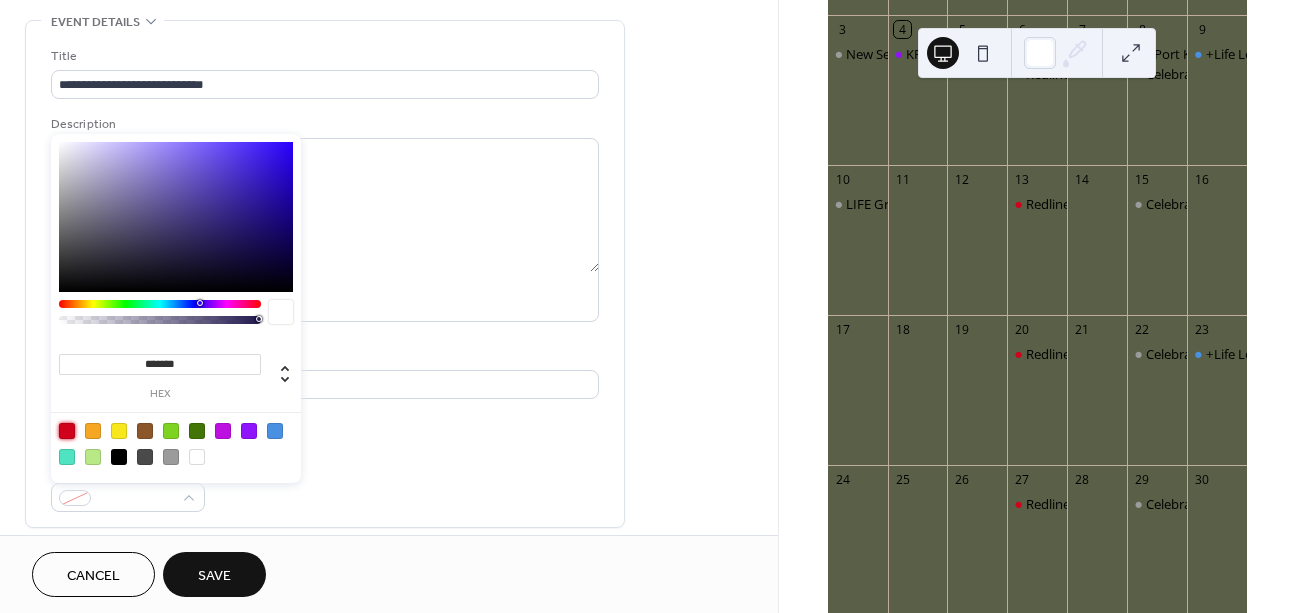 click at bounding box center (67, 431) 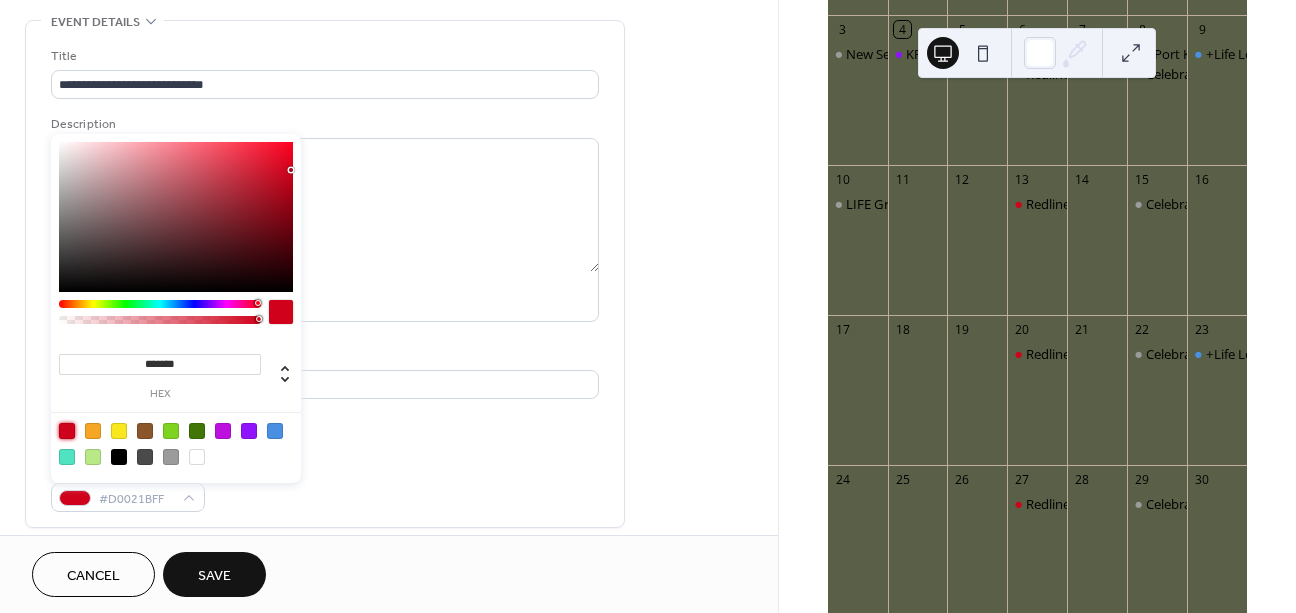 click on "Event color #D0021BFF" at bounding box center [325, 485] 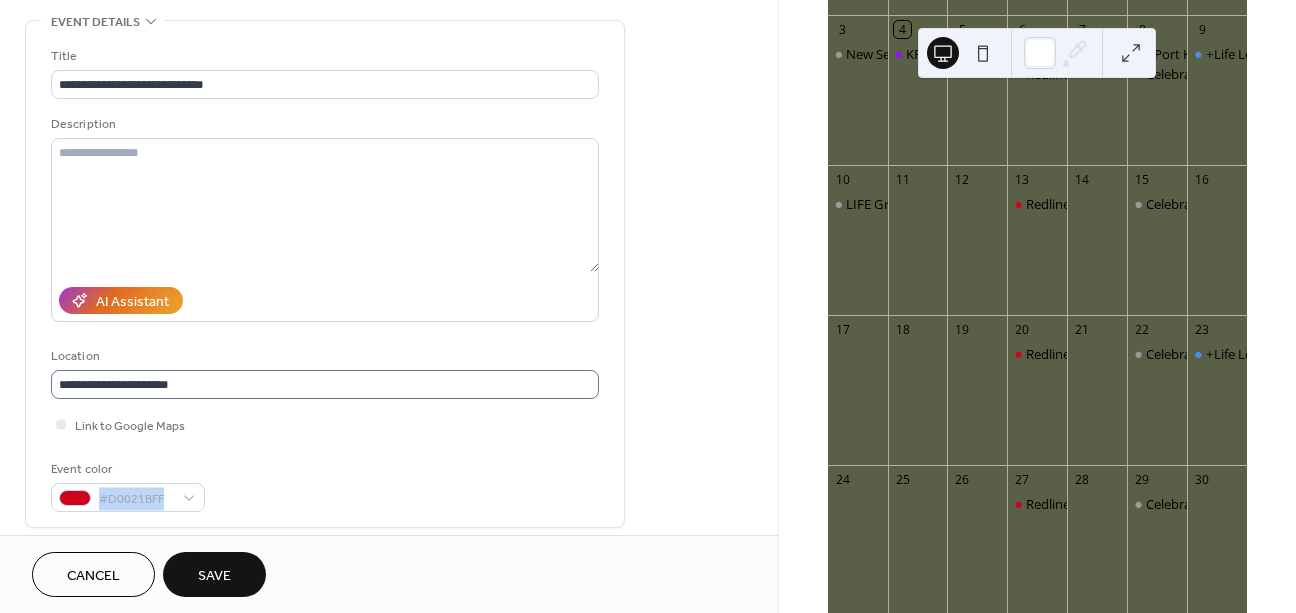 scroll, scrollTop: 1, scrollLeft: 0, axis: vertical 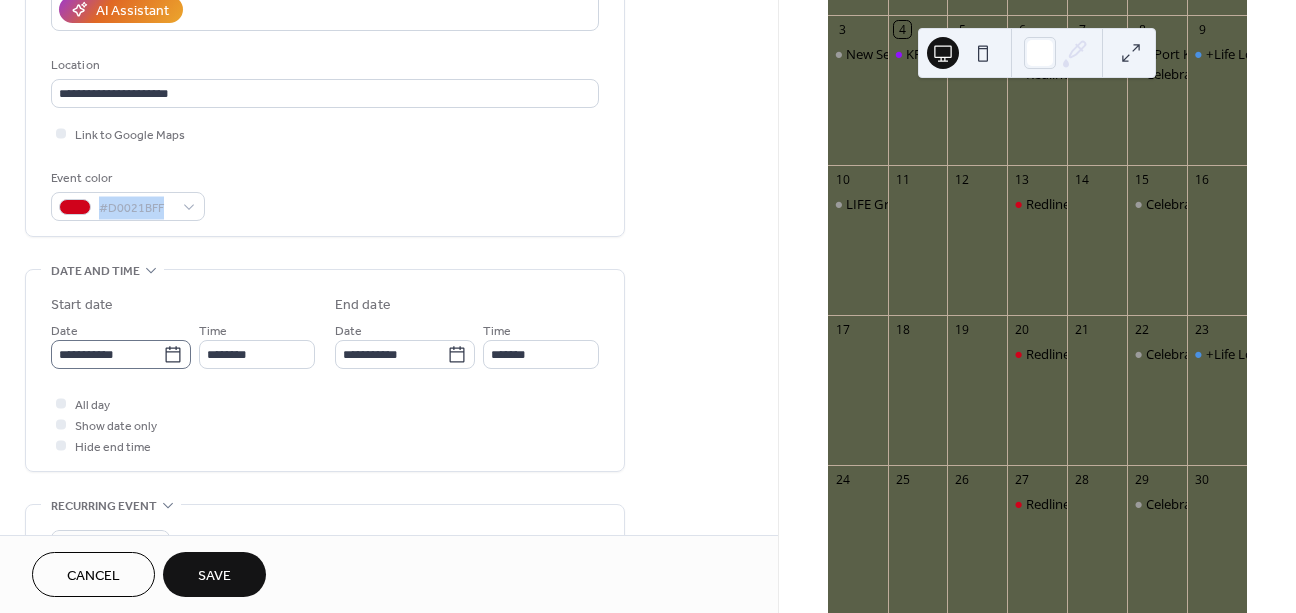 click 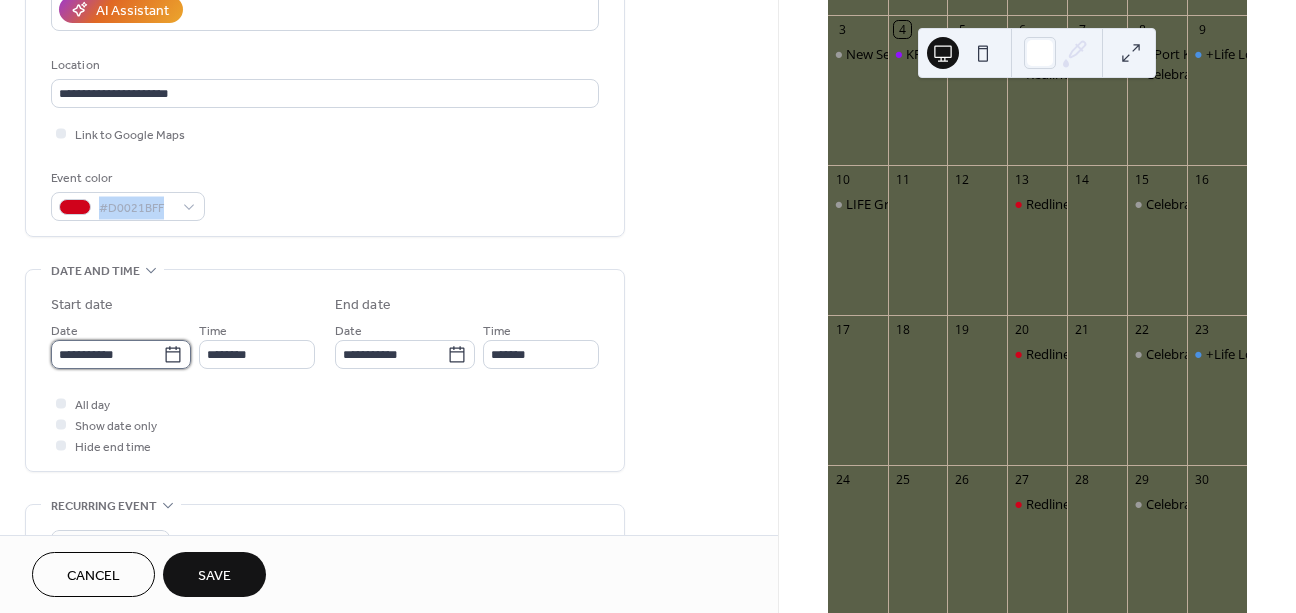 click on "**********" at bounding box center (107, 354) 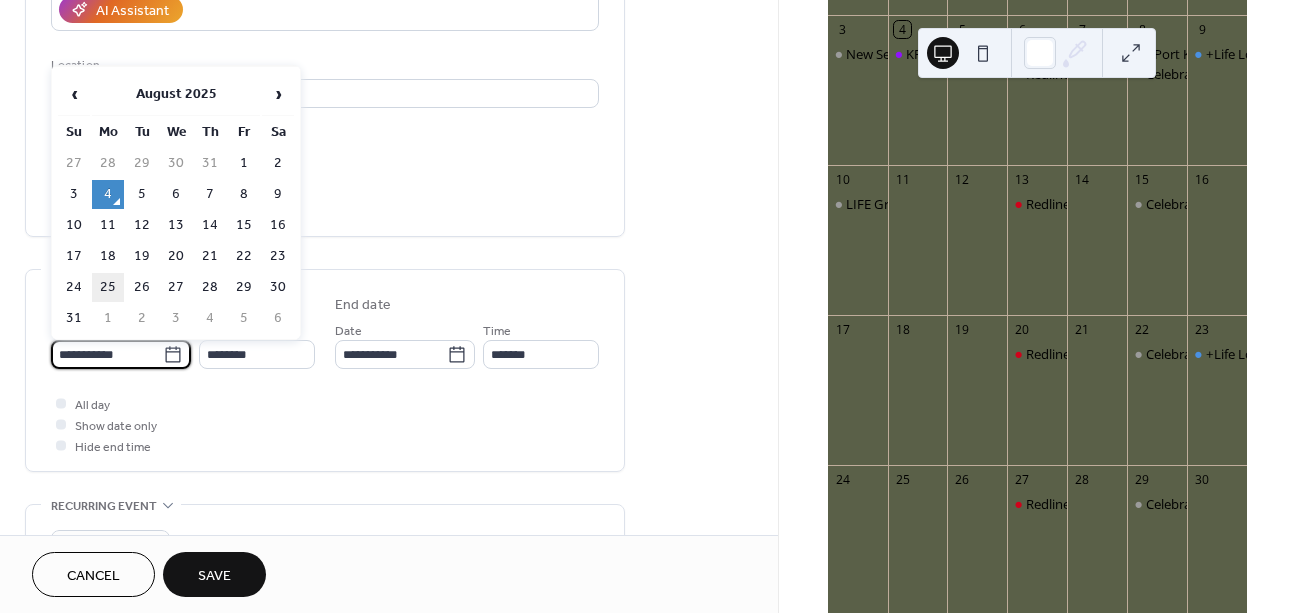 click on "25" at bounding box center (108, 287) 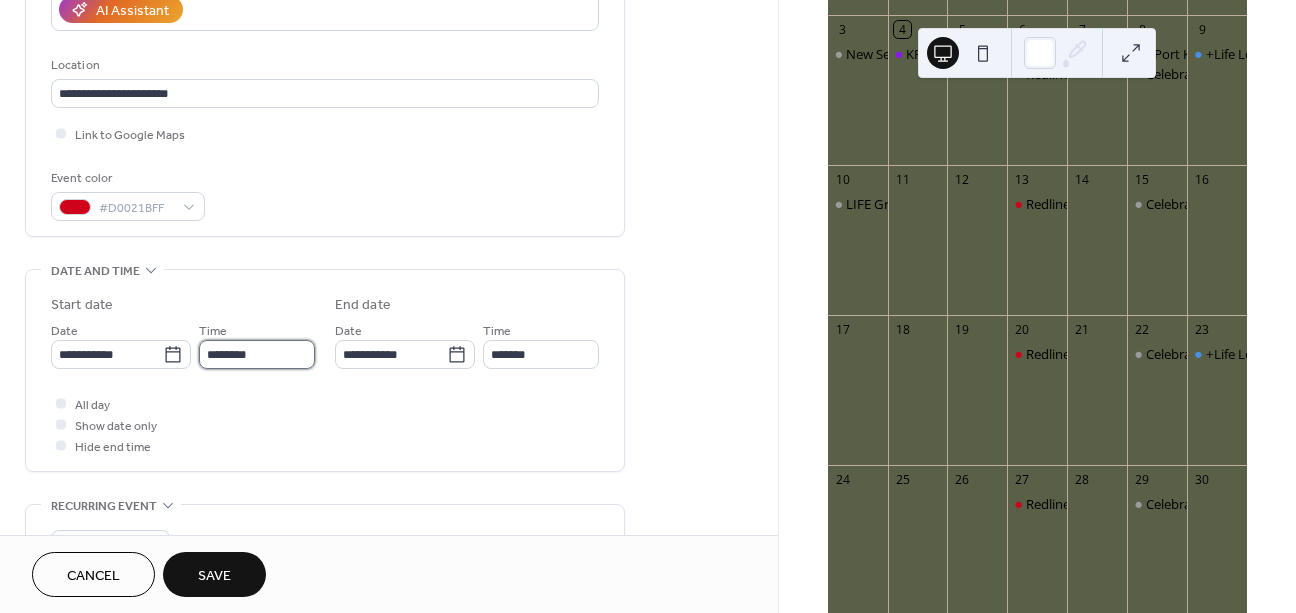 click on "********" at bounding box center [257, 354] 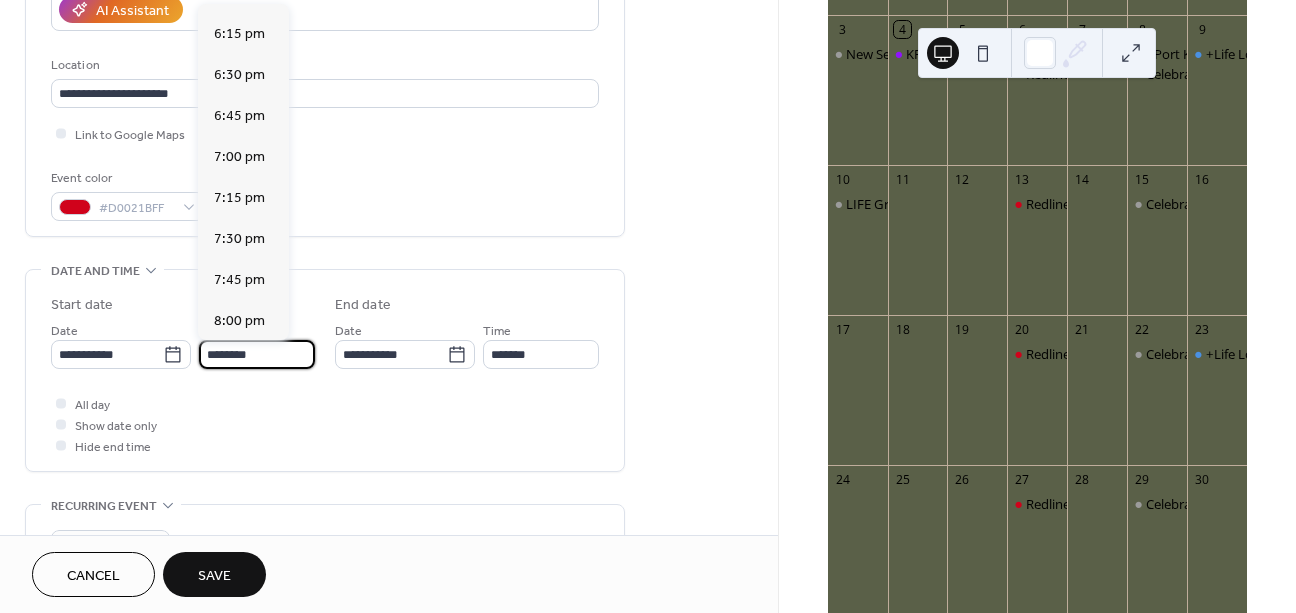 scroll, scrollTop: 3023, scrollLeft: 0, axis: vertical 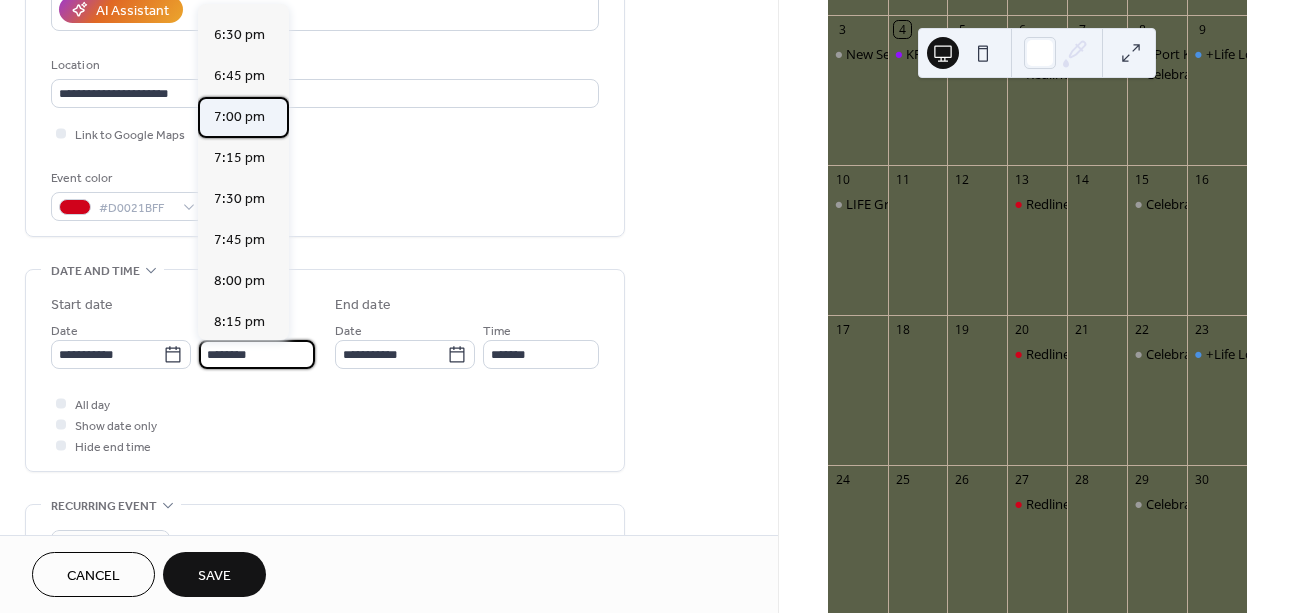 click on "7:00 pm" at bounding box center [239, 117] 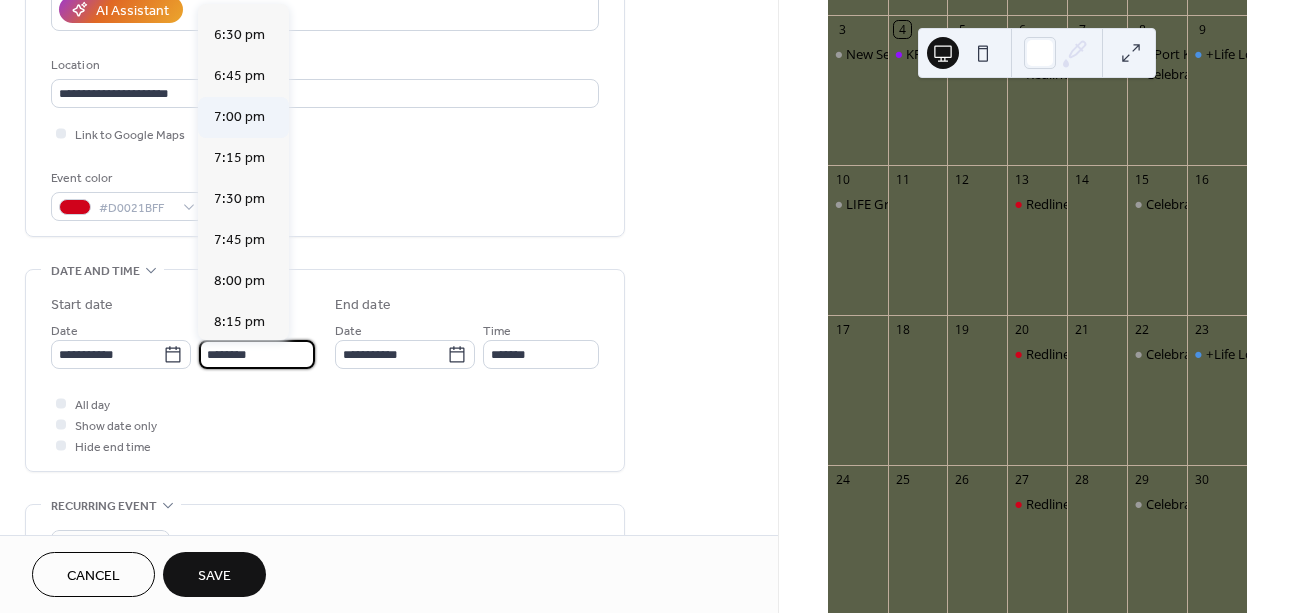 type on "*******" 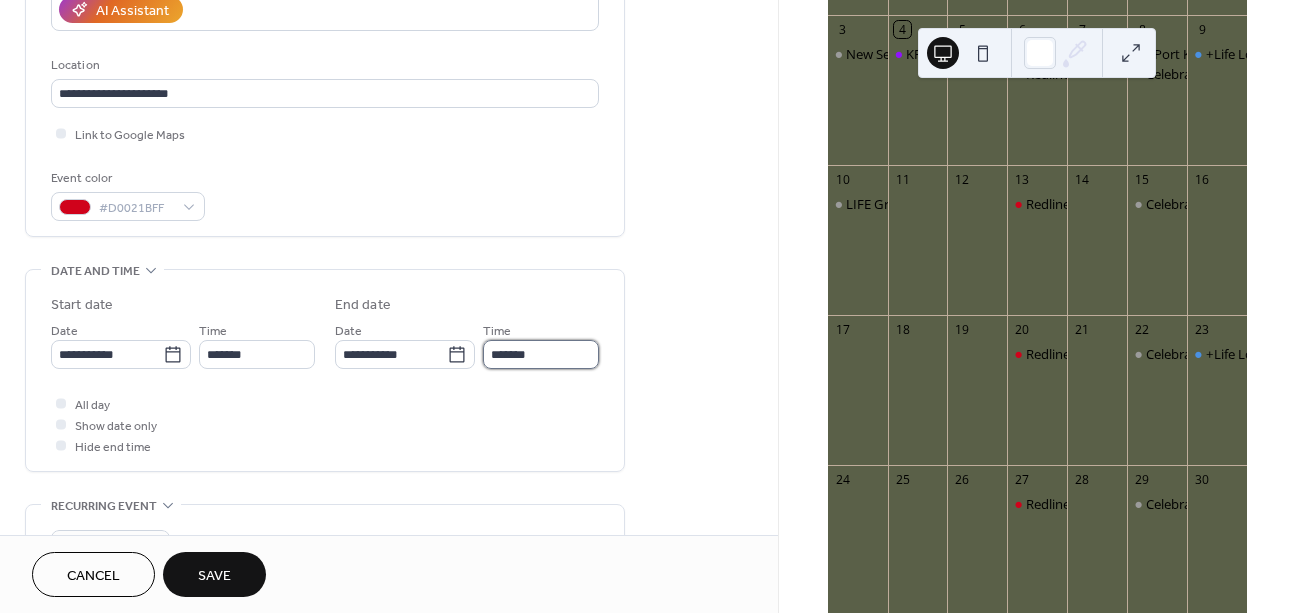 click on "*******" at bounding box center [541, 354] 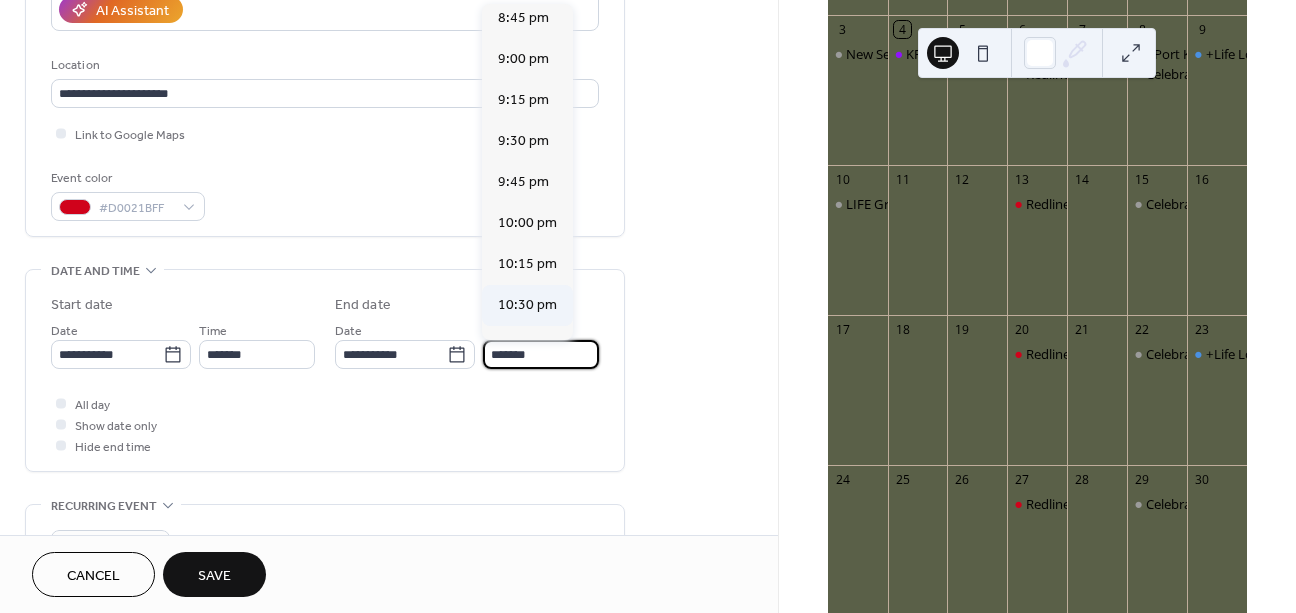 scroll, scrollTop: 283, scrollLeft: 0, axis: vertical 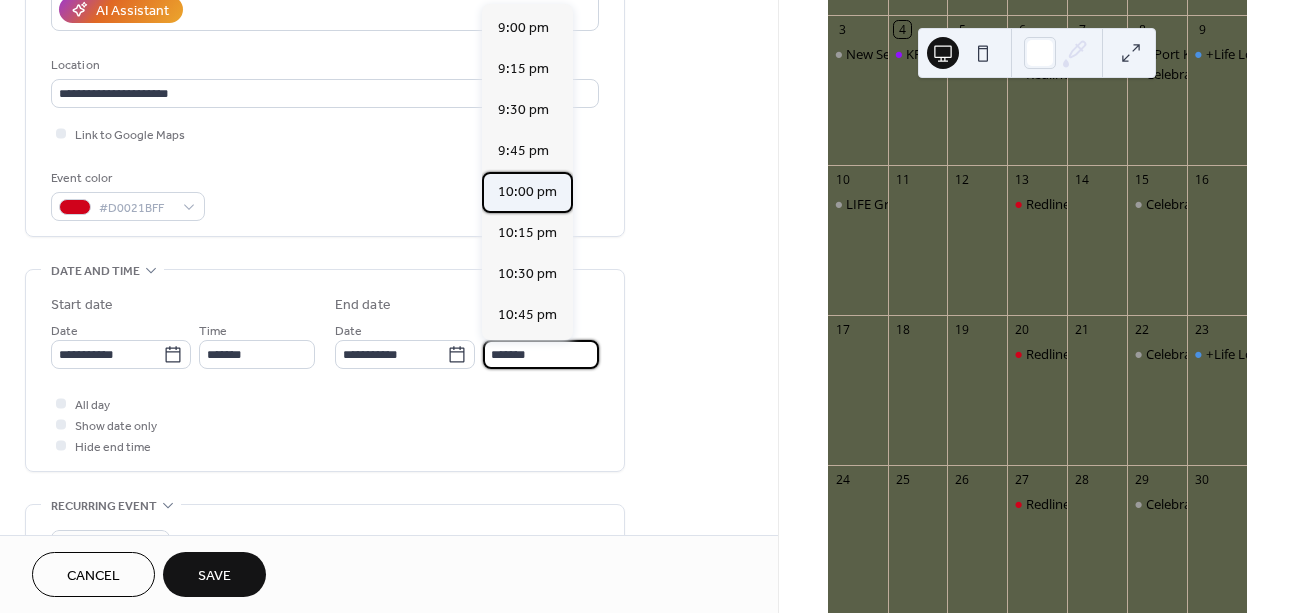 click on "10:00 pm" at bounding box center (527, 192) 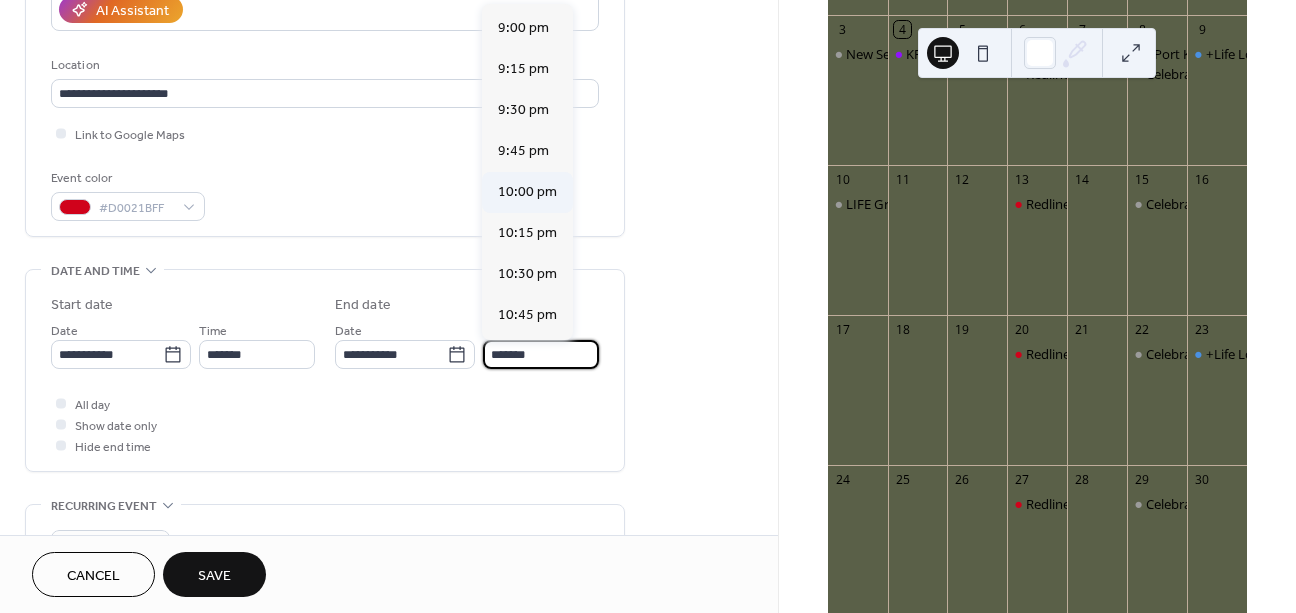 type on "********" 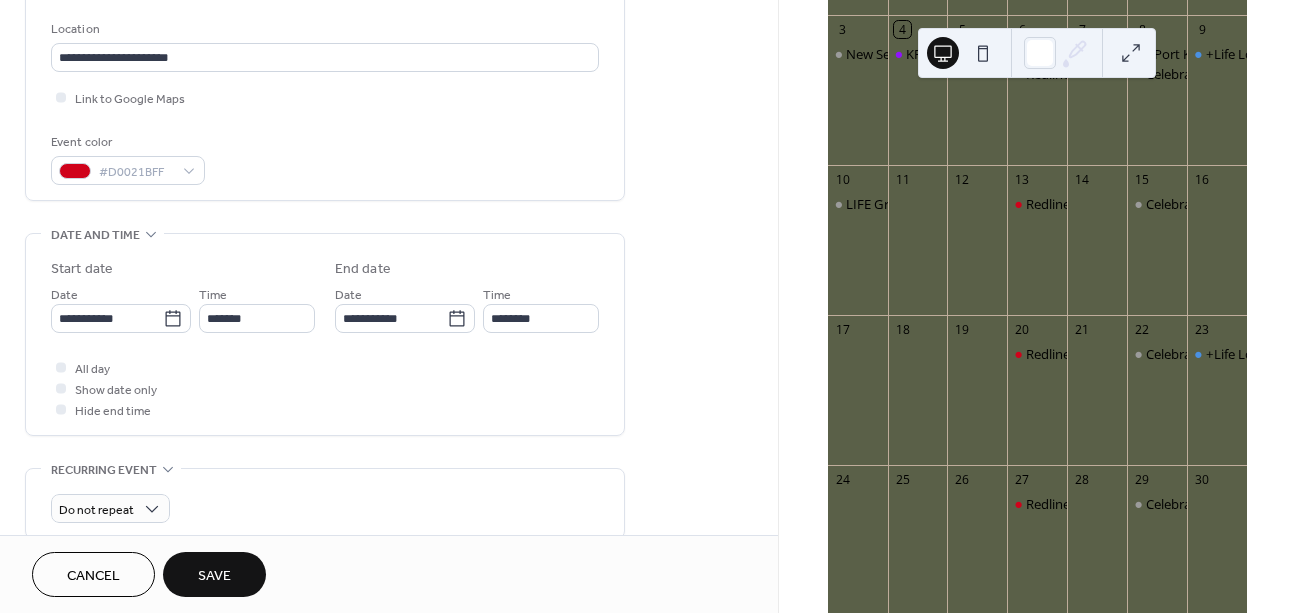 scroll, scrollTop: 422, scrollLeft: 0, axis: vertical 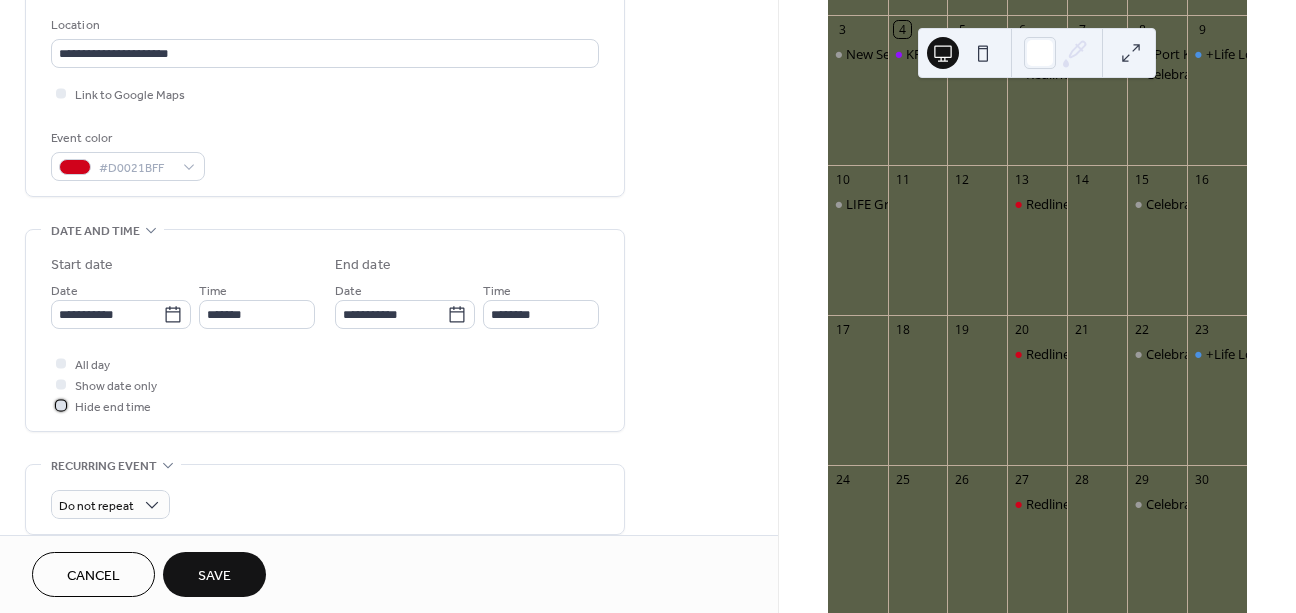 click on "Hide end time" at bounding box center (113, 407) 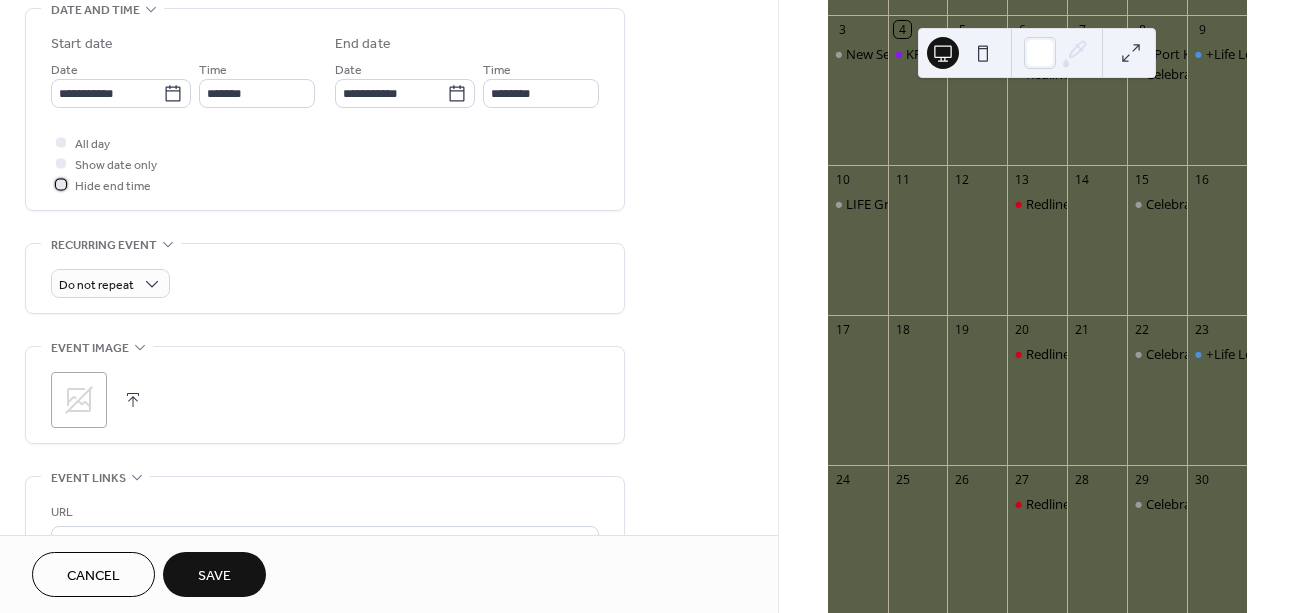 scroll, scrollTop: 644, scrollLeft: 0, axis: vertical 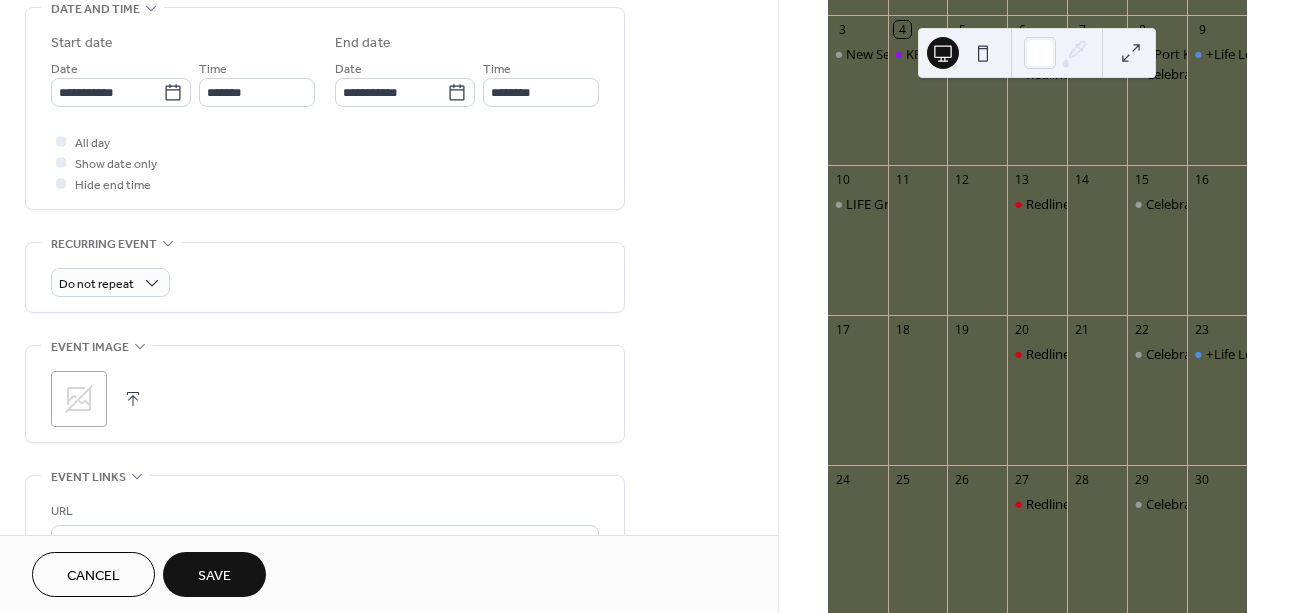 click on "Save" at bounding box center (214, 574) 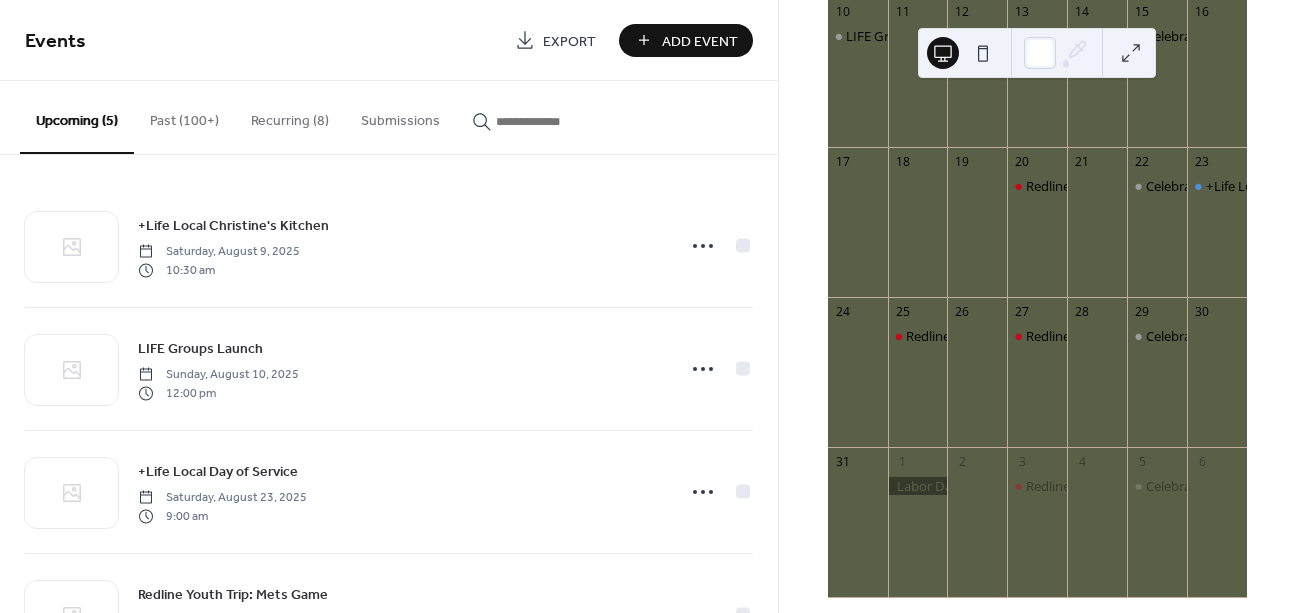 scroll, scrollTop: 571, scrollLeft: 0, axis: vertical 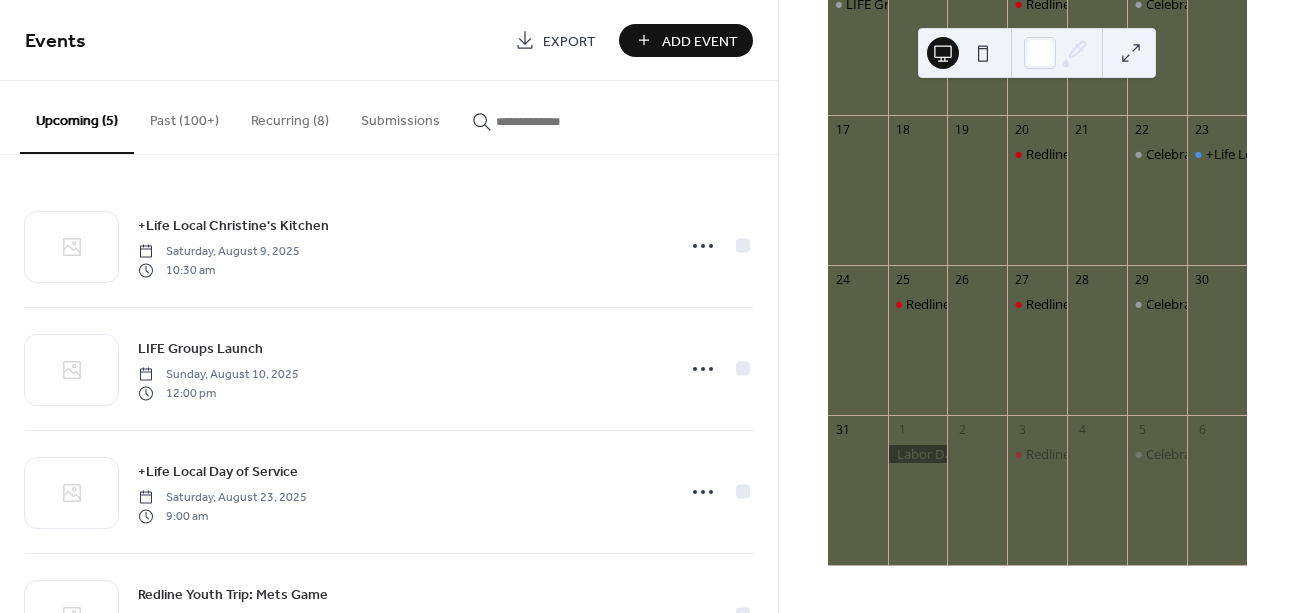 click on "Add Event" at bounding box center (686, 40) 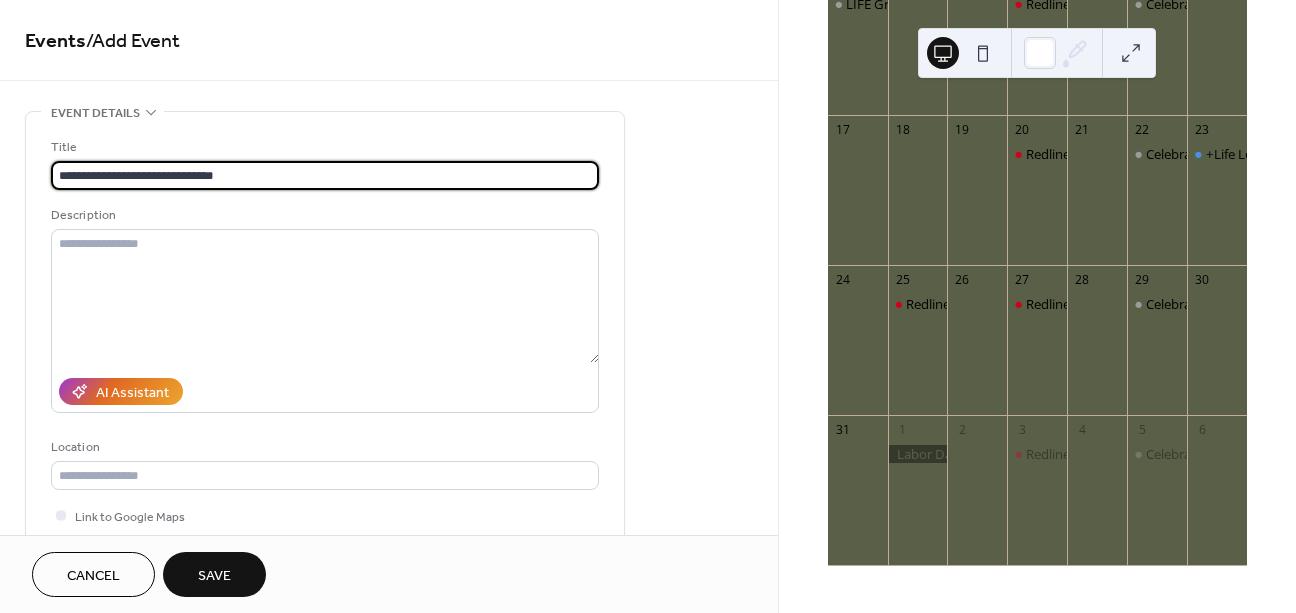 type on "**********" 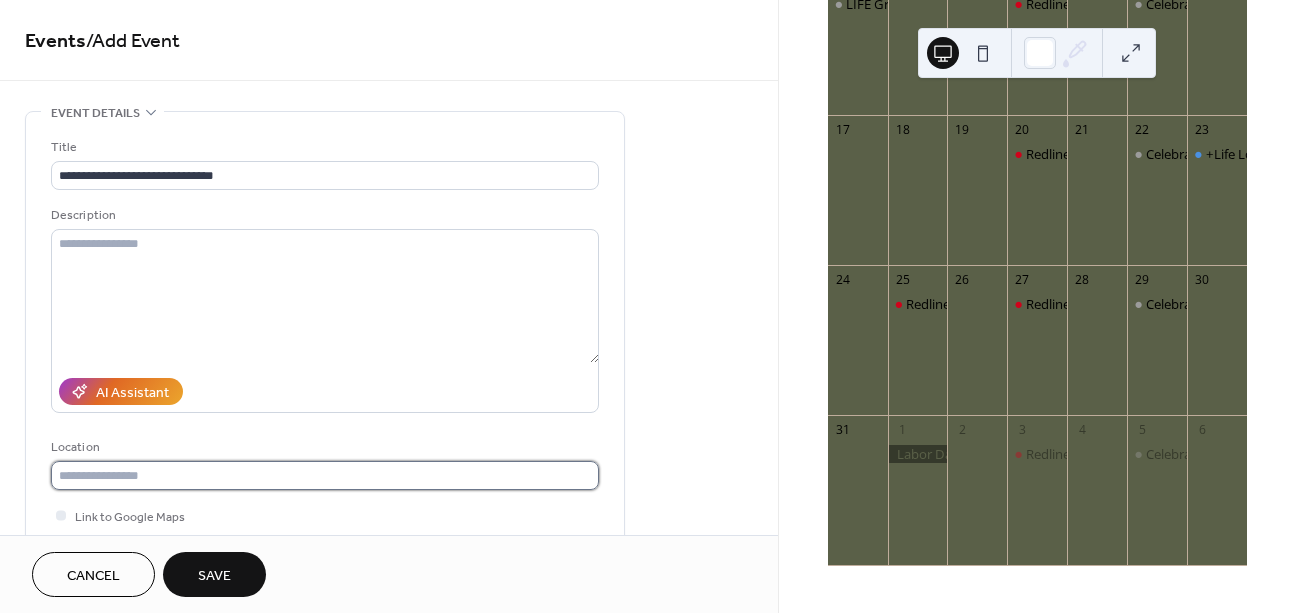 click at bounding box center [325, 475] 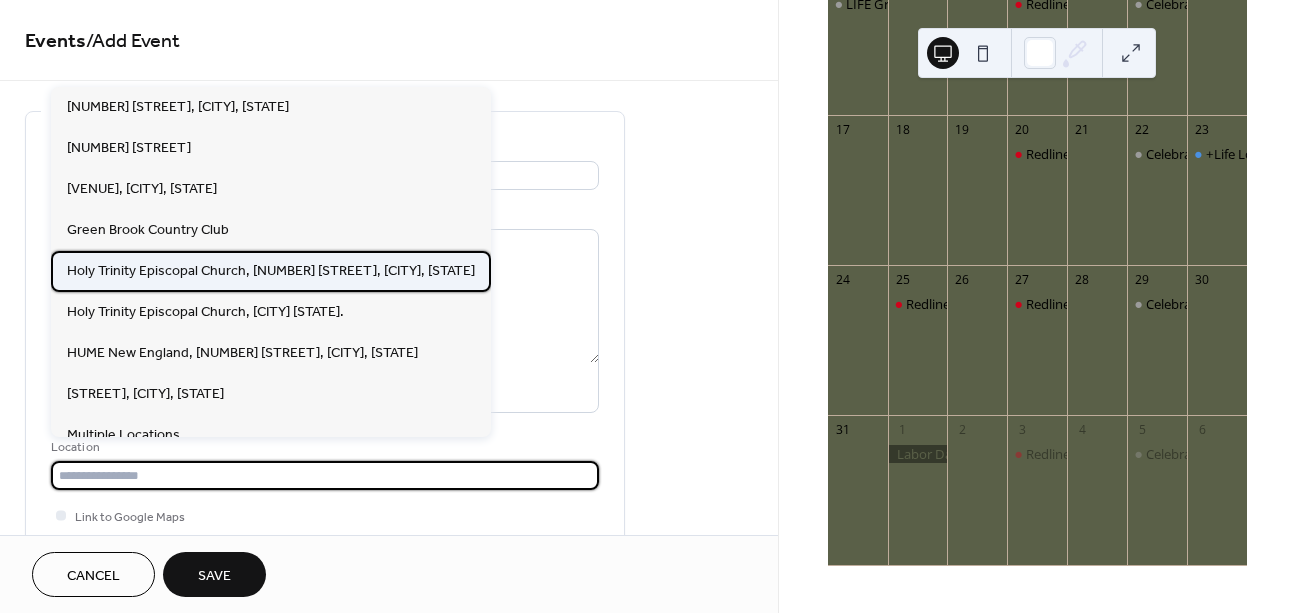 click on "Holy Trinity Episcopal Church, [NUMBER] [STREET], [CITY], [STATE]" at bounding box center [271, 271] 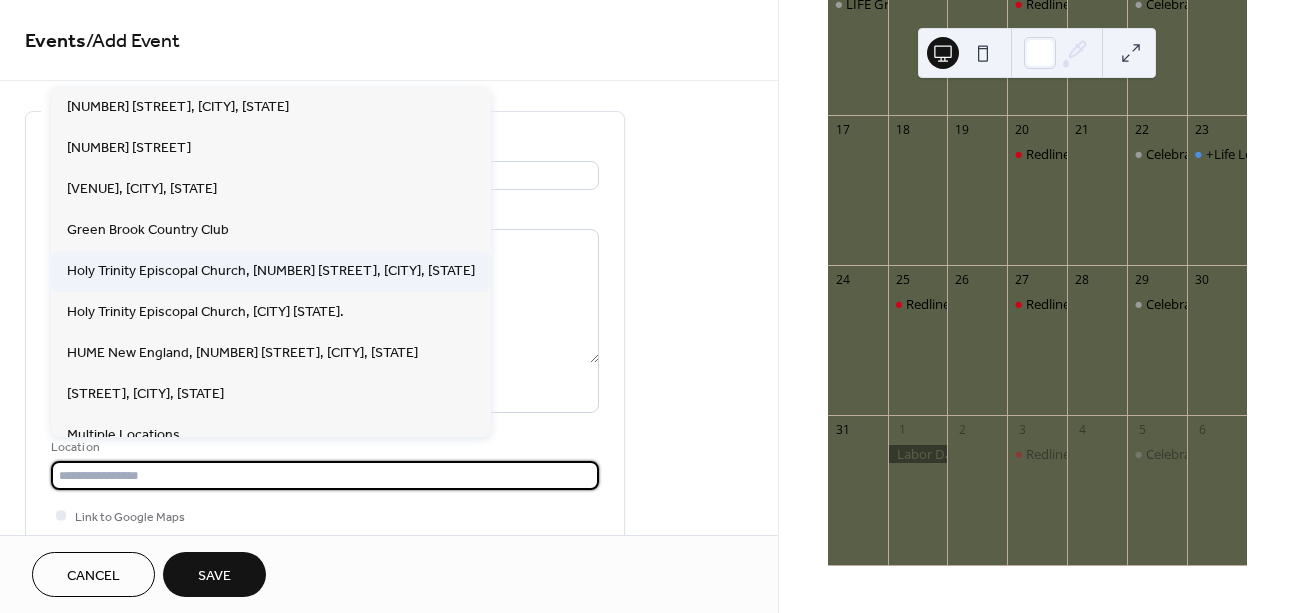 type on "**********" 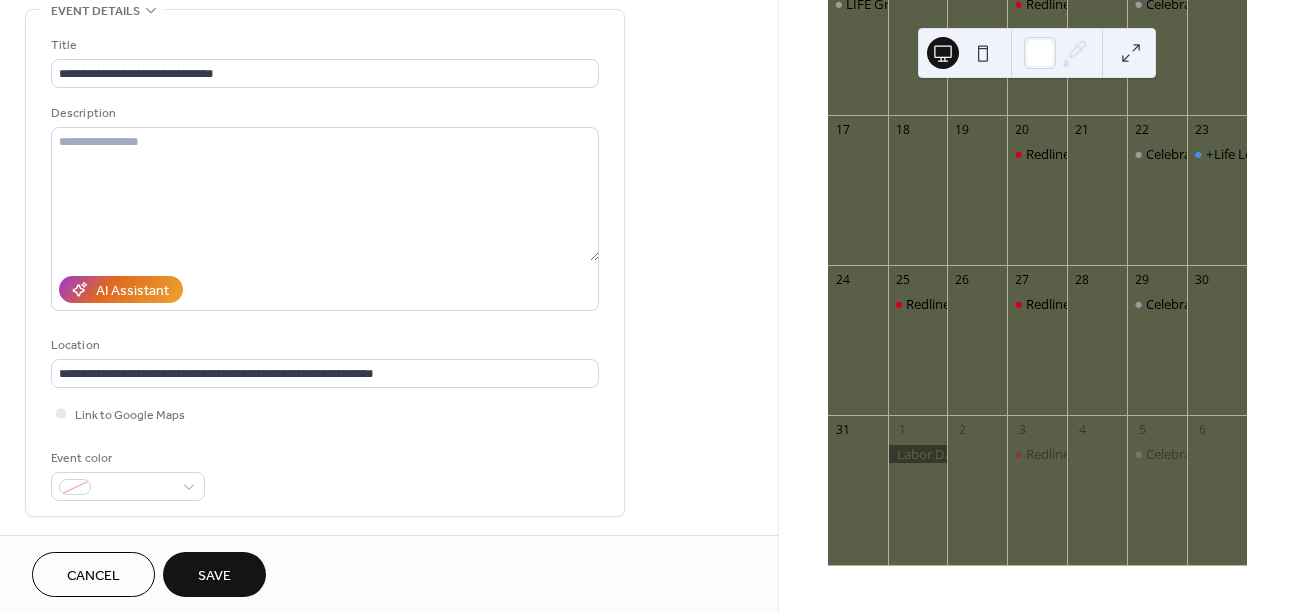 scroll, scrollTop: 185, scrollLeft: 0, axis: vertical 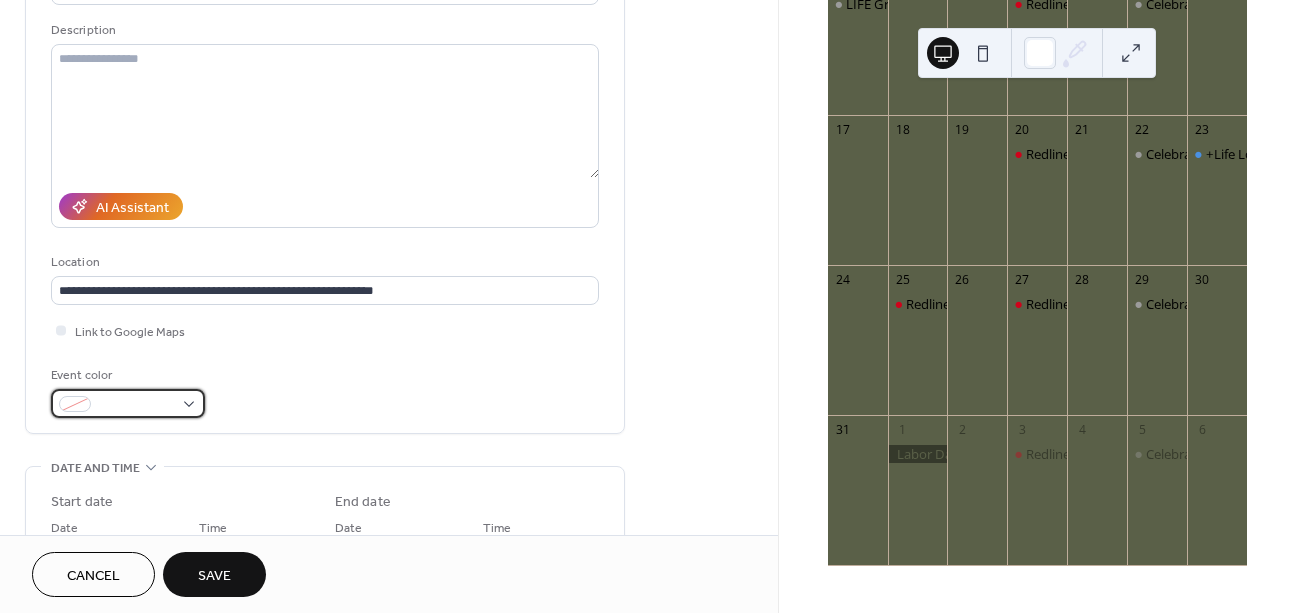 click at bounding box center (128, 403) 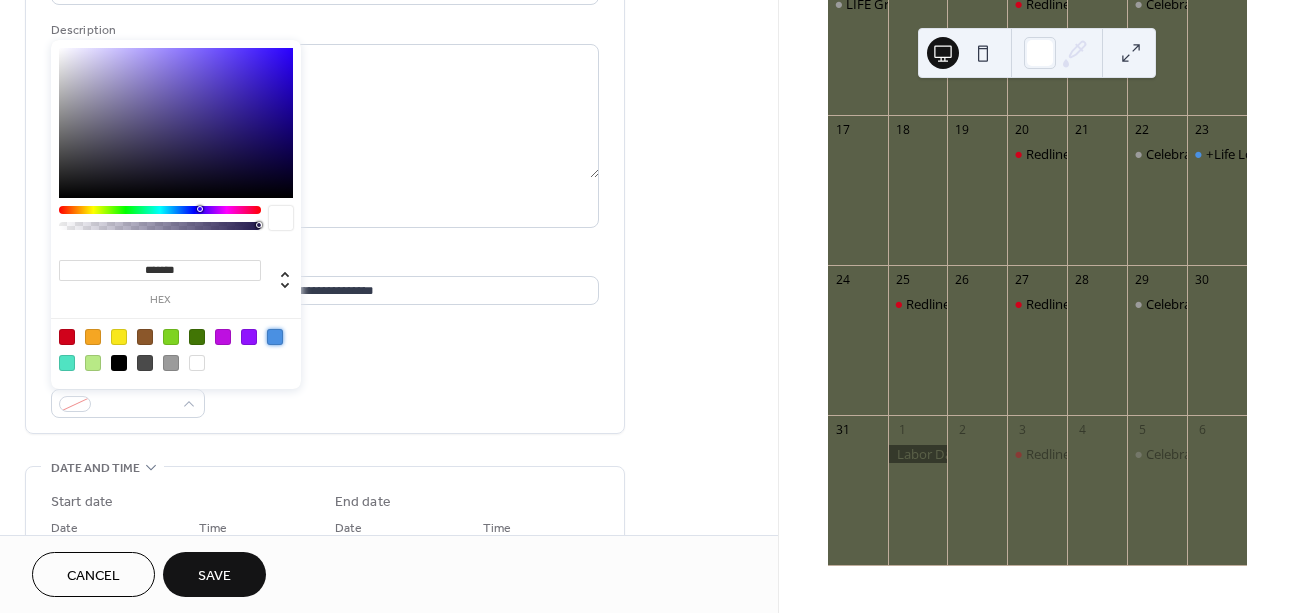 click at bounding box center (275, 337) 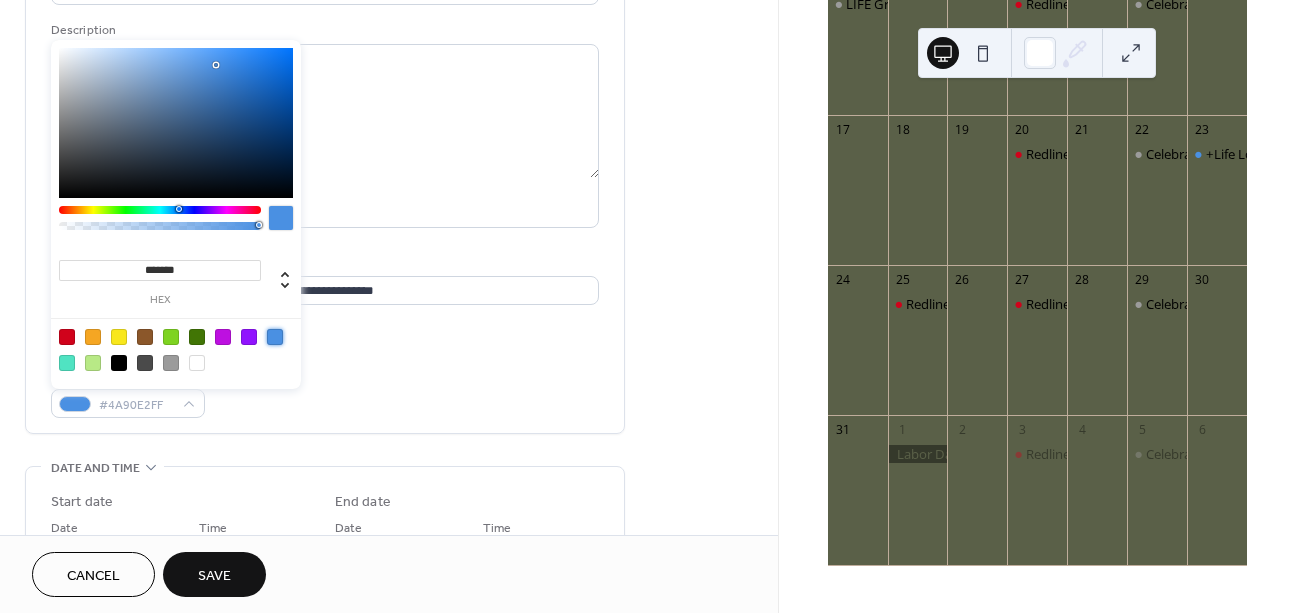 click on "**********" at bounding box center (325, 185) 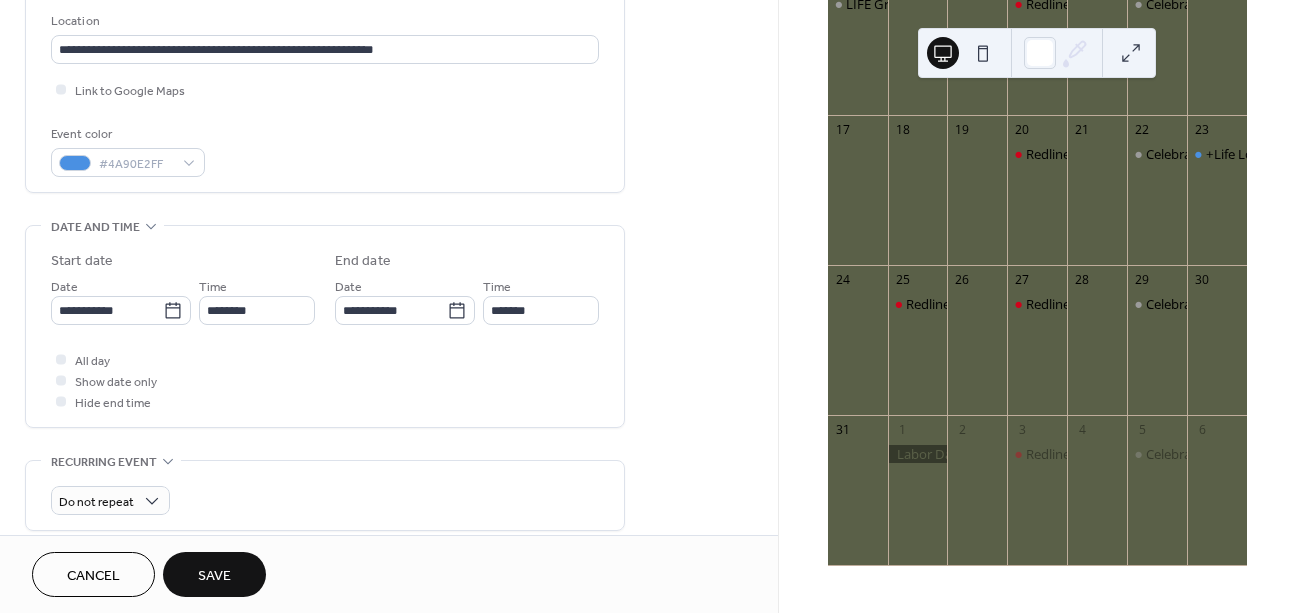 scroll, scrollTop: 446, scrollLeft: 0, axis: vertical 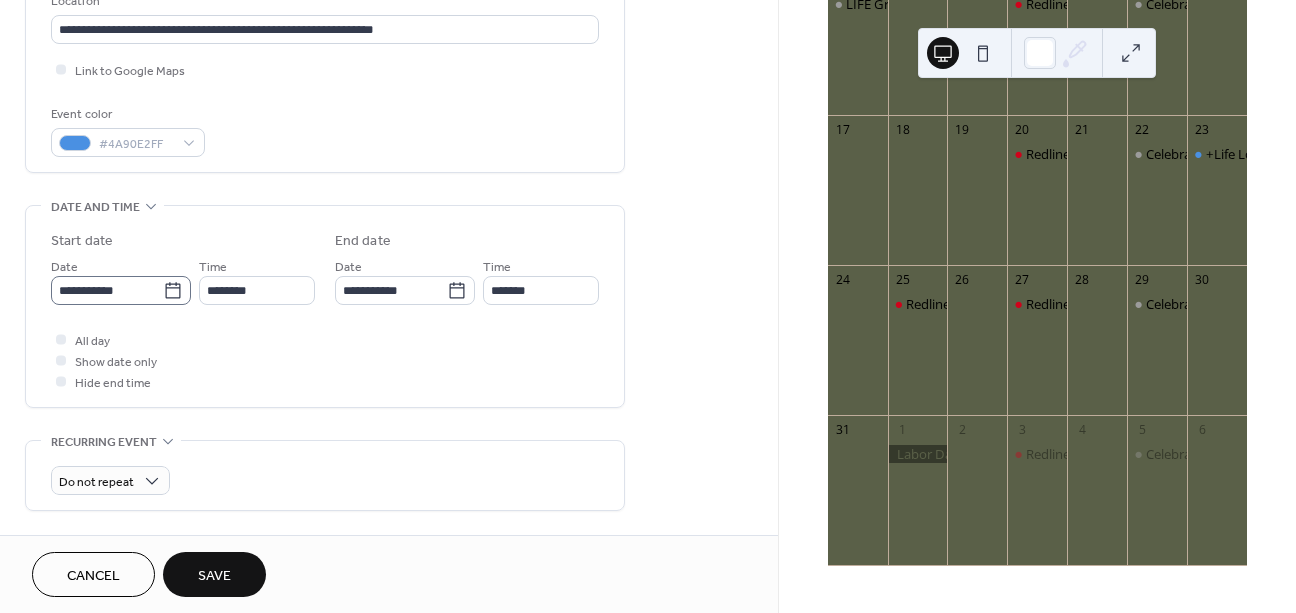 click 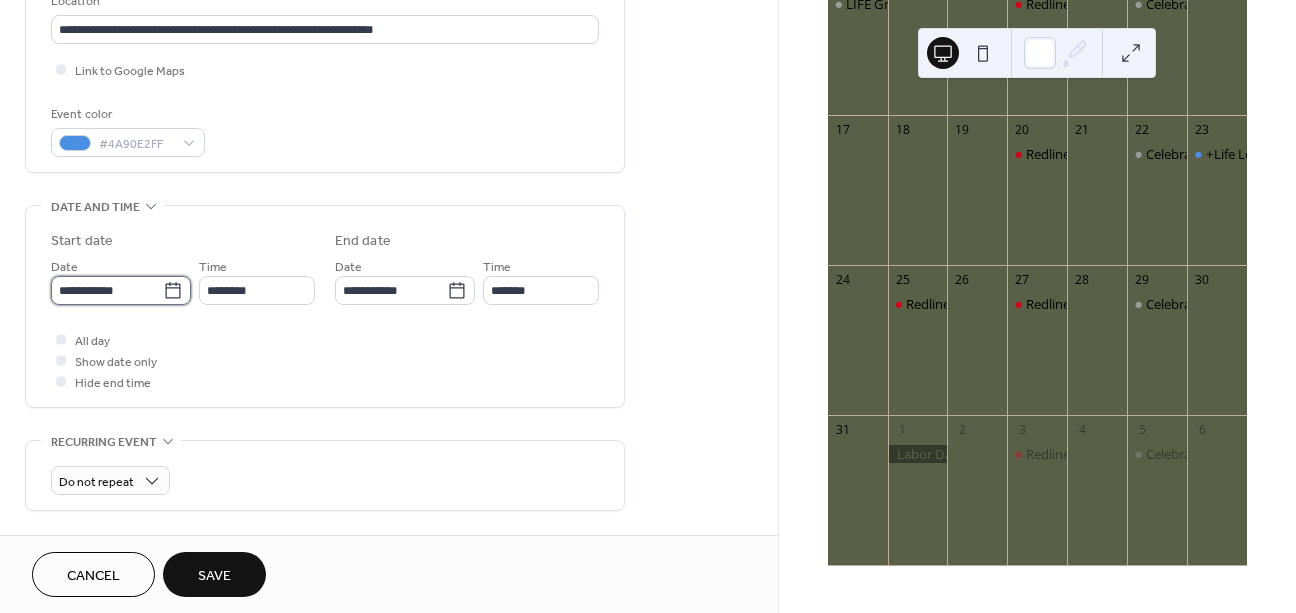 click on "**********" at bounding box center [107, 290] 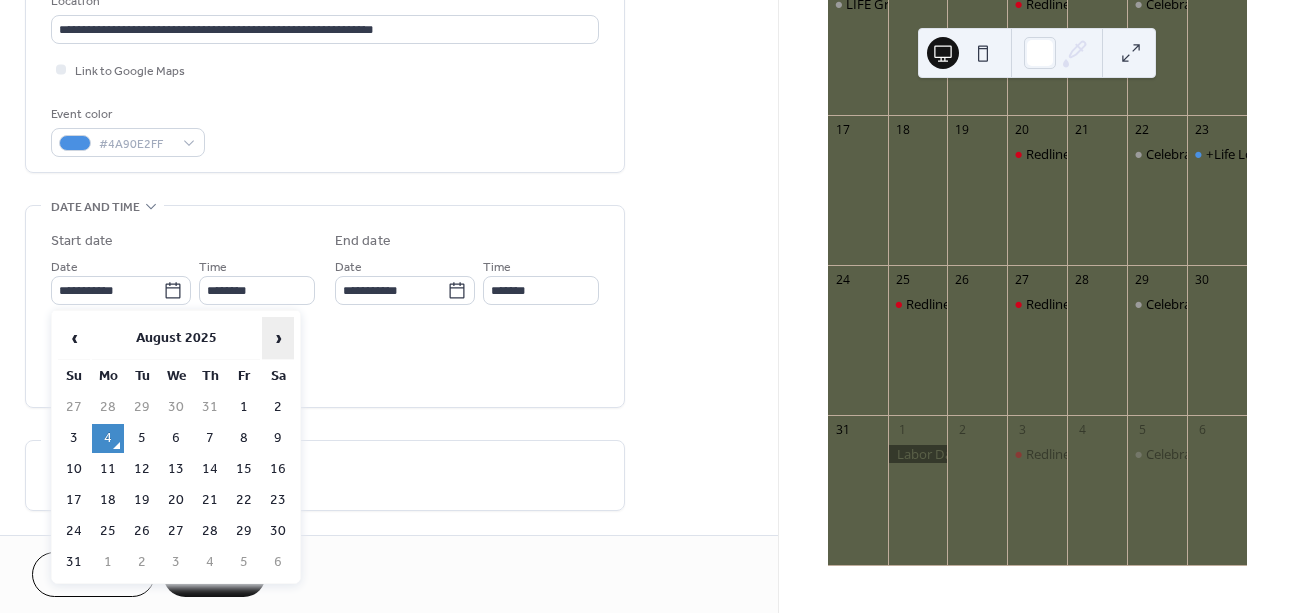 click on "›" at bounding box center [278, 338] 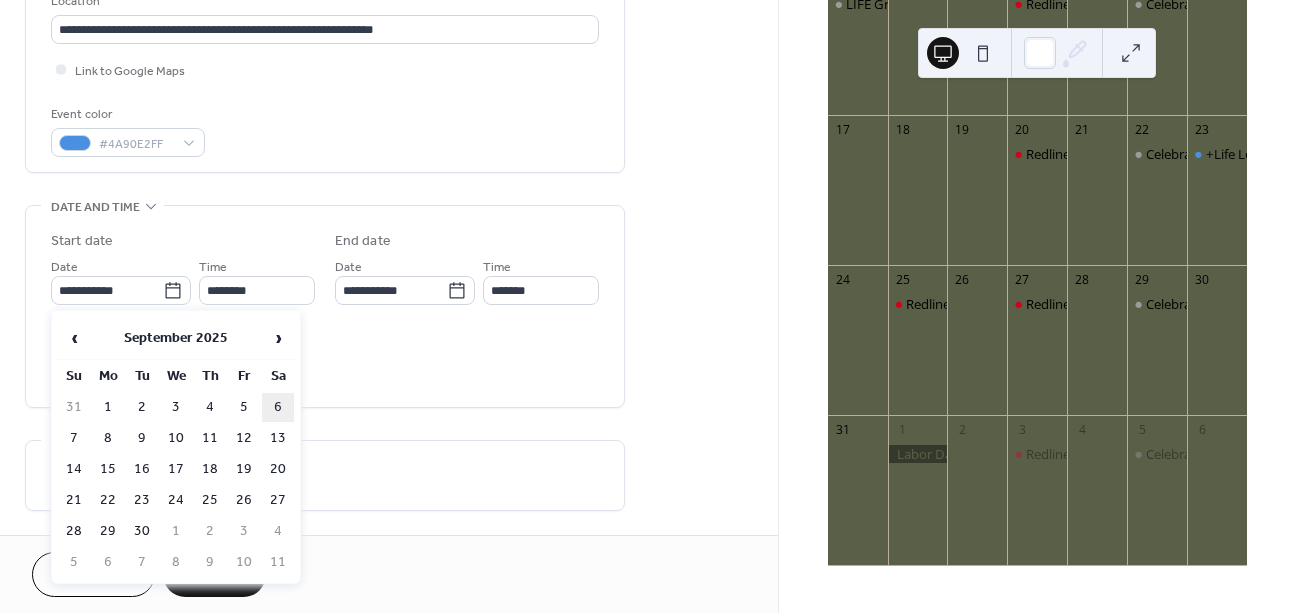 click on "6" at bounding box center [278, 407] 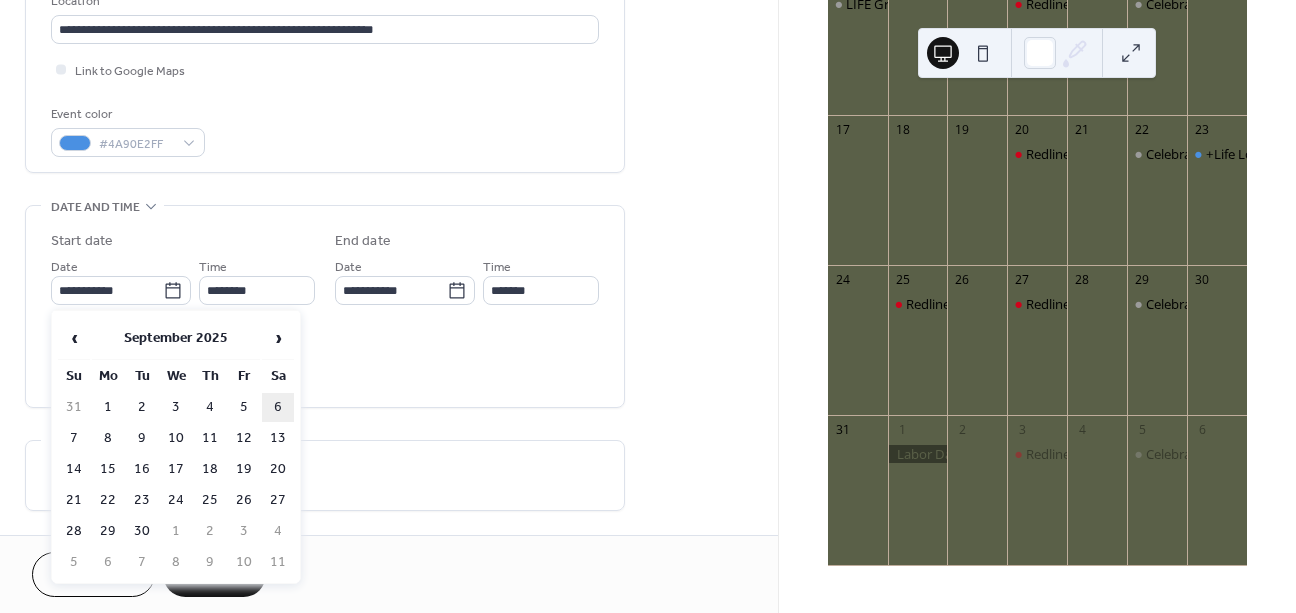 type on "**********" 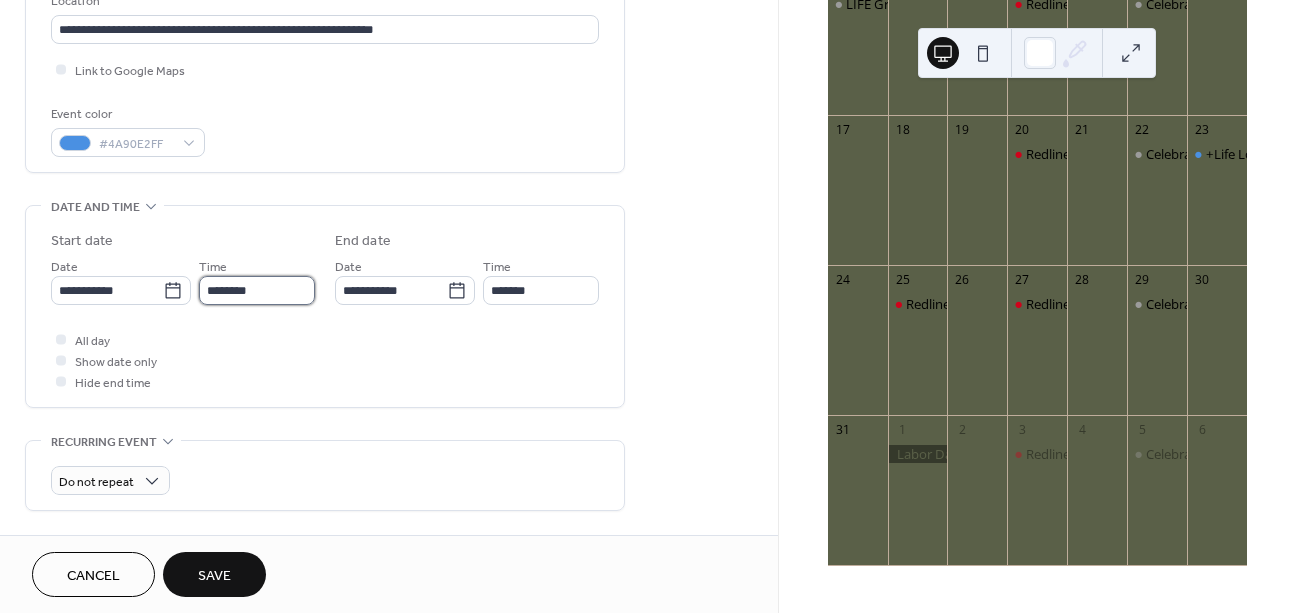 click on "********" at bounding box center [257, 290] 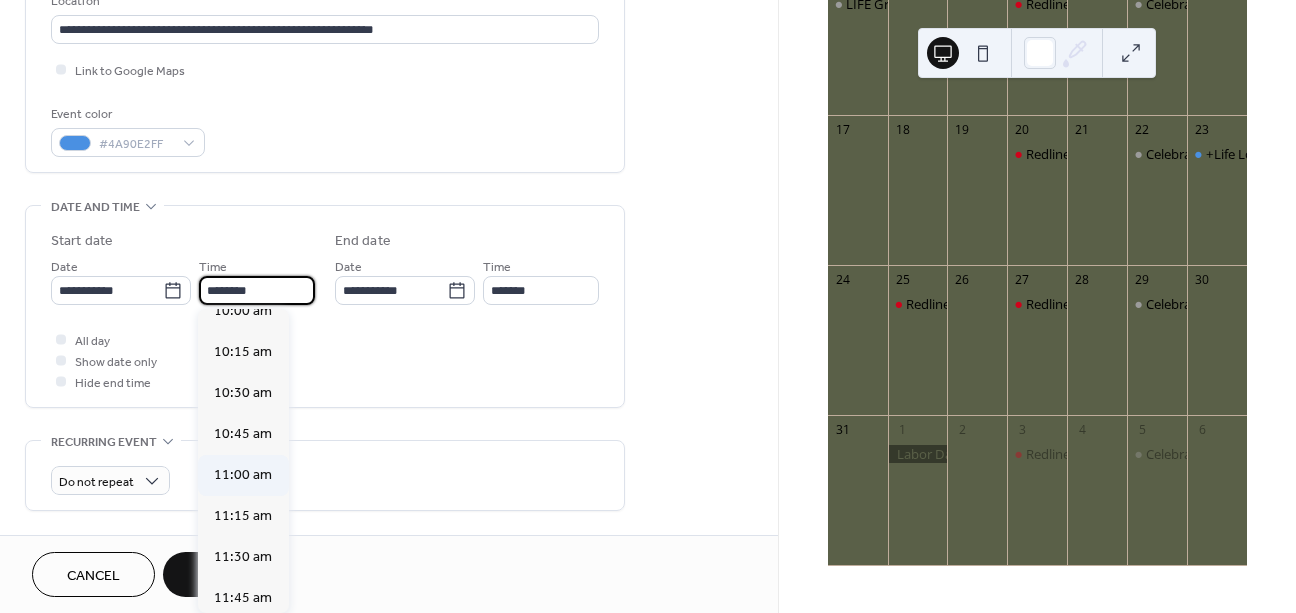 scroll, scrollTop: 1650, scrollLeft: 0, axis: vertical 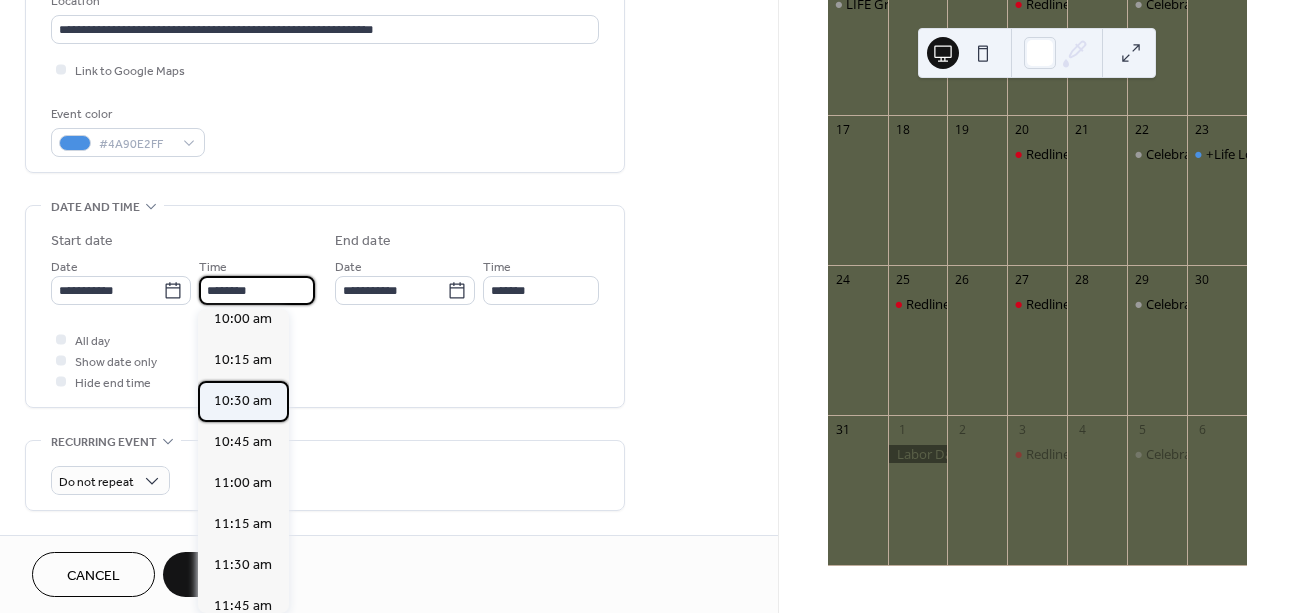 click on "10:30 am" at bounding box center (243, 401) 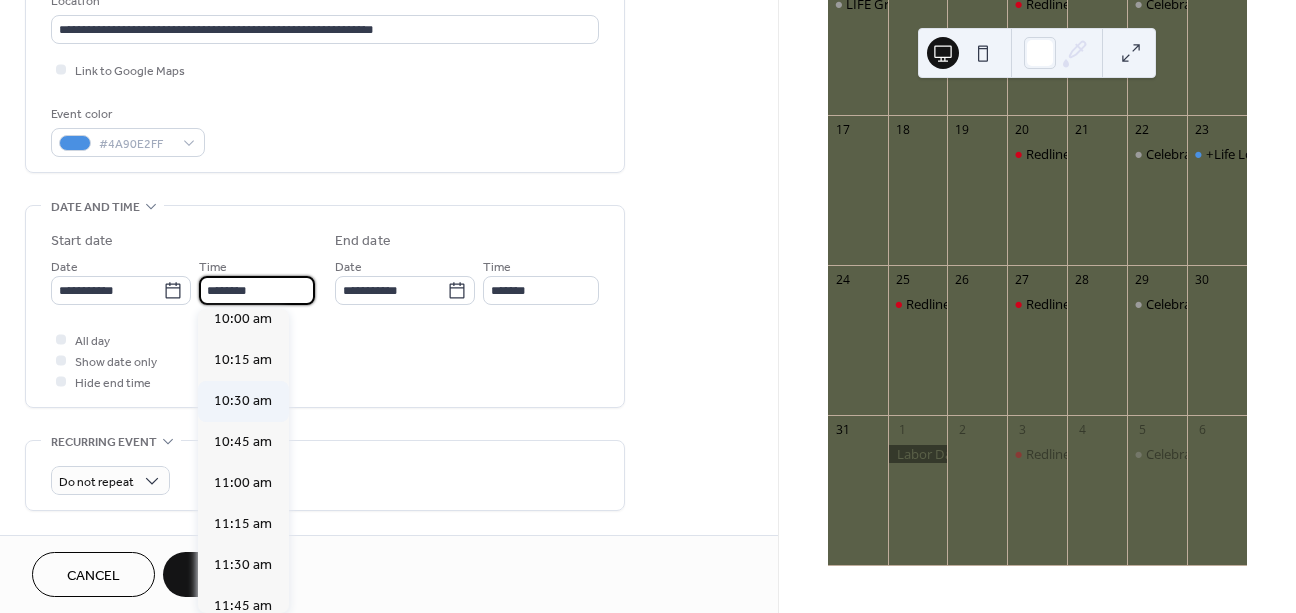 type on "********" 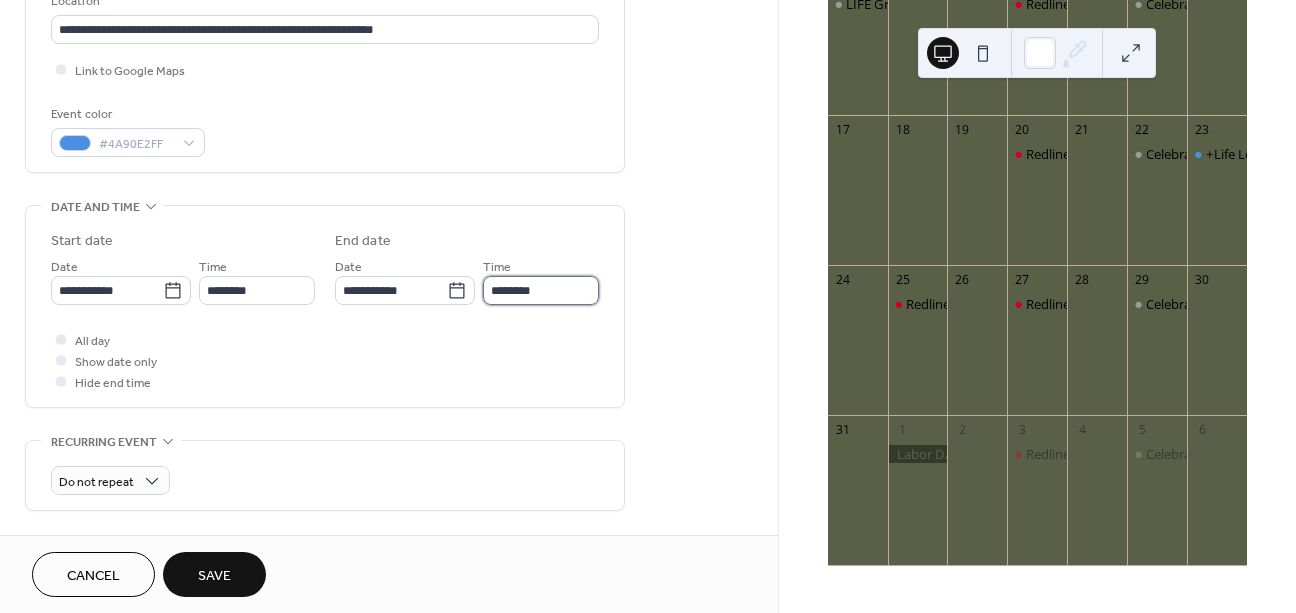 click on "********" at bounding box center [541, 290] 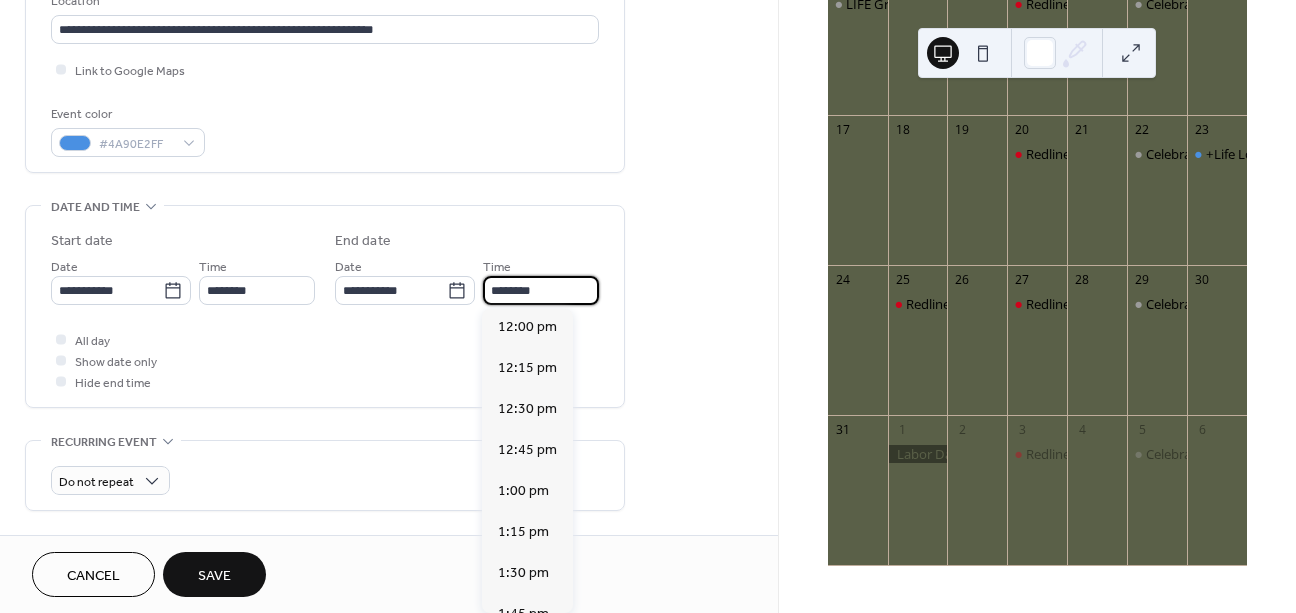 scroll, scrollTop: 228, scrollLeft: 0, axis: vertical 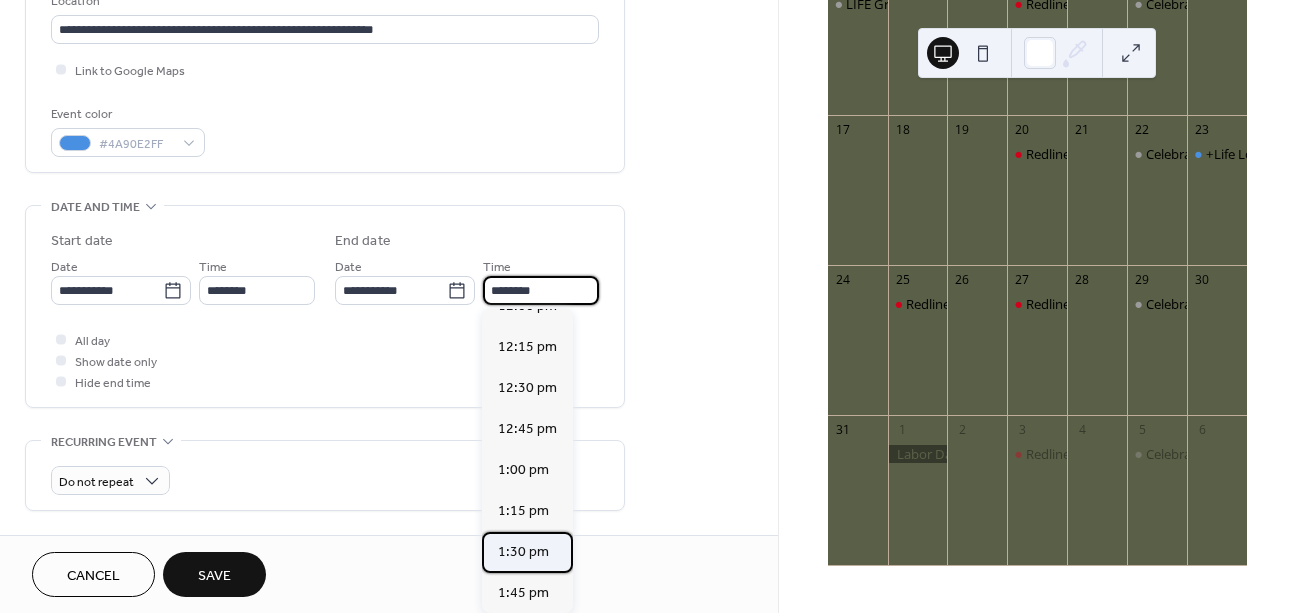 click on "1:30 pm" at bounding box center (523, 552) 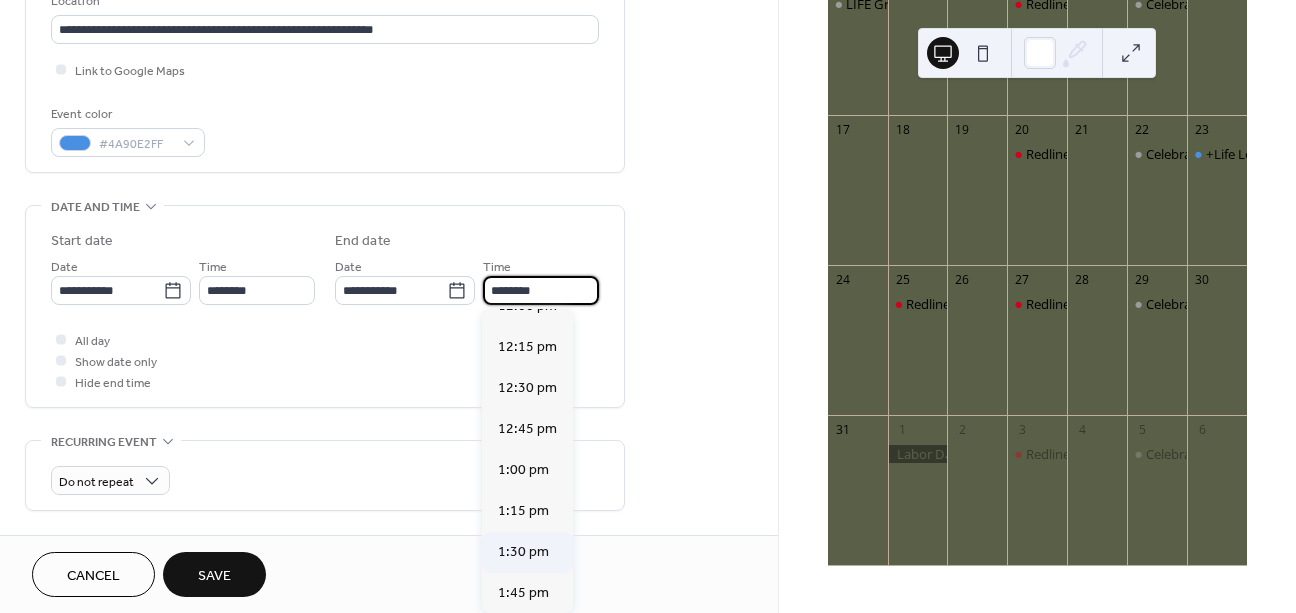 type on "*******" 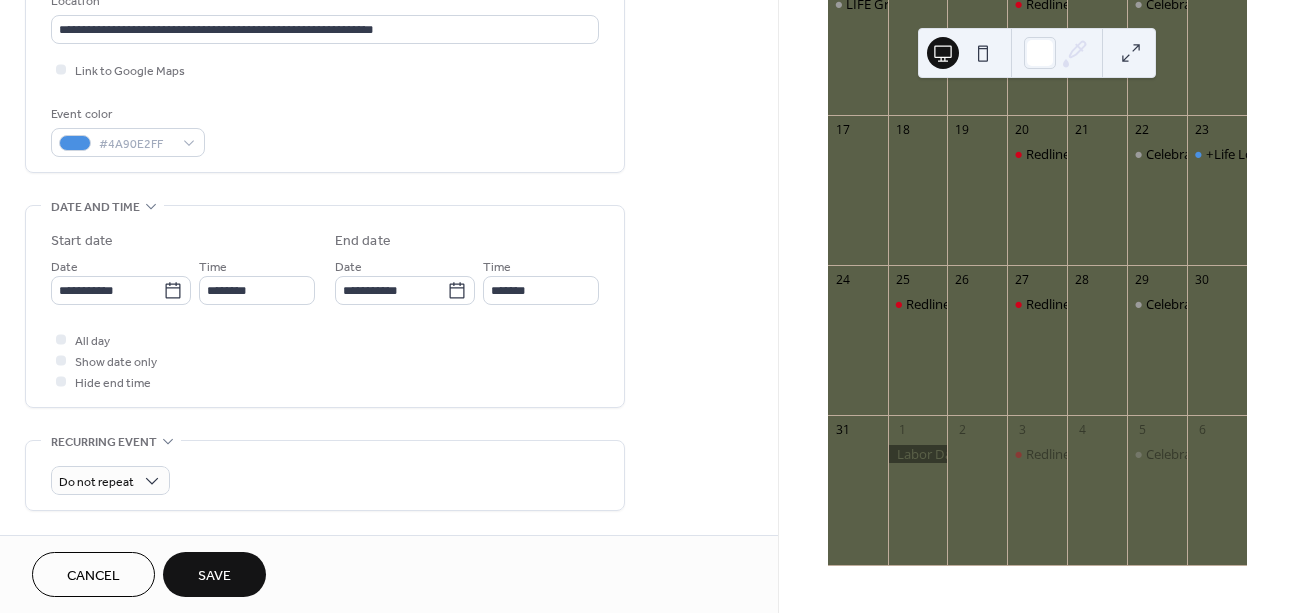 click on "**********" at bounding box center (325, 342) 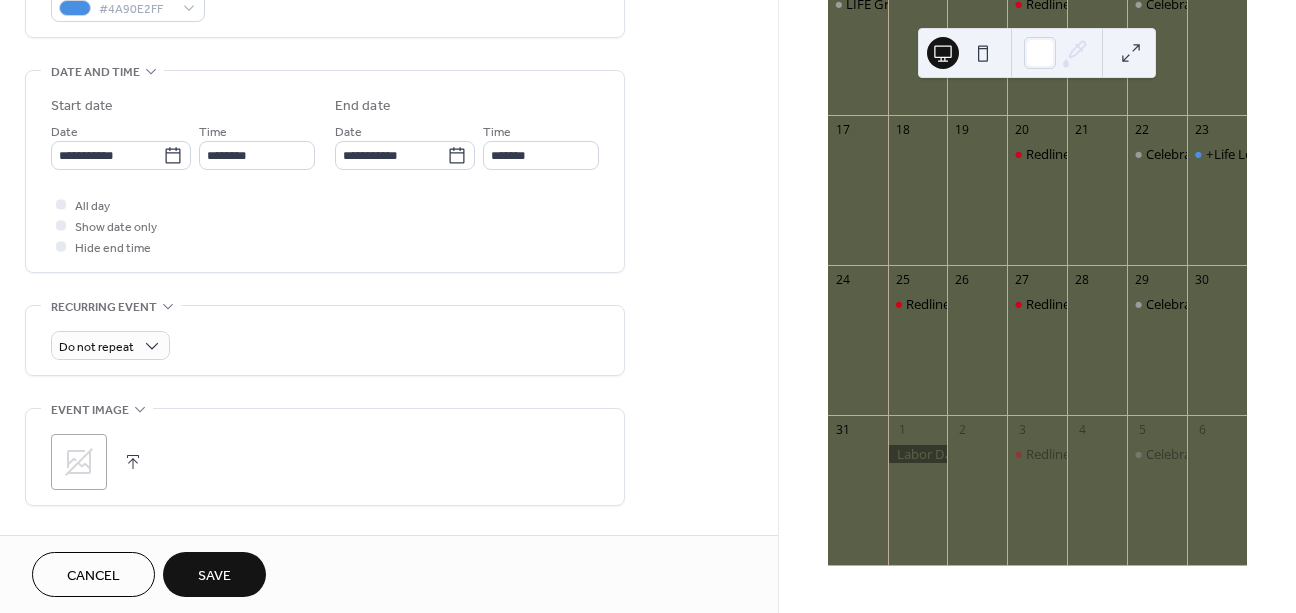 scroll, scrollTop: 592, scrollLeft: 0, axis: vertical 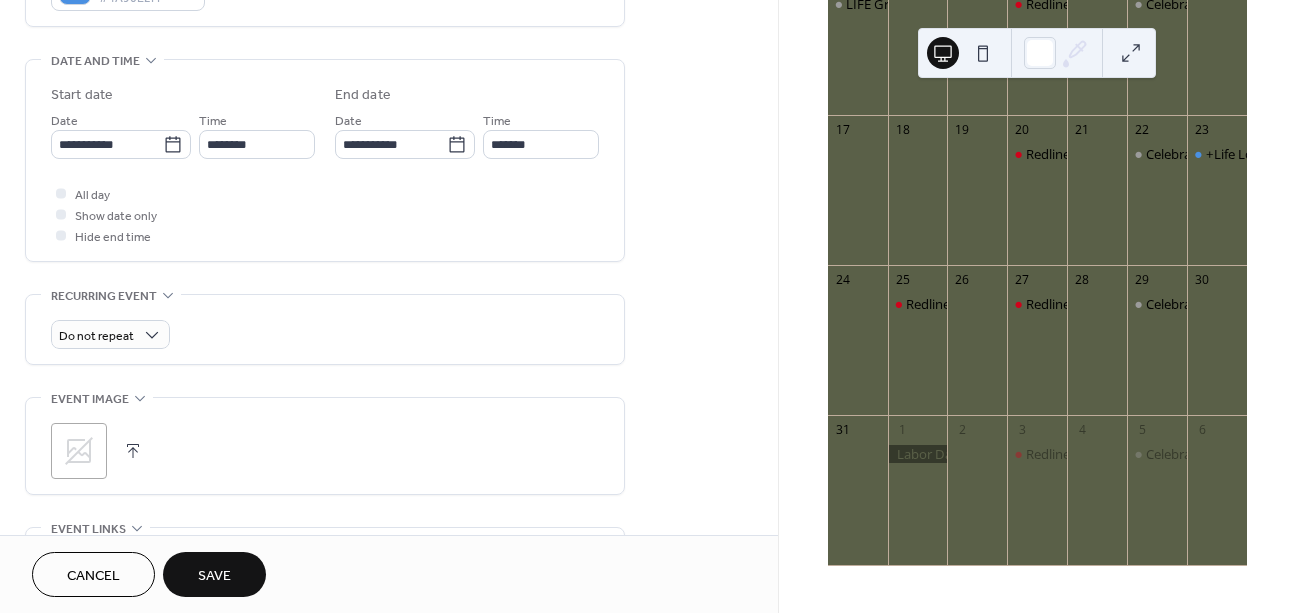 click on "Save" at bounding box center [214, 576] 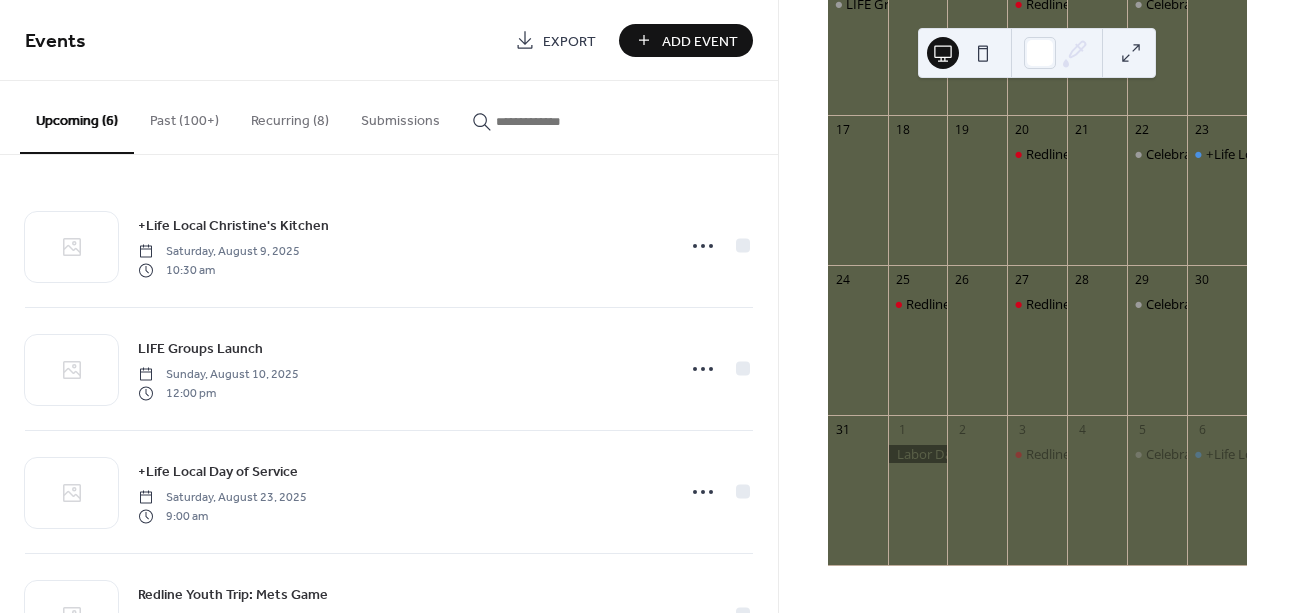 click on "Add Event" at bounding box center [700, 41] 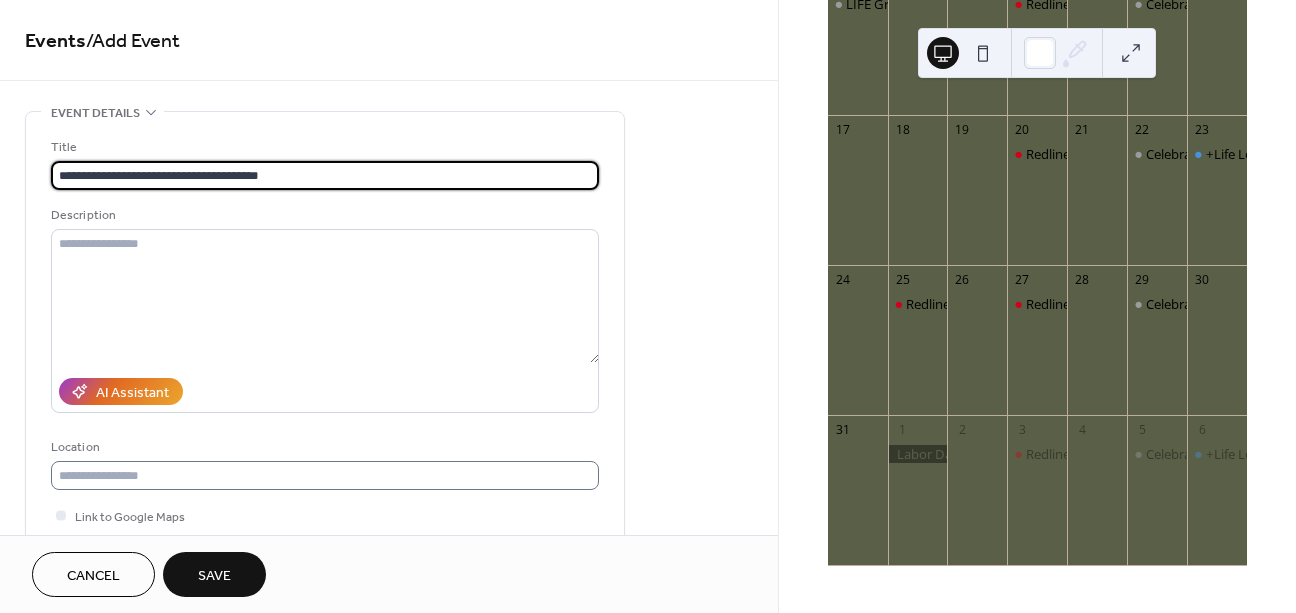 type on "**********" 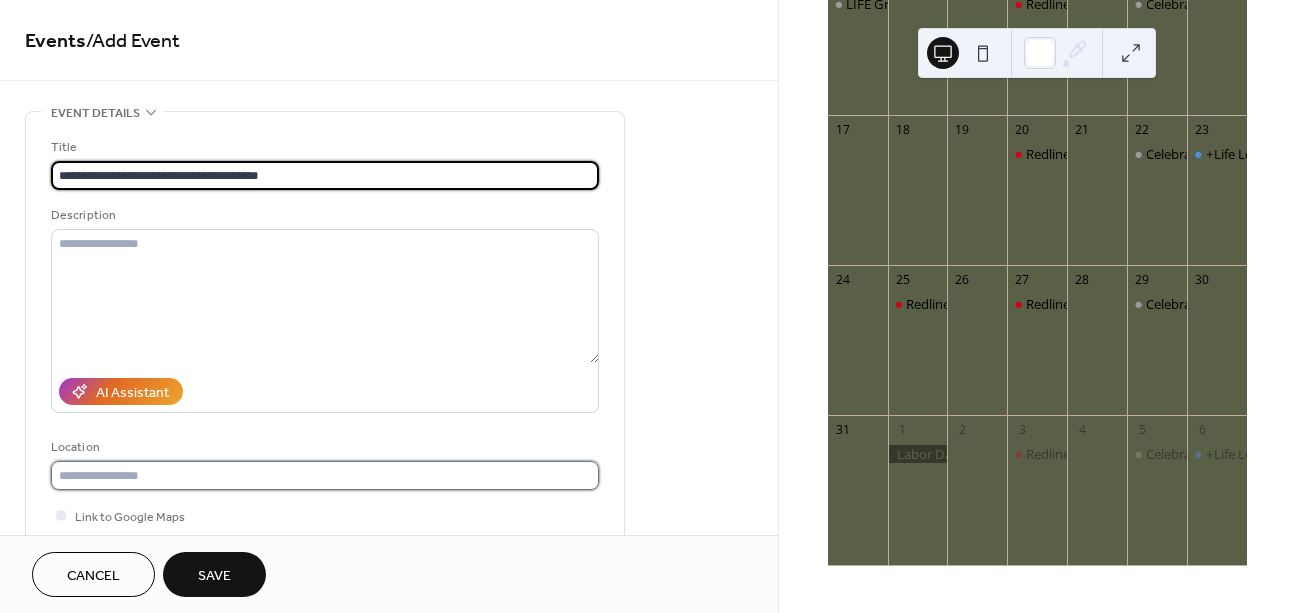 click at bounding box center [325, 475] 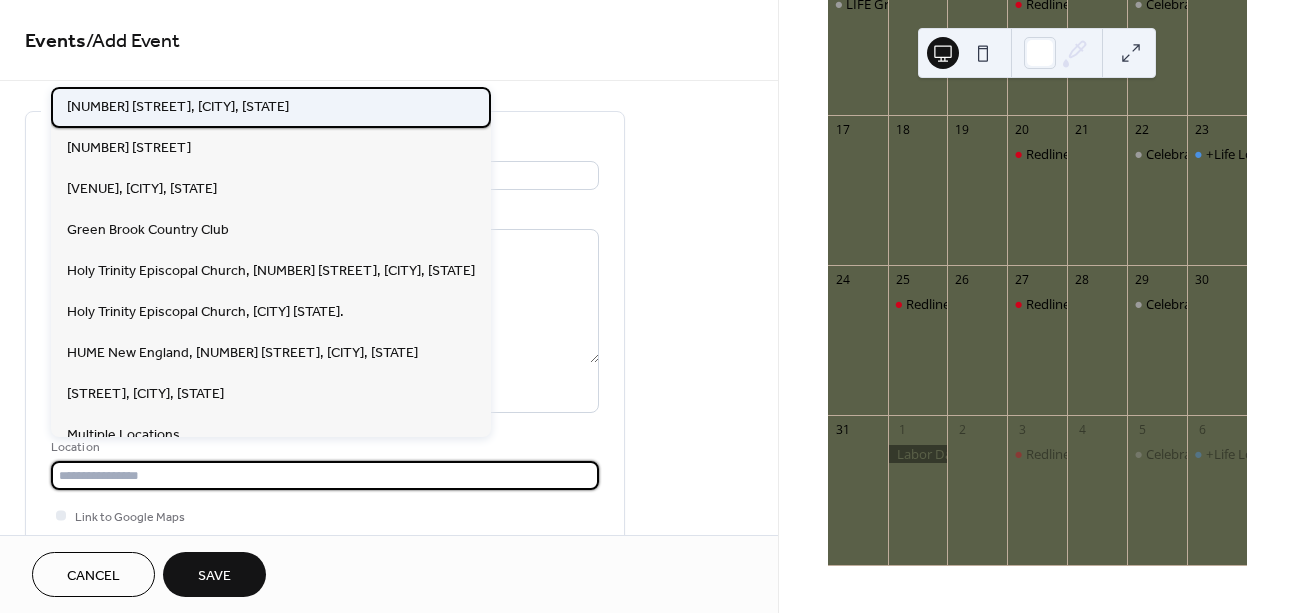 click on "[NUMBER] [STREET], [CITY], [STATE]" at bounding box center (178, 107) 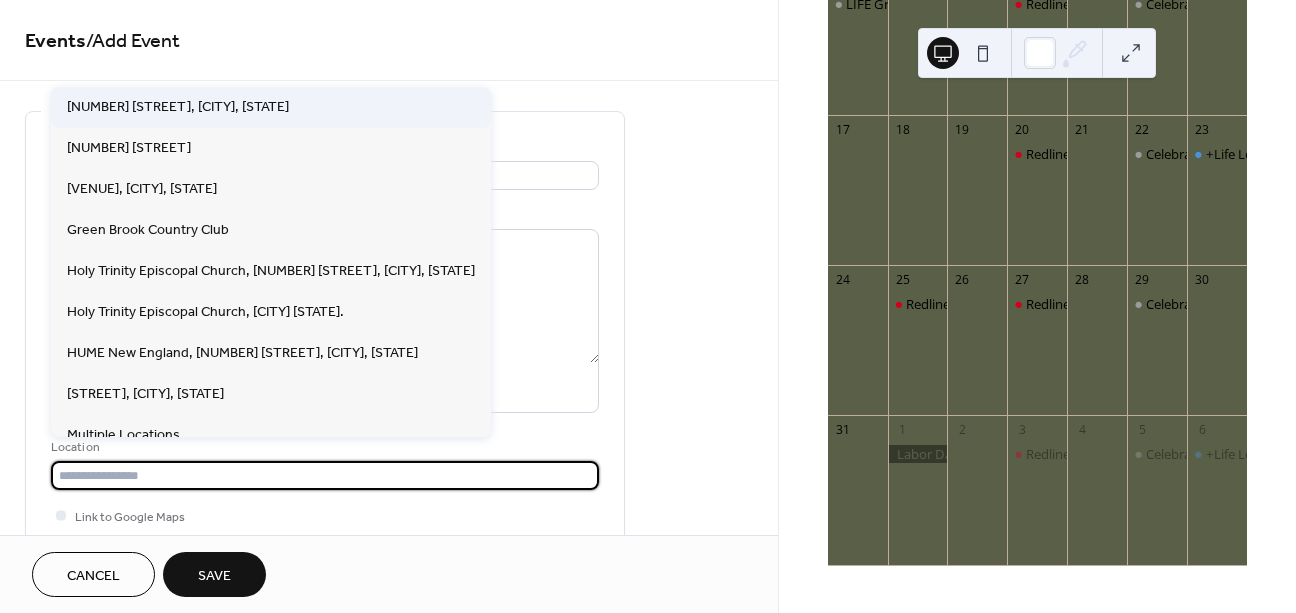 type on "**********" 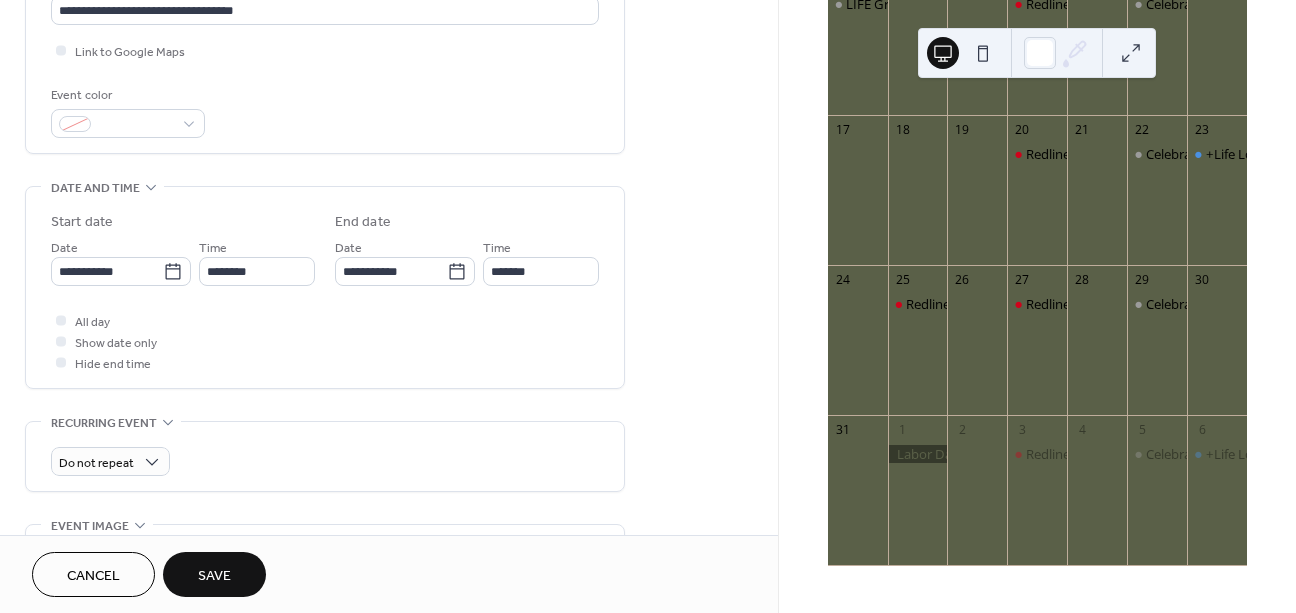 scroll, scrollTop: 467, scrollLeft: 0, axis: vertical 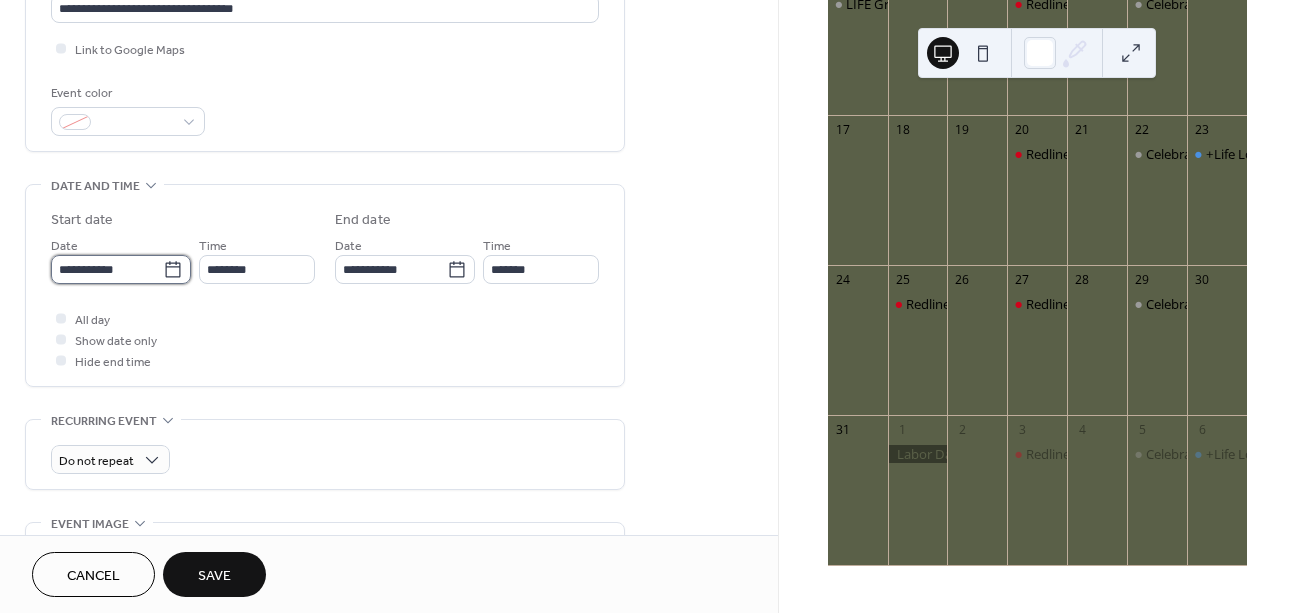 click on "**********" at bounding box center [107, 269] 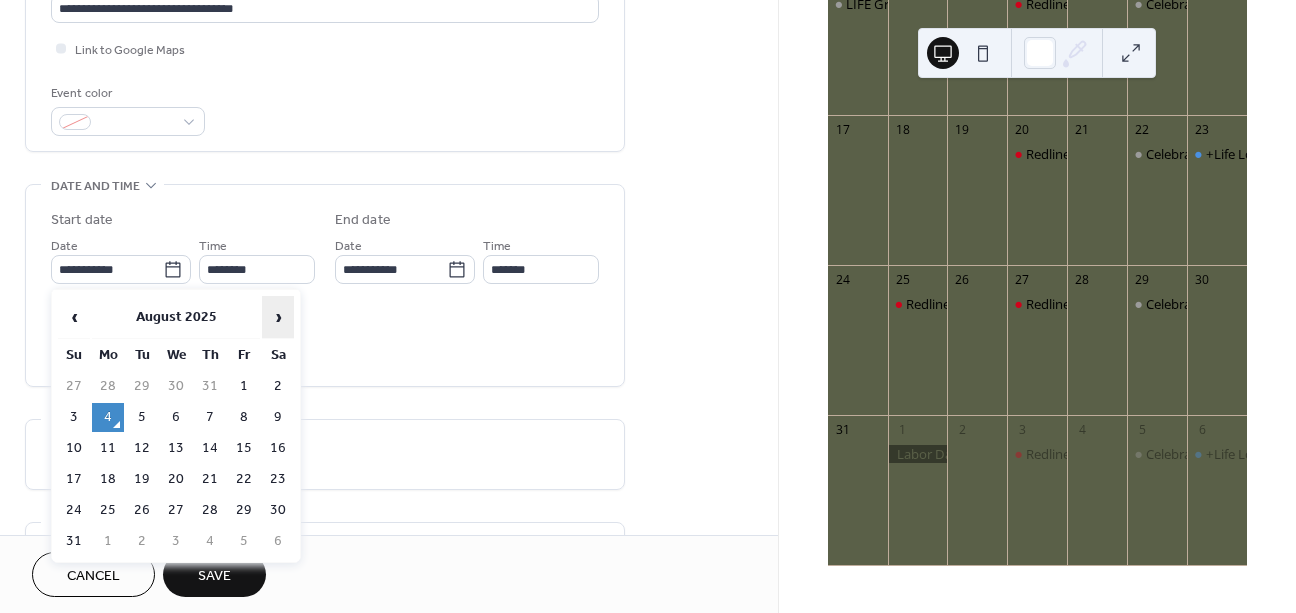 click on "›" at bounding box center (278, 317) 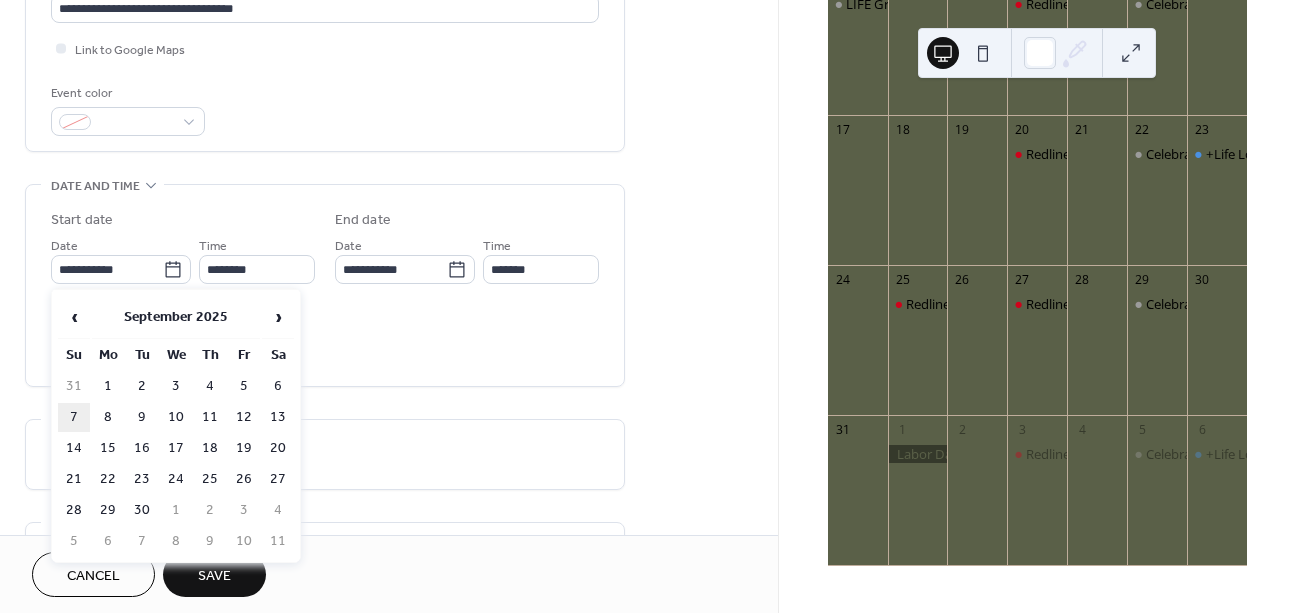 click on "7" at bounding box center [74, 417] 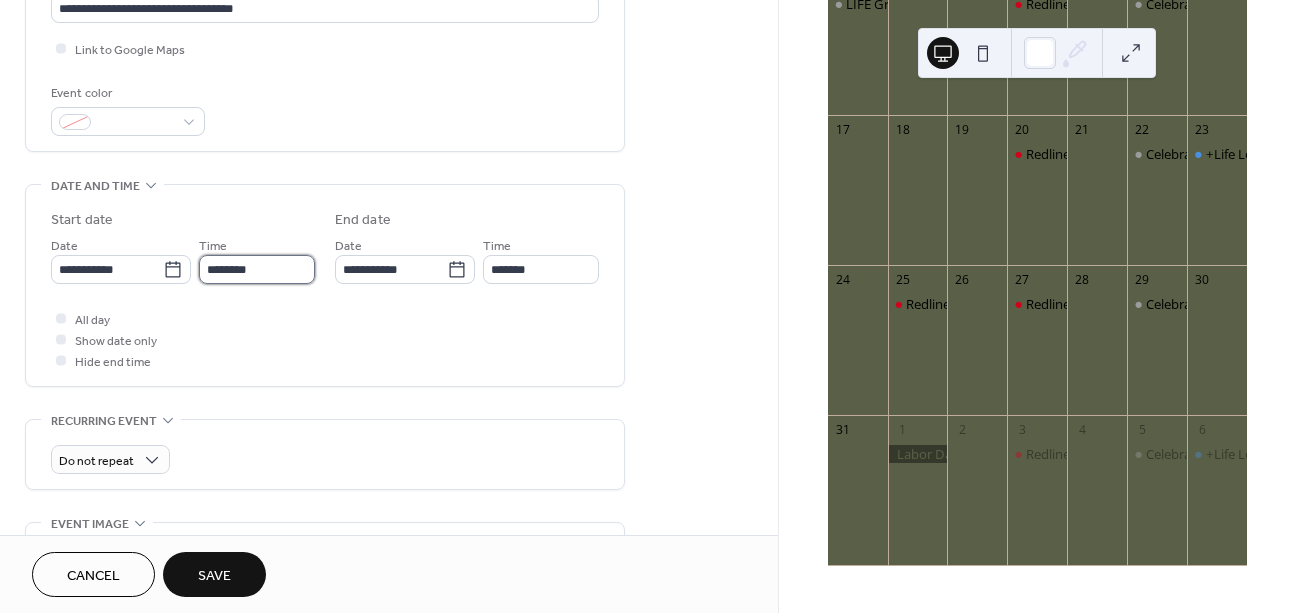 click on "********" at bounding box center [257, 269] 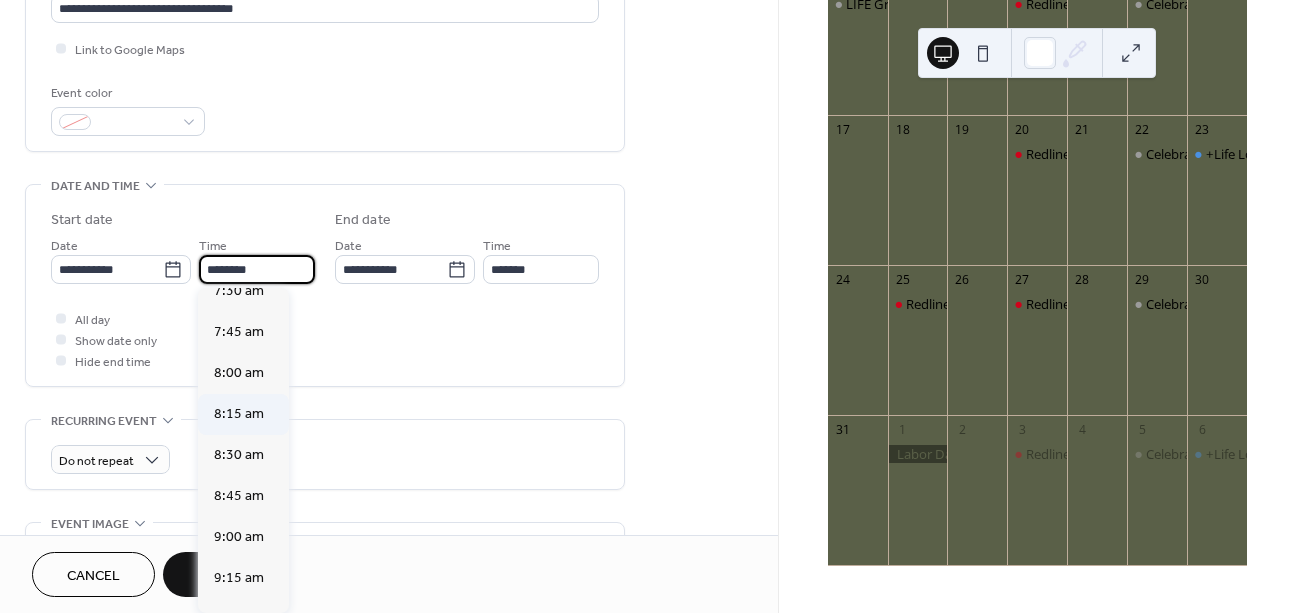 scroll, scrollTop: 1248, scrollLeft: 0, axis: vertical 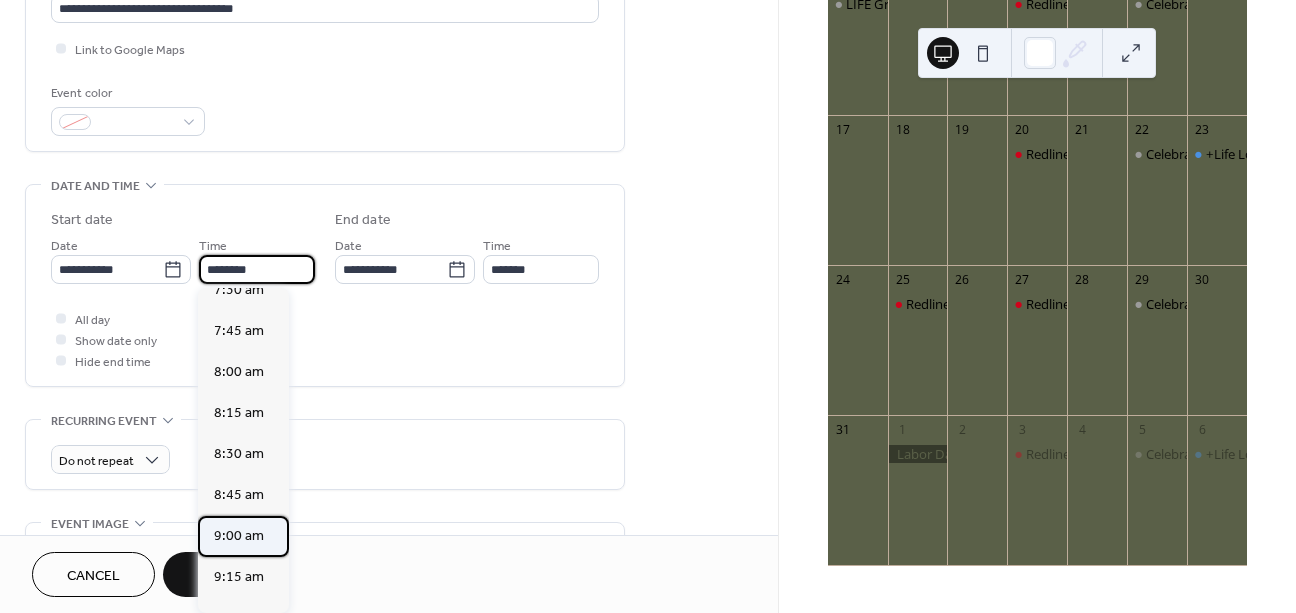 click on "9:00 am" at bounding box center [239, 536] 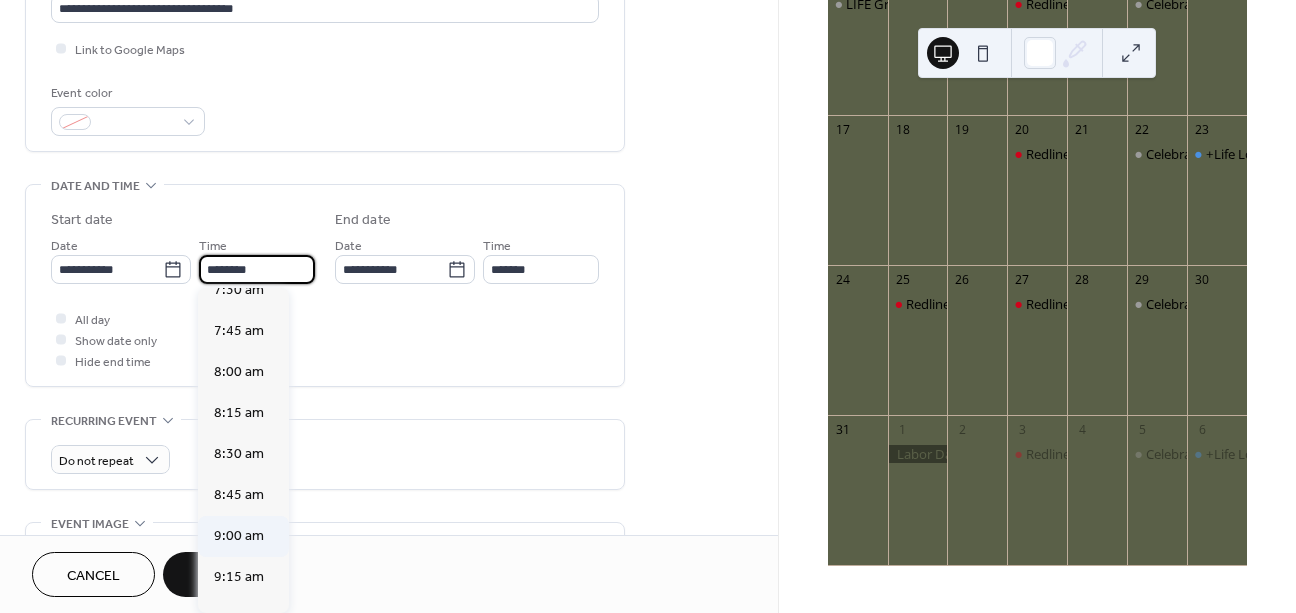 type on "*******" 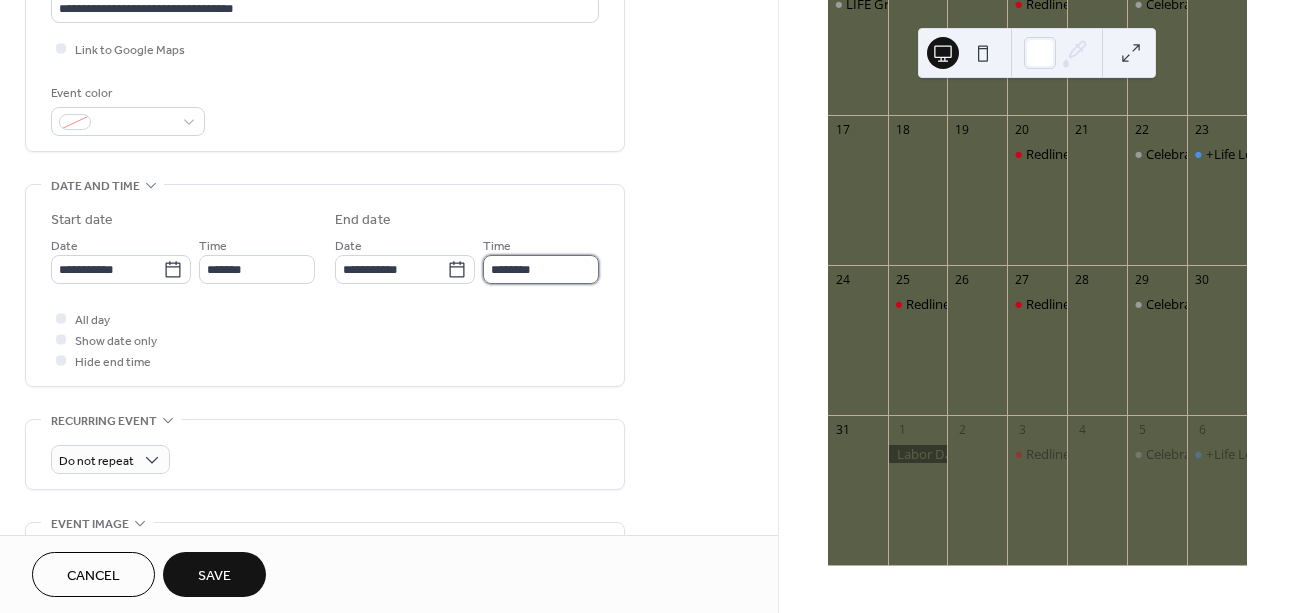 click on "********" at bounding box center [541, 269] 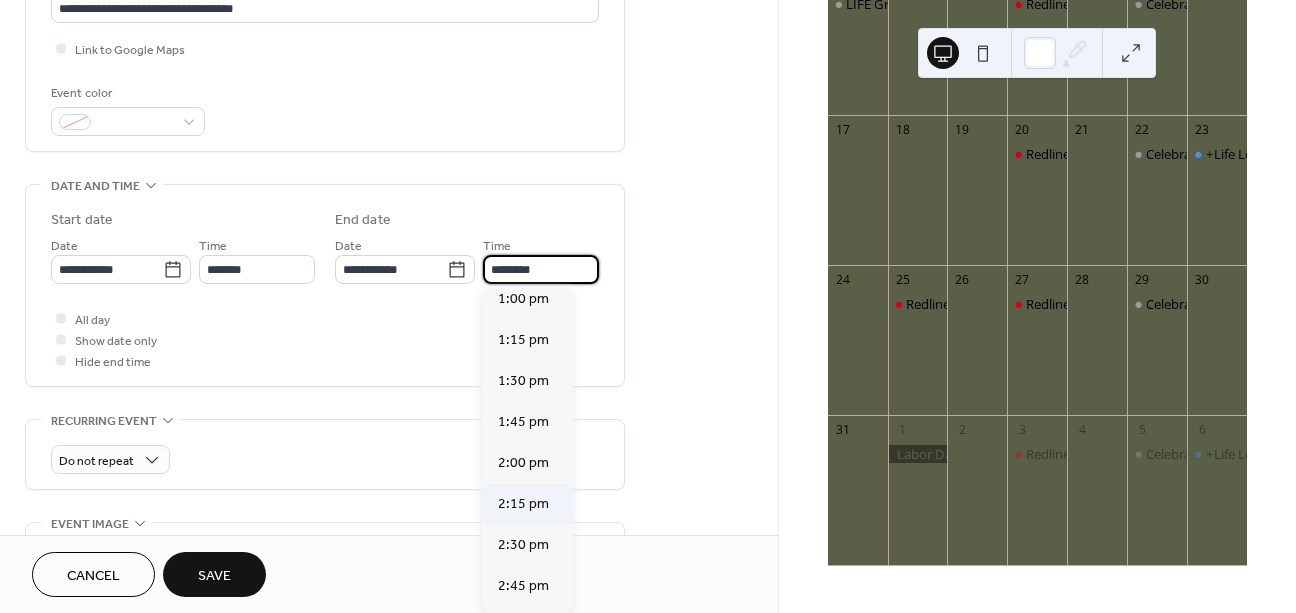 scroll, scrollTop: 677, scrollLeft: 0, axis: vertical 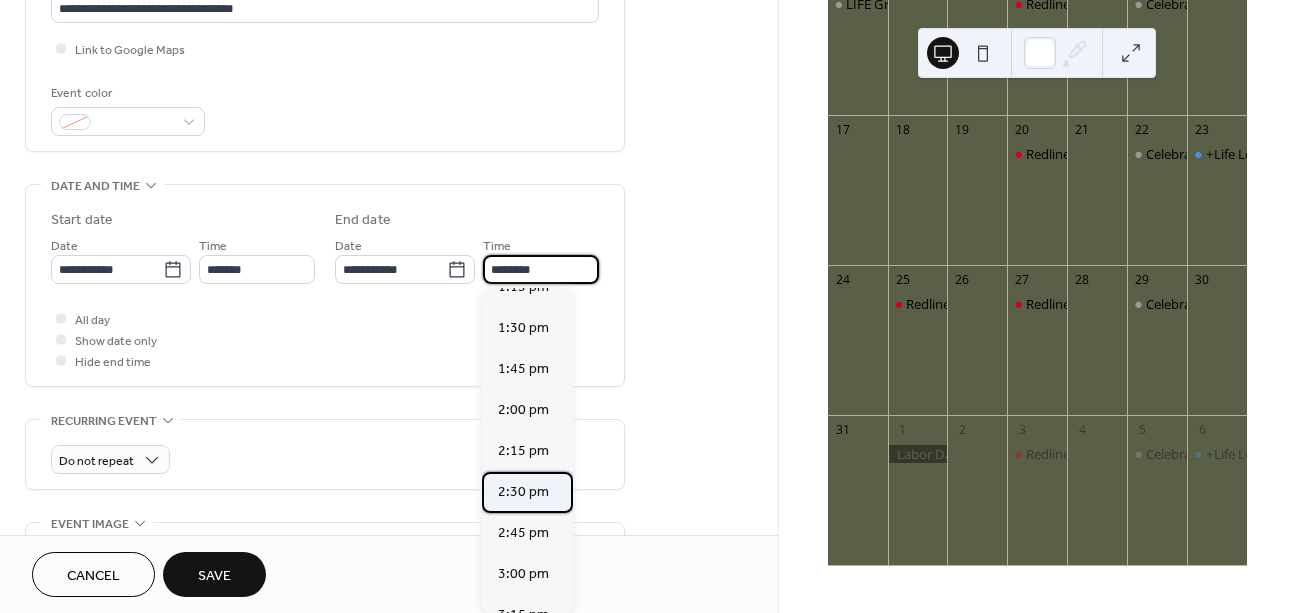 click on "2:30 pm" at bounding box center (523, 492) 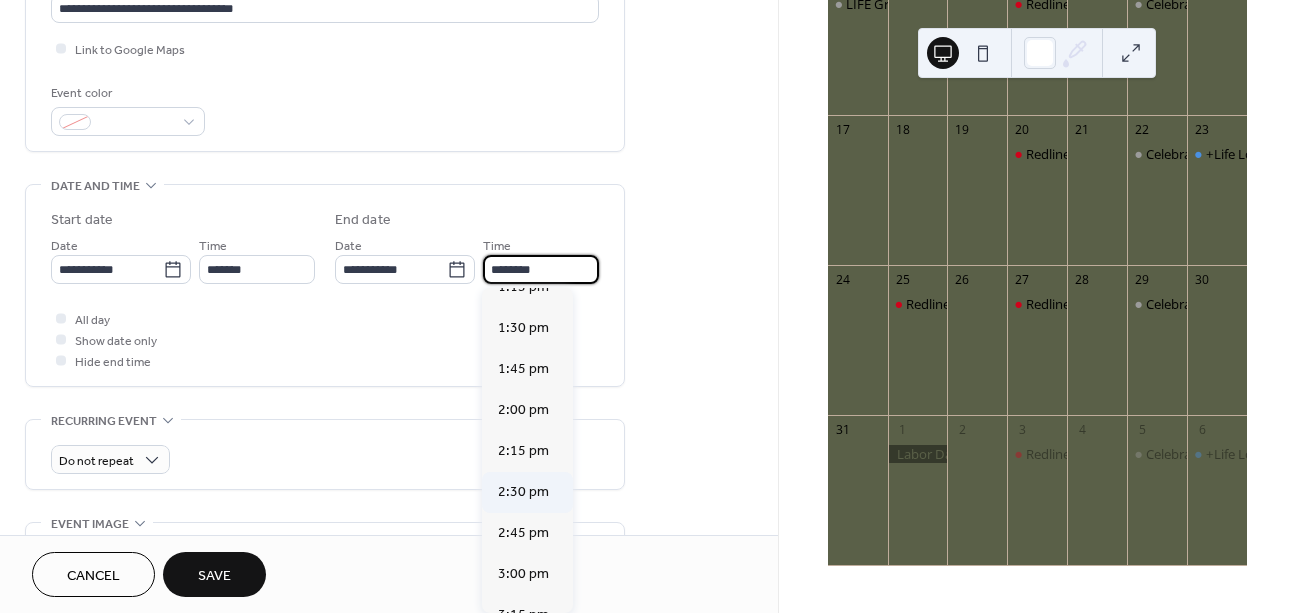 type on "*******" 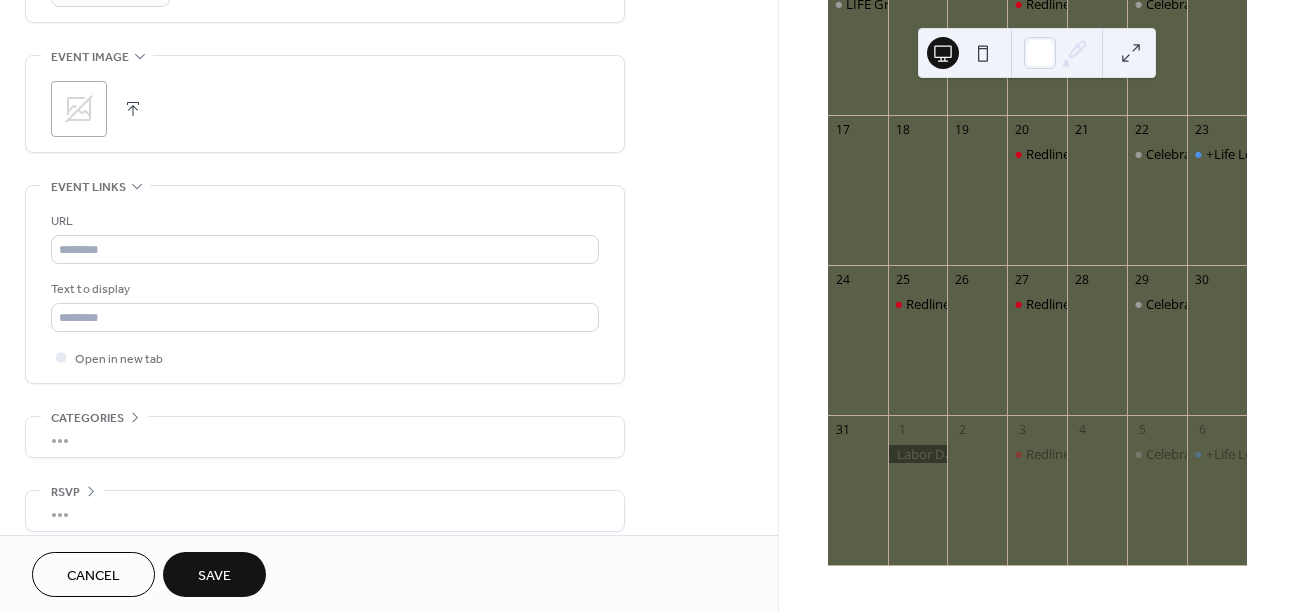 scroll, scrollTop: 951, scrollLeft: 0, axis: vertical 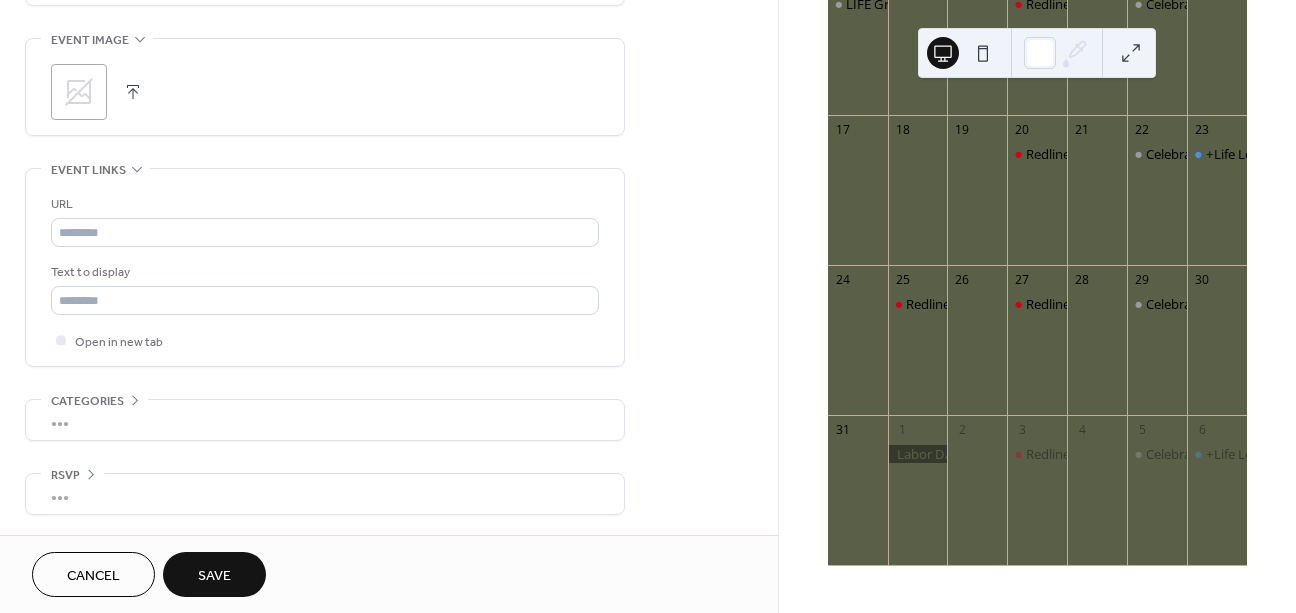 click on "Save" at bounding box center (214, 574) 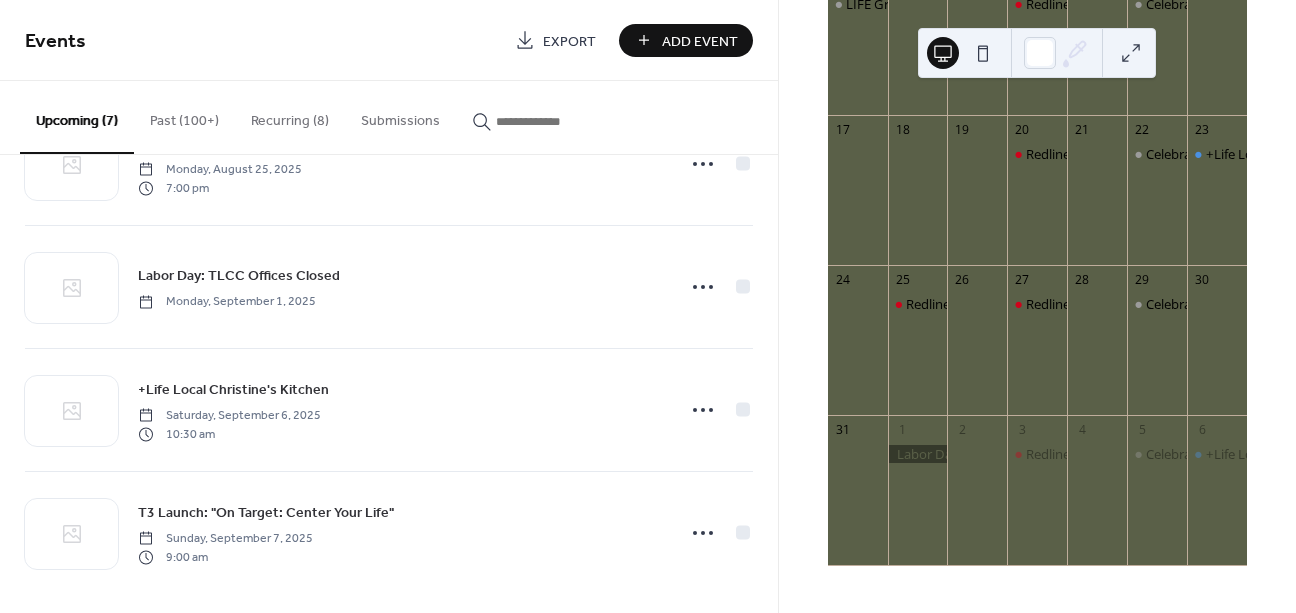 scroll, scrollTop: 462, scrollLeft: 0, axis: vertical 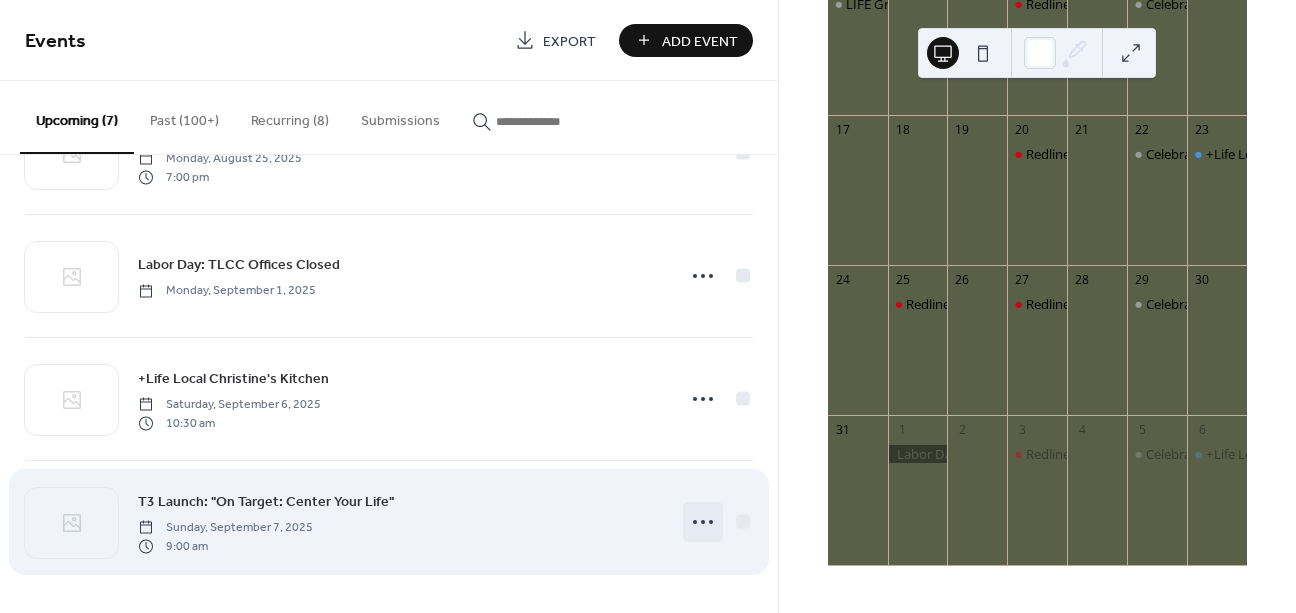 click 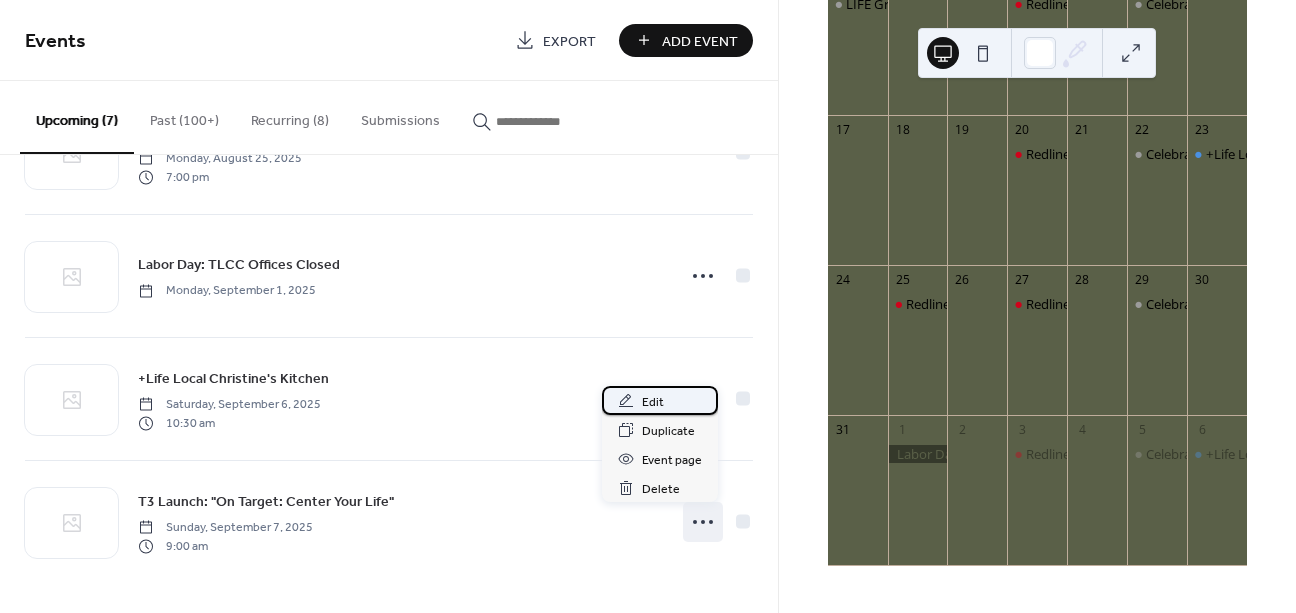 click on "Edit" at bounding box center [653, 402] 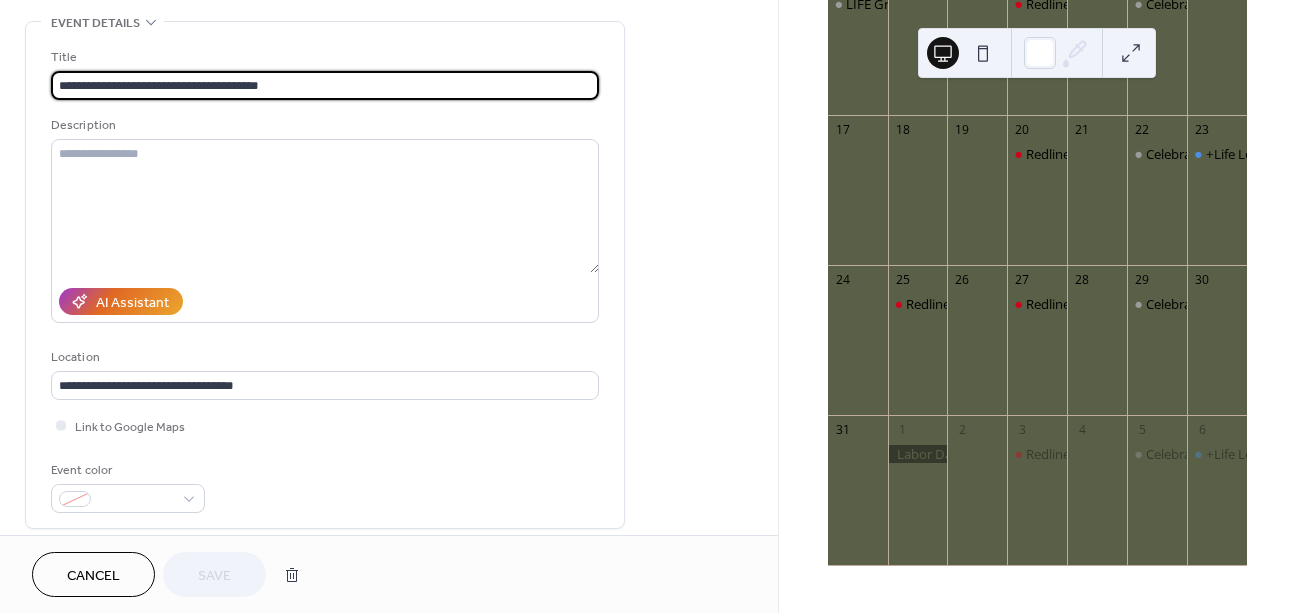 scroll, scrollTop: 94, scrollLeft: 0, axis: vertical 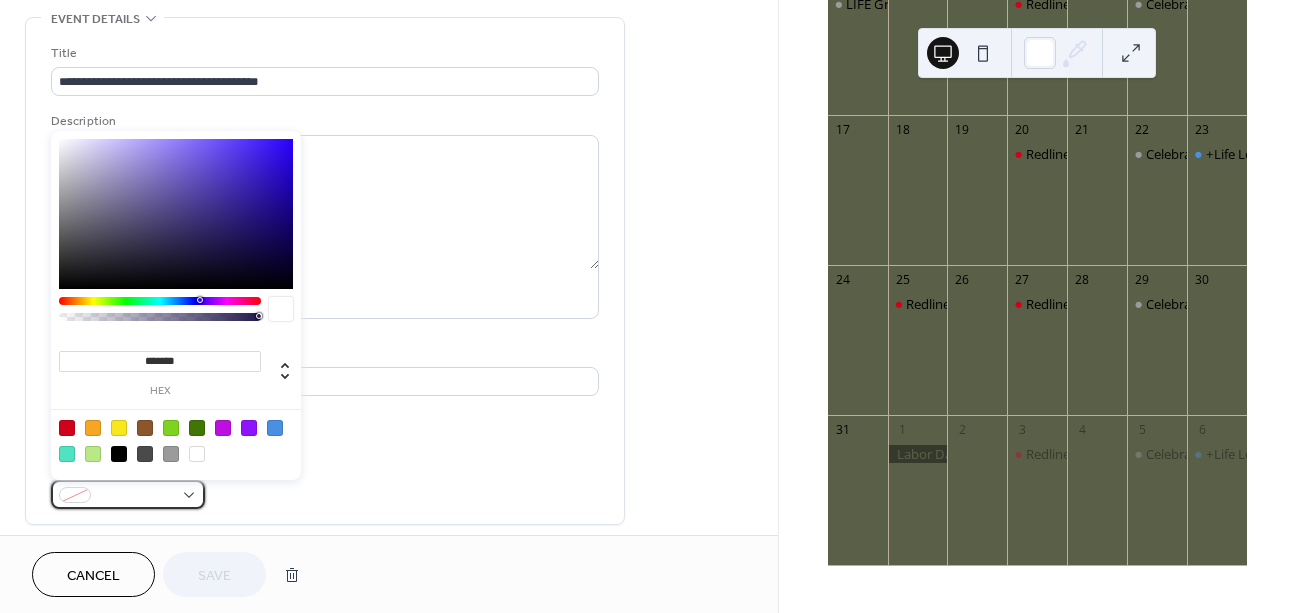 click at bounding box center [128, 494] 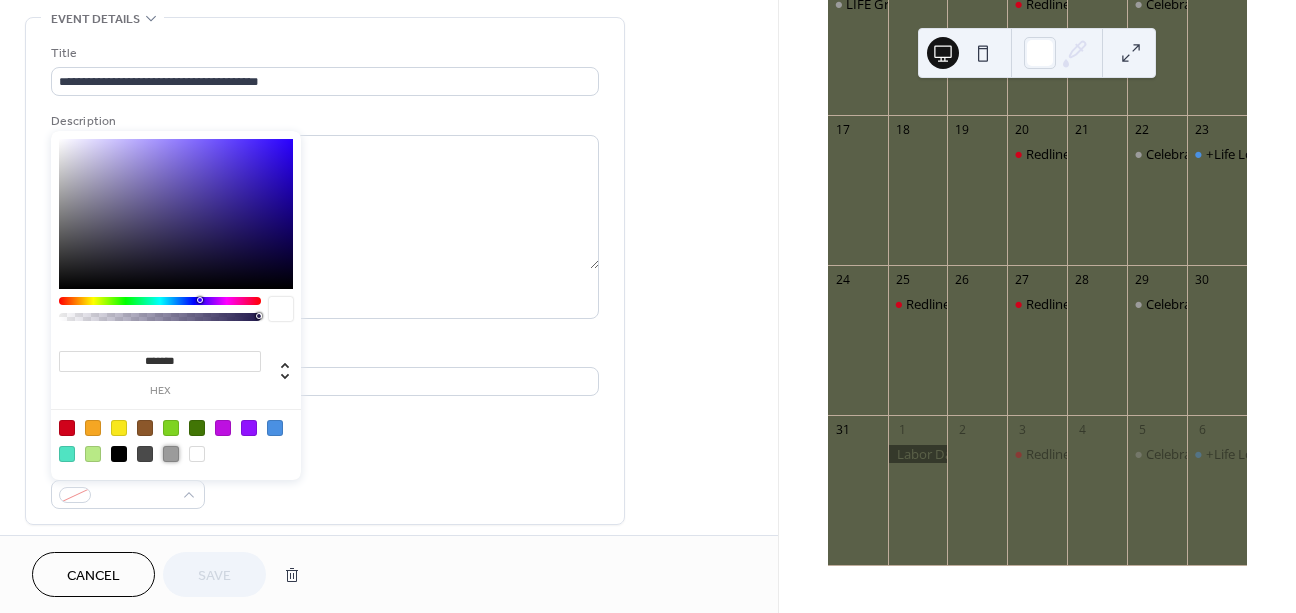 click at bounding box center (171, 454) 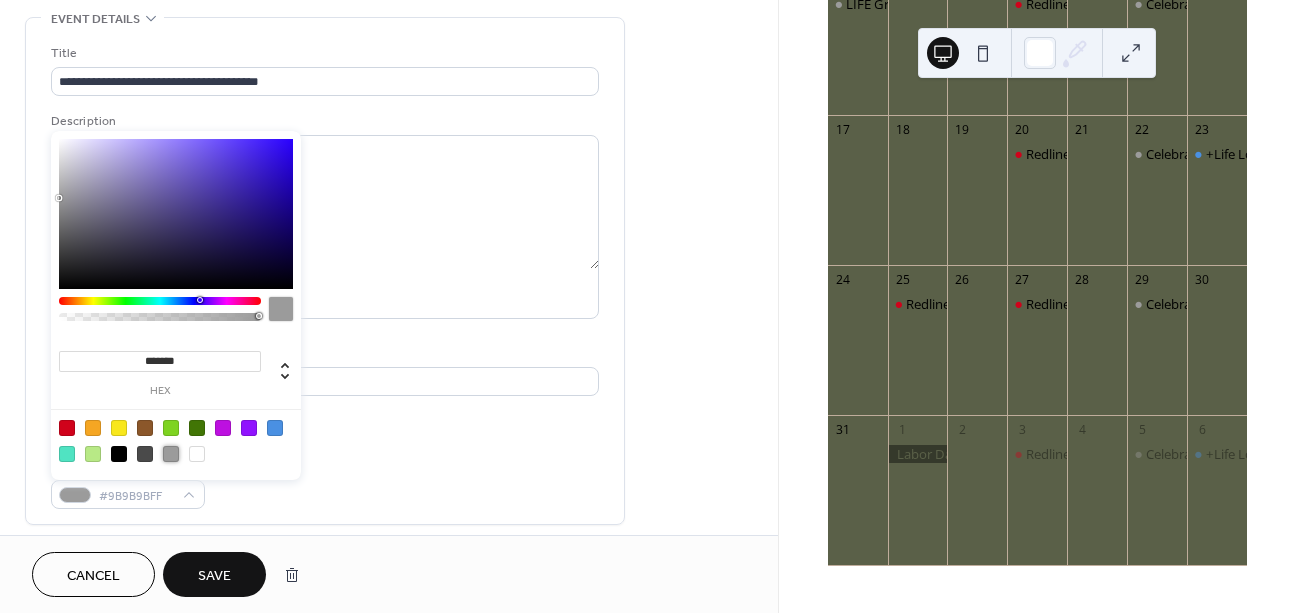 click on "Event color #9B9B9BFF" at bounding box center [325, 482] 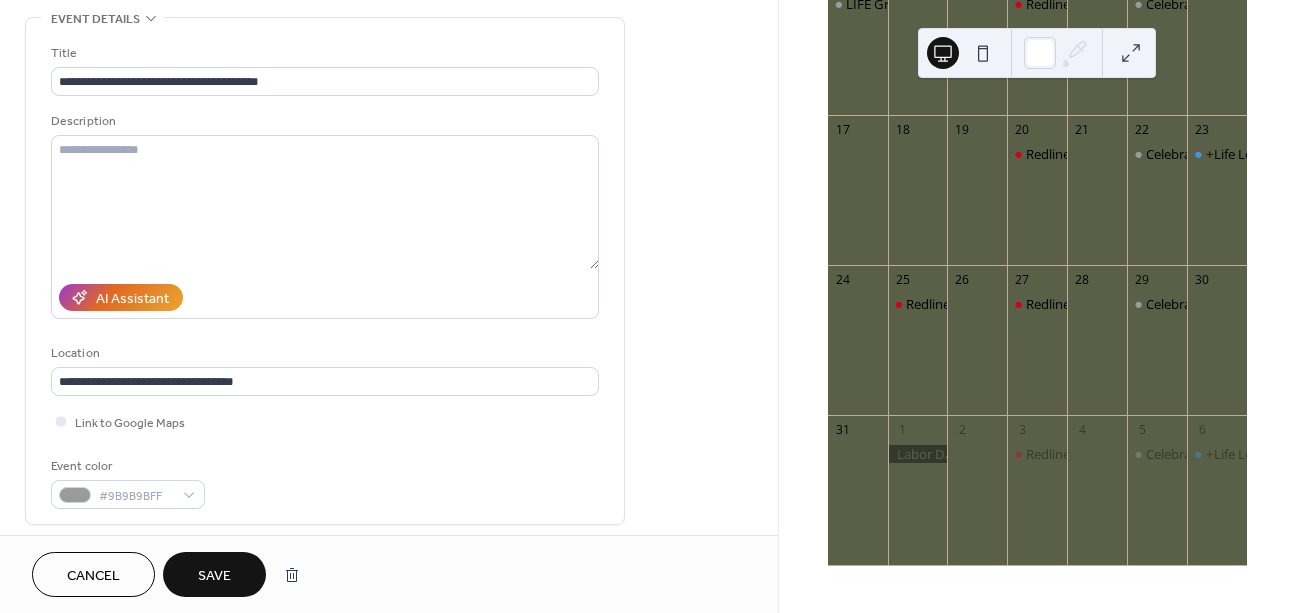 click on "Save" at bounding box center [214, 574] 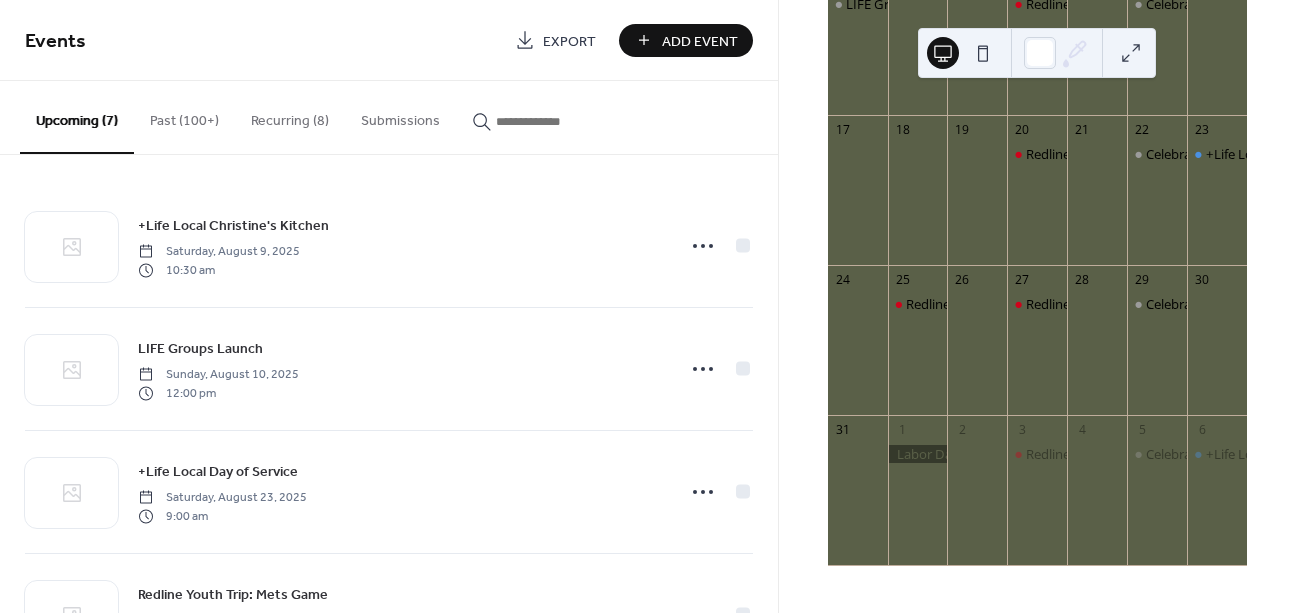 scroll, scrollTop: 0, scrollLeft: 0, axis: both 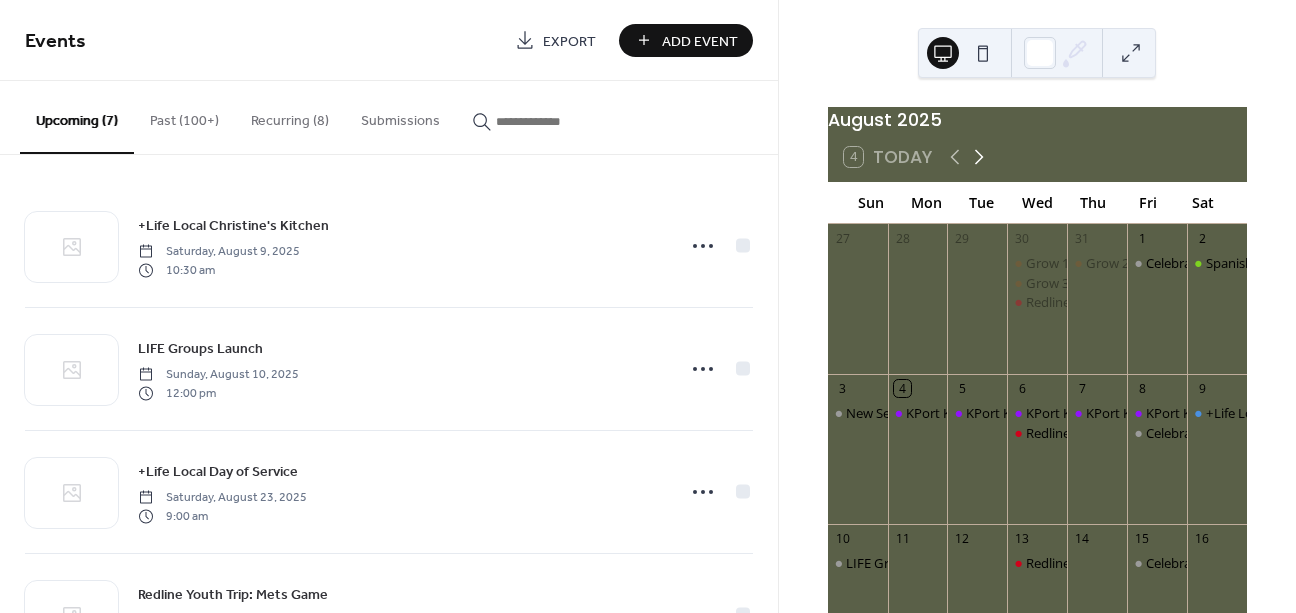 click 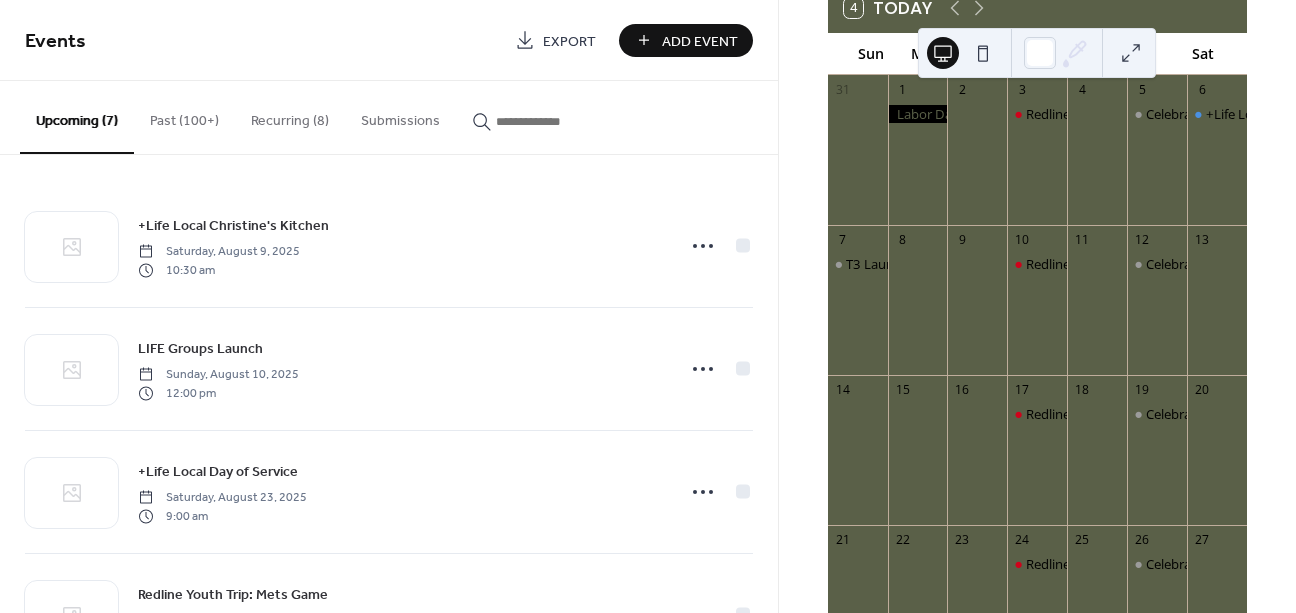 scroll, scrollTop: 150, scrollLeft: 0, axis: vertical 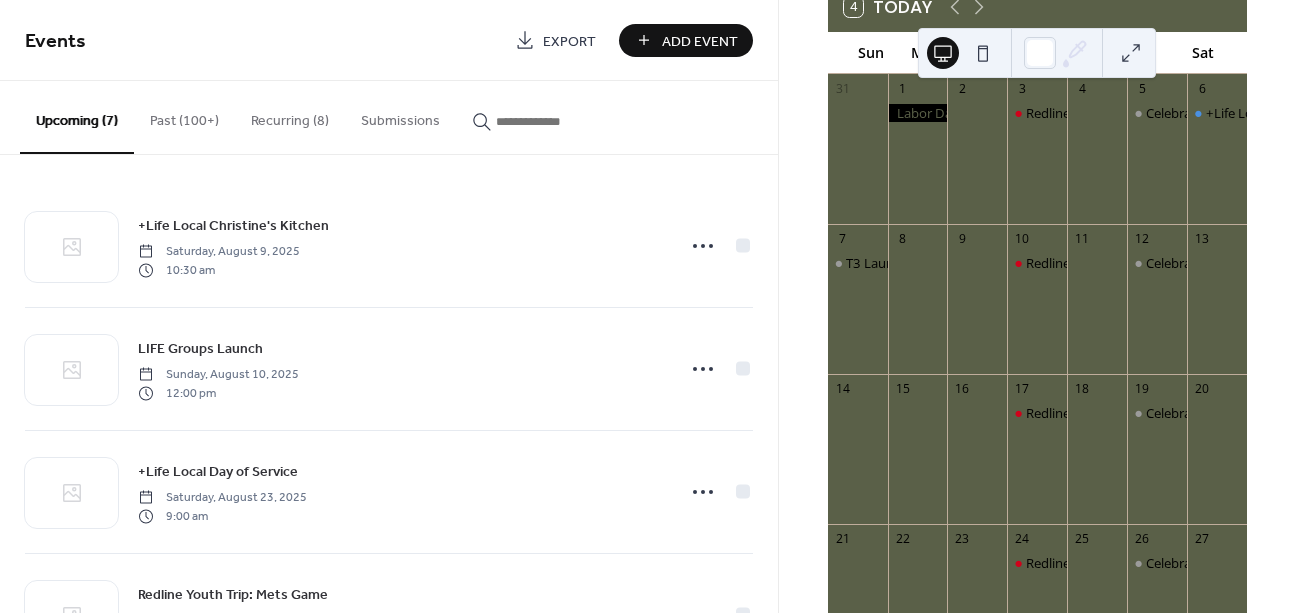 click on "Add Event" at bounding box center (700, 41) 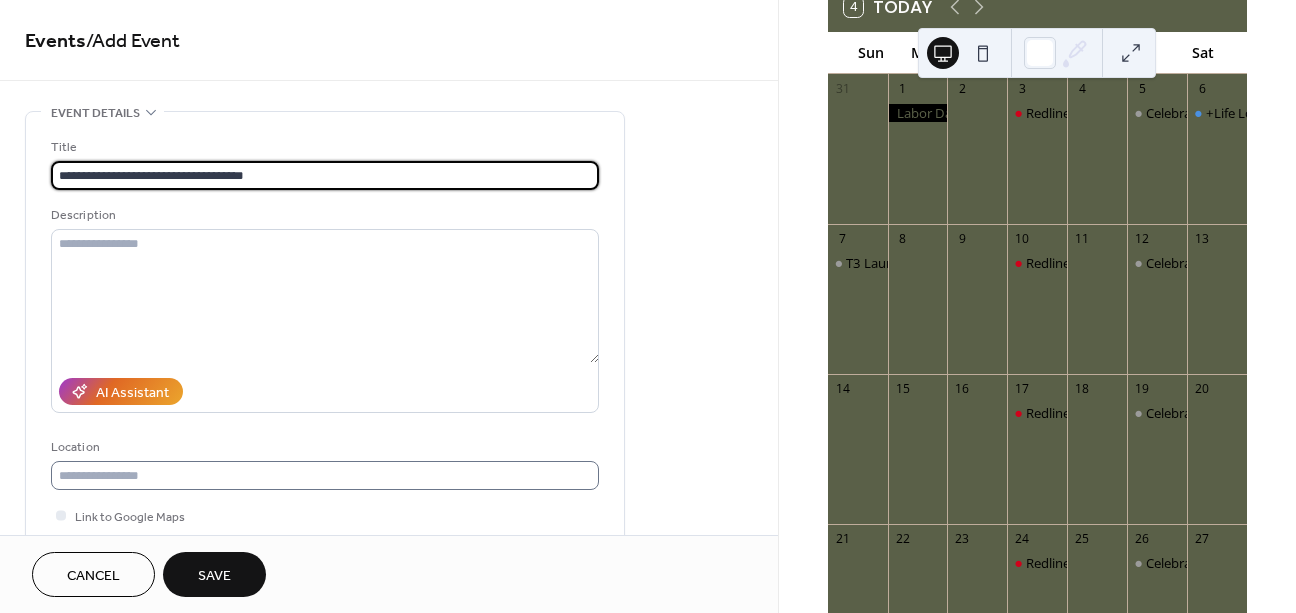 type on "**********" 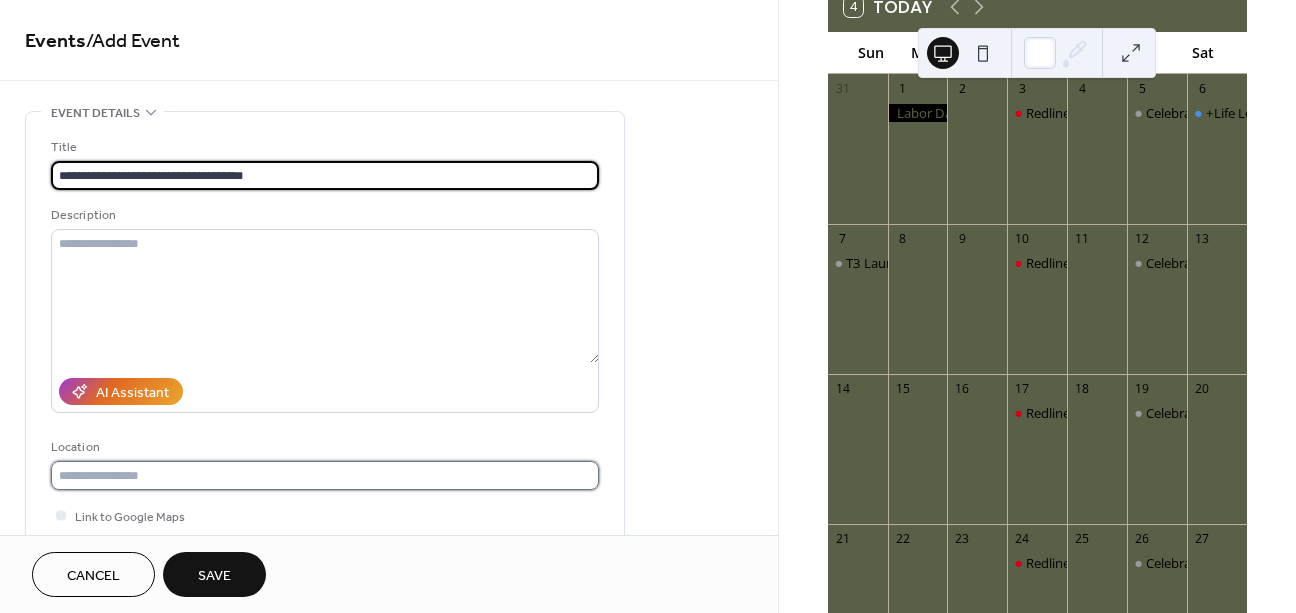 click at bounding box center [325, 475] 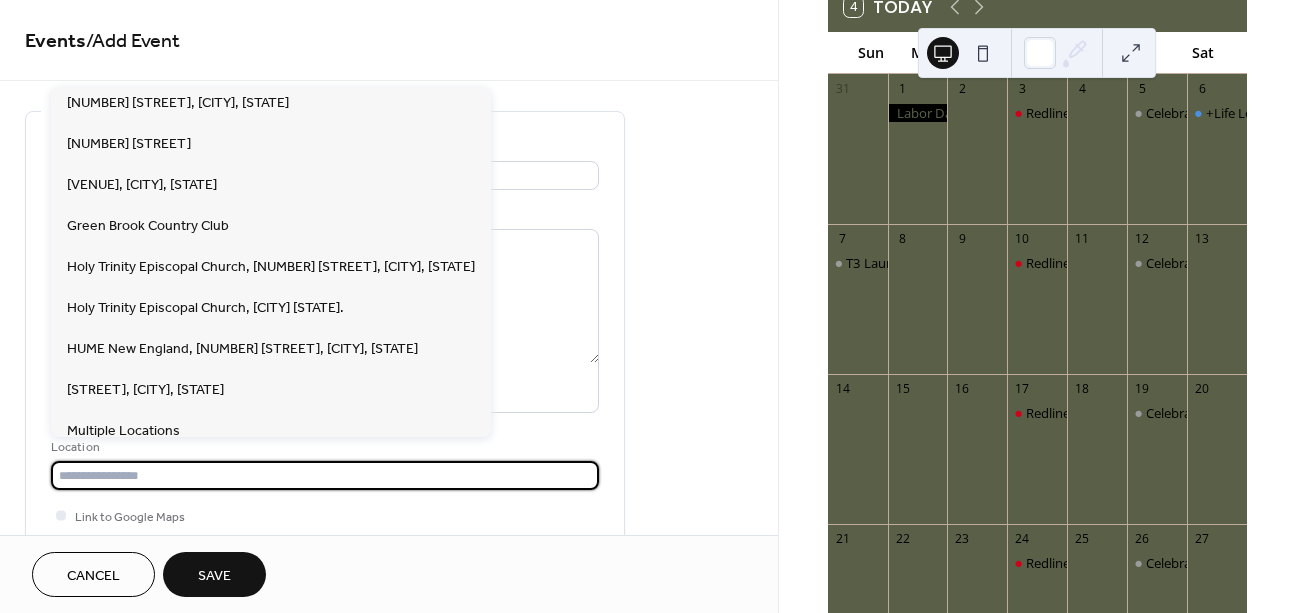 scroll, scrollTop: 0, scrollLeft: 0, axis: both 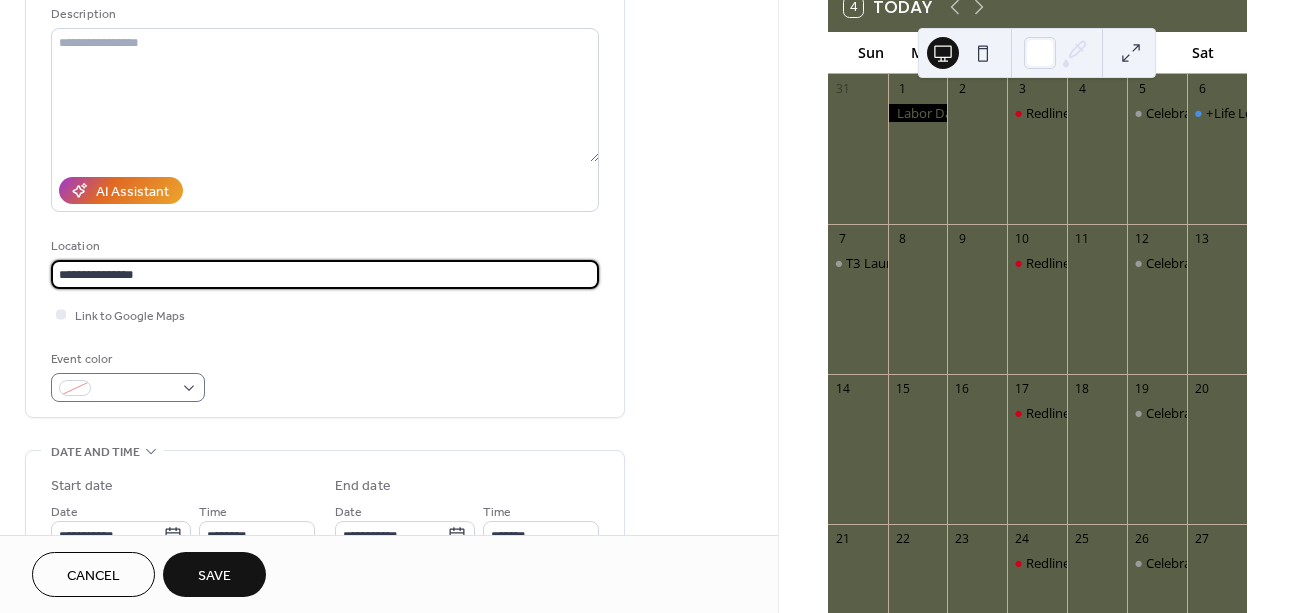 type on "**********" 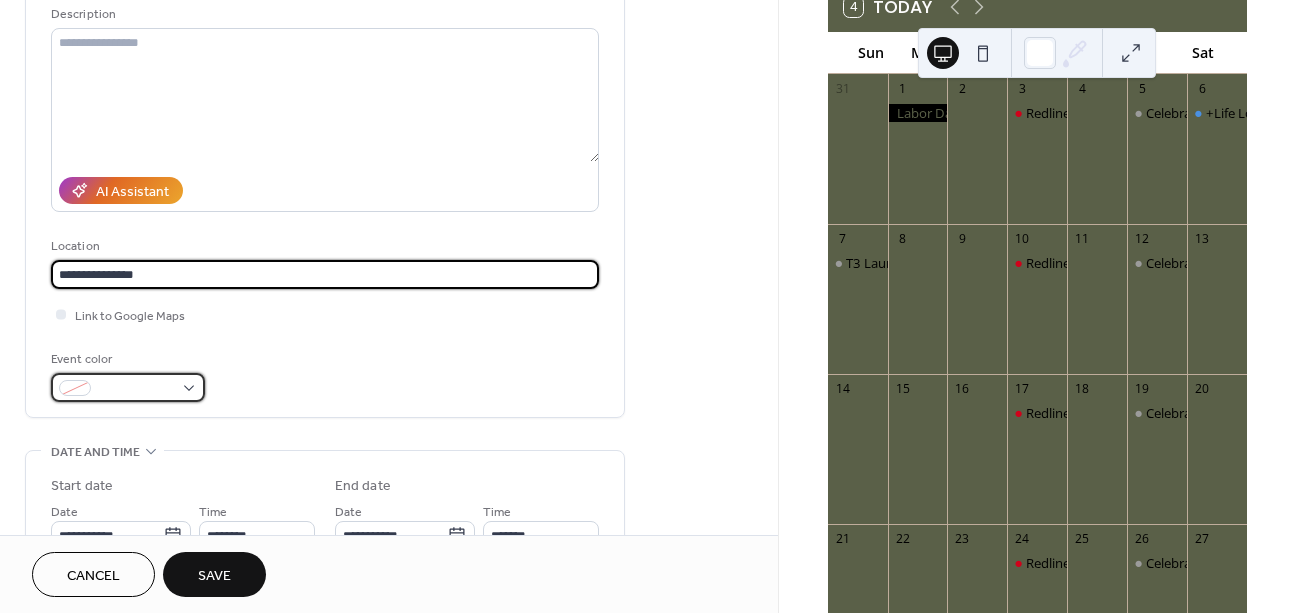 click at bounding box center [128, 387] 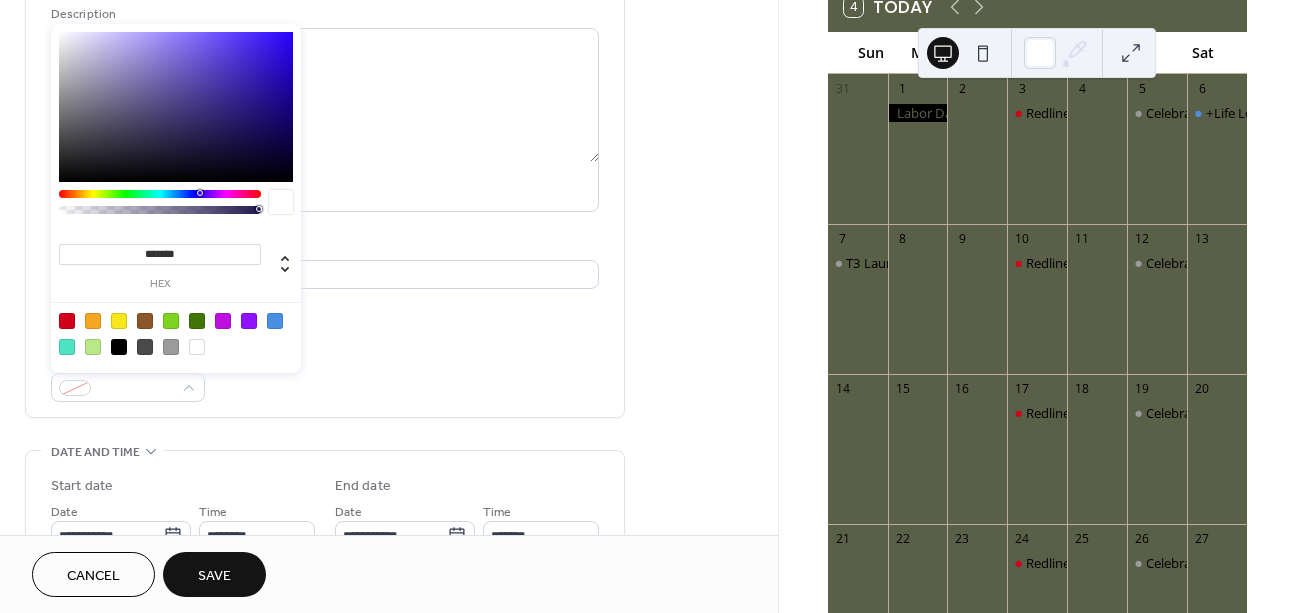 click at bounding box center [275, 321] 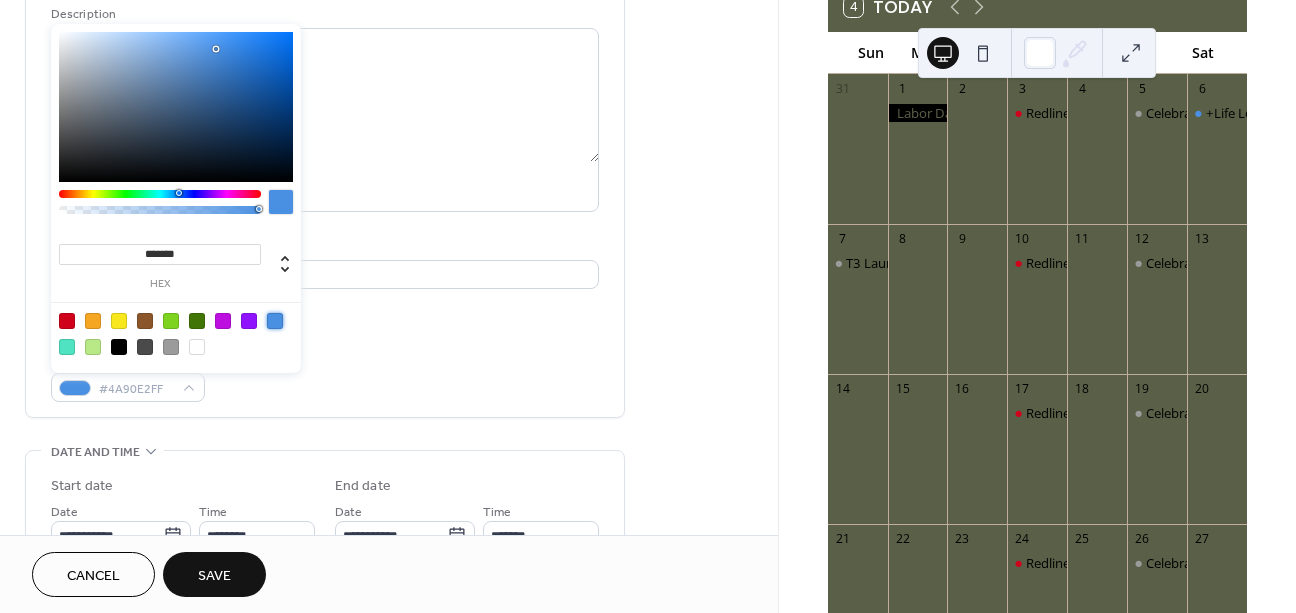 click on "Event color #4A90E2FF" at bounding box center (325, 375) 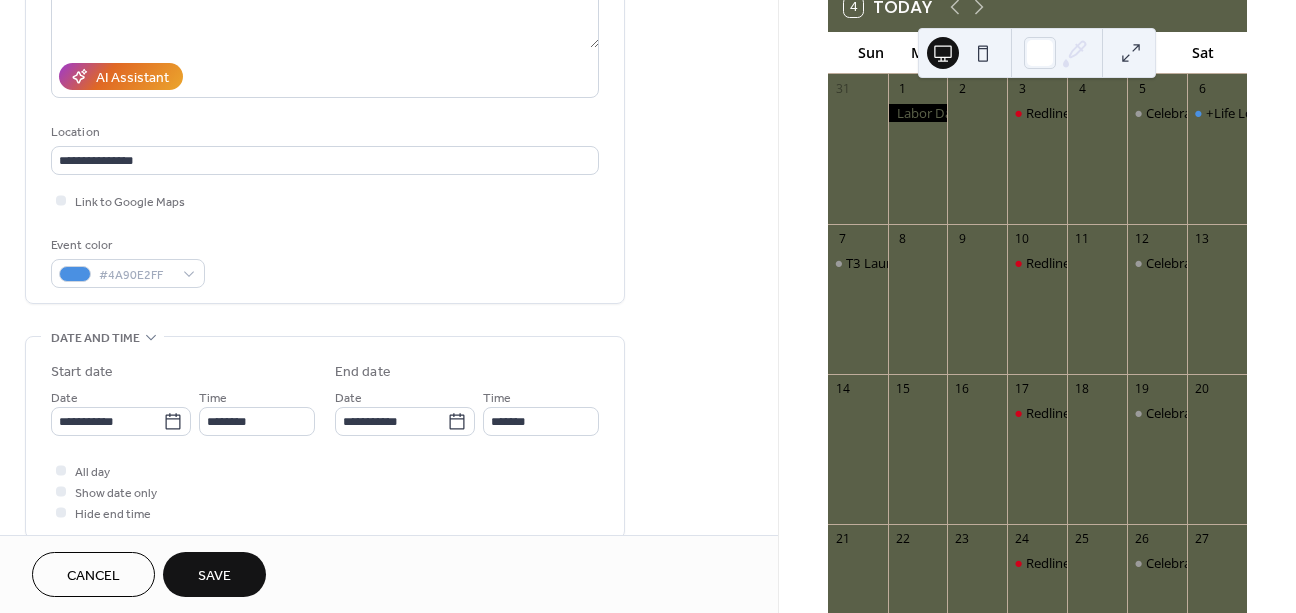 scroll, scrollTop: 316, scrollLeft: 0, axis: vertical 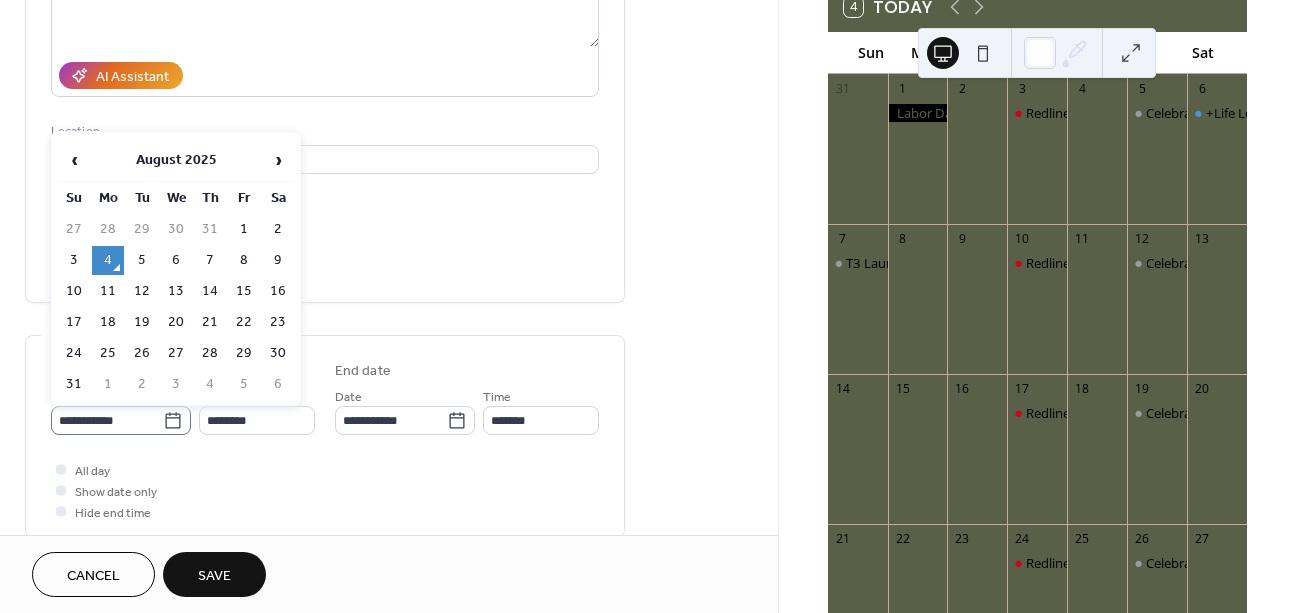 click 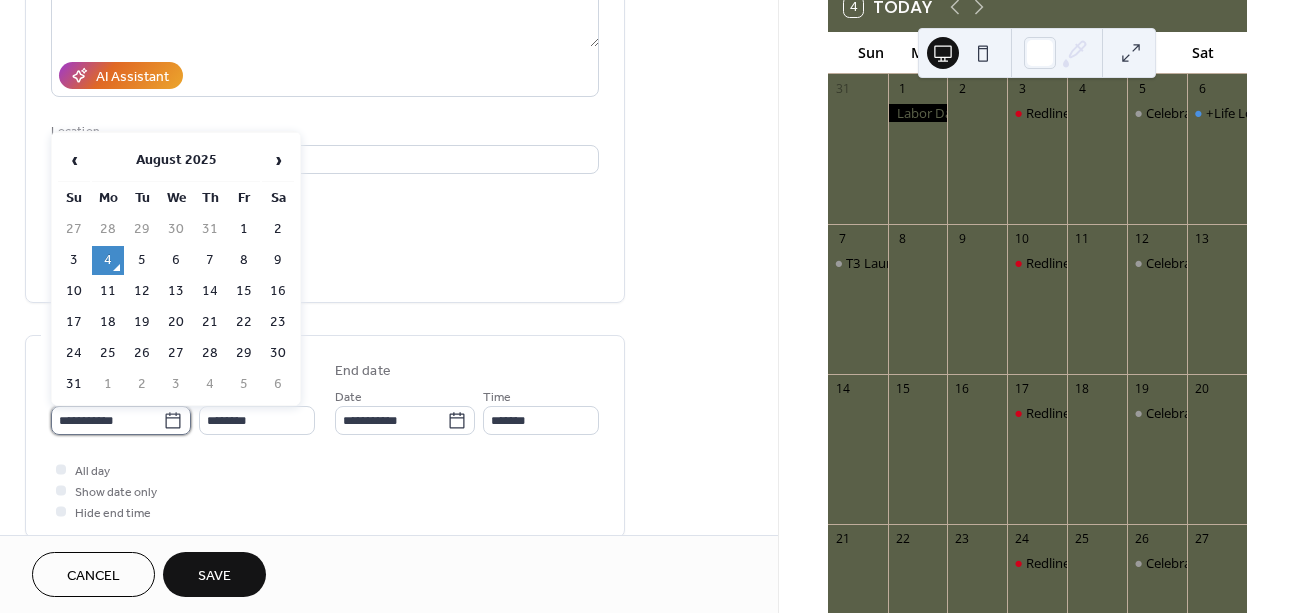 click on "**********" at bounding box center (107, 420) 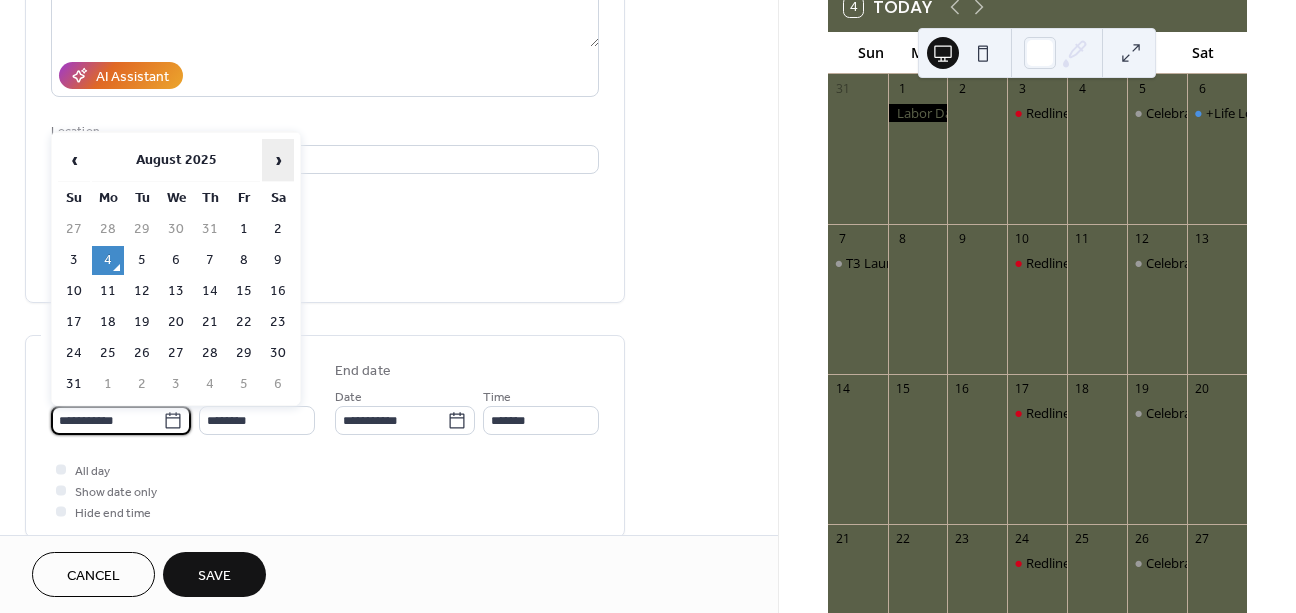 click on "›" at bounding box center (278, 160) 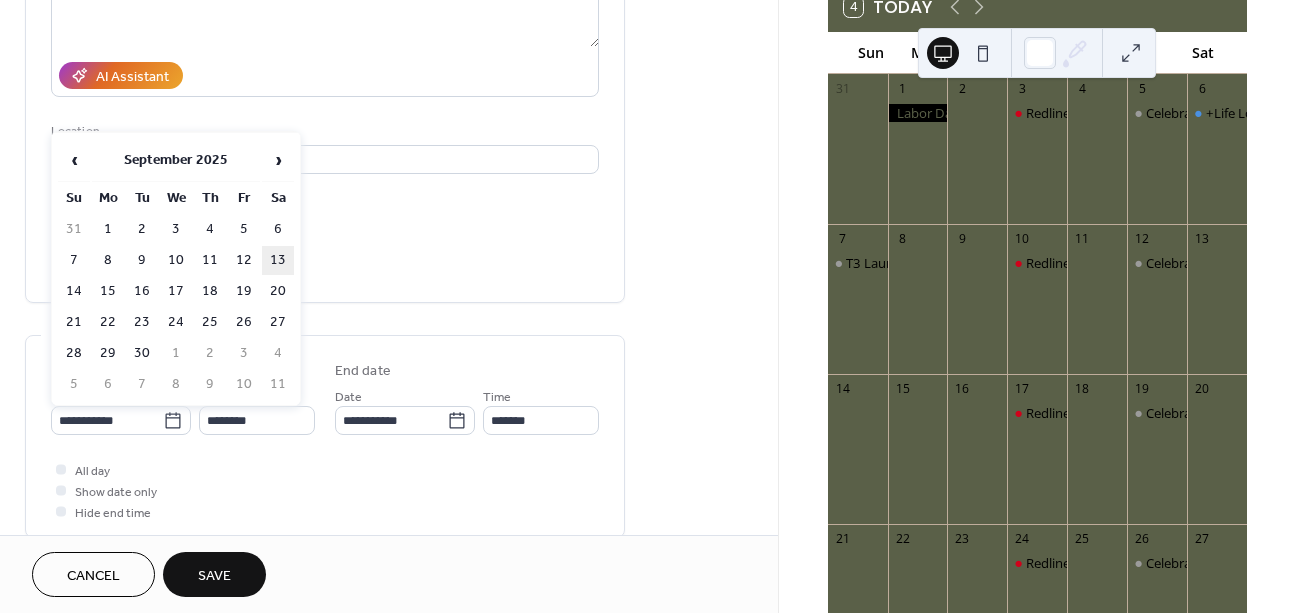 click on "13" at bounding box center (278, 260) 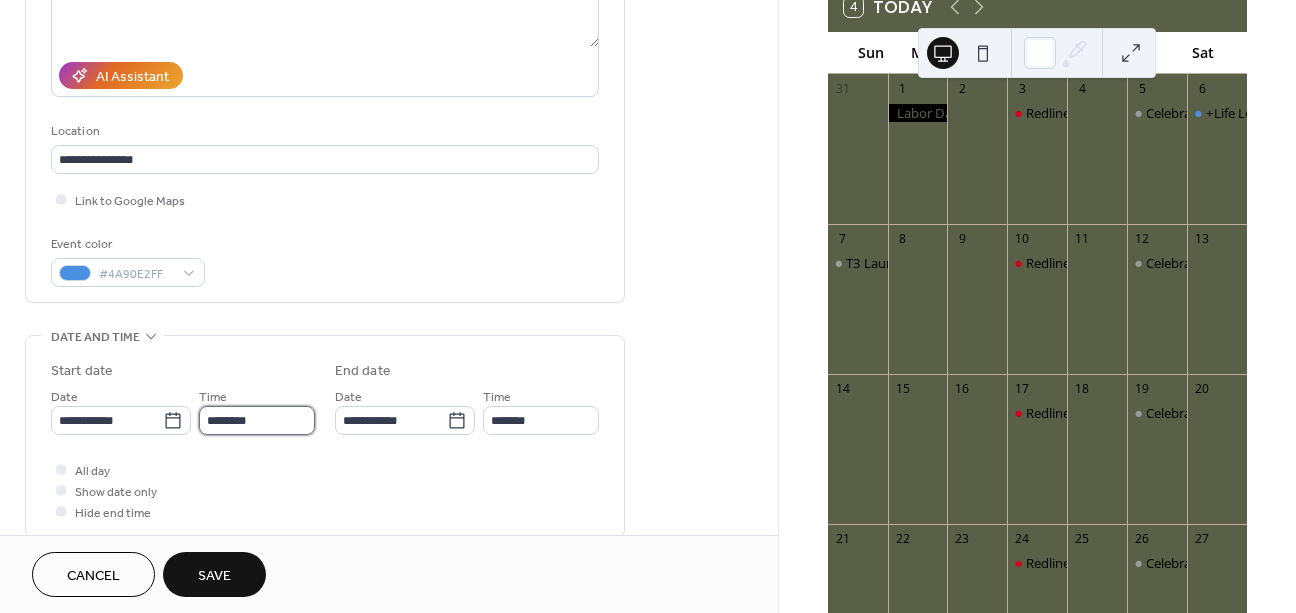 click on "********" at bounding box center (257, 420) 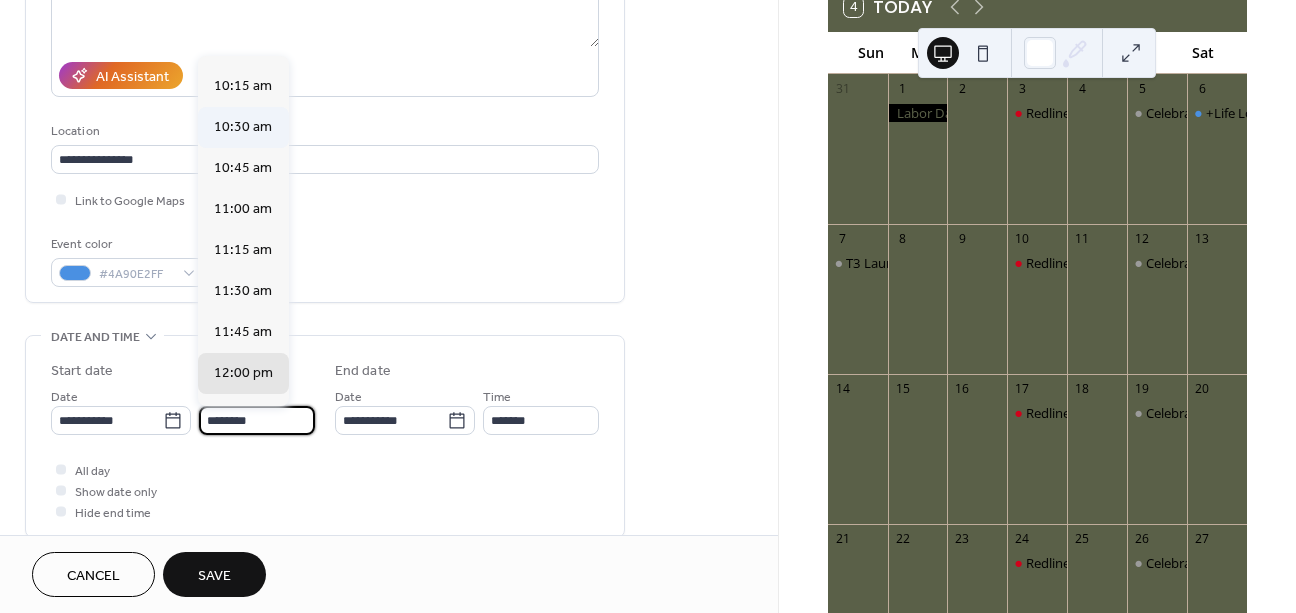 scroll, scrollTop: 1670, scrollLeft: 0, axis: vertical 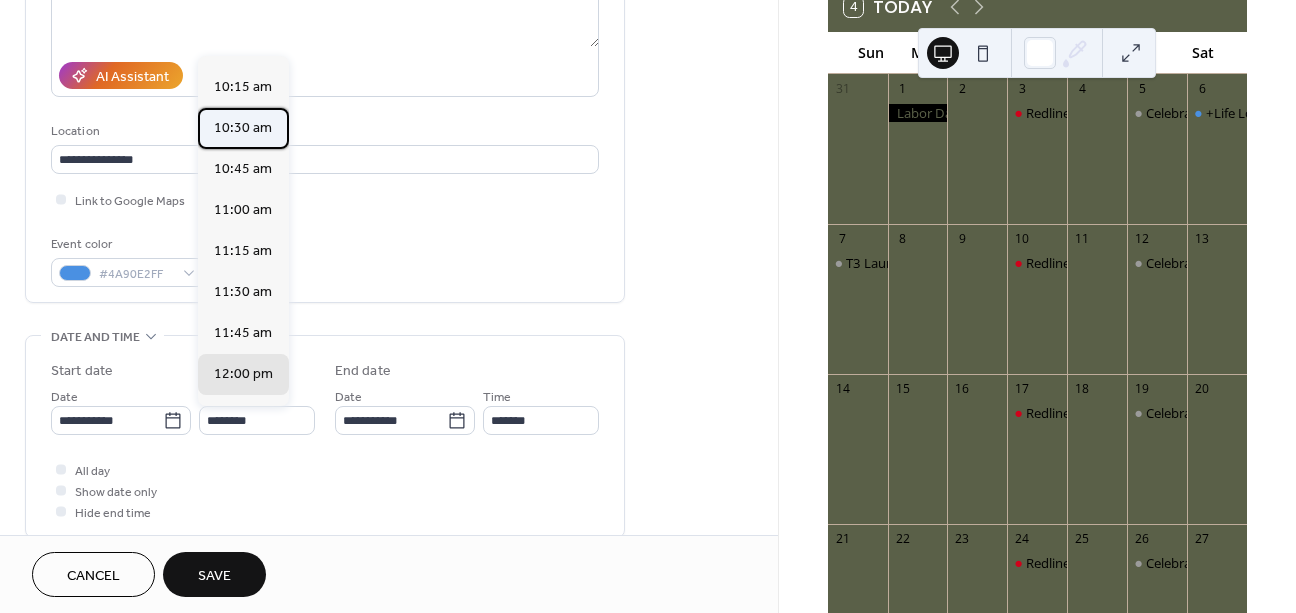 click on "10:30 am" at bounding box center [243, 128] 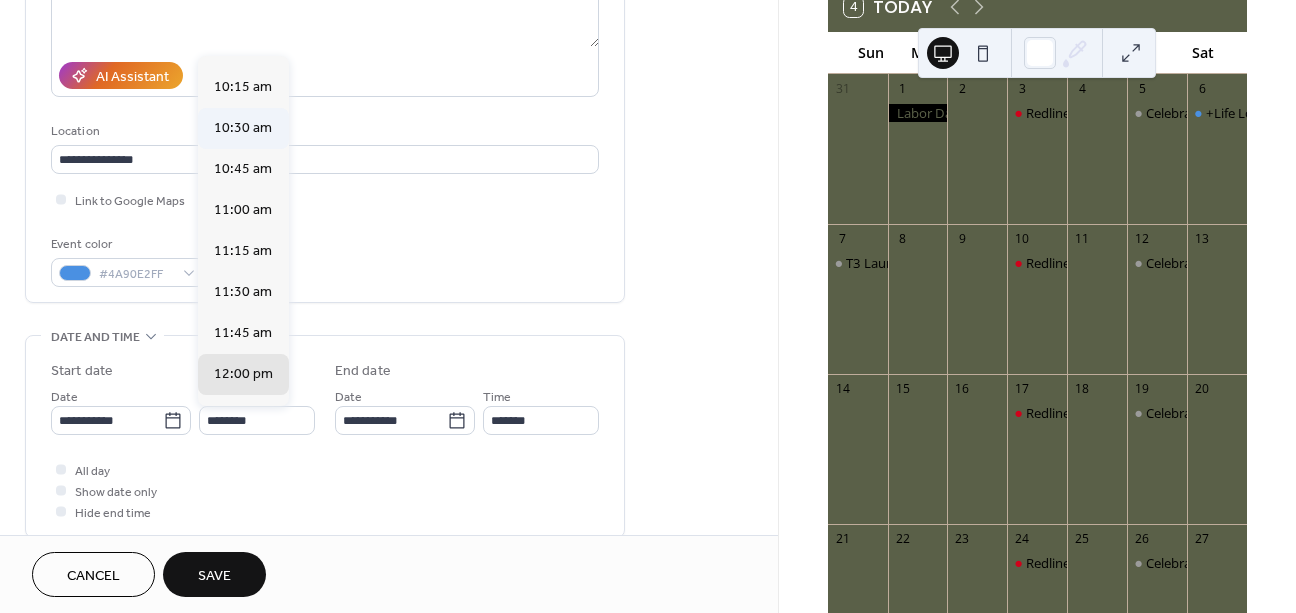 type on "********" 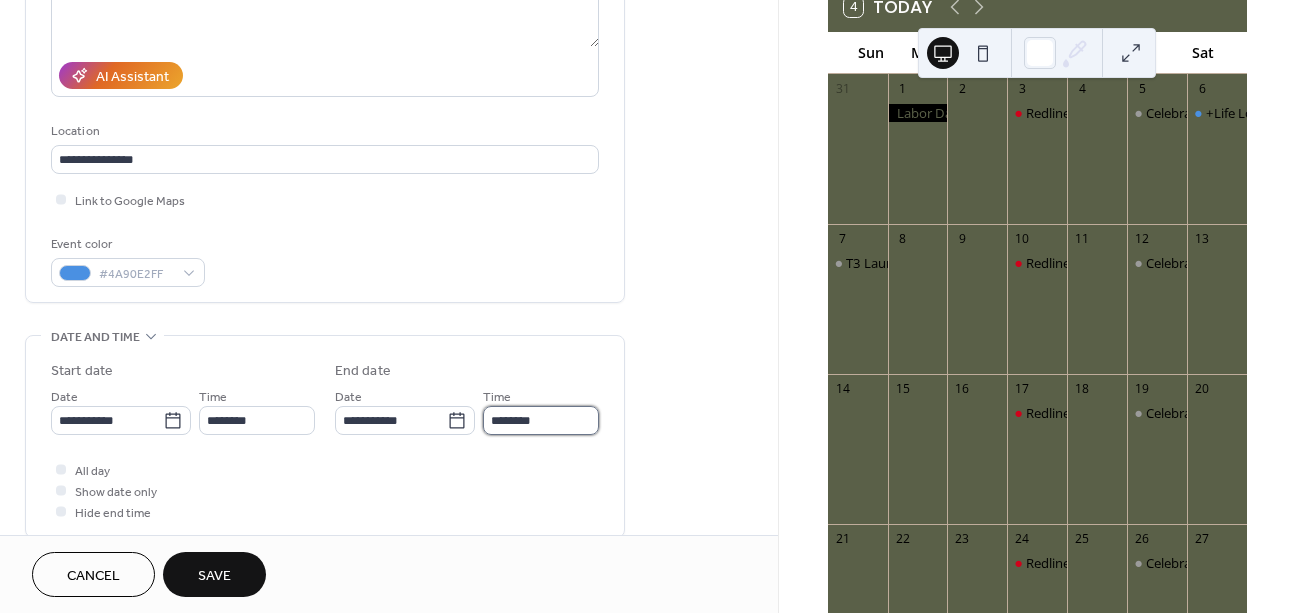 click on "********" at bounding box center (541, 420) 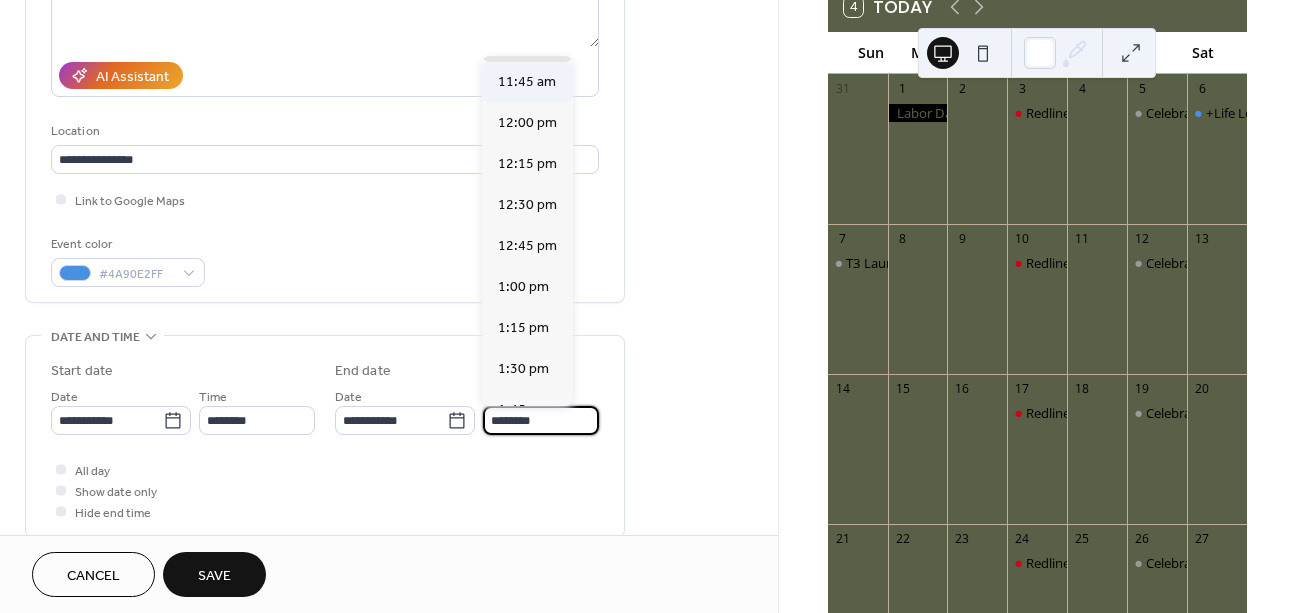 scroll, scrollTop: 198, scrollLeft: 0, axis: vertical 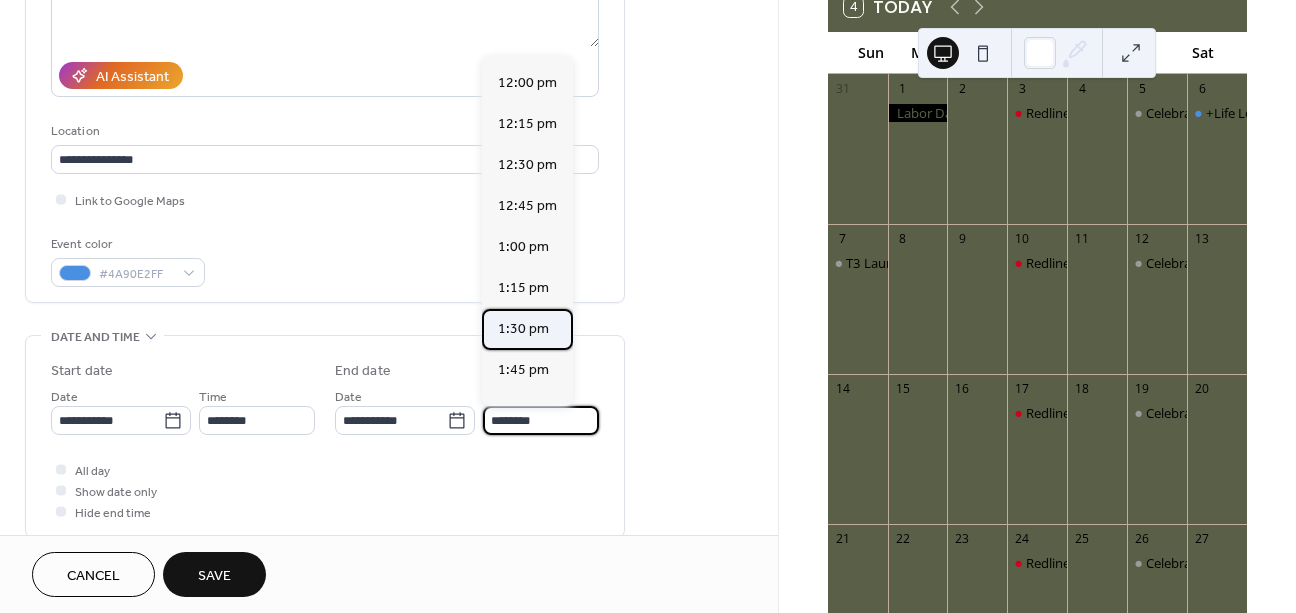 click on "1:30 pm" at bounding box center (523, 329) 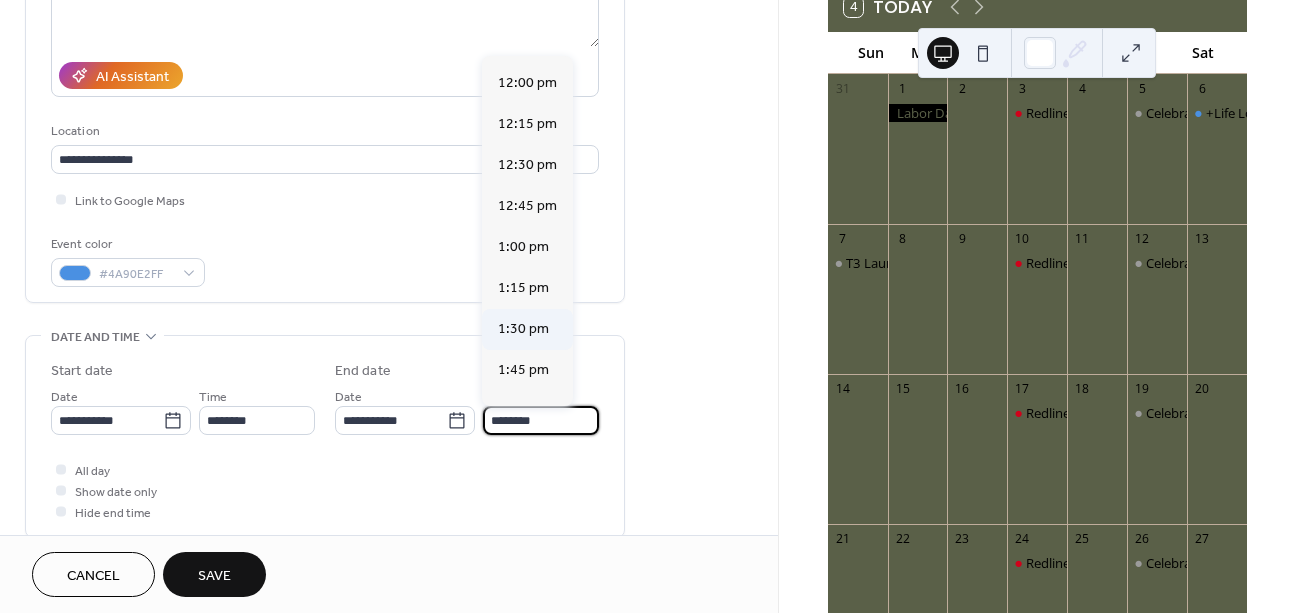 type on "*******" 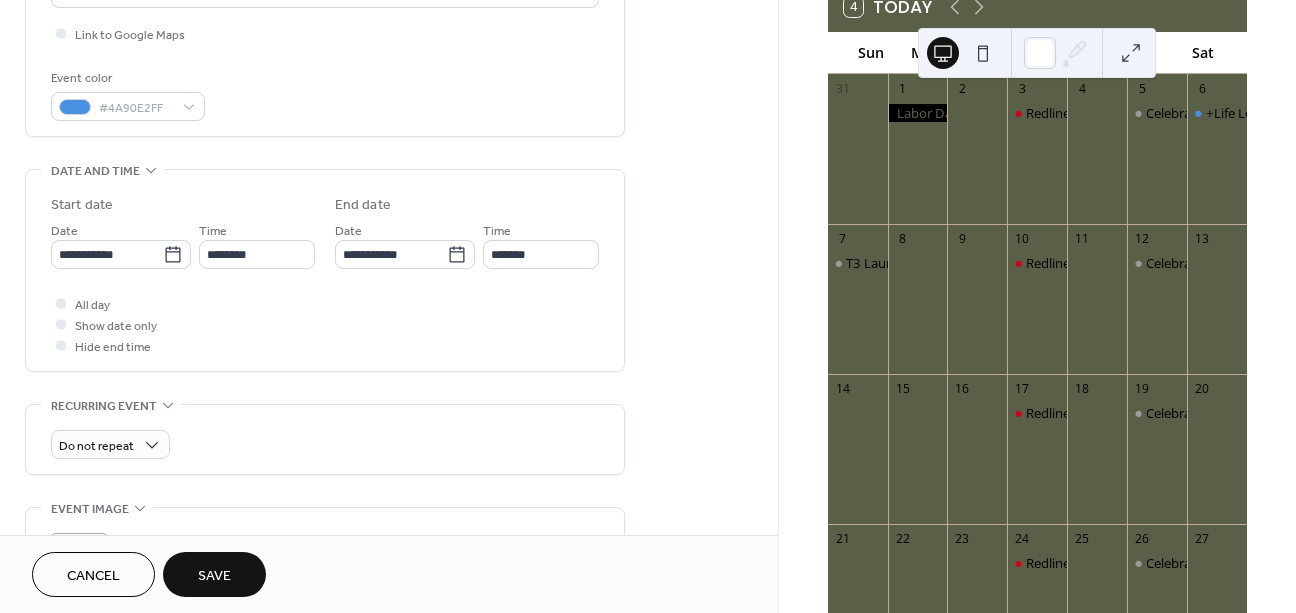 scroll, scrollTop: 491, scrollLeft: 0, axis: vertical 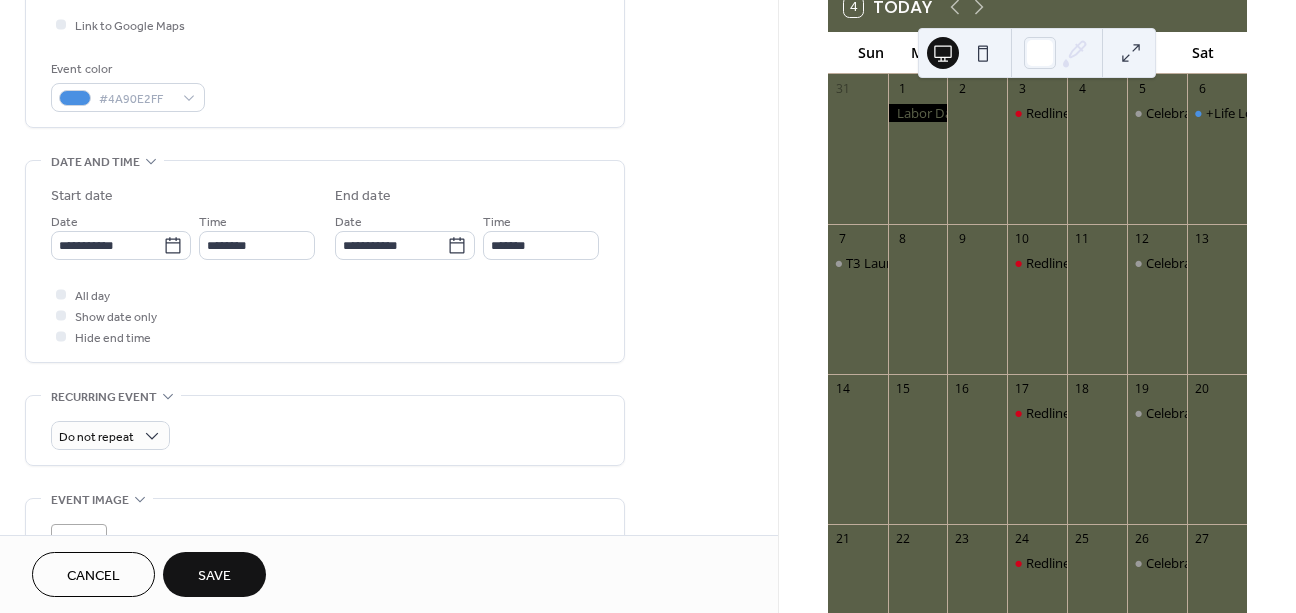 click on "Save" at bounding box center (214, 574) 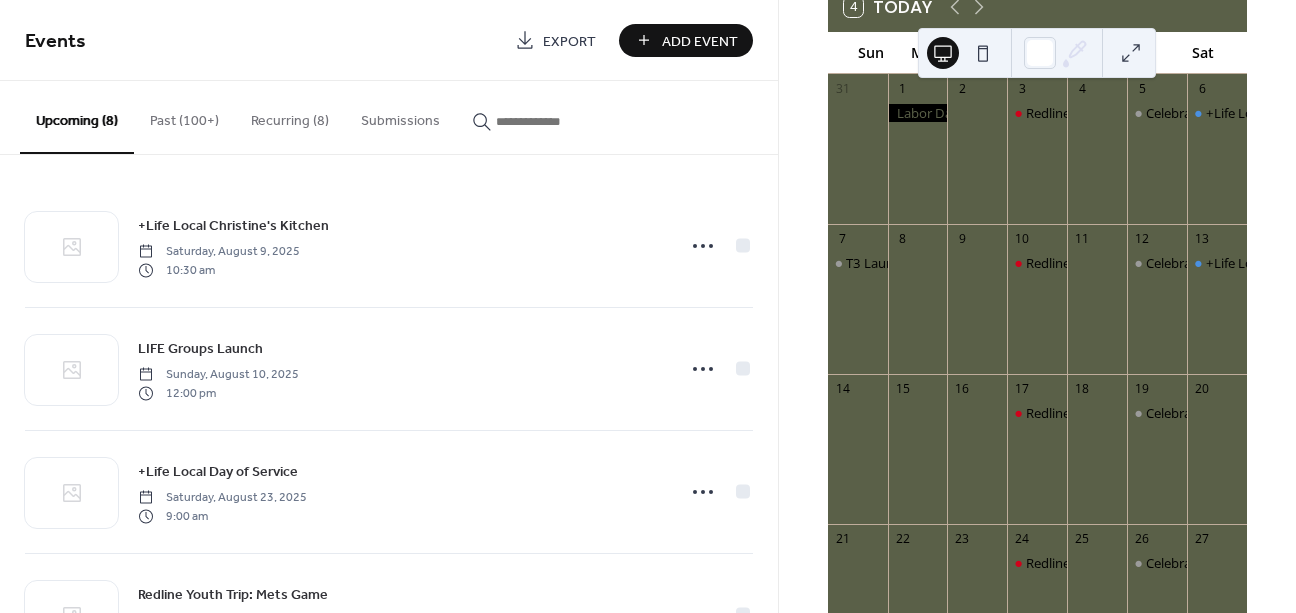 click on "Add Event" at bounding box center [686, 40] 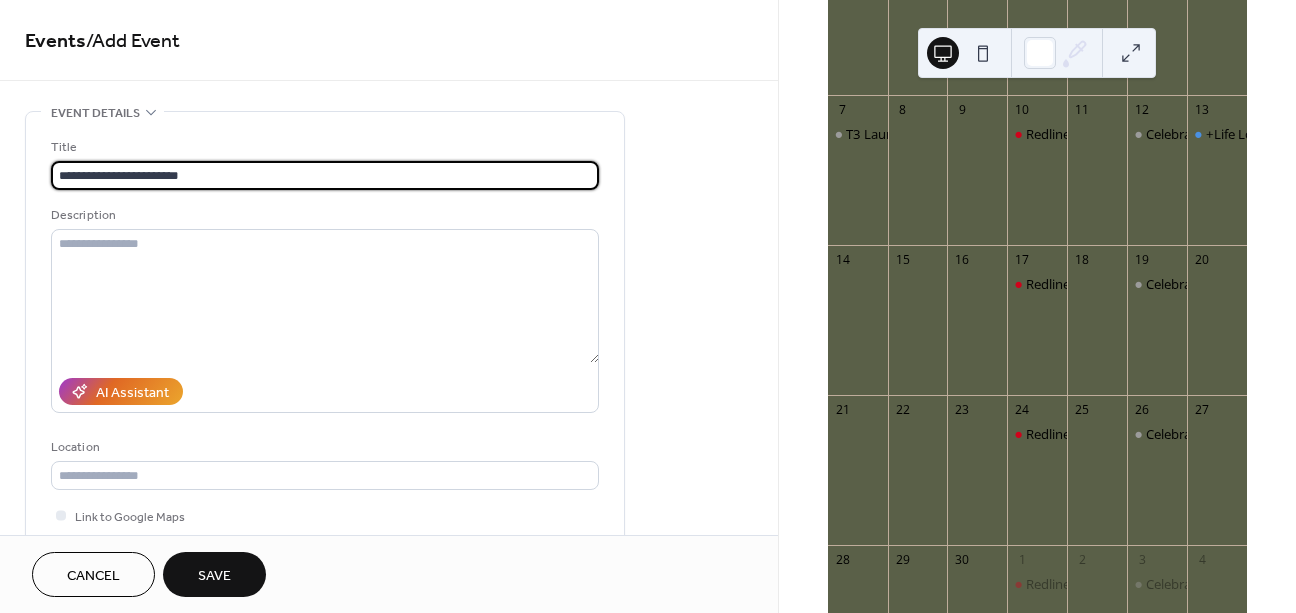 scroll, scrollTop: 309, scrollLeft: 0, axis: vertical 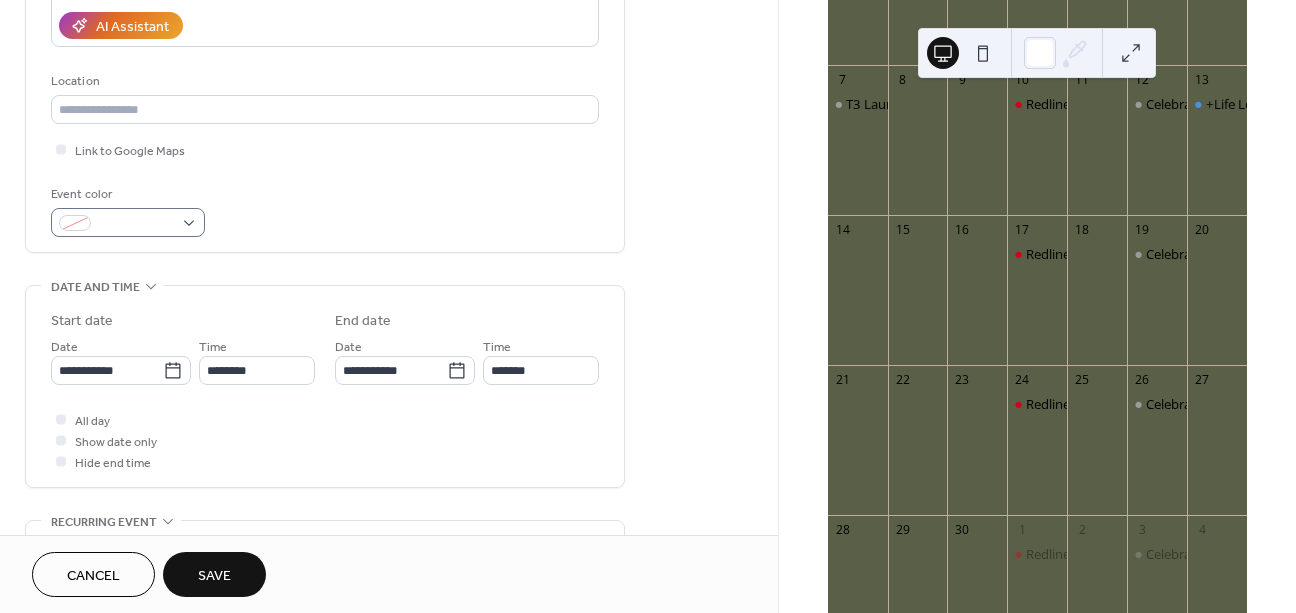 type on "**********" 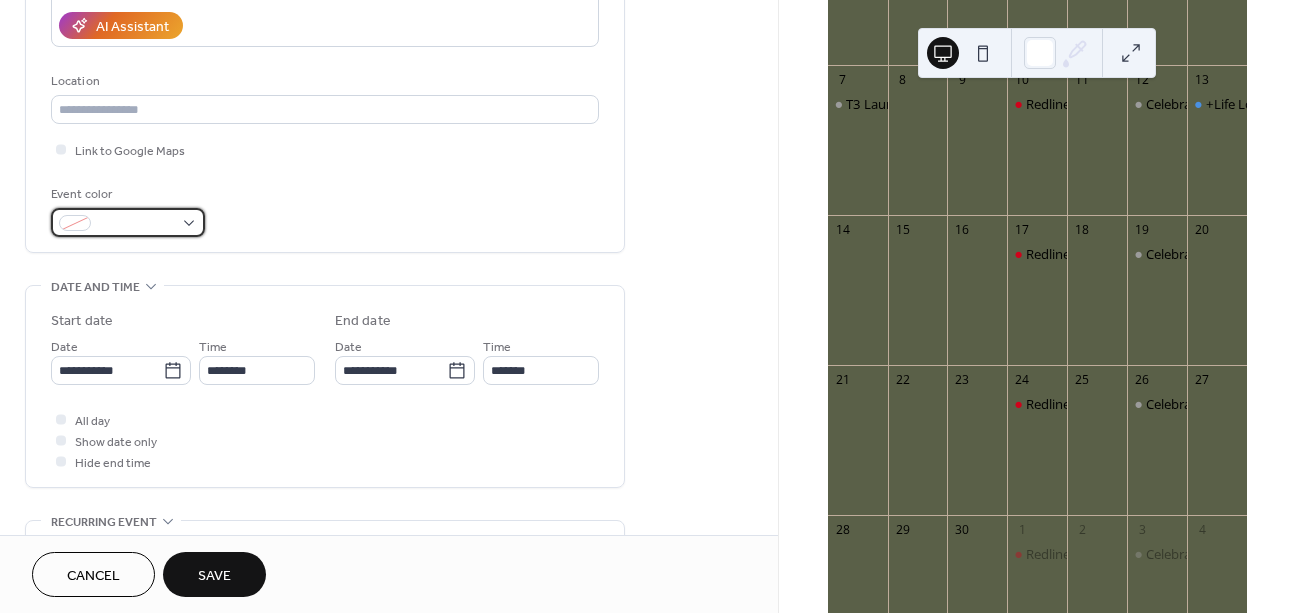click at bounding box center (128, 222) 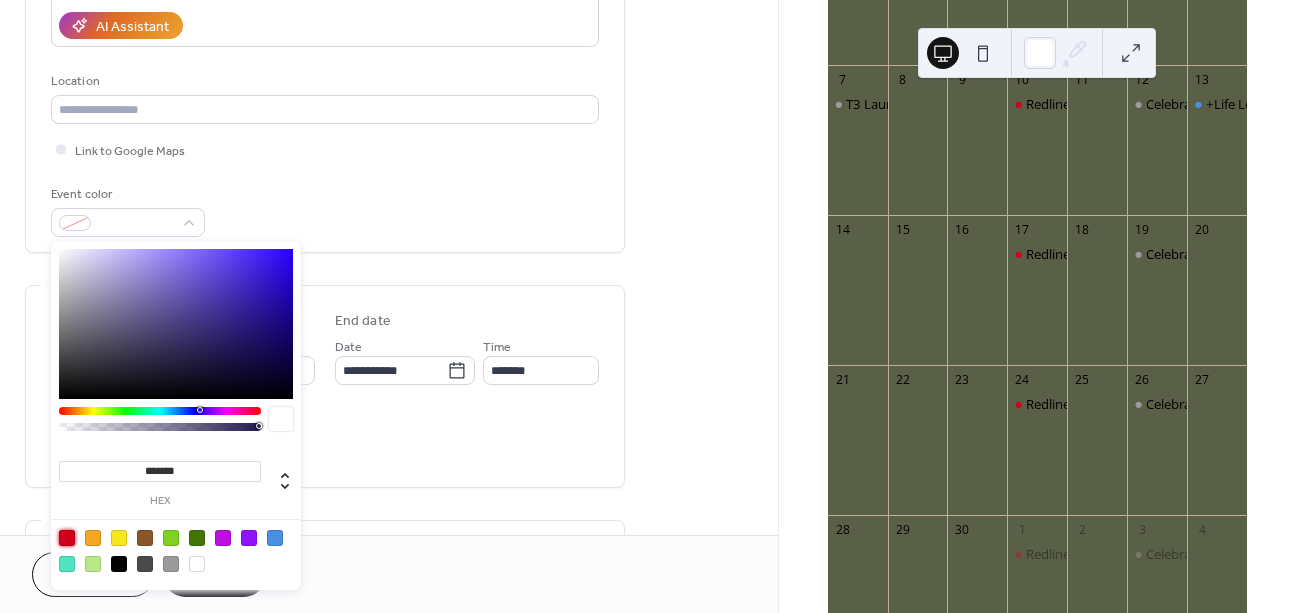 click at bounding box center (67, 538) 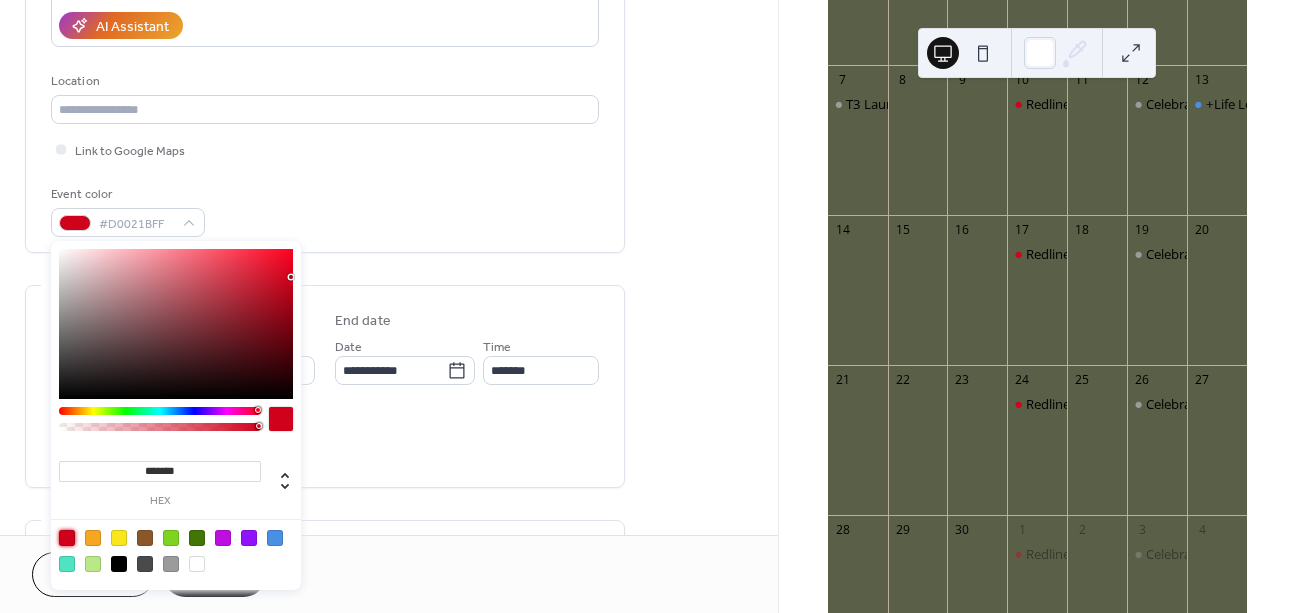 click on "**********" at bounding box center (325, 422) 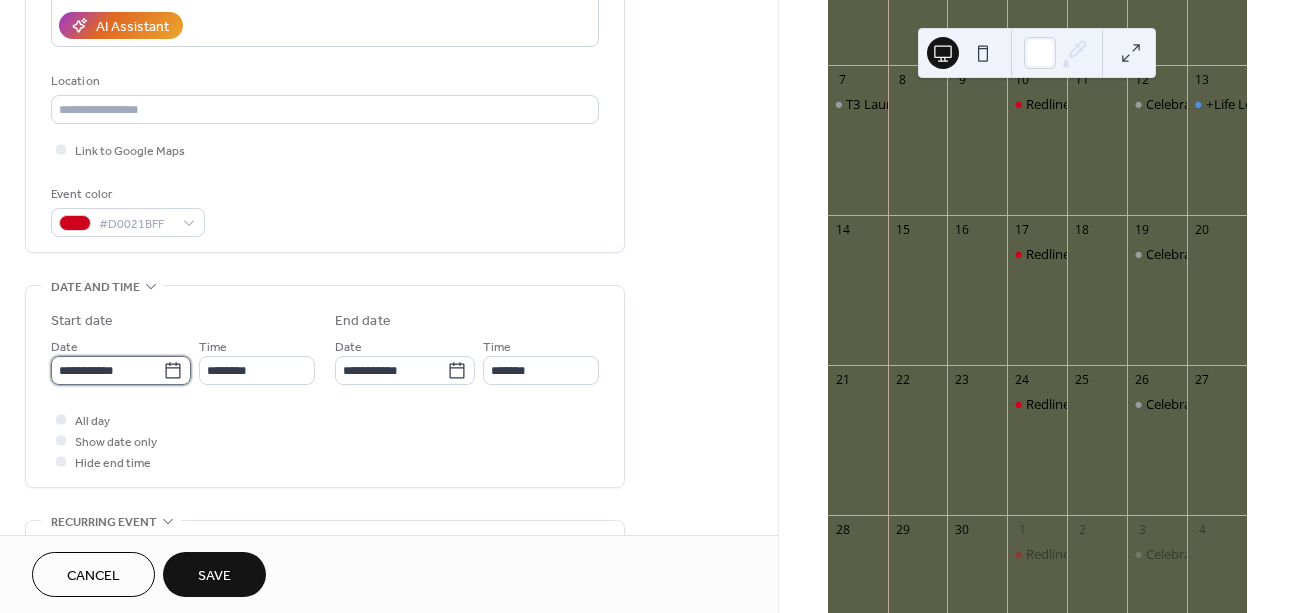 click on "**********" at bounding box center (107, 370) 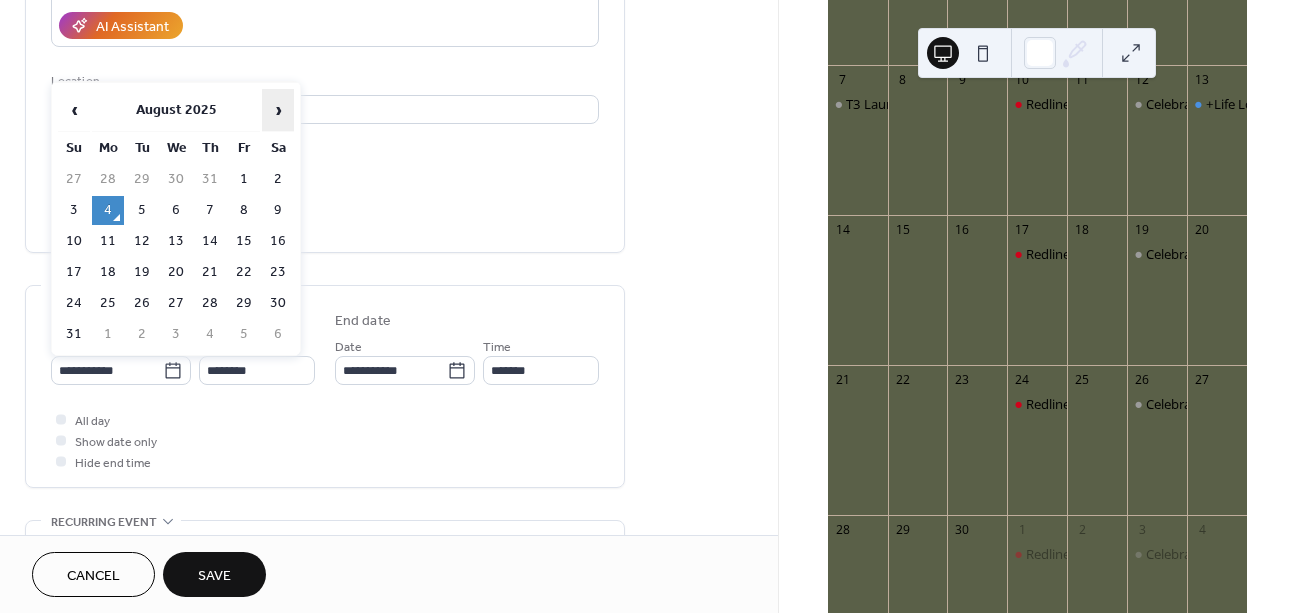 click on "›" at bounding box center (278, 110) 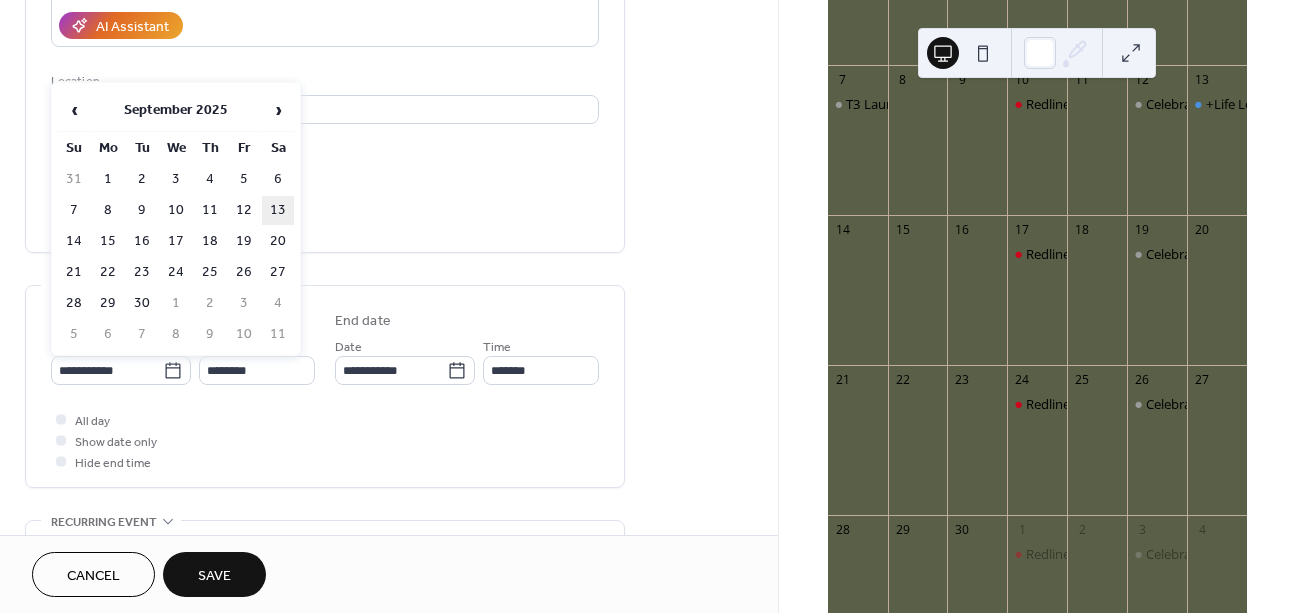 click on "13" at bounding box center [278, 210] 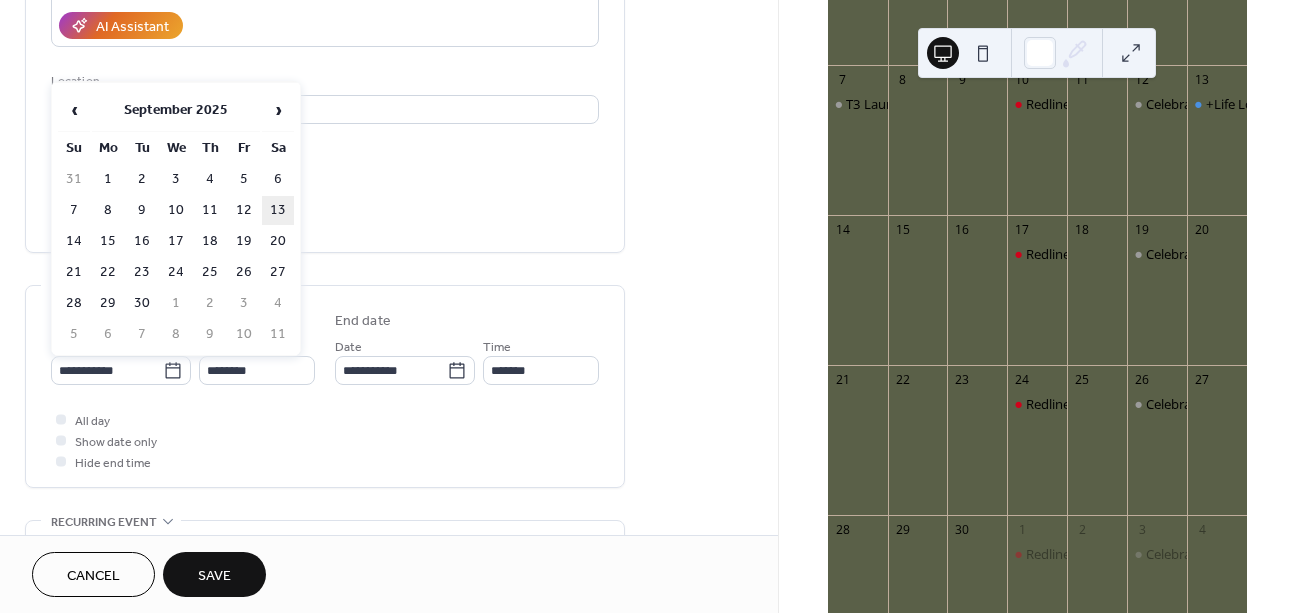 type on "**********" 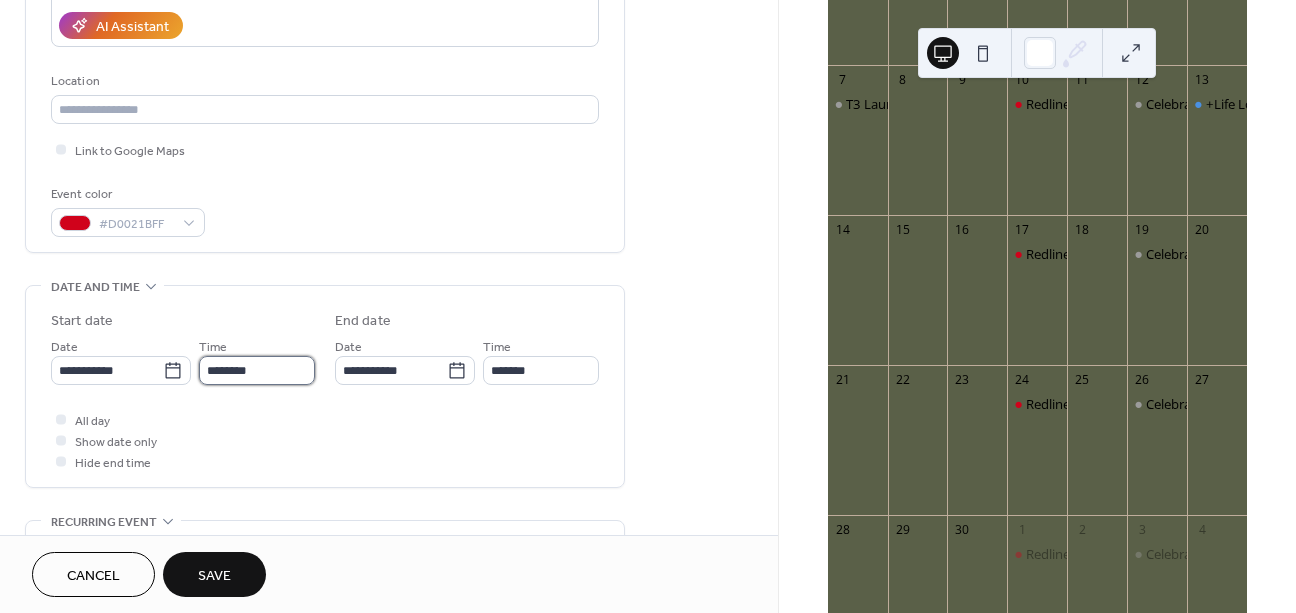 click on "********" at bounding box center [257, 370] 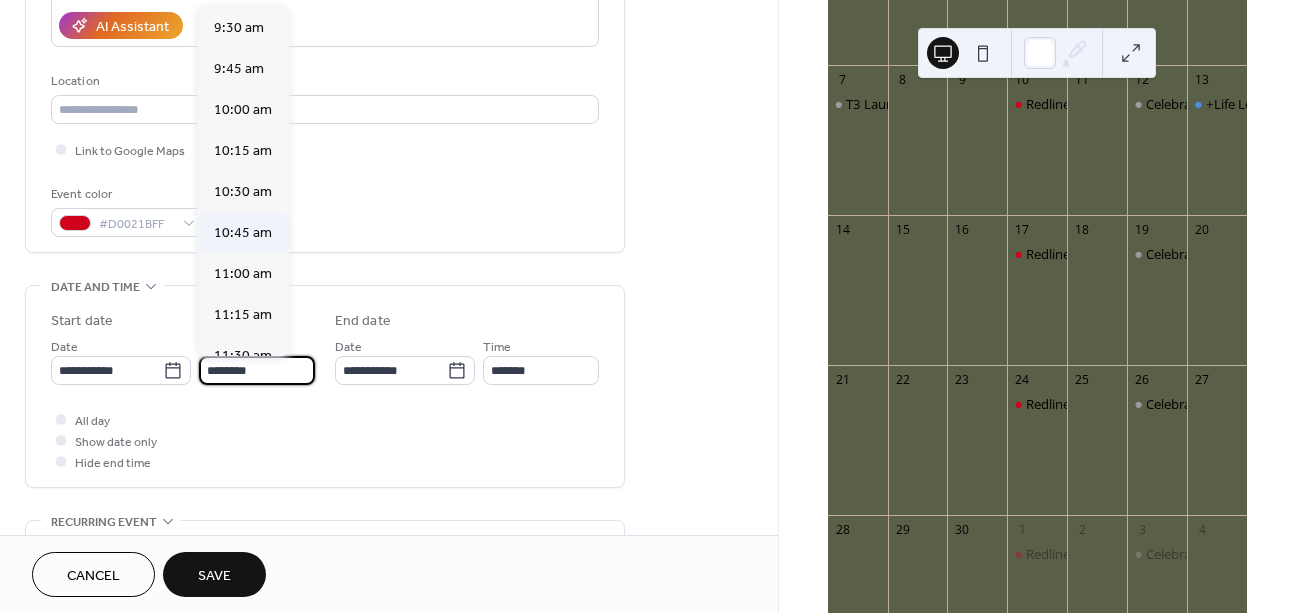 scroll, scrollTop: 1555, scrollLeft: 0, axis: vertical 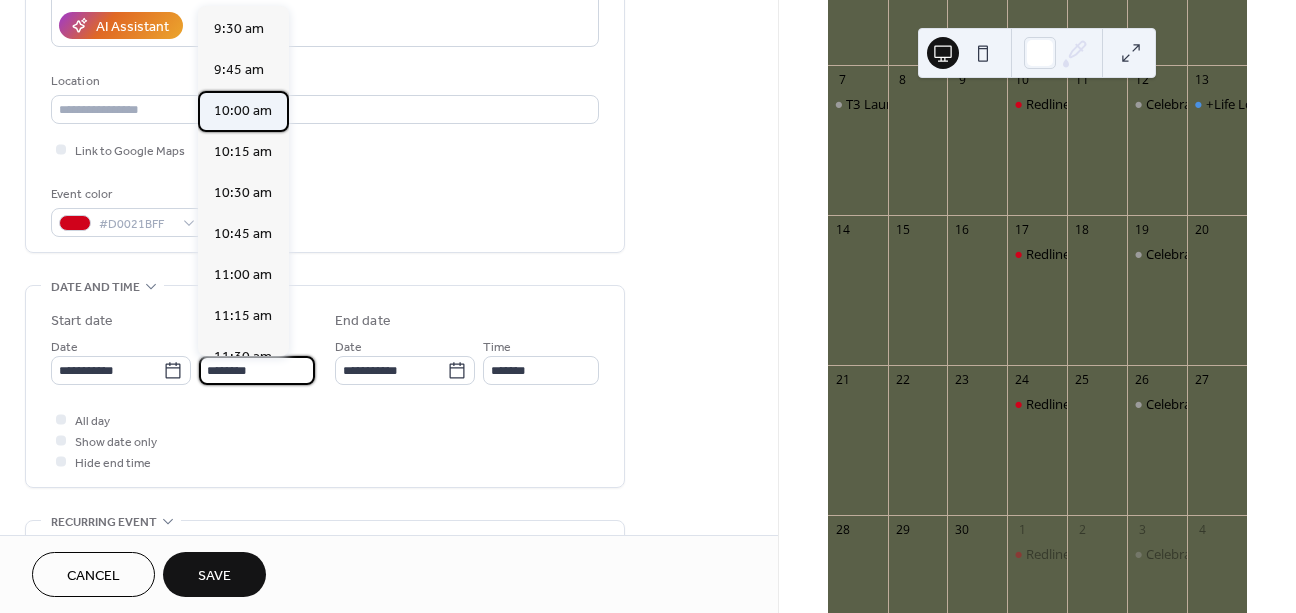 click on "10:00 am" at bounding box center (243, 111) 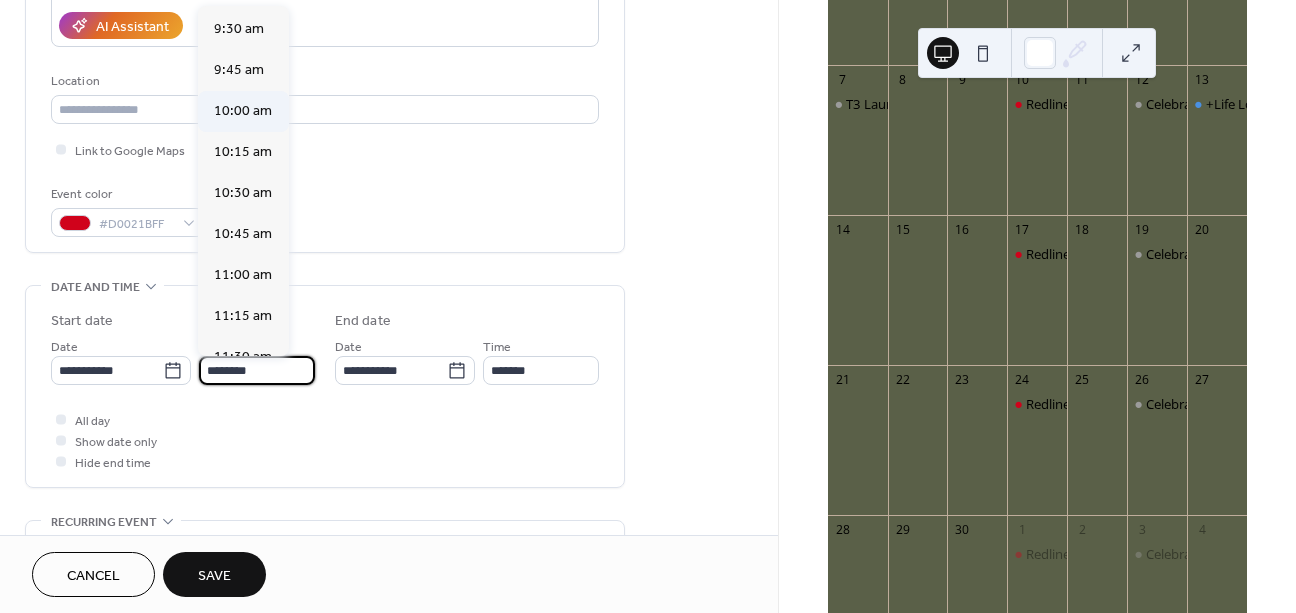 type on "********" 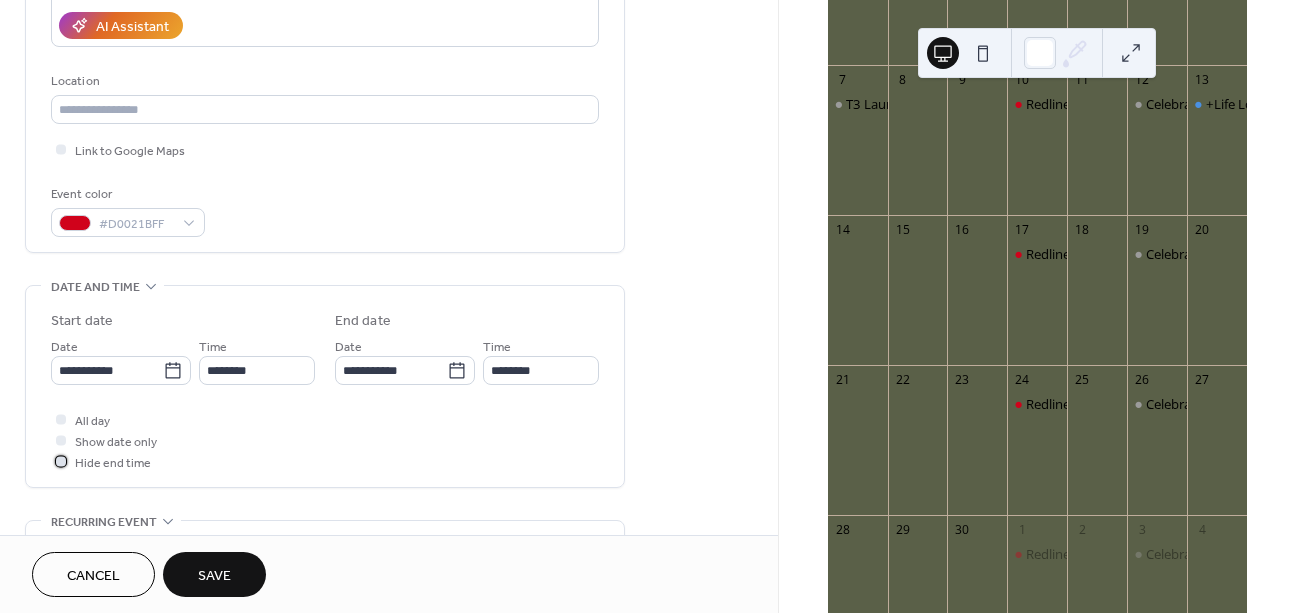 click on "Hide end time" at bounding box center [113, 463] 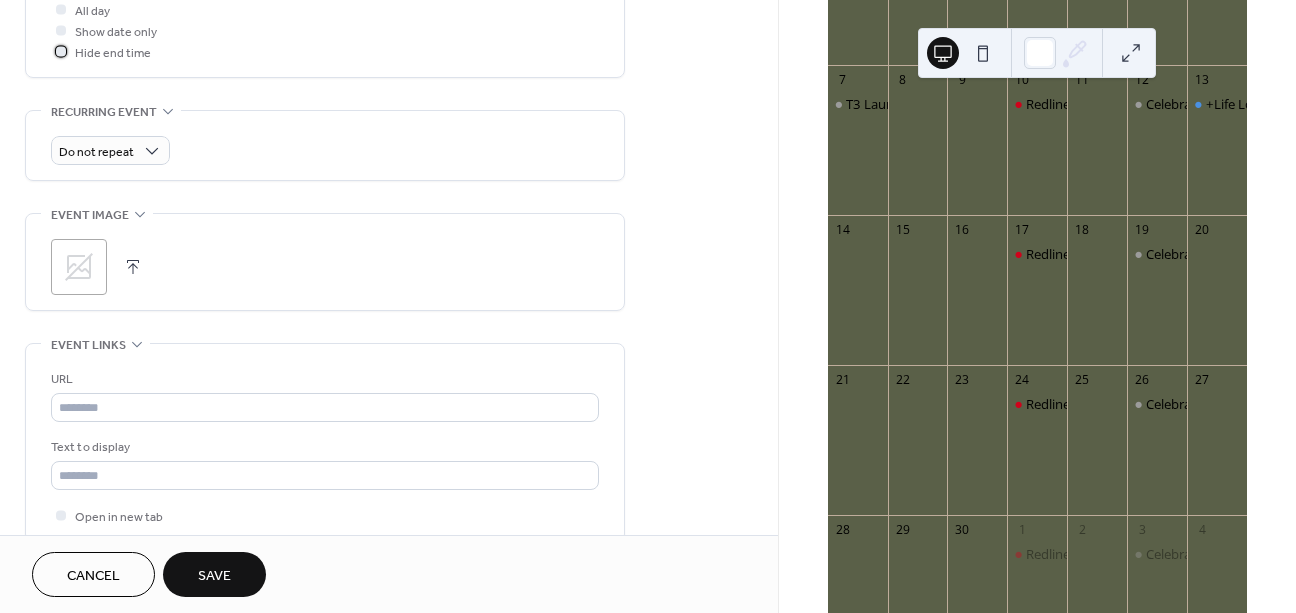 scroll, scrollTop: 778, scrollLeft: 0, axis: vertical 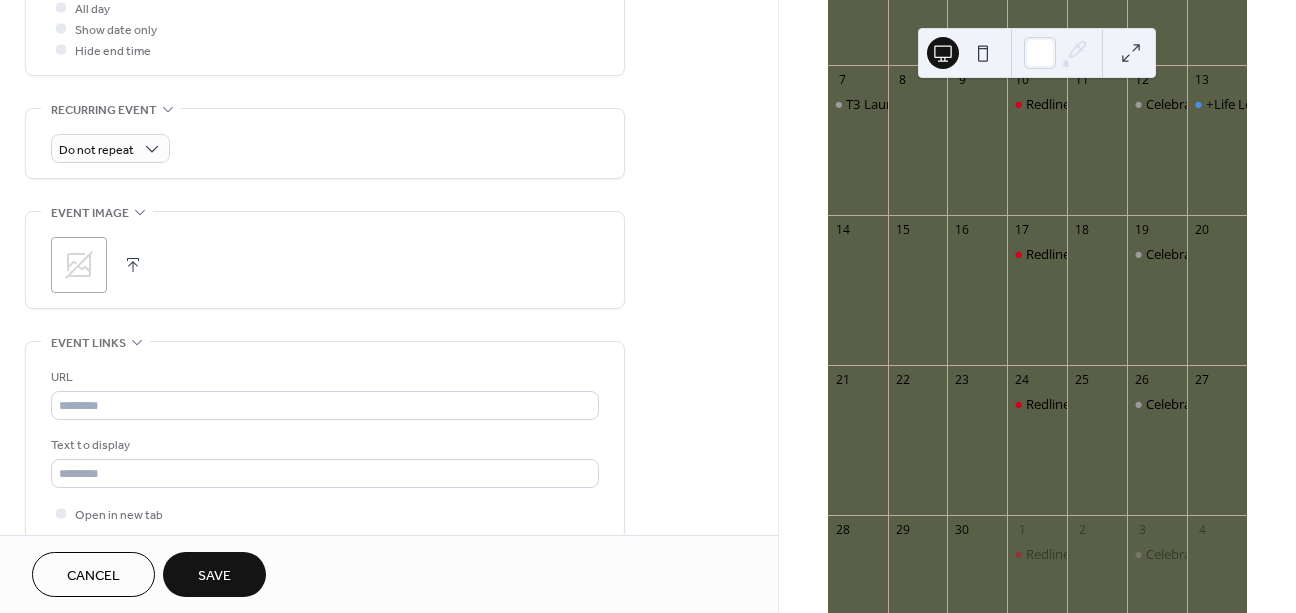 click on "Save" at bounding box center [214, 574] 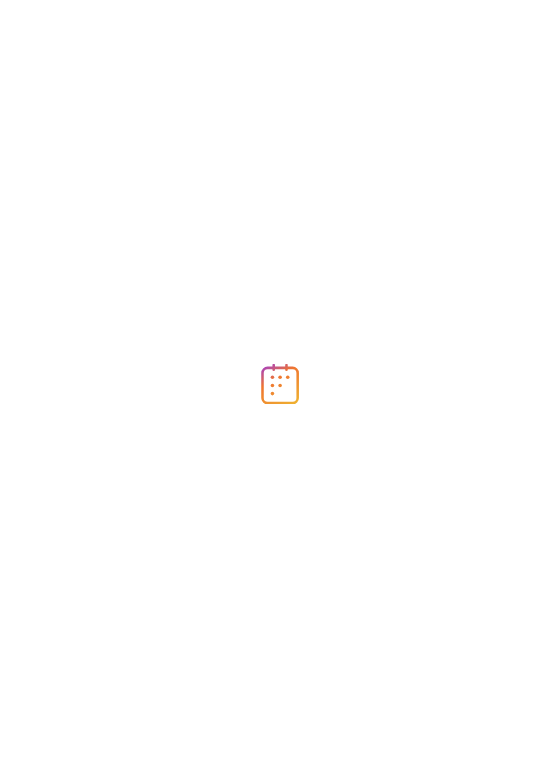scroll, scrollTop: 0, scrollLeft: 0, axis: both 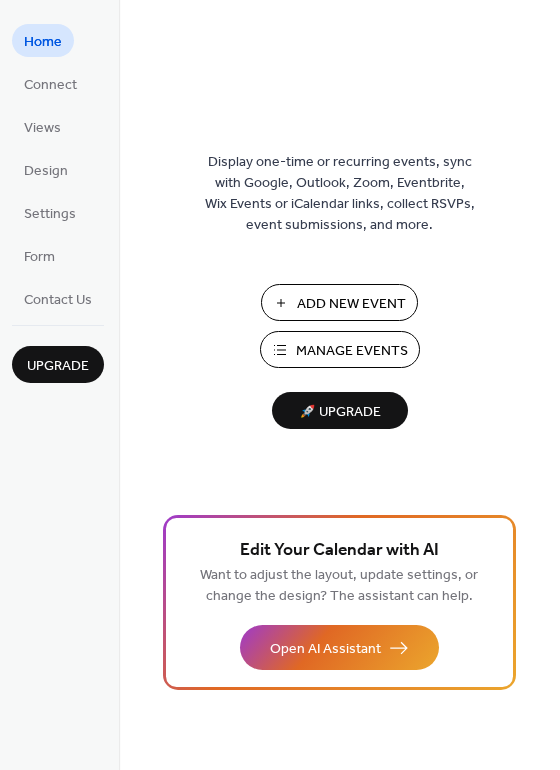 click on "Manage Events" at bounding box center [352, 351] 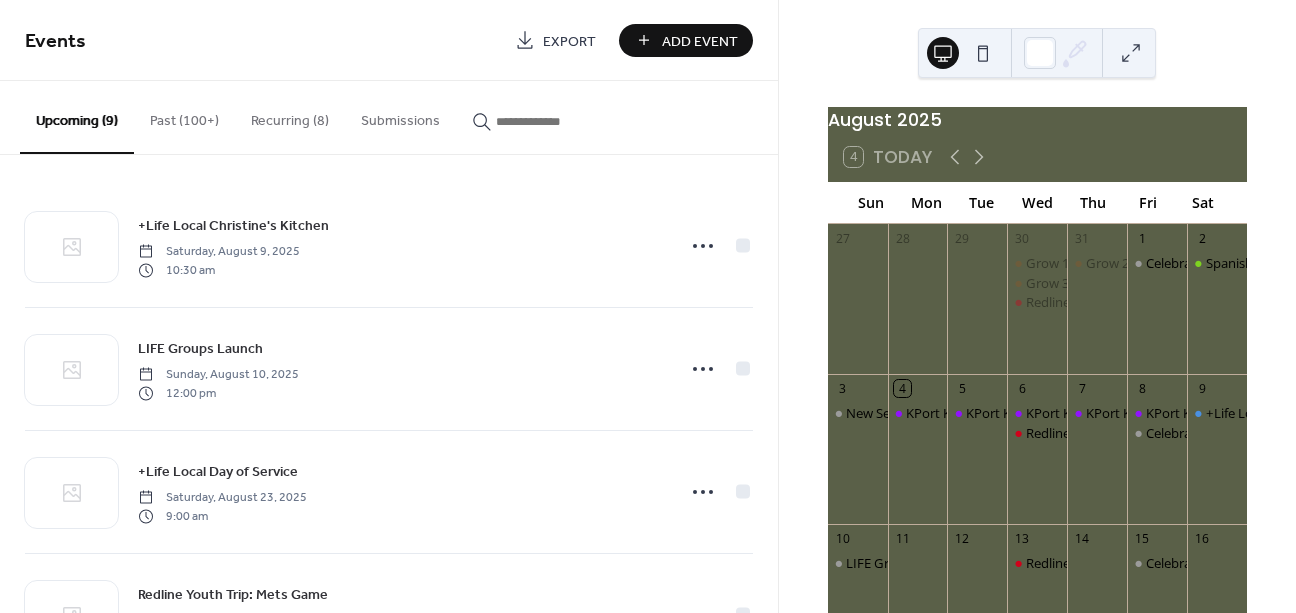scroll, scrollTop: 0, scrollLeft: 0, axis: both 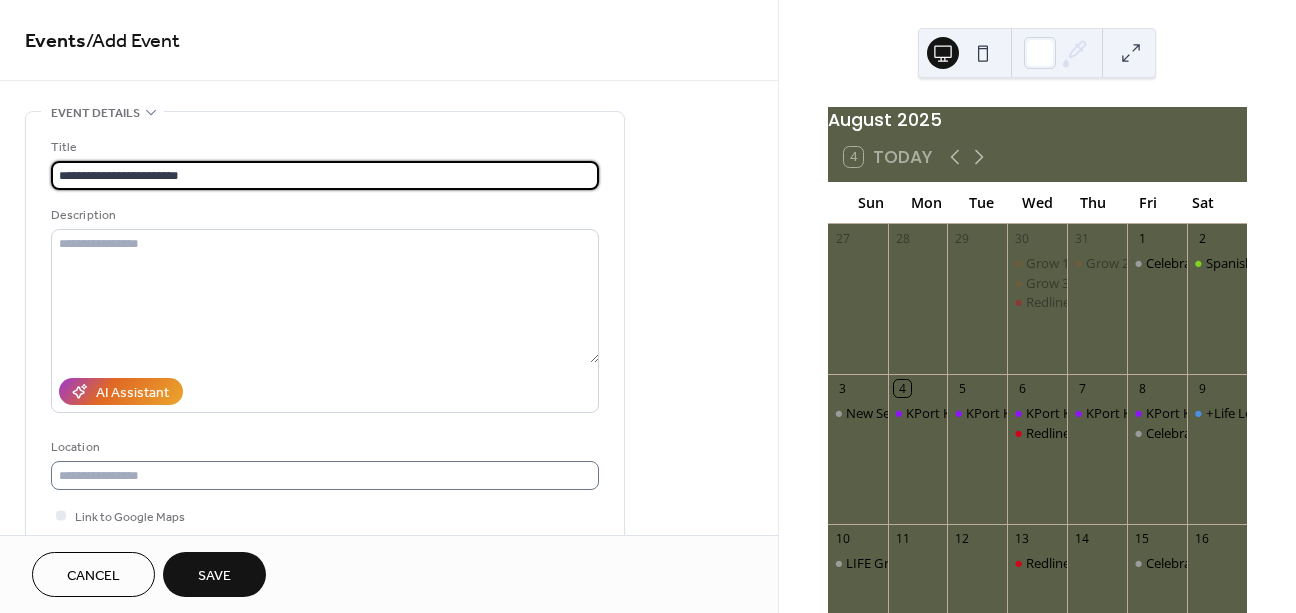 type on "**********" 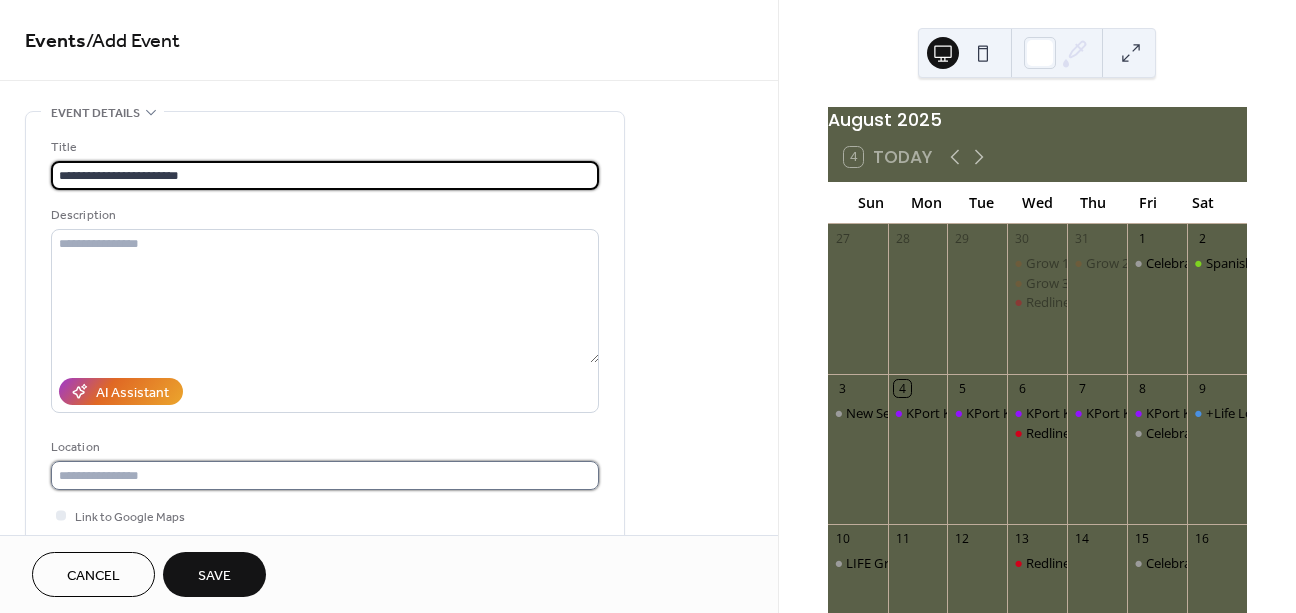 click at bounding box center (325, 475) 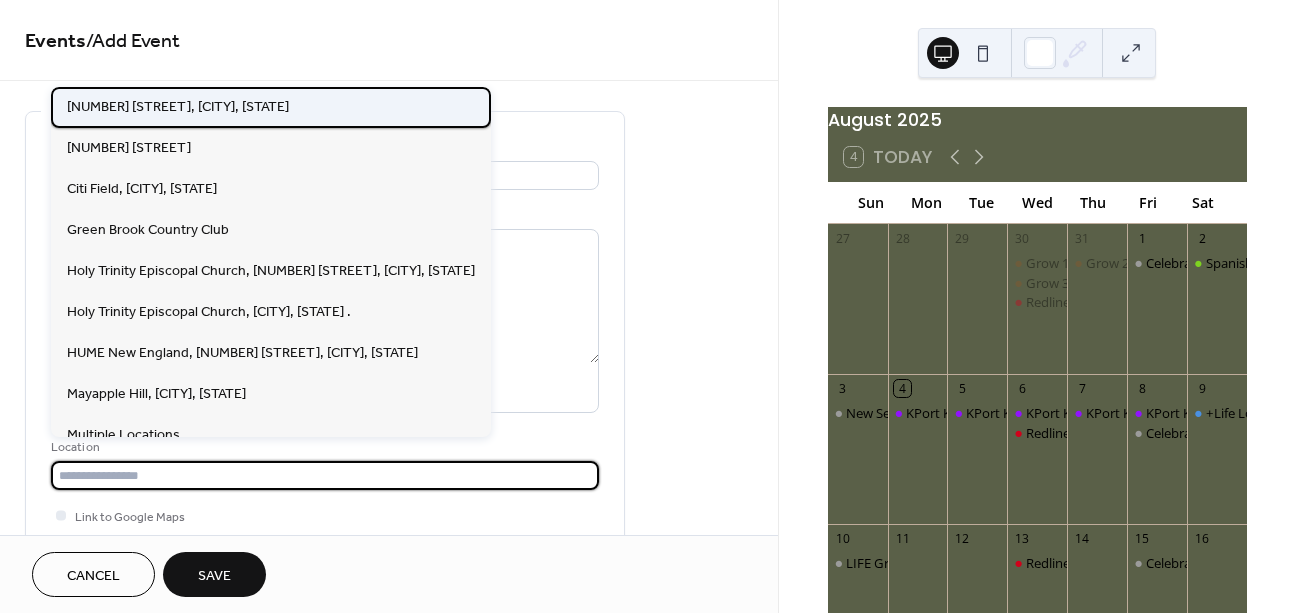 click on "[NUMBER] [STREET], [CITY], [STATE]" at bounding box center [178, 107] 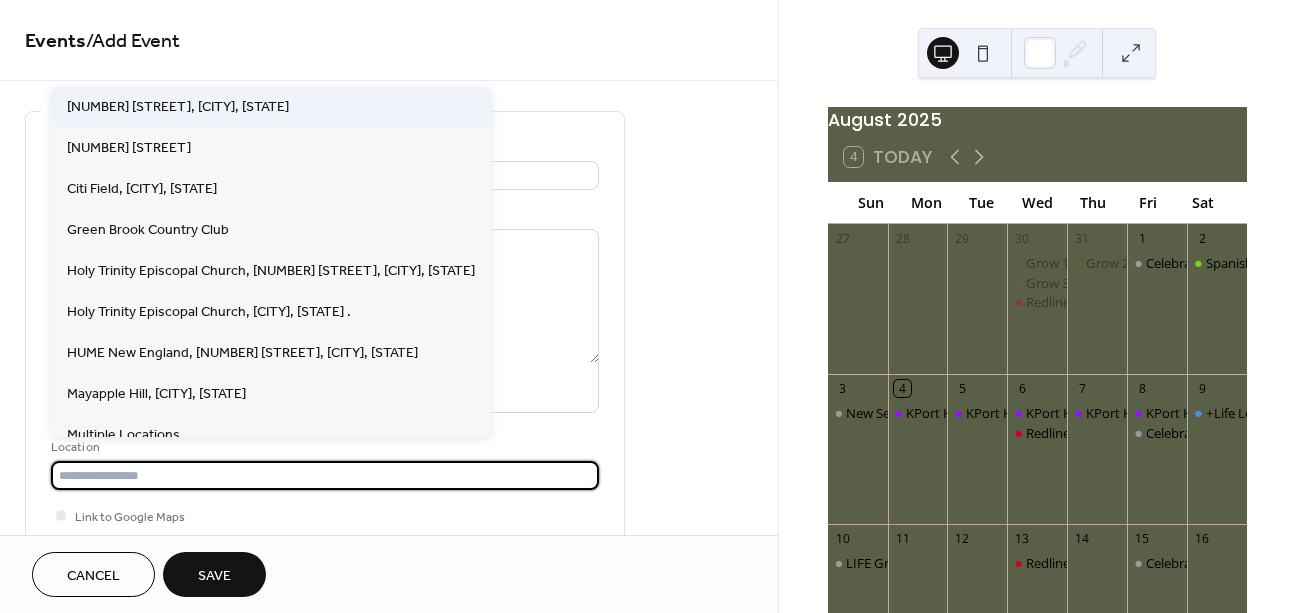 type on "**********" 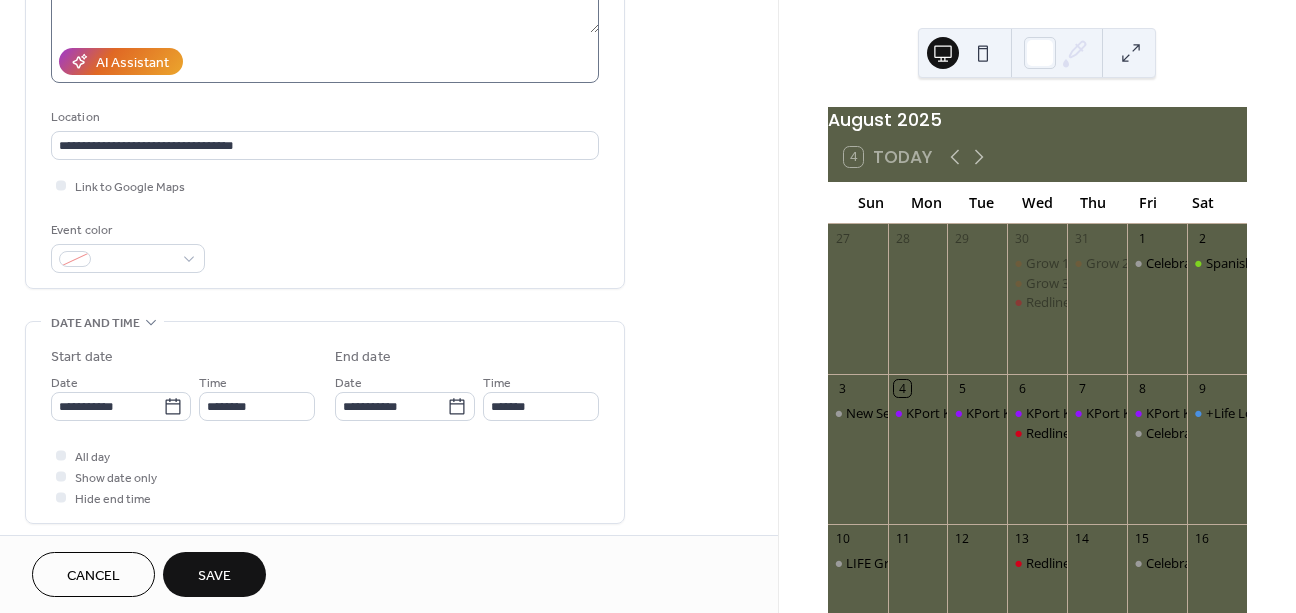 scroll, scrollTop: 342, scrollLeft: 0, axis: vertical 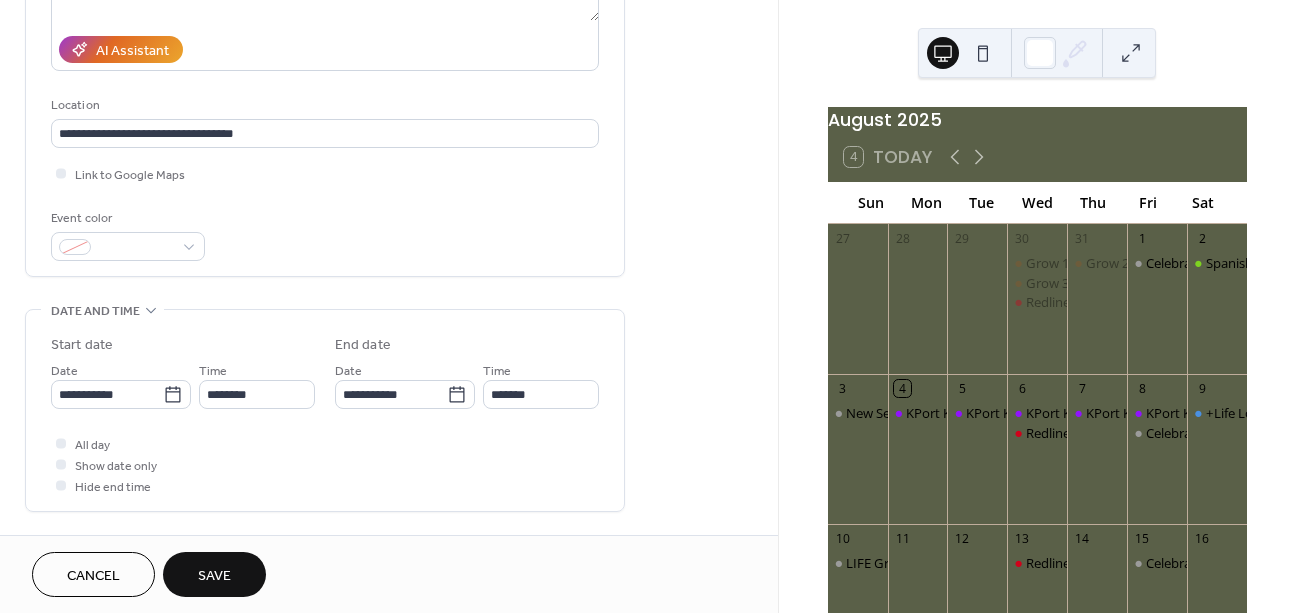 click on "Event color" at bounding box center (325, 234) 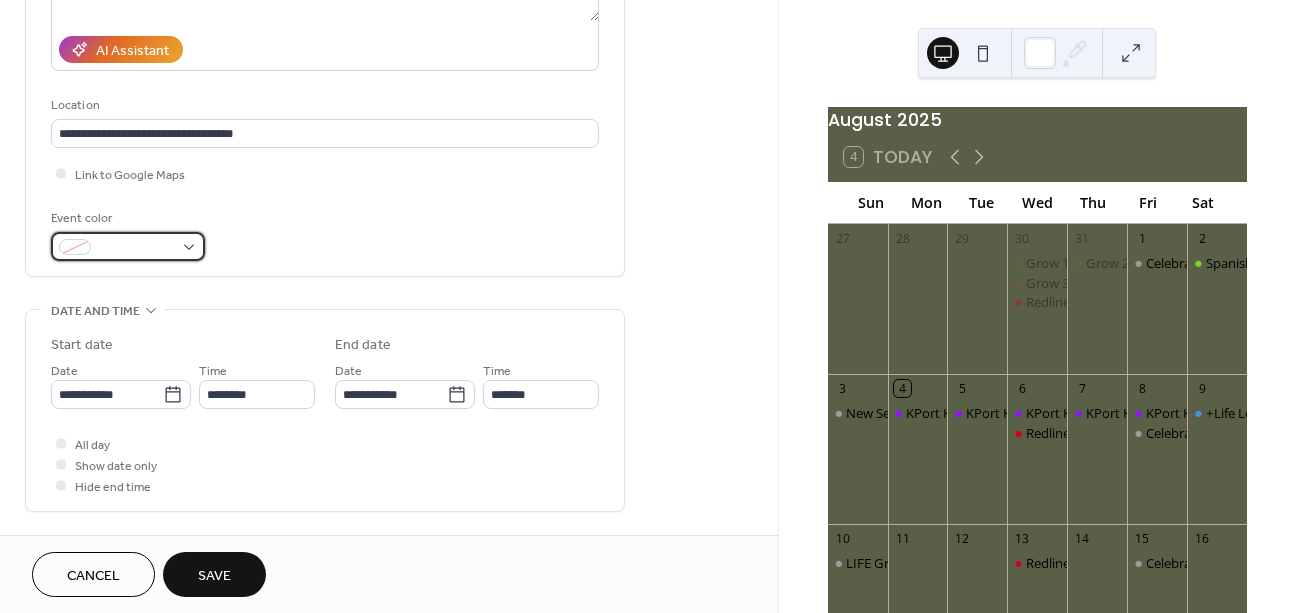 click at bounding box center (128, 246) 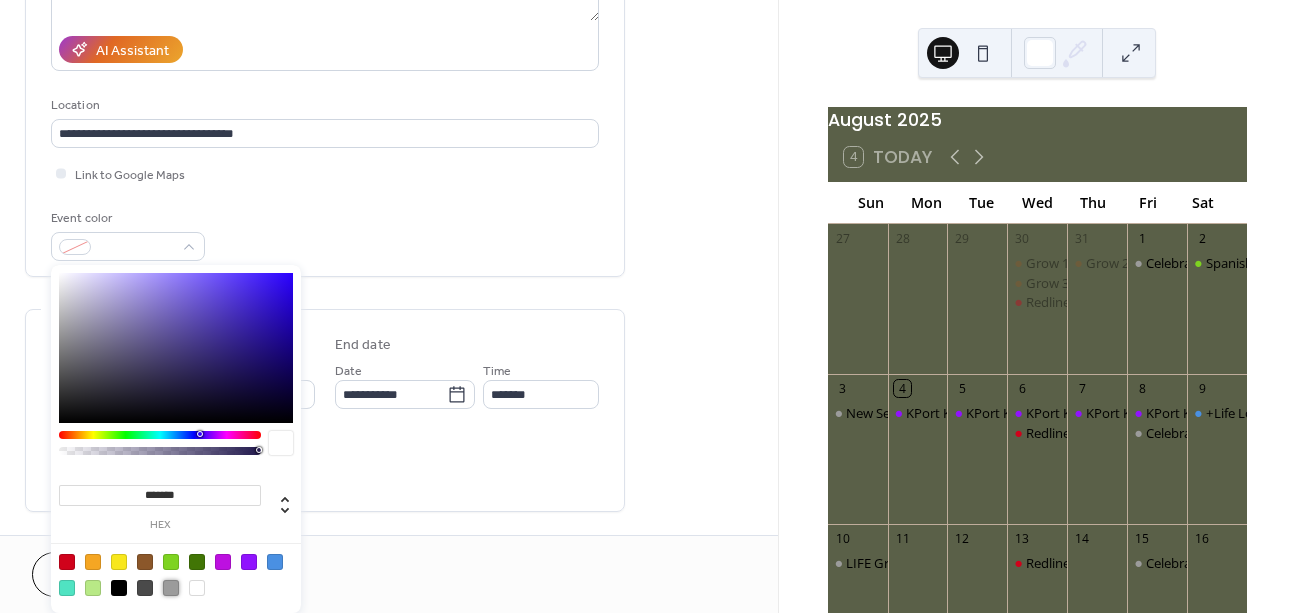 click at bounding box center (171, 588) 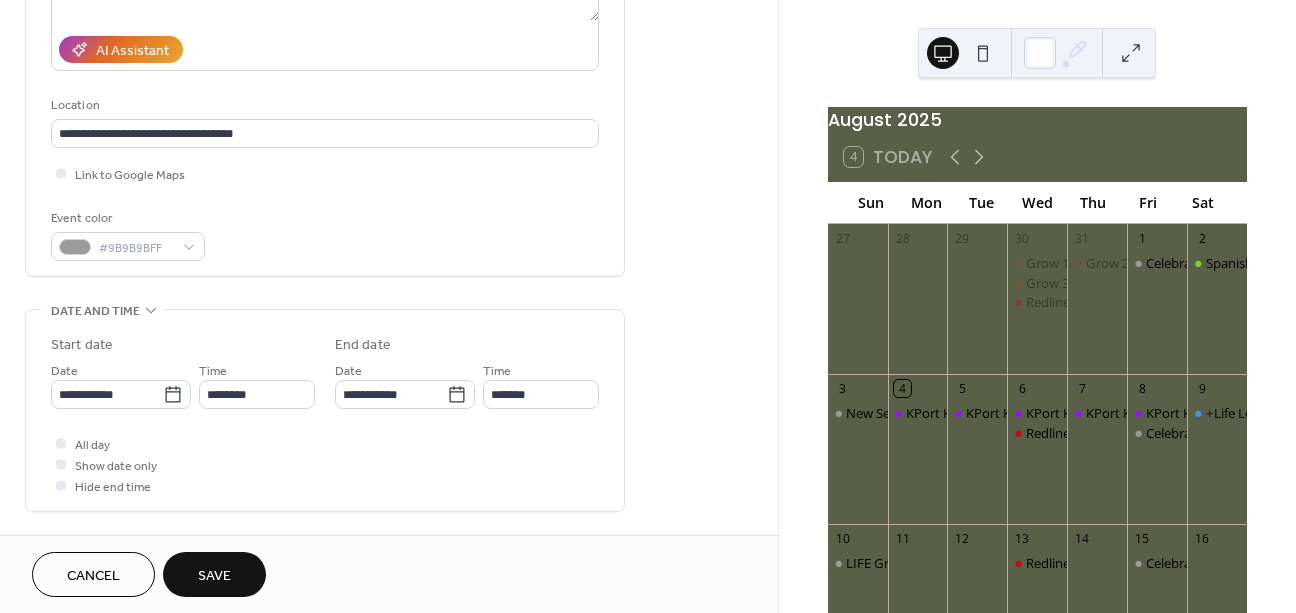 click on "Event color #9B9B9BFF" at bounding box center [325, 234] 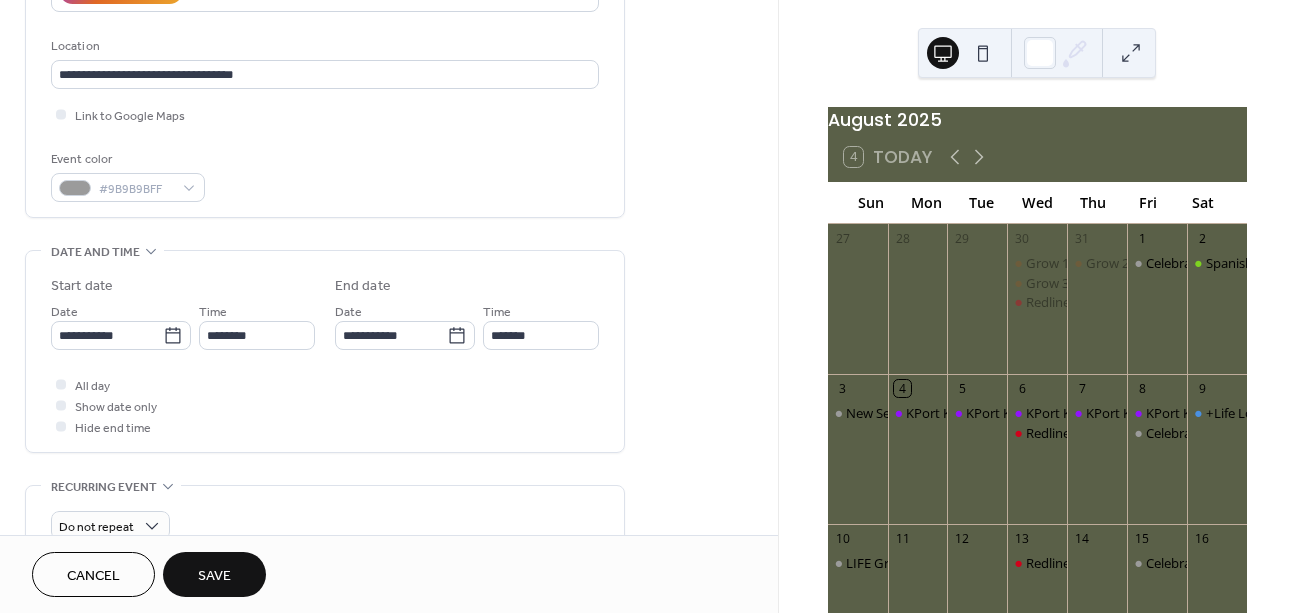 scroll, scrollTop: 420, scrollLeft: 0, axis: vertical 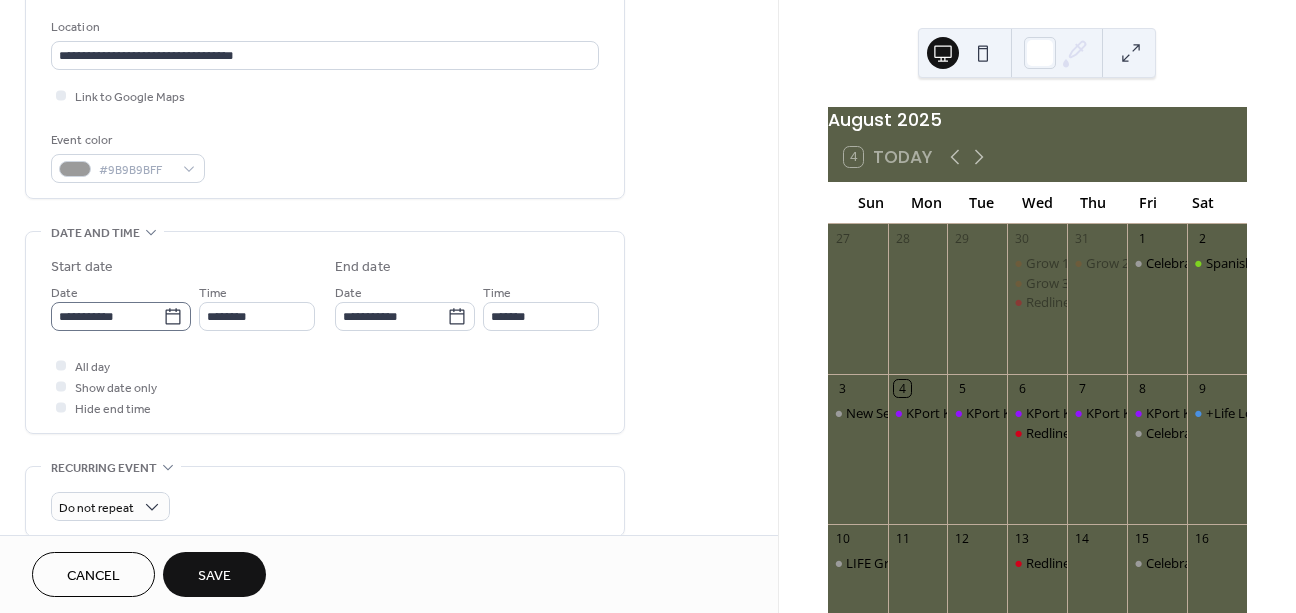 click 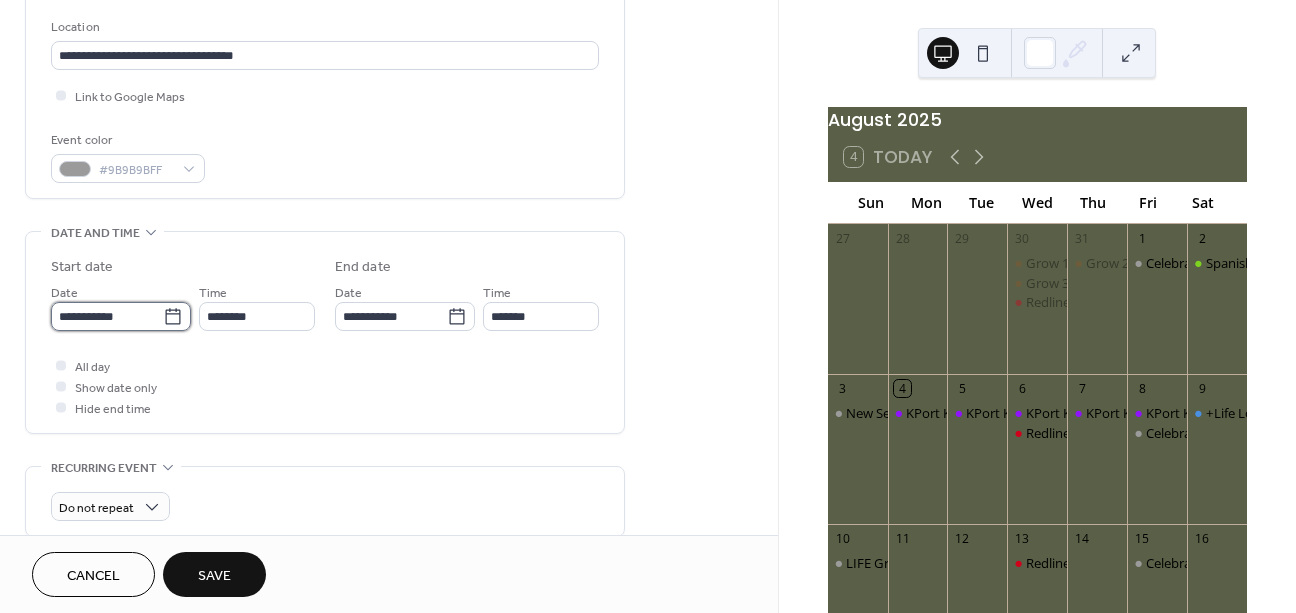 click on "**********" at bounding box center (107, 316) 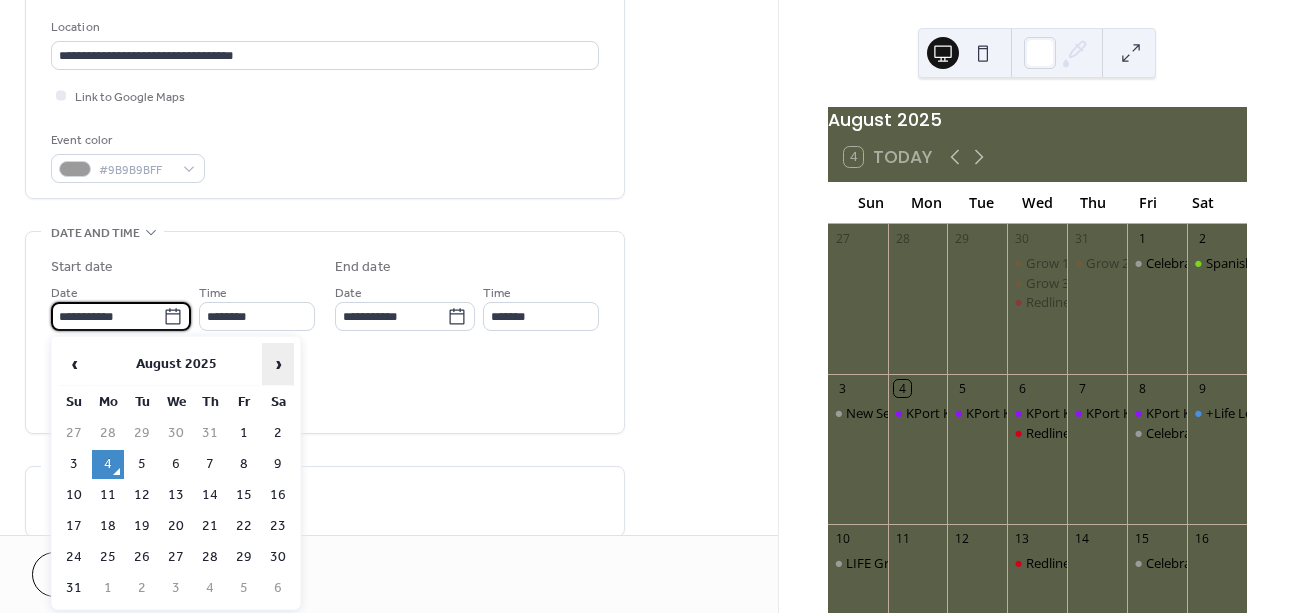 click on "›" at bounding box center [278, 364] 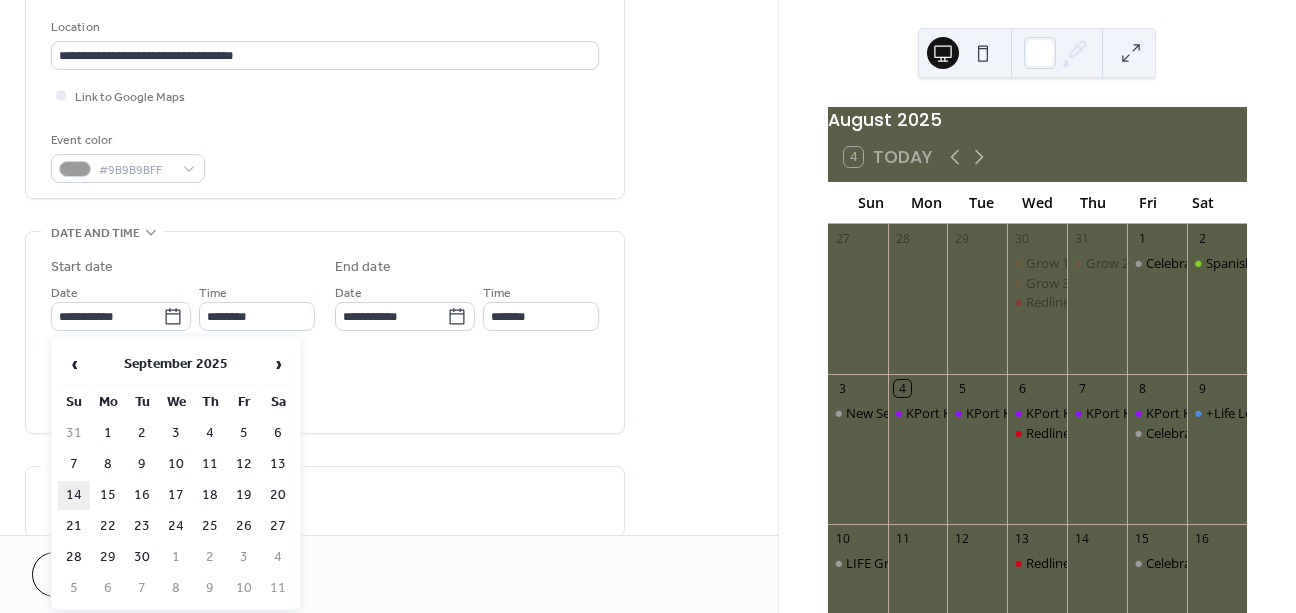 click on "14" at bounding box center (74, 495) 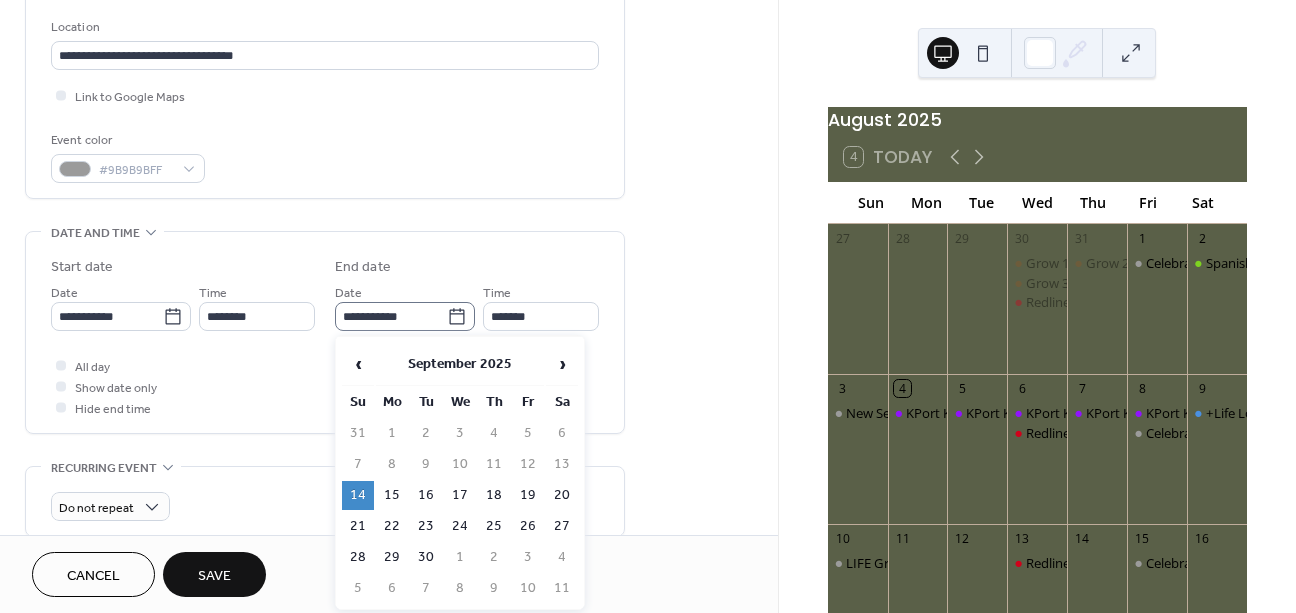 click 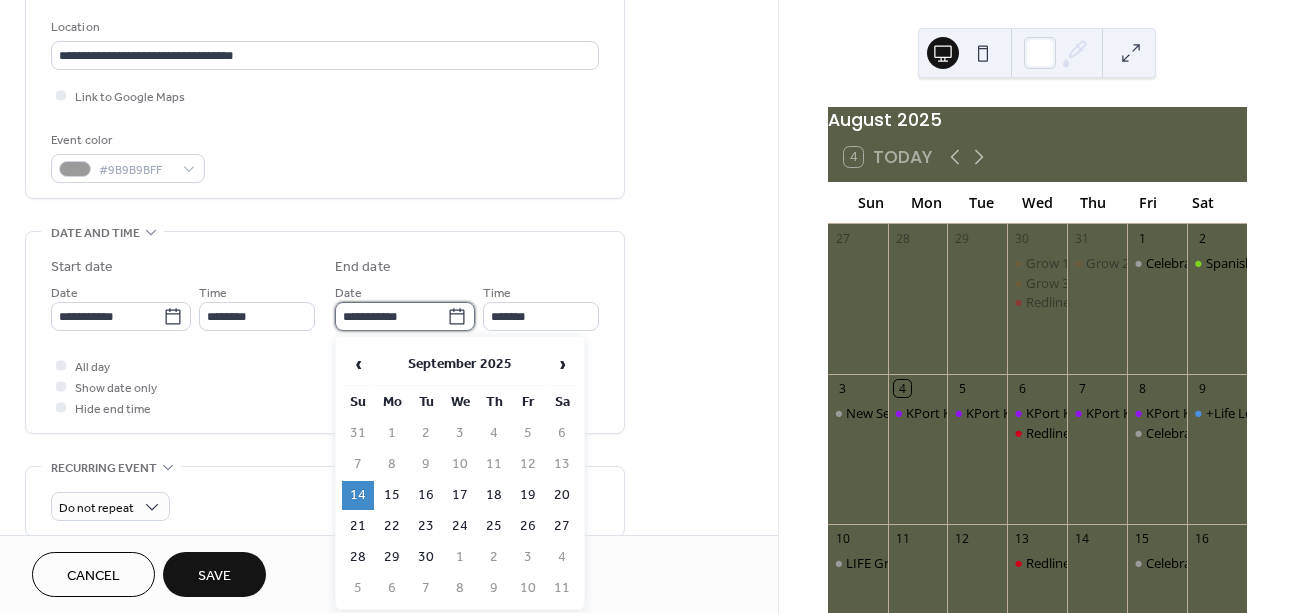 click on "**********" at bounding box center [391, 316] 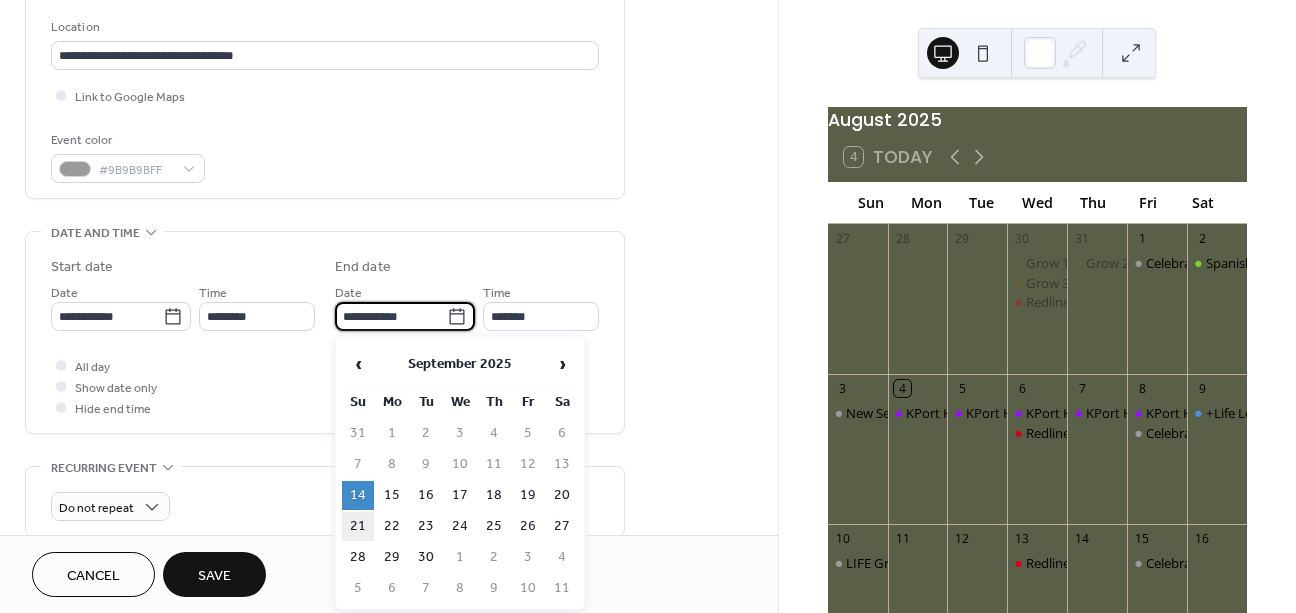 click on "21" at bounding box center (358, 526) 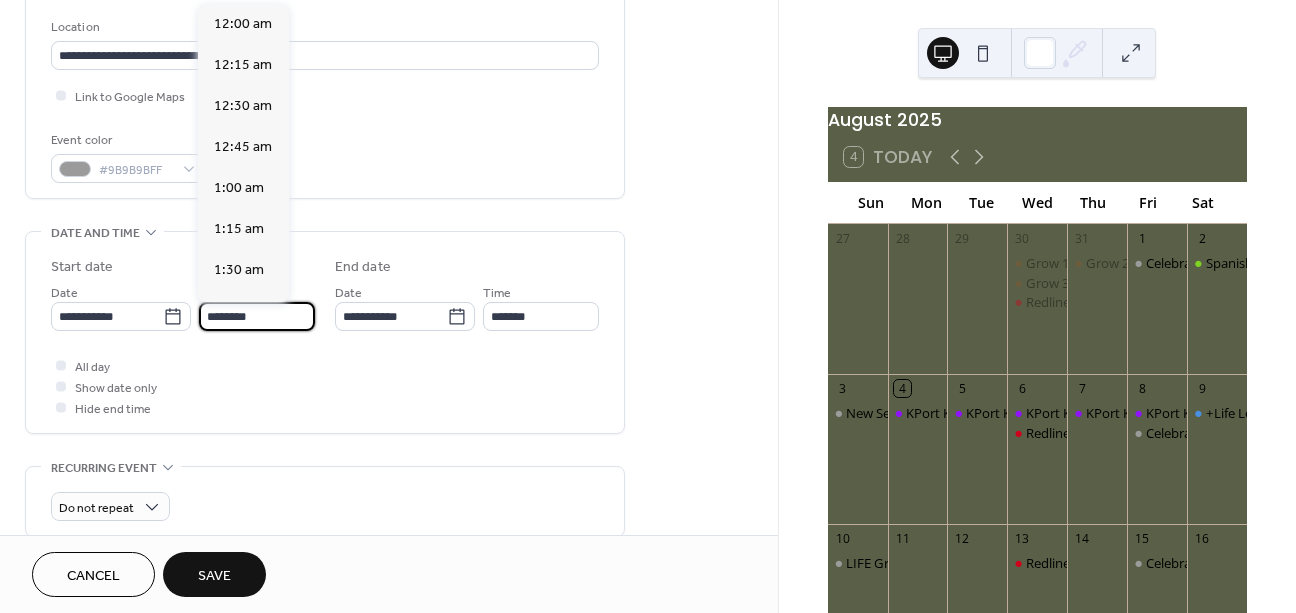 click on "********" at bounding box center [257, 316] 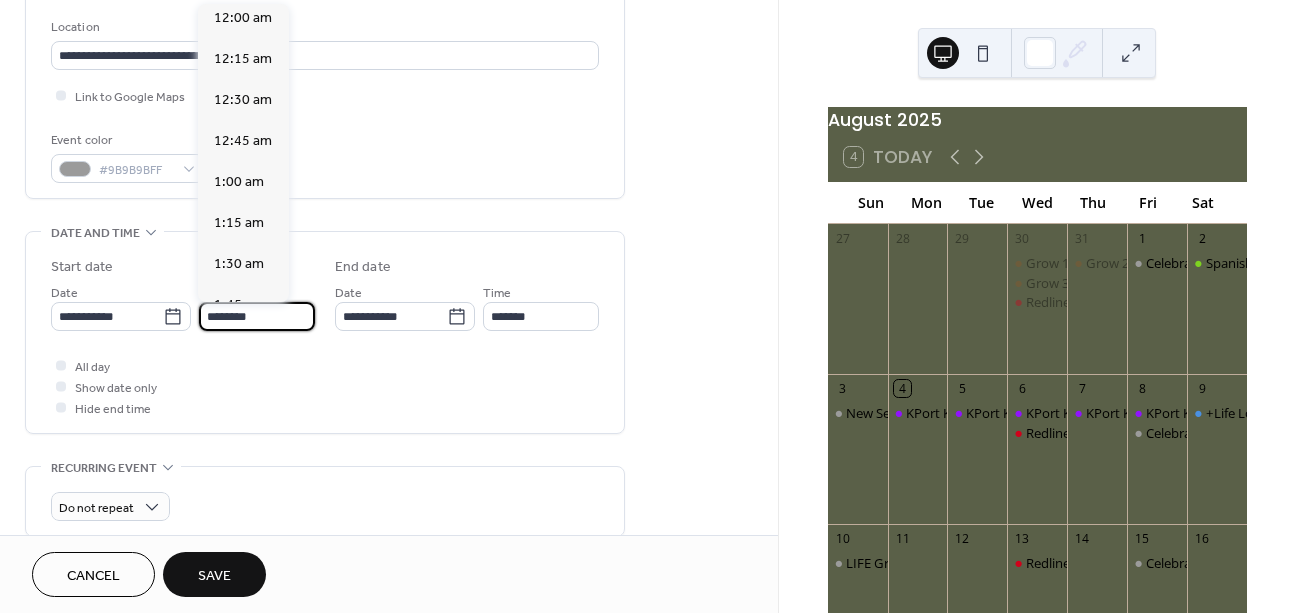 scroll, scrollTop: 0, scrollLeft: 0, axis: both 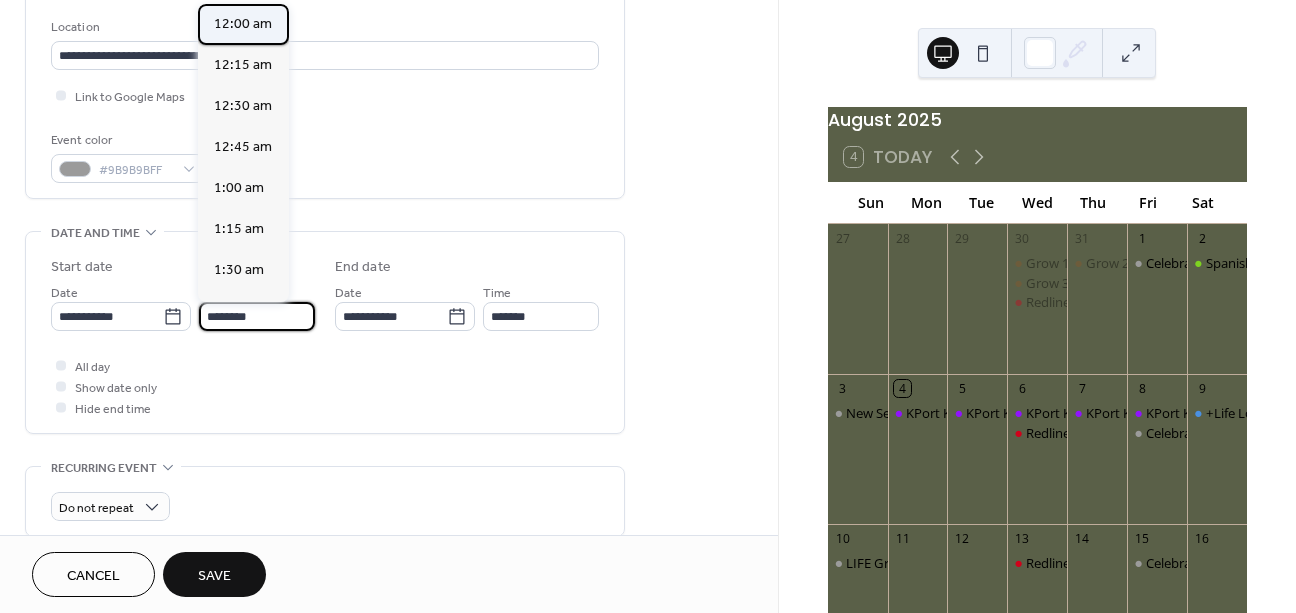 click on "12:00 am" at bounding box center (243, 24) 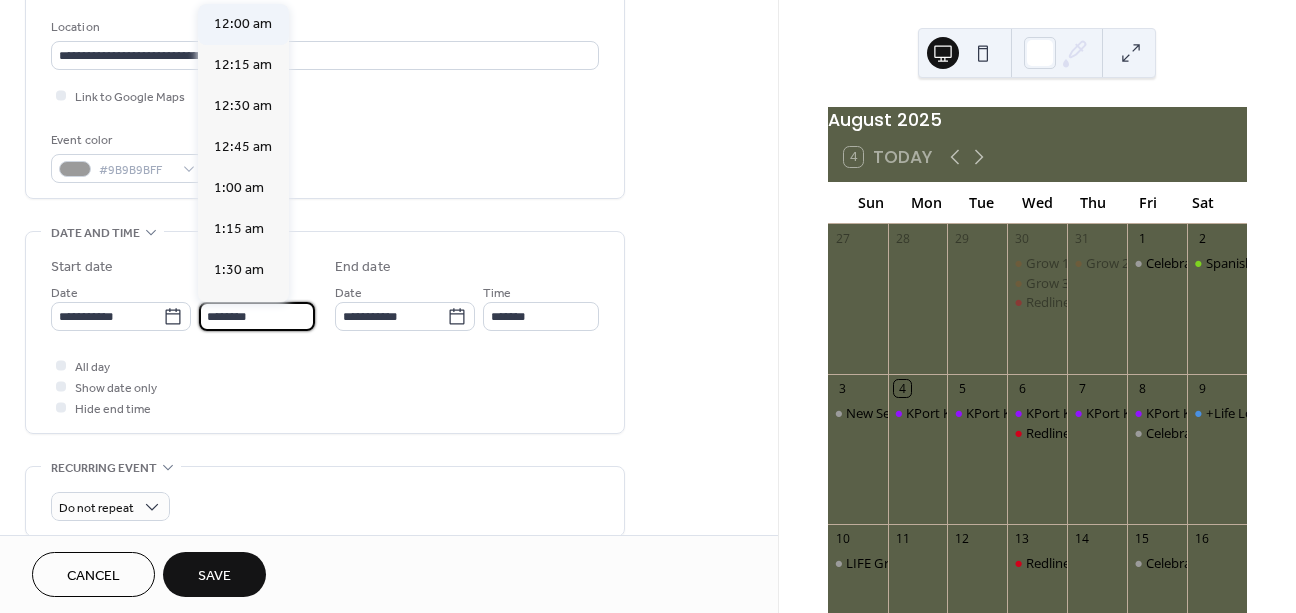 type on "********" 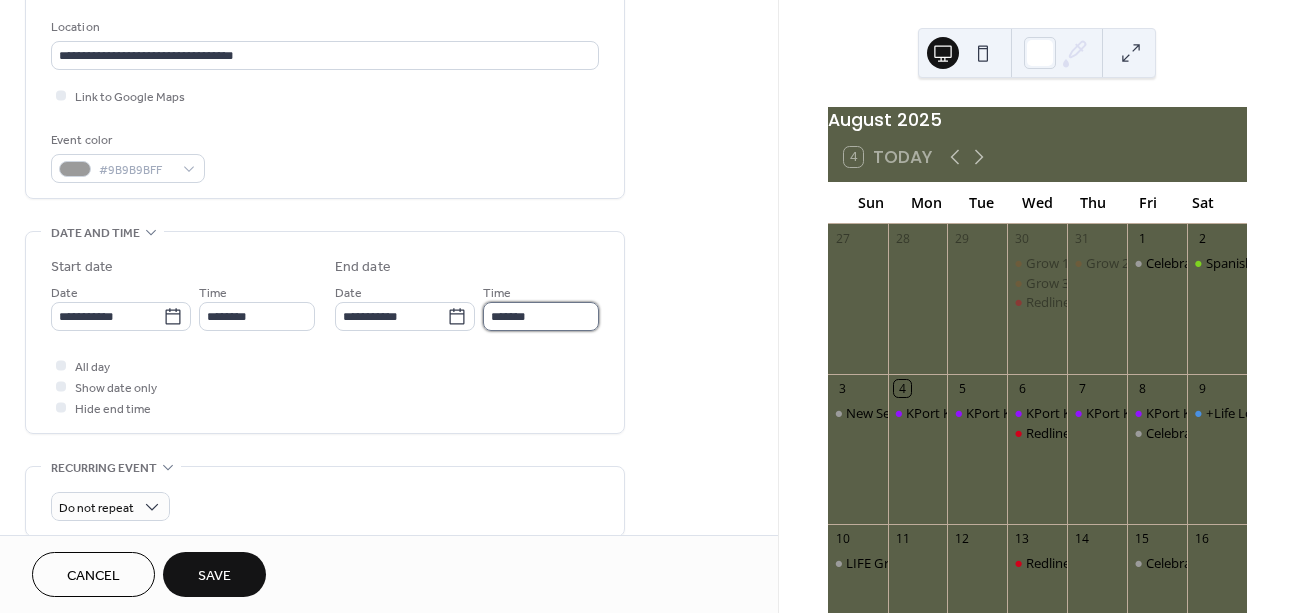 click on "*******" at bounding box center (541, 316) 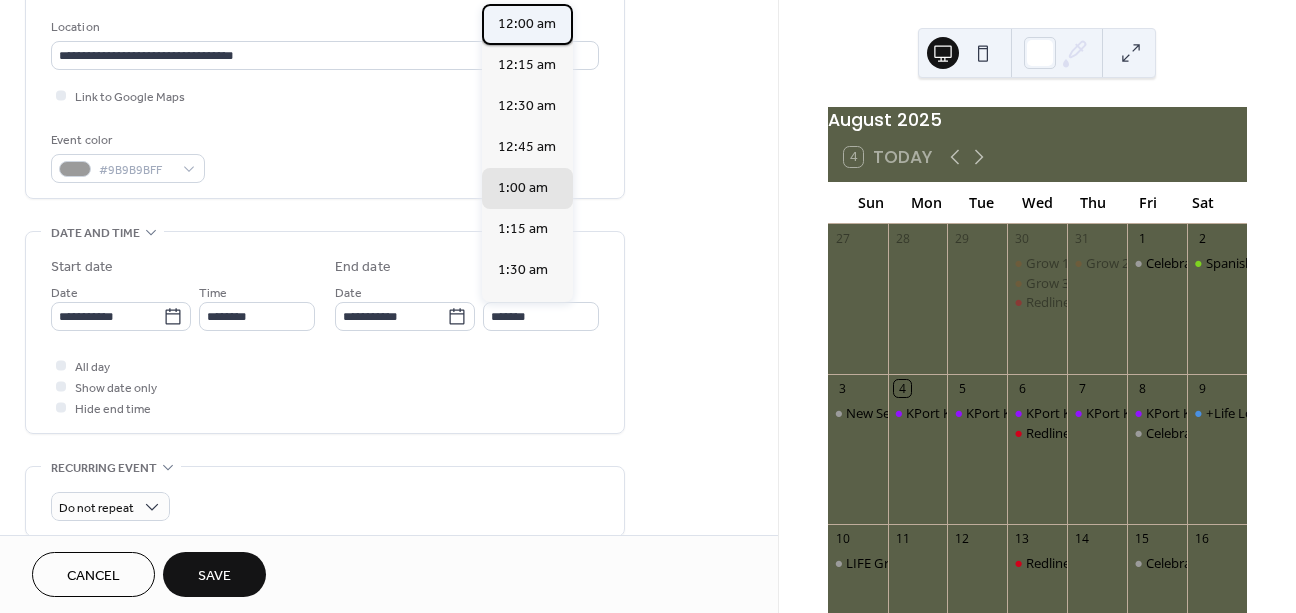 click on "12:00 am" at bounding box center (527, 24) 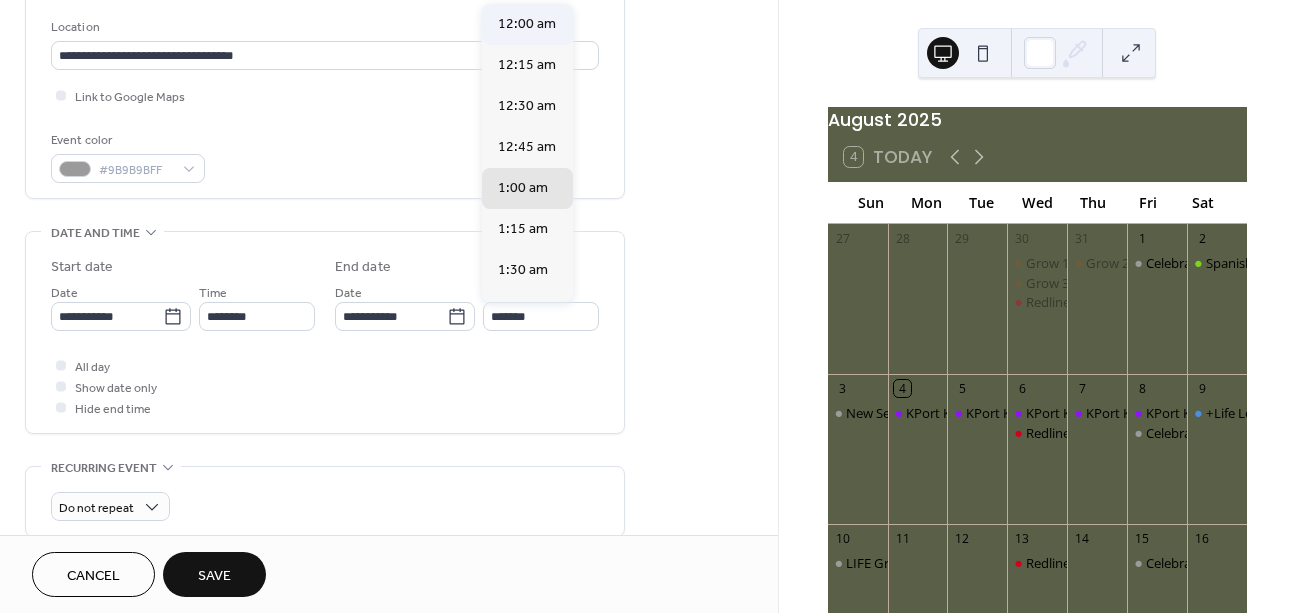 type on "********" 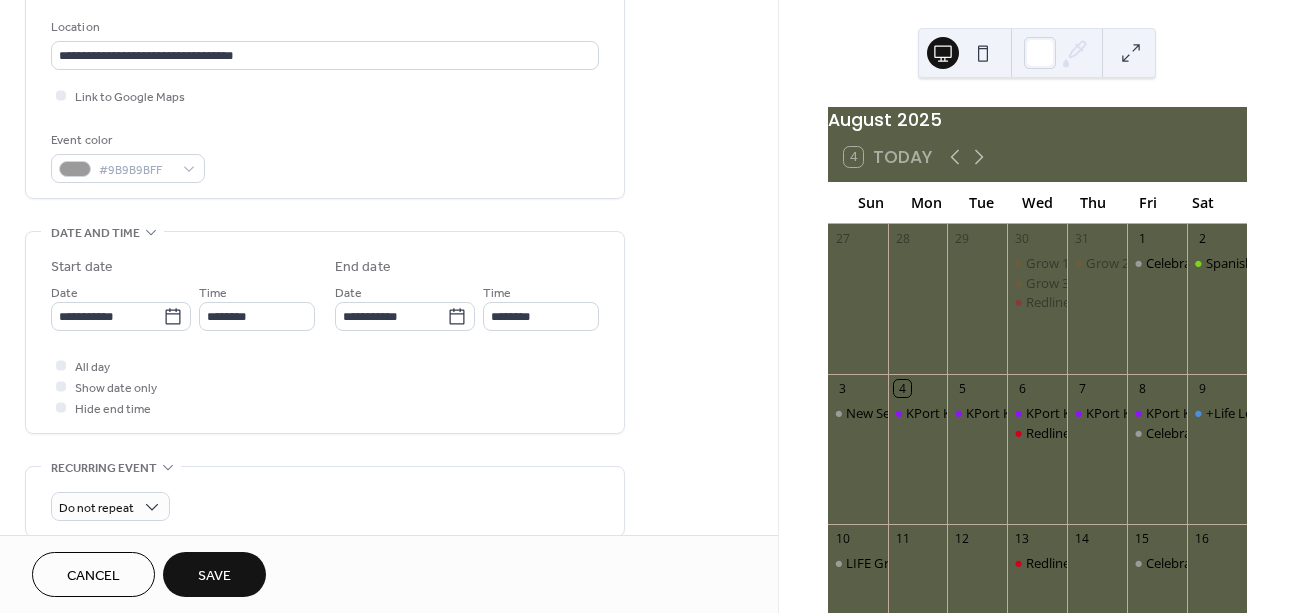 click on "All day Show date only Hide end time" at bounding box center [325, 386] 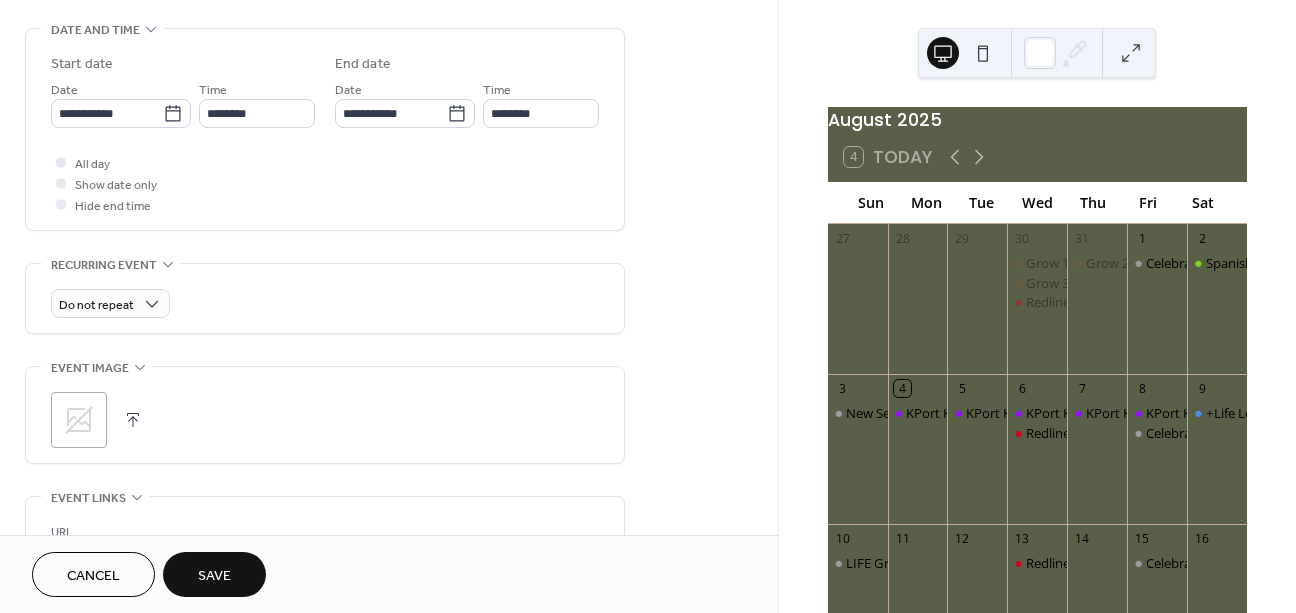 scroll, scrollTop: 624, scrollLeft: 0, axis: vertical 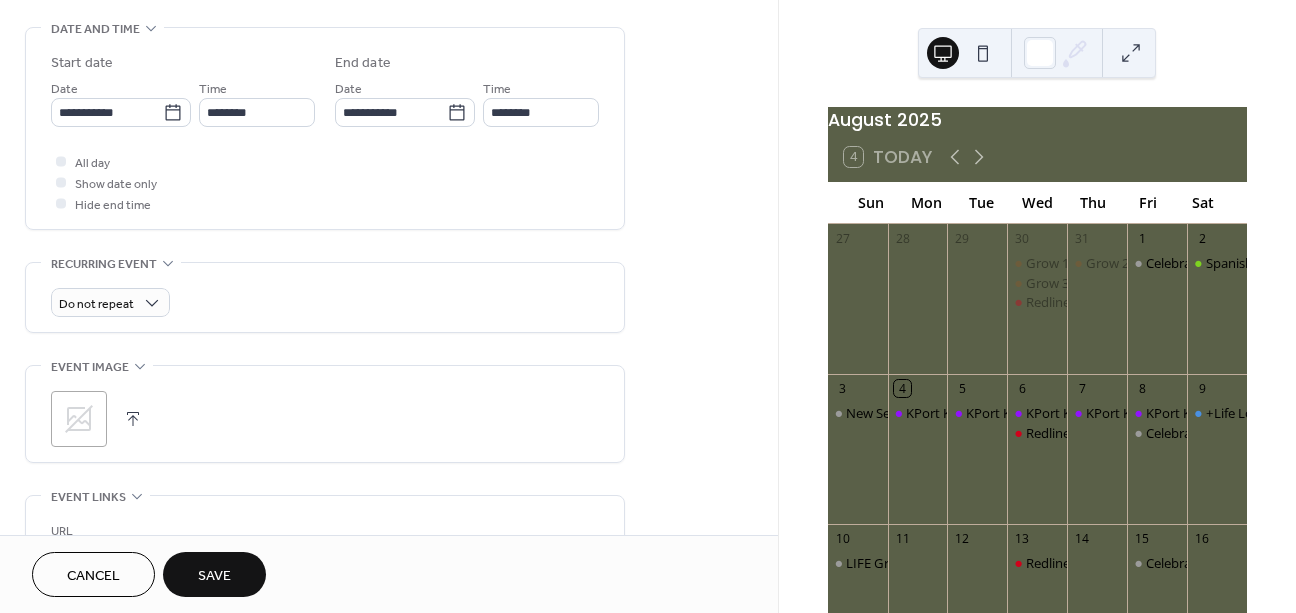 click on "Save" at bounding box center [214, 574] 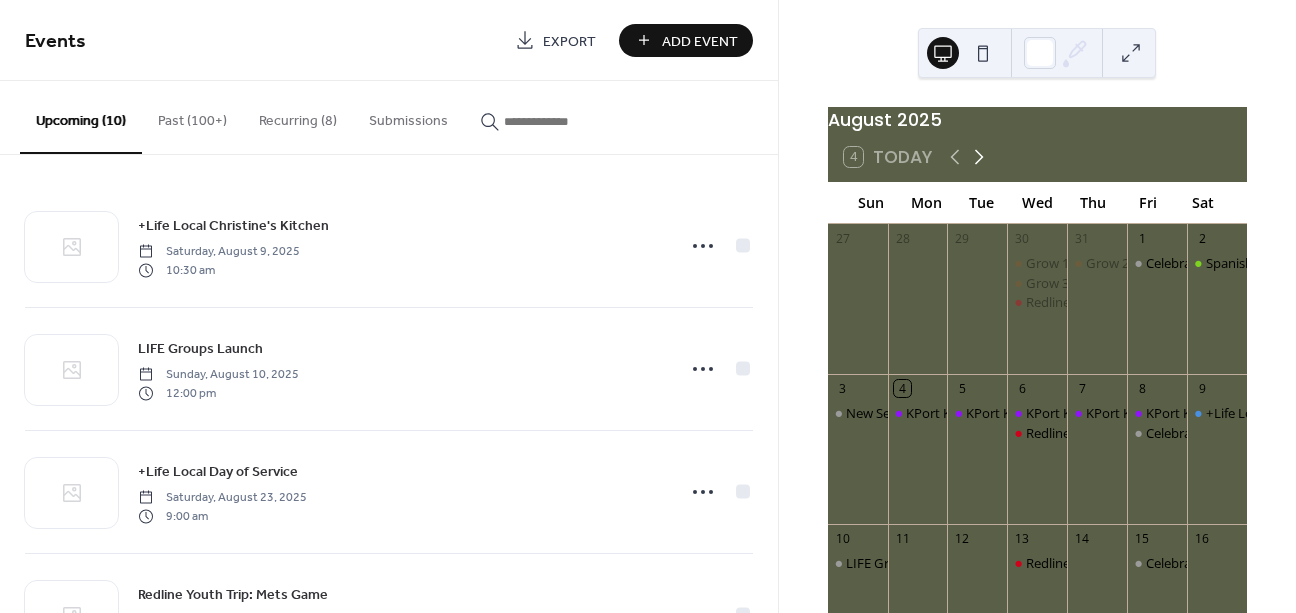 click 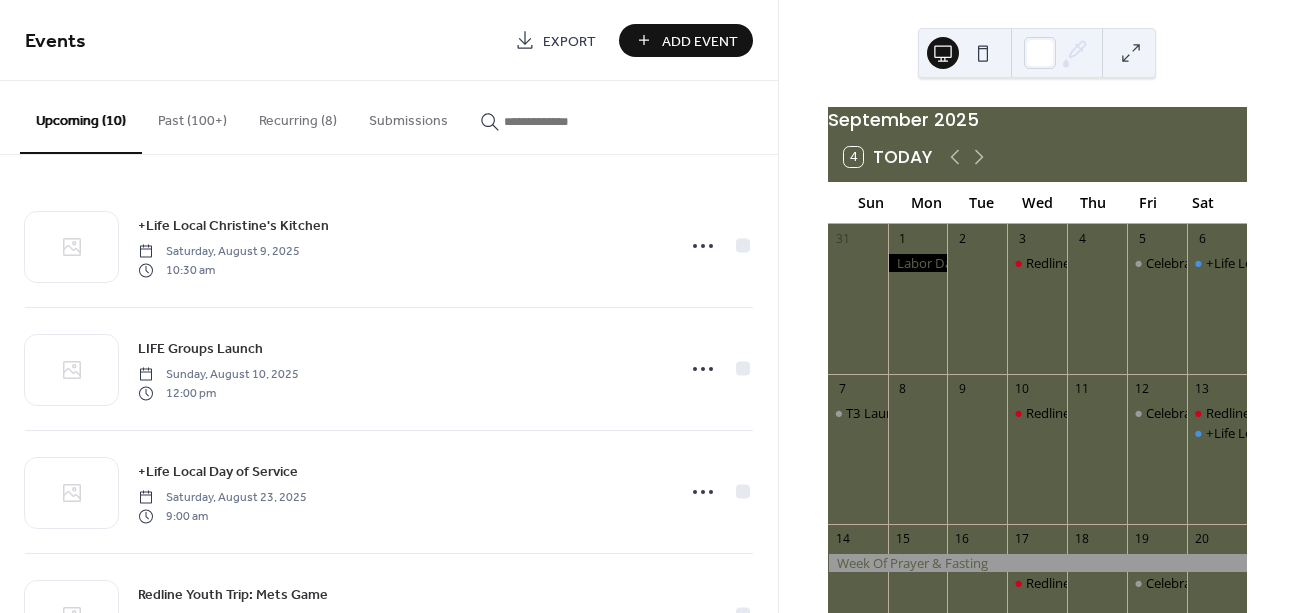 click on "Add Event" at bounding box center [700, 41] 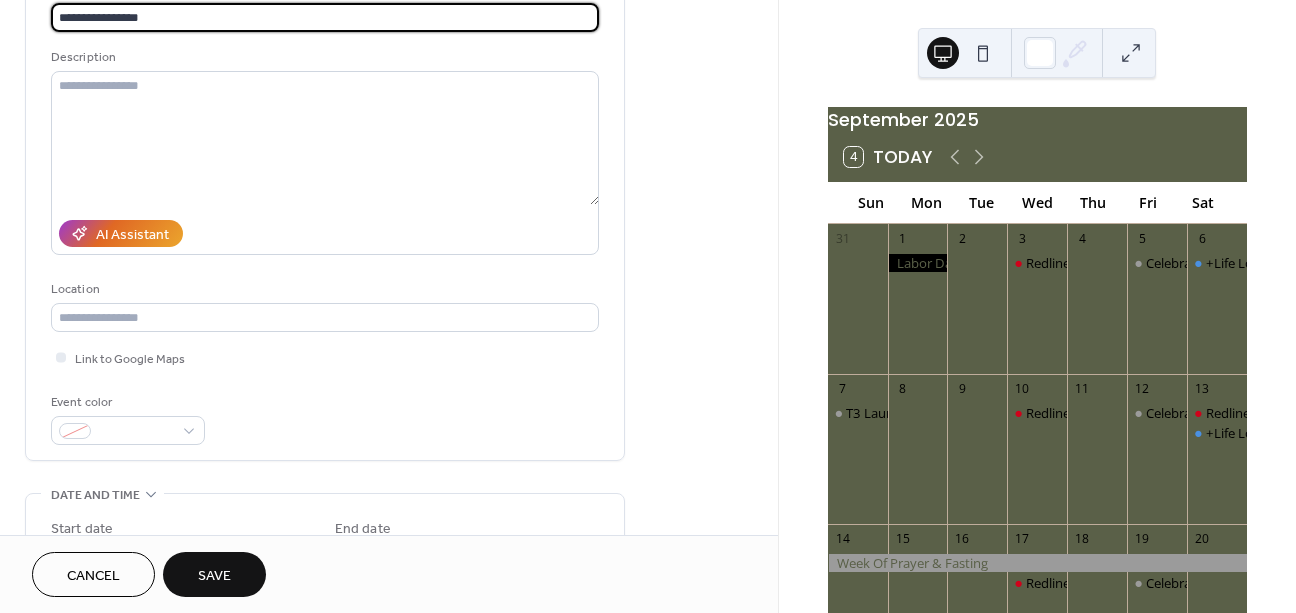 scroll, scrollTop: 172, scrollLeft: 0, axis: vertical 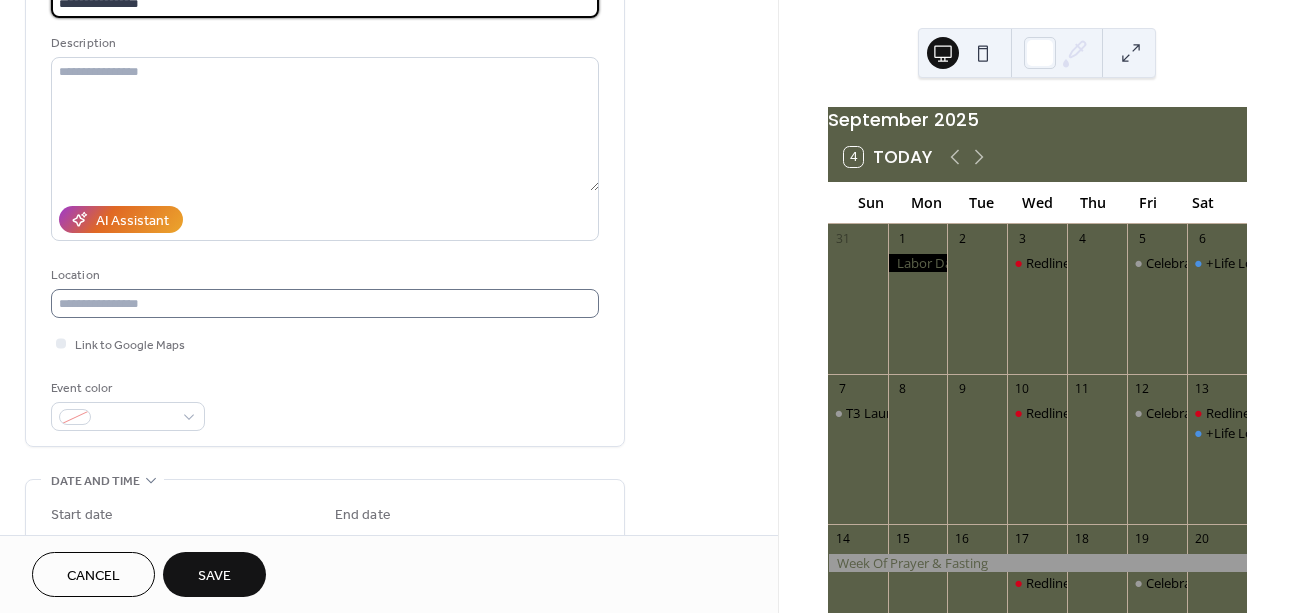 type on "**********" 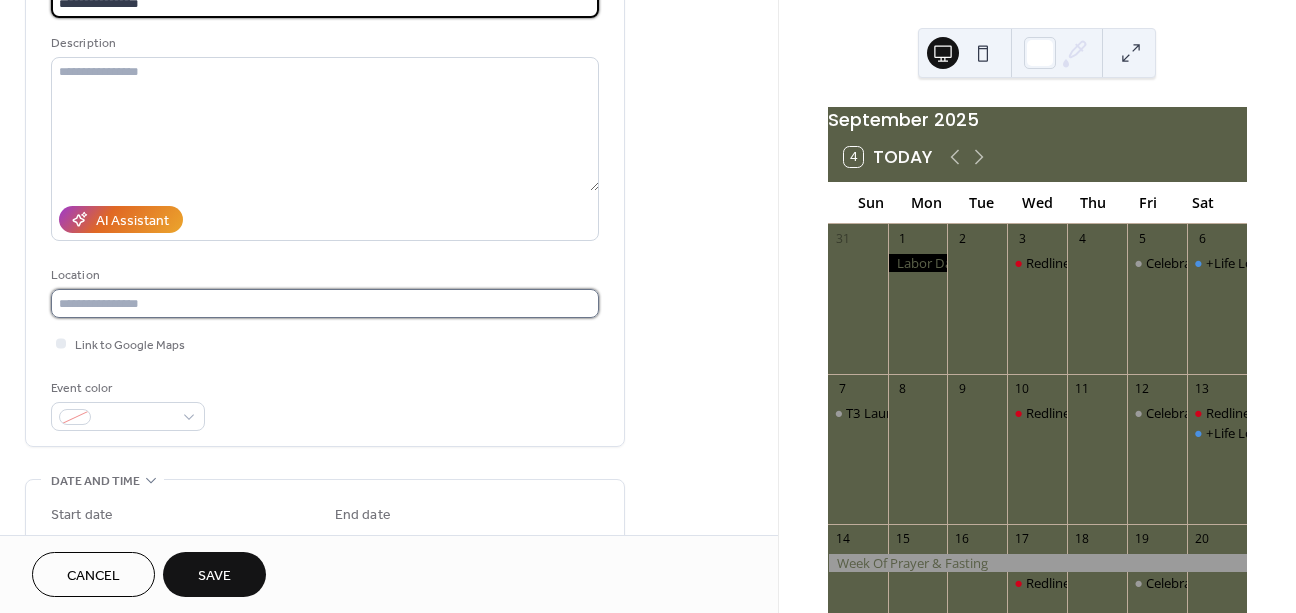 click at bounding box center (325, 303) 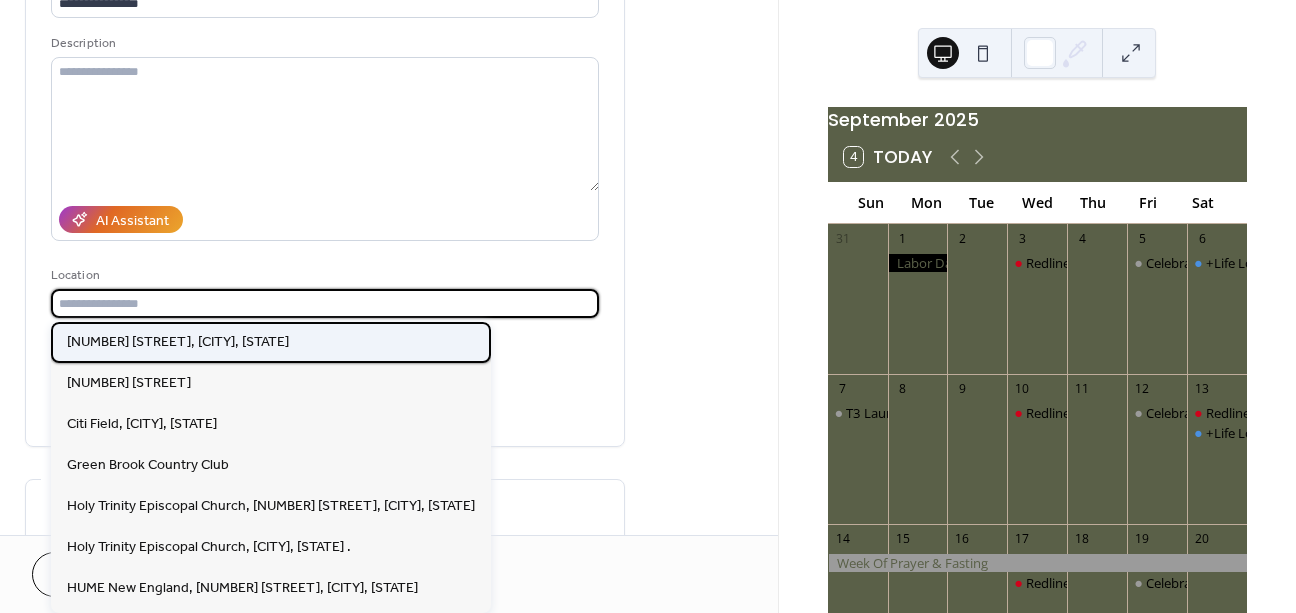 click on "[NUMBER] [STREET], [CITY], [STATE]" at bounding box center (271, 342) 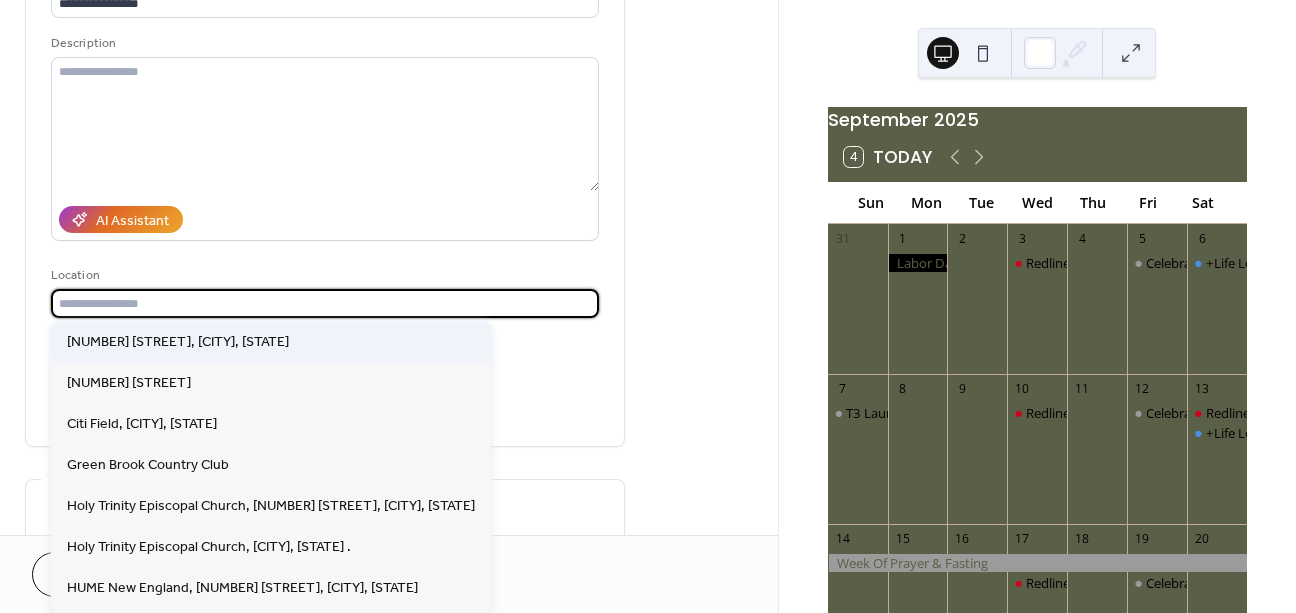 type on "**********" 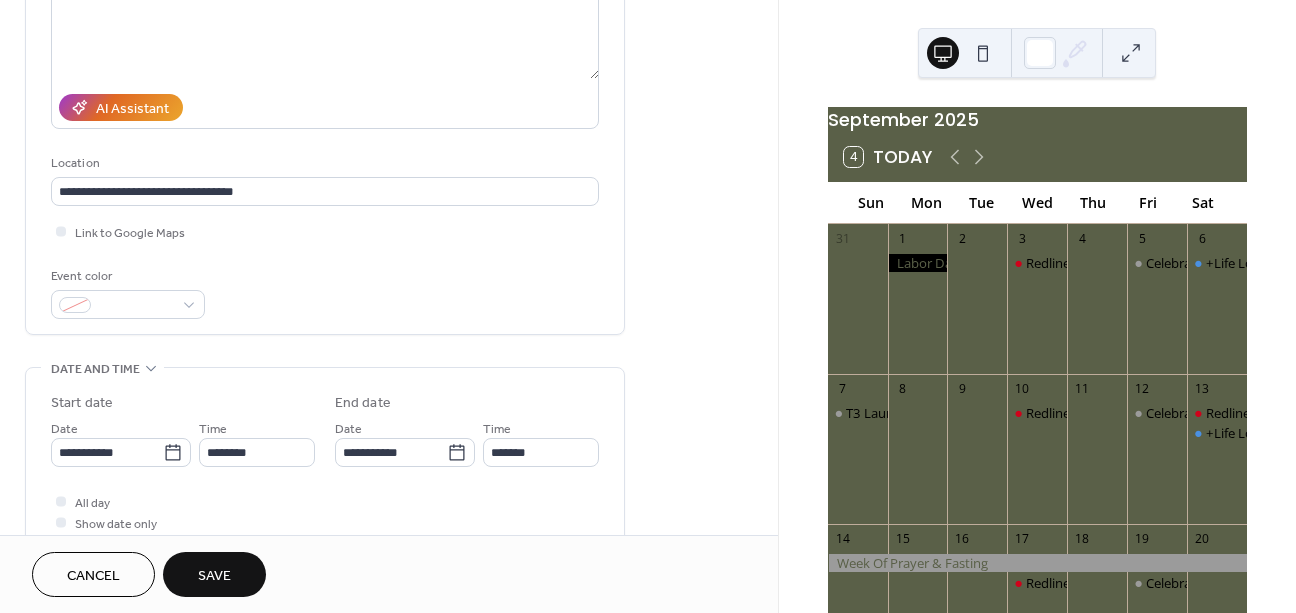scroll, scrollTop: 290, scrollLeft: 0, axis: vertical 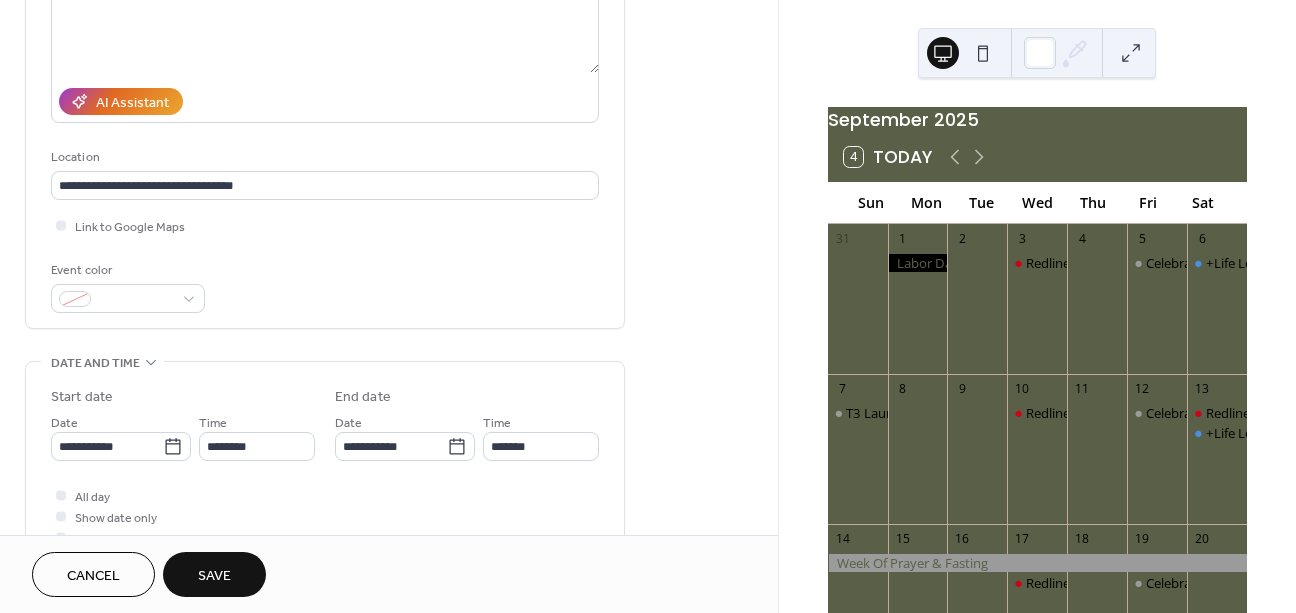 click on "Event color" at bounding box center [325, 286] 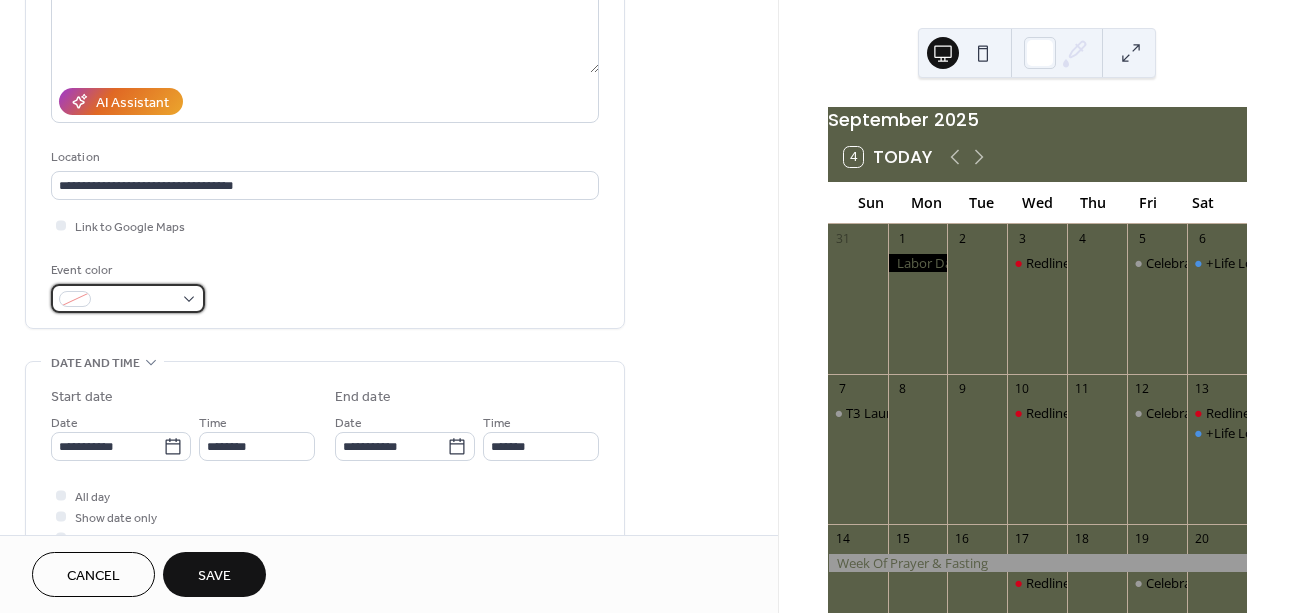 click at bounding box center [128, 298] 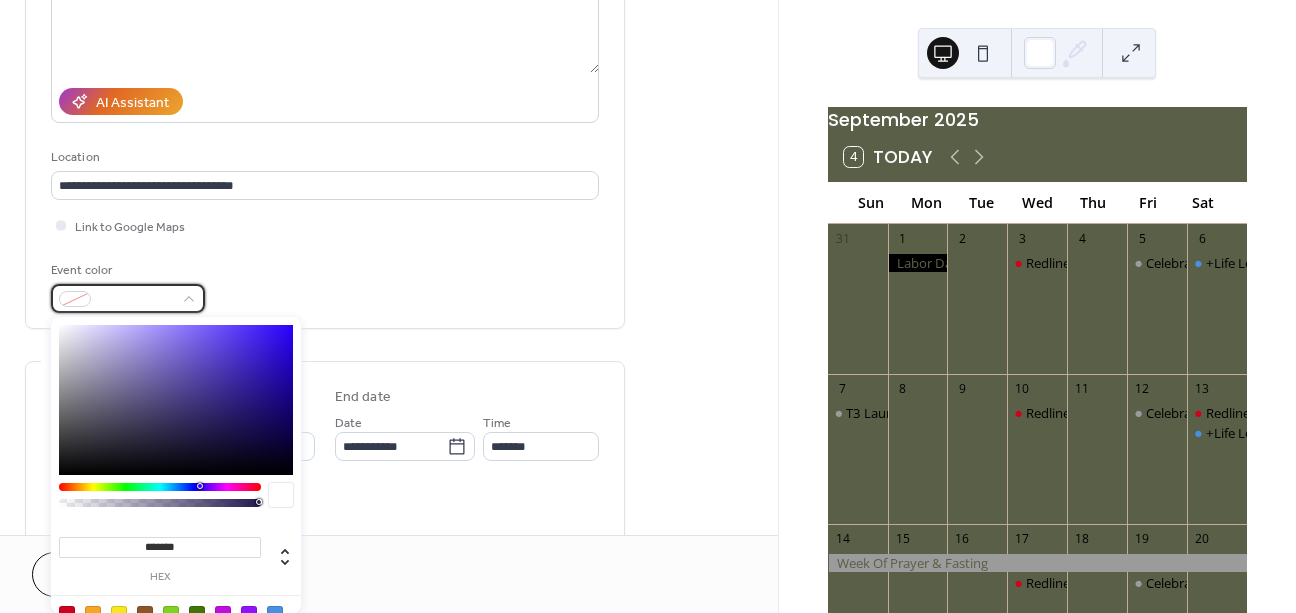 scroll, scrollTop: 386, scrollLeft: 0, axis: vertical 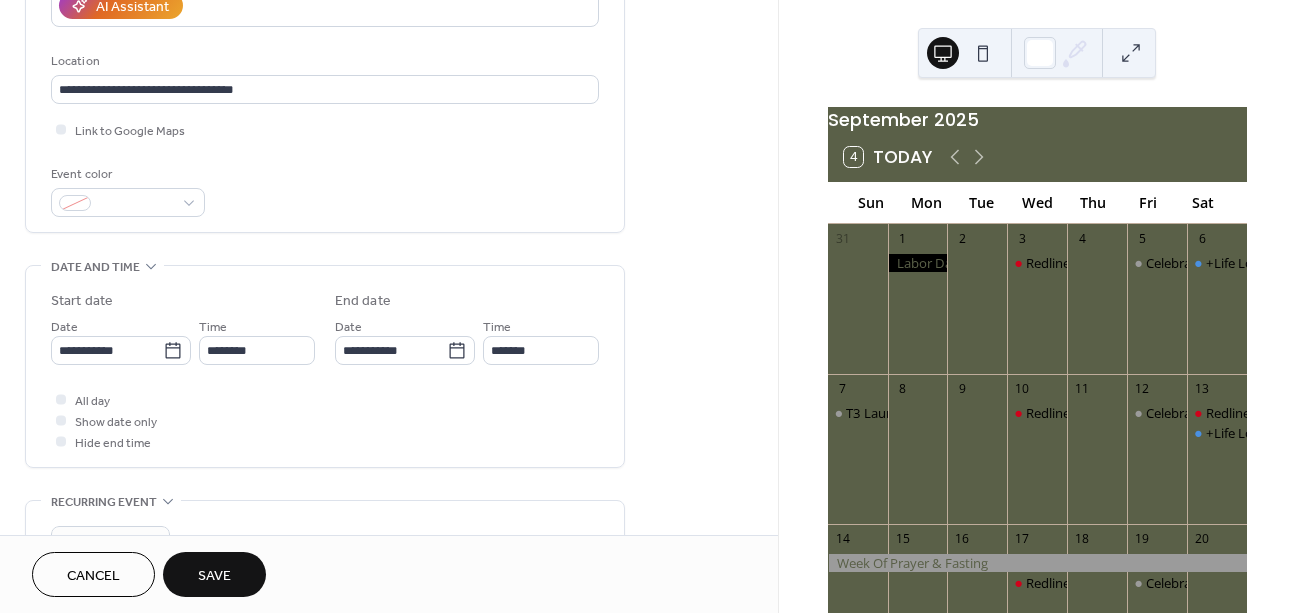 click on "**********" at bounding box center [325, 402] 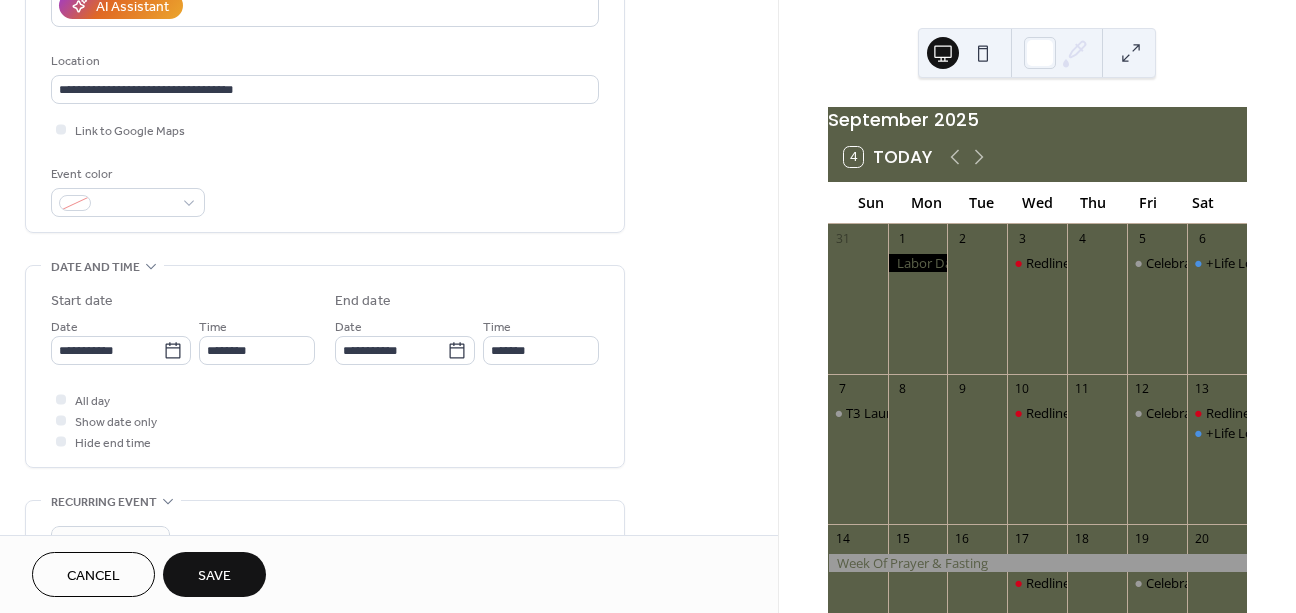 click on "Event color" at bounding box center (325, 190) 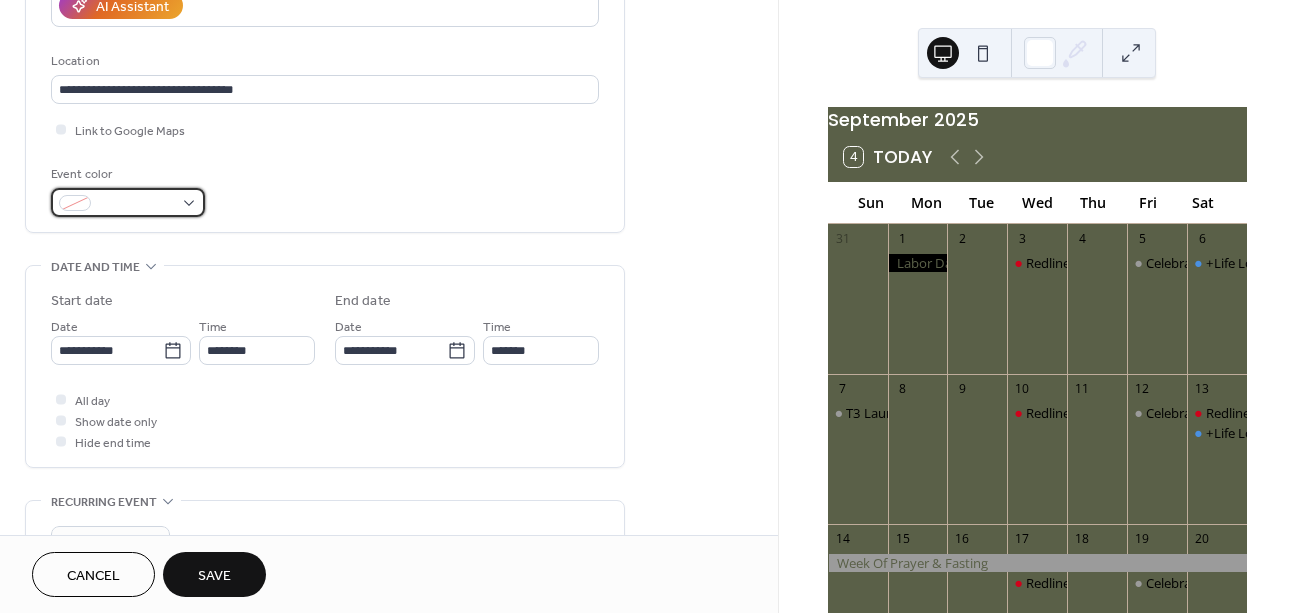 click at bounding box center (128, 202) 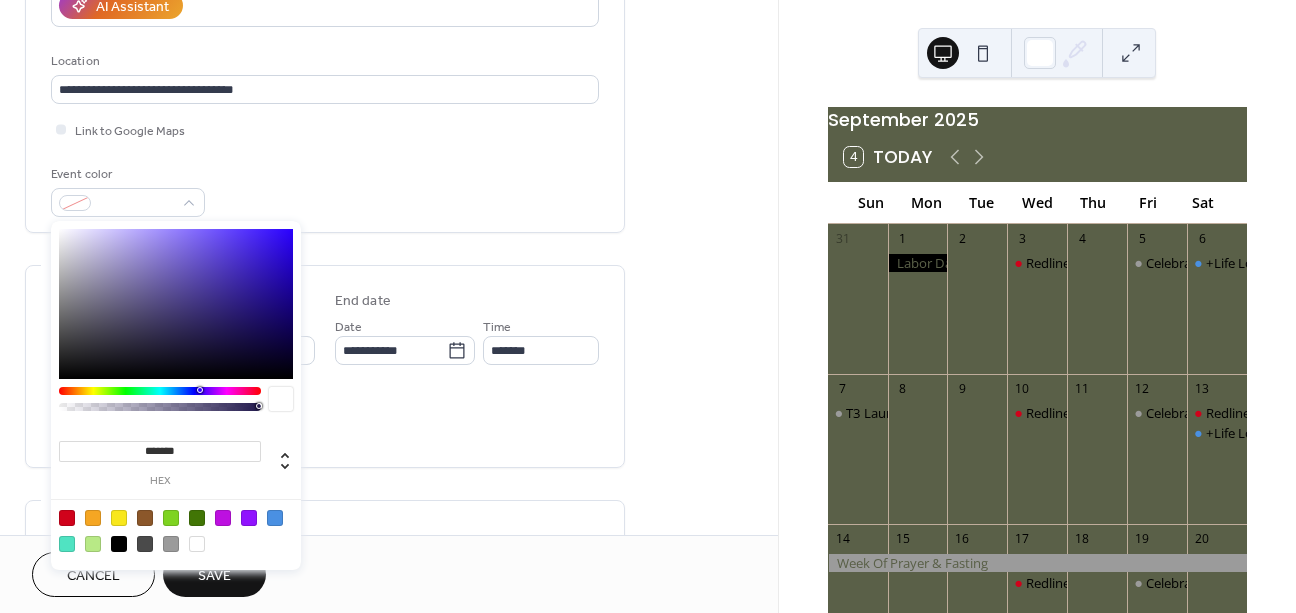 click at bounding box center [171, 544] 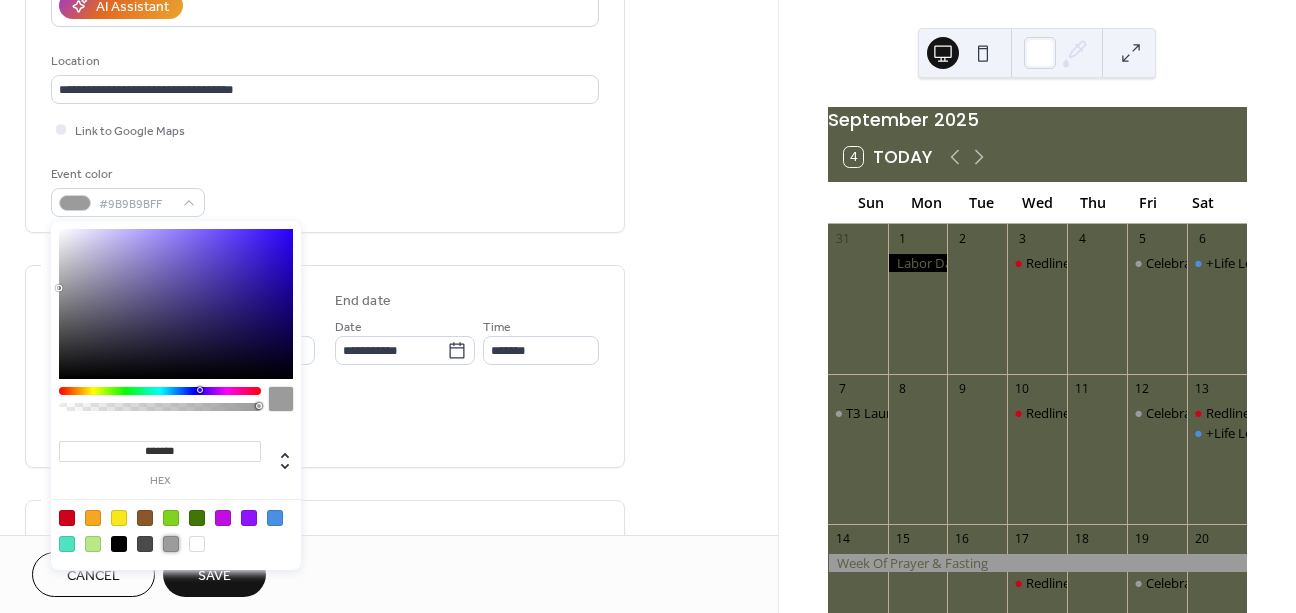 type on "*******" 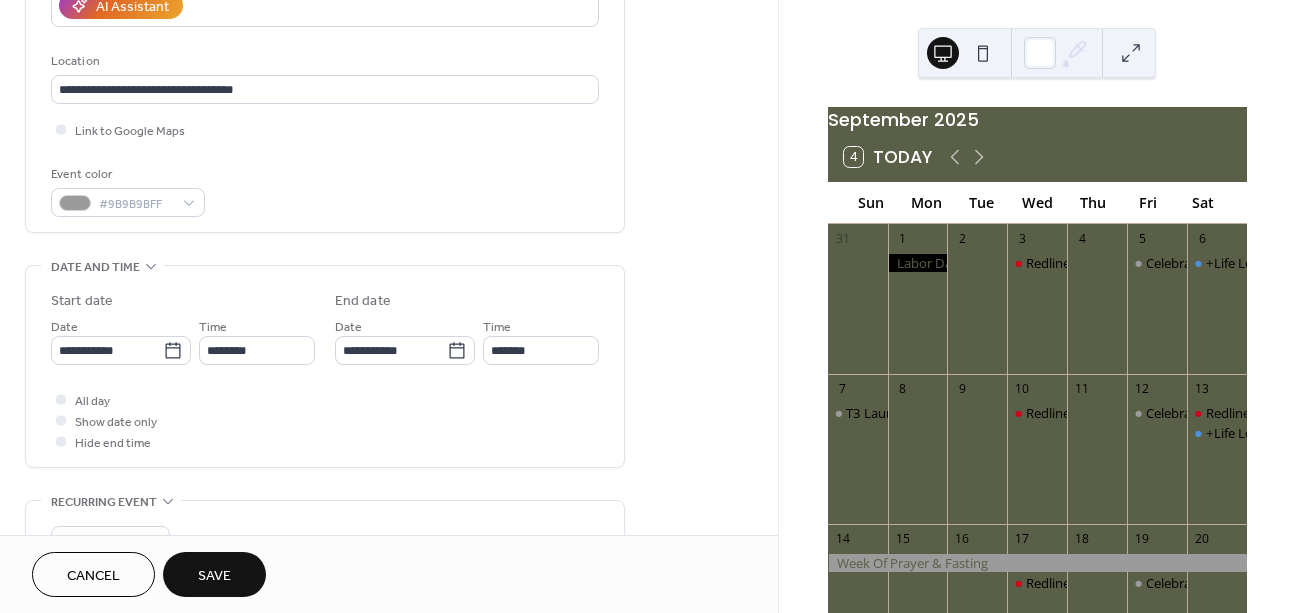 click on "**********" at bounding box center [325, 402] 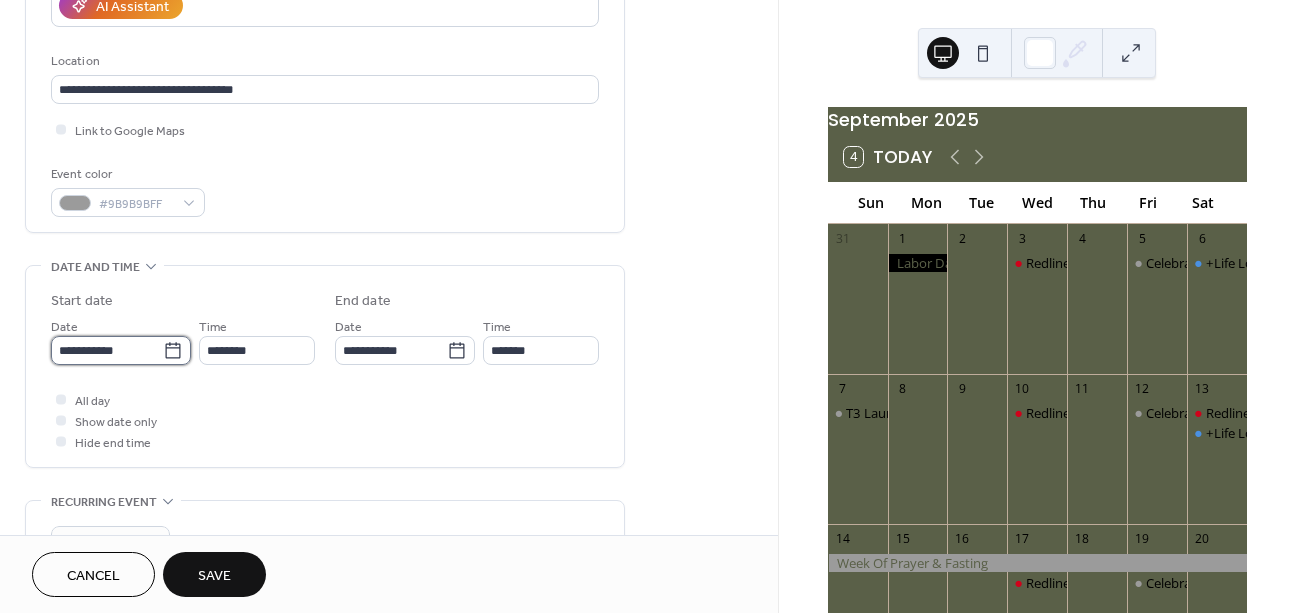 click on "**********" at bounding box center (121, 350) 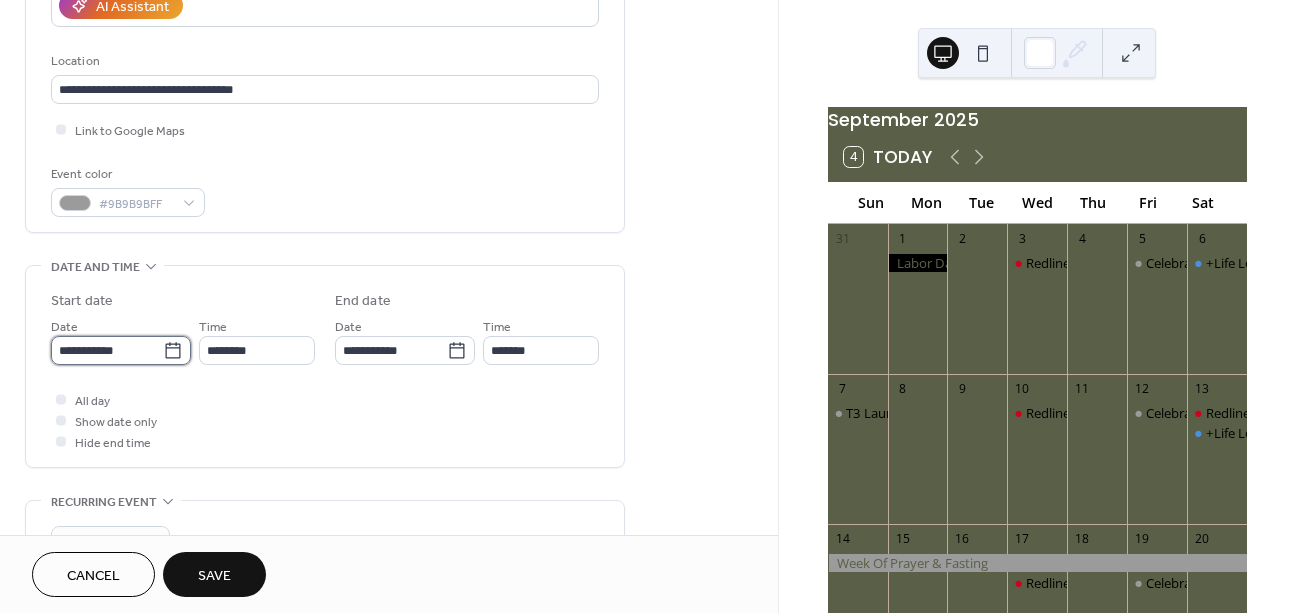 click on "**********" at bounding box center (107, 350) 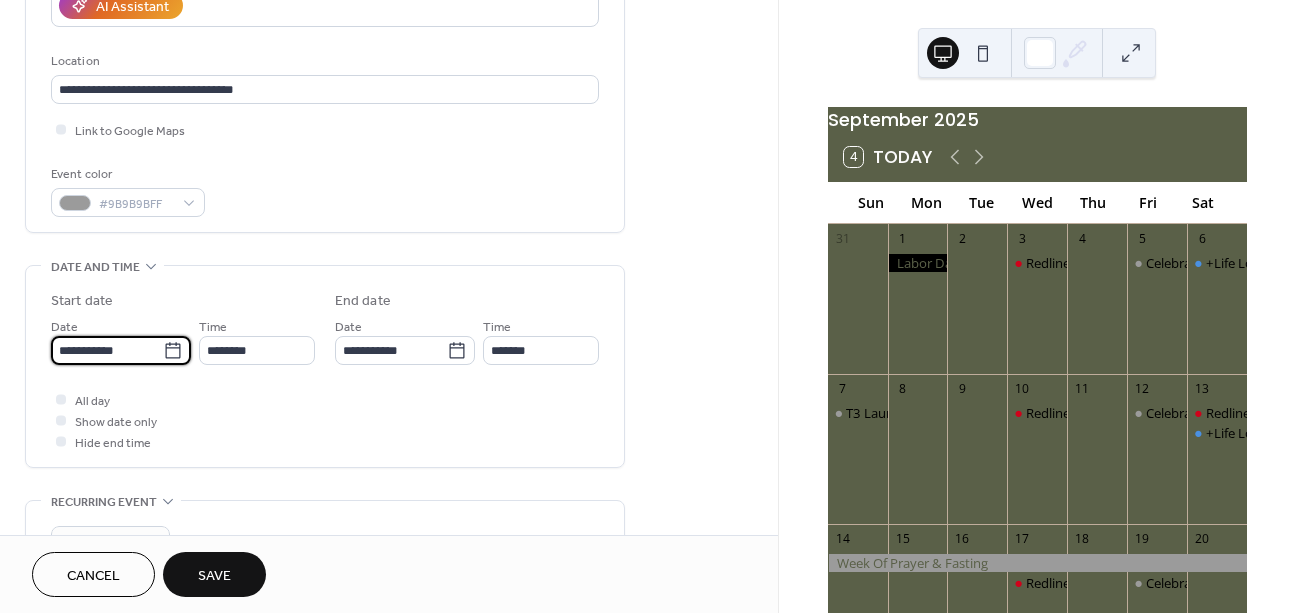 click 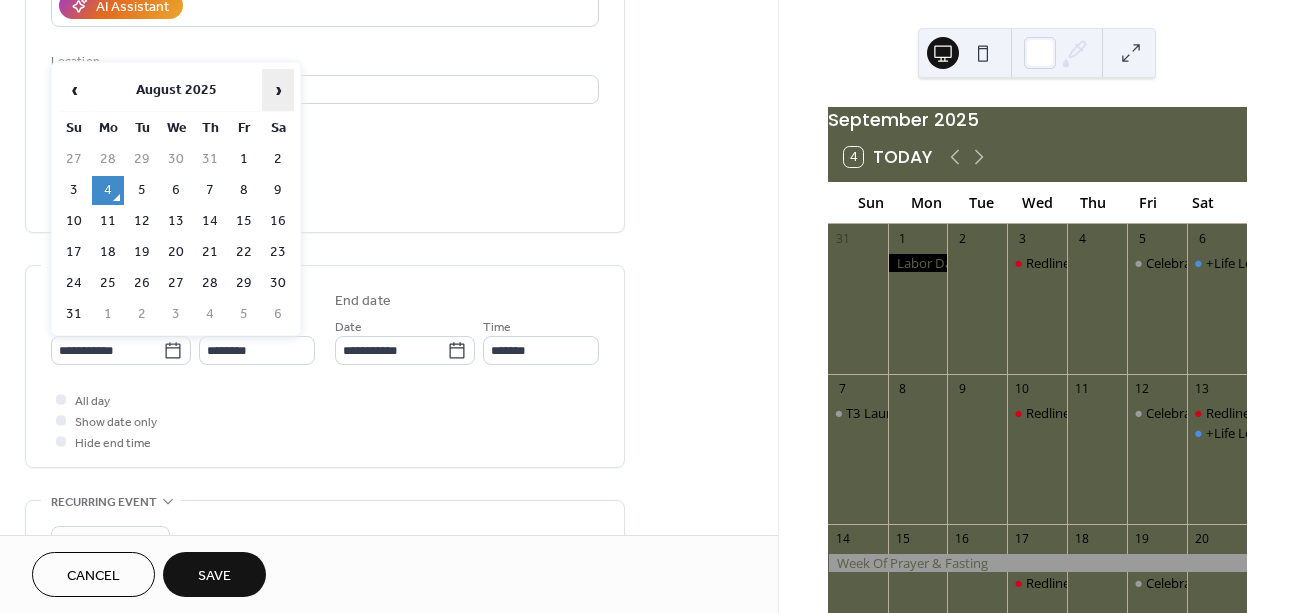 click on "›" at bounding box center [278, 90] 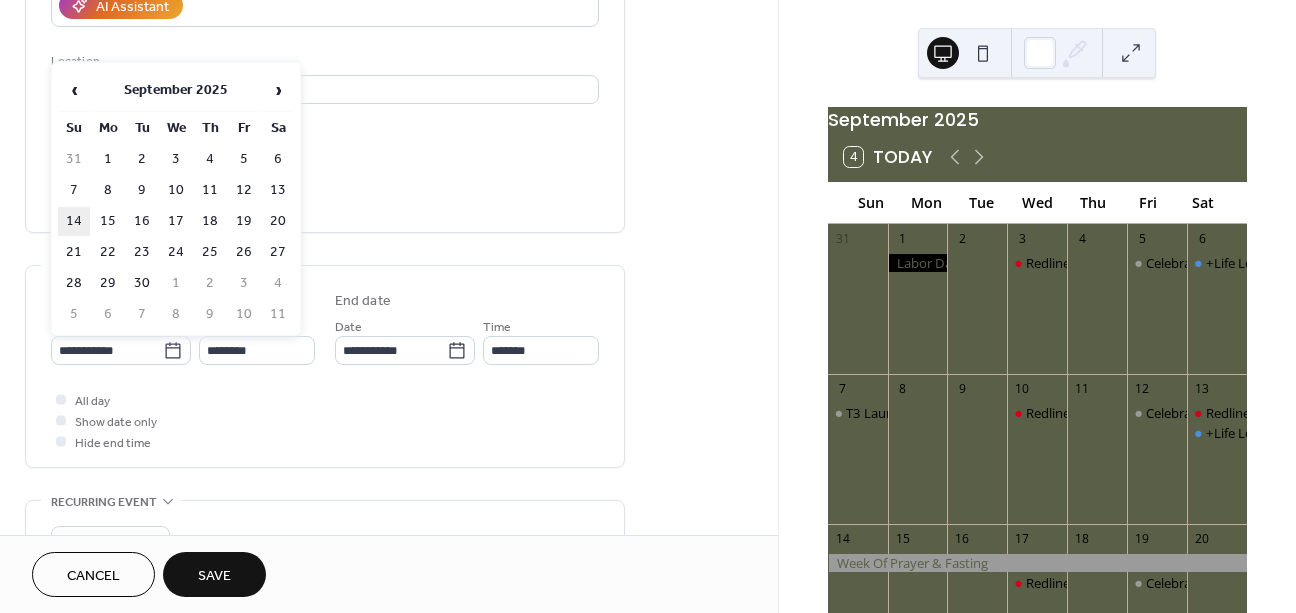 click on "14" at bounding box center (74, 221) 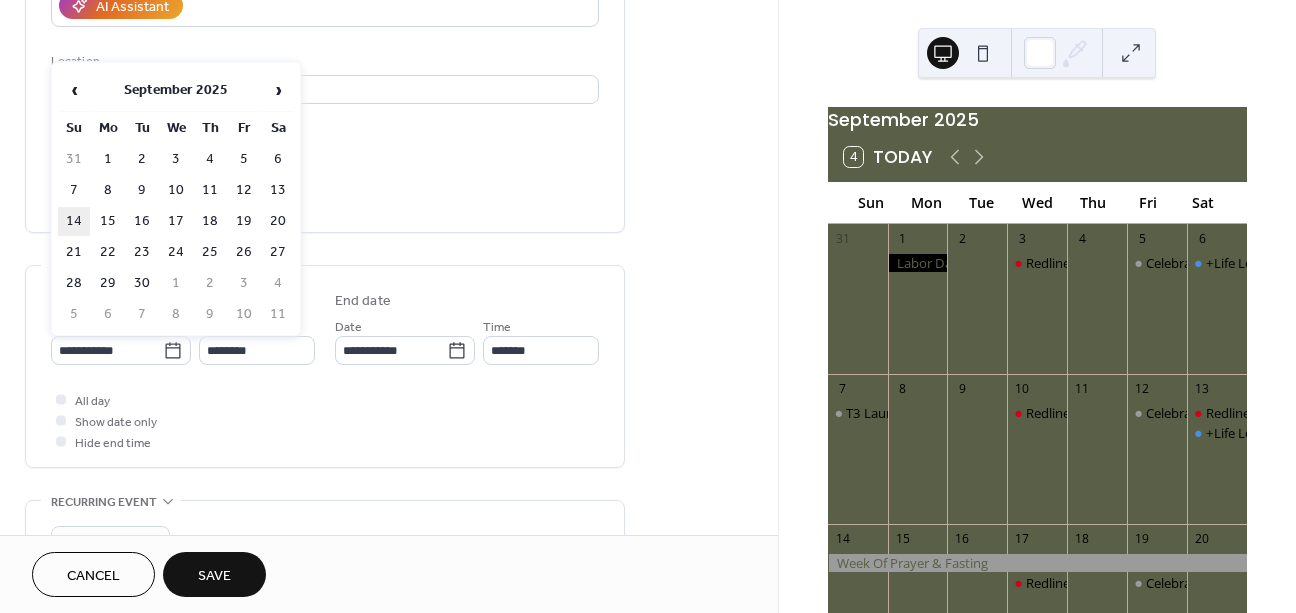 type on "**********" 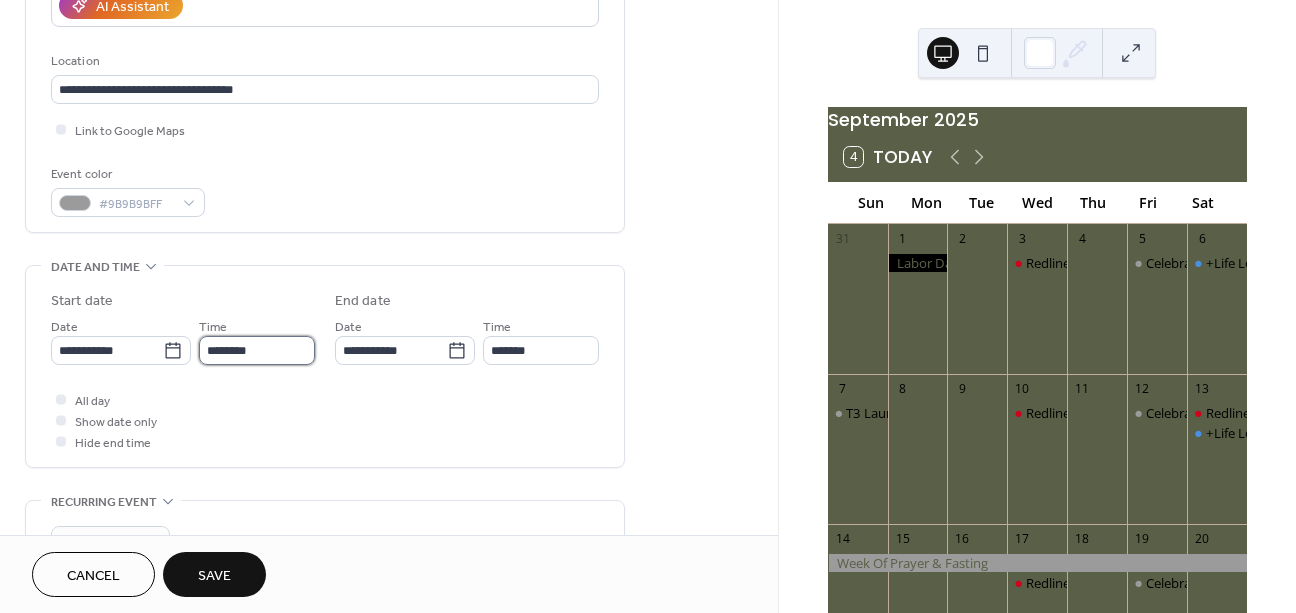 click on "********" at bounding box center [257, 350] 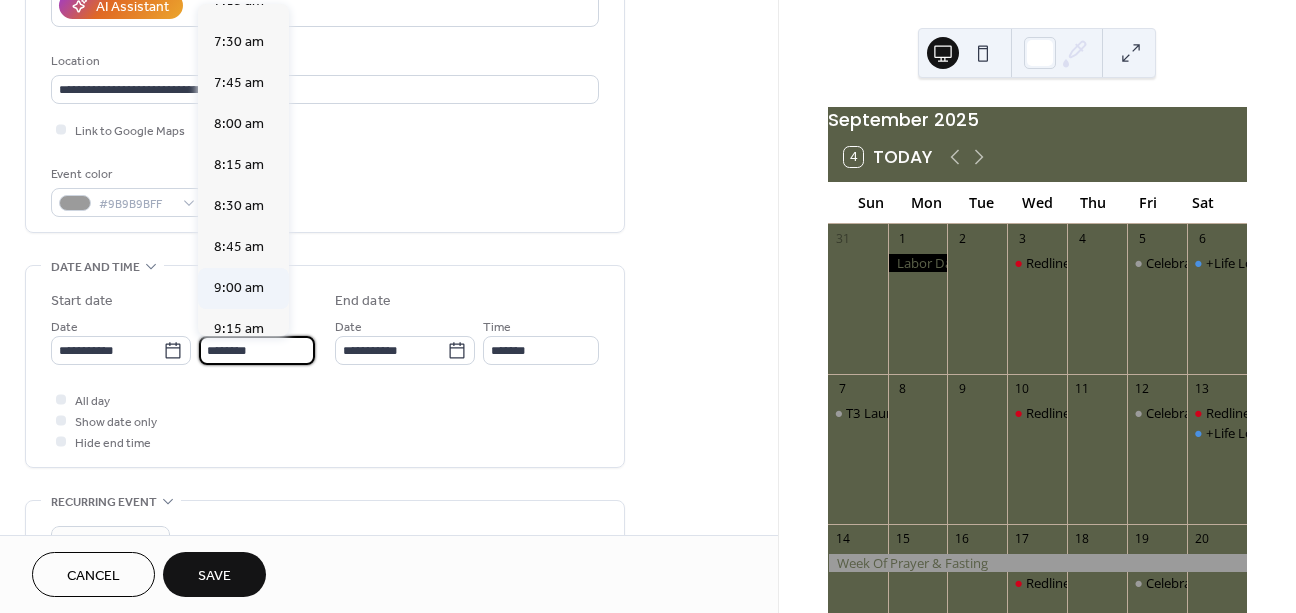 scroll, scrollTop: 1217, scrollLeft: 0, axis: vertical 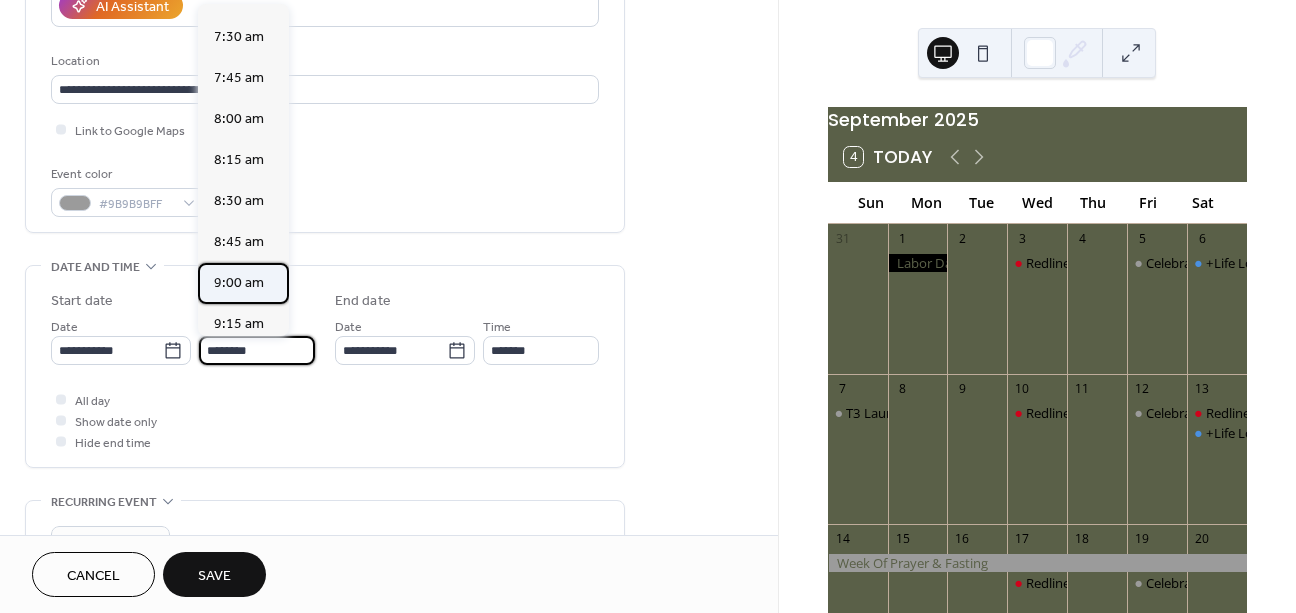 click on "9:00 am" at bounding box center (239, 283) 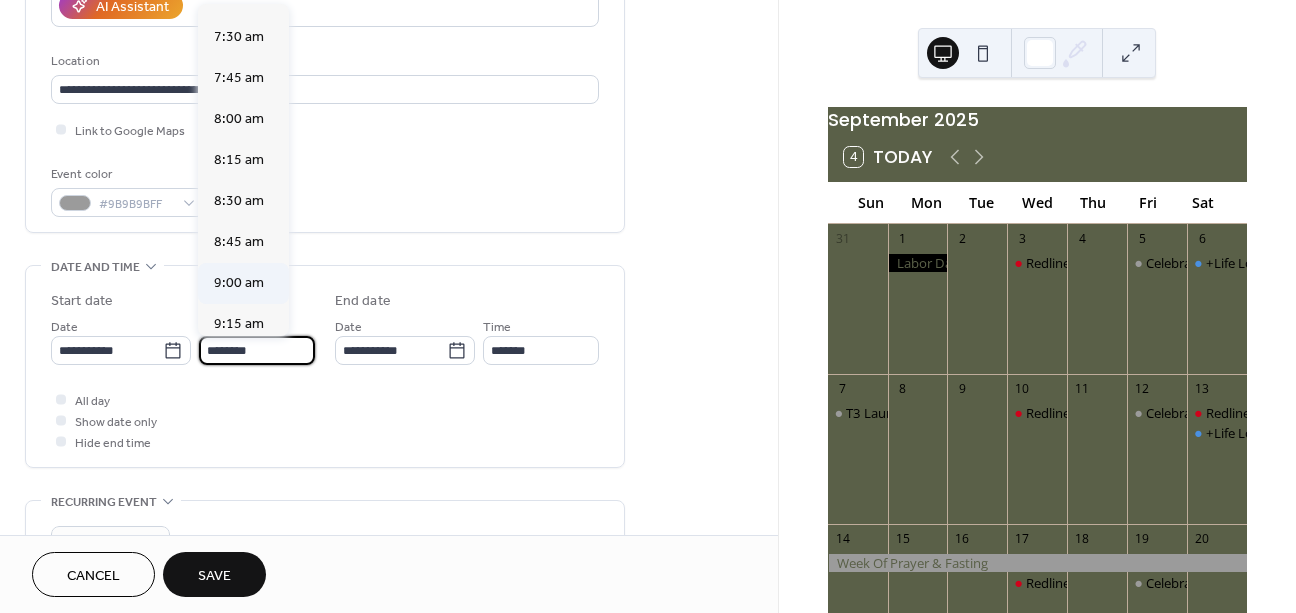 type on "*******" 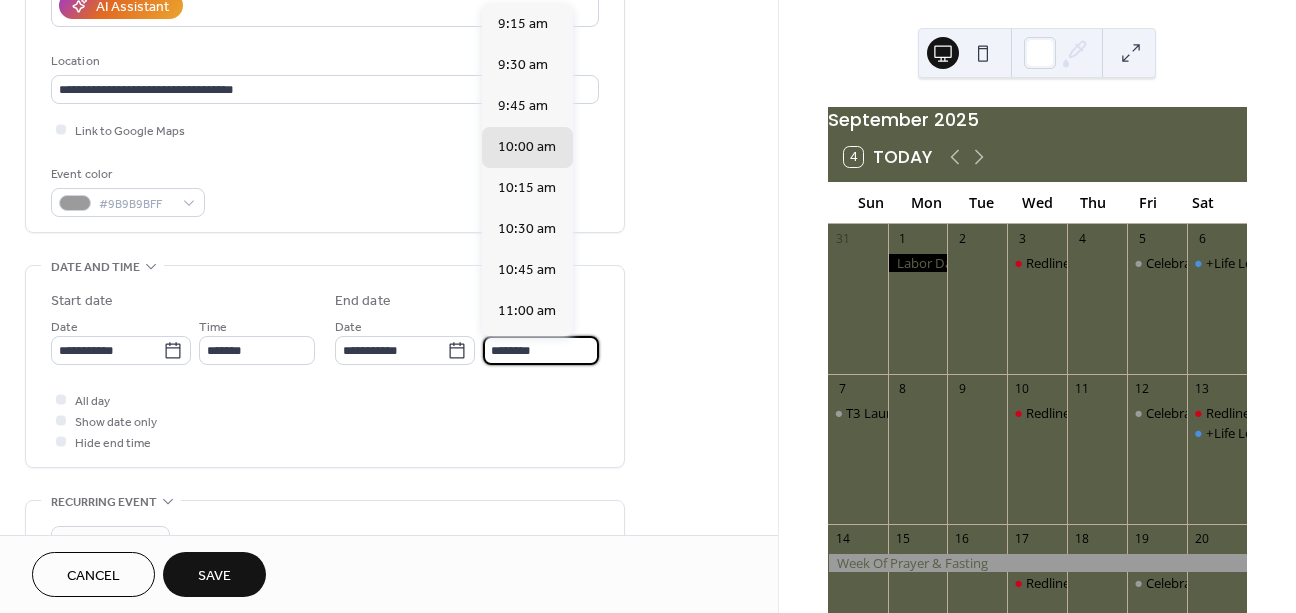 click on "********" at bounding box center [541, 350] 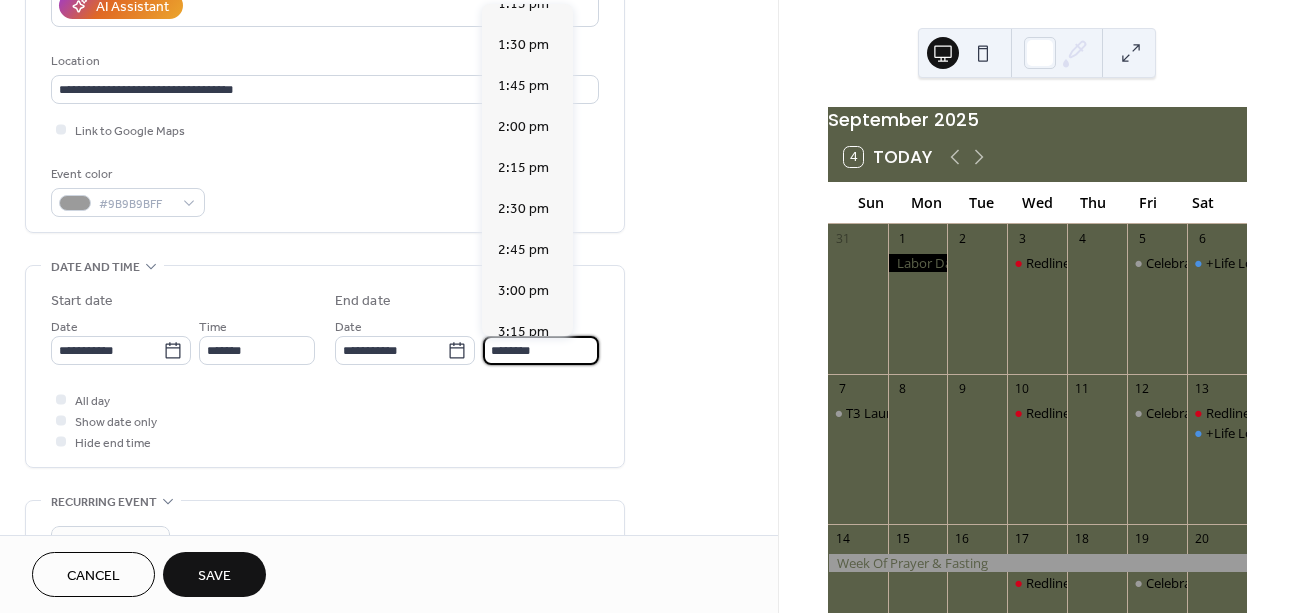 scroll, scrollTop: 684, scrollLeft: 0, axis: vertical 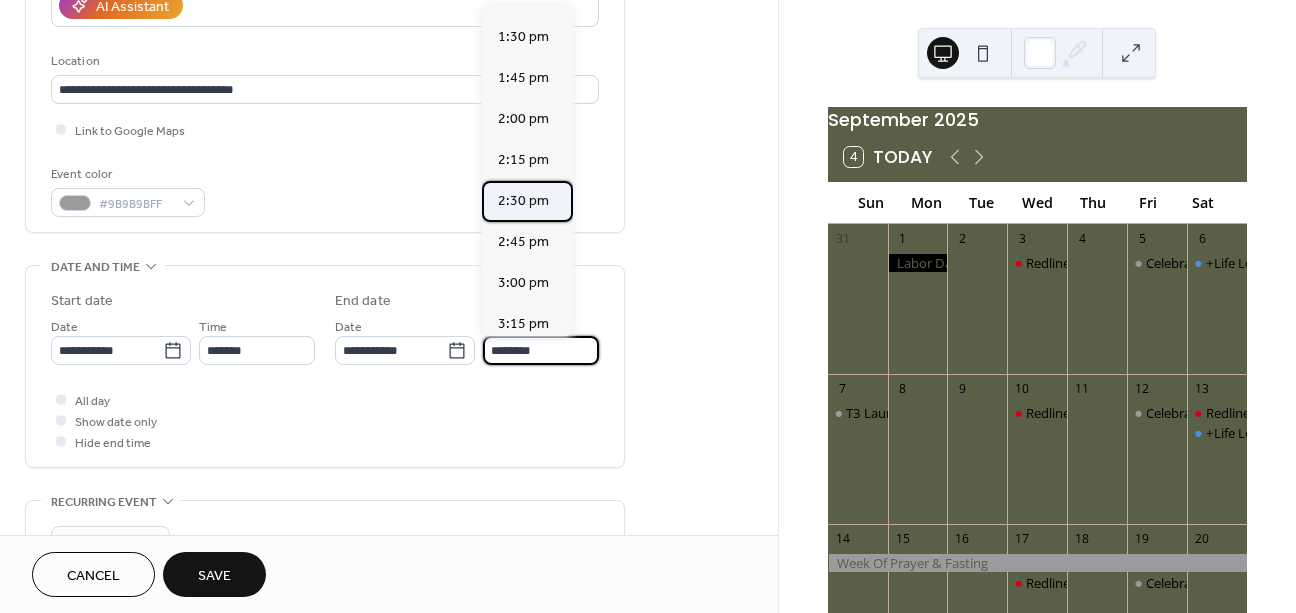 click on "2:30 pm" at bounding box center (523, 201) 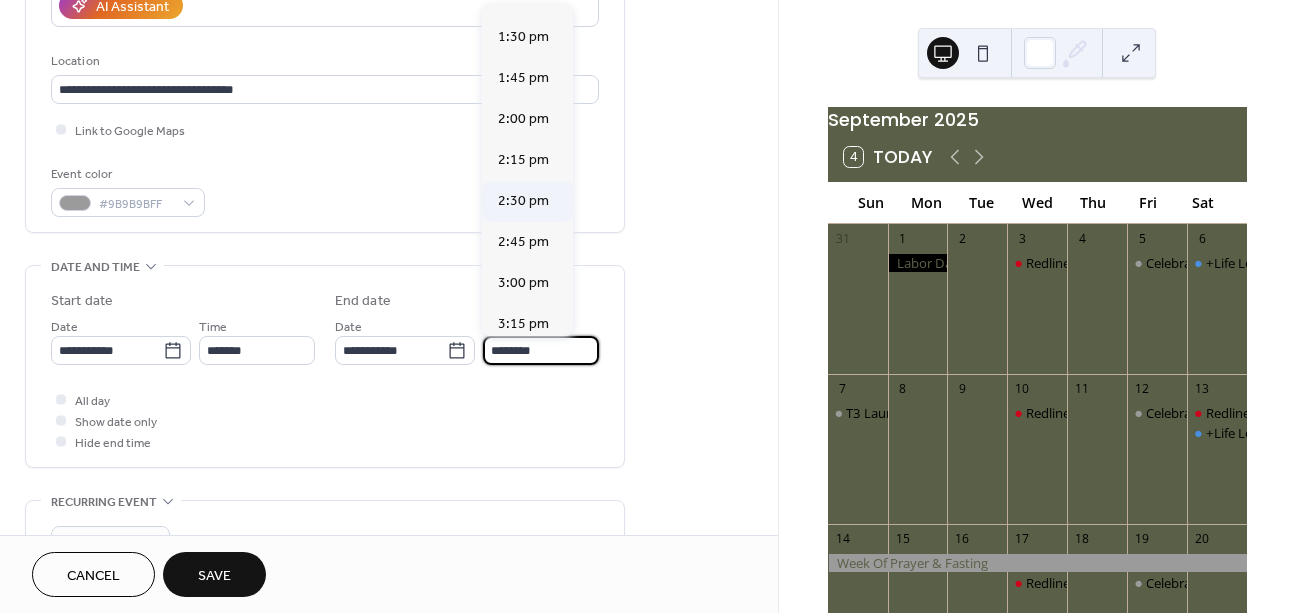 type on "*******" 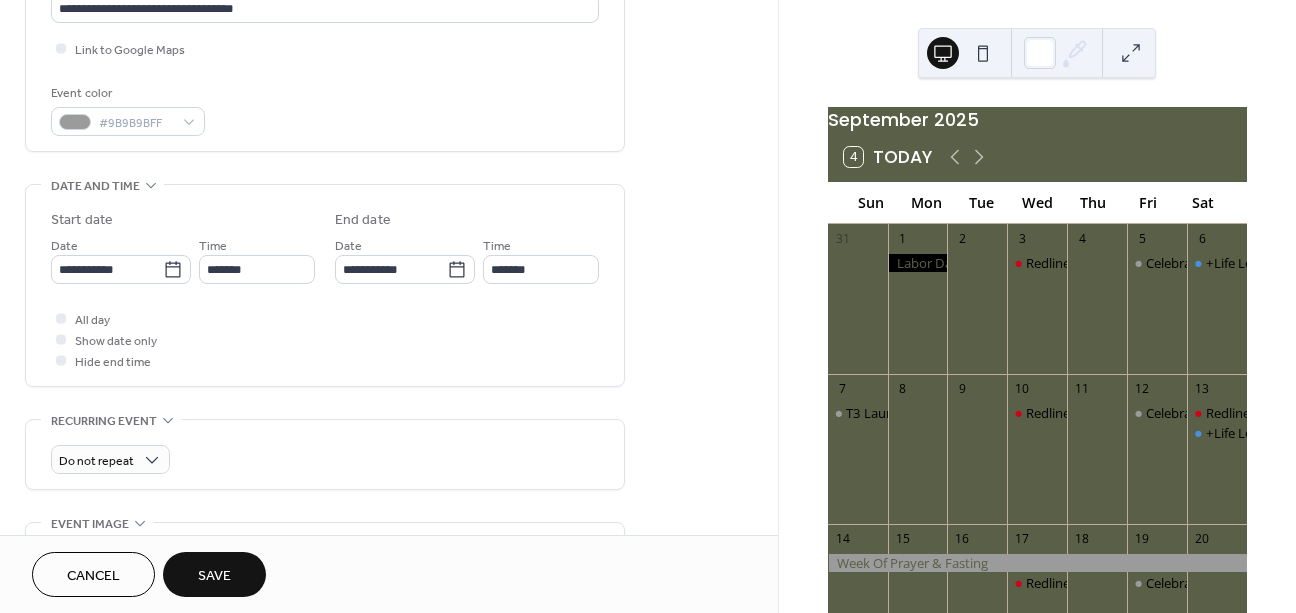scroll, scrollTop: 584, scrollLeft: 0, axis: vertical 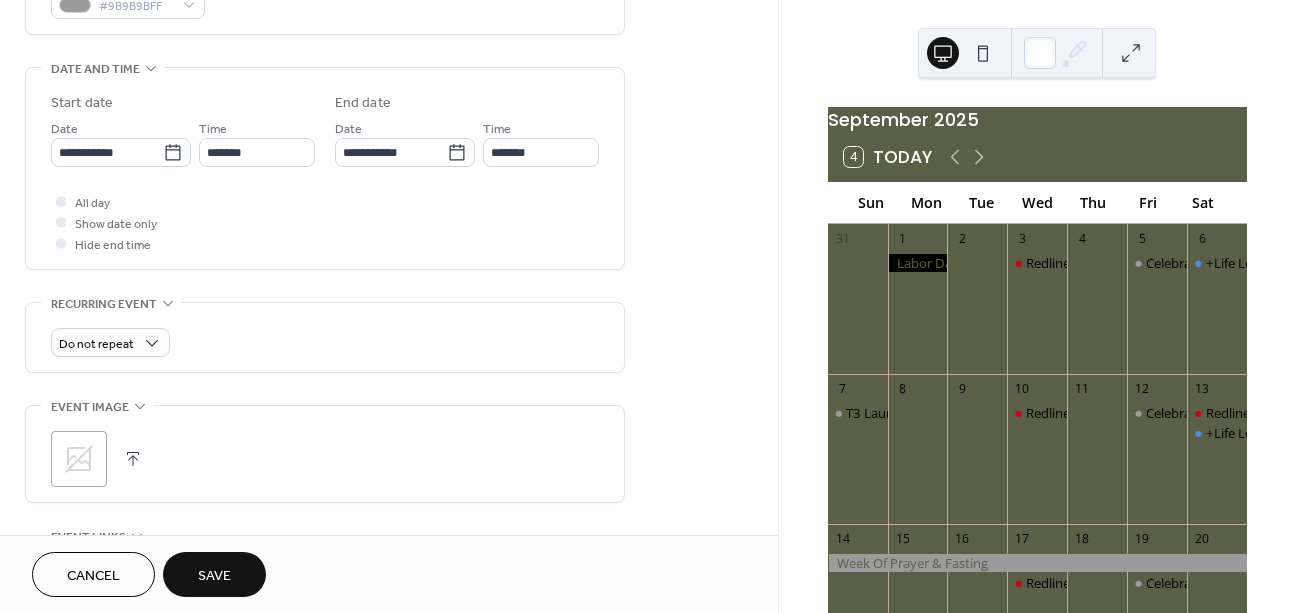 click on "Save" at bounding box center (214, 576) 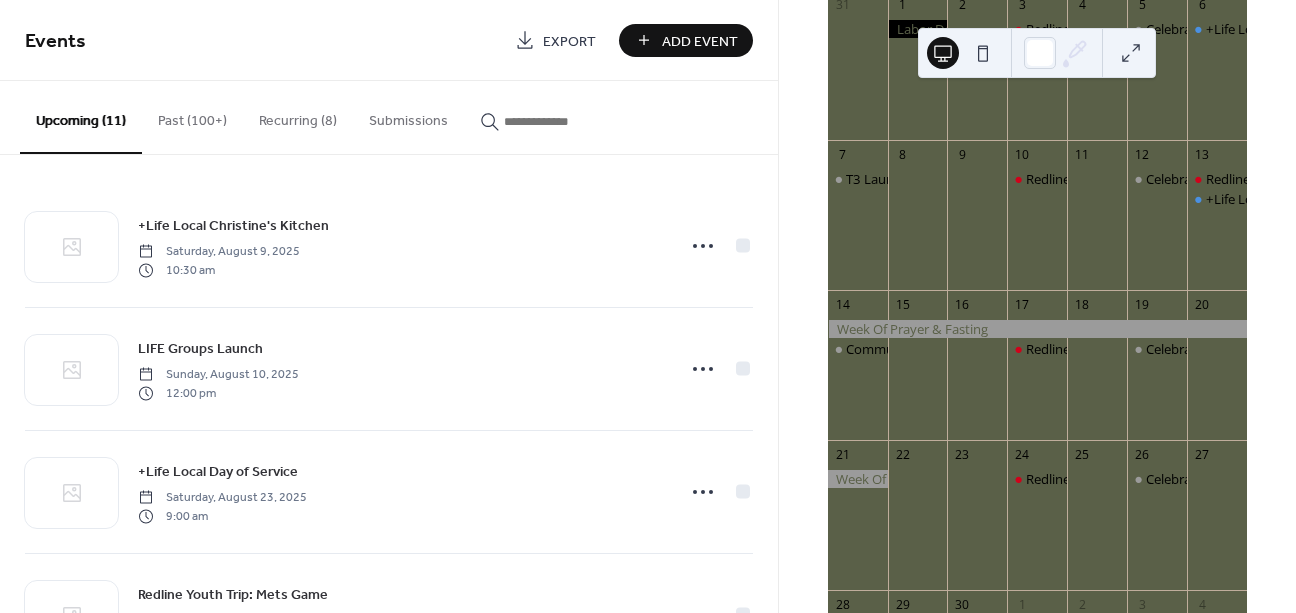 scroll, scrollTop: 237, scrollLeft: 0, axis: vertical 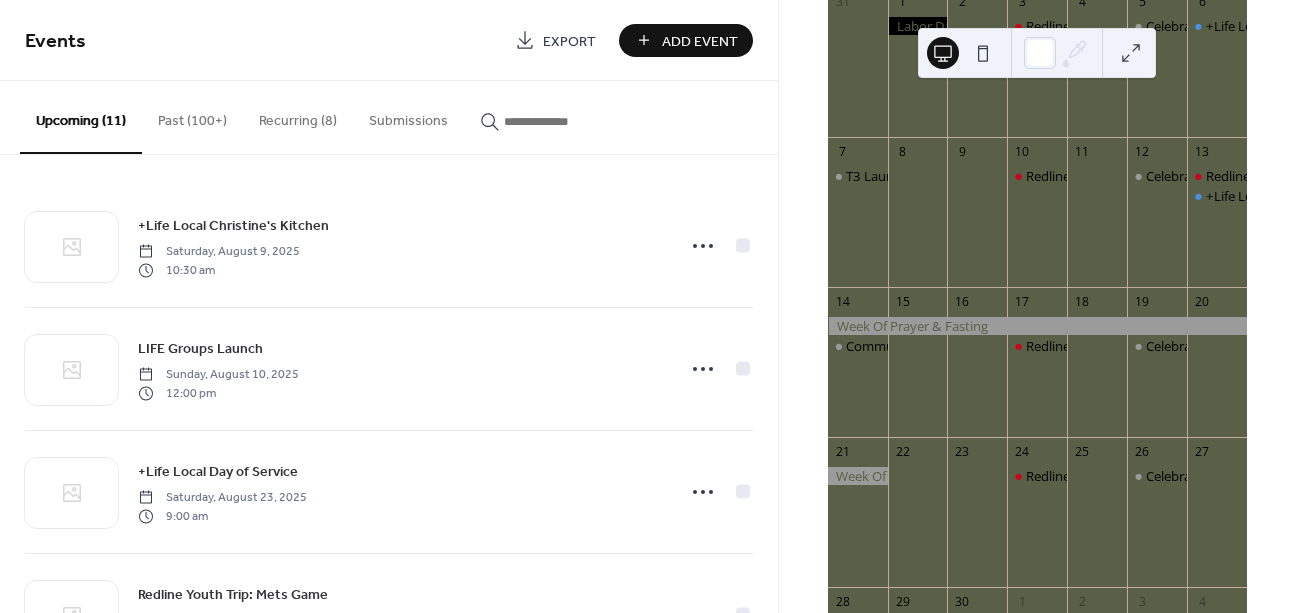 click on "Add Event" at bounding box center (686, 40) 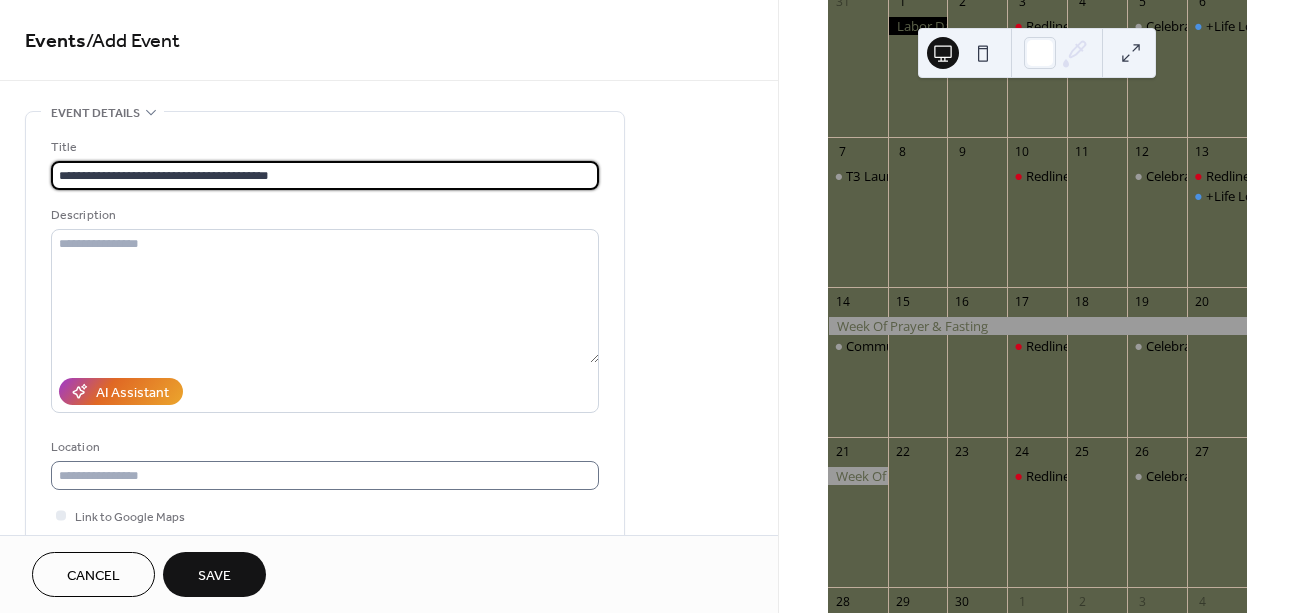 type on "**********" 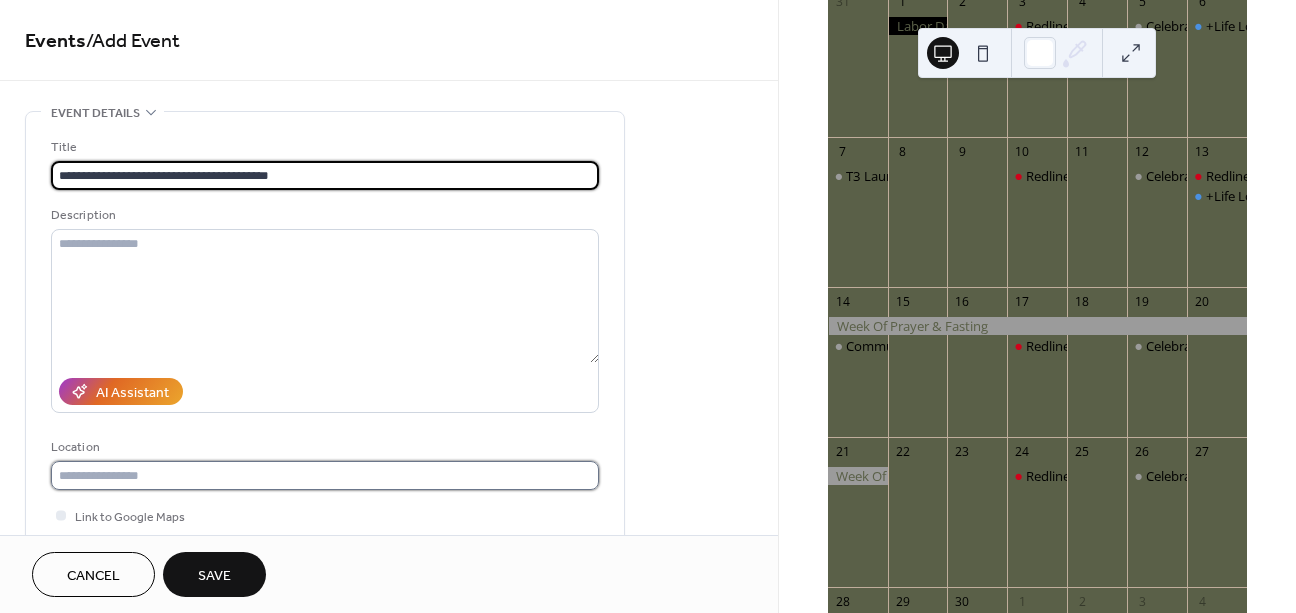 click at bounding box center [325, 475] 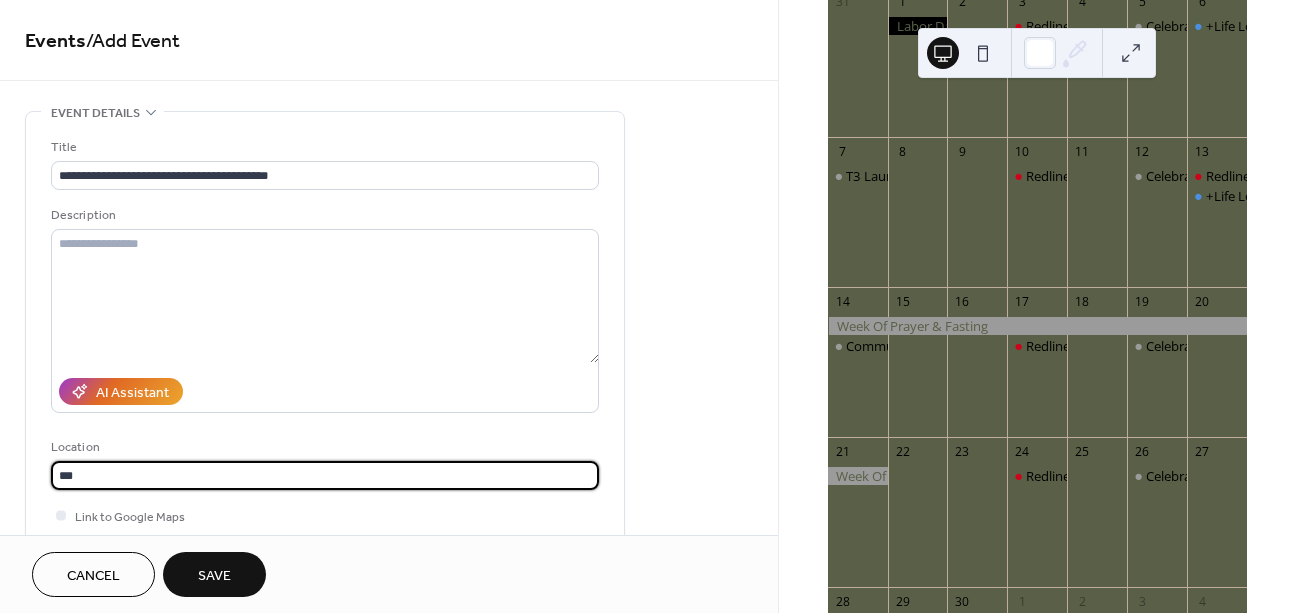 scroll, scrollTop: 1, scrollLeft: 0, axis: vertical 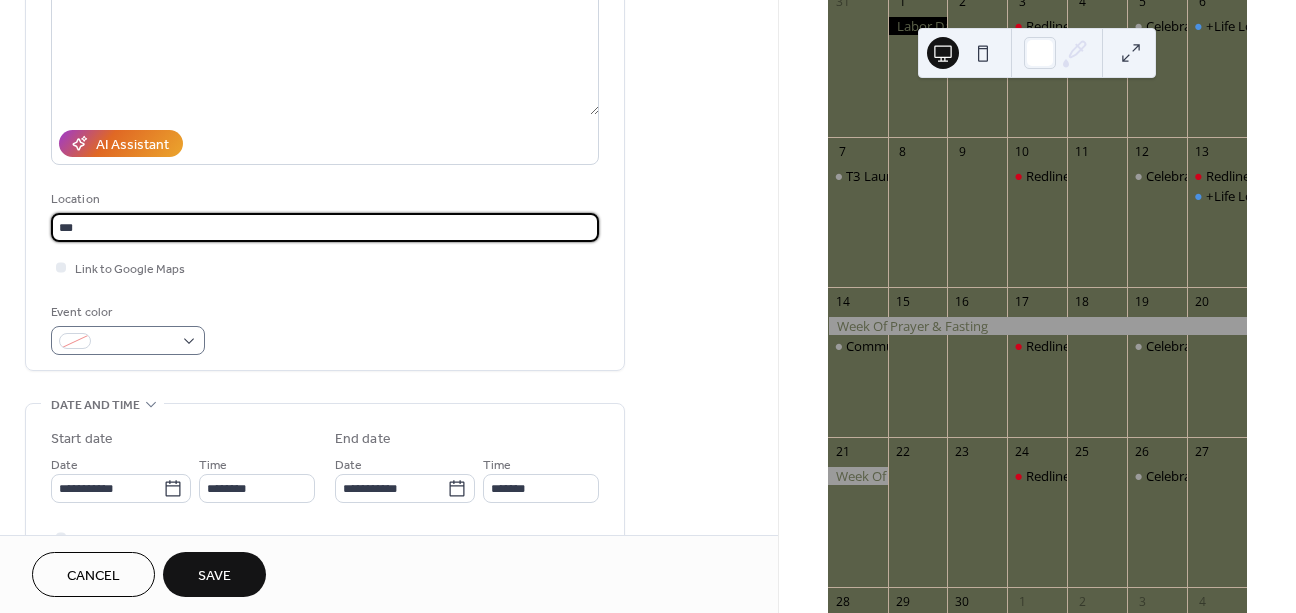 type on "***" 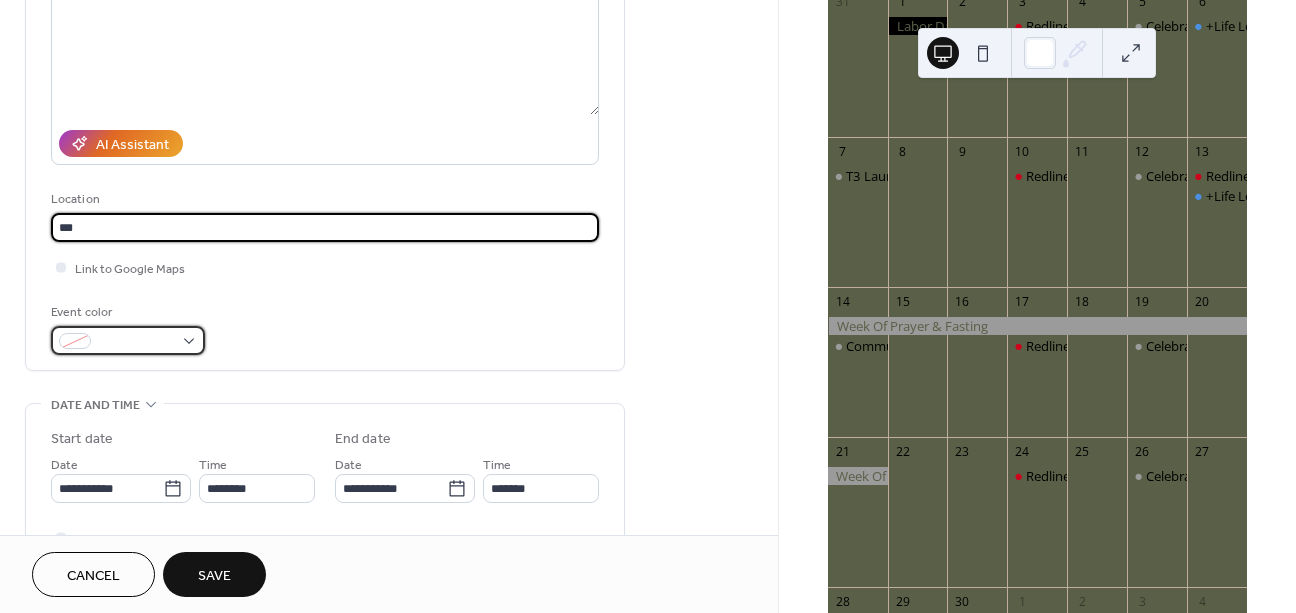 click at bounding box center (136, 342) 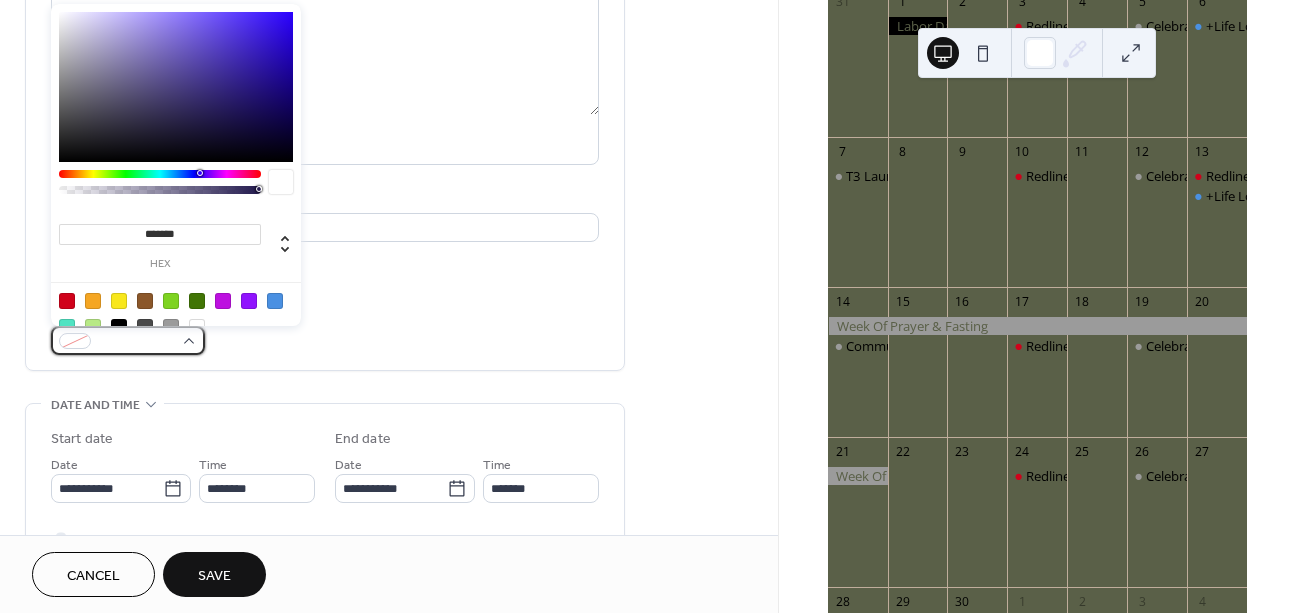 scroll, scrollTop: 0, scrollLeft: 0, axis: both 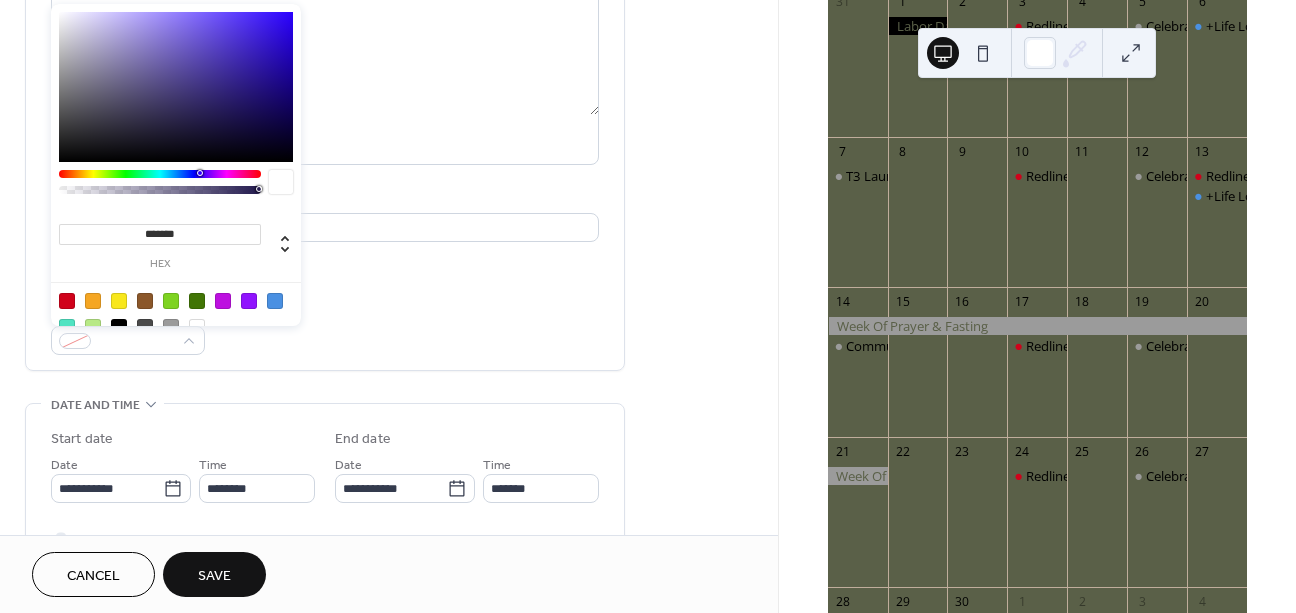 click at bounding box center (171, 301) 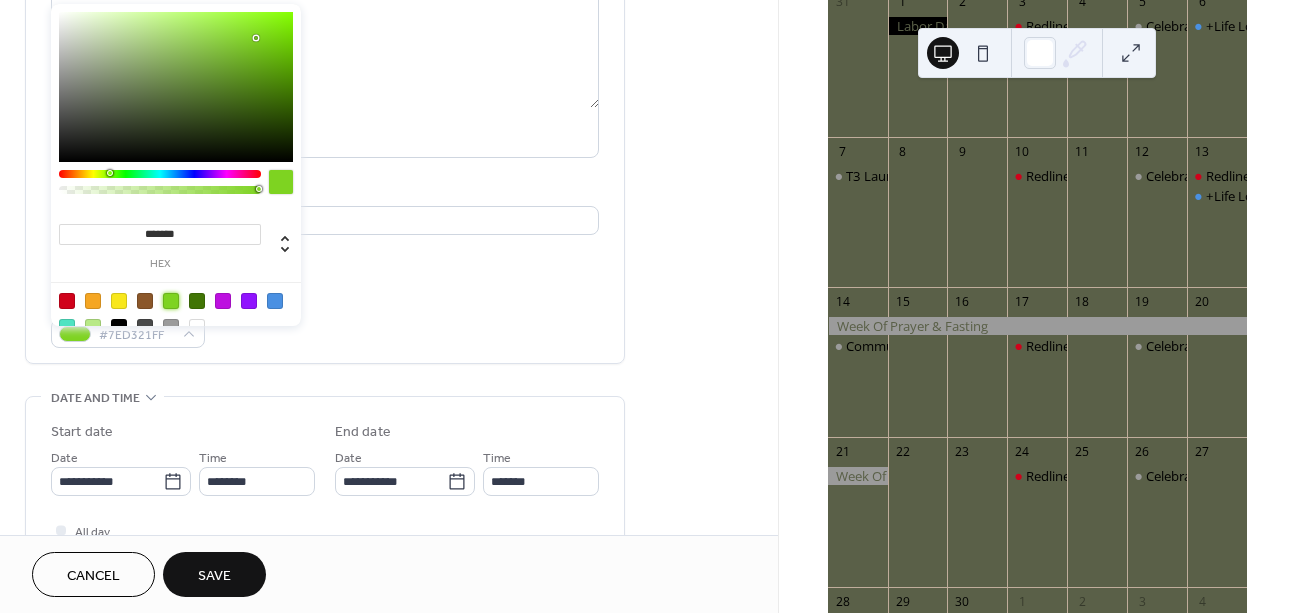 click on "Start date" at bounding box center [183, 432] 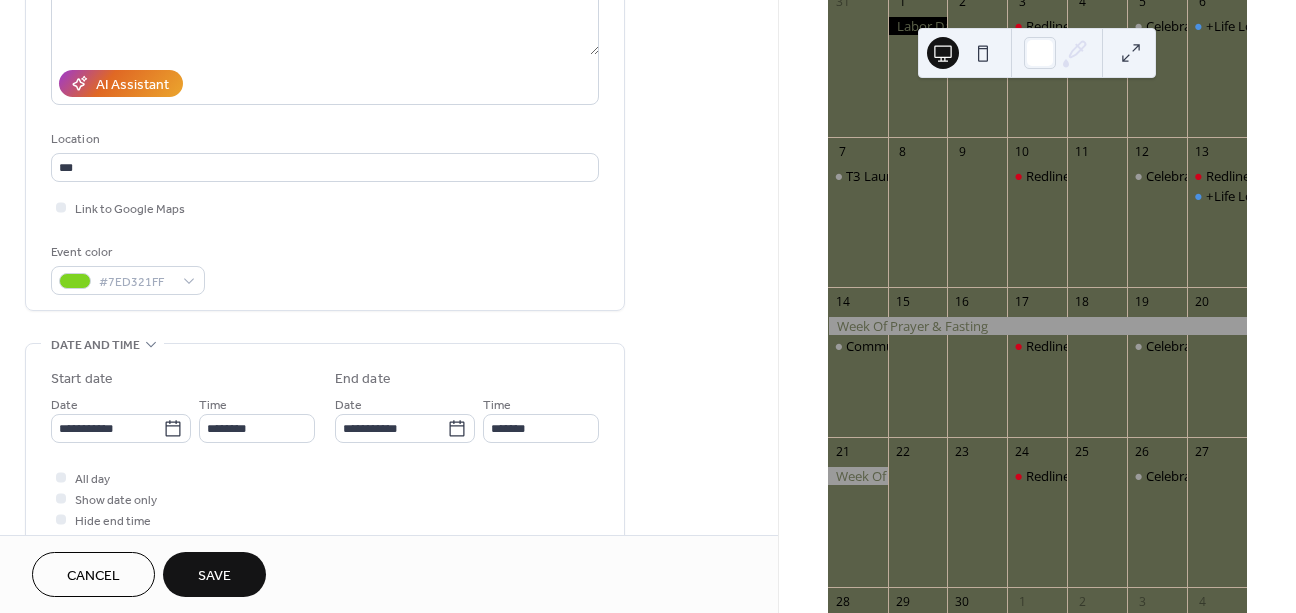 scroll, scrollTop: 316, scrollLeft: 0, axis: vertical 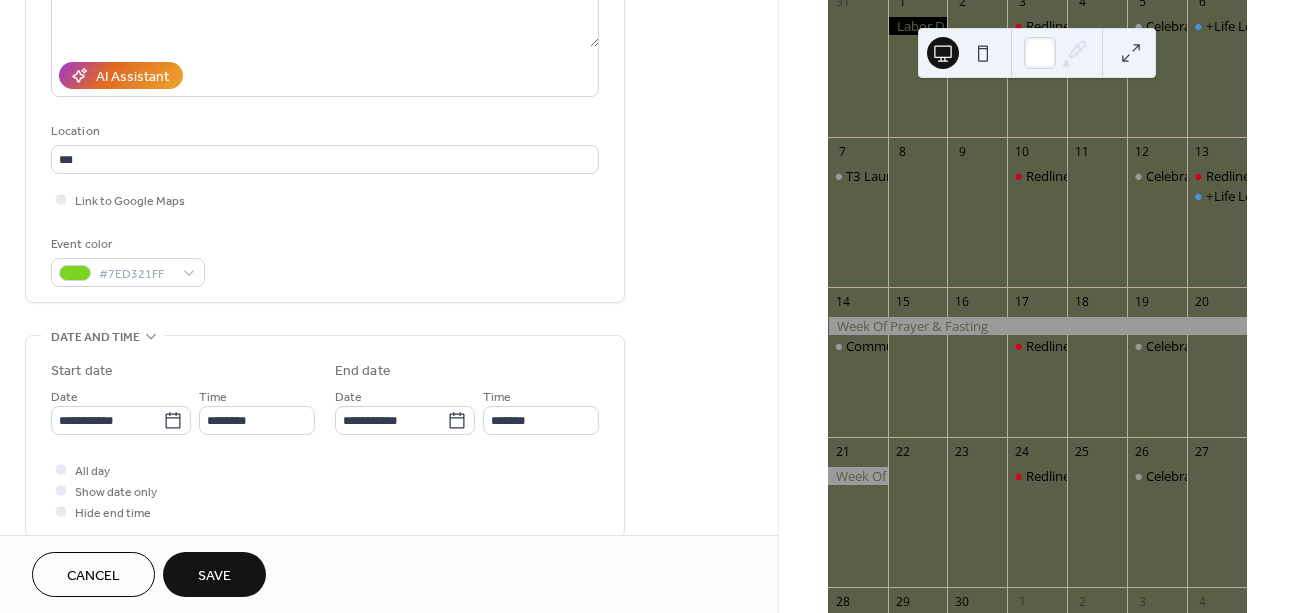 click on "**********" at bounding box center [325, 441] 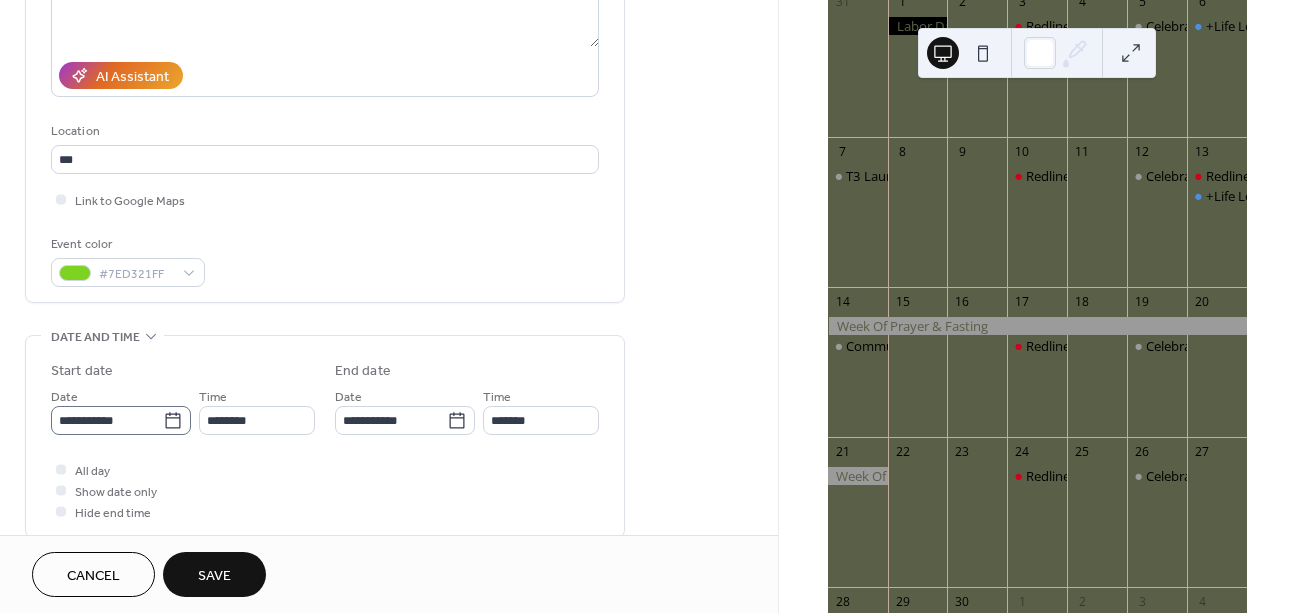 click 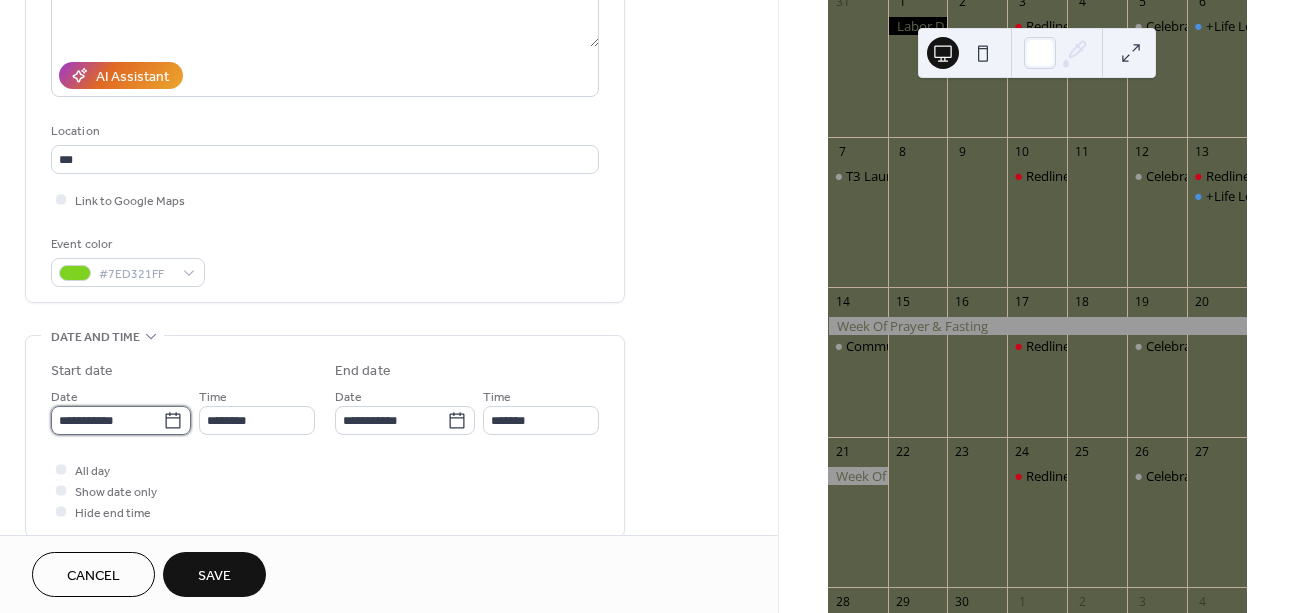 click on "**********" at bounding box center [107, 420] 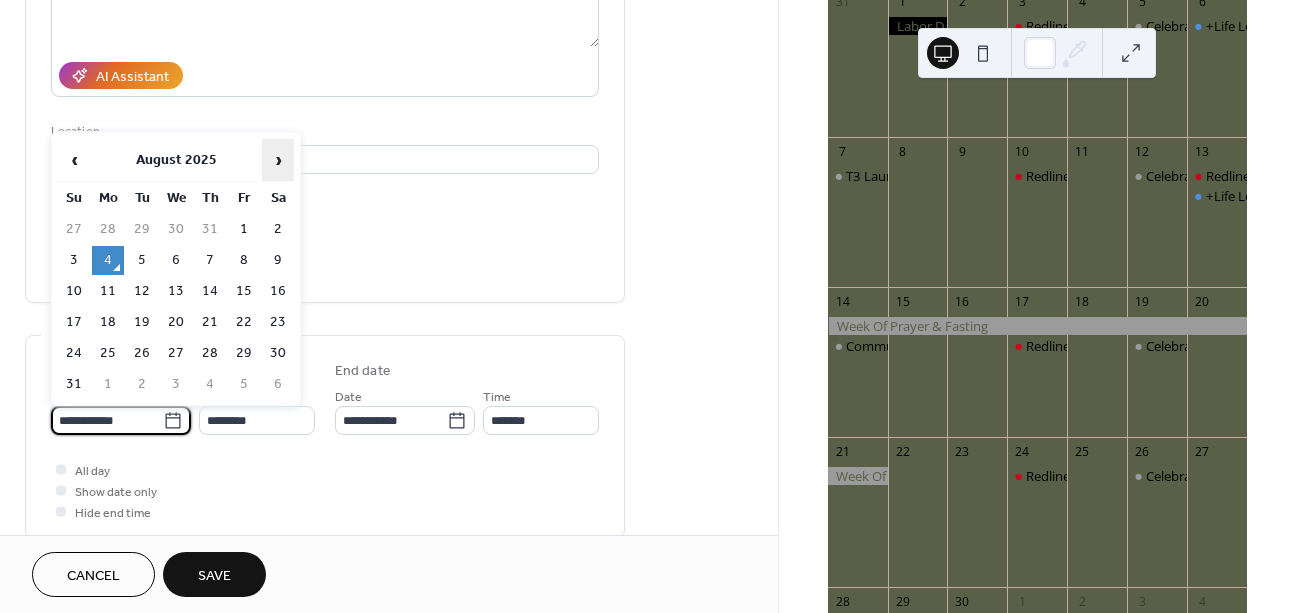 click on "›" at bounding box center [278, 160] 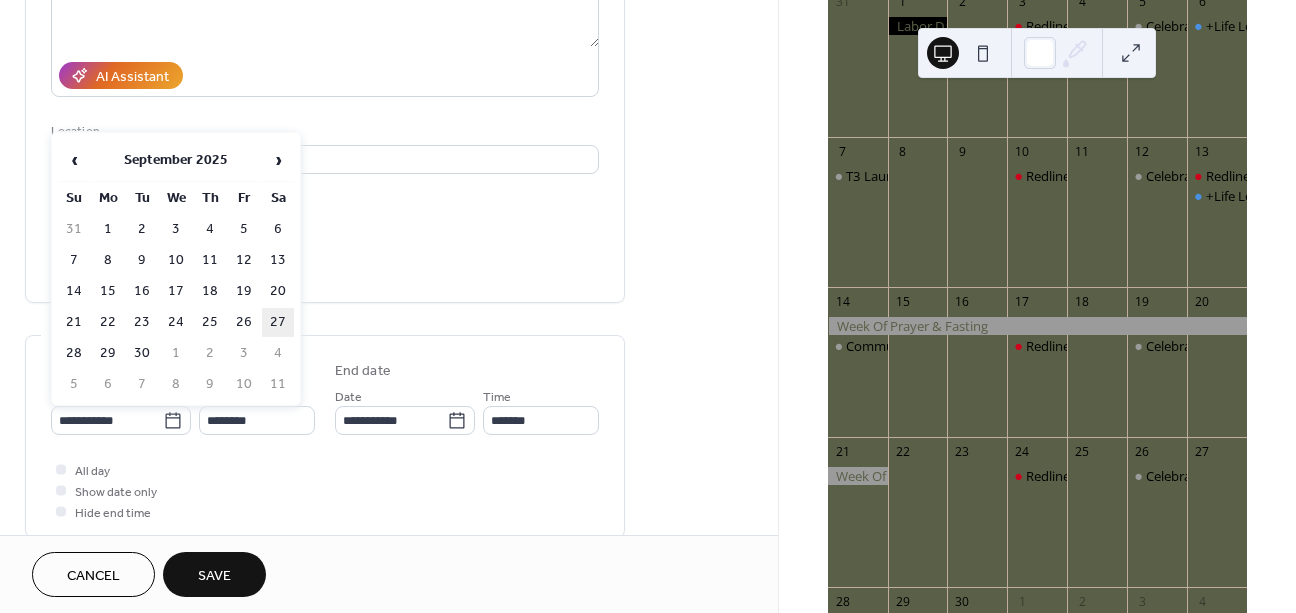 click on "27" at bounding box center [278, 322] 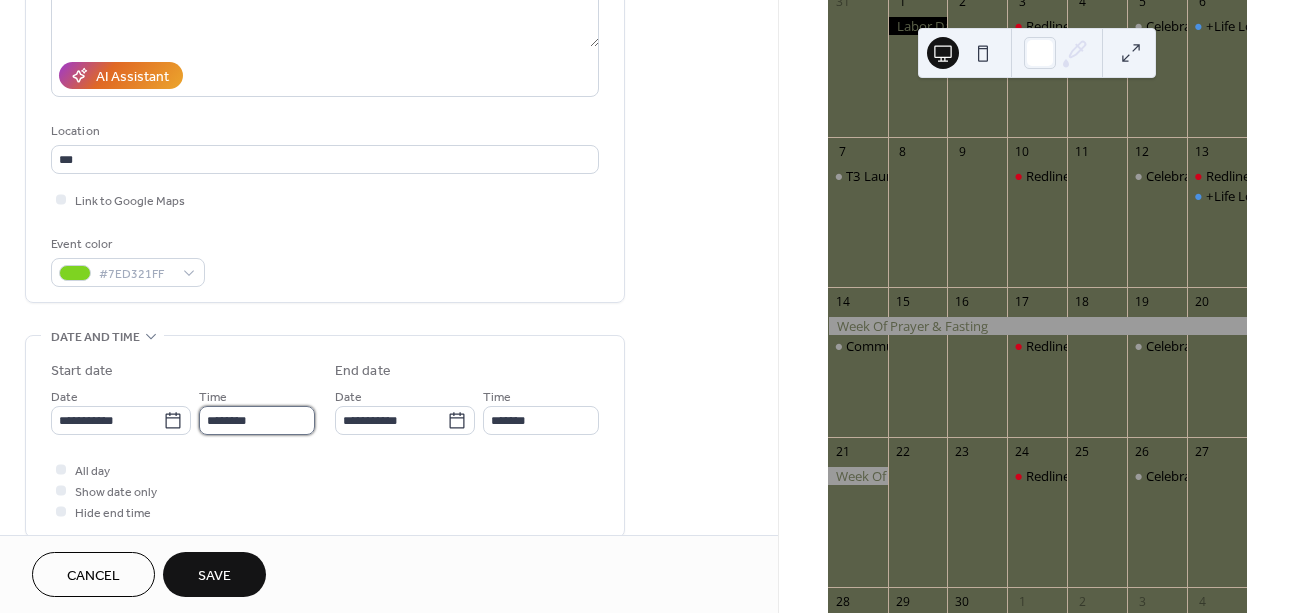 click on "********" at bounding box center (257, 420) 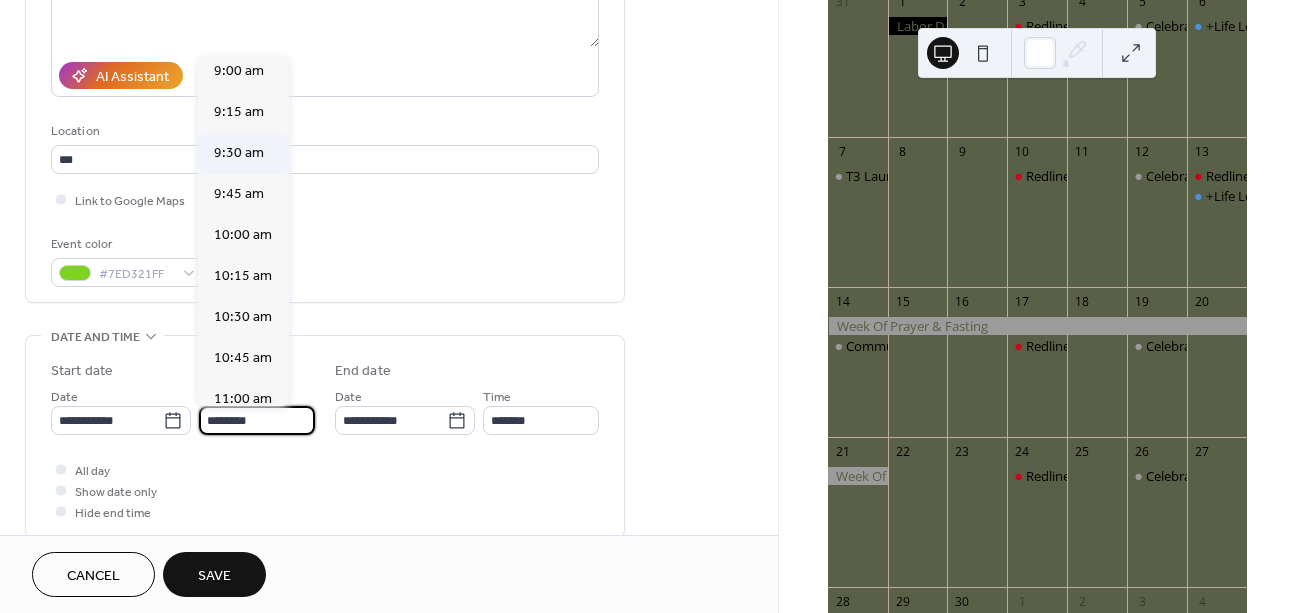 scroll, scrollTop: 1476, scrollLeft: 0, axis: vertical 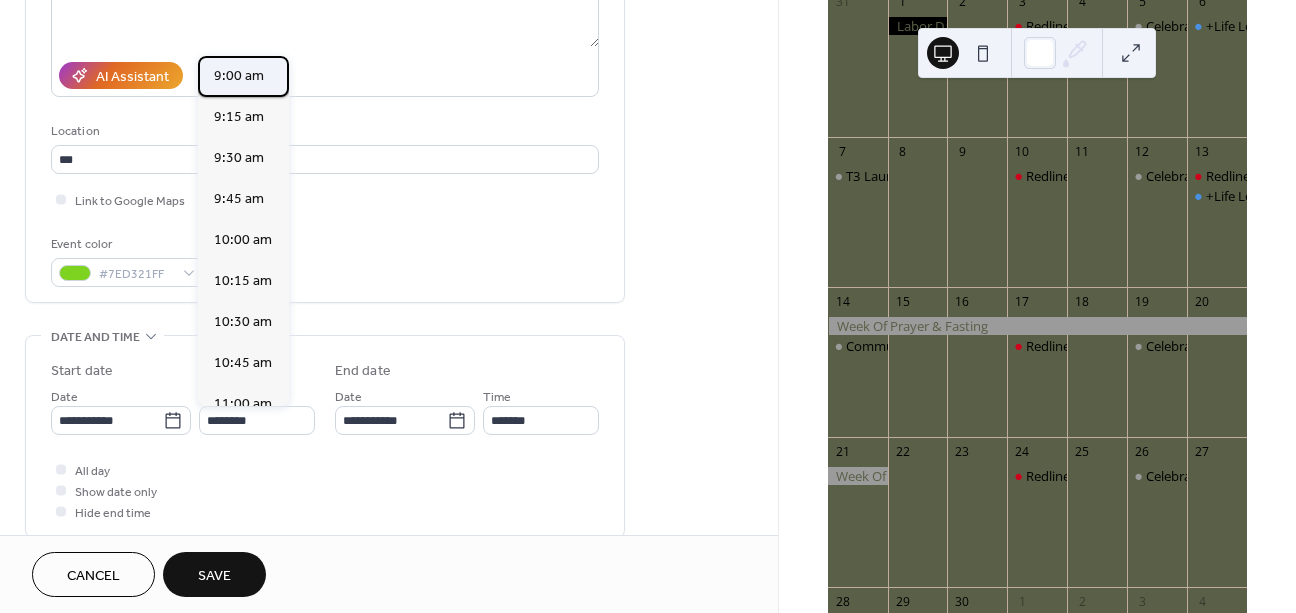 click on "9:00 am" at bounding box center (243, 76) 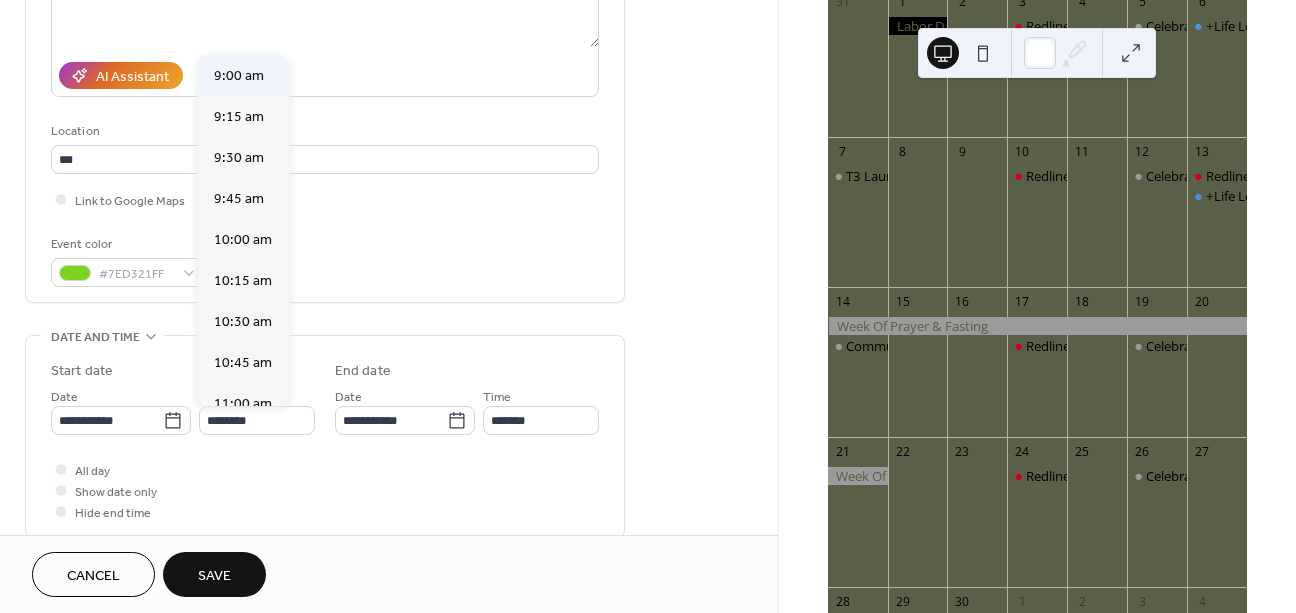 type on "*******" 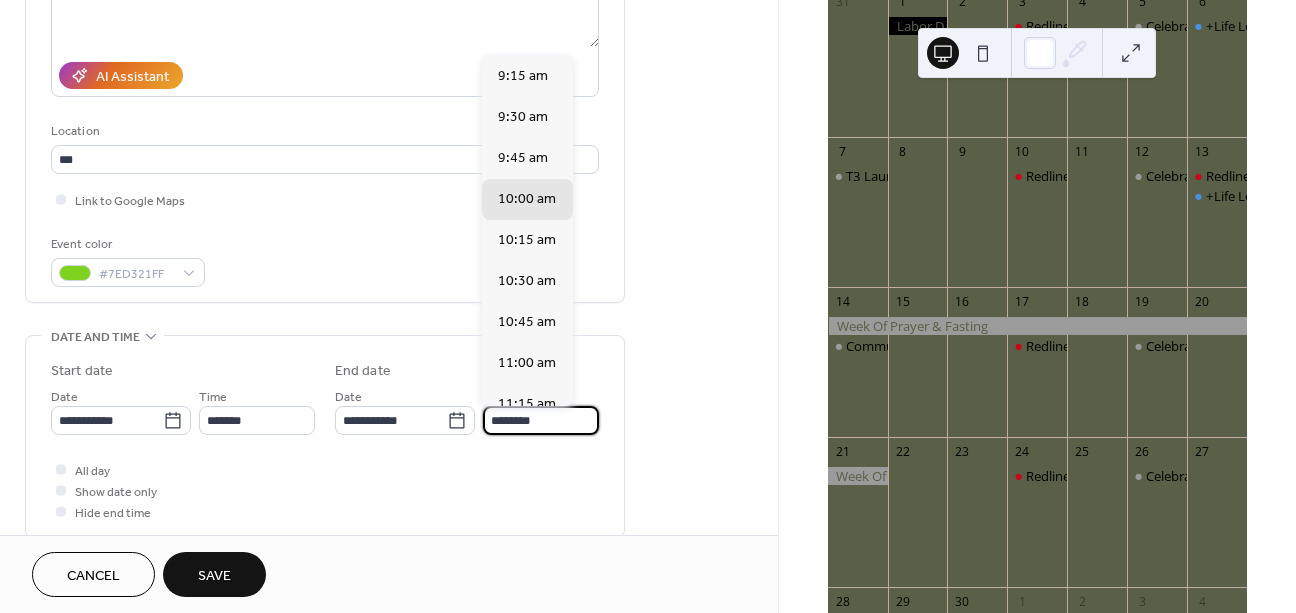 click on "********" at bounding box center (541, 420) 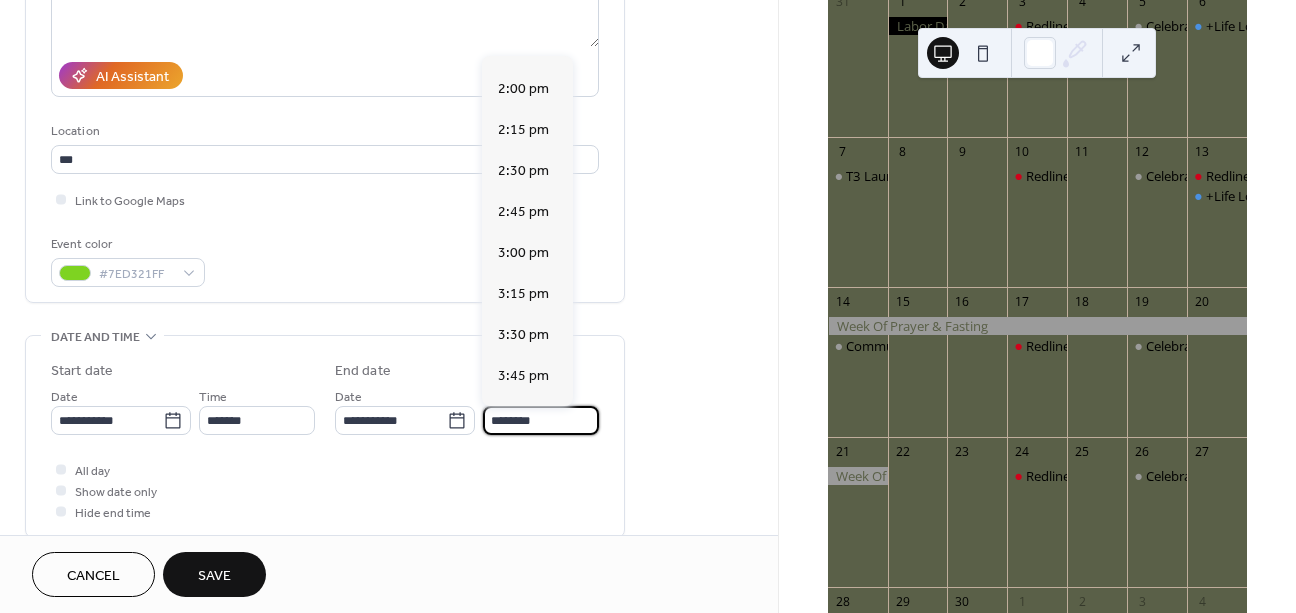 scroll, scrollTop: 785, scrollLeft: 0, axis: vertical 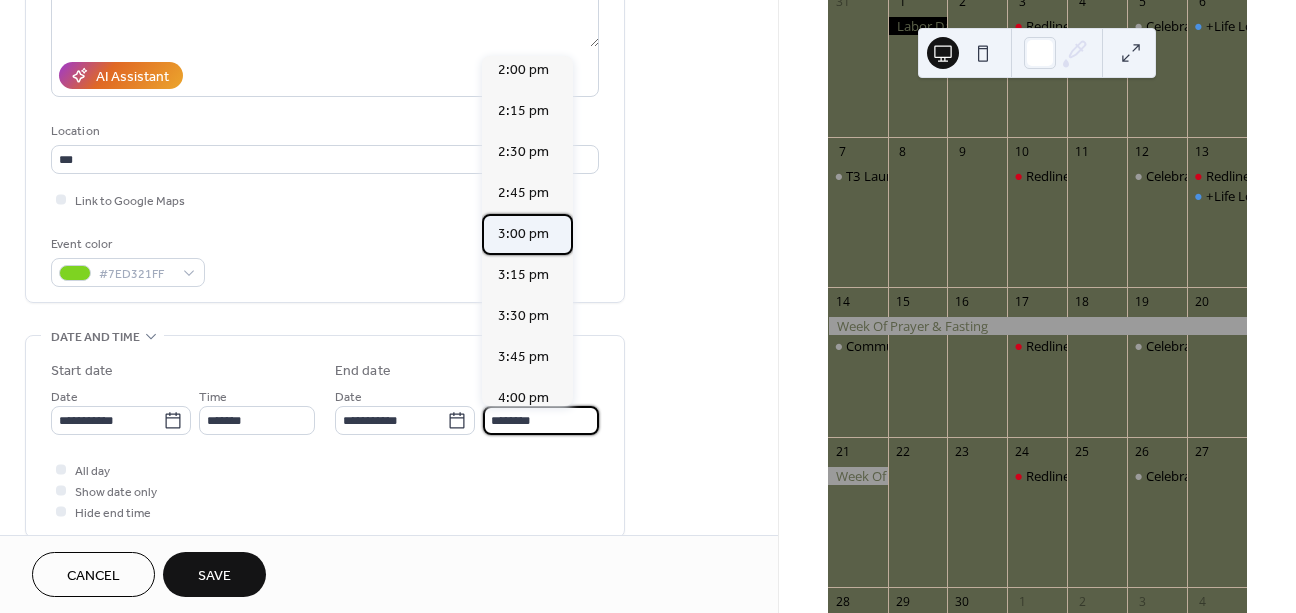 click on "3:00 pm" at bounding box center (523, 234) 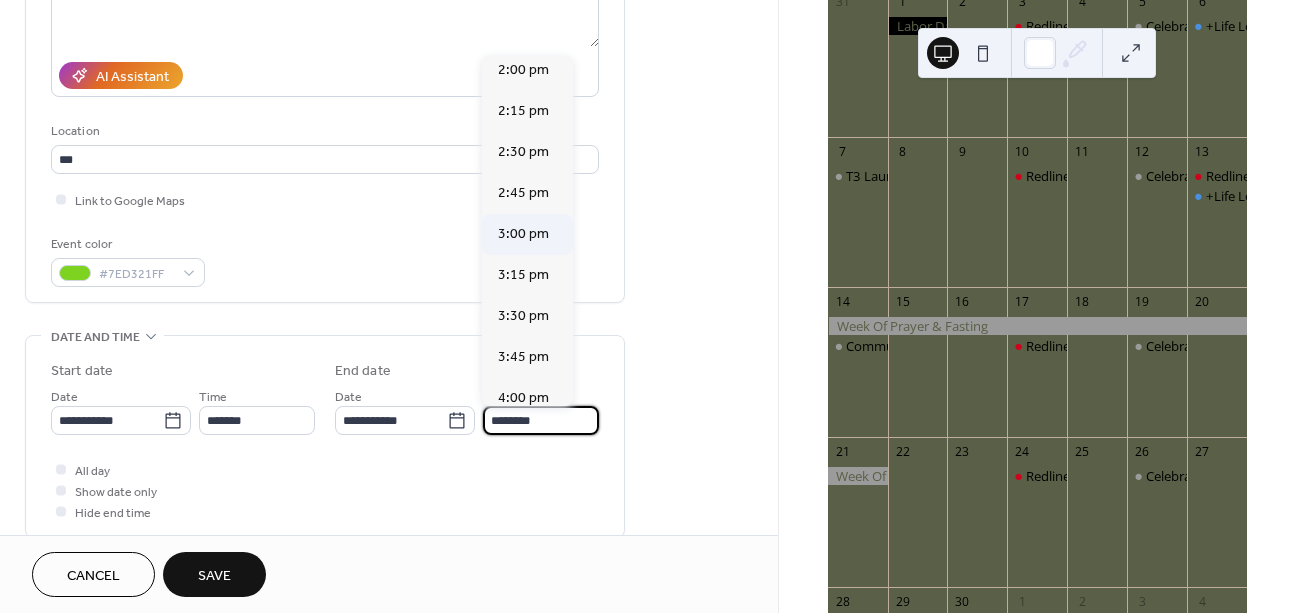 type on "*******" 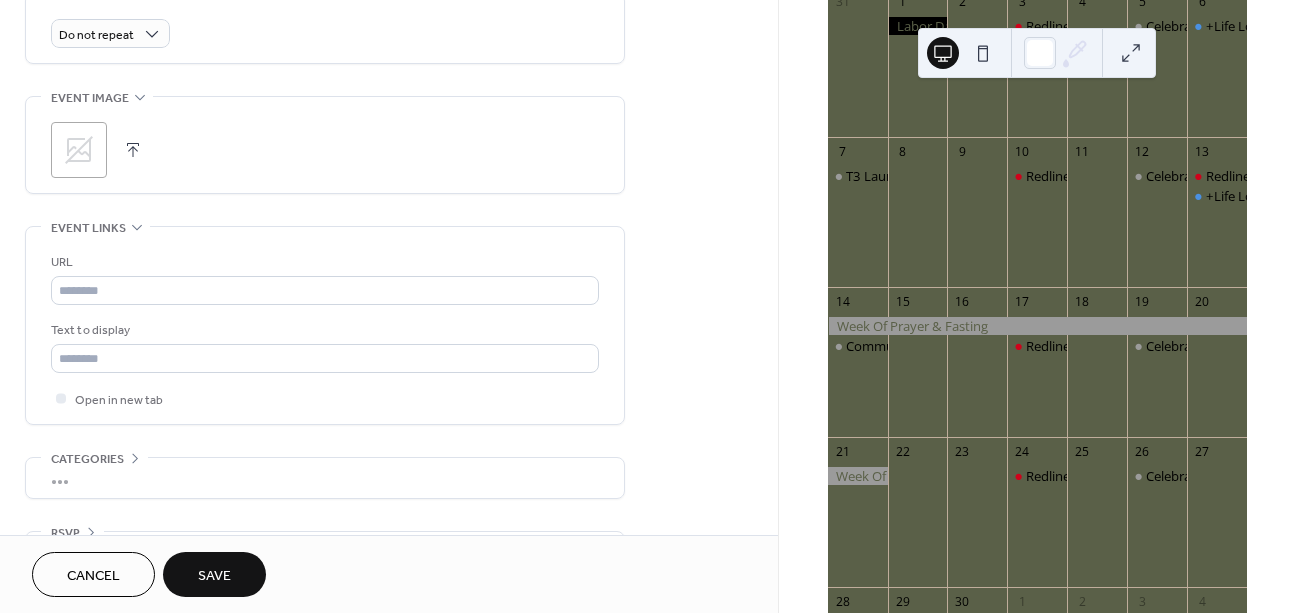 scroll, scrollTop: 895, scrollLeft: 0, axis: vertical 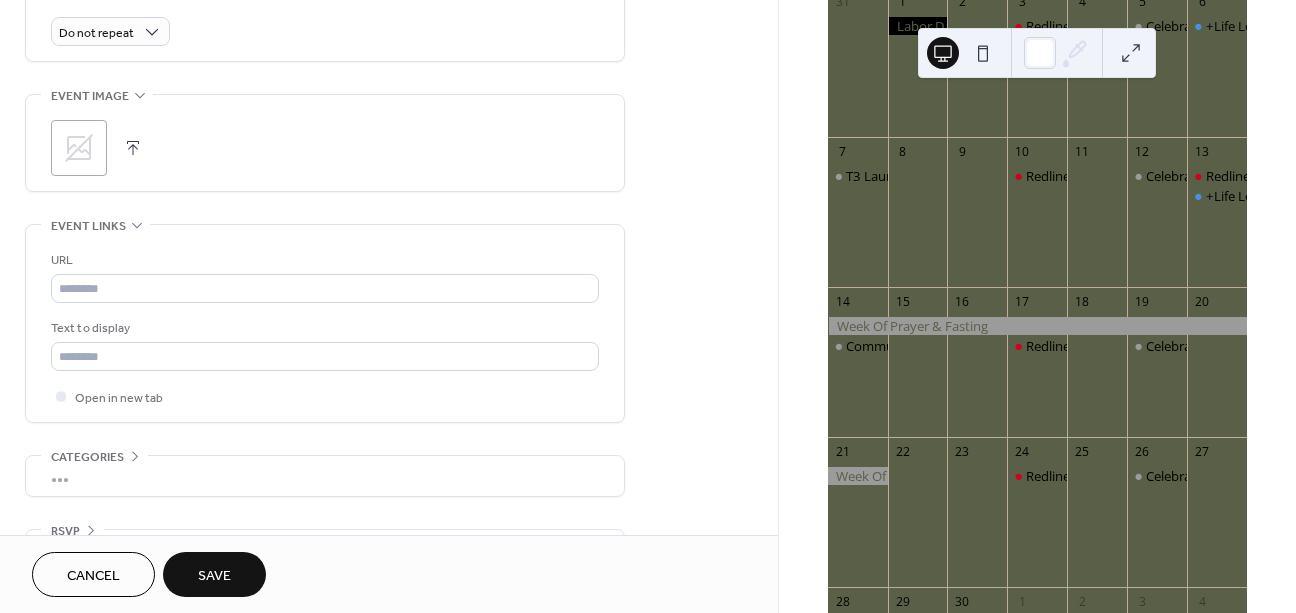 click on "Save" at bounding box center (214, 576) 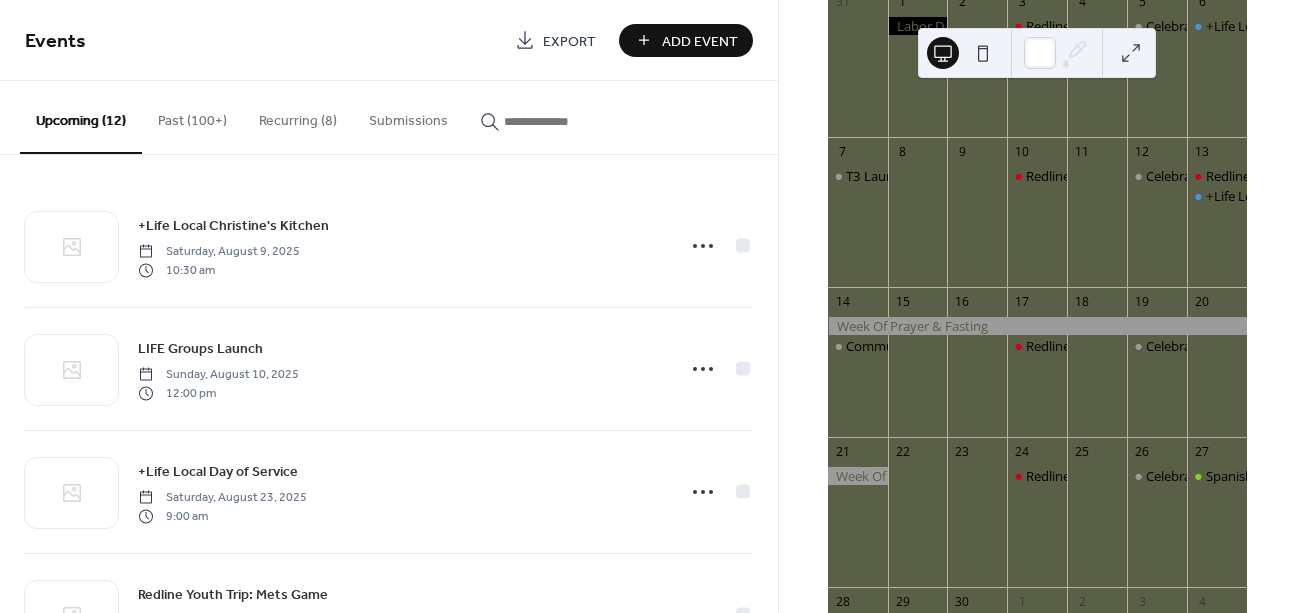 click on "Add Event" at bounding box center [700, 41] 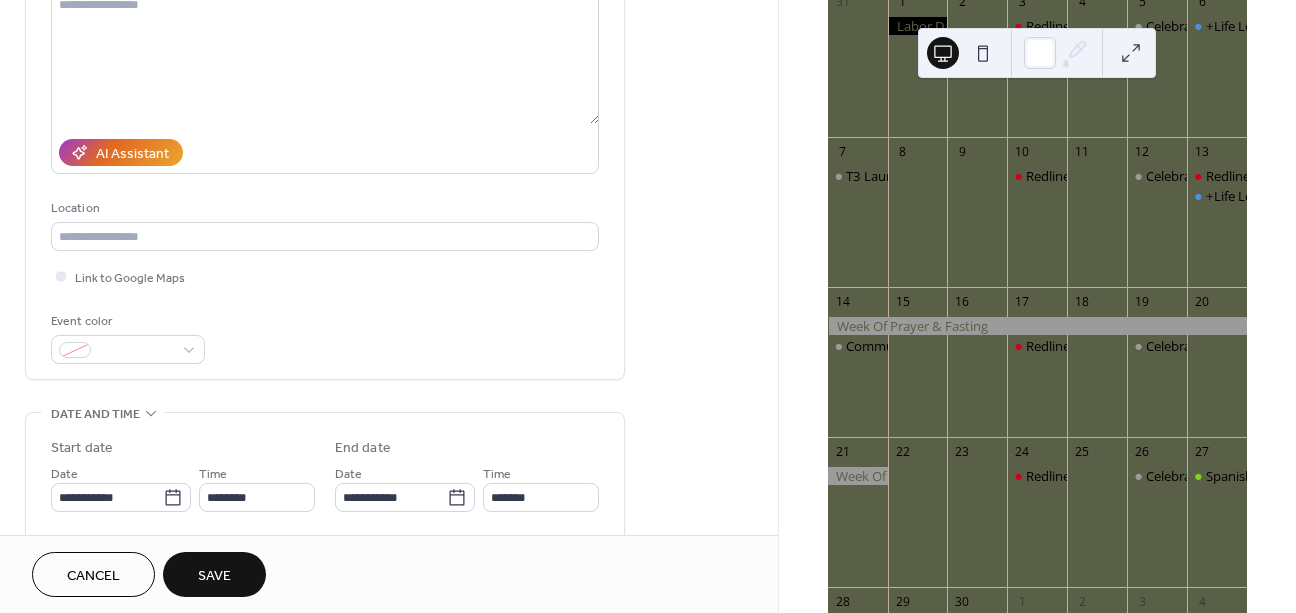 scroll, scrollTop: 272, scrollLeft: 0, axis: vertical 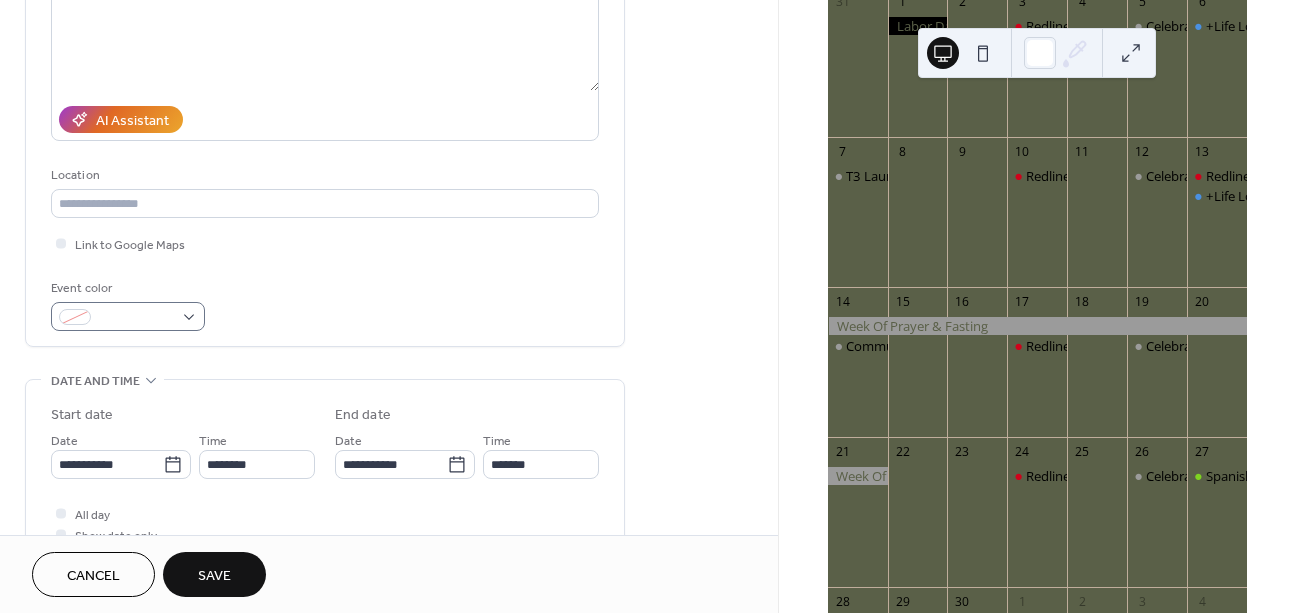 type on "**********" 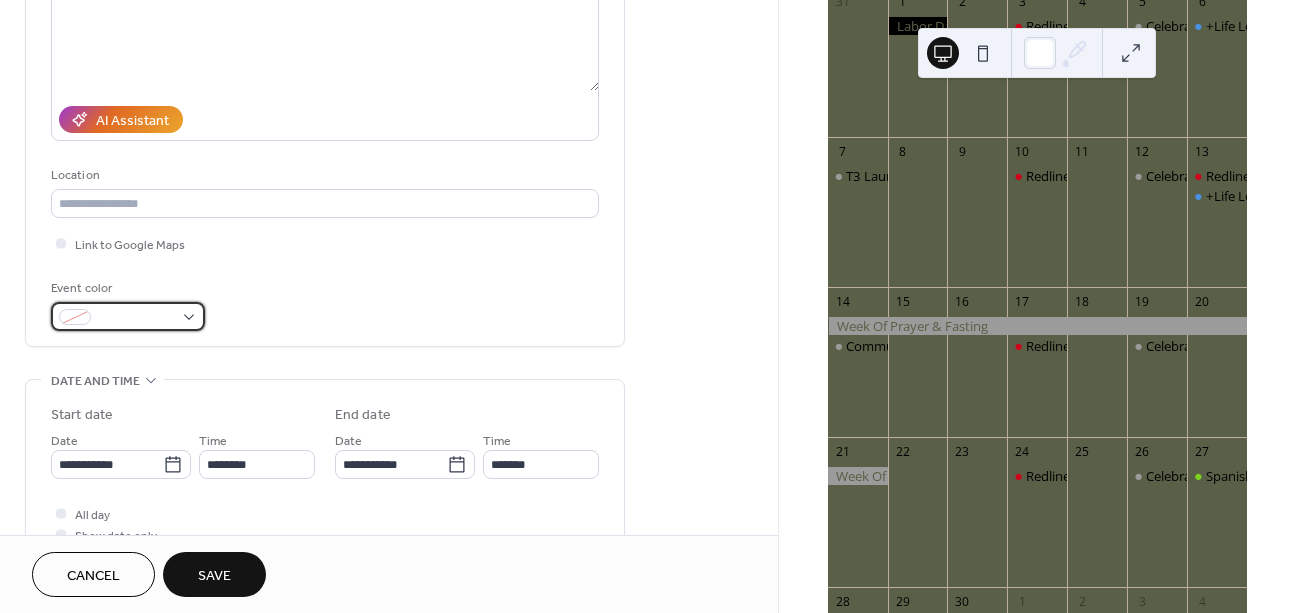 click at bounding box center (128, 316) 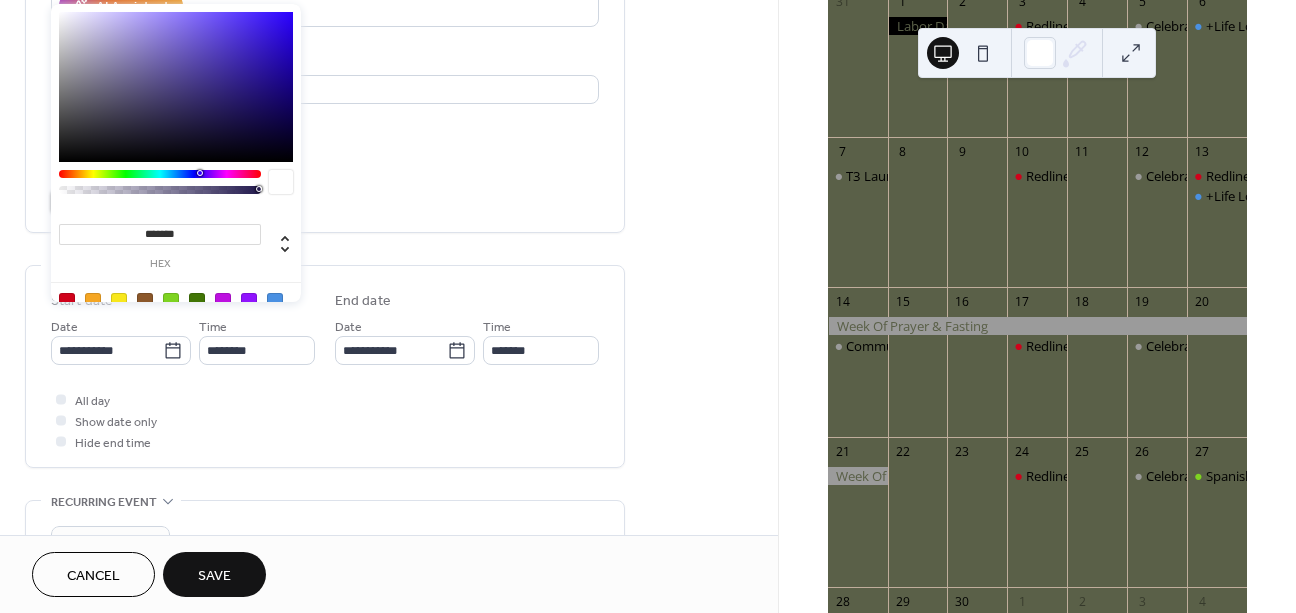scroll, scrollTop: 387, scrollLeft: 0, axis: vertical 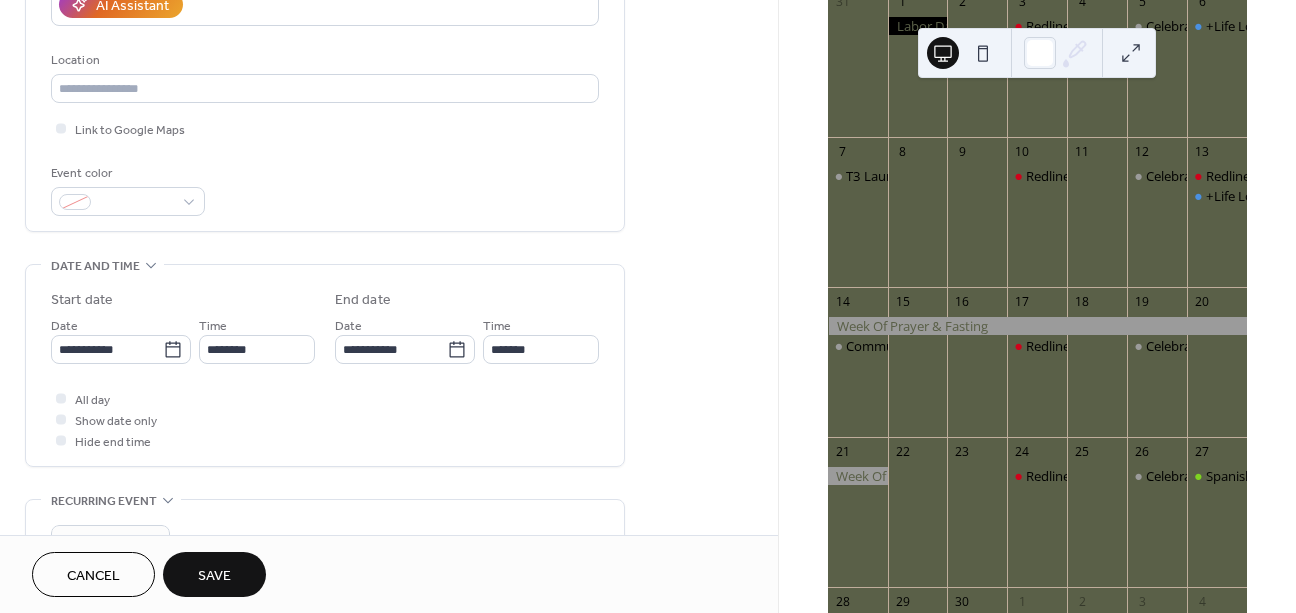 click on "Event color" at bounding box center [325, 189] 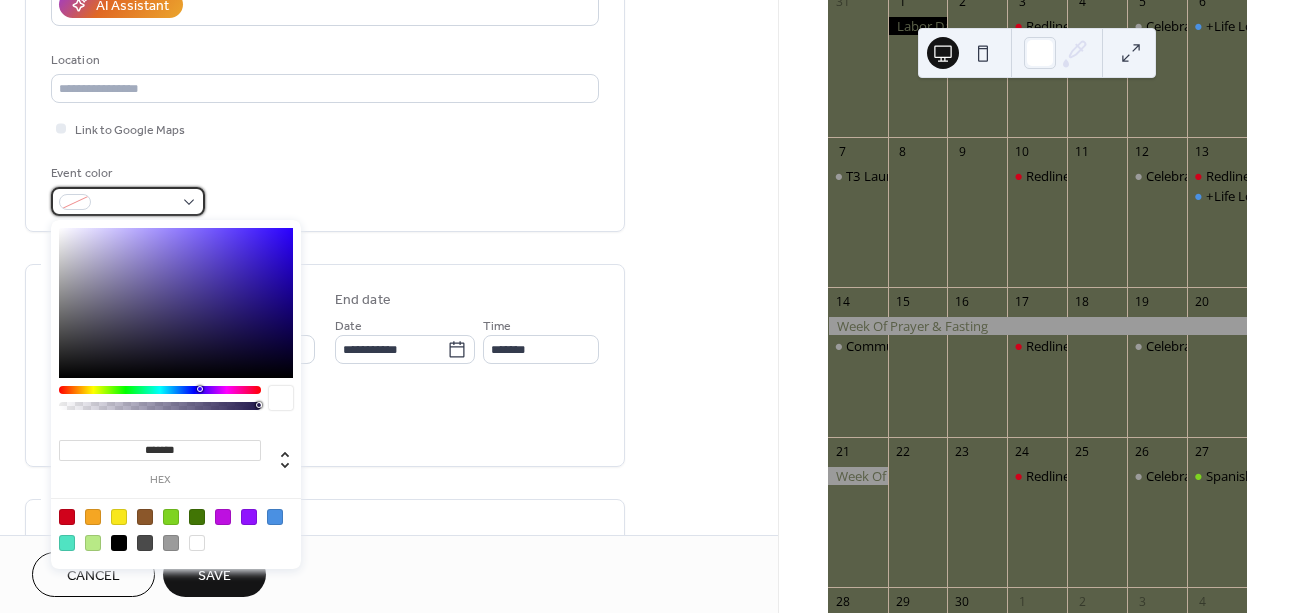 click at bounding box center (128, 201) 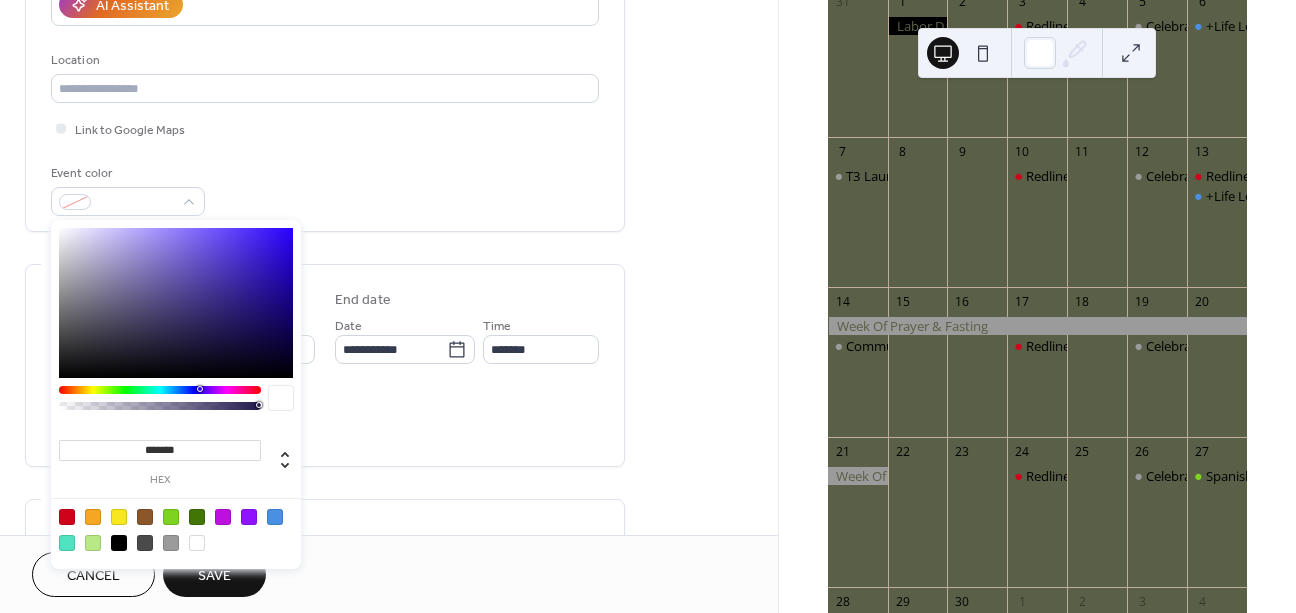 click at bounding box center [171, 543] 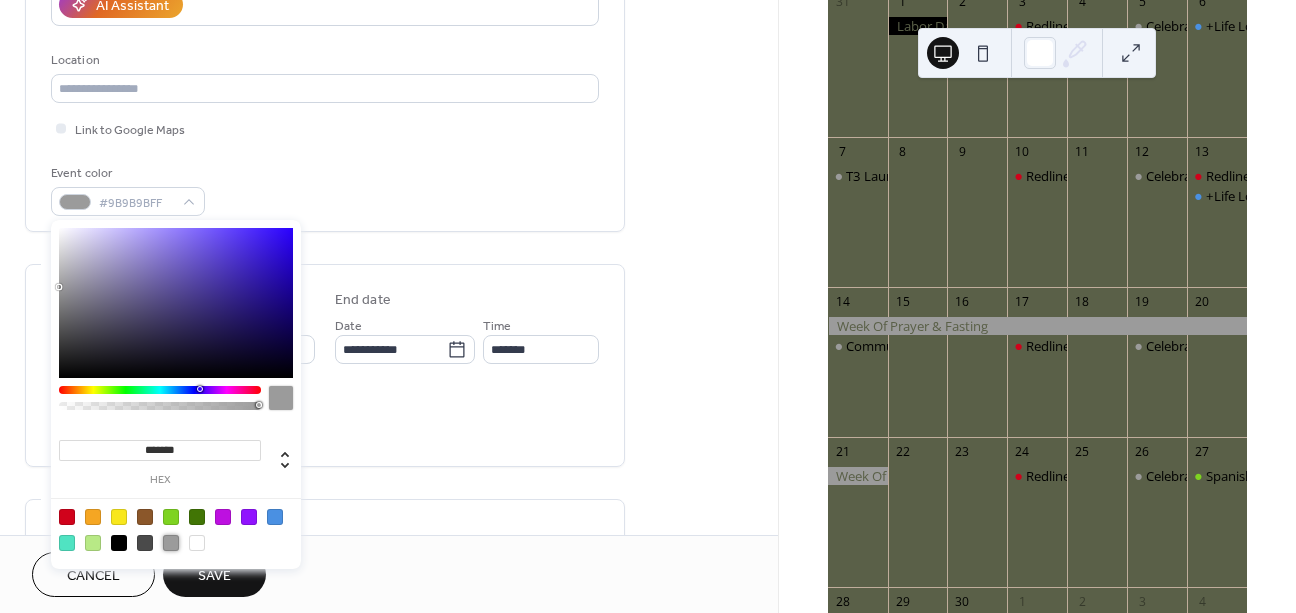 click on "Event color #9B9B9BFF" at bounding box center (325, 189) 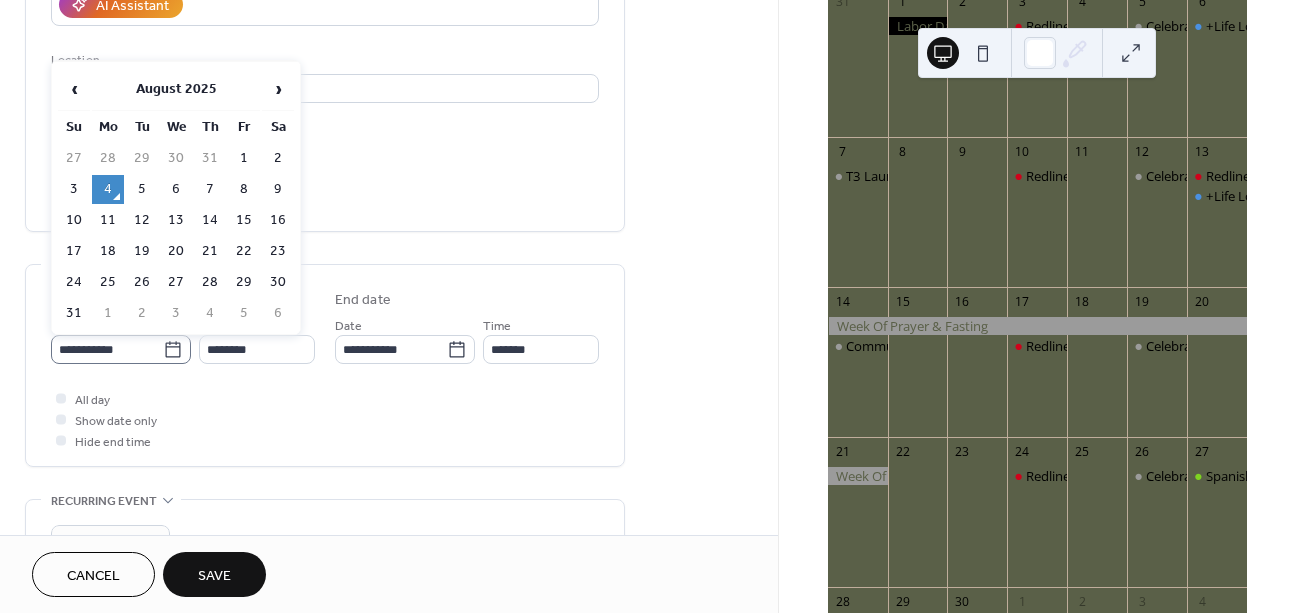 click on "**********" at bounding box center (121, 349) 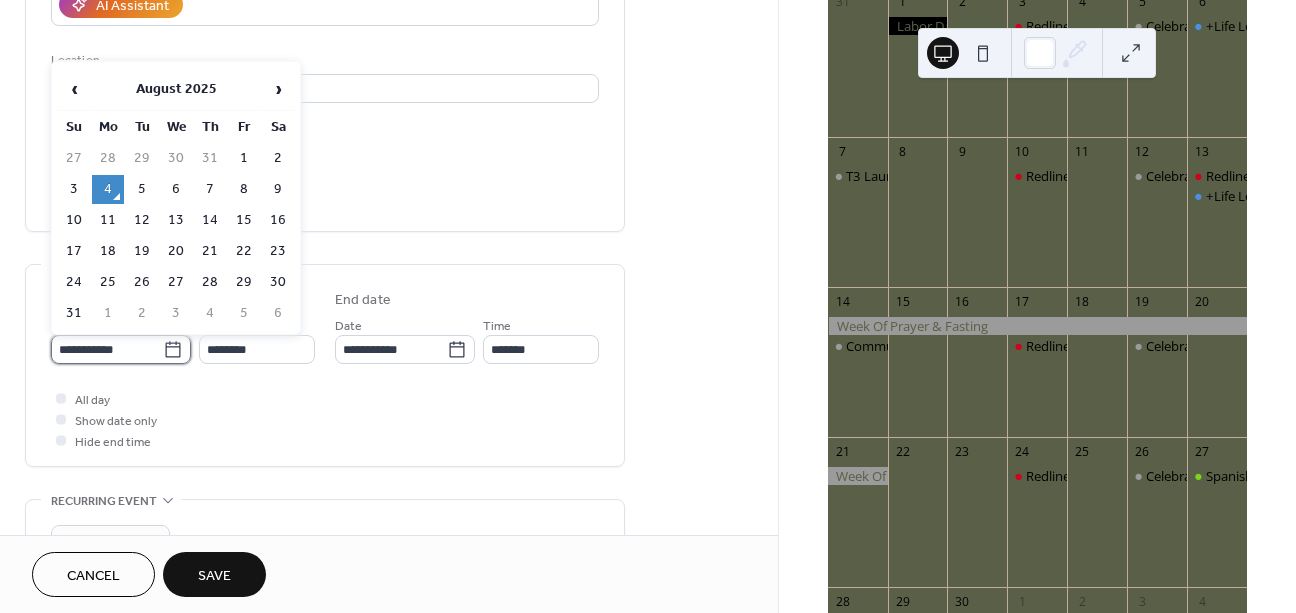 click on "**********" at bounding box center [107, 349] 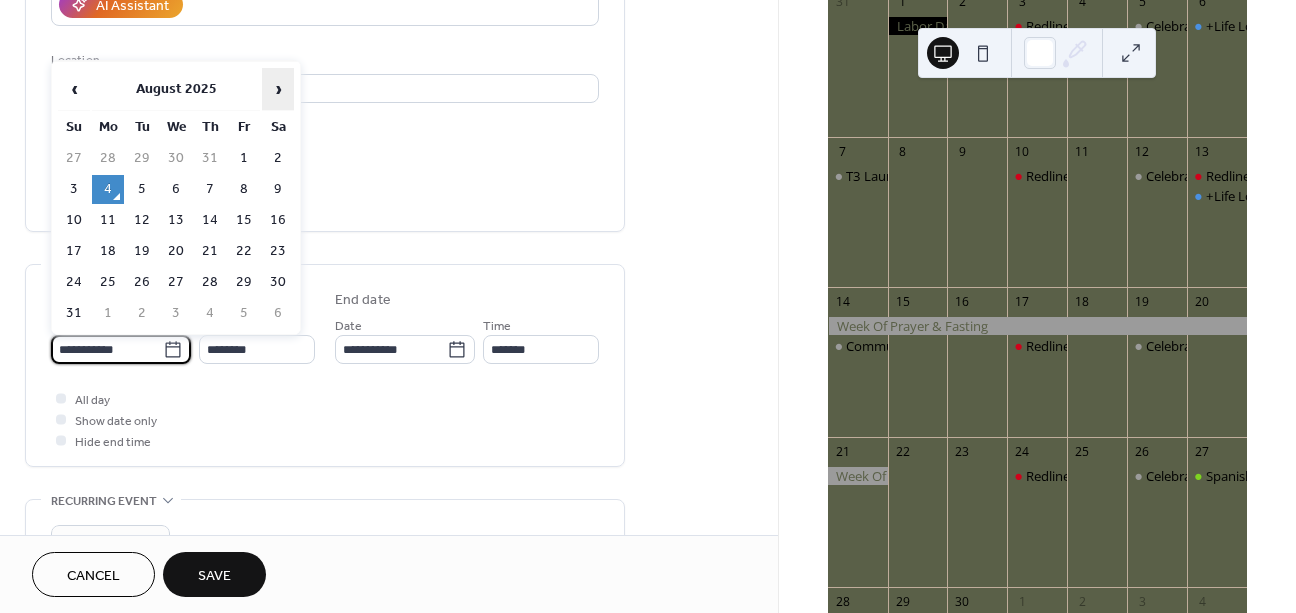click on "›" at bounding box center [278, 89] 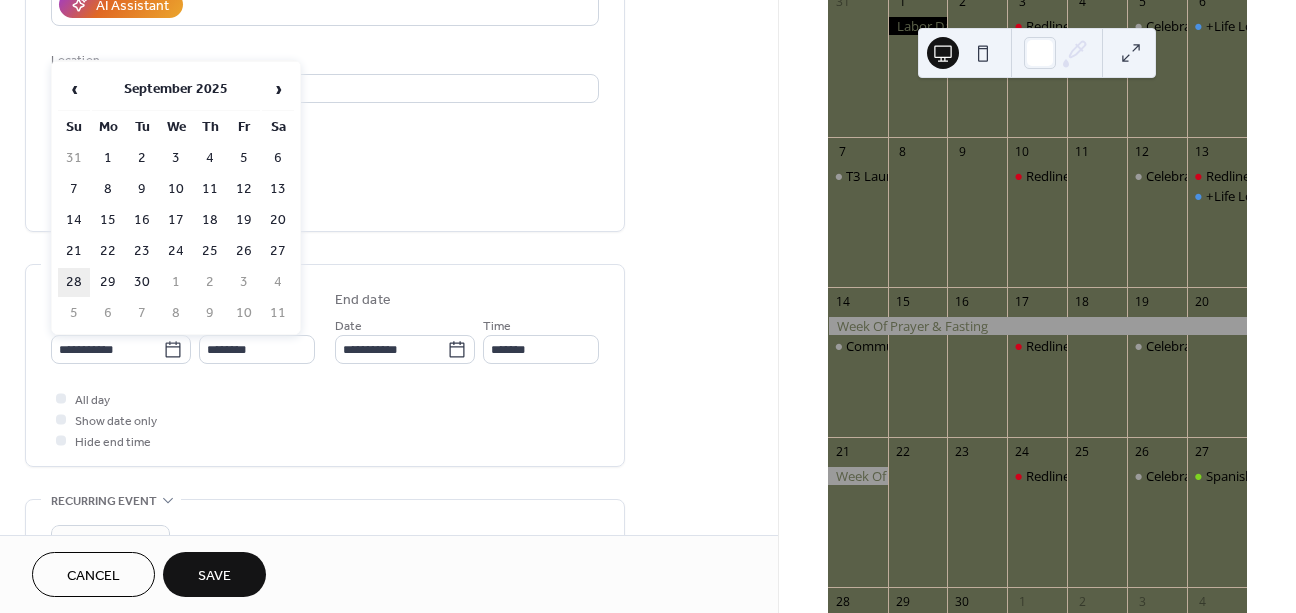 click on "28" at bounding box center (74, 282) 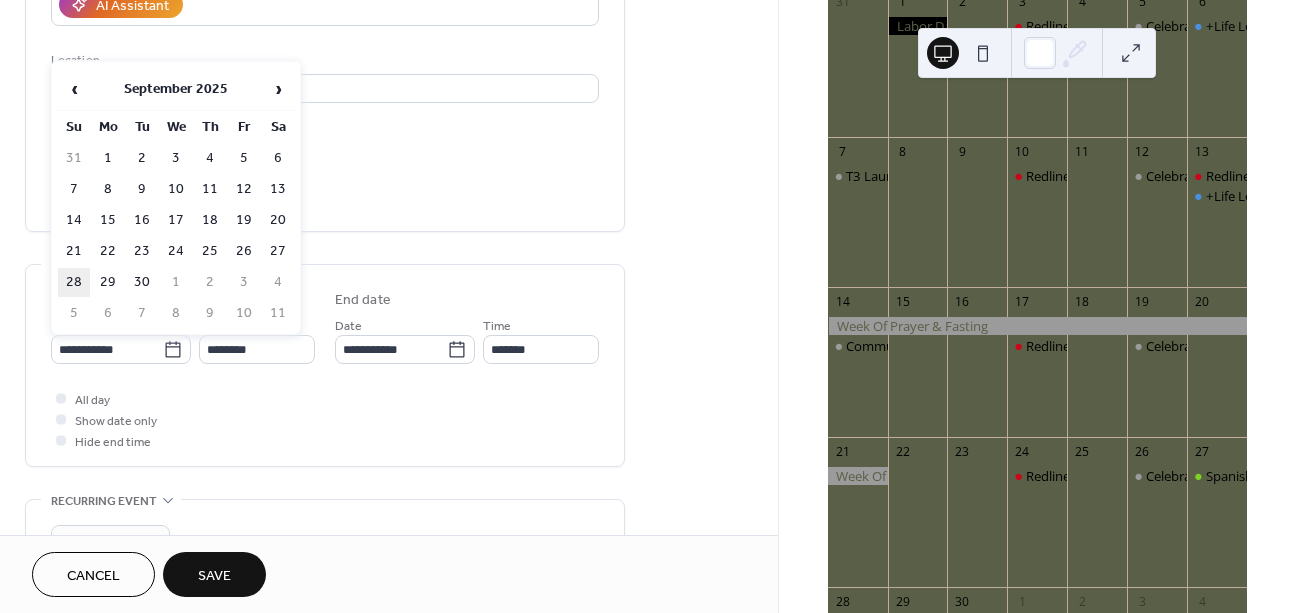 type on "**********" 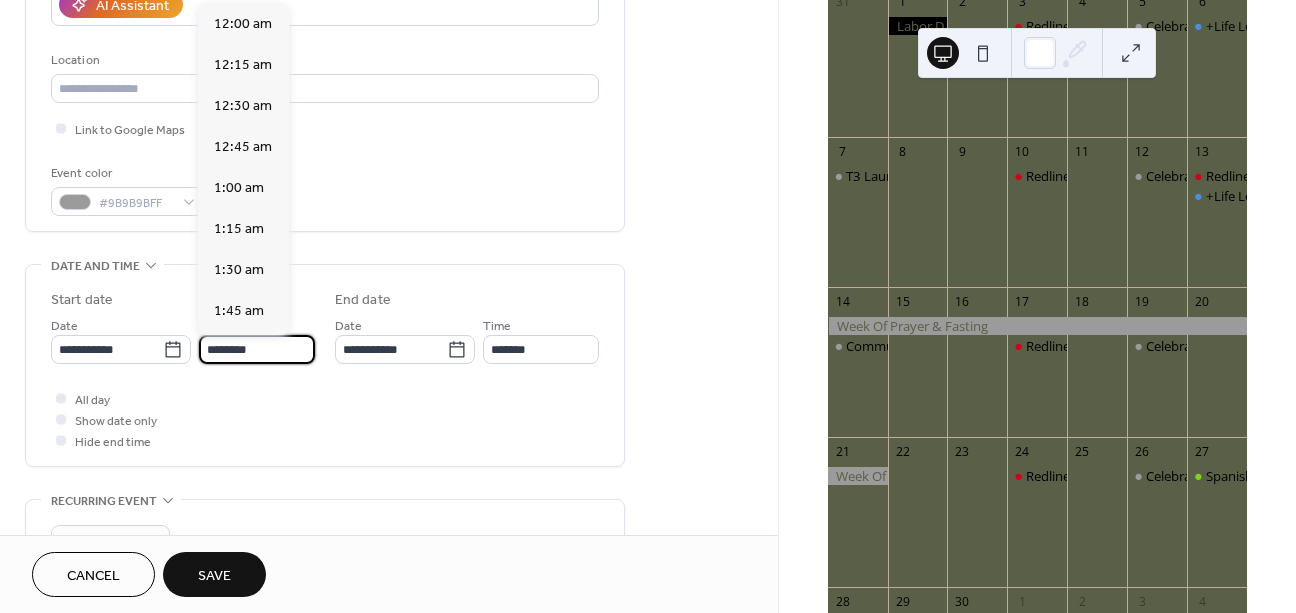 click on "********" at bounding box center [257, 349] 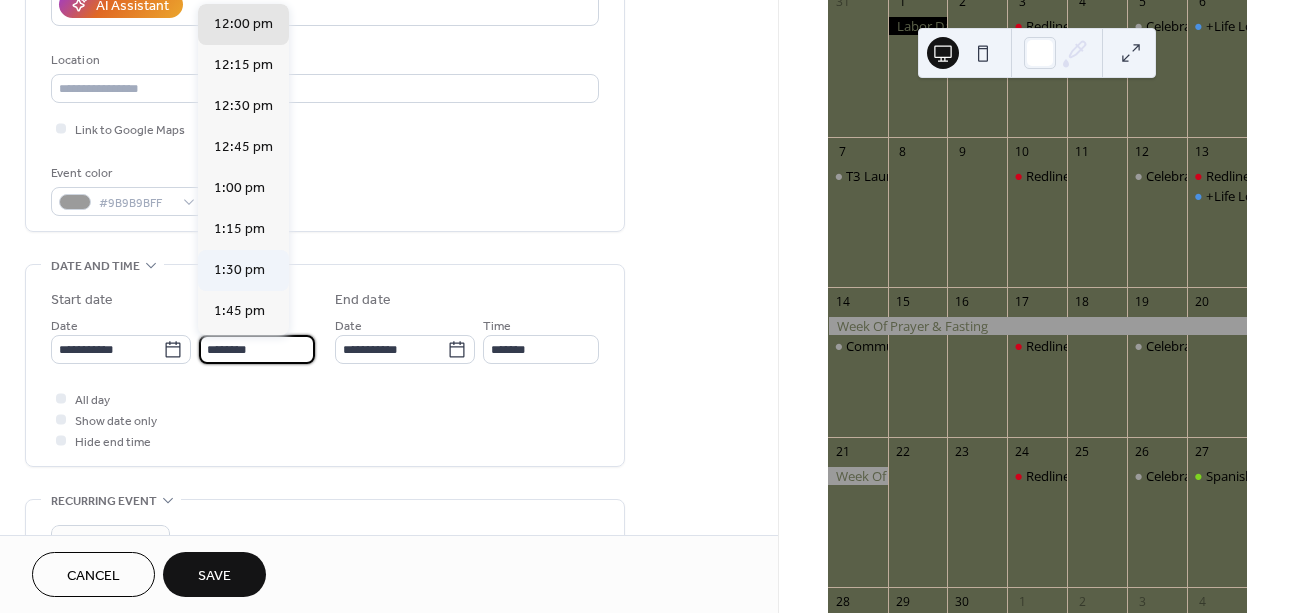 scroll, scrollTop: 1274, scrollLeft: 0, axis: vertical 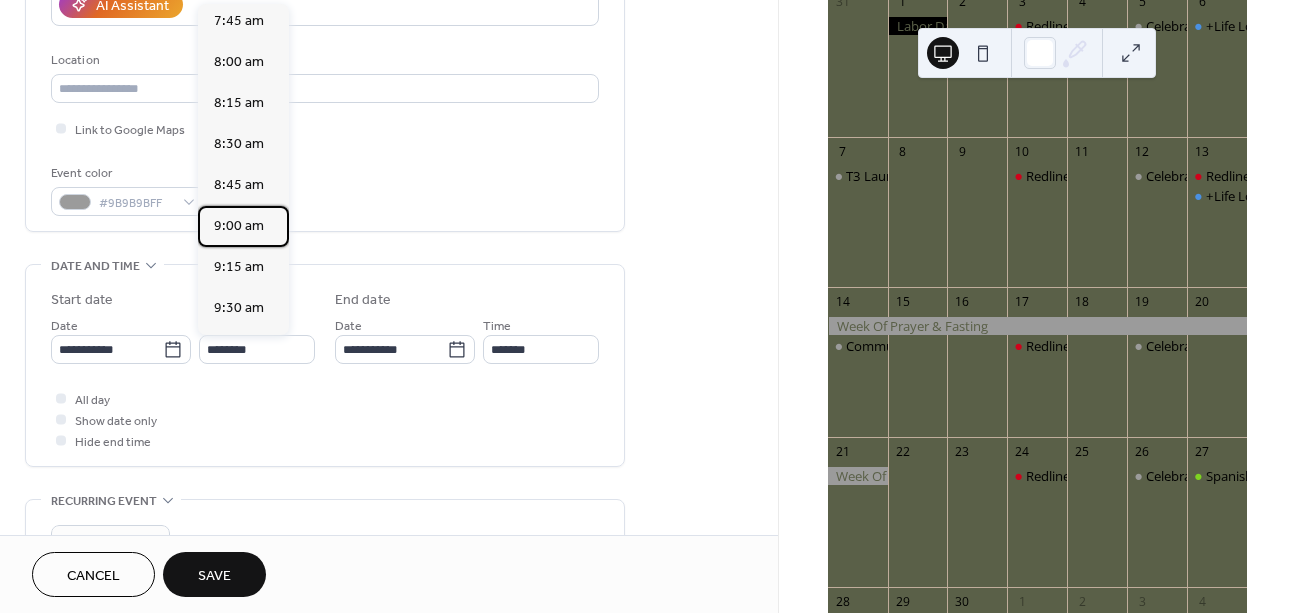 click on "9:00 am" at bounding box center [239, 226] 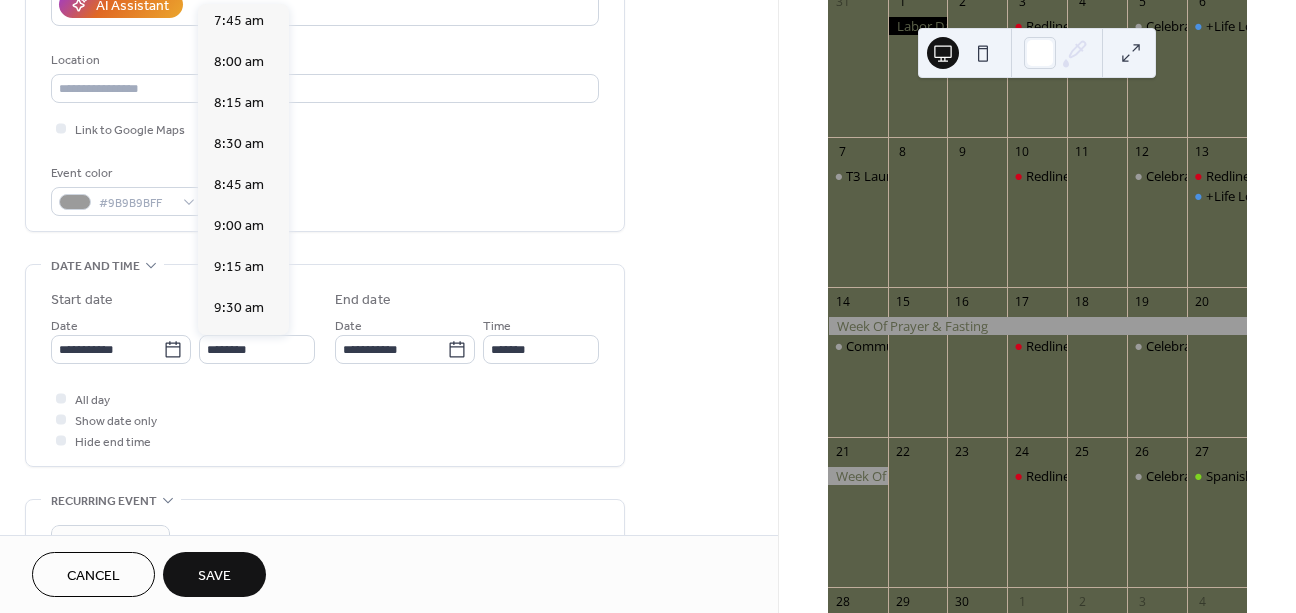 type on "*******" 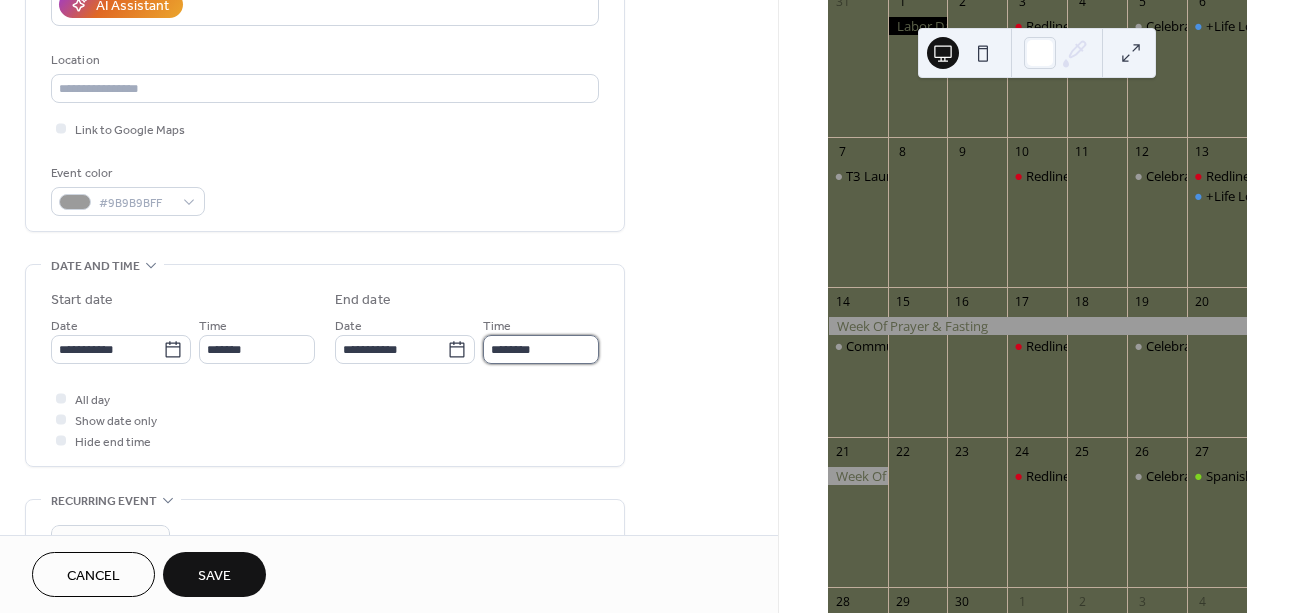 click on "********" at bounding box center (541, 349) 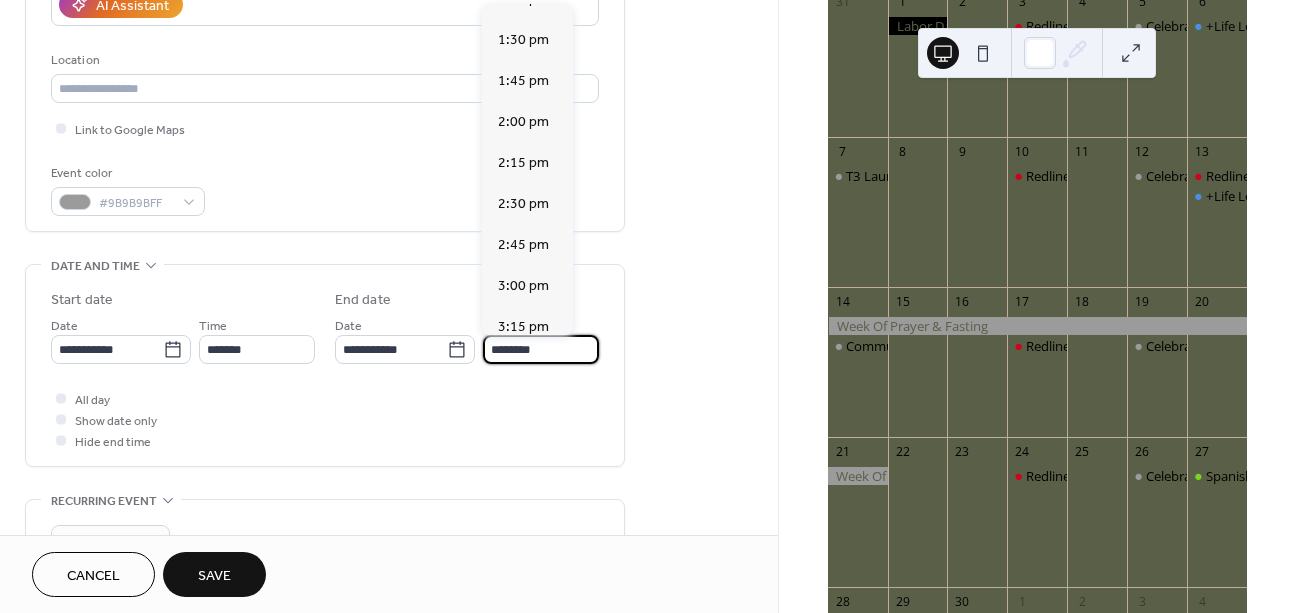 scroll, scrollTop: 688, scrollLeft: 0, axis: vertical 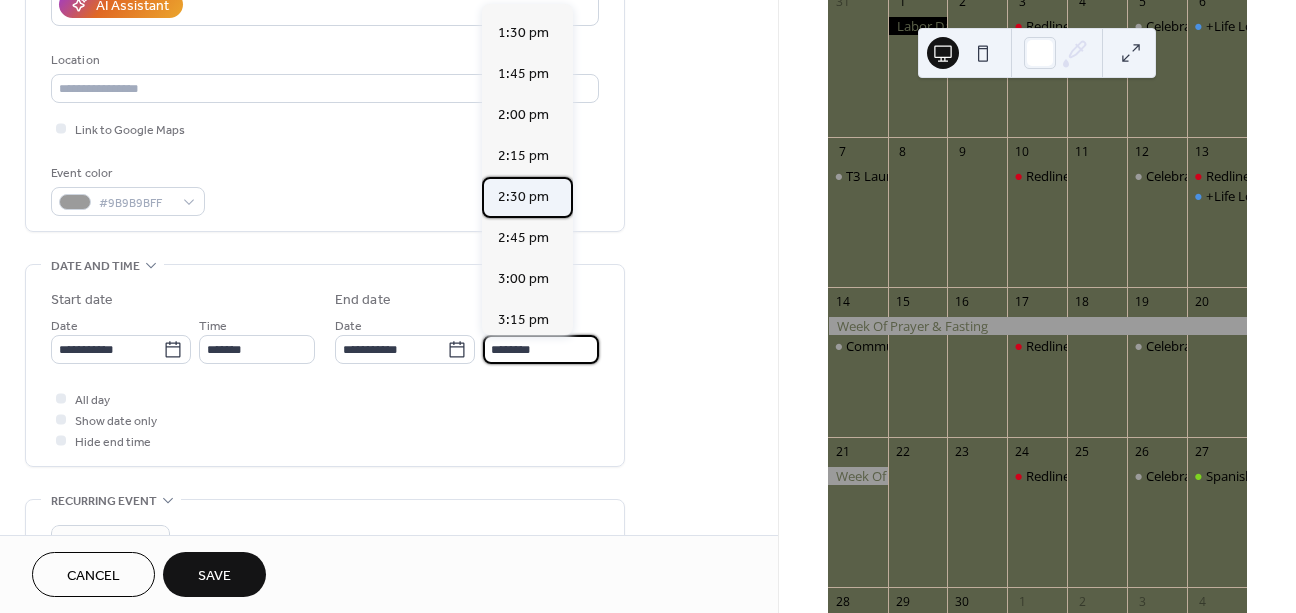 click on "2:30 pm" at bounding box center [527, 197] 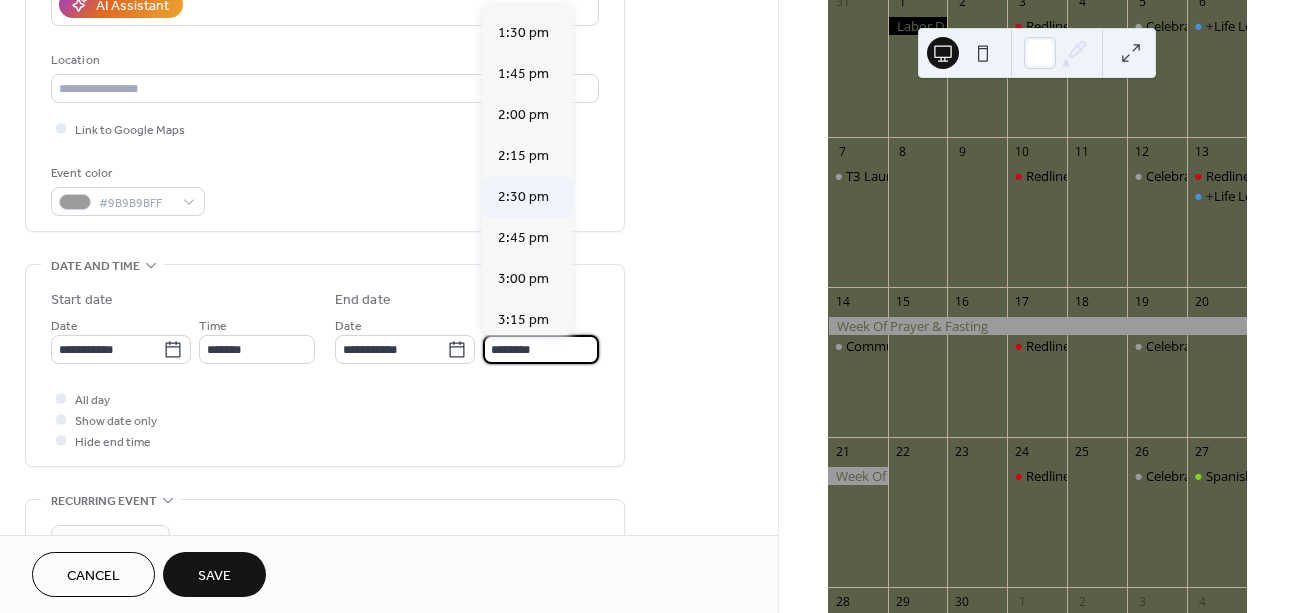 type on "*******" 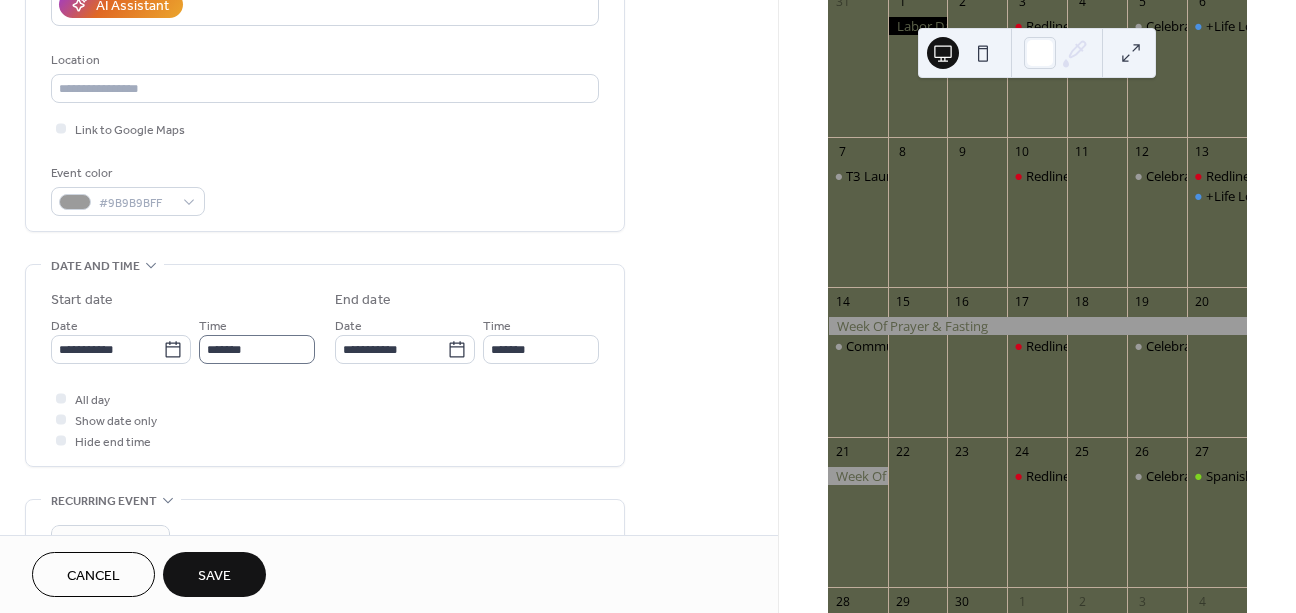 scroll, scrollTop: 1, scrollLeft: 0, axis: vertical 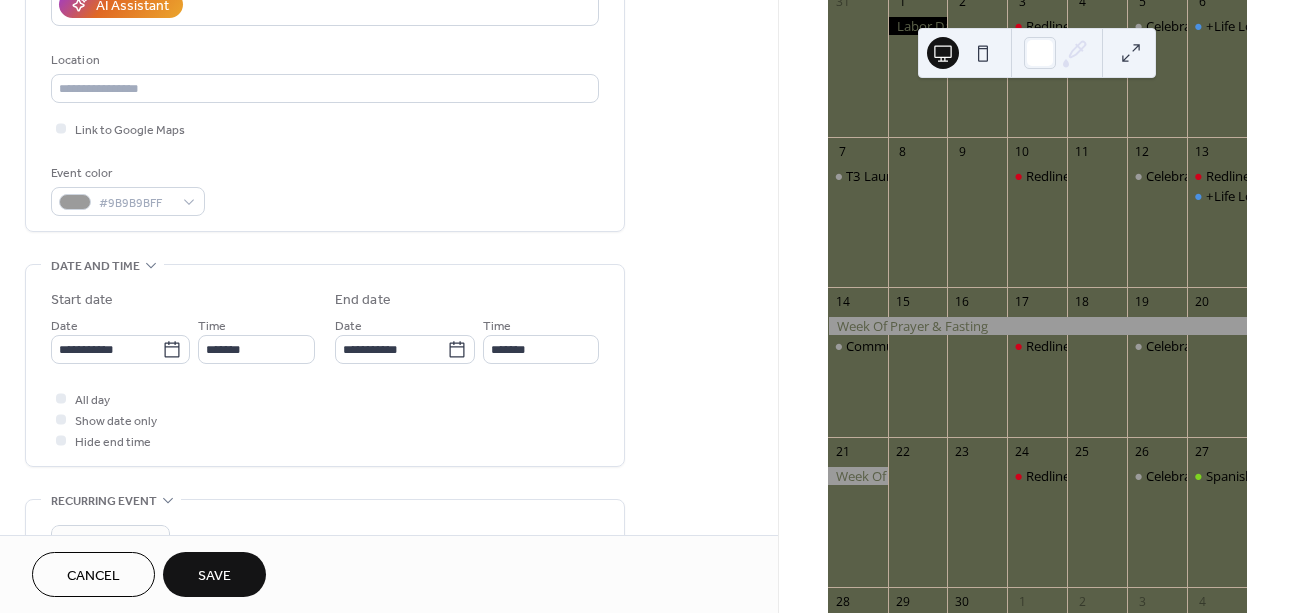 click on "Save" at bounding box center [214, 574] 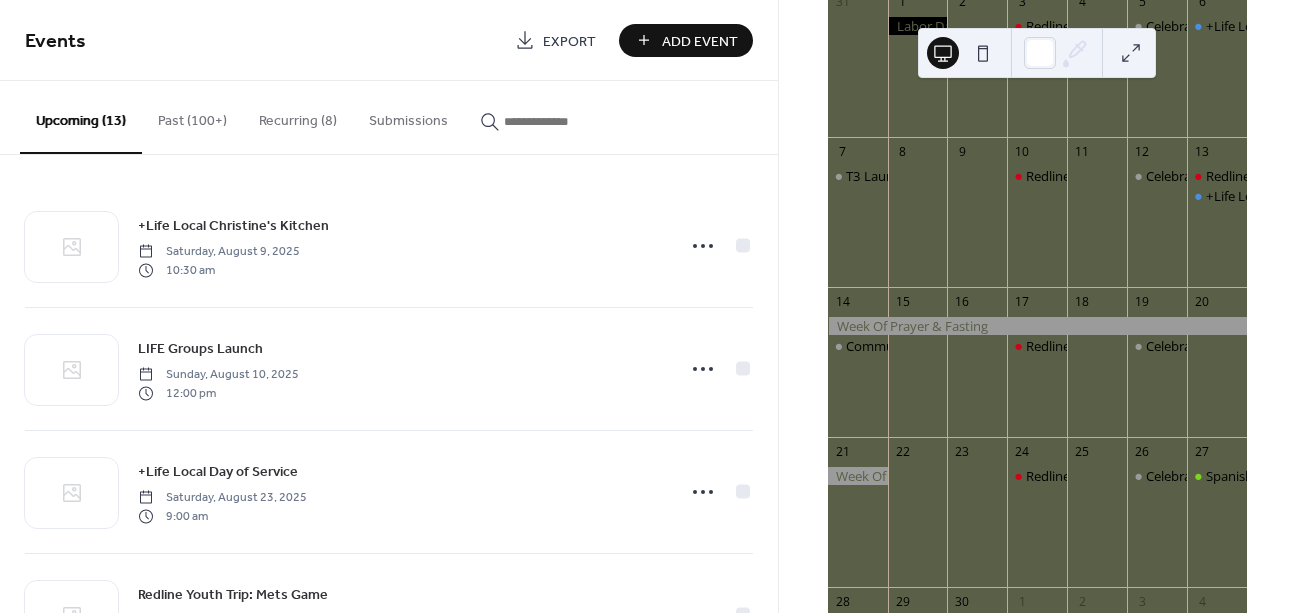 click on "Add Event" at bounding box center [700, 41] 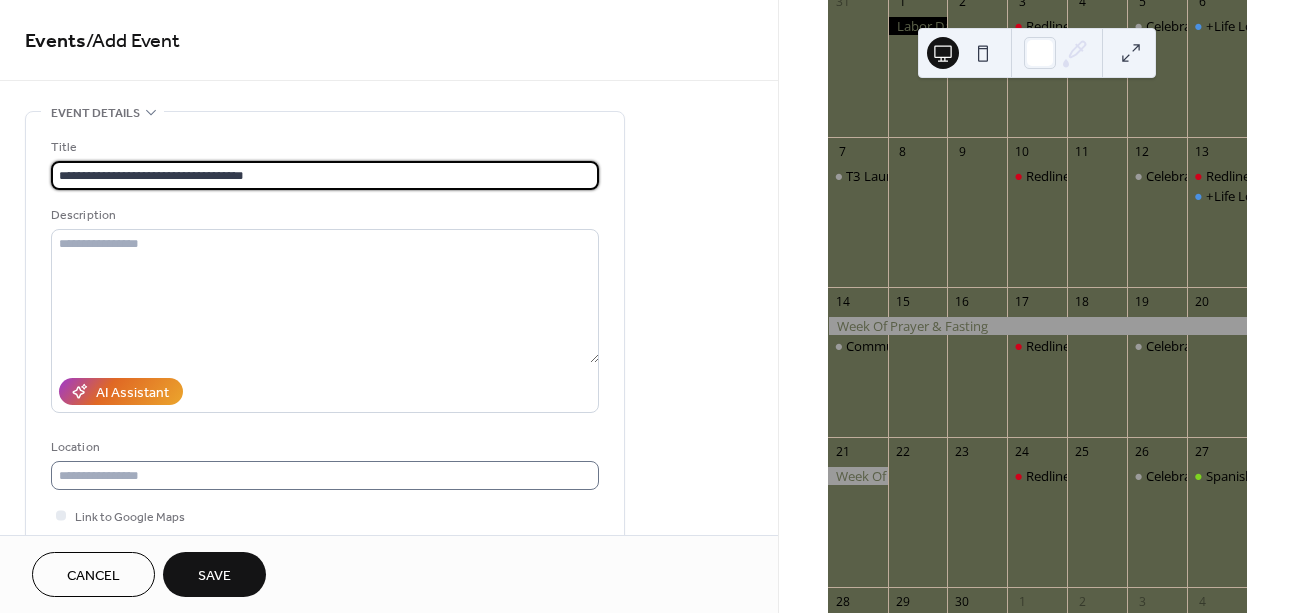 type on "**********" 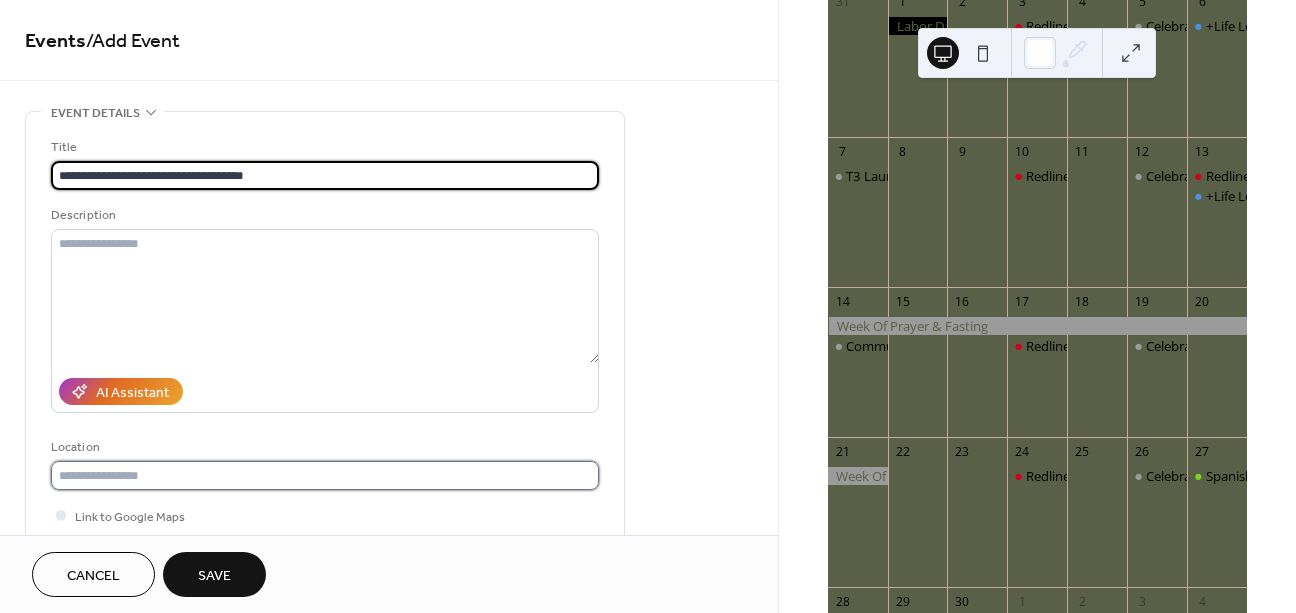 click at bounding box center (325, 475) 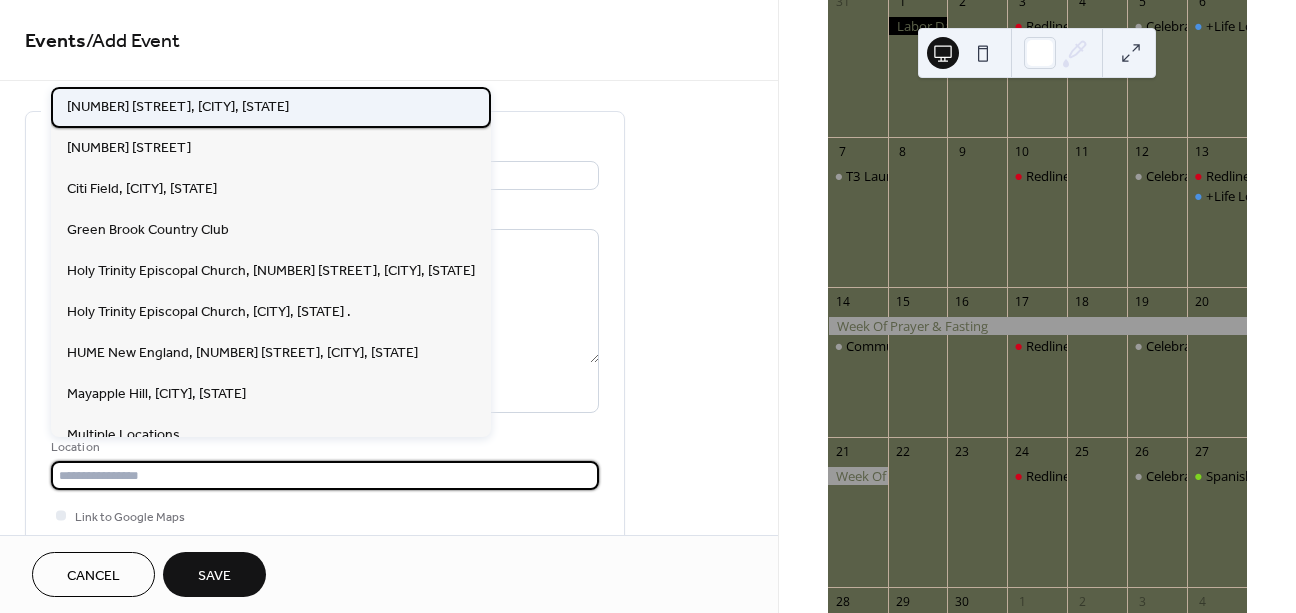 click on "[NUMBER] [STREET], [CITY], [STATE]" at bounding box center [271, 107] 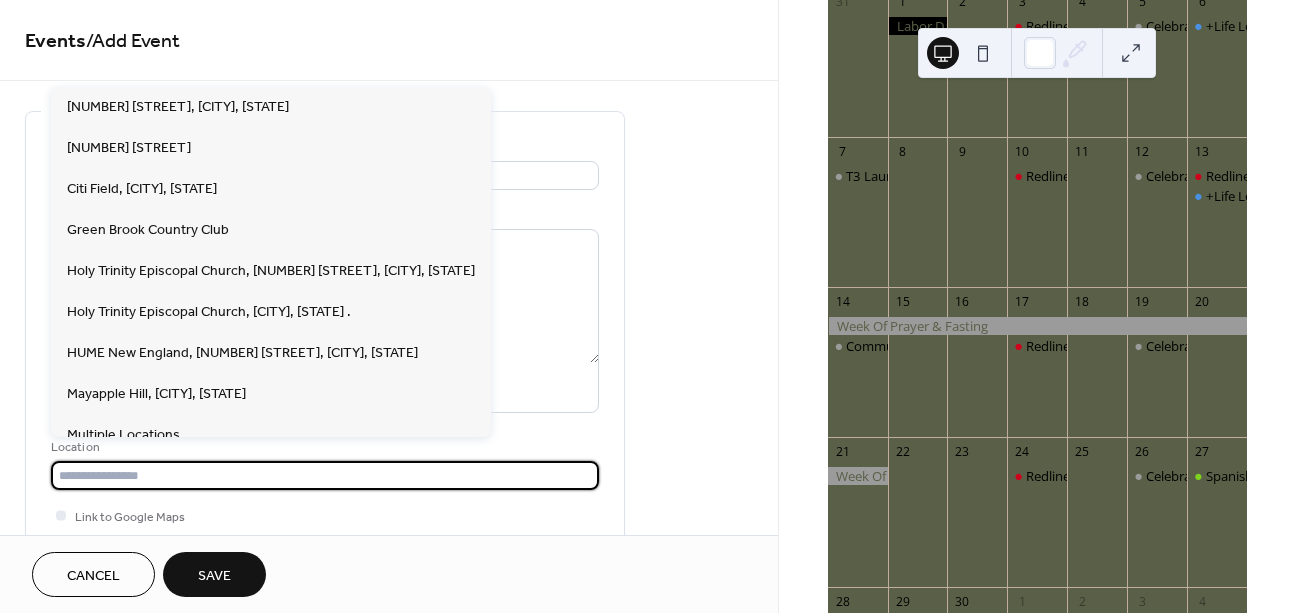 type on "**********" 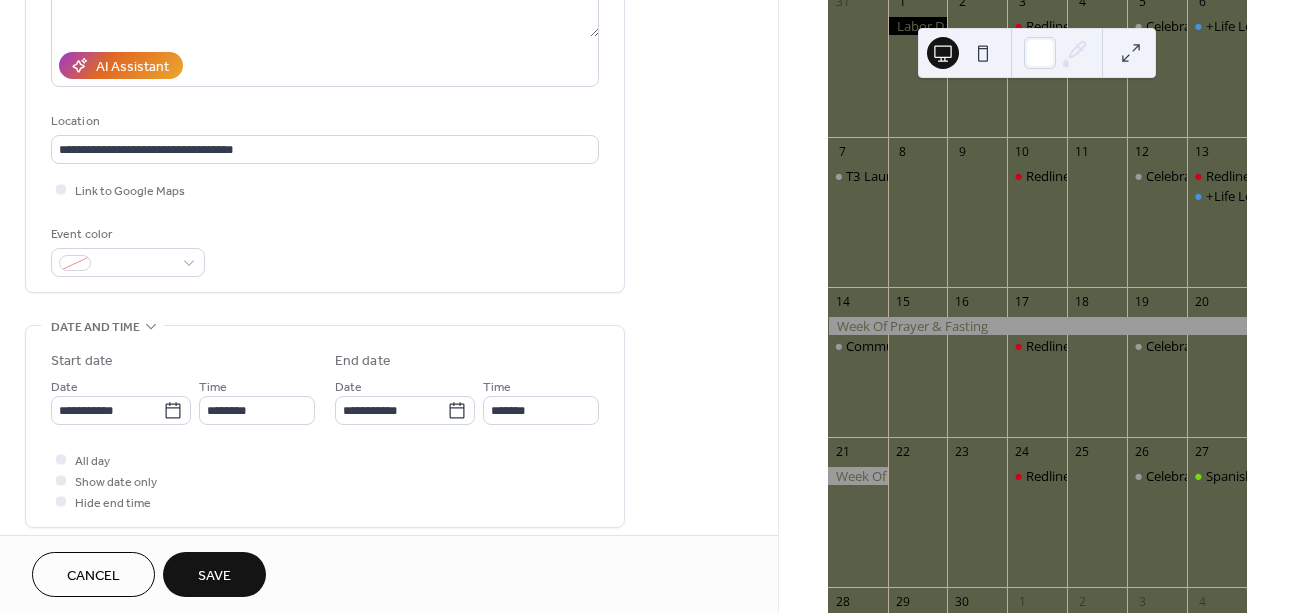 scroll, scrollTop: 364, scrollLeft: 0, axis: vertical 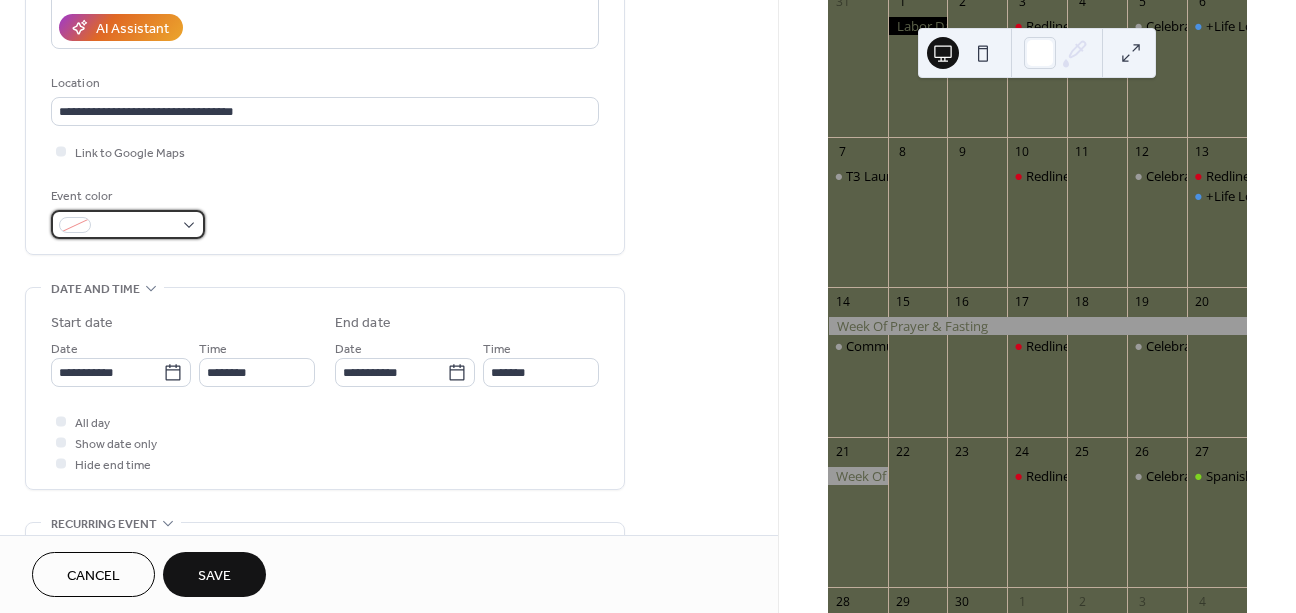 click at bounding box center [128, 224] 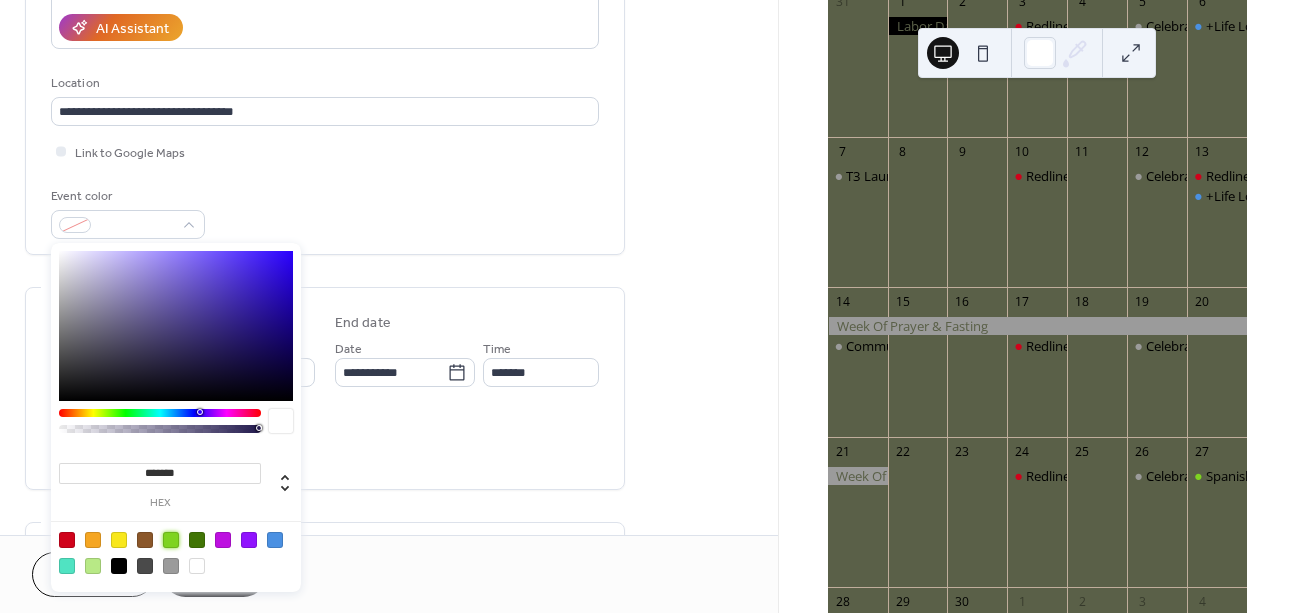 click at bounding box center (171, 540) 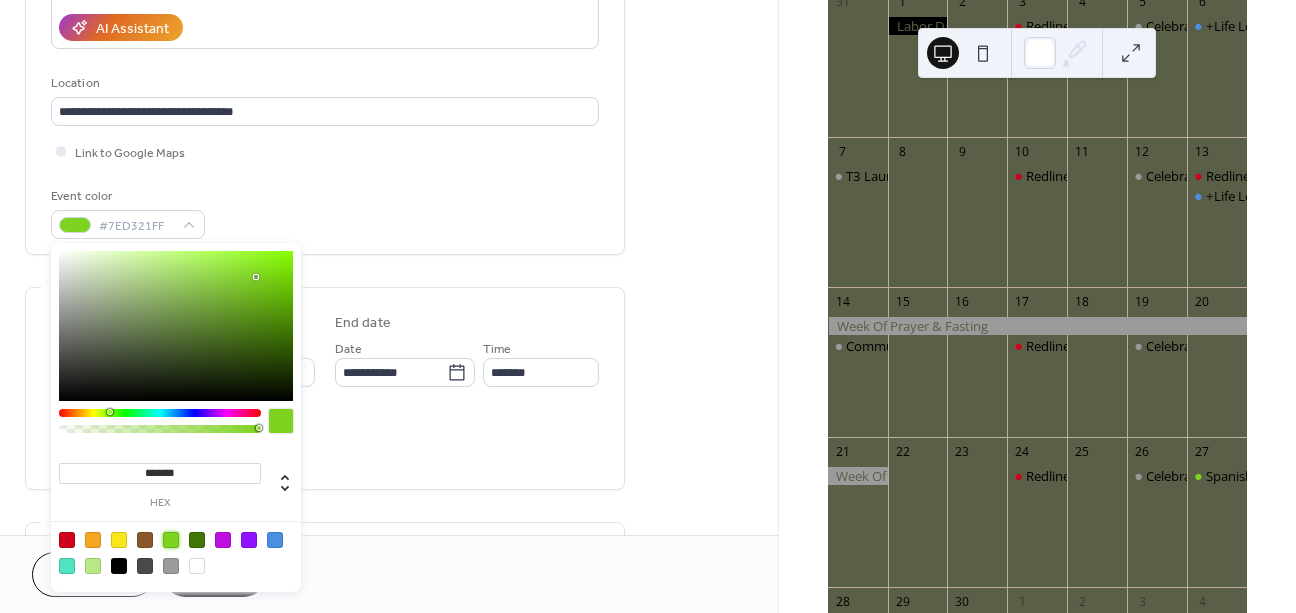 click on "Event color #7ED321FF" at bounding box center [325, 212] 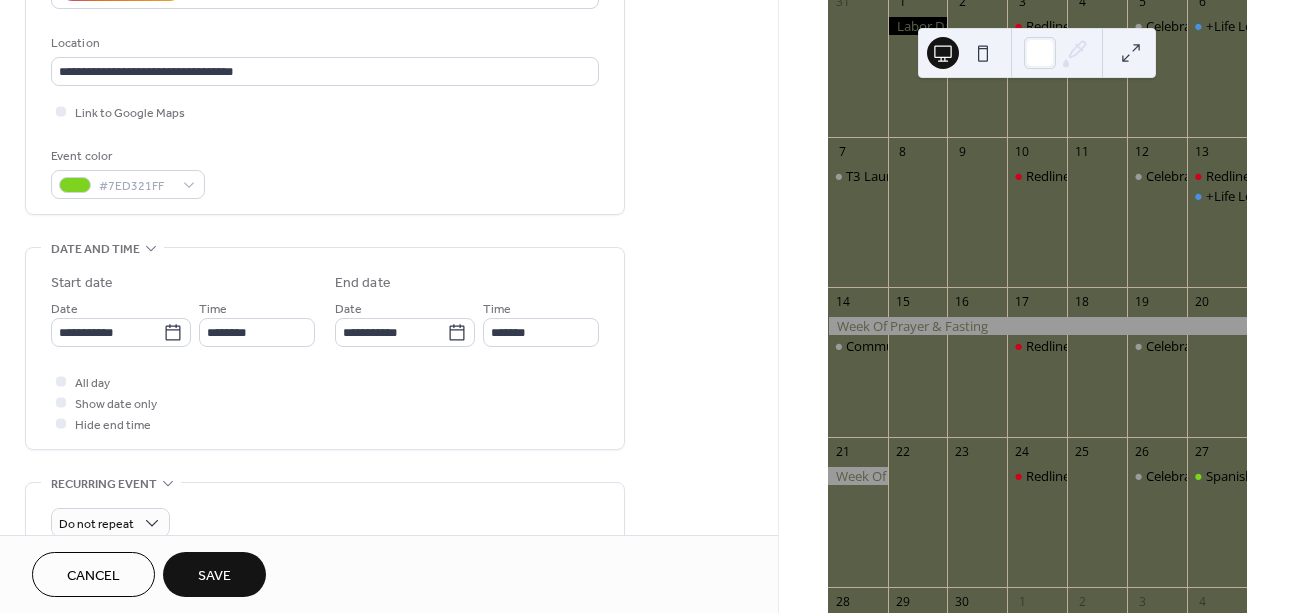 scroll, scrollTop: 466, scrollLeft: 0, axis: vertical 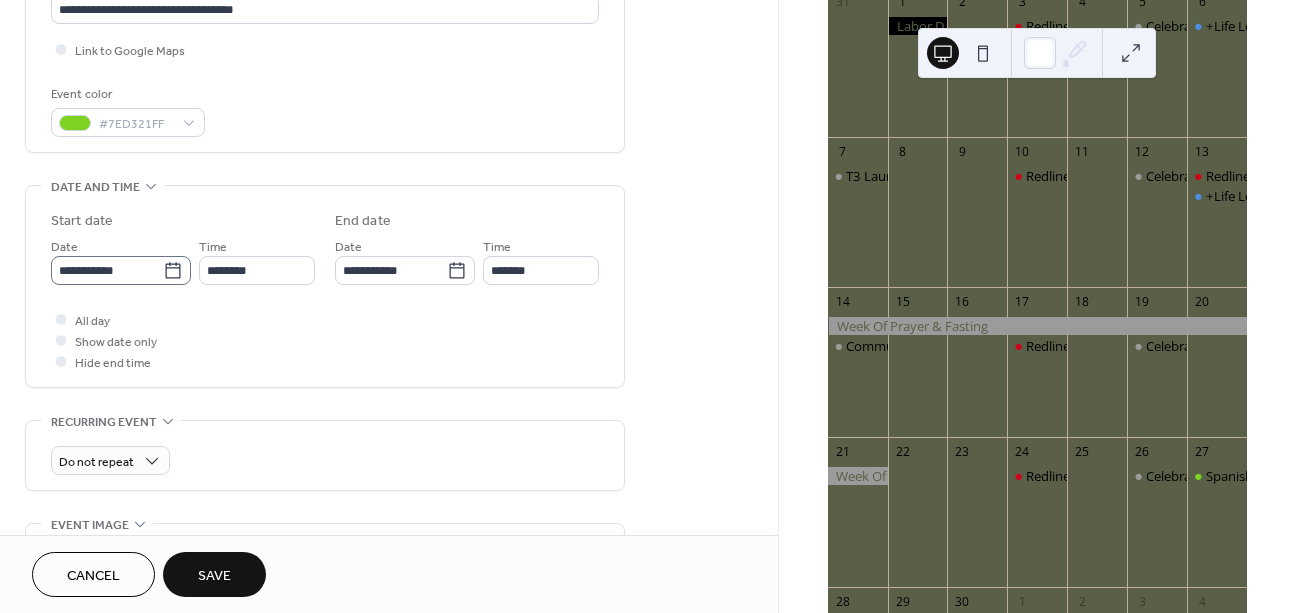 click 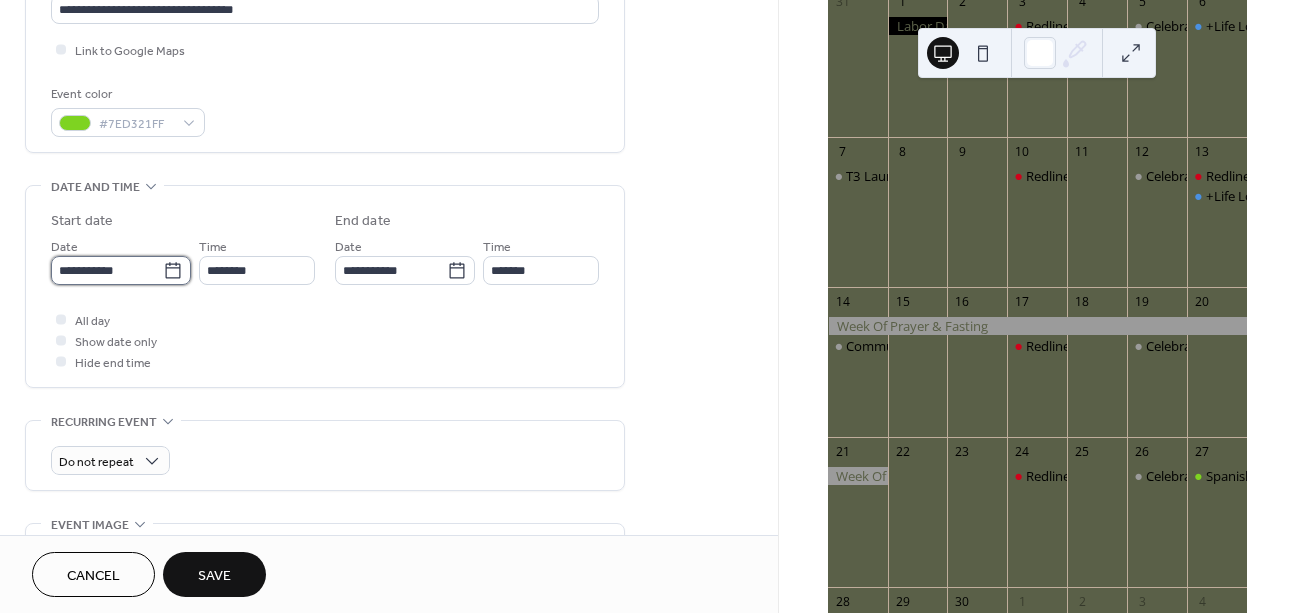 click on "**********" at bounding box center [107, 270] 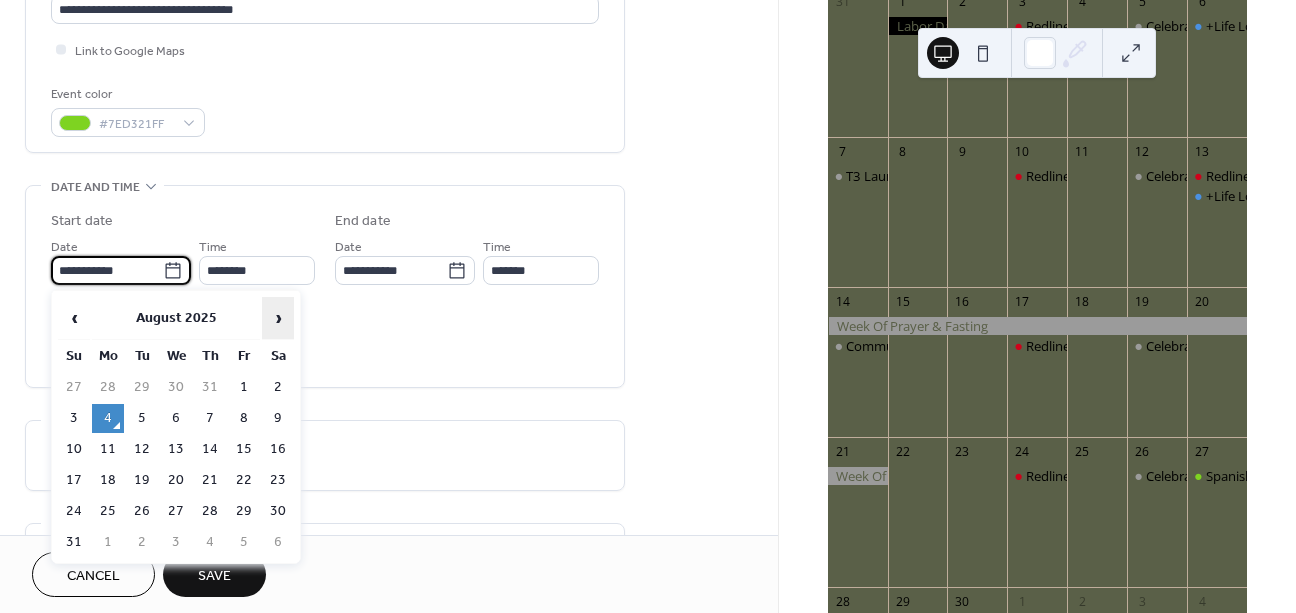 click on "›" at bounding box center [278, 318] 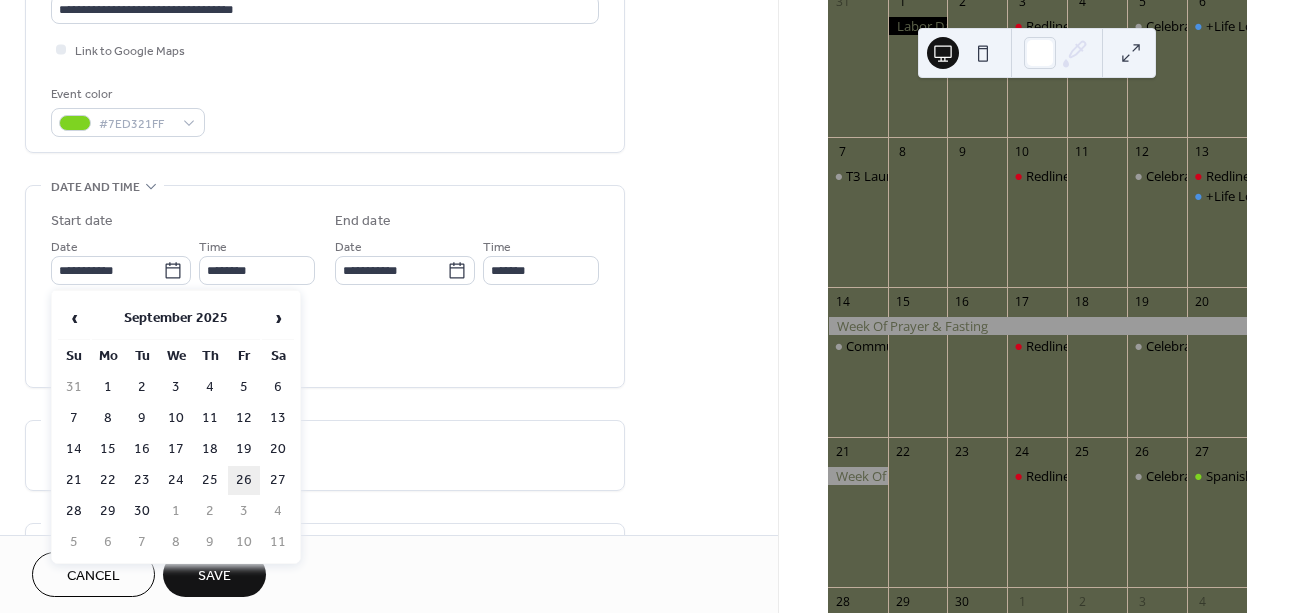 click on "26" at bounding box center [244, 480] 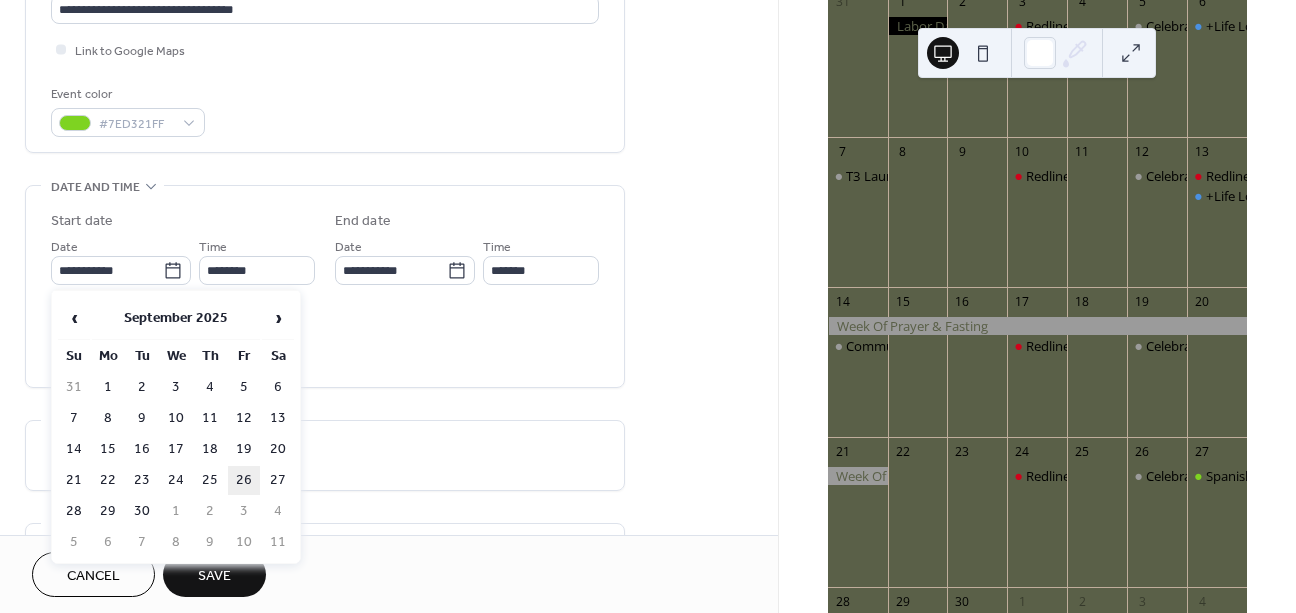 type on "**********" 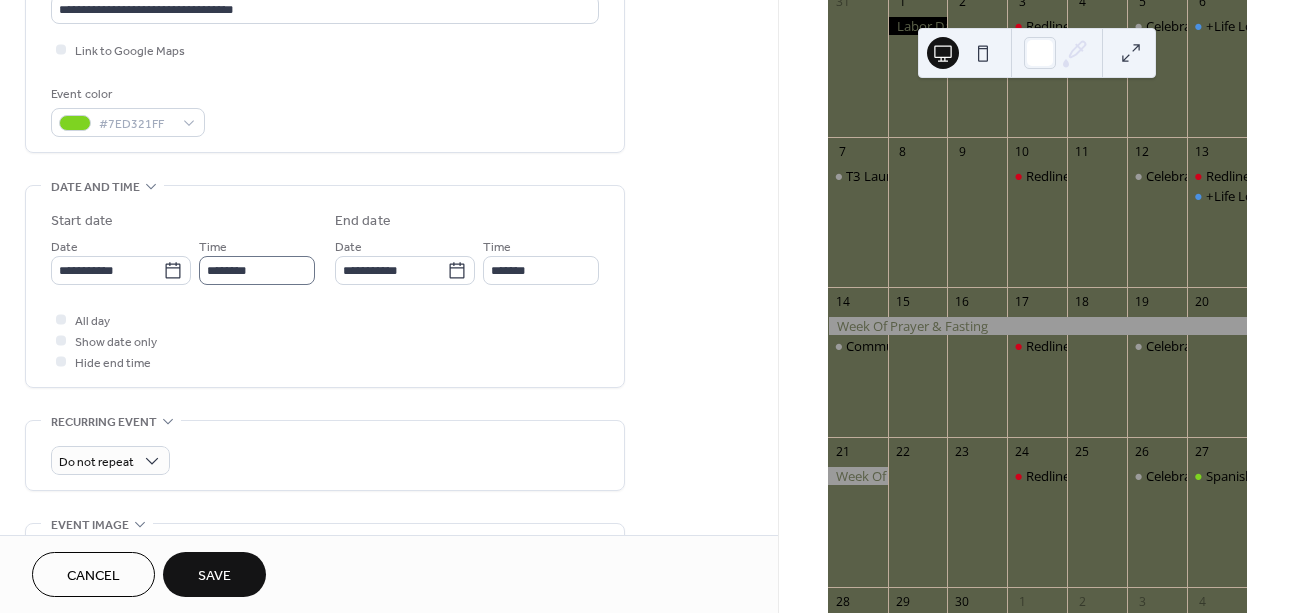 click on "**********" at bounding box center [325, 291] 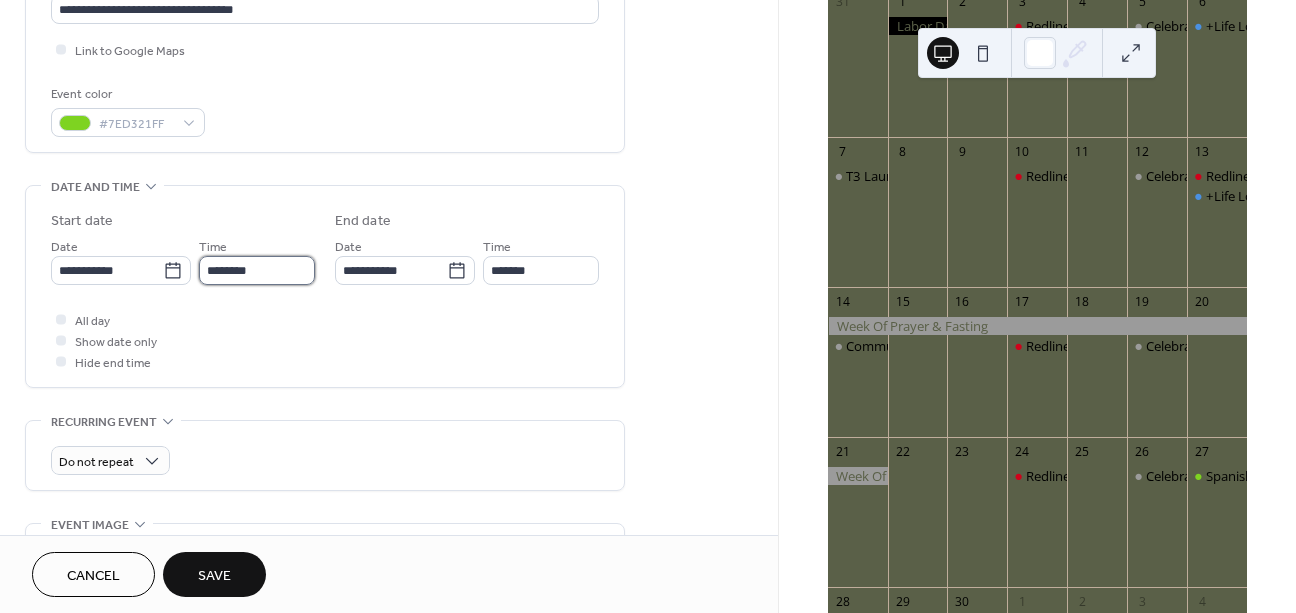 click on "********" at bounding box center (257, 270) 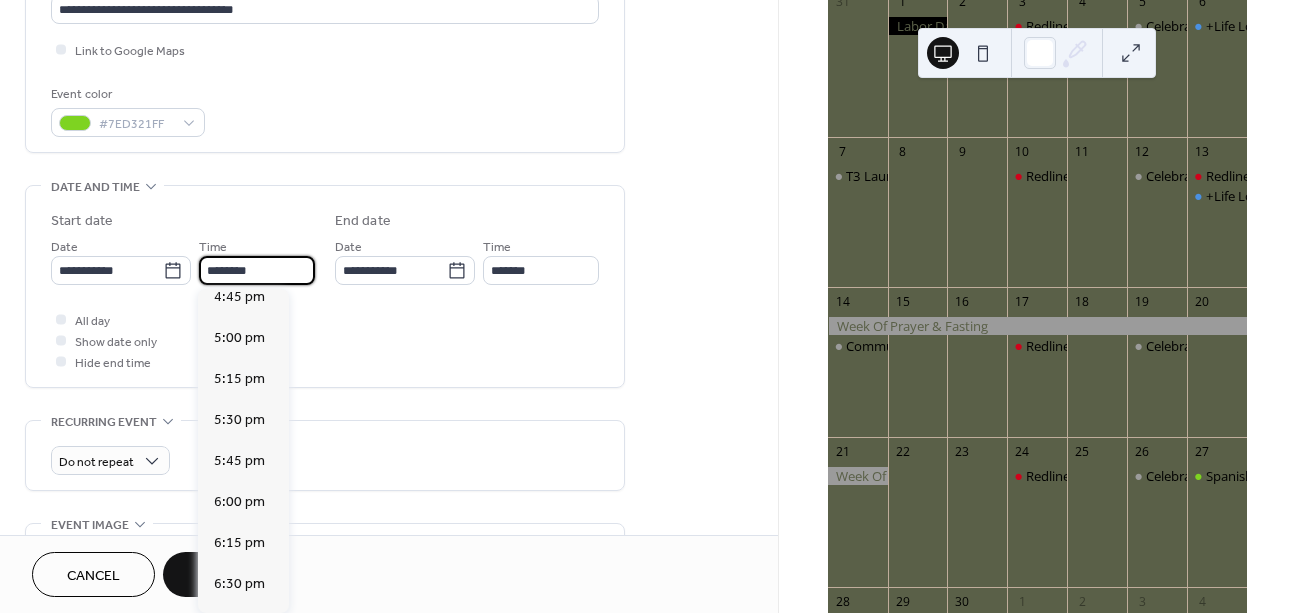scroll, scrollTop: 2812, scrollLeft: 0, axis: vertical 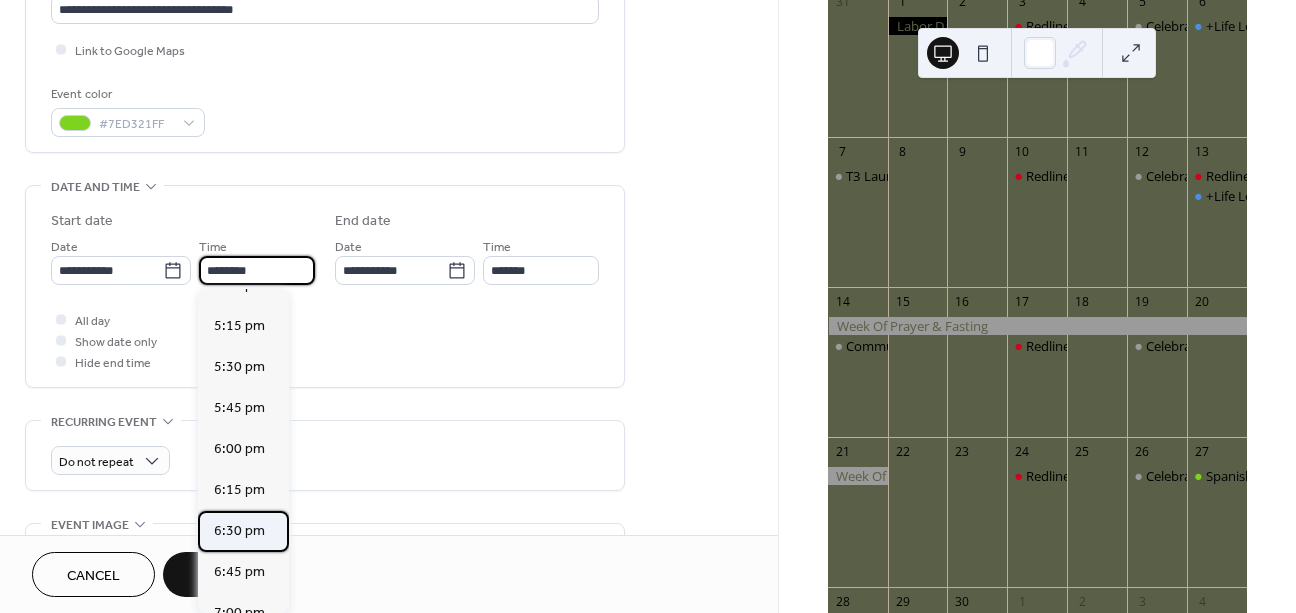 click on "6:30 pm" at bounding box center (239, 531) 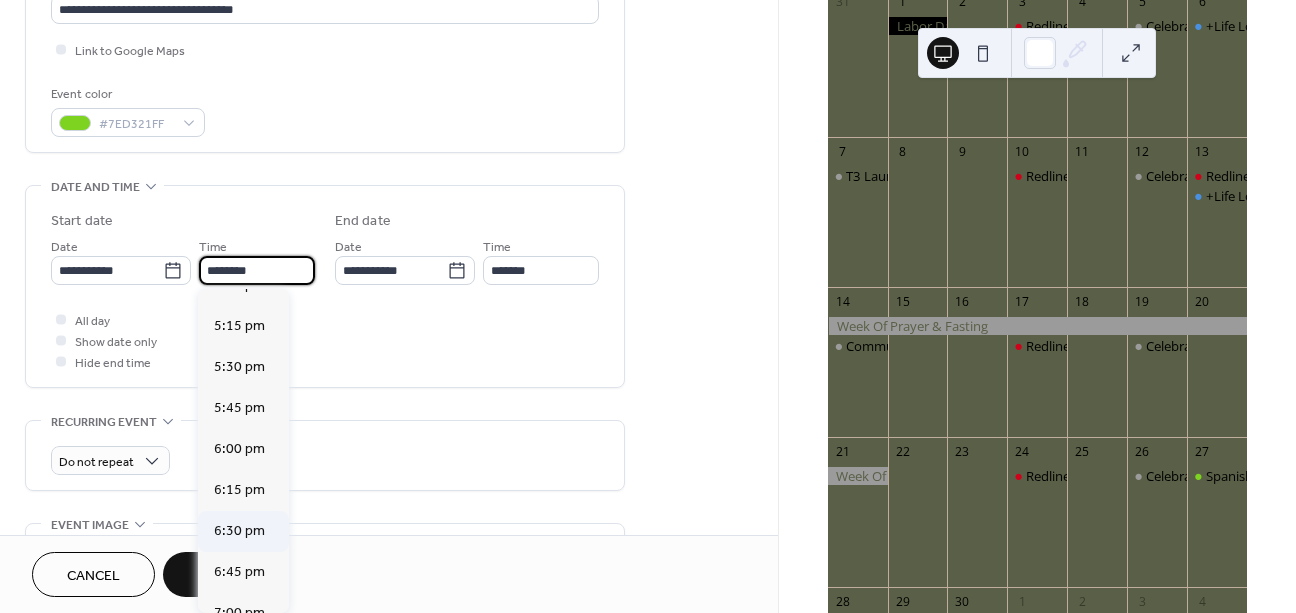 type on "*******" 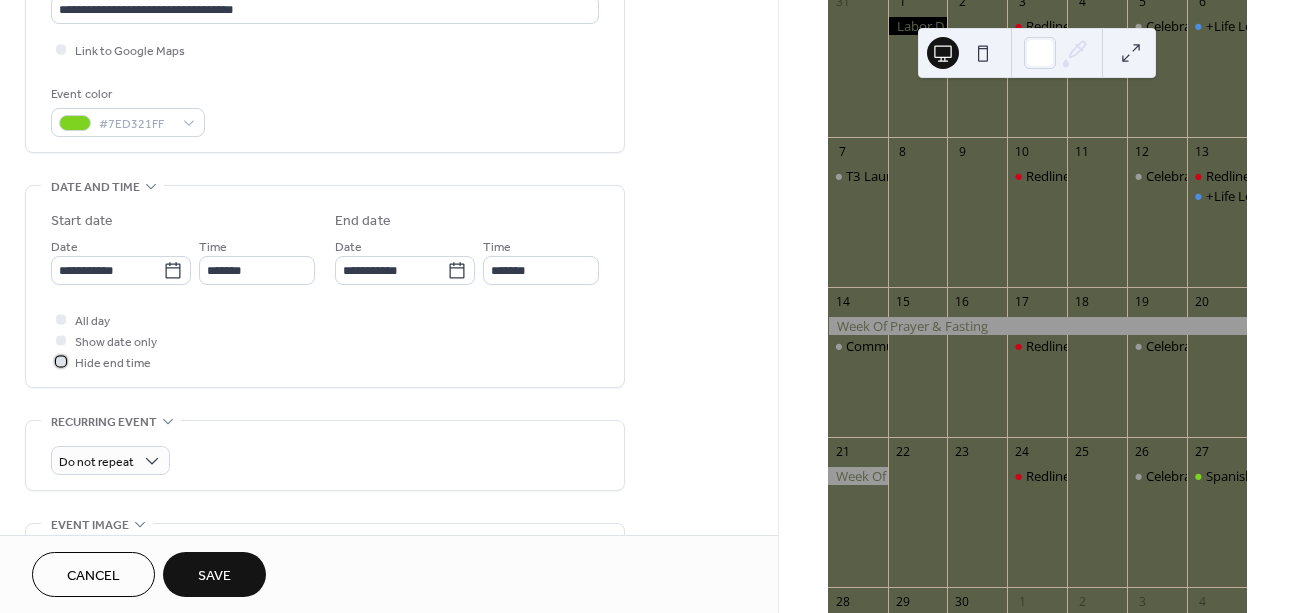 click on "Hide end time" at bounding box center [113, 363] 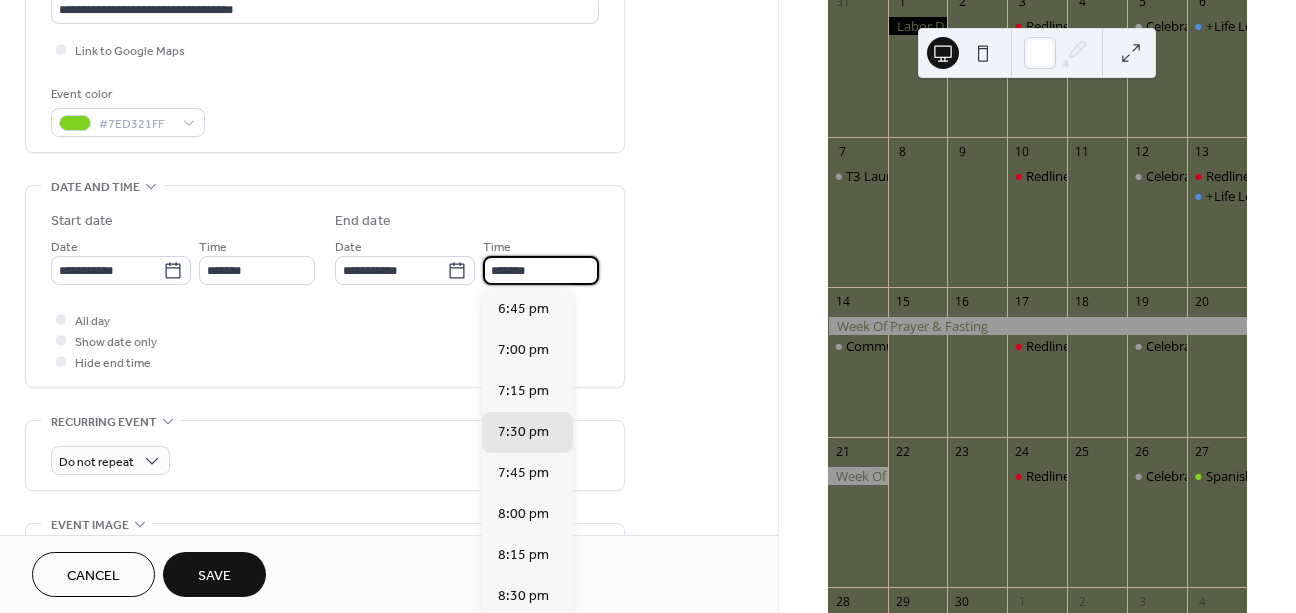 click on "*******" at bounding box center [541, 270] 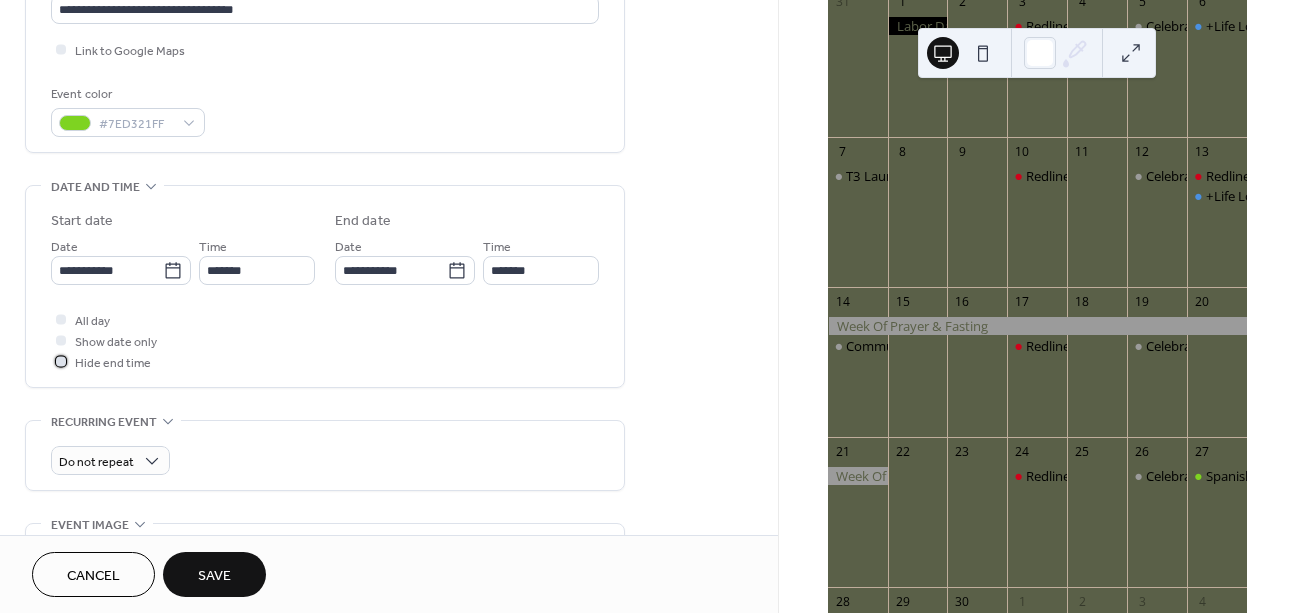 click at bounding box center (61, 361) 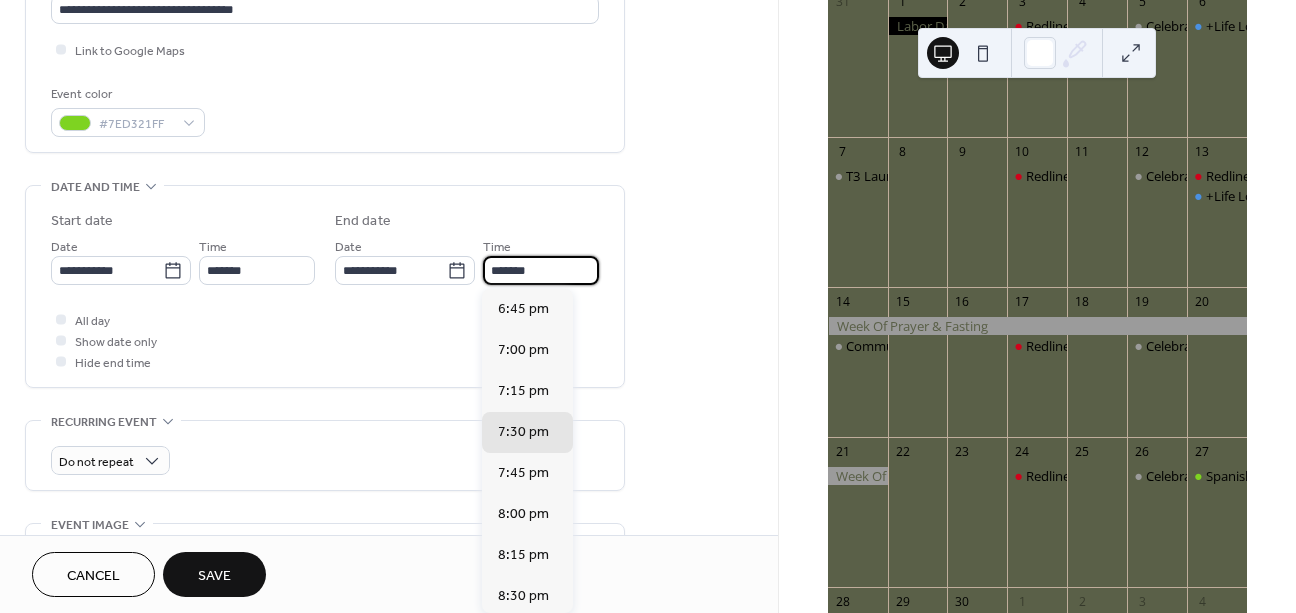 click on "*******" at bounding box center (541, 270) 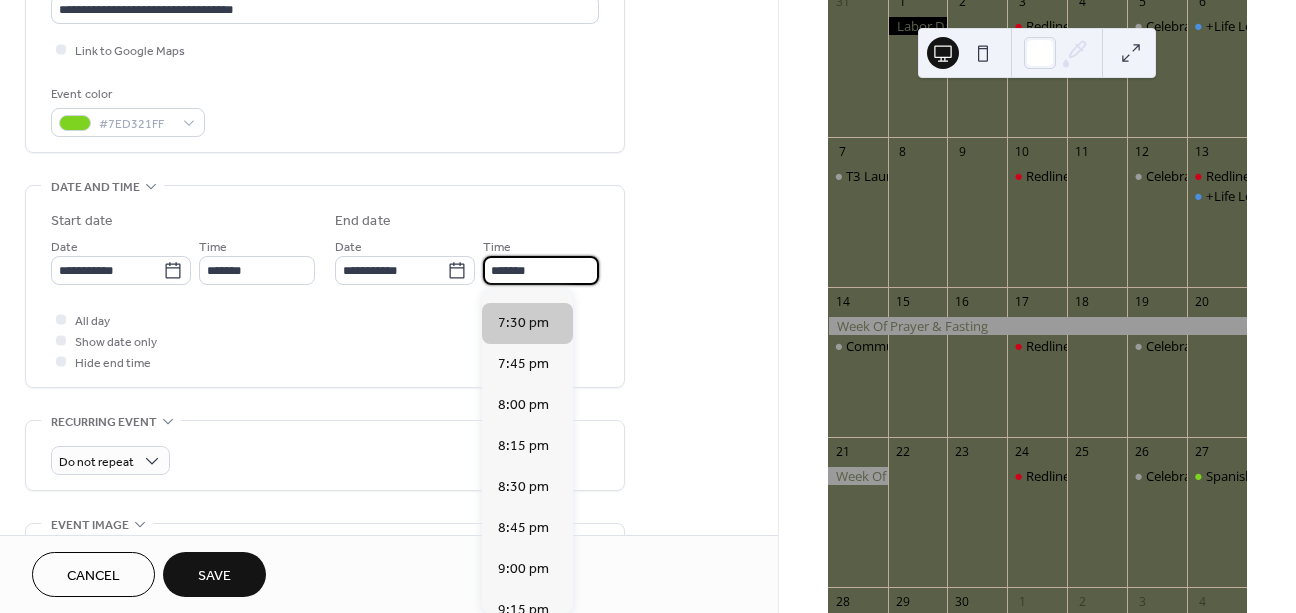scroll, scrollTop: 112, scrollLeft: 0, axis: vertical 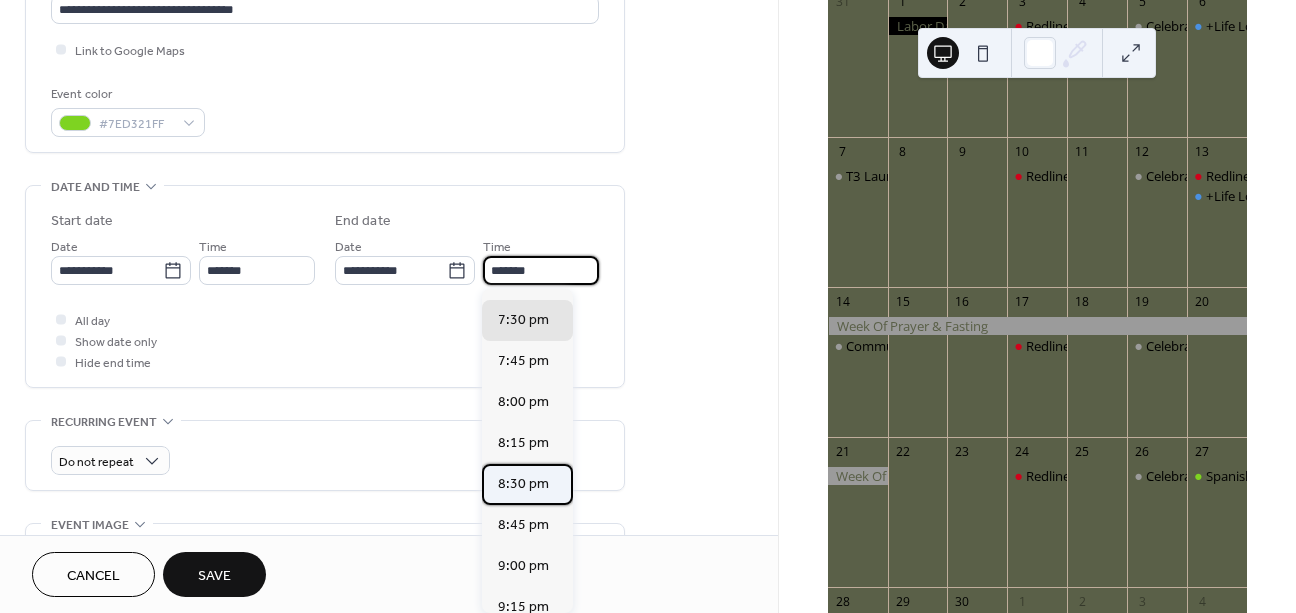 click on "8:30 pm" at bounding box center (523, 484) 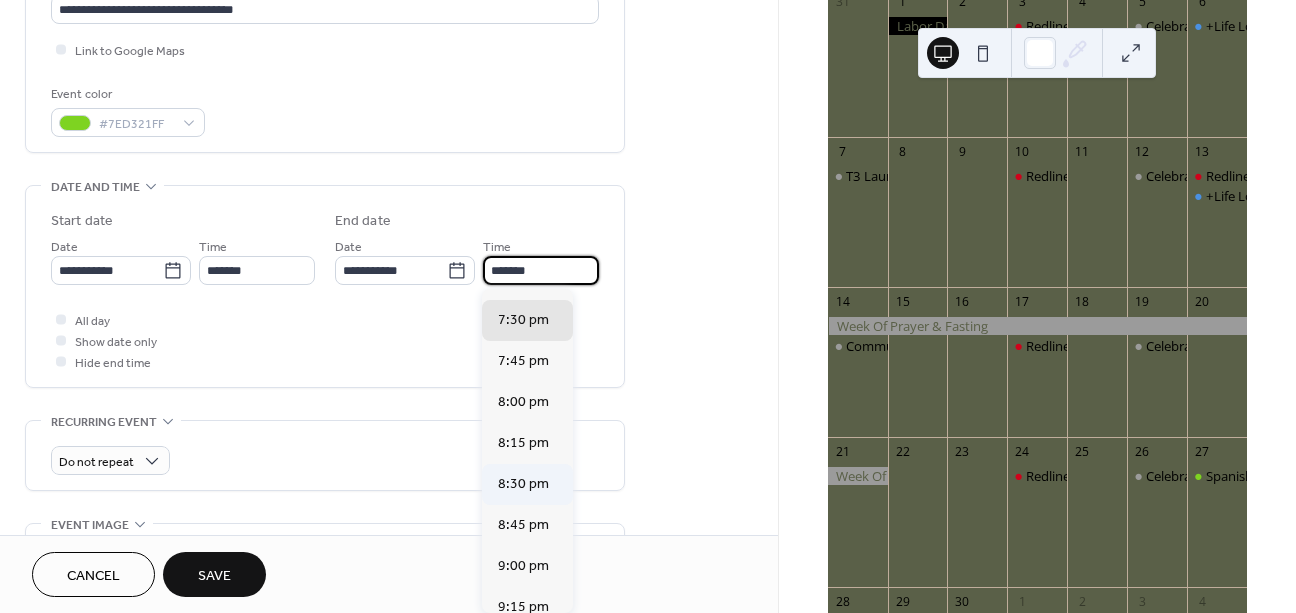 type on "*******" 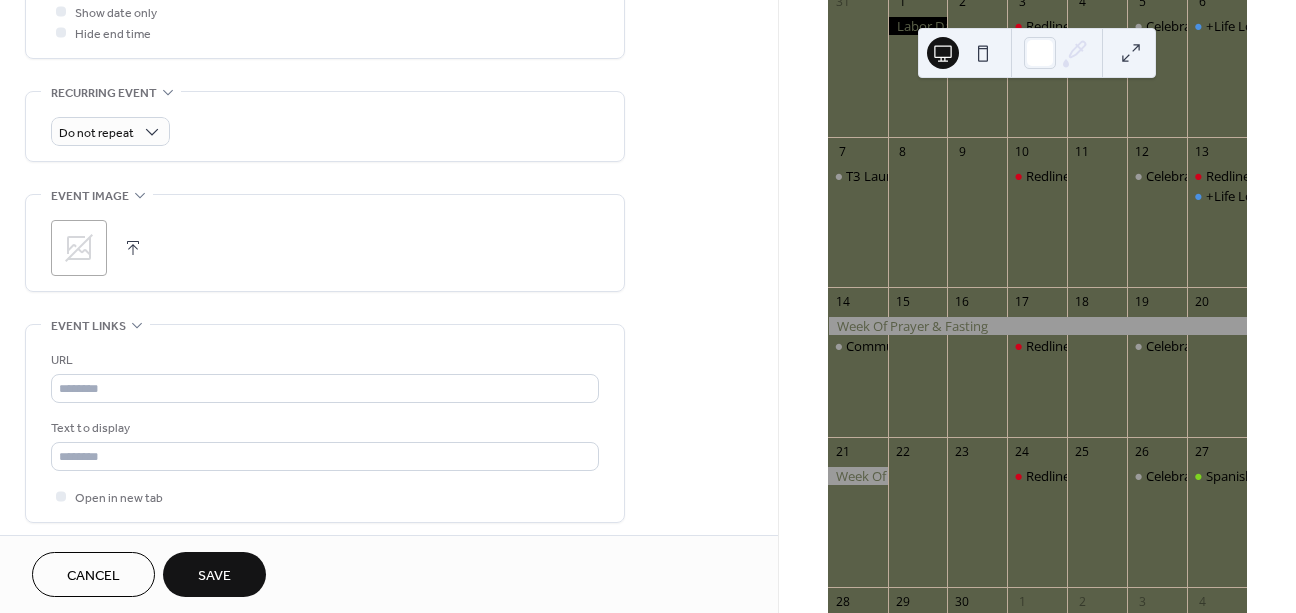 scroll, scrollTop: 866, scrollLeft: 0, axis: vertical 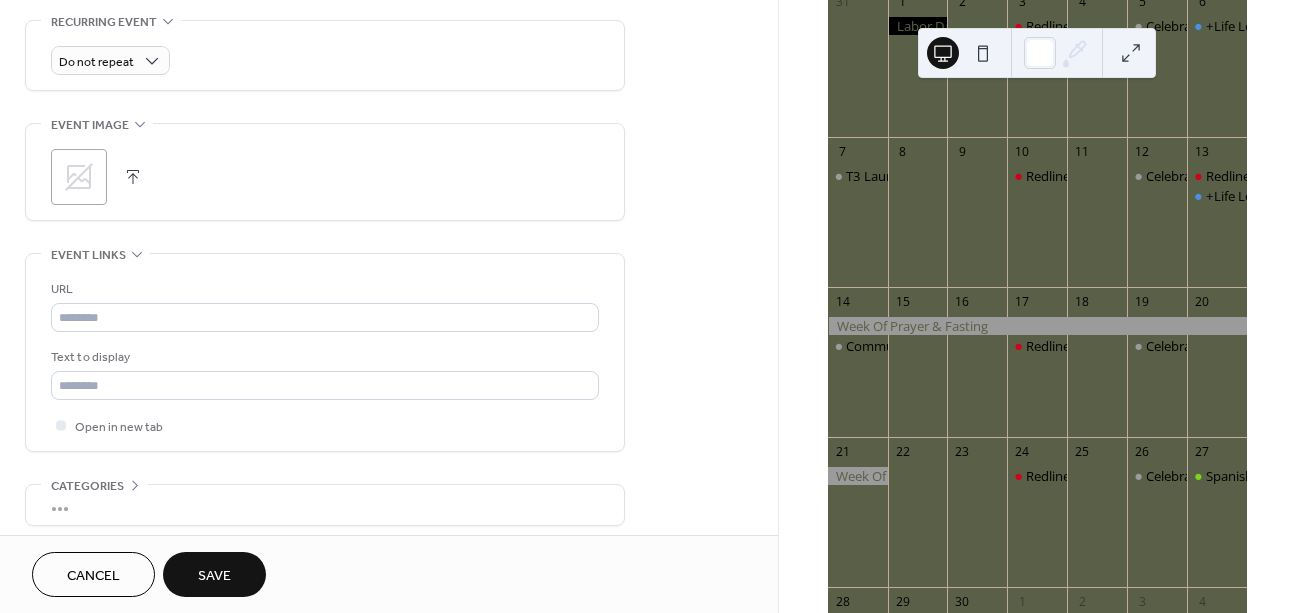 click on "Save" at bounding box center [214, 576] 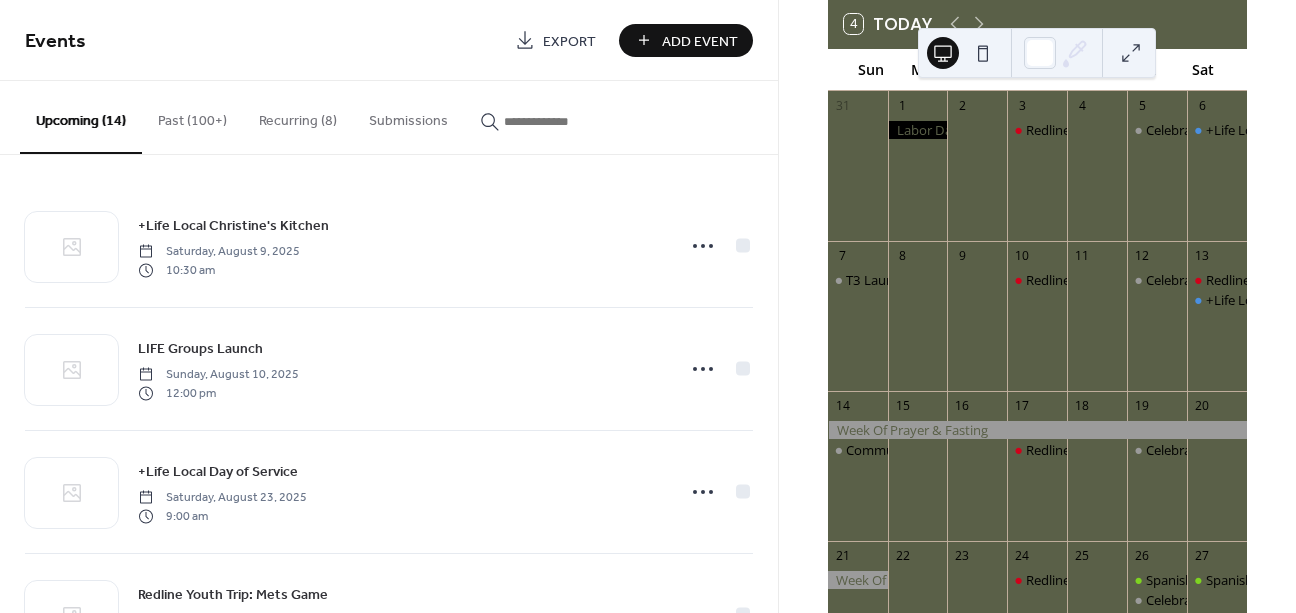 scroll, scrollTop: 0, scrollLeft: 0, axis: both 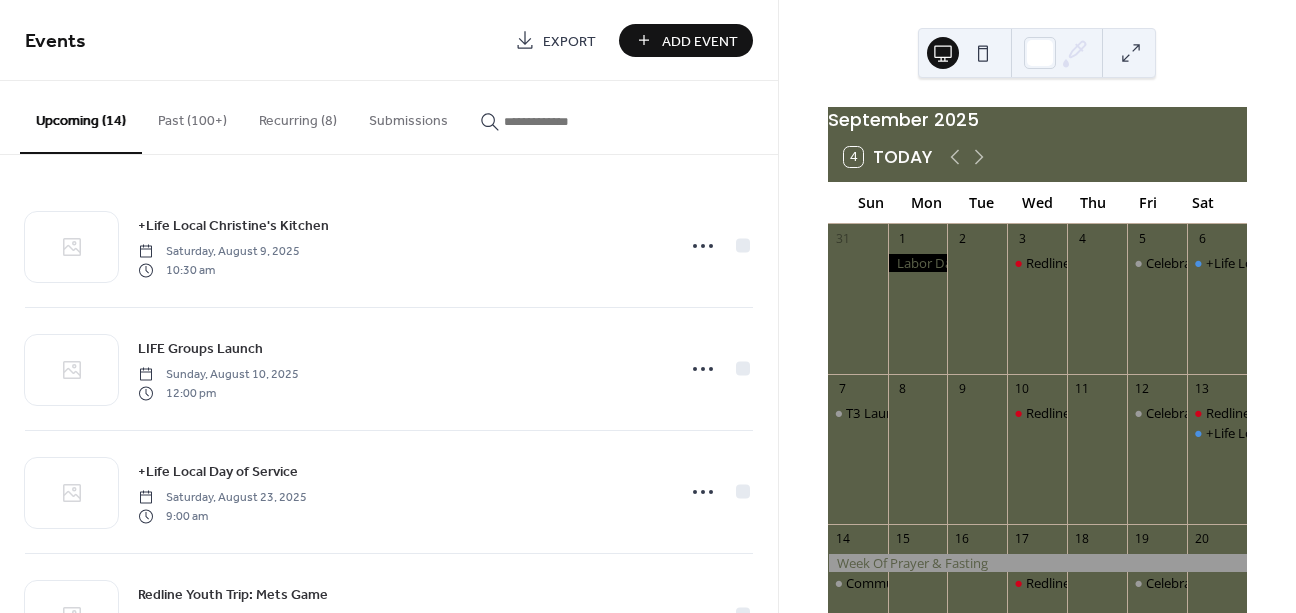 click on "4 Today" at bounding box center (1037, 157) 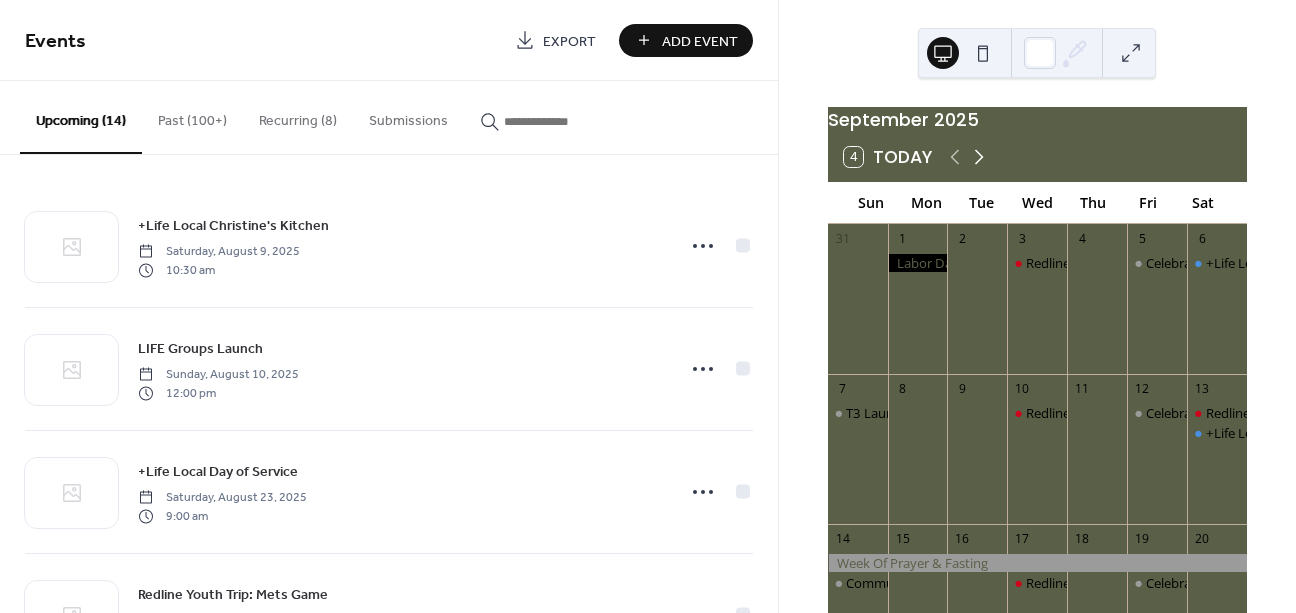 click 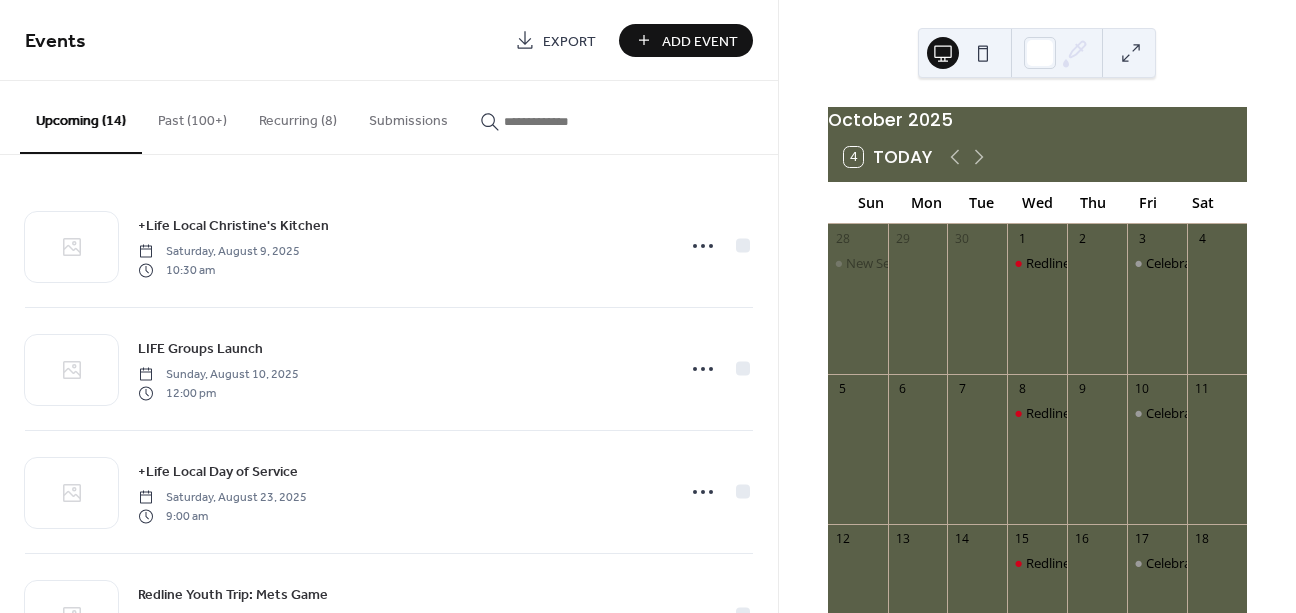 click on "Add Event" at bounding box center (700, 41) 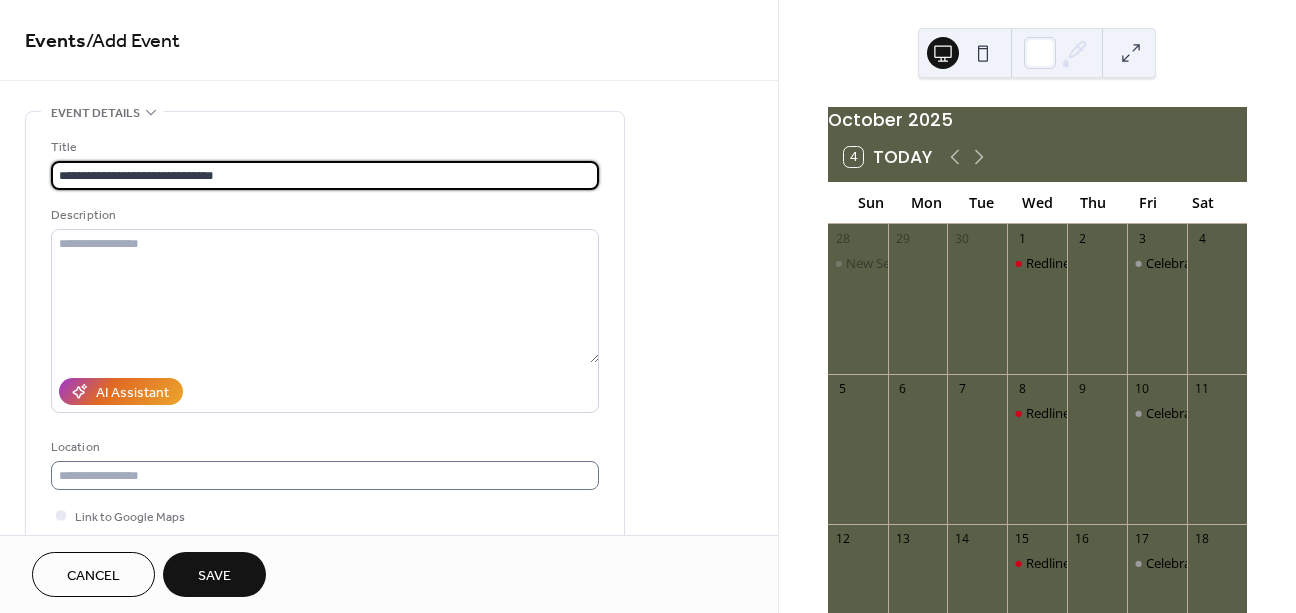 type on "**********" 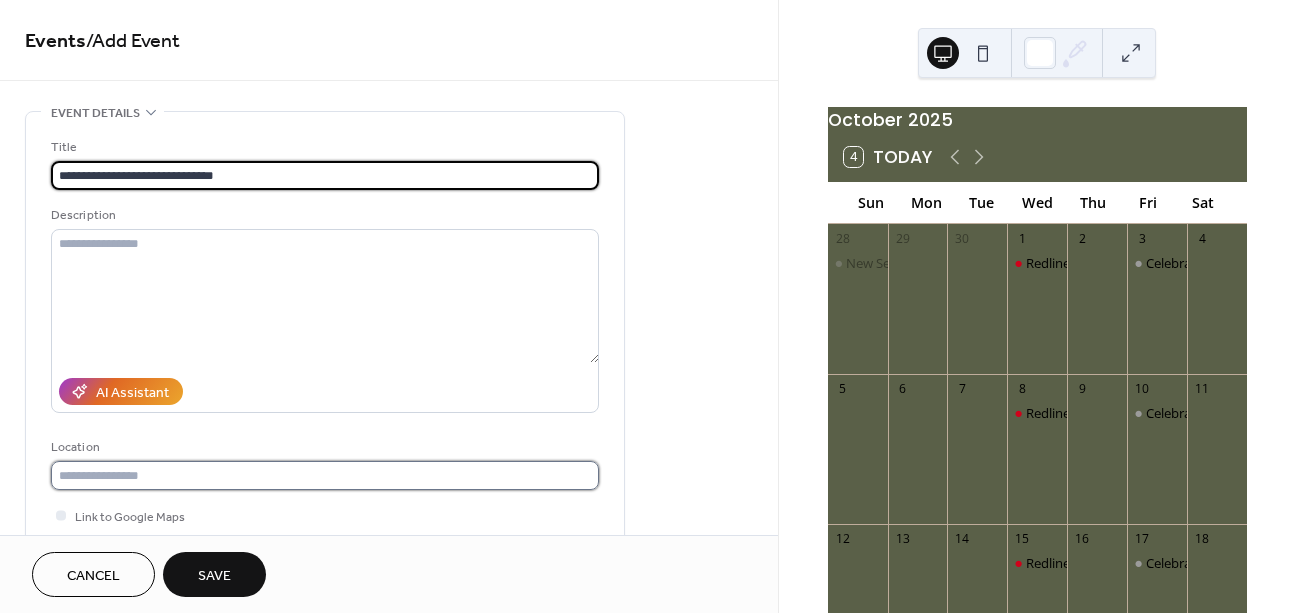 click at bounding box center (325, 475) 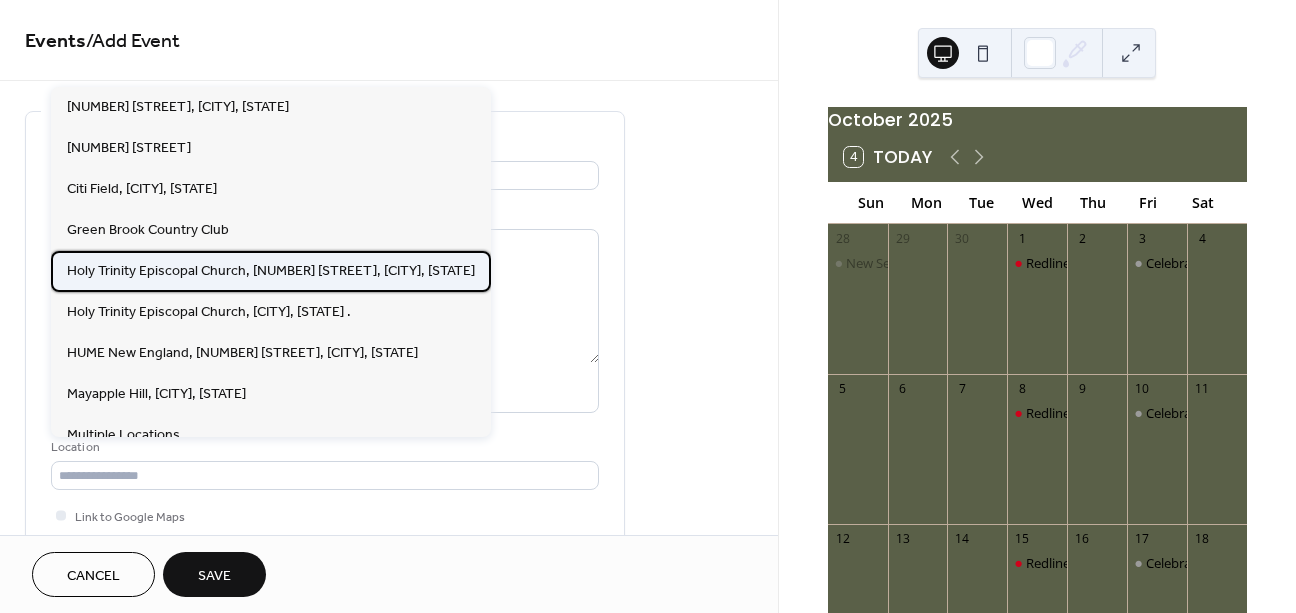 click on "Holy Trinity Episcopal Church, [NUMBER] [STREET], [CITY], [STATE]" at bounding box center (271, 271) 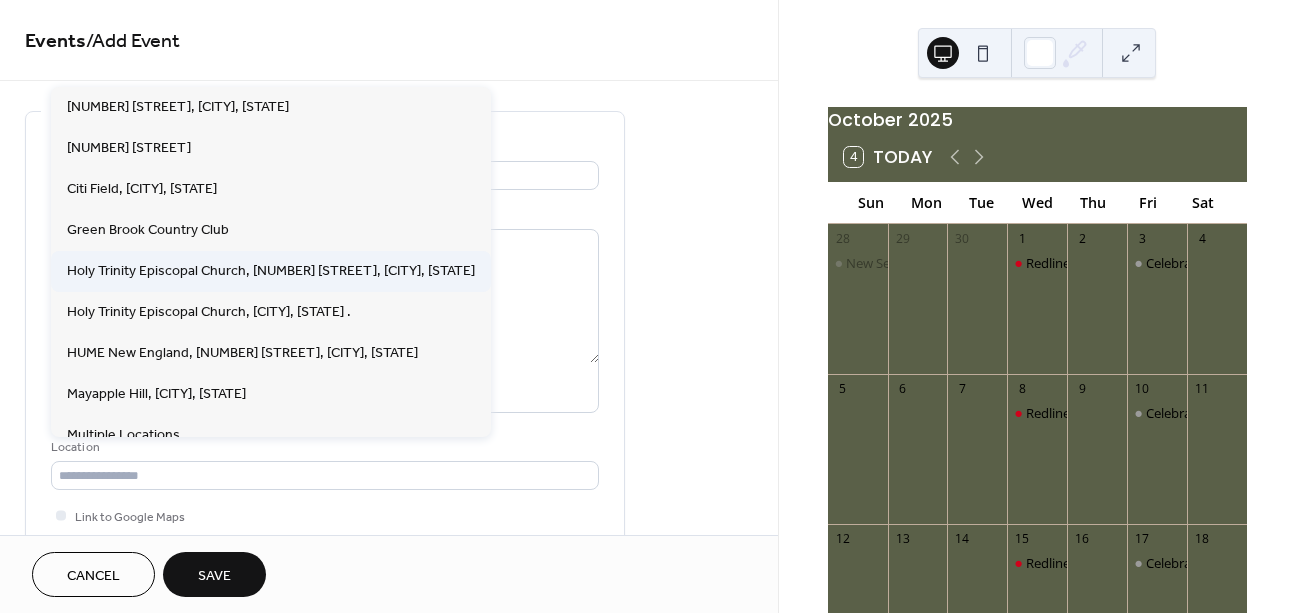 type on "**********" 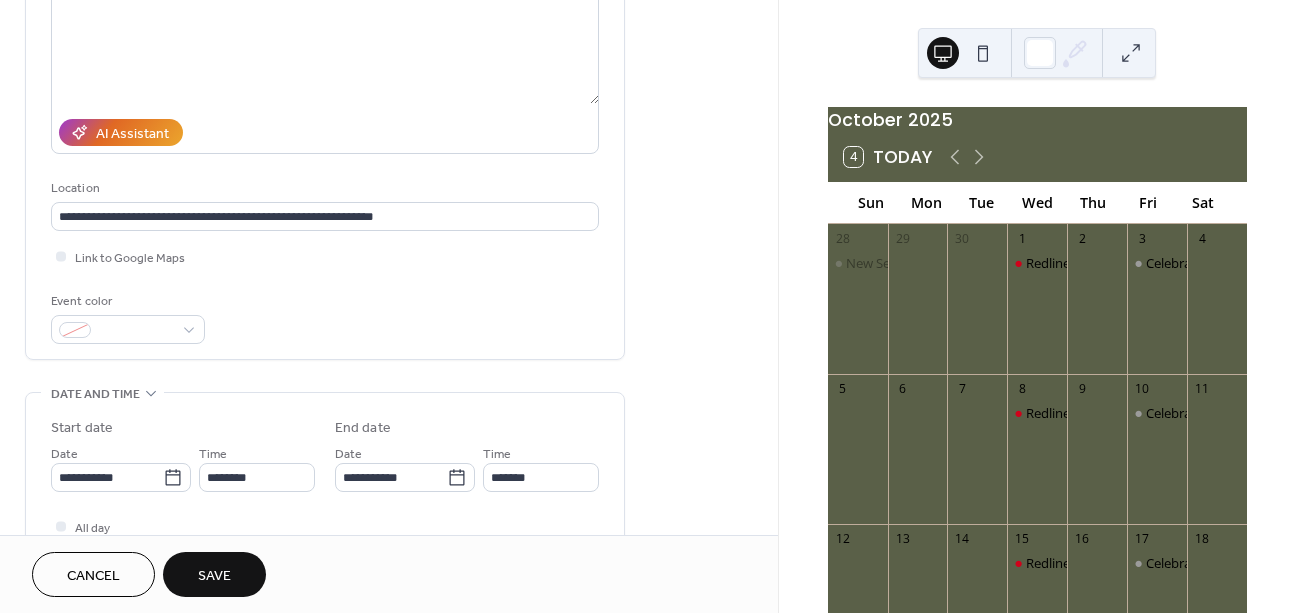 scroll, scrollTop: 270, scrollLeft: 0, axis: vertical 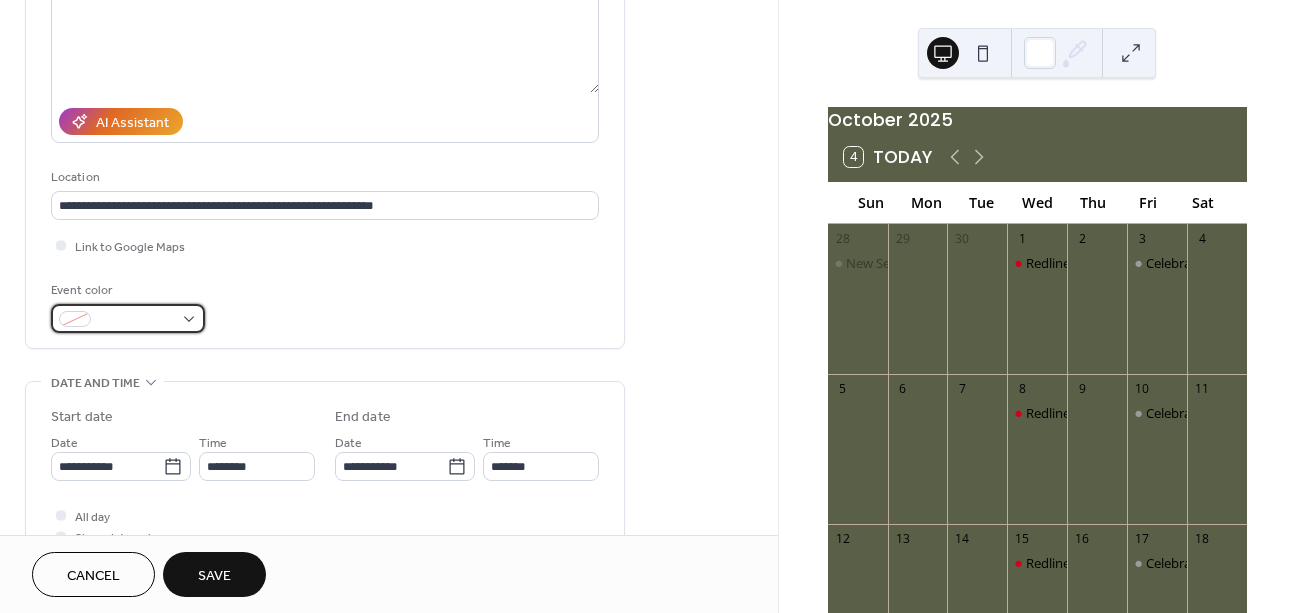 click at bounding box center [136, 320] 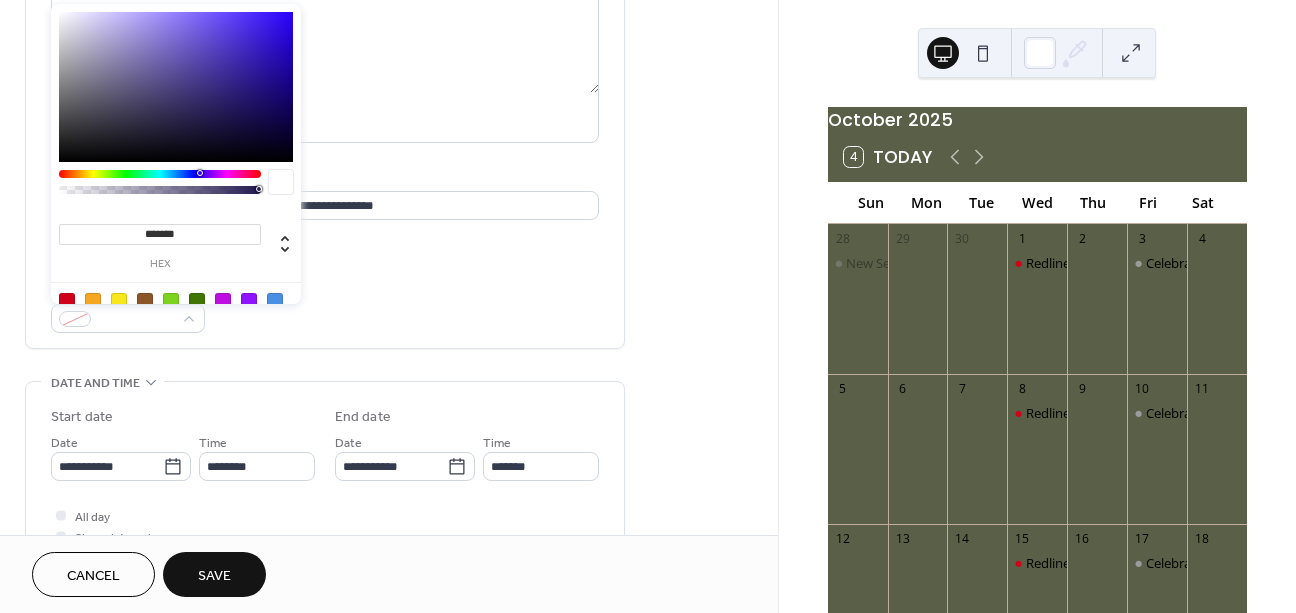 click at bounding box center (275, 301) 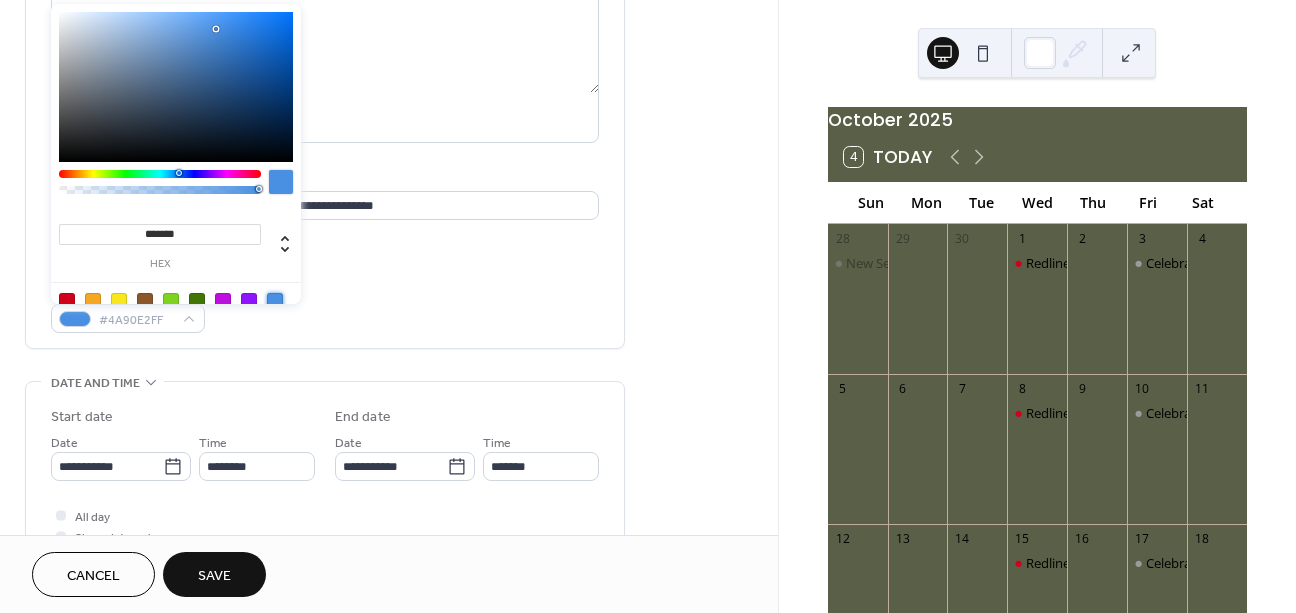 click on "Event color #4A90E2FF" at bounding box center (325, 306) 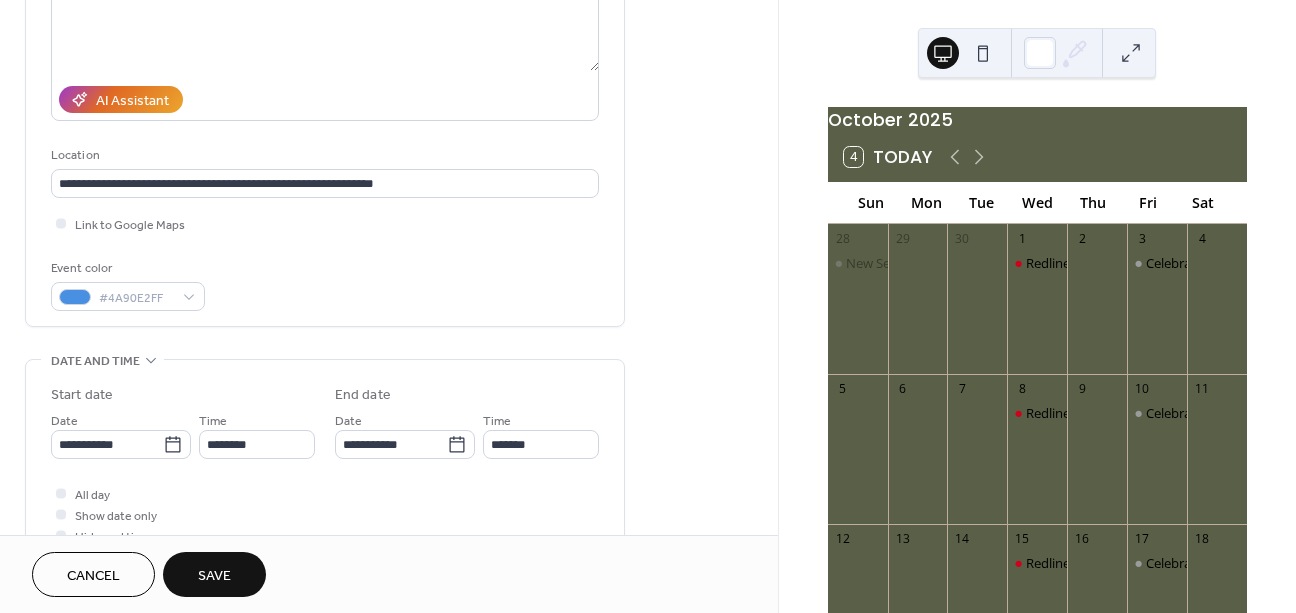 scroll, scrollTop: 295, scrollLeft: 0, axis: vertical 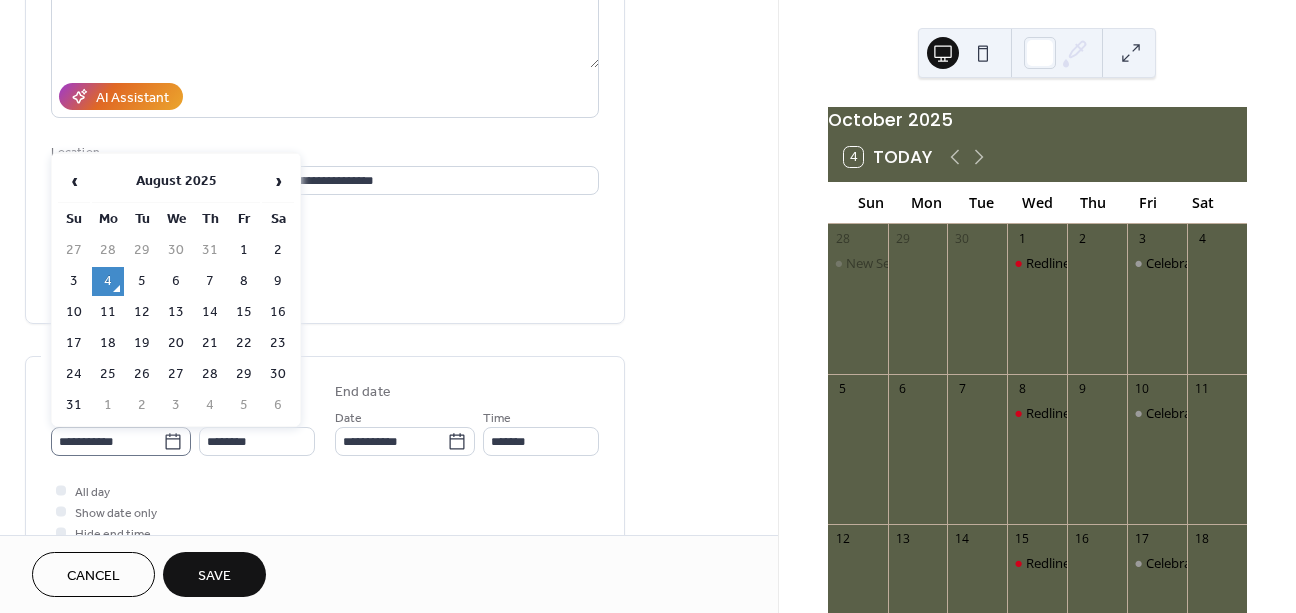 click 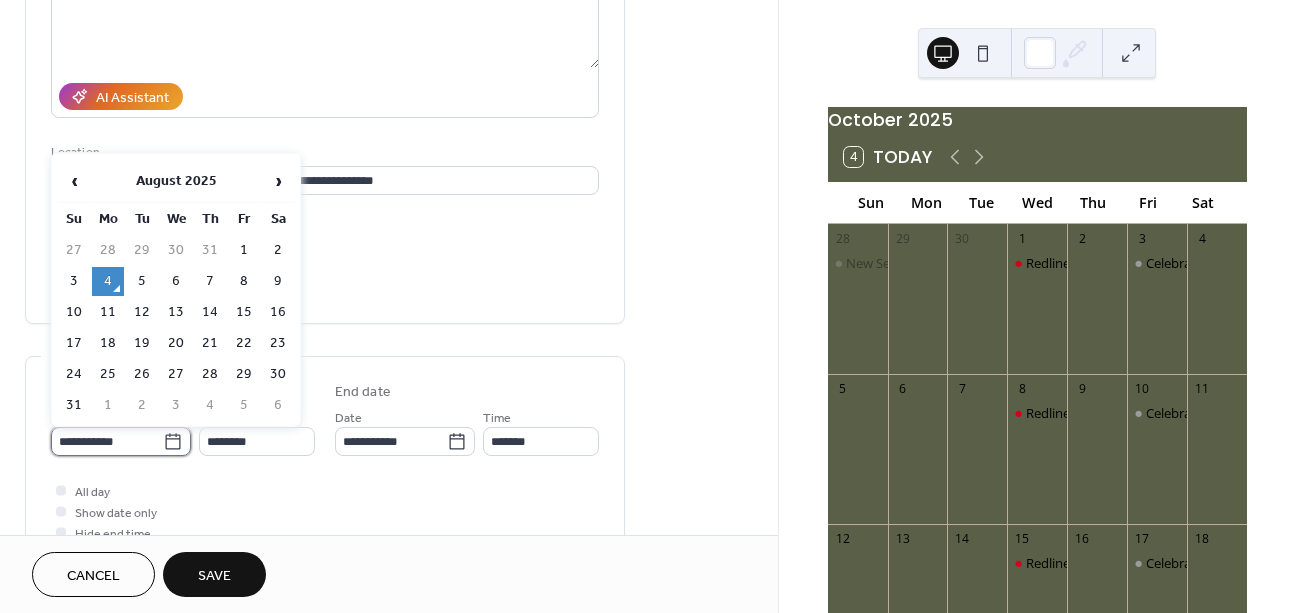 click on "**********" at bounding box center (107, 441) 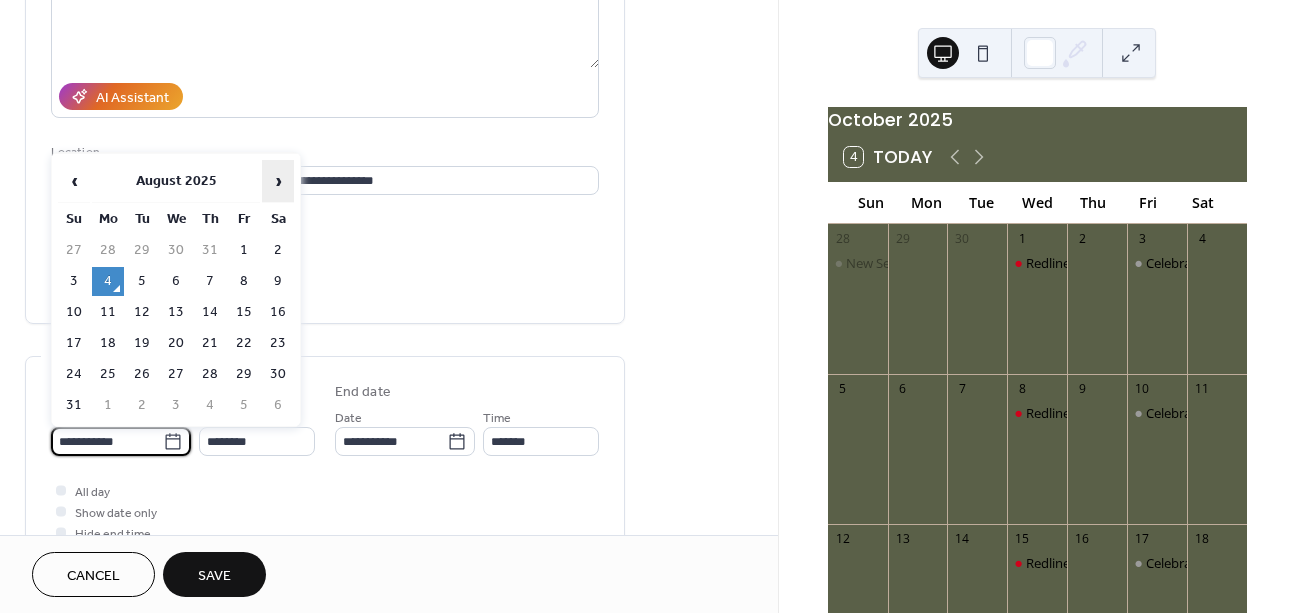 click on "›" at bounding box center [278, 181] 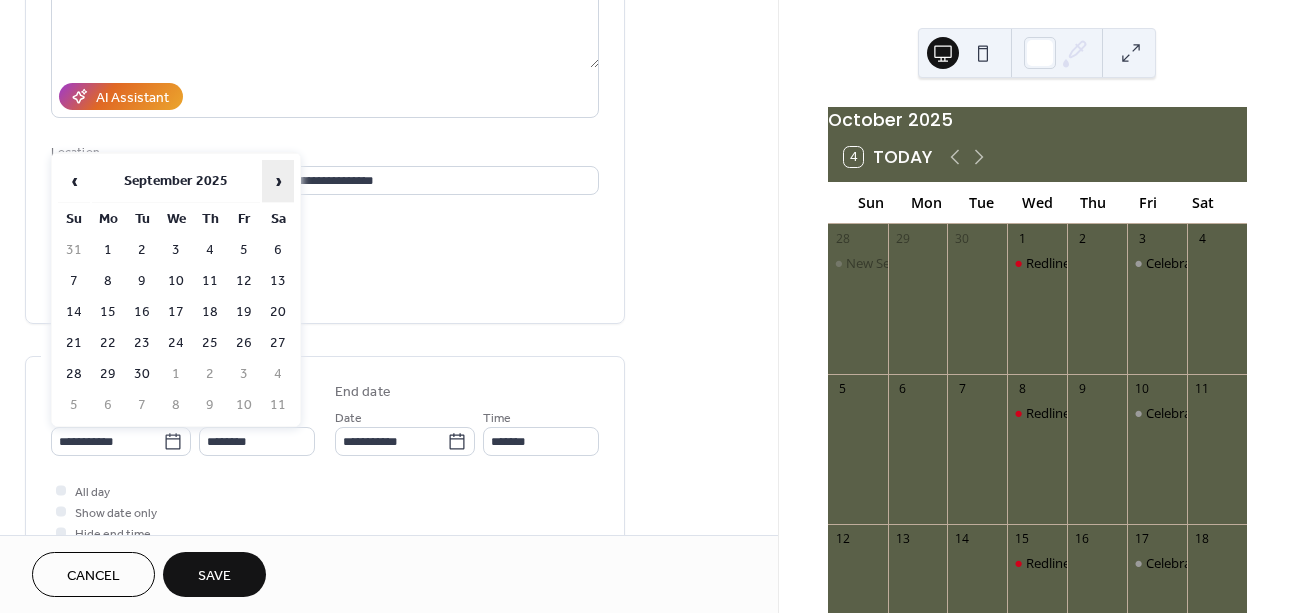 click on "›" at bounding box center (278, 181) 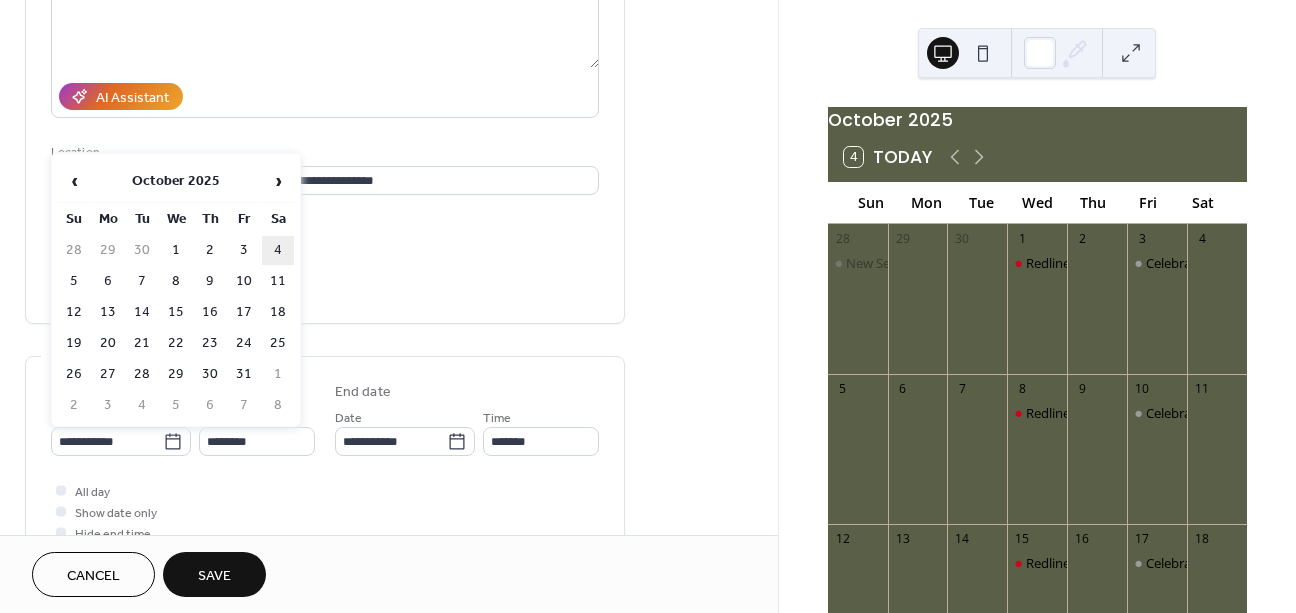 click on "4" at bounding box center (278, 250) 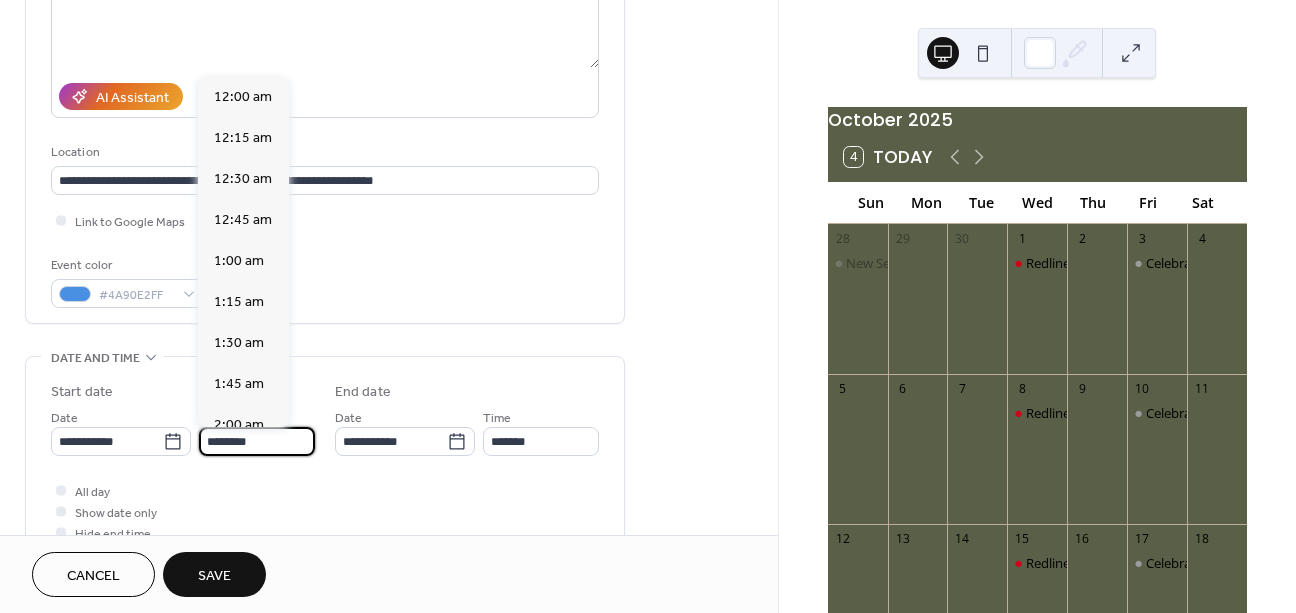 click on "********" at bounding box center [257, 441] 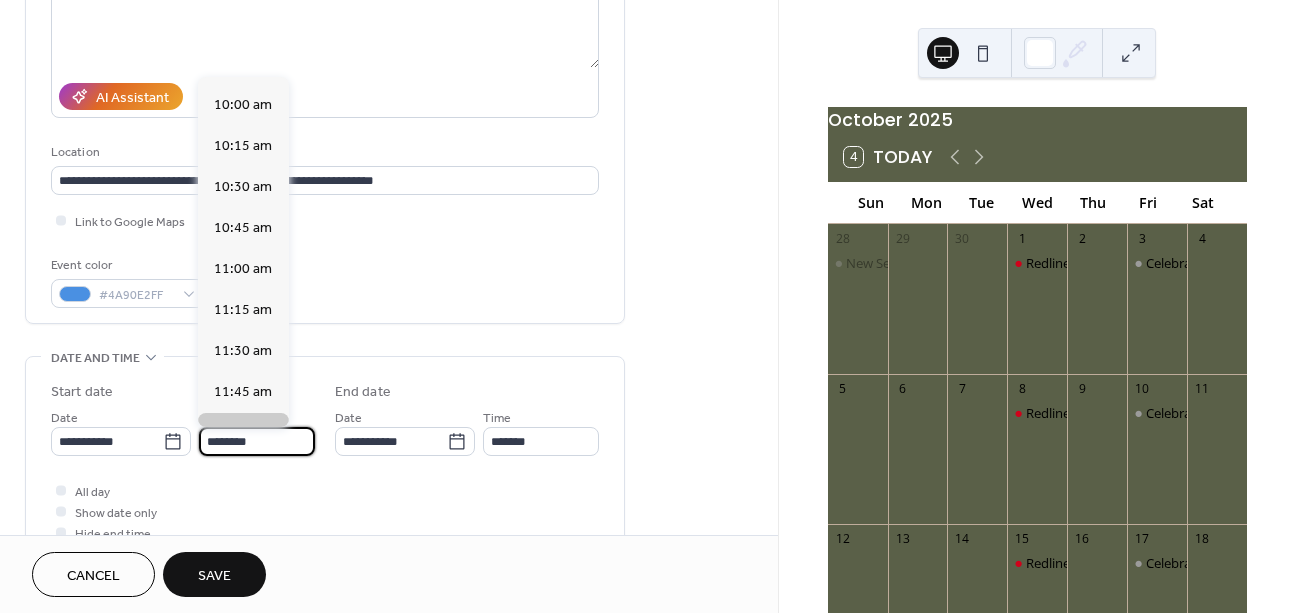 scroll, scrollTop: 1620, scrollLeft: 0, axis: vertical 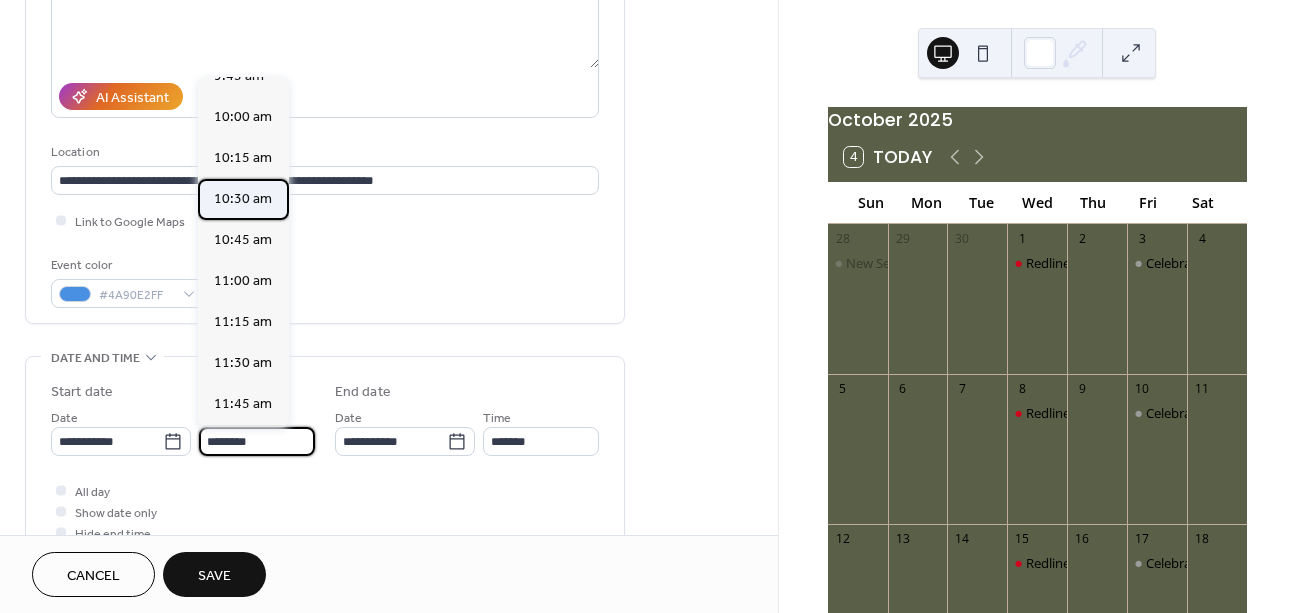 click on "10:30 am" at bounding box center (243, 199) 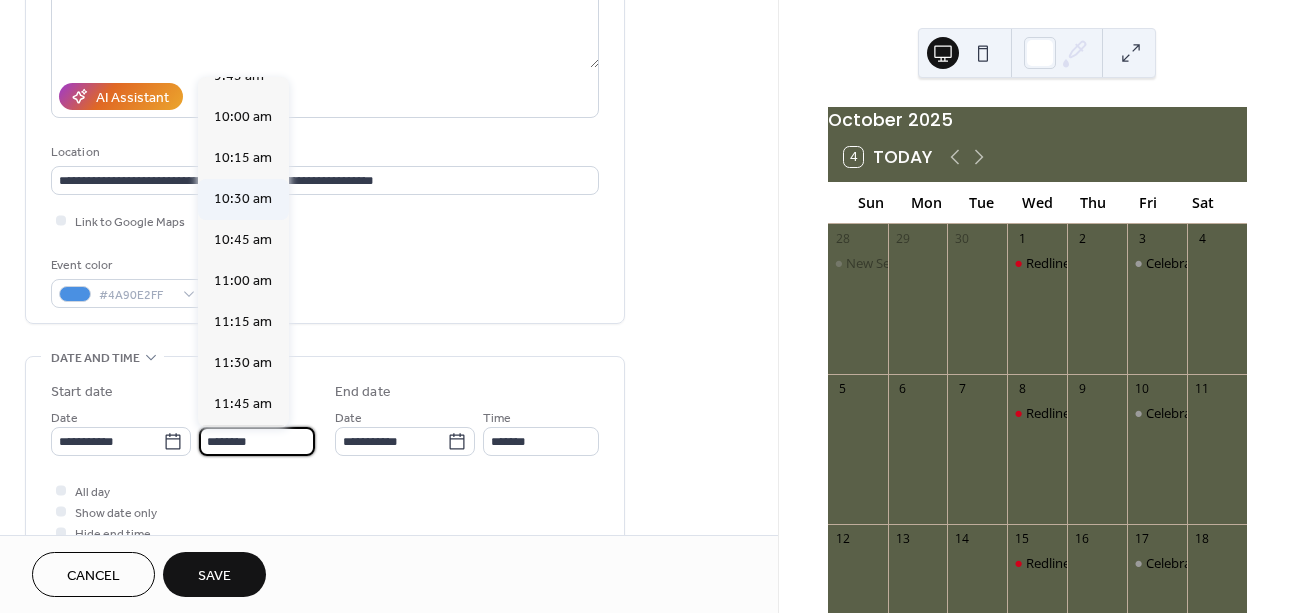 type on "********" 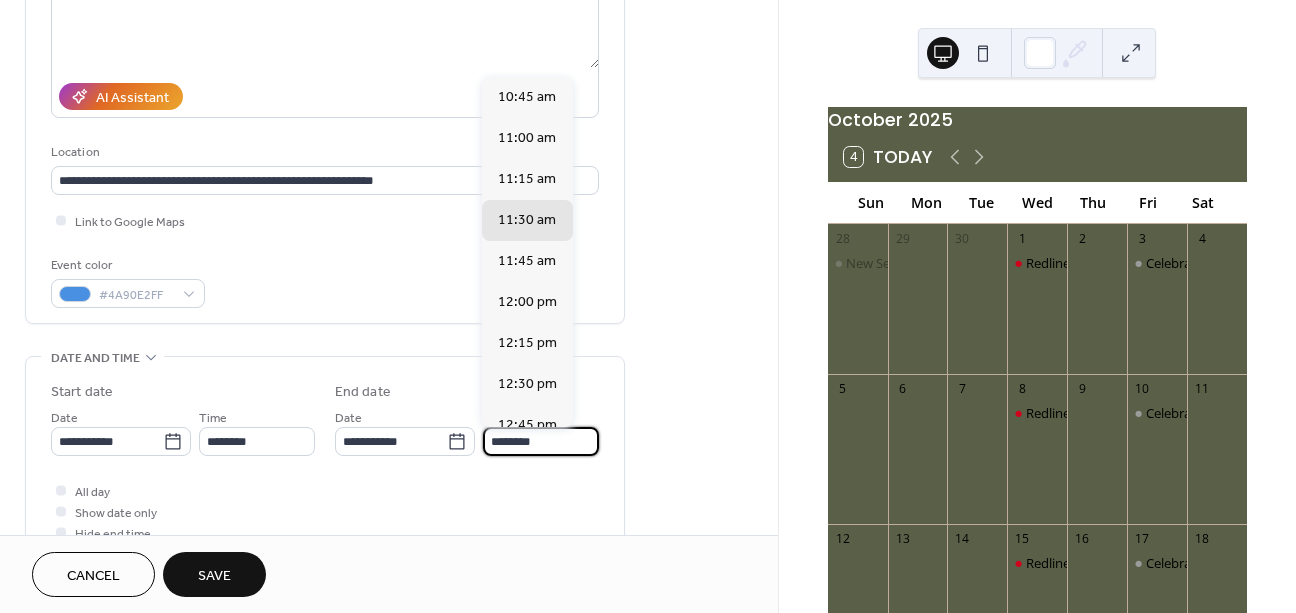 click on "********" at bounding box center (541, 441) 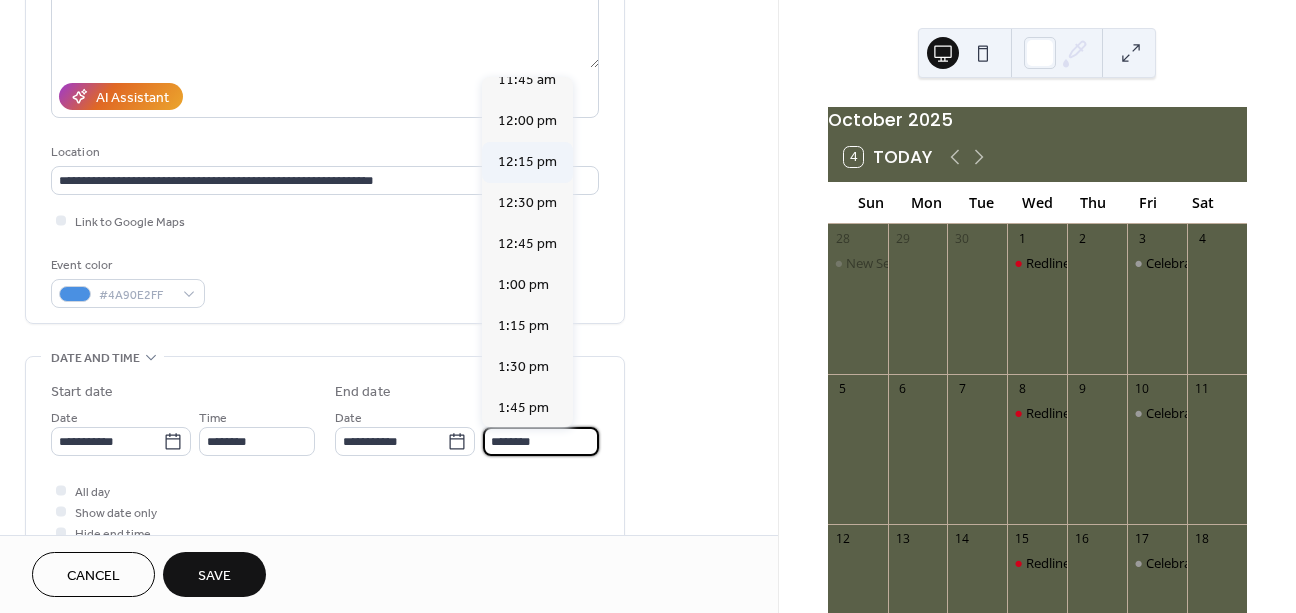 scroll, scrollTop: 342, scrollLeft: 0, axis: vertical 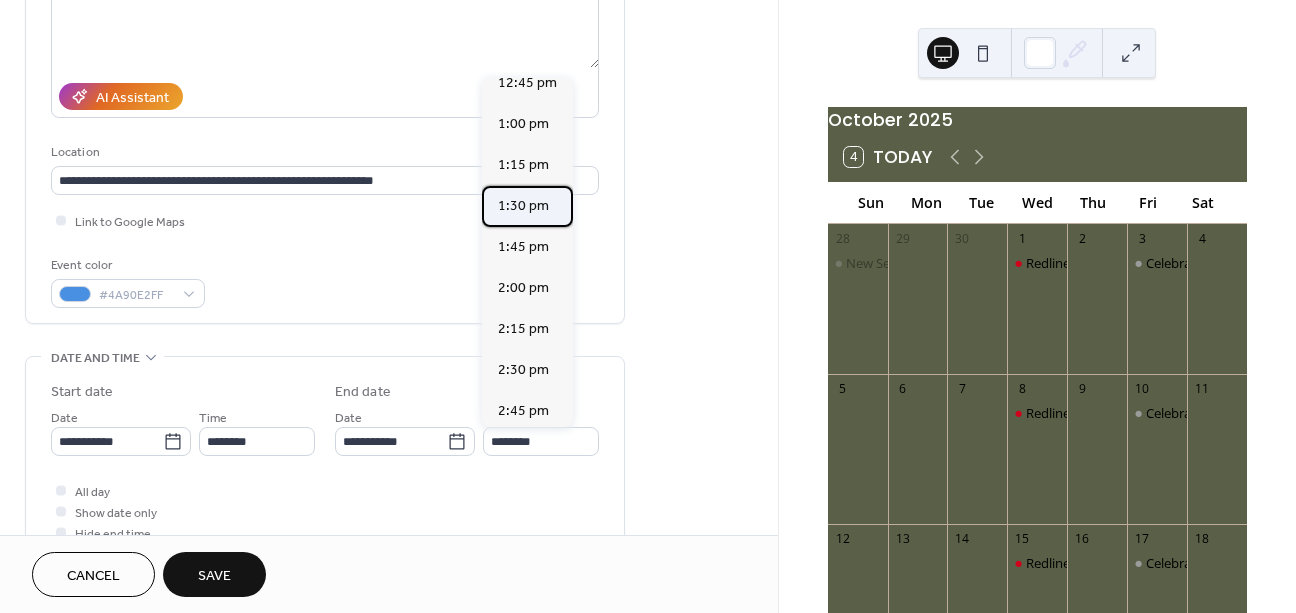 click on "1:30 pm" at bounding box center [523, 206] 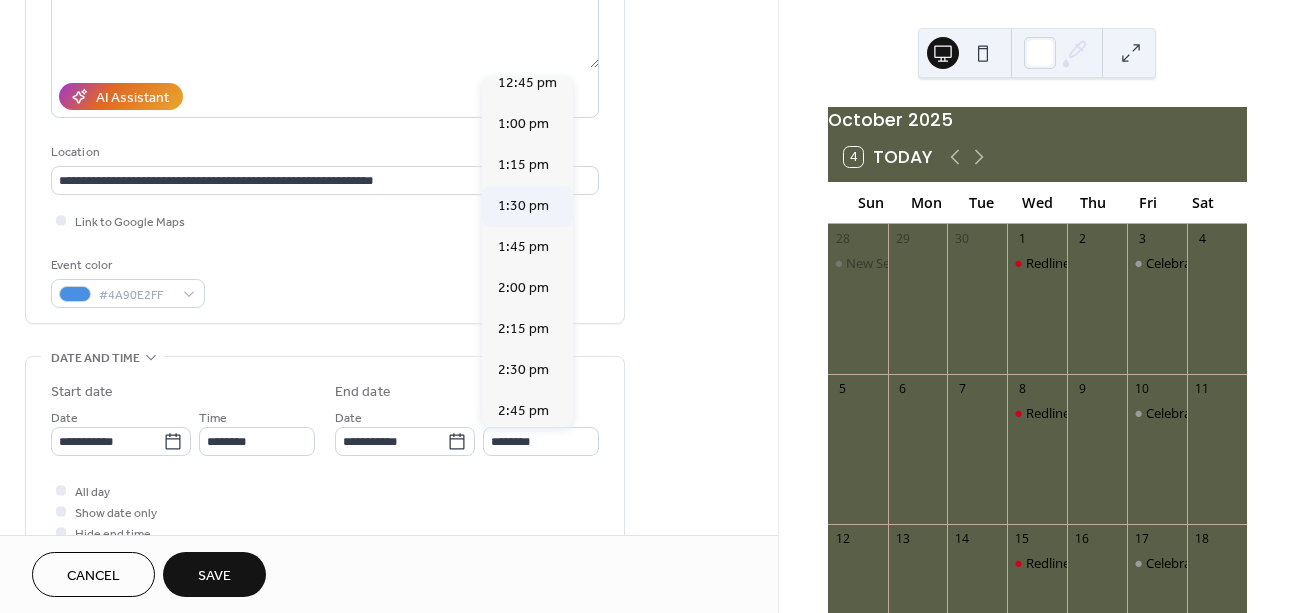type on "*******" 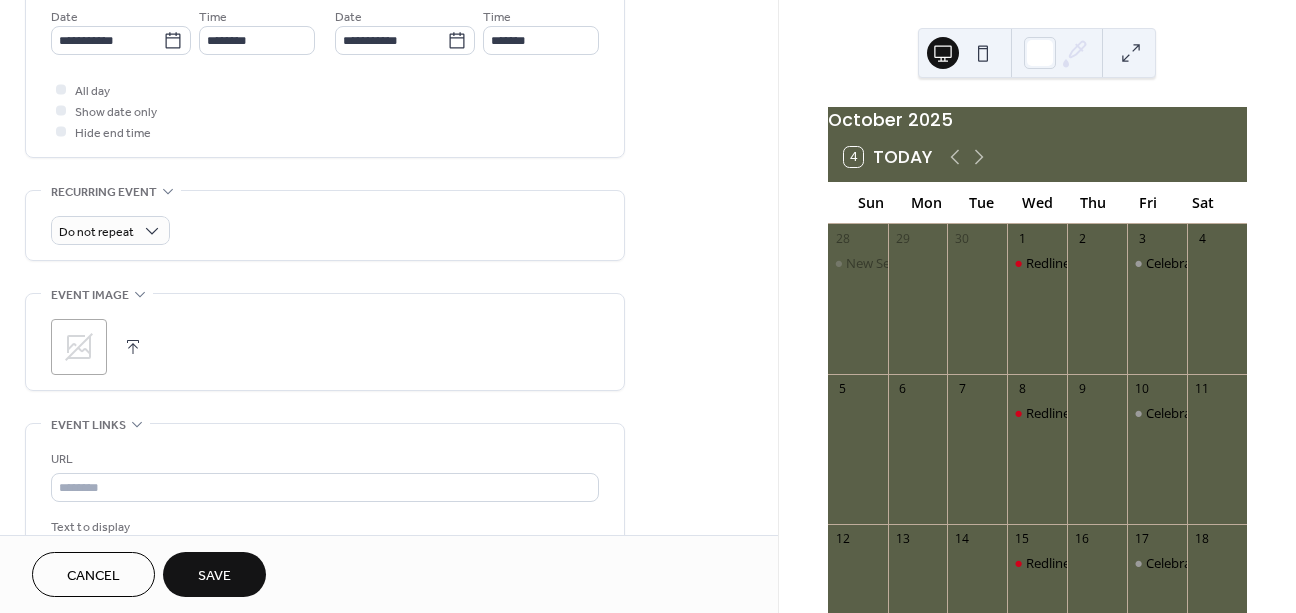 scroll, scrollTop: 694, scrollLeft: 0, axis: vertical 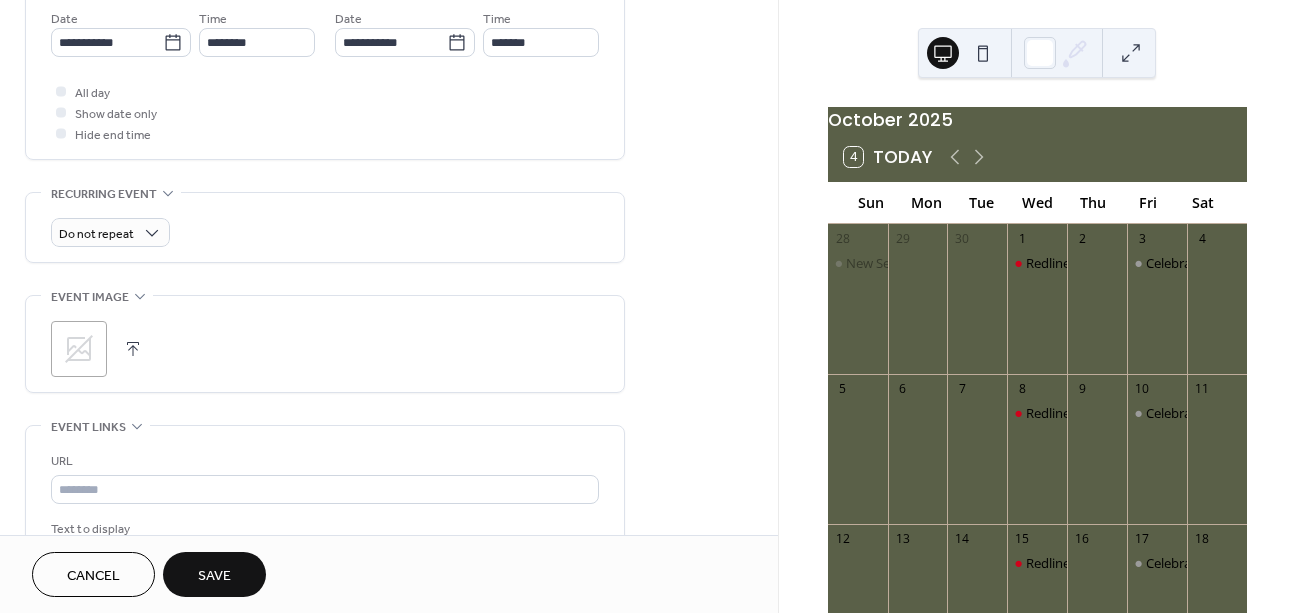 click on "Save" at bounding box center (214, 576) 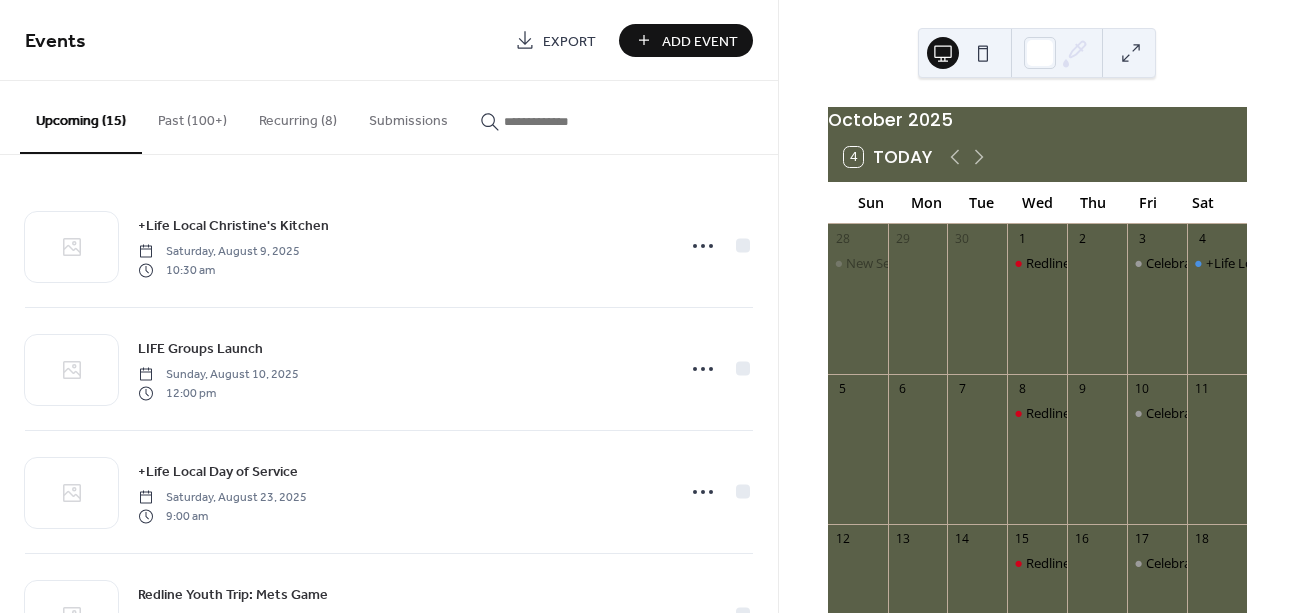 click on "Add Event" at bounding box center [700, 41] 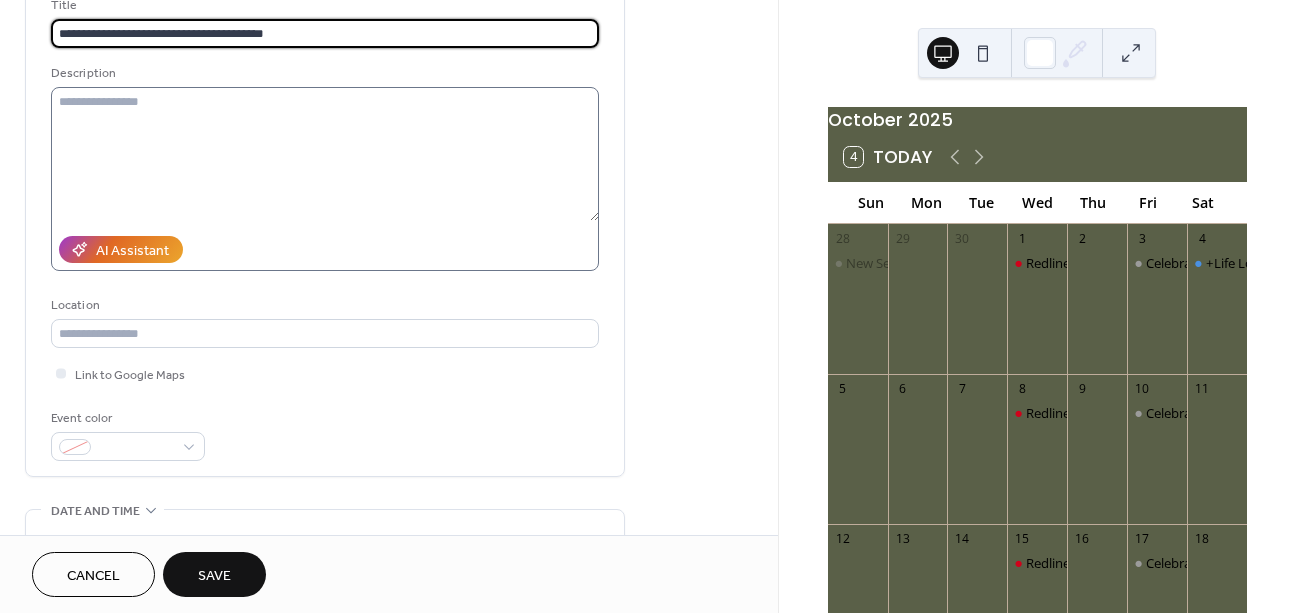scroll, scrollTop: 148, scrollLeft: 0, axis: vertical 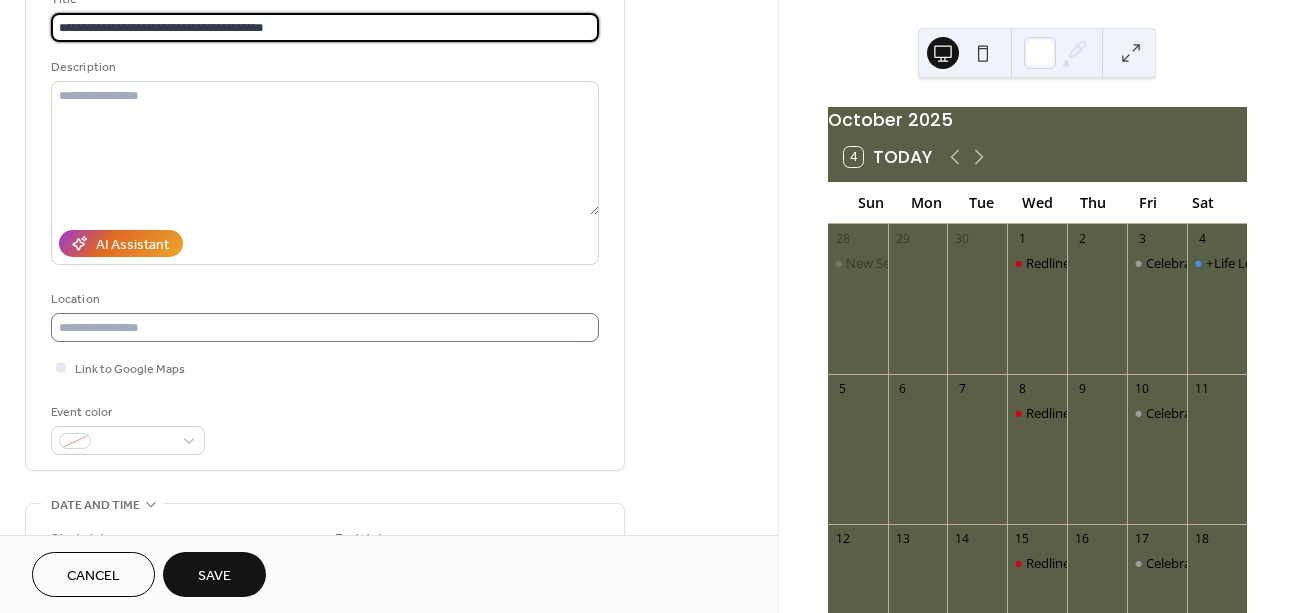 type on "**********" 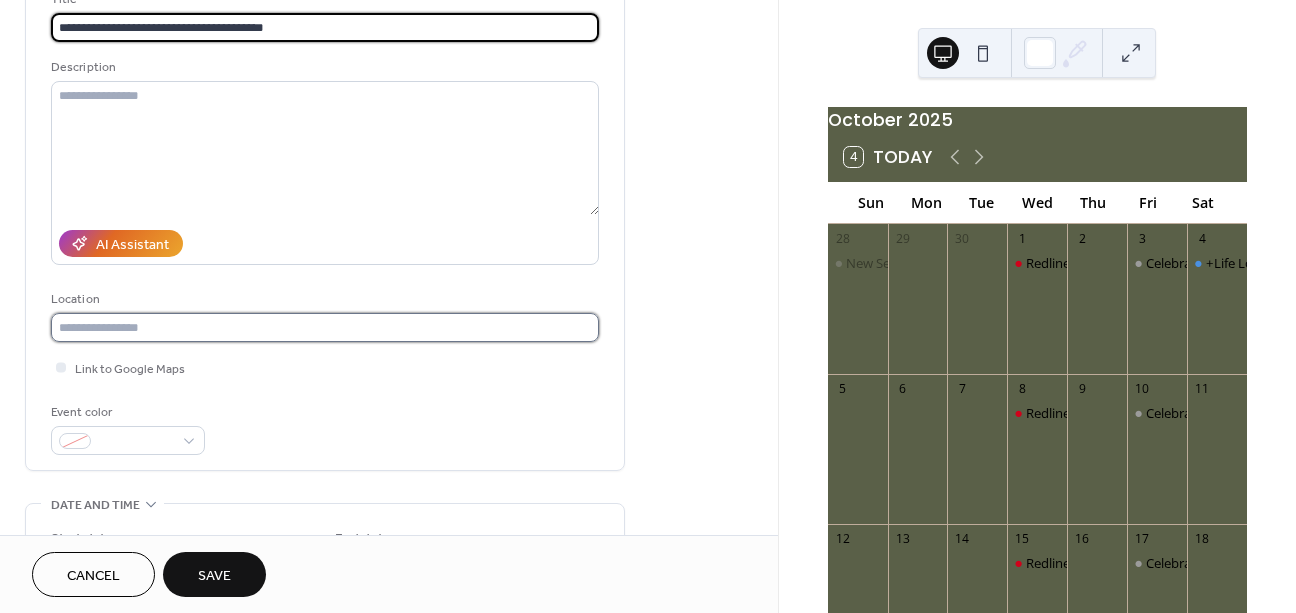 click at bounding box center (325, 327) 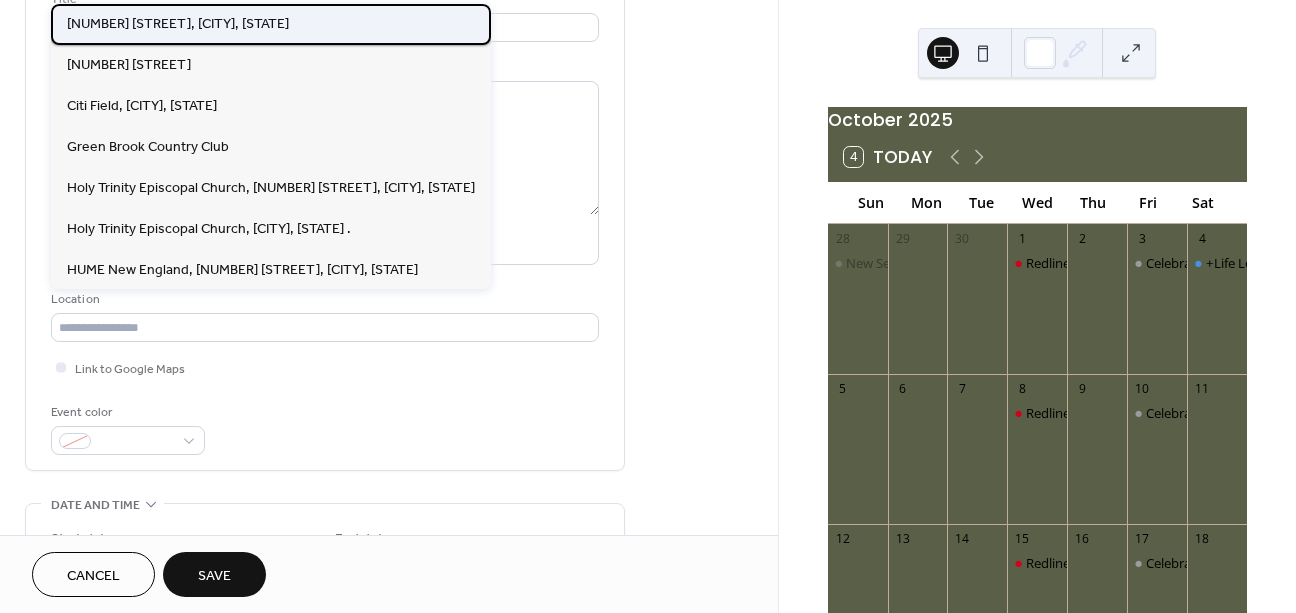 click on "[NUMBER] [STREET], [CITY], [STATE]" at bounding box center [178, 24] 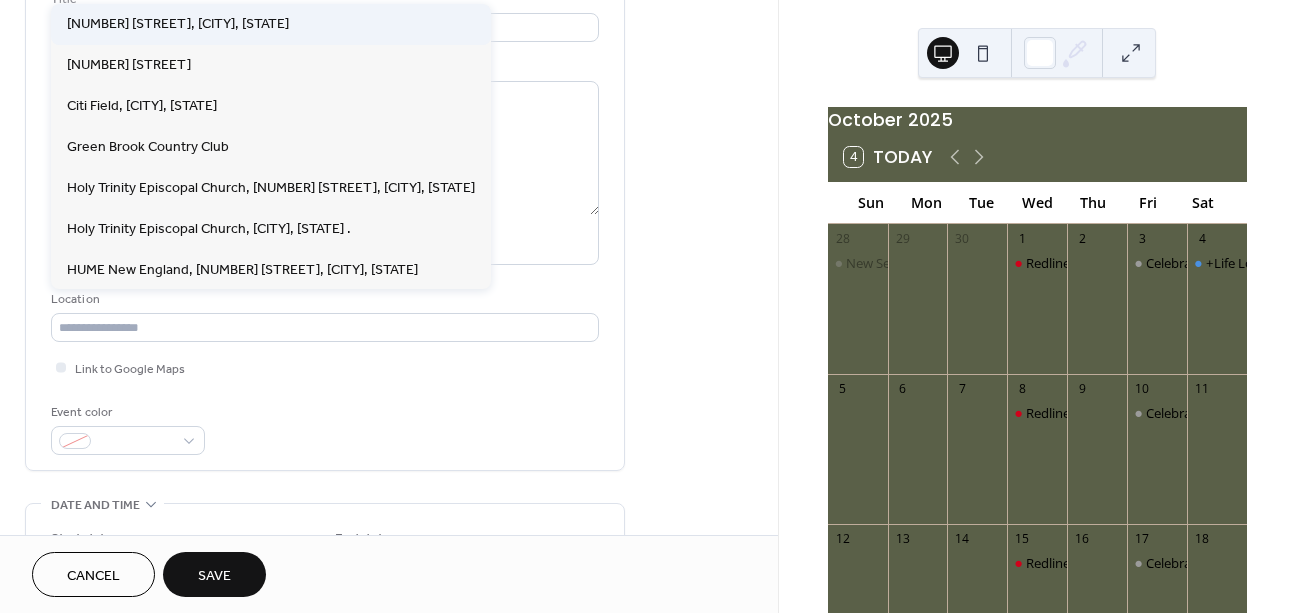 type on "**********" 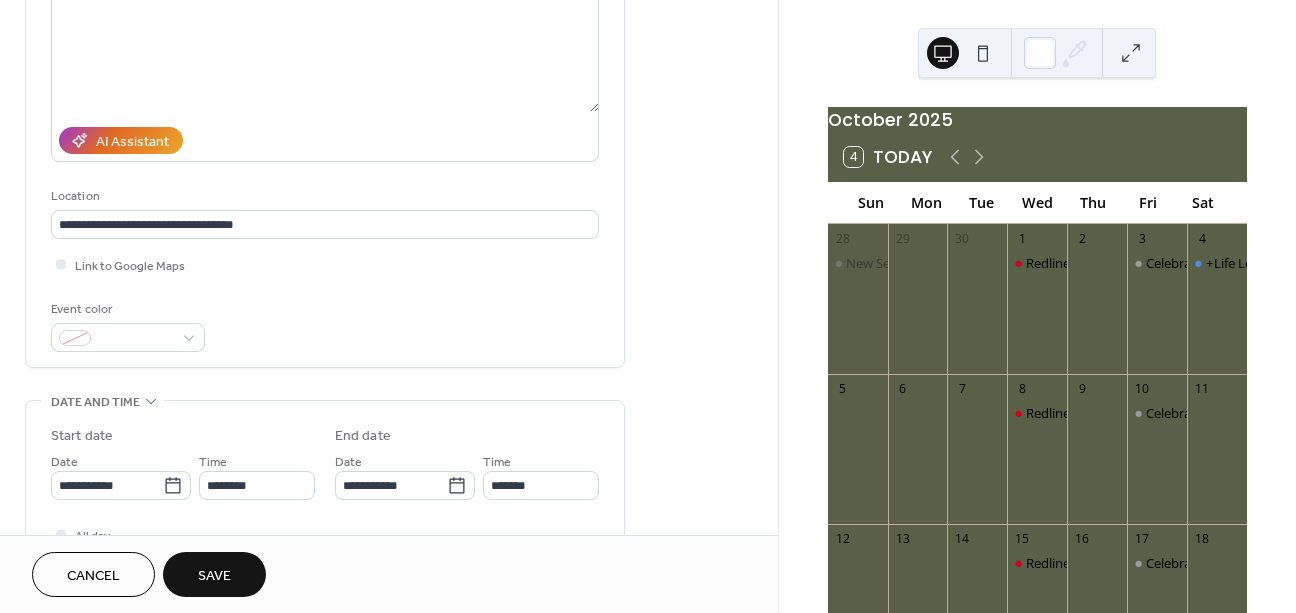 scroll, scrollTop: 282, scrollLeft: 0, axis: vertical 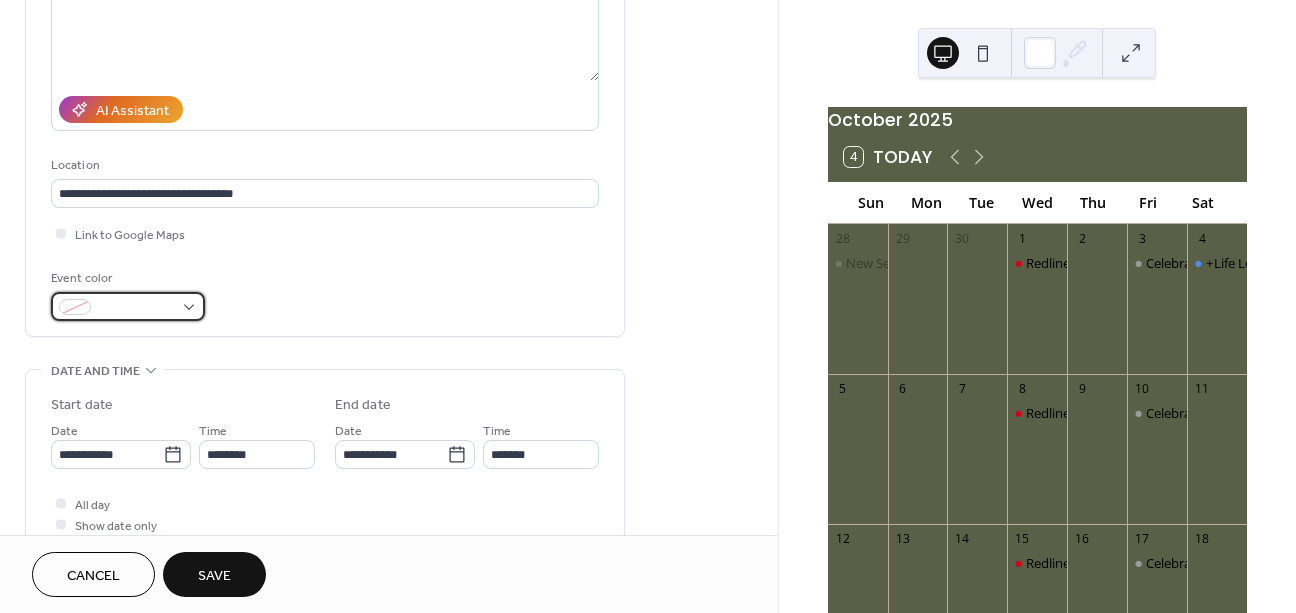 click at bounding box center [128, 306] 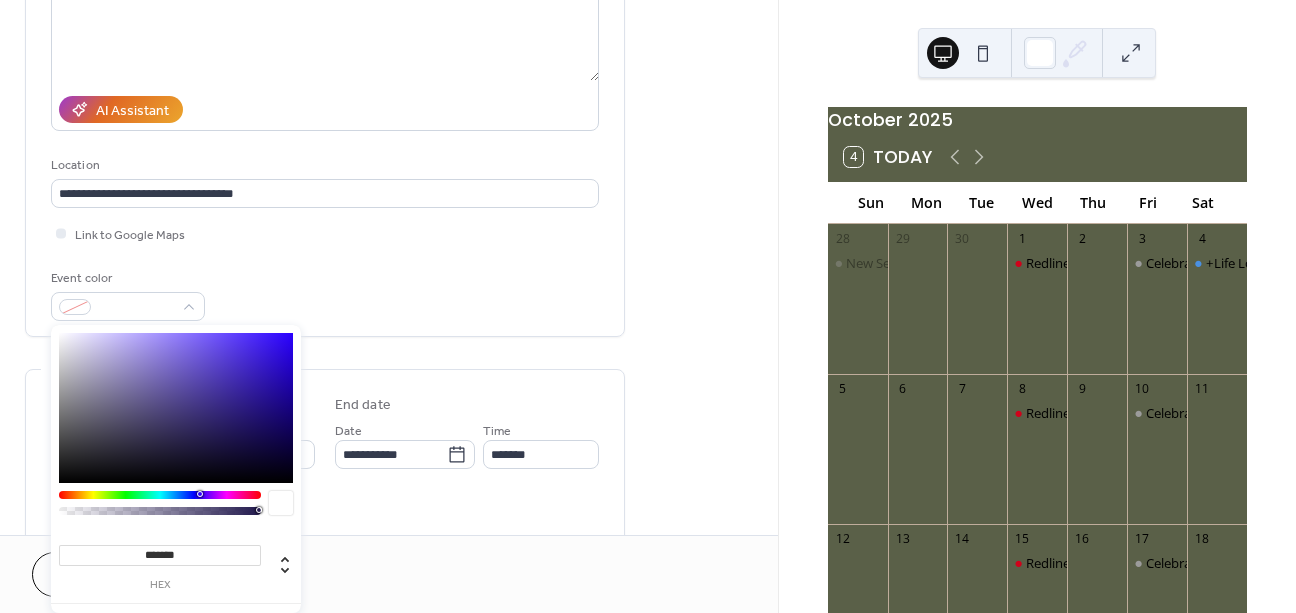 click on "Link to Google Maps" at bounding box center [325, 233] 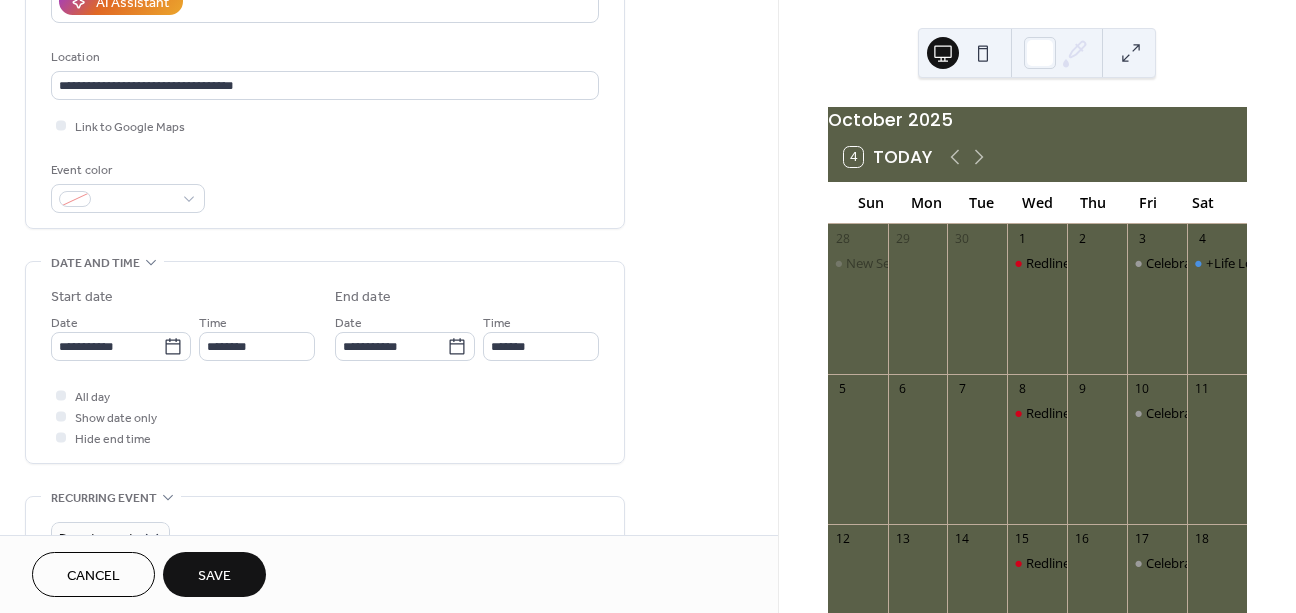 scroll, scrollTop: 394, scrollLeft: 0, axis: vertical 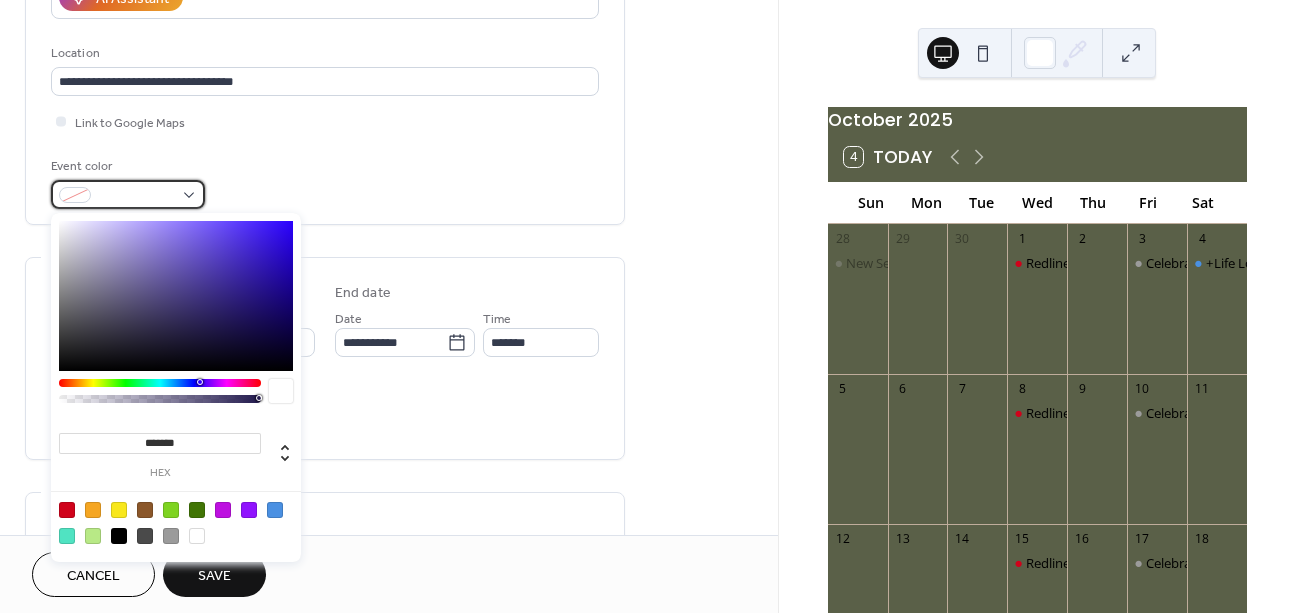 click at bounding box center [128, 194] 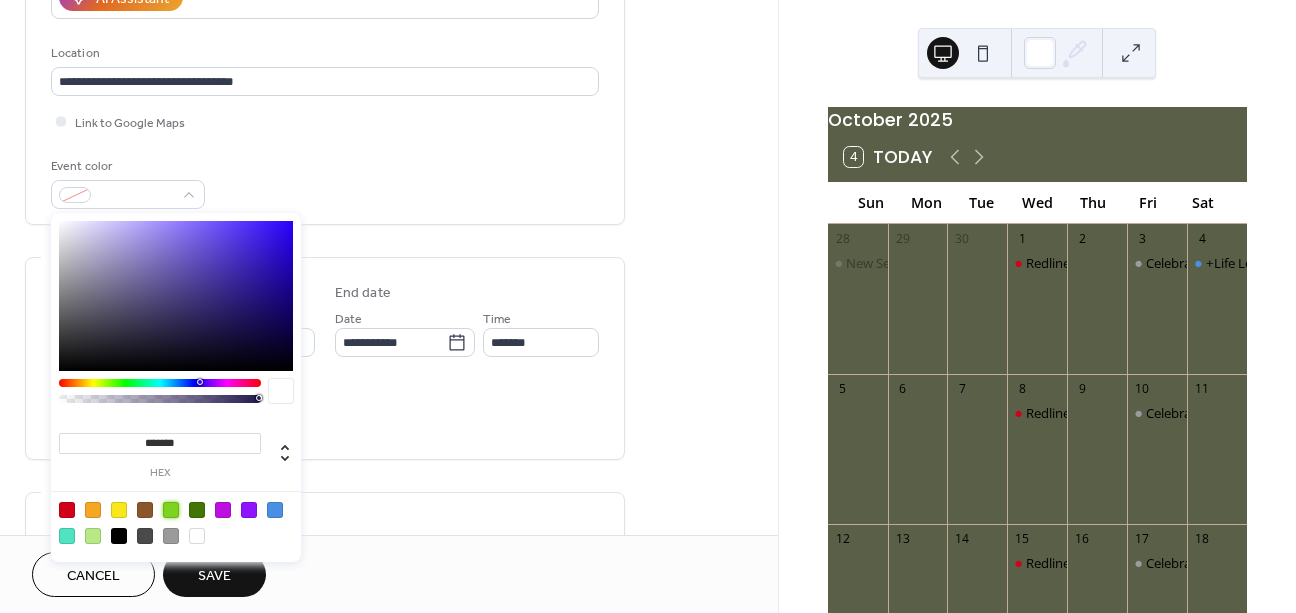 click at bounding box center [171, 510] 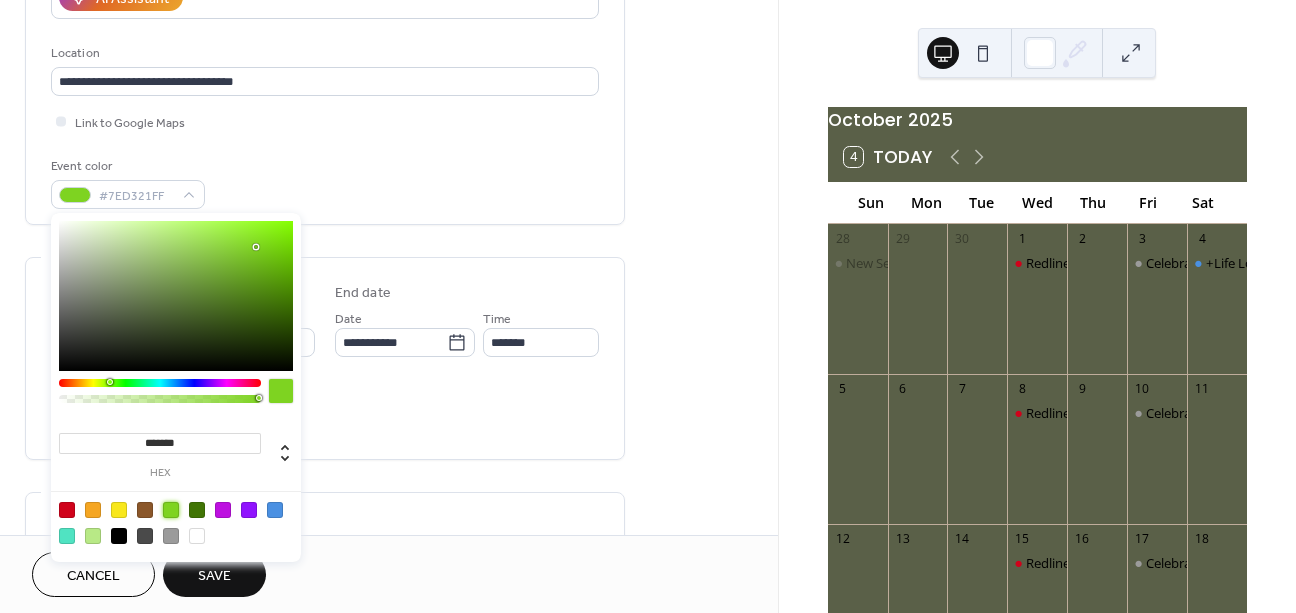 click on "Event color #7ED321FF" at bounding box center [325, 182] 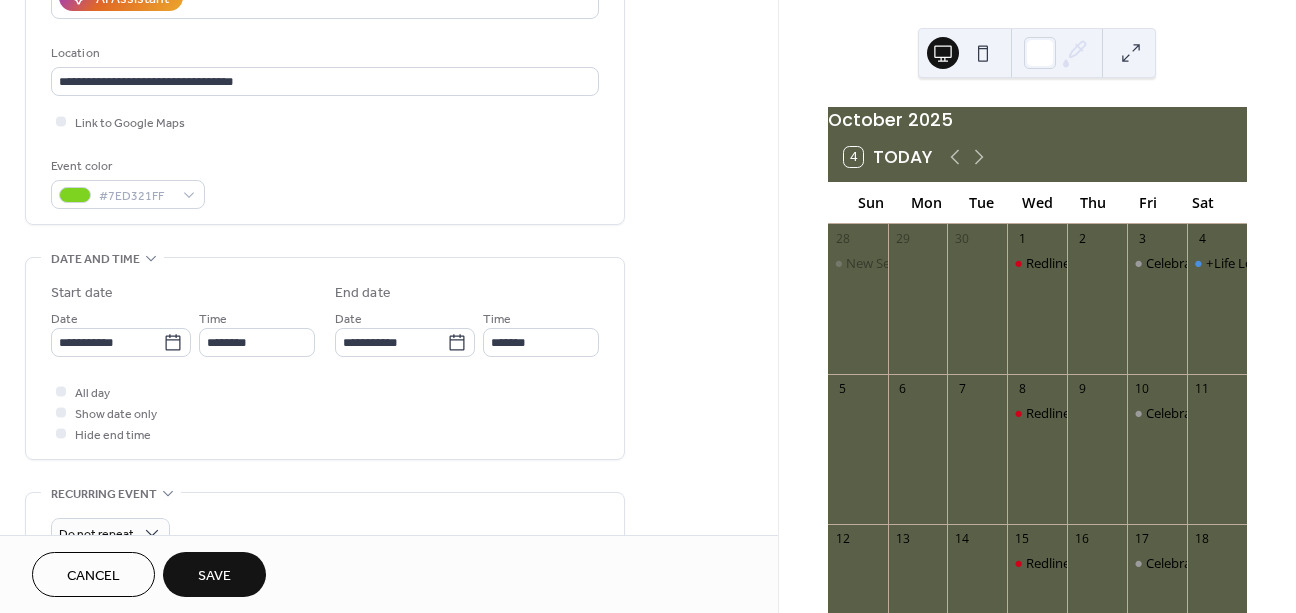 scroll, scrollTop: 455, scrollLeft: 0, axis: vertical 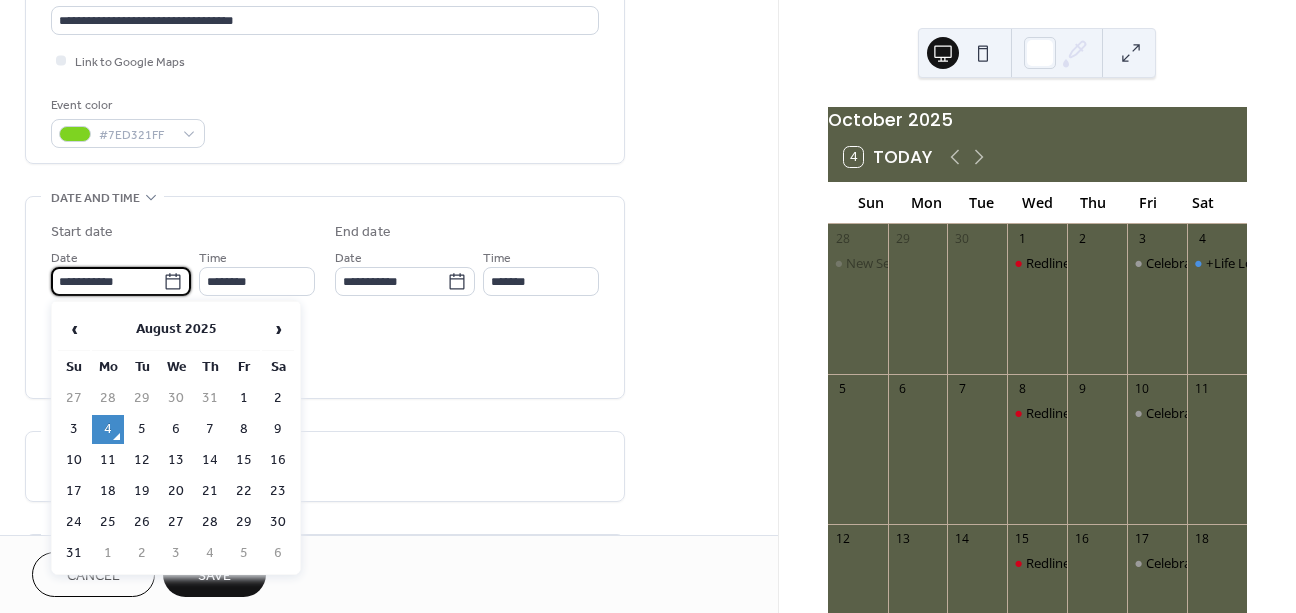 click on "**********" at bounding box center (107, 281) 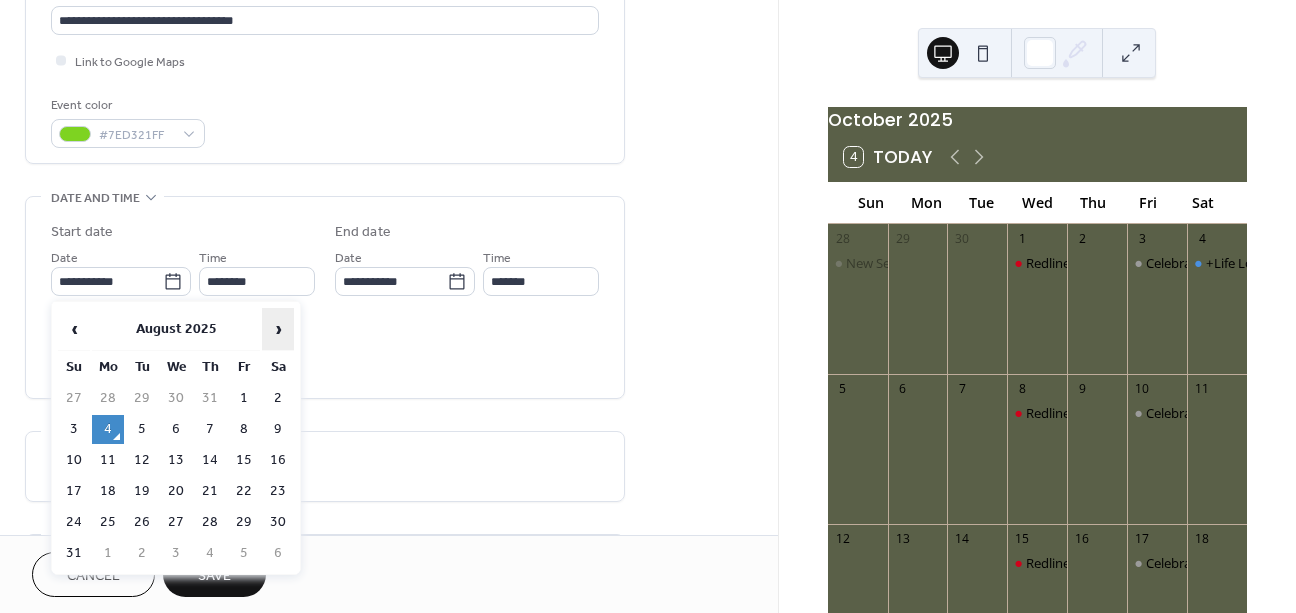 click on "›" at bounding box center [278, 329] 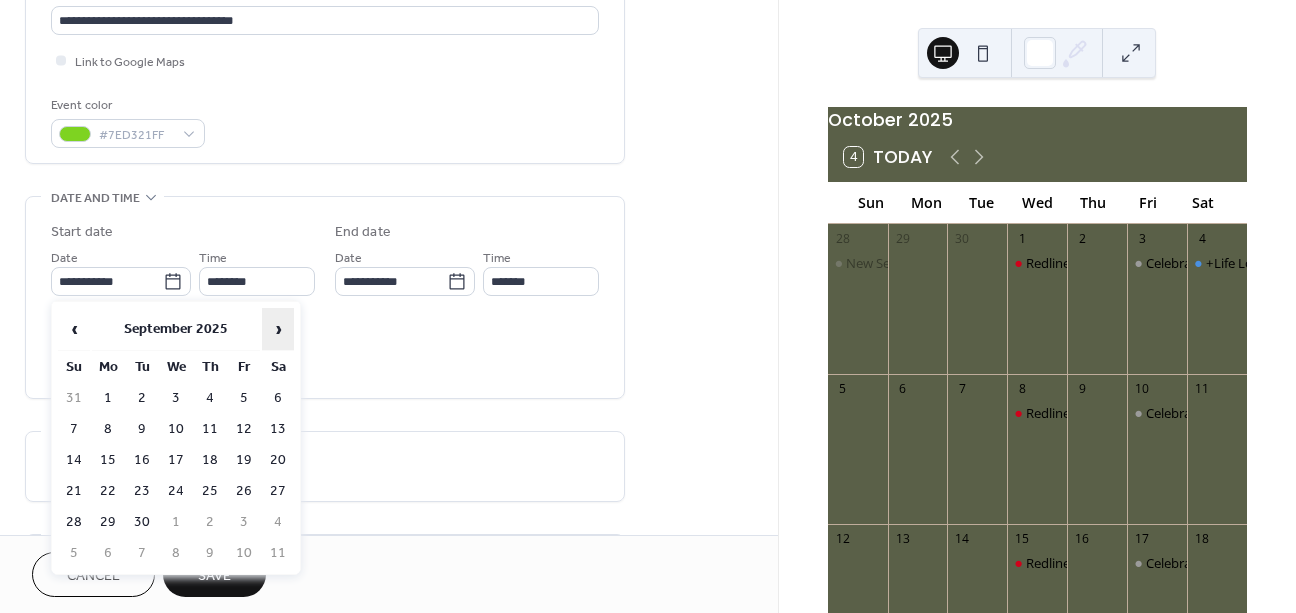 click on "›" at bounding box center [278, 329] 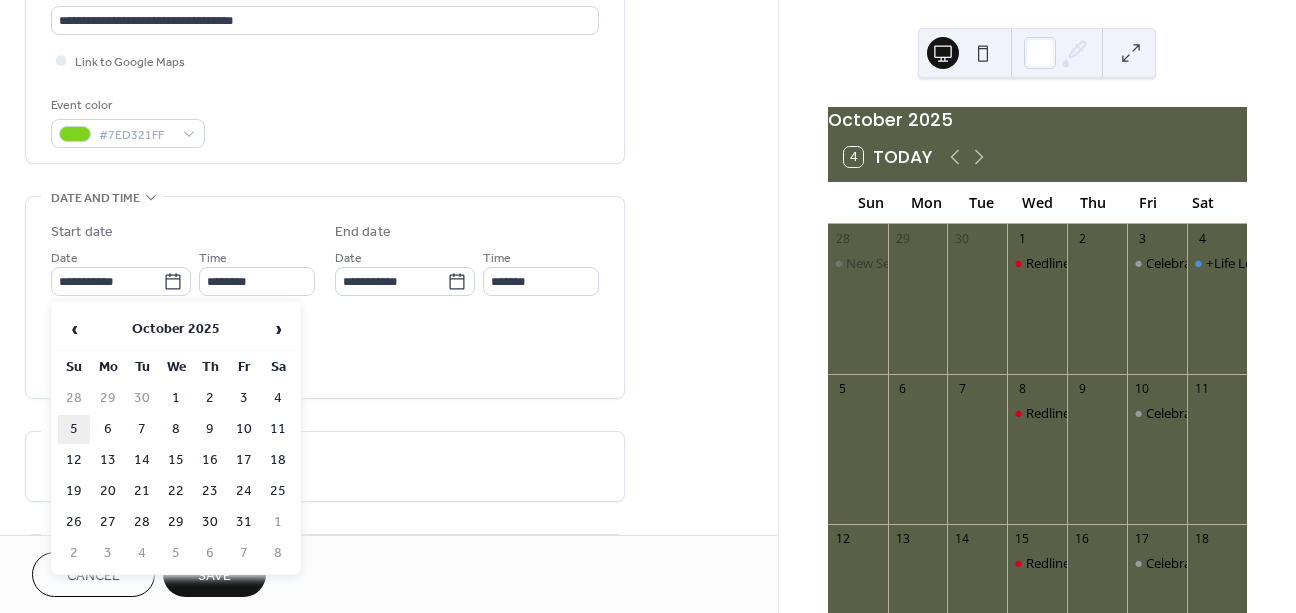 click on "5" at bounding box center (74, 429) 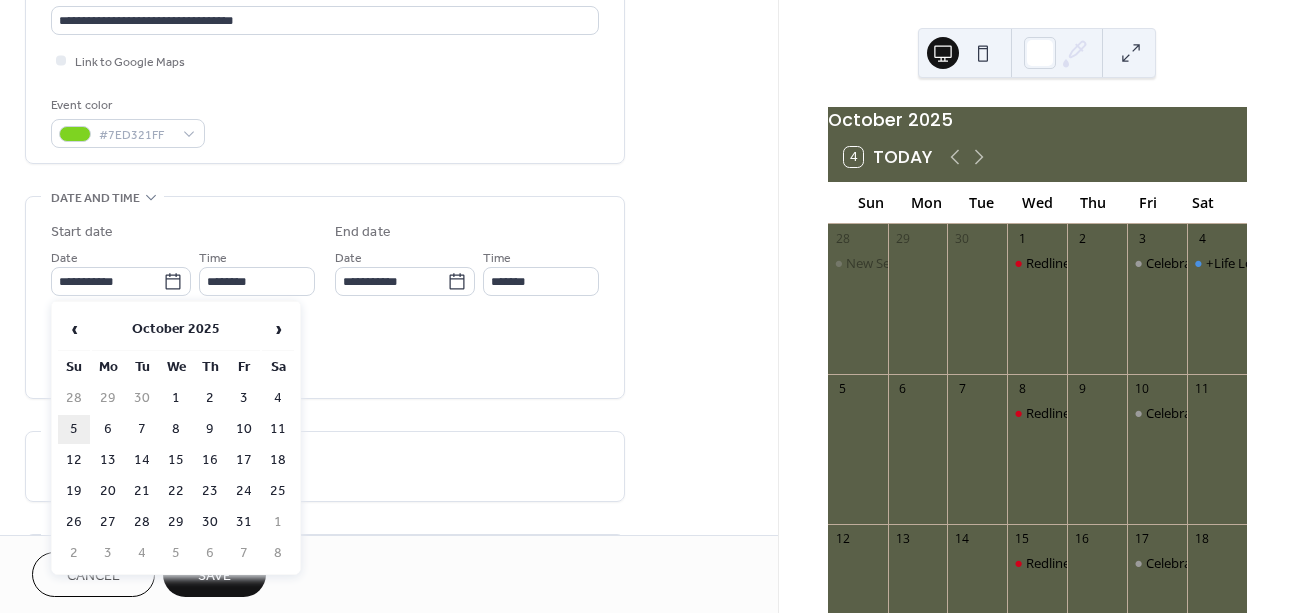 type on "**********" 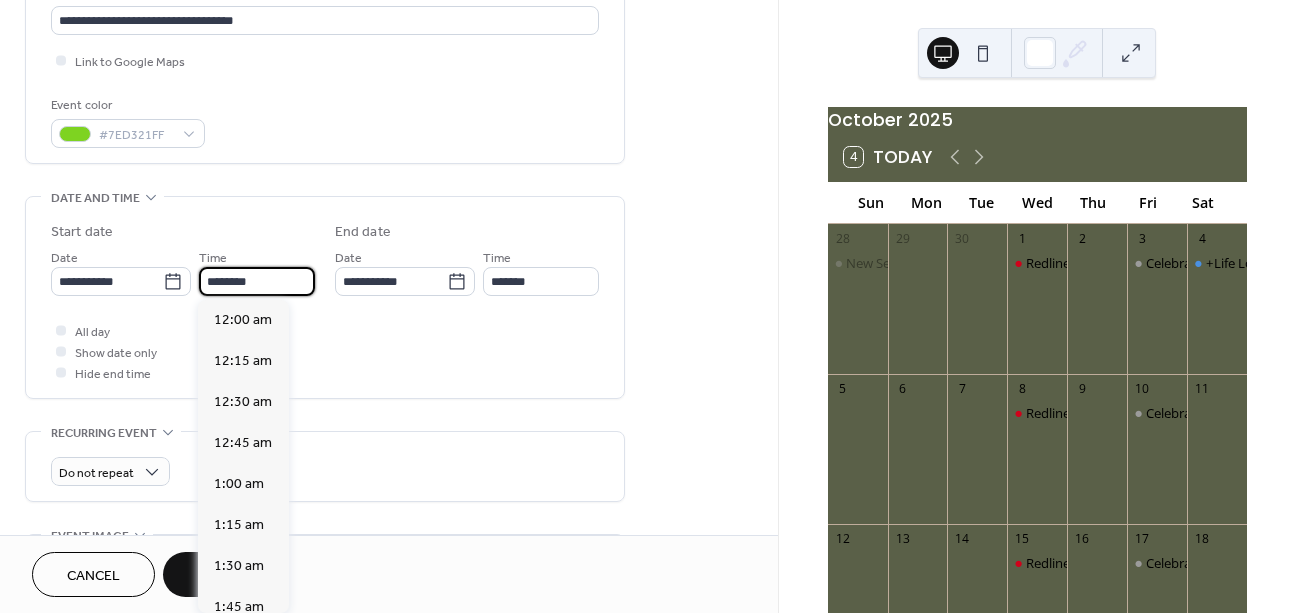 click on "********" at bounding box center (257, 281) 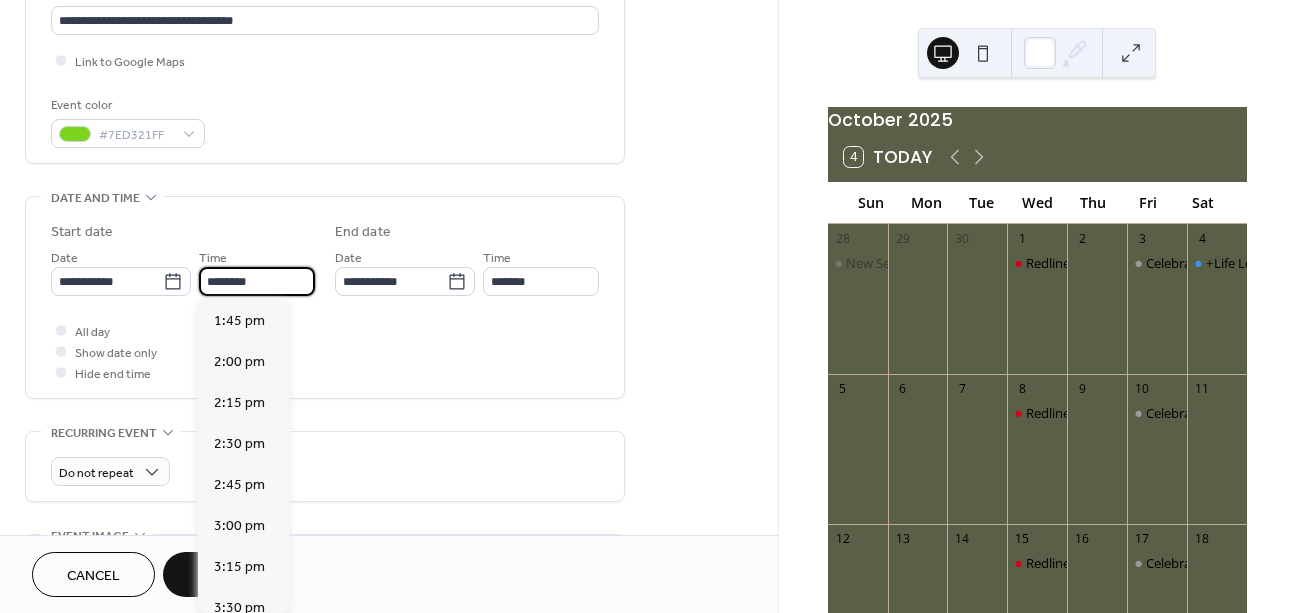scroll, scrollTop: 2255, scrollLeft: 0, axis: vertical 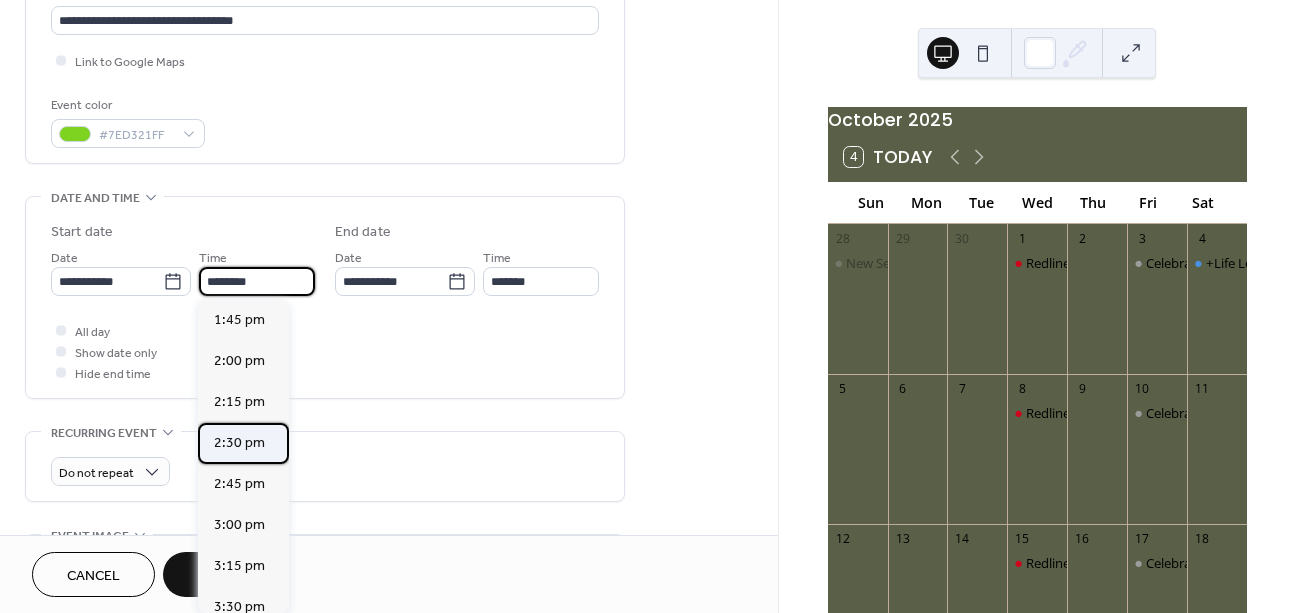 click on "2:30 pm" at bounding box center (239, 443) 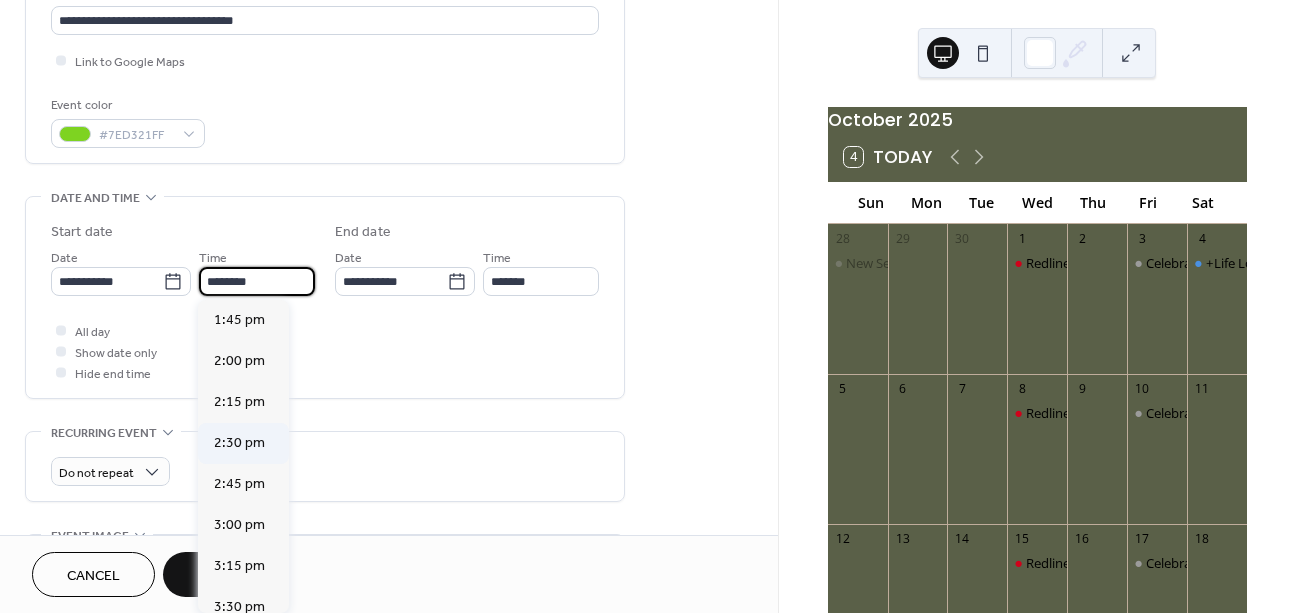 type on "*******" 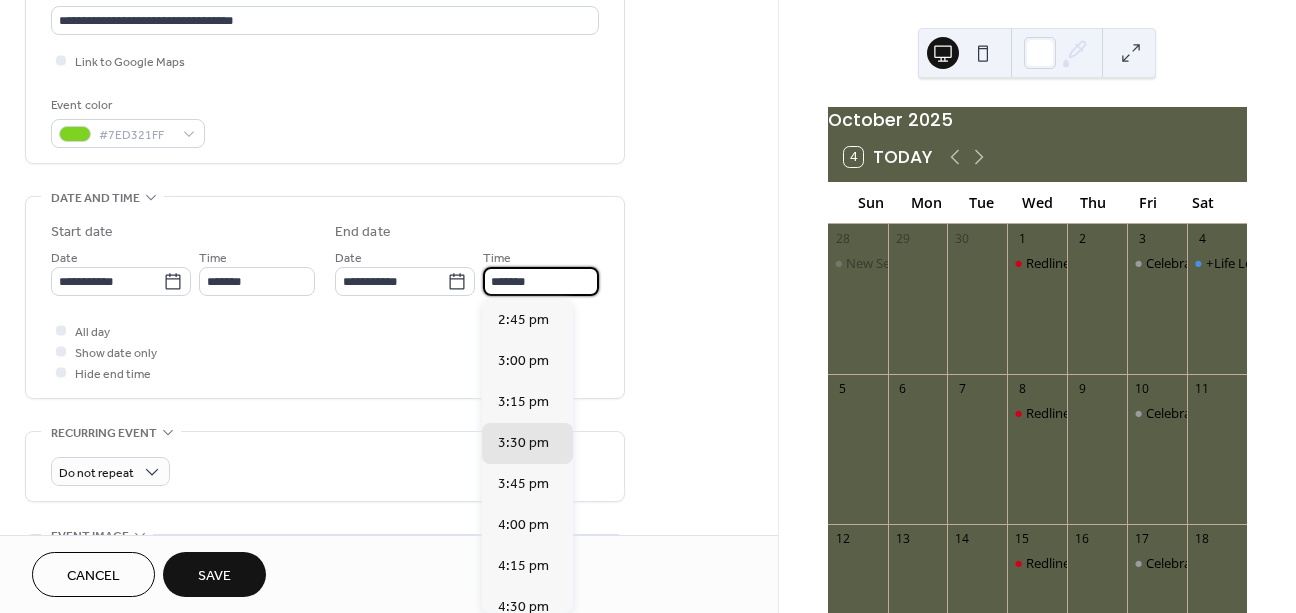 click on "*******" at bounding box center (541, 281) 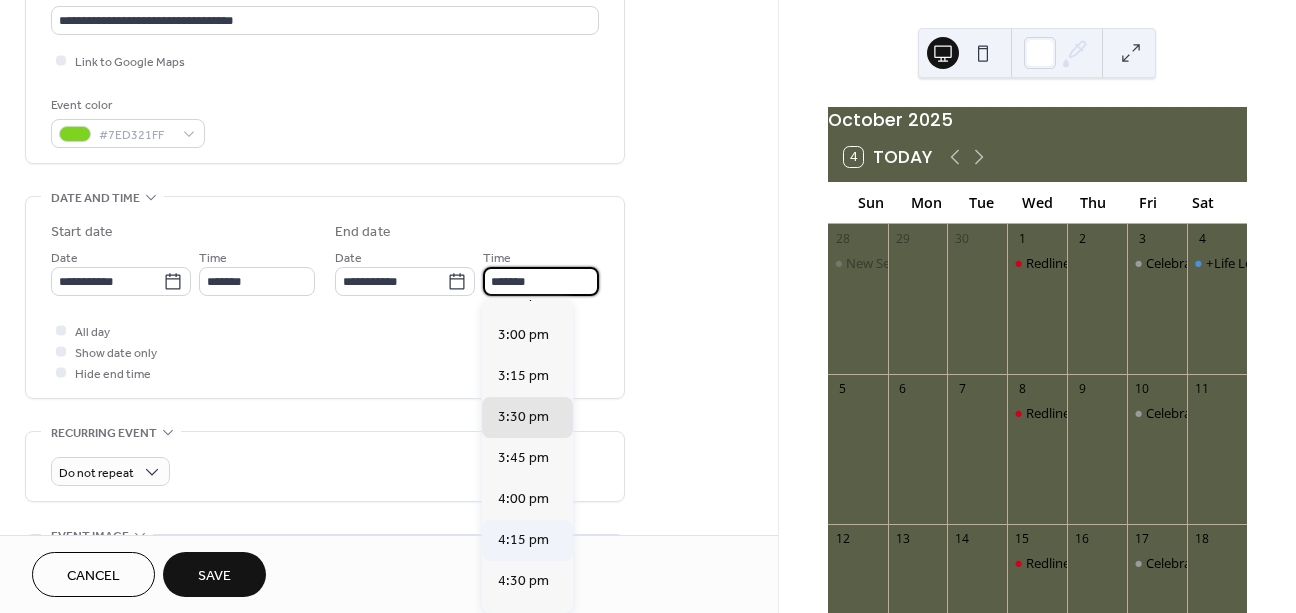 scroll, scrollTop: 36, scrollLeft: 0, axis: vertical 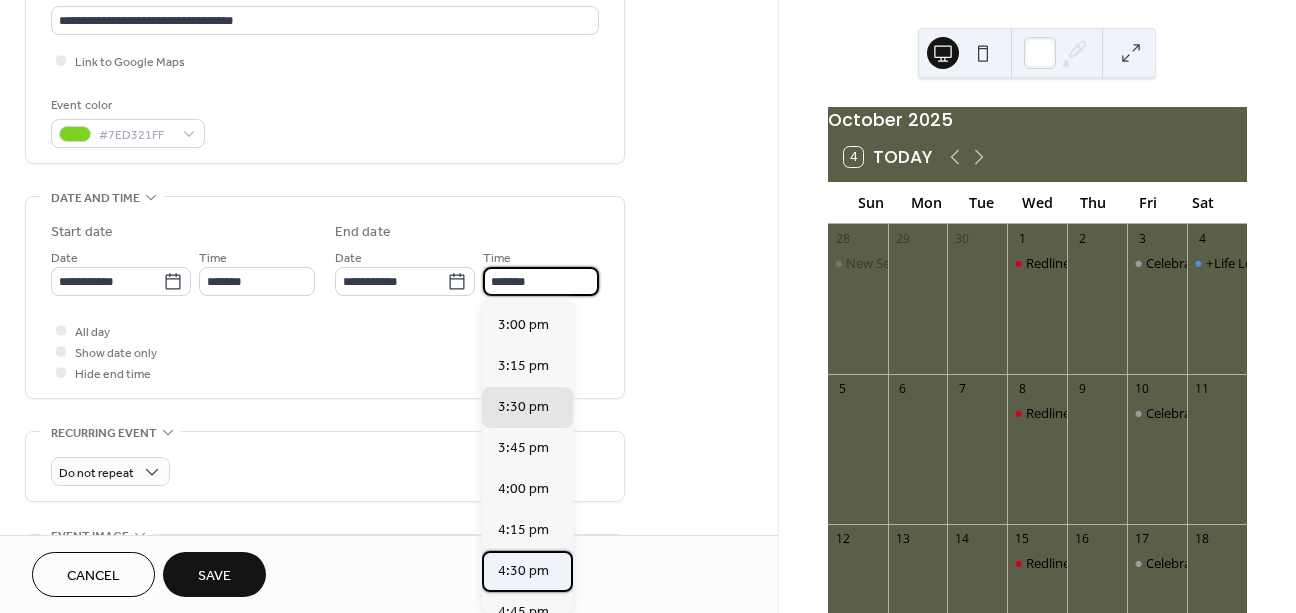 click on "4:30 pm" at bounding box center [523, 571] 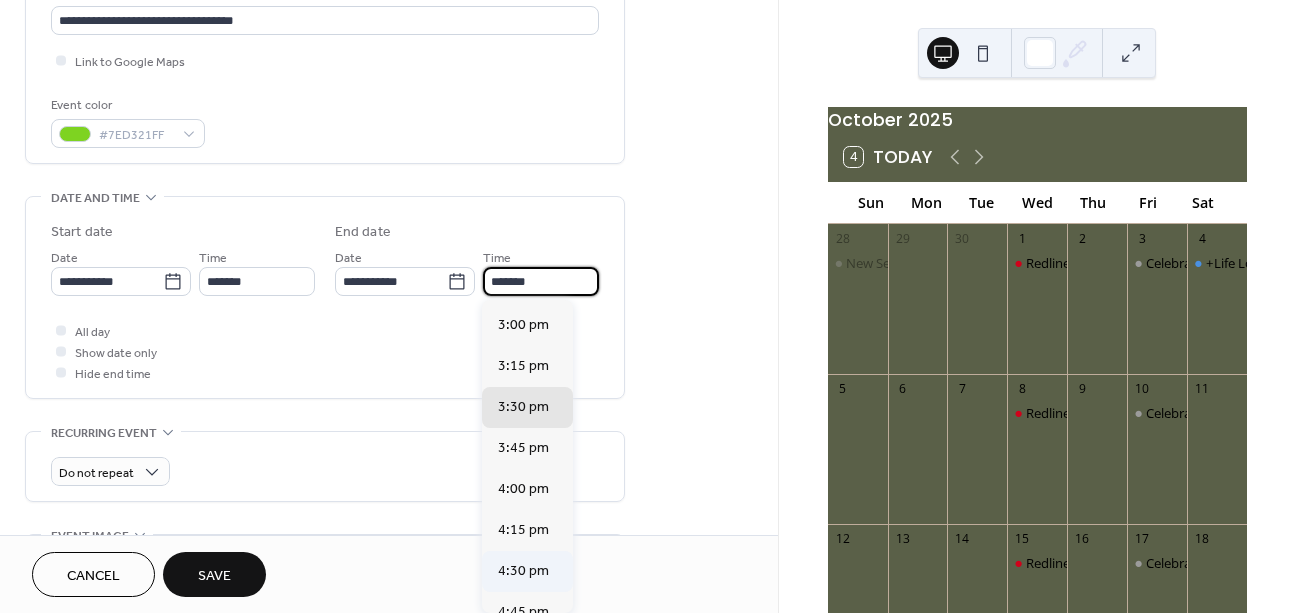 type on "*******" 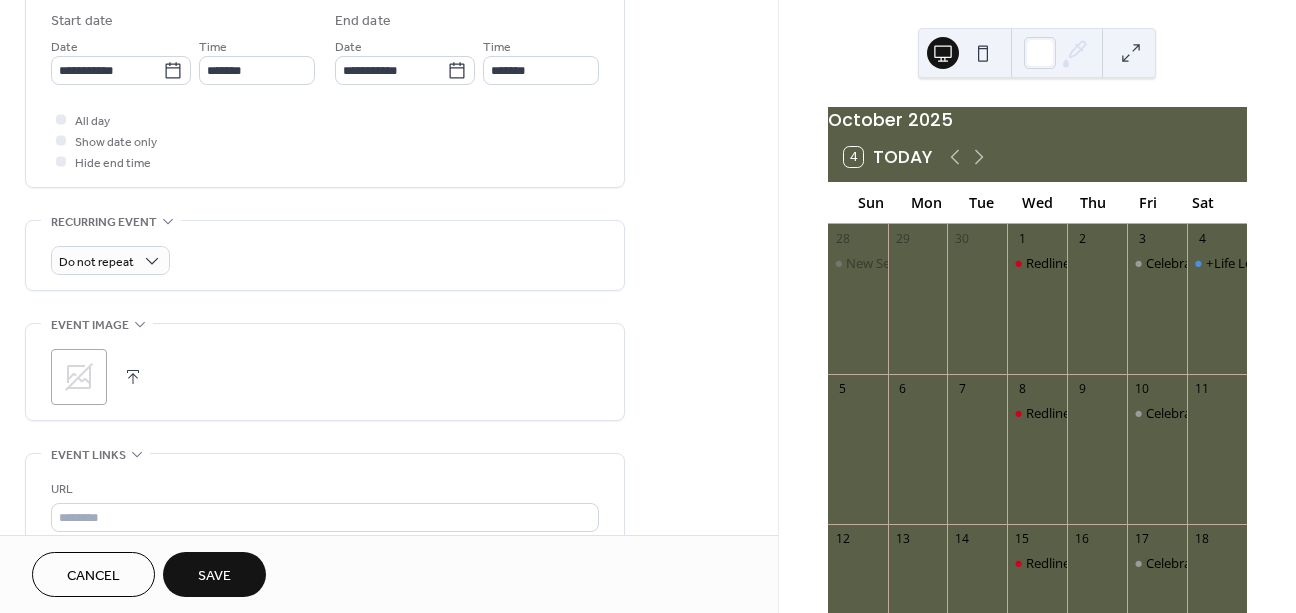 scroll, scrollTop: 670, scrollLeft: 0, axis: vertical 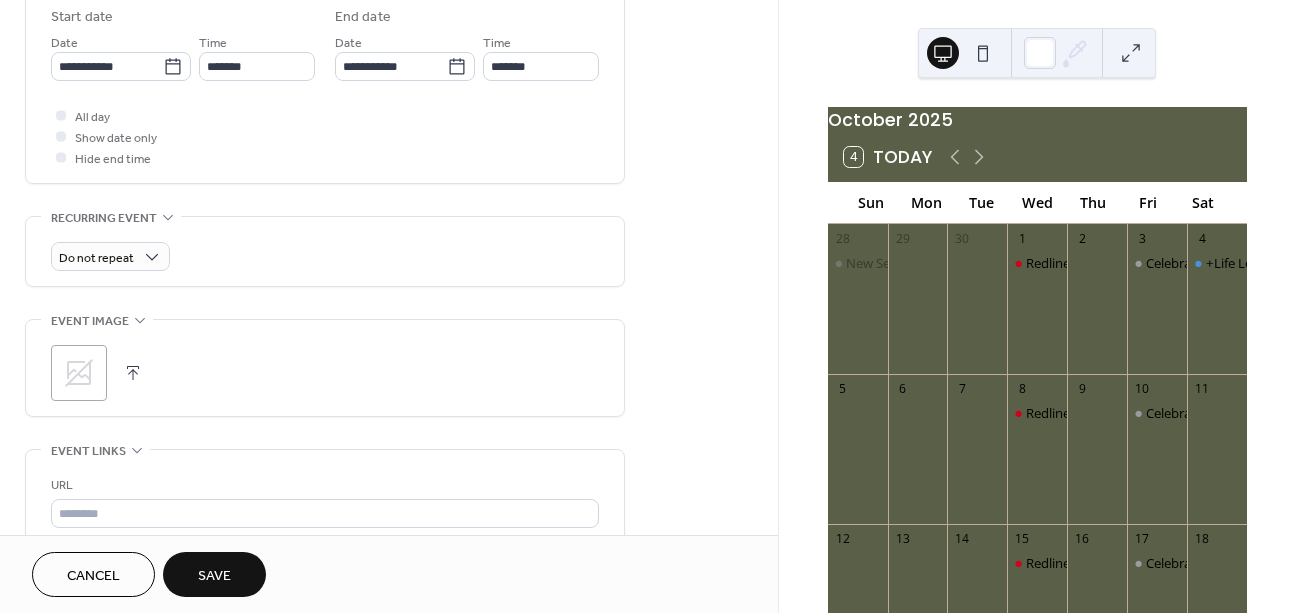 click on "Save" at bounding box center (214, 574) 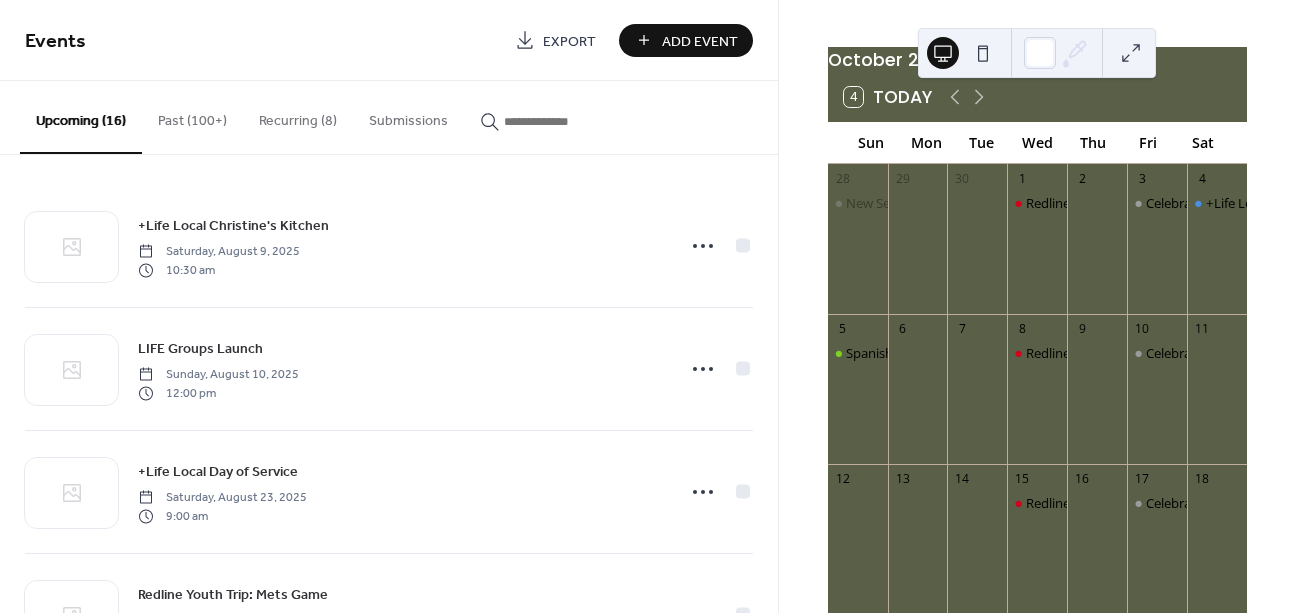 scroll, scrollTop: 131, scrollLeft: 0, axis: vertical 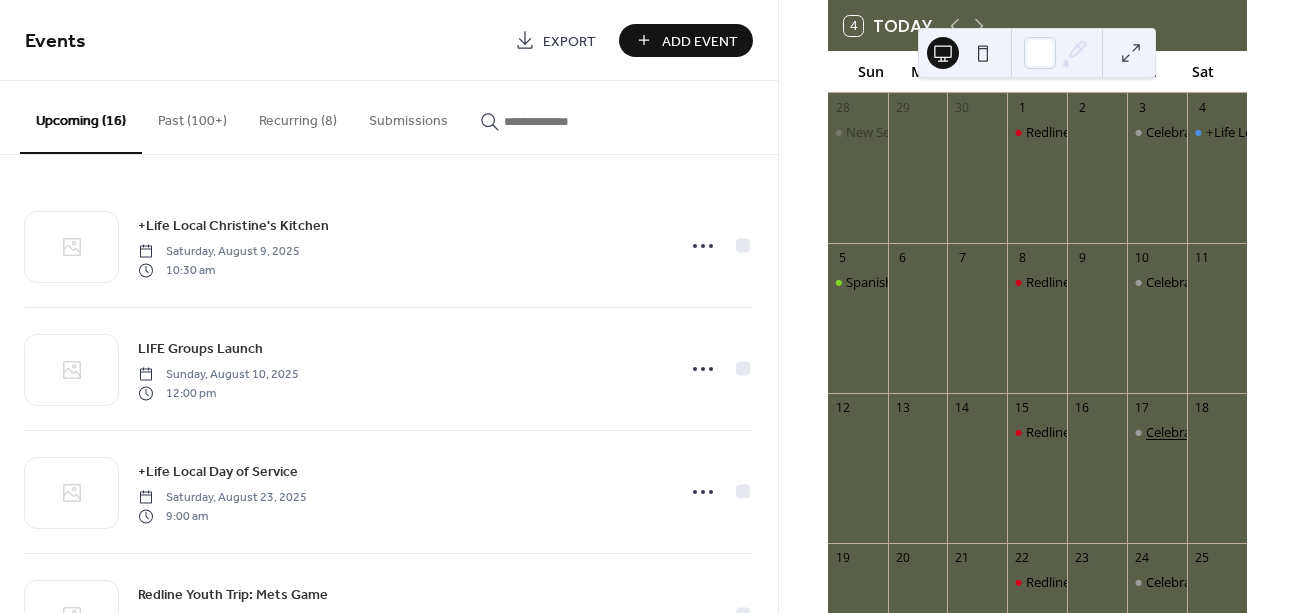 click on "Celebrate Recovery" at bounding box center (1203, 432) 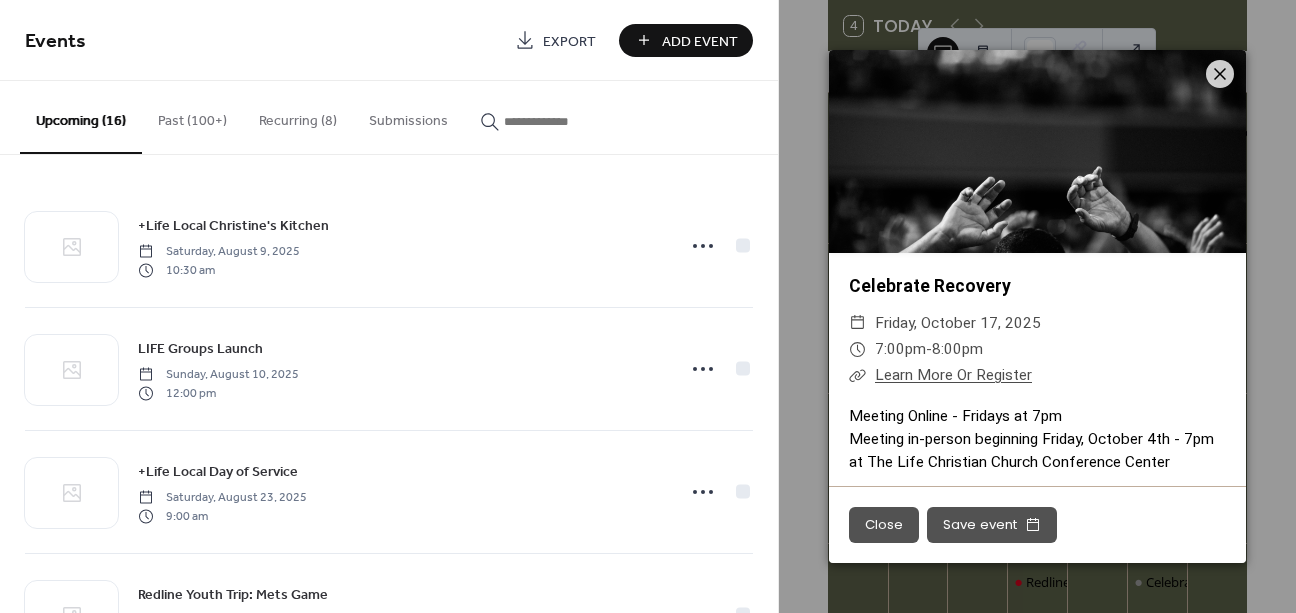 scroll, scrollTop: 11, scrollLeft: 0, axis: vertical 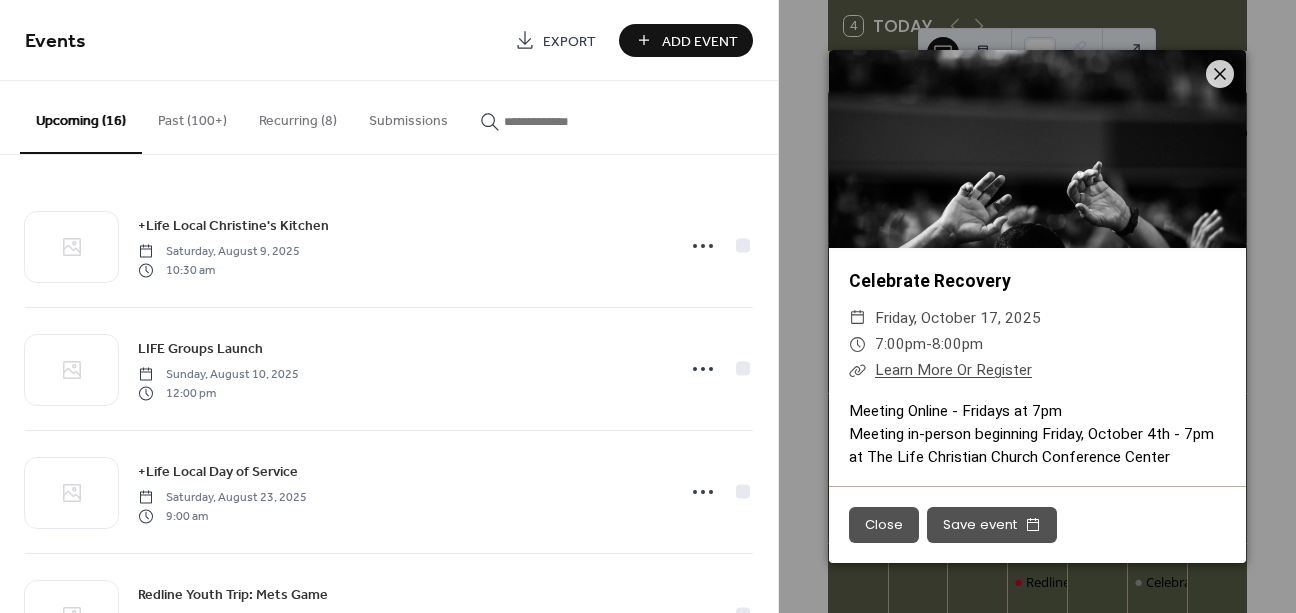 click 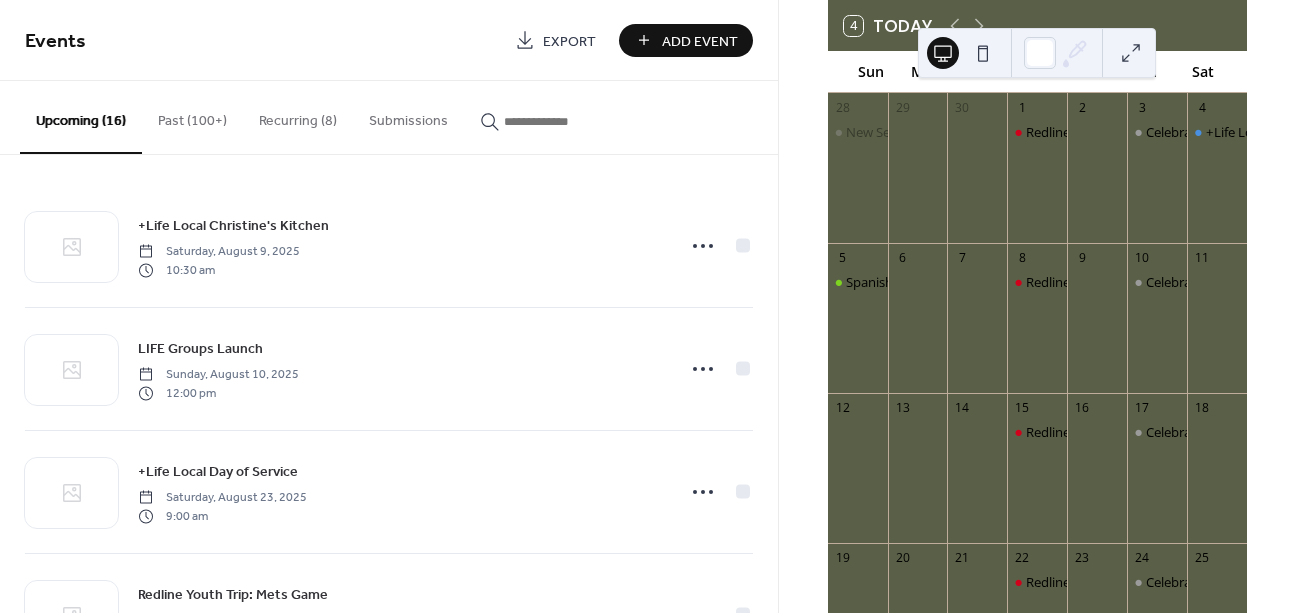 click on "Add Event" at bounding box center [686, 40] 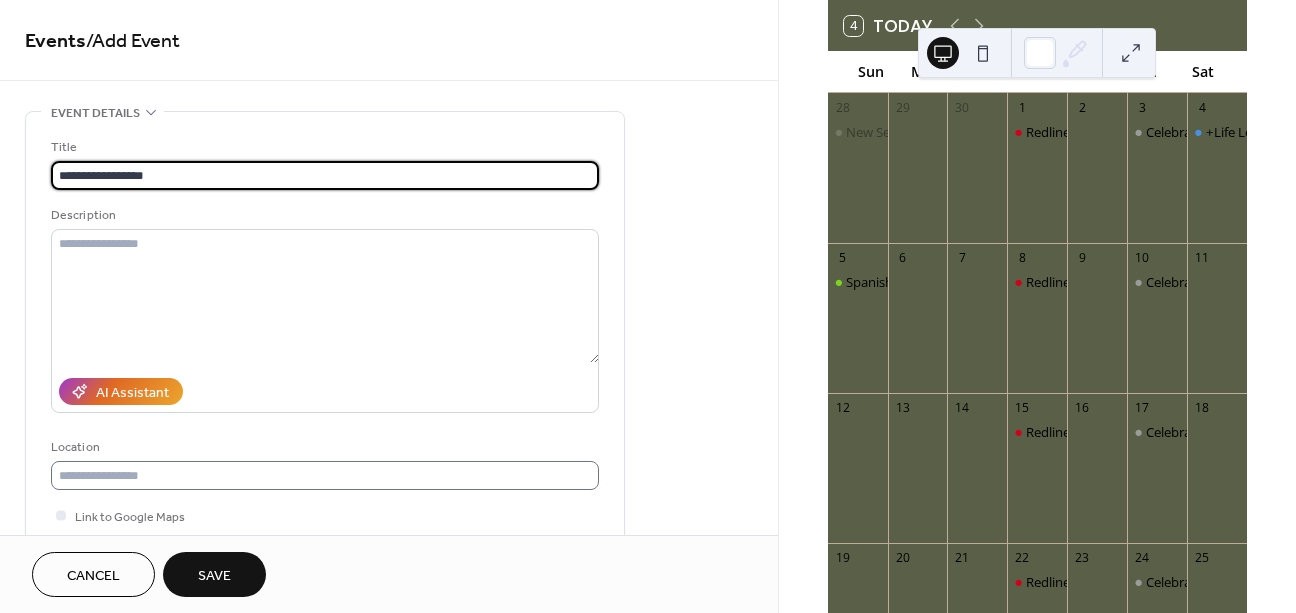 type on "**********" 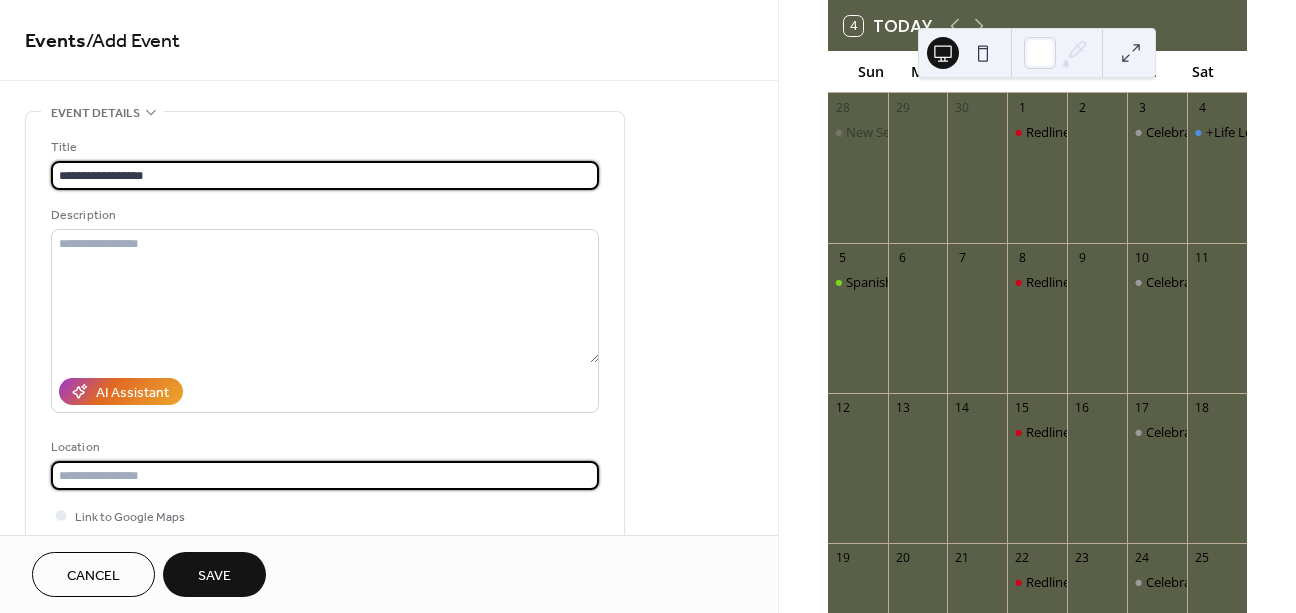click at bounding box center (325, 475) 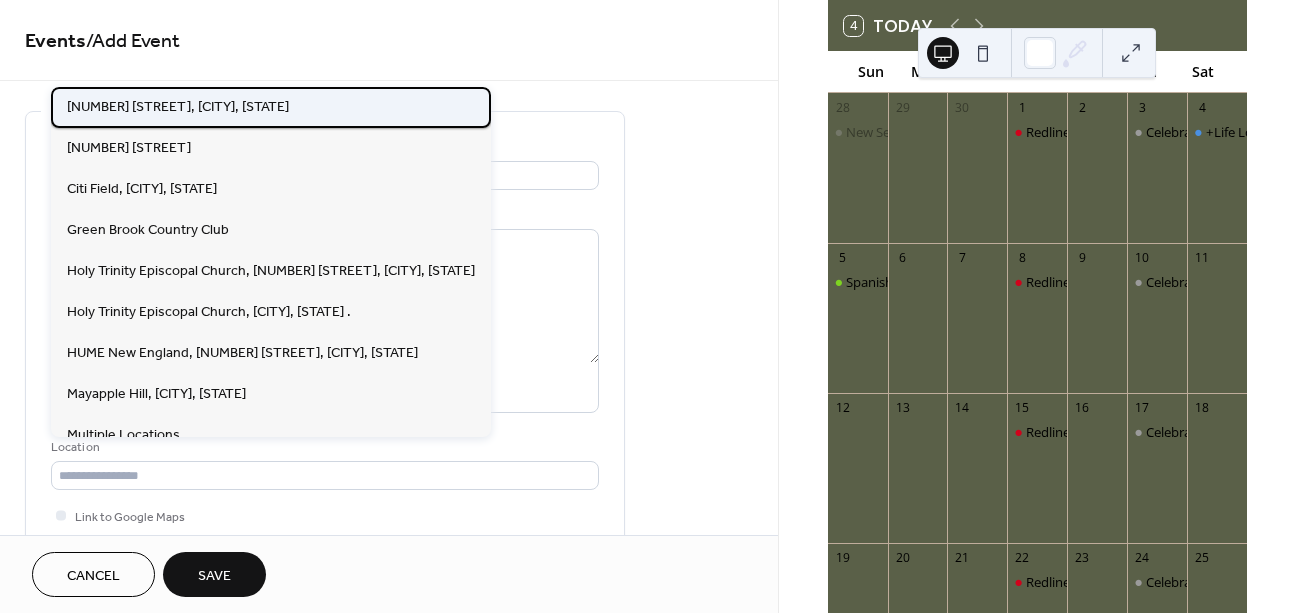 click on "[NUMBER] [STREET], [CITY], [STATE]" at bounding box center (178, 107) 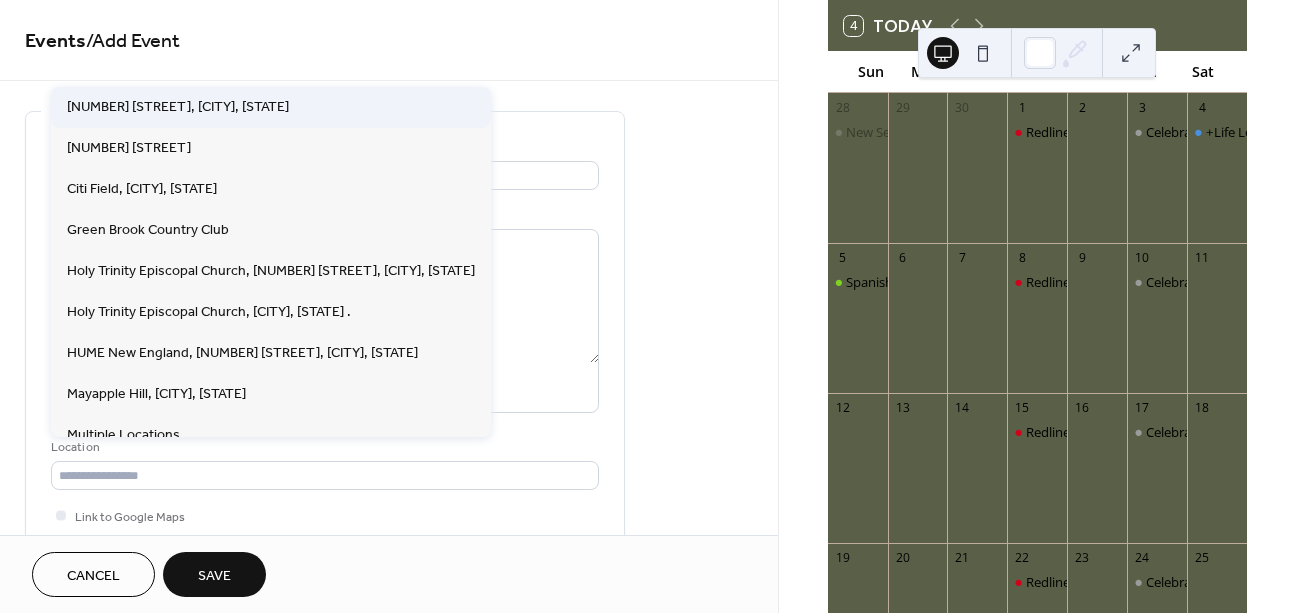 type on "**********" 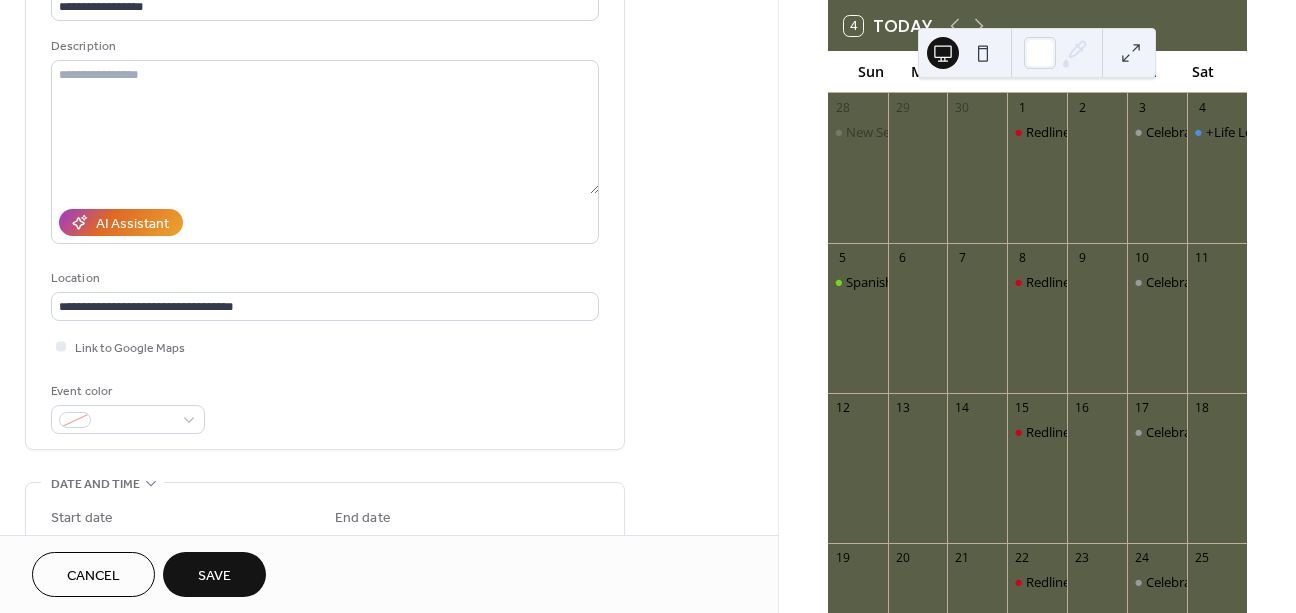 scroll, scrollTop: 173, scrollLeft: 0, axis: vertical 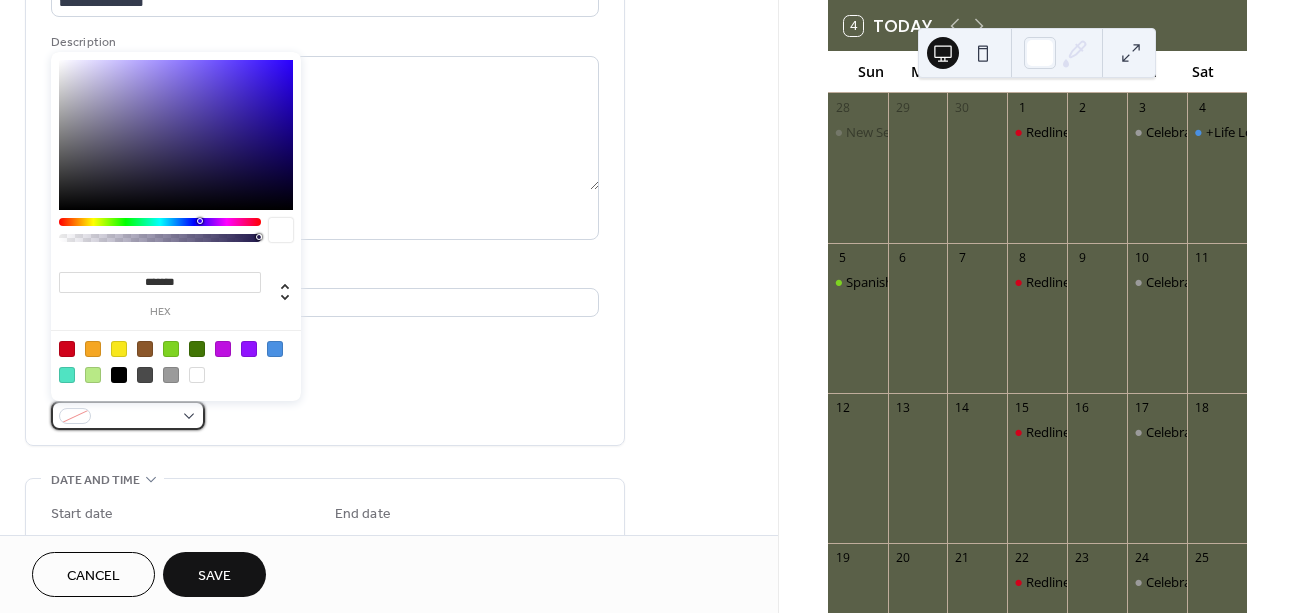 click at bounding box center [136, 417] 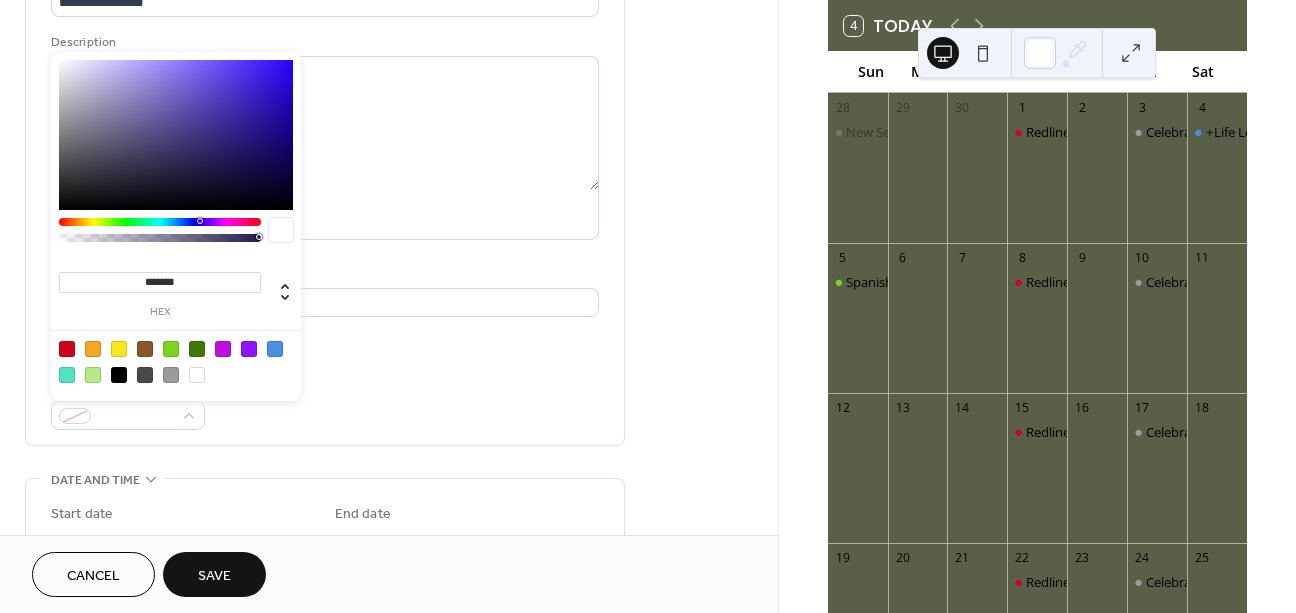 click at bounding box center [171, 375] 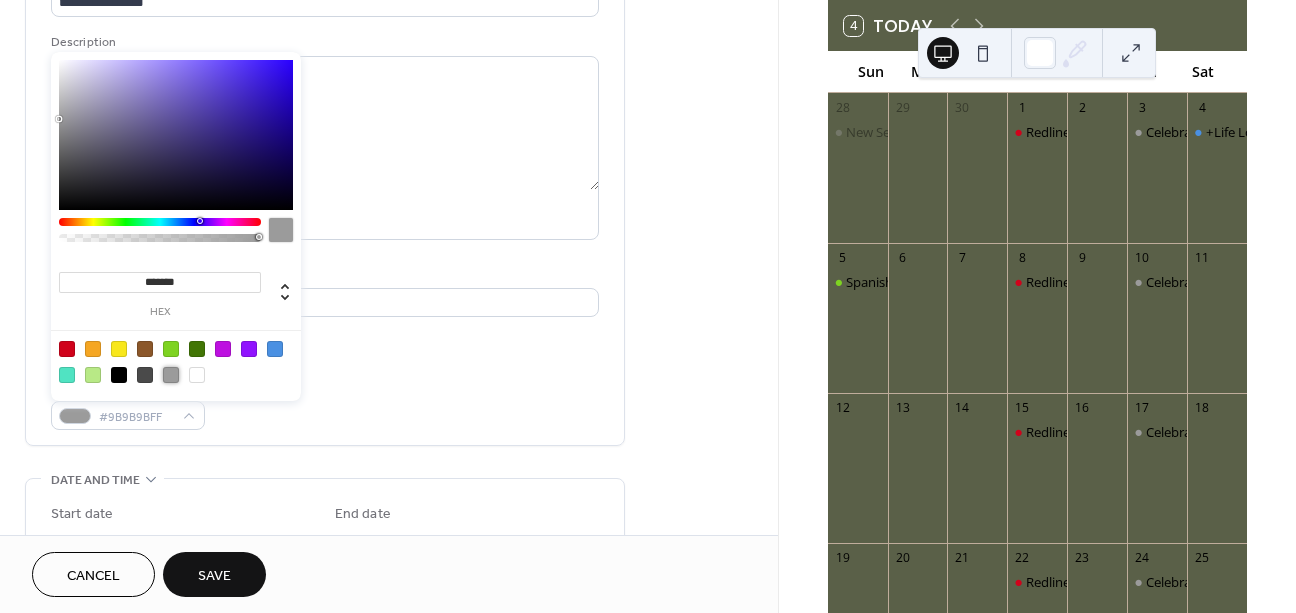 click on "Event color #9B9B9BFF" at bounding box center [325, 403] 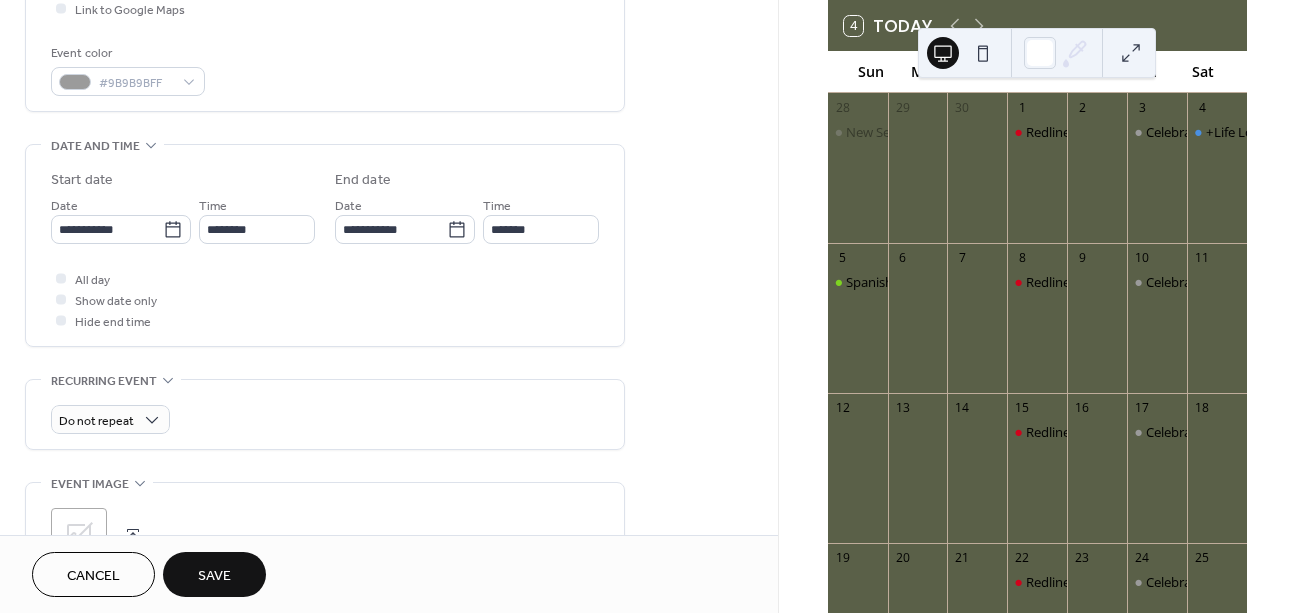 scroll, scrollTop: 545, scrollLeft: 0, axis: vertical 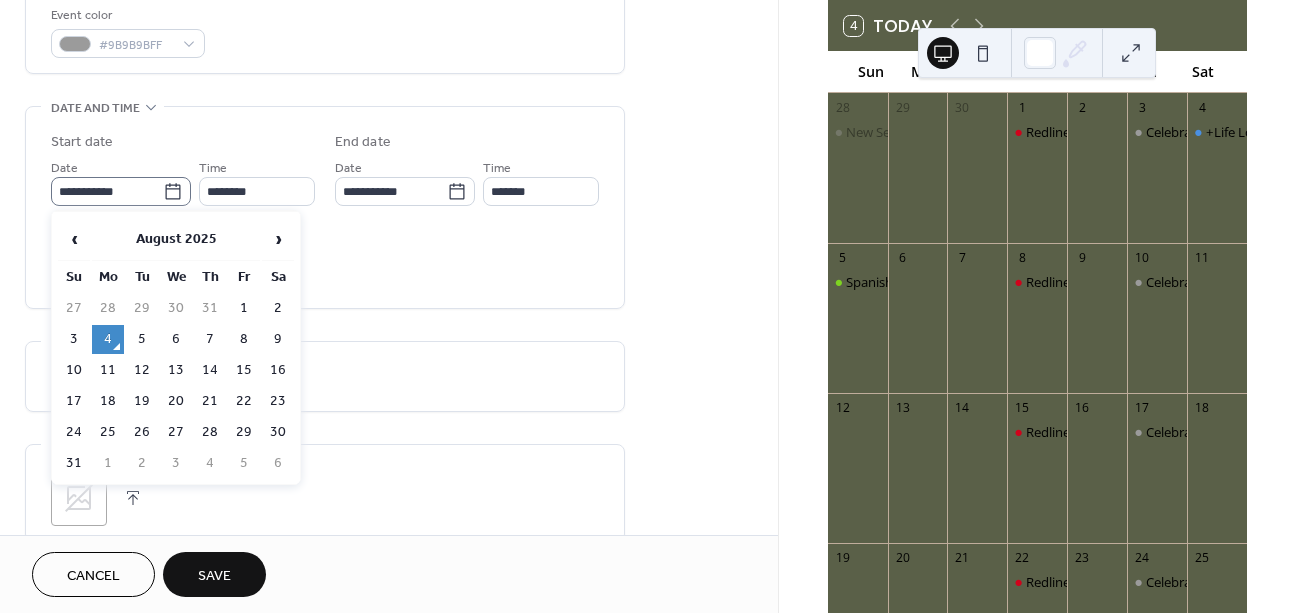 click 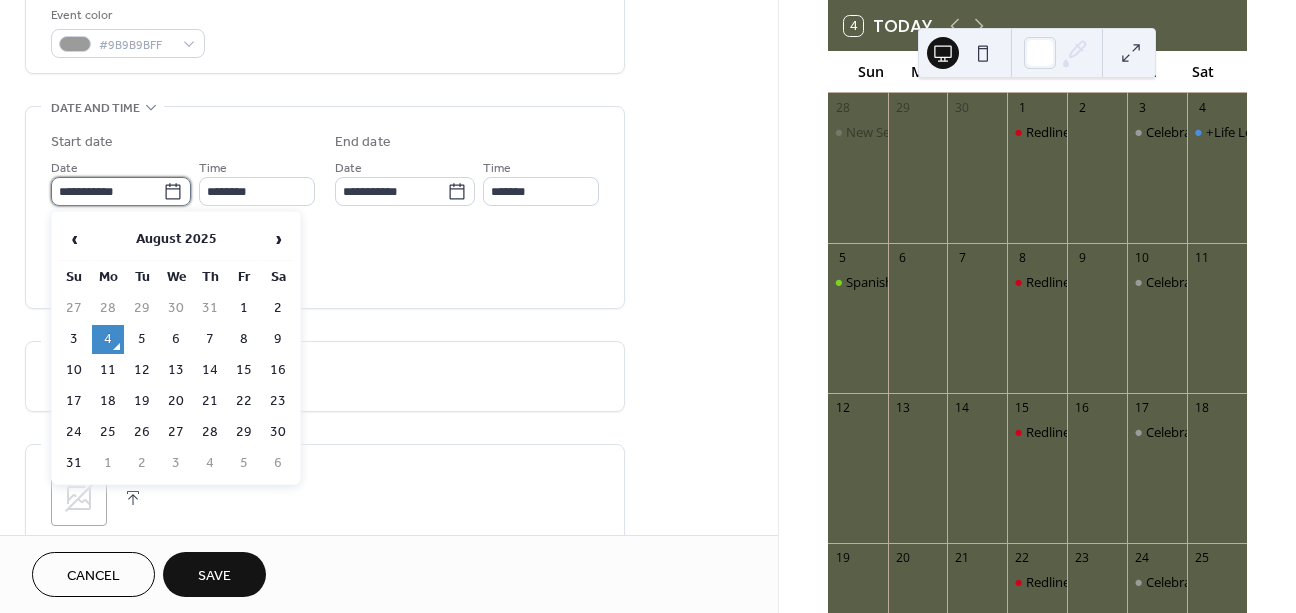 click on "**********" at bounding box center (107, 191) 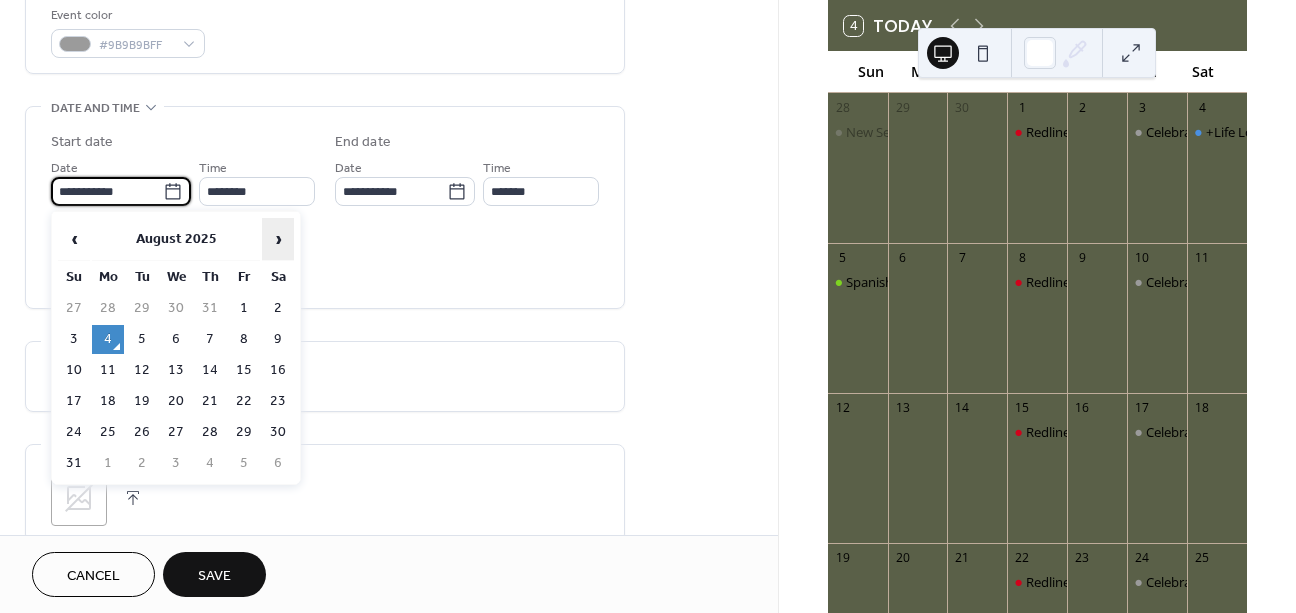 click on "›" at bounding box center (278, 239) 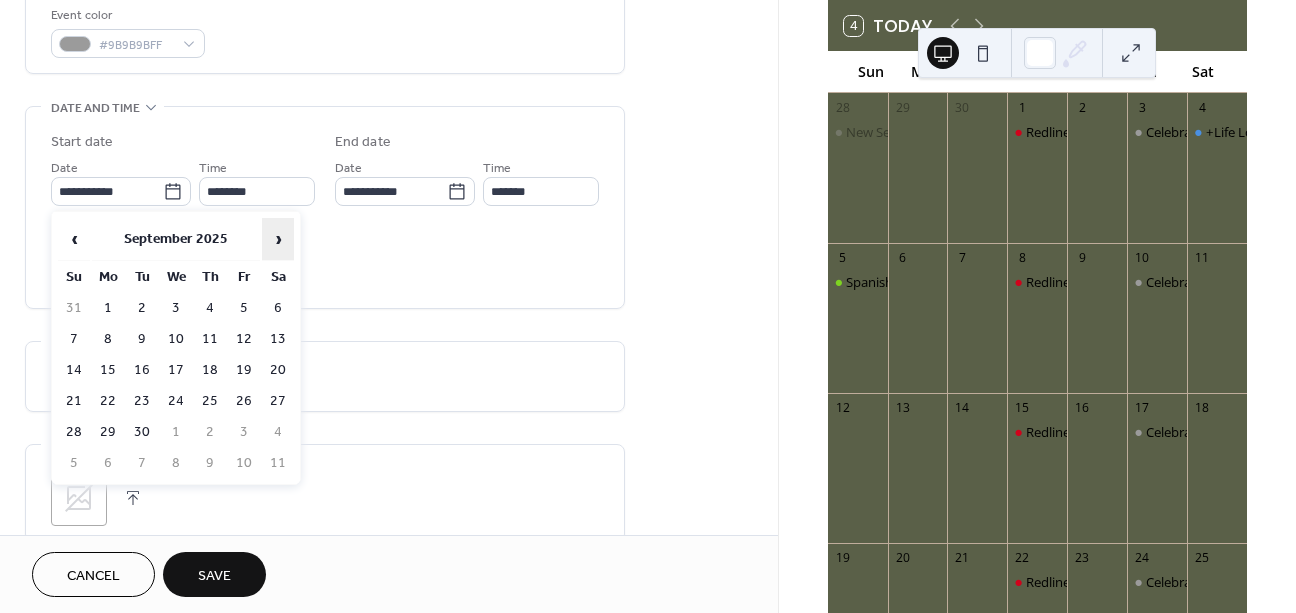 click on "›" at bounding box center (278, 239) 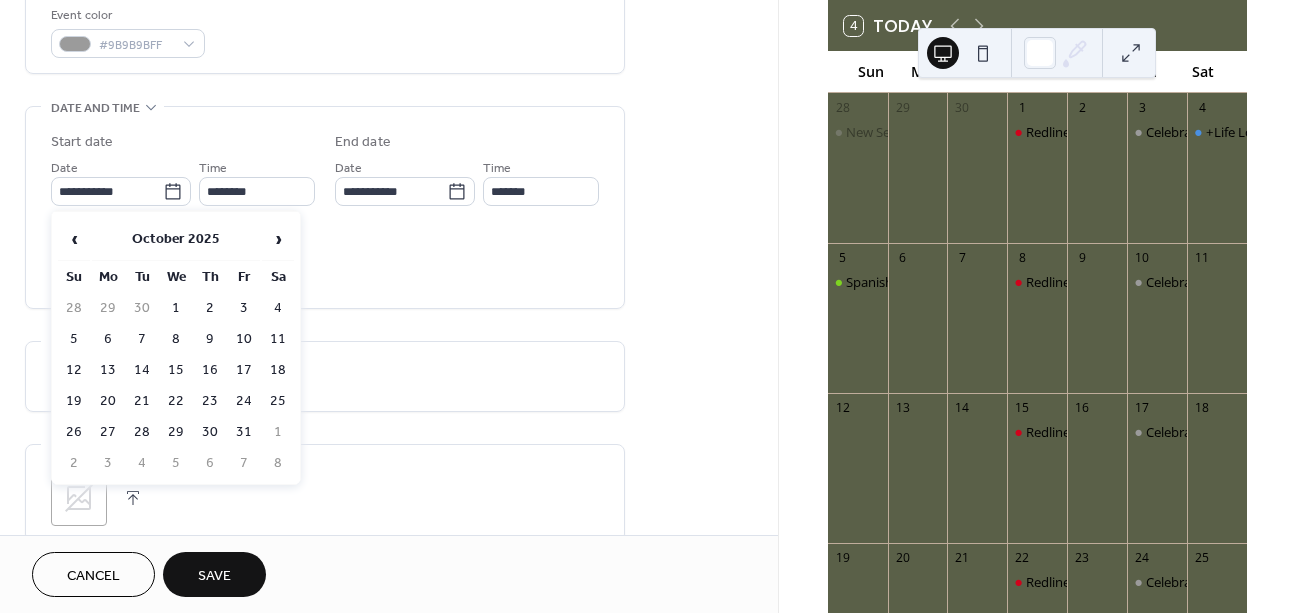 click on "17" at bounding box center [244, 370] 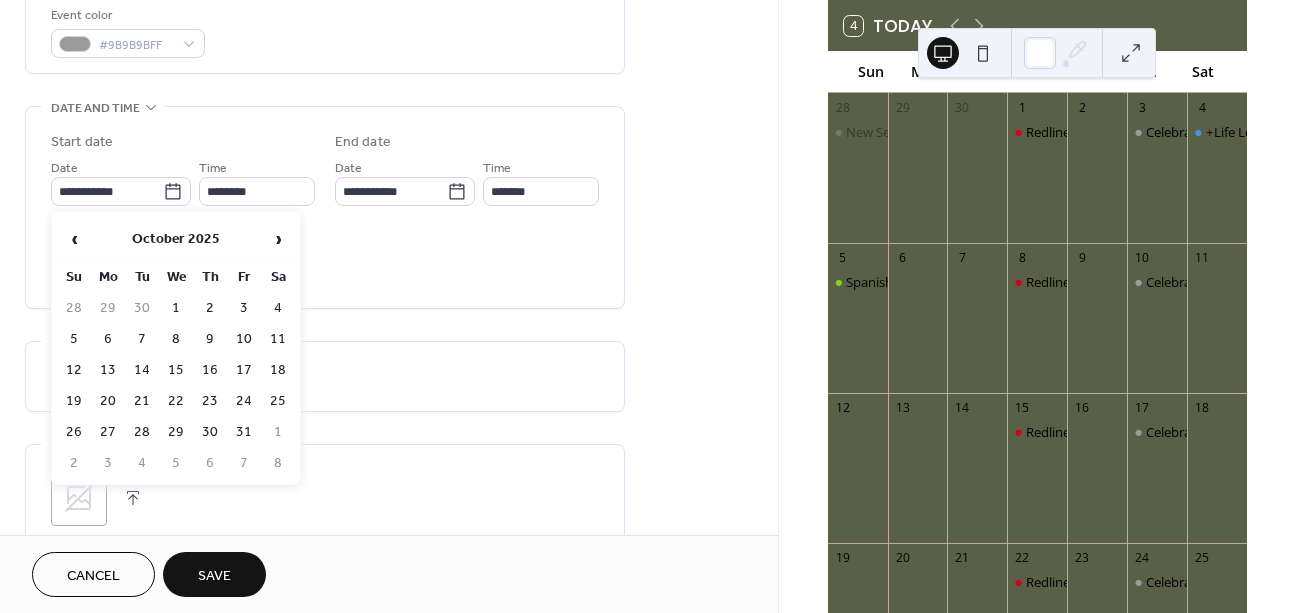 type on "**********" 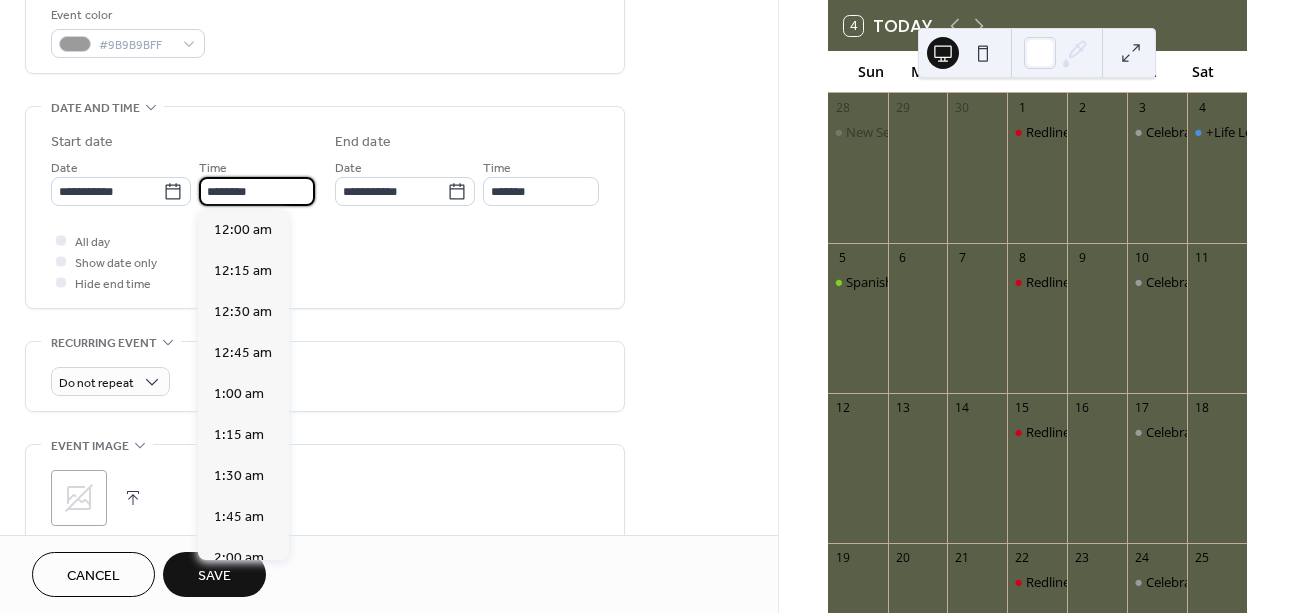 click on "********" at bounding box center (257, 191) 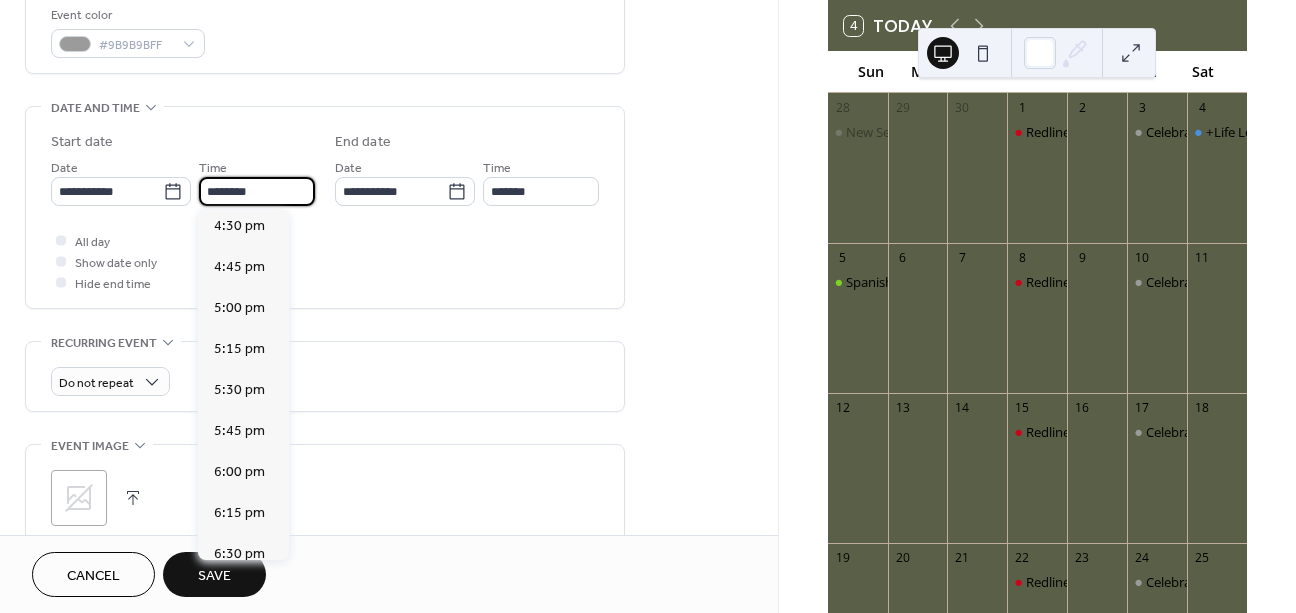 scroll, scrollTop: 2848, scrollLeft: 0, axis: vertical 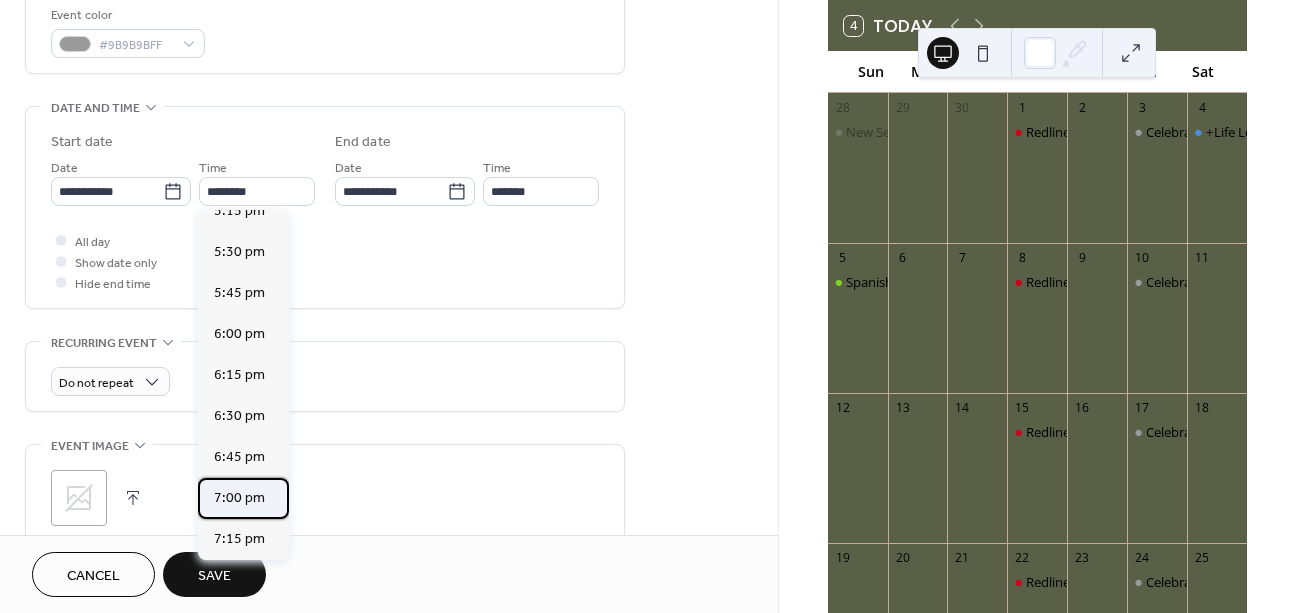 click on "7:00 pm" at bounding box center [239, 498] 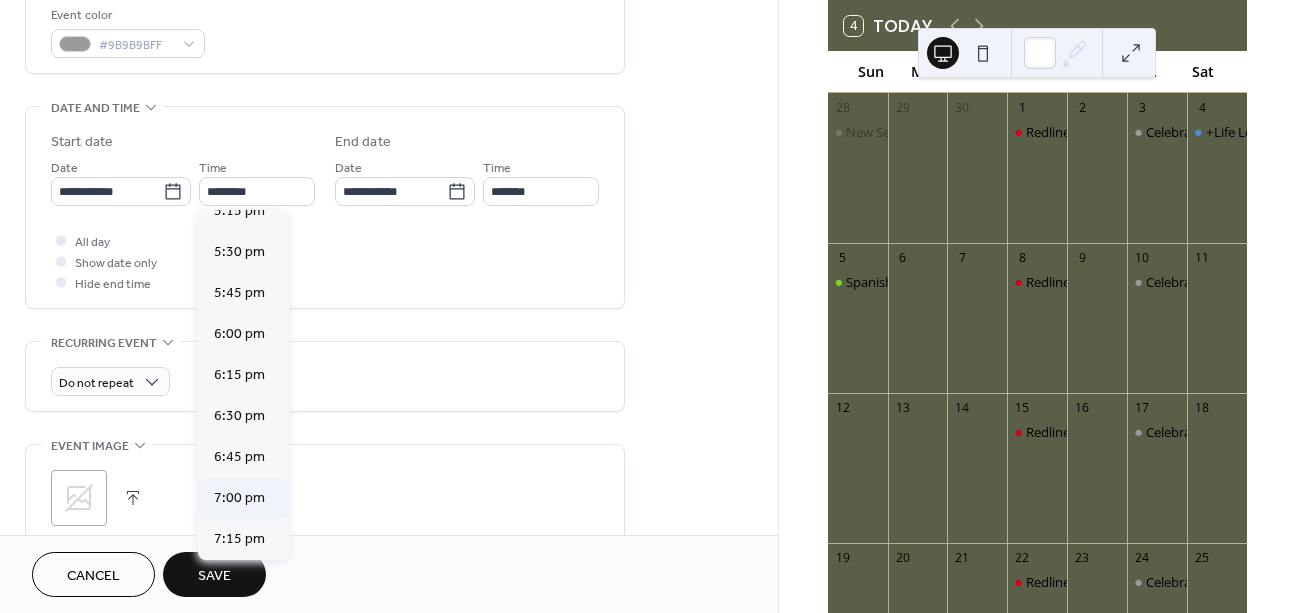 type on "*******" 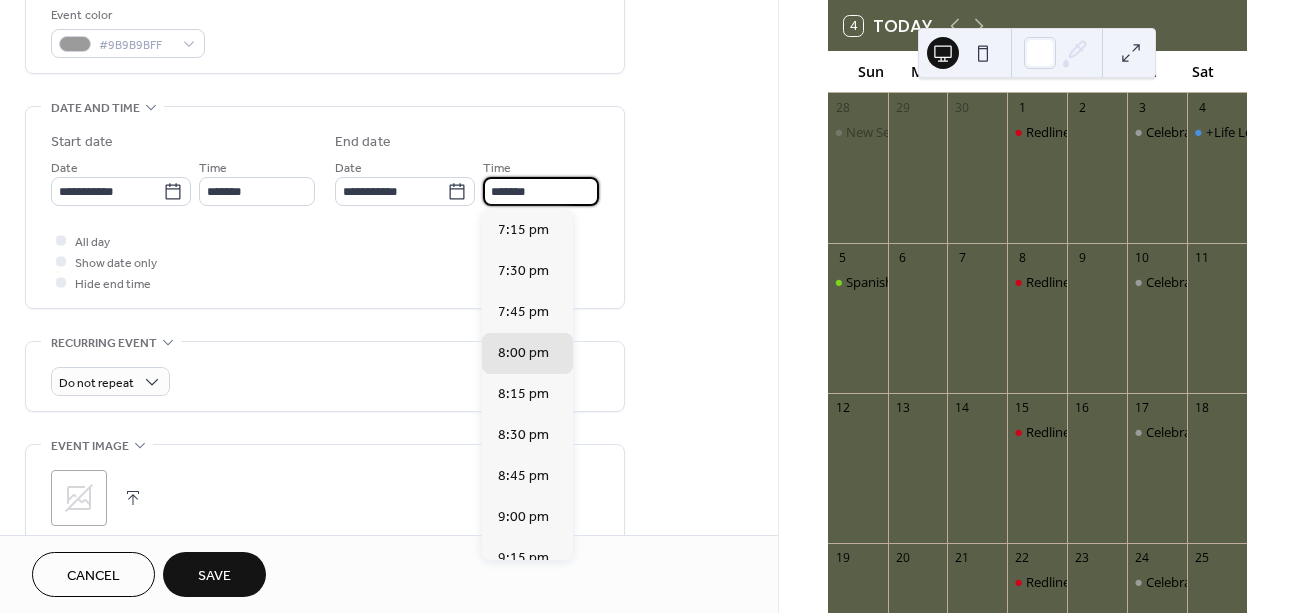 click on "*******" at bounding box center (541, 191) 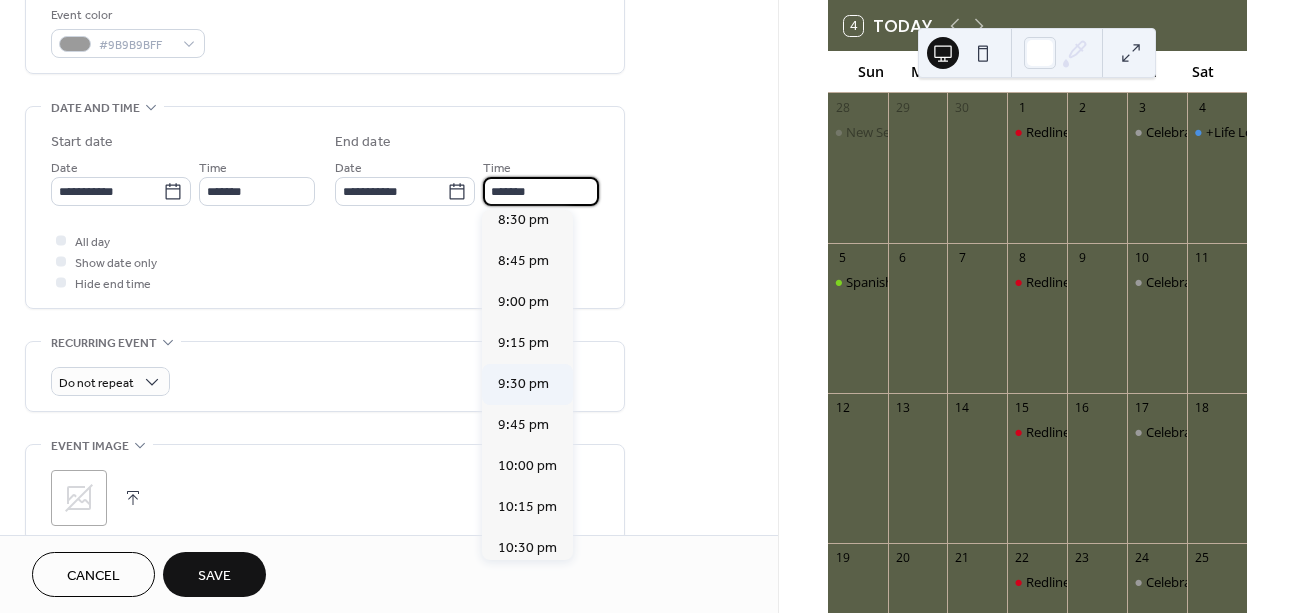 scroll, scrollTop: 214, scrollLeft: 0, axis: vertical 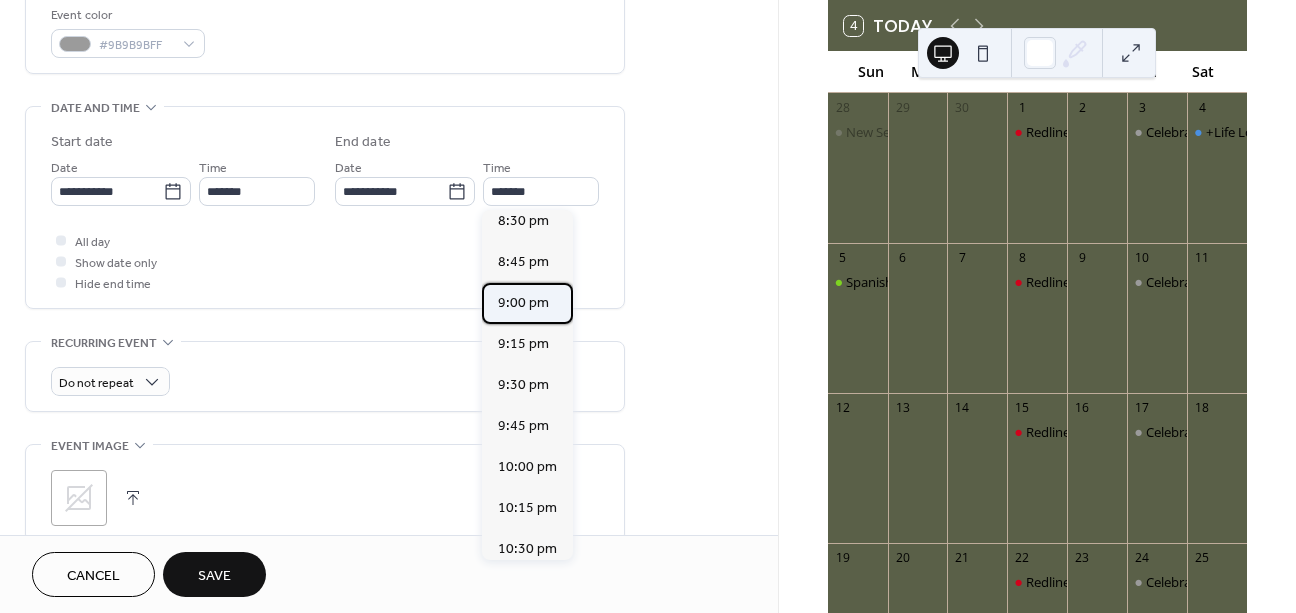 click on "9:00 pm" at bounding box center [523, 303] 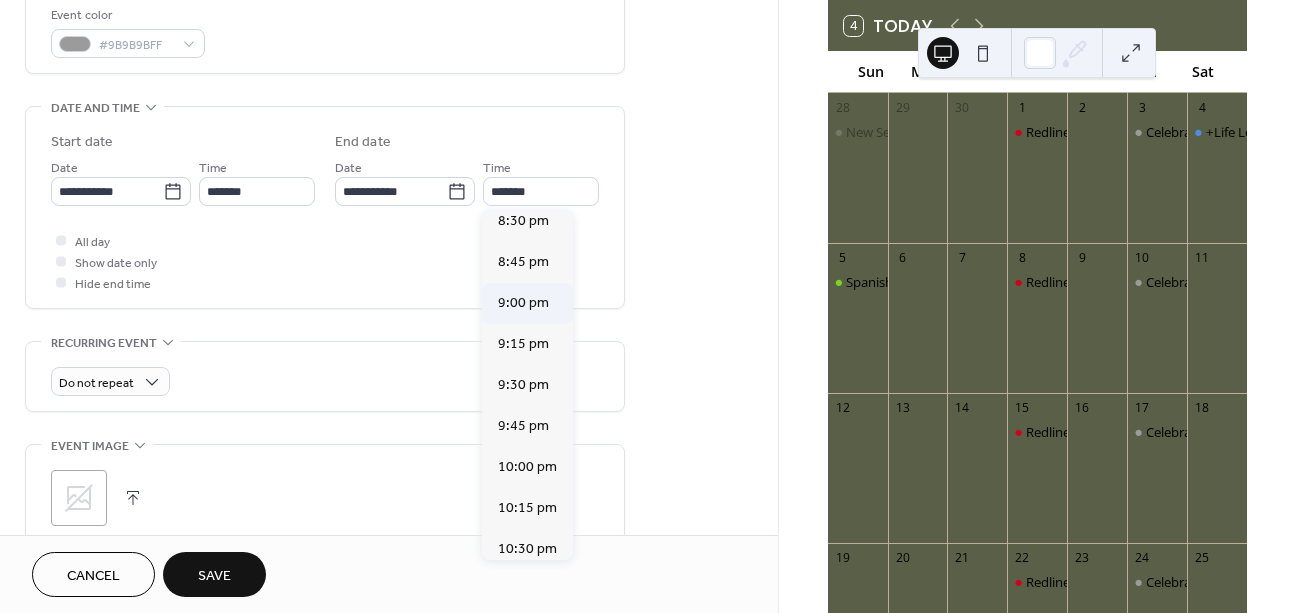 type on "*******" 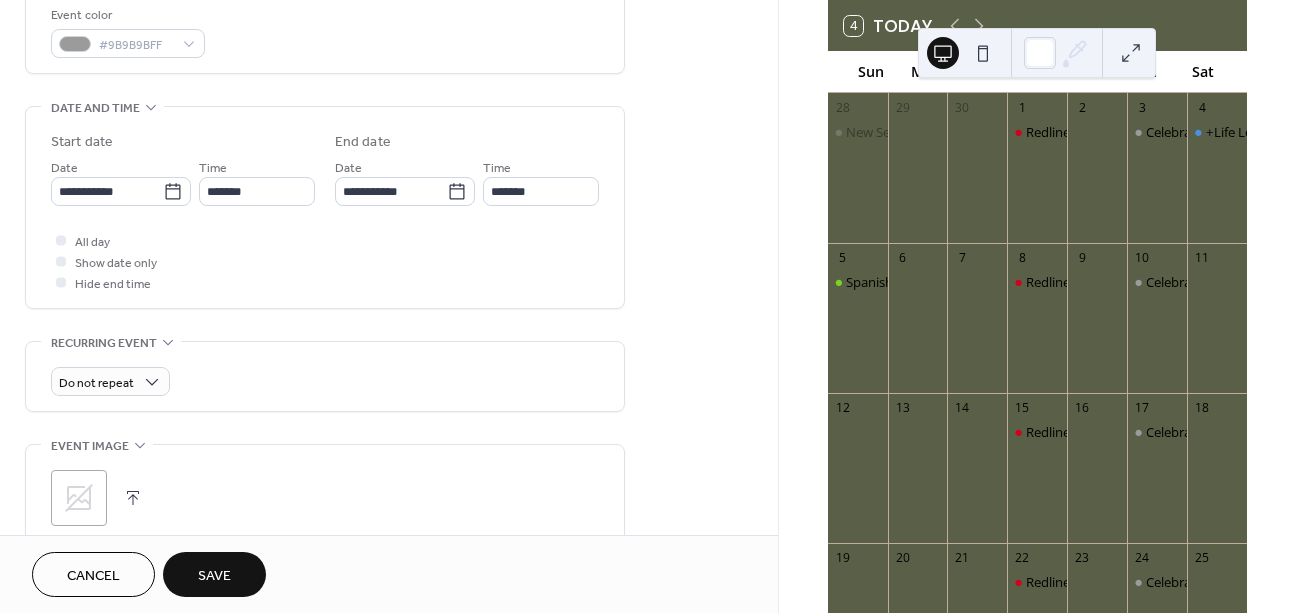 click on "**********" at bounding box center (325, 207) 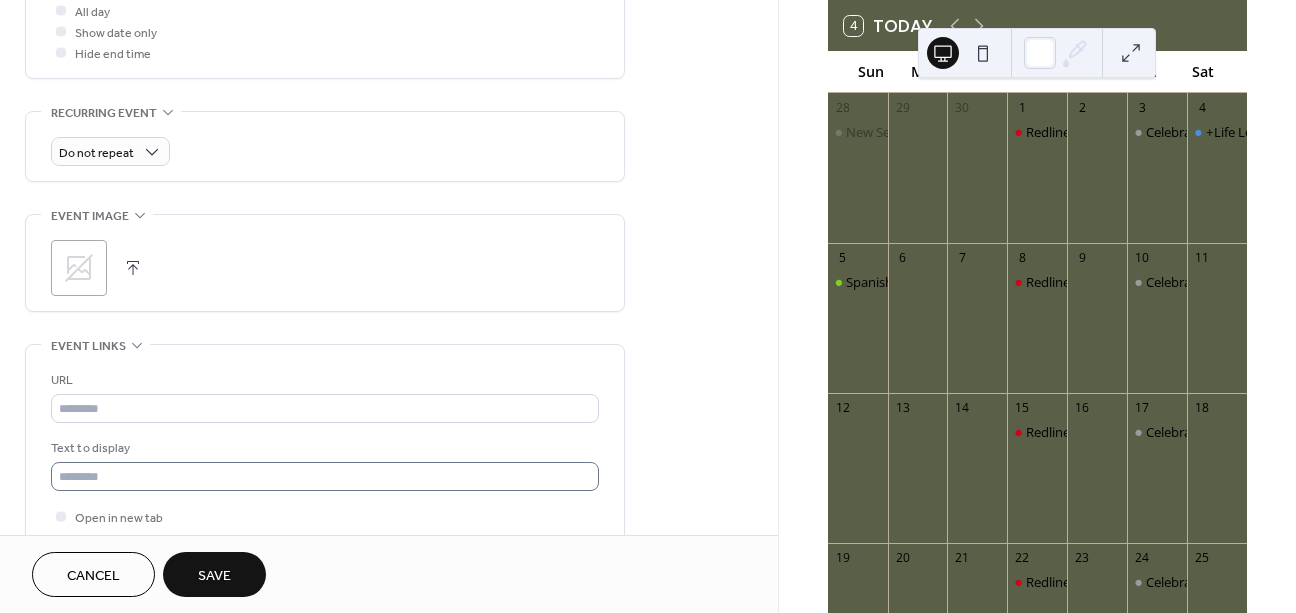 scroll, scrollTop: 783, scrollLeft: 0, axis: vertical 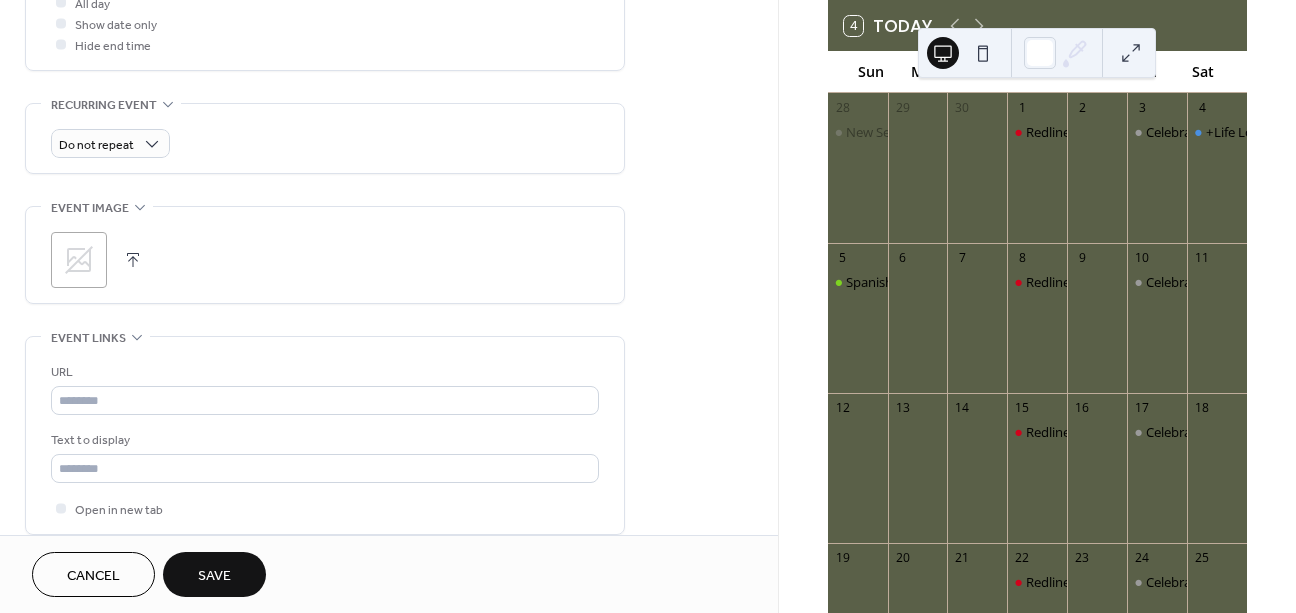 click on "Save" at bounding box center [214, 574] 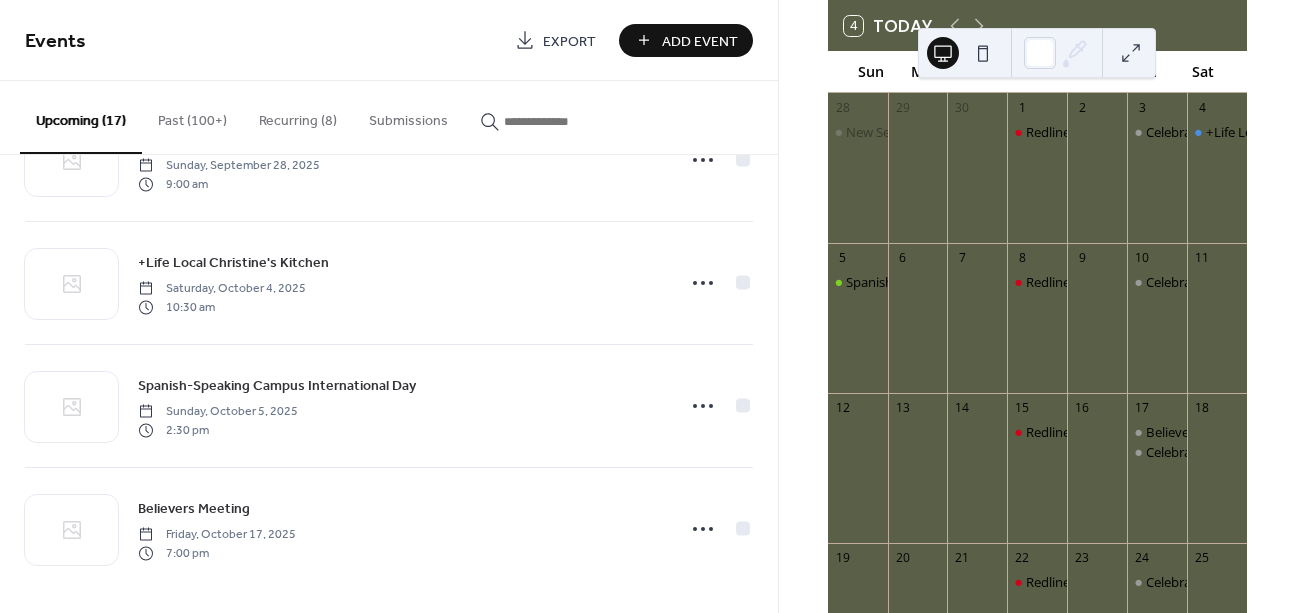 scroll, scrollTop: 1692, scrollLeft: 0, axis: vertical 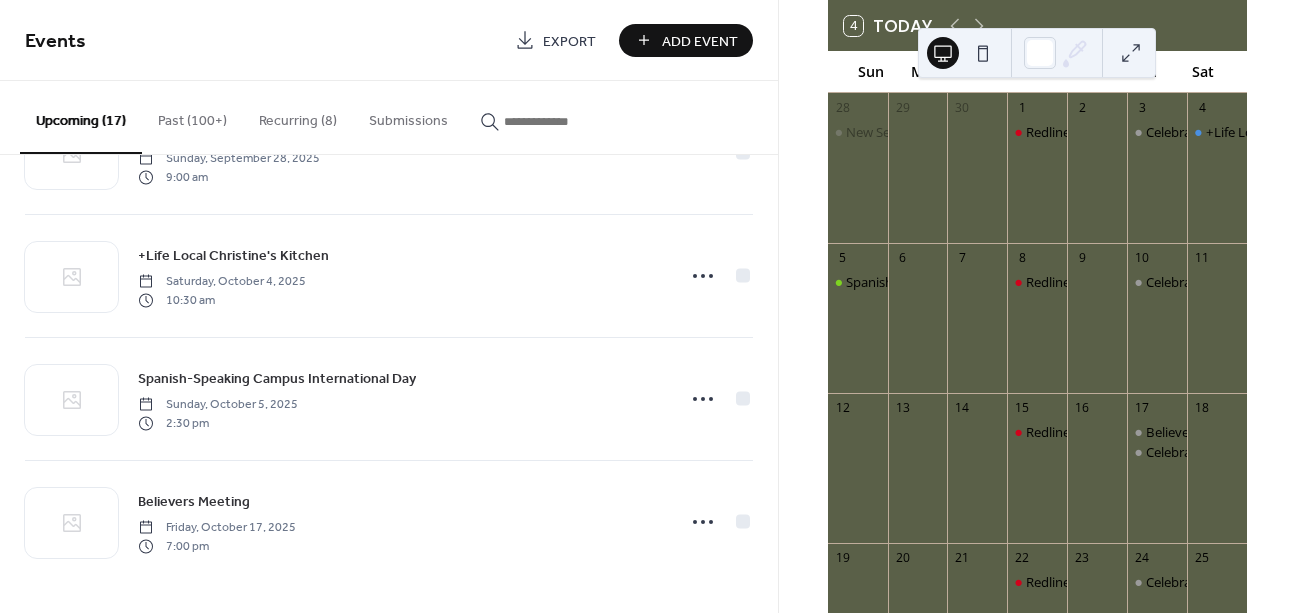 click on "Add Event" at bounding box center (700, 41) 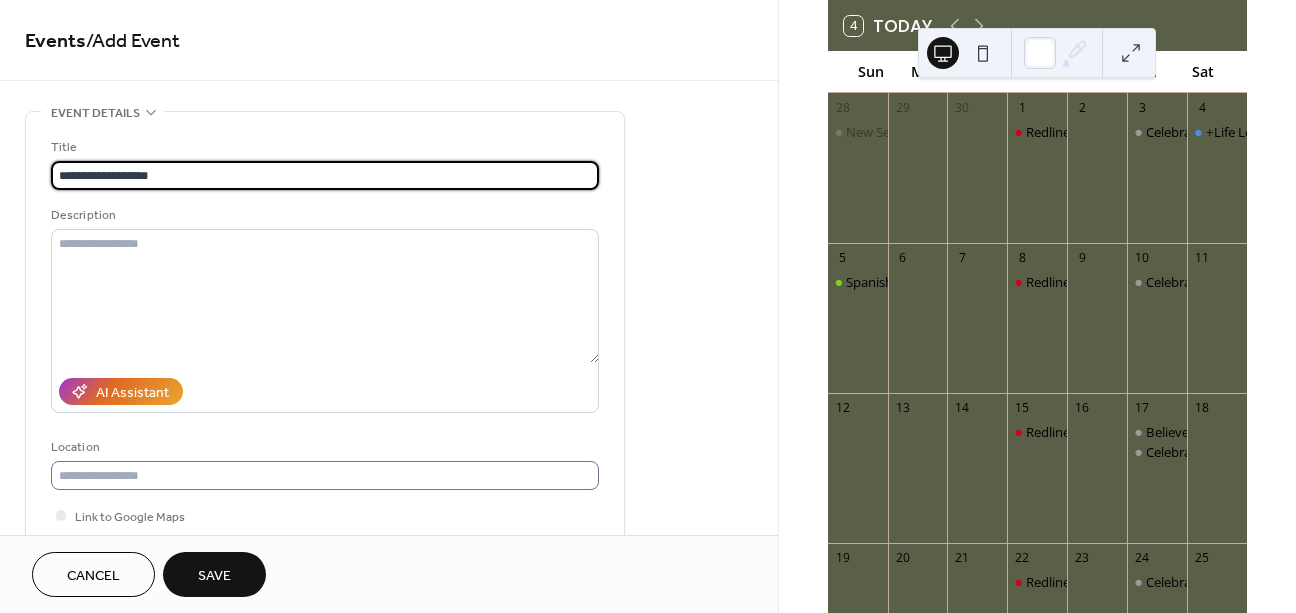type on "**********" 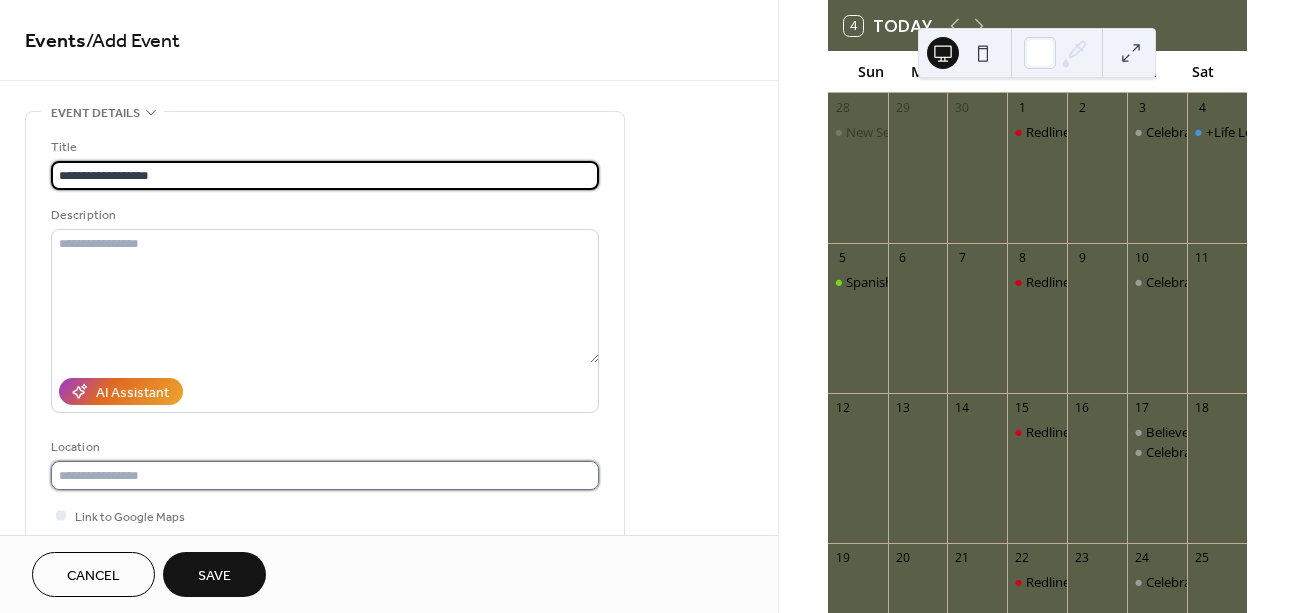 click at bounding box center [325, 475] 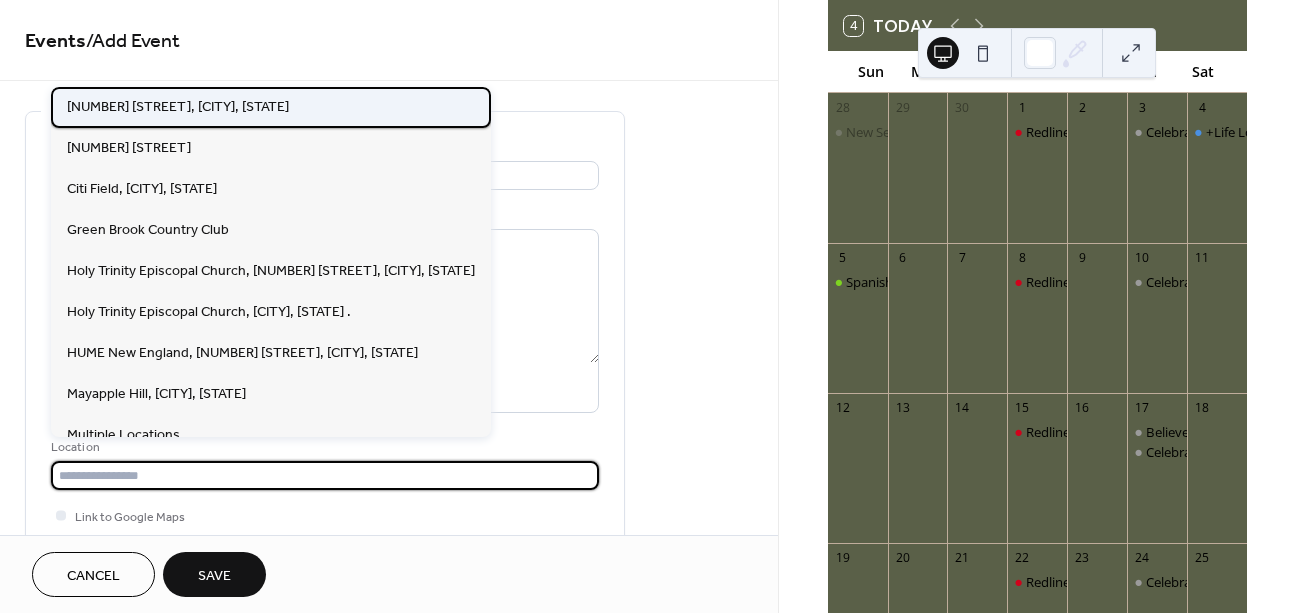 click on "[NUMBER] [STREET], [CITY], [STATE]" at bounding box center [178, 107] 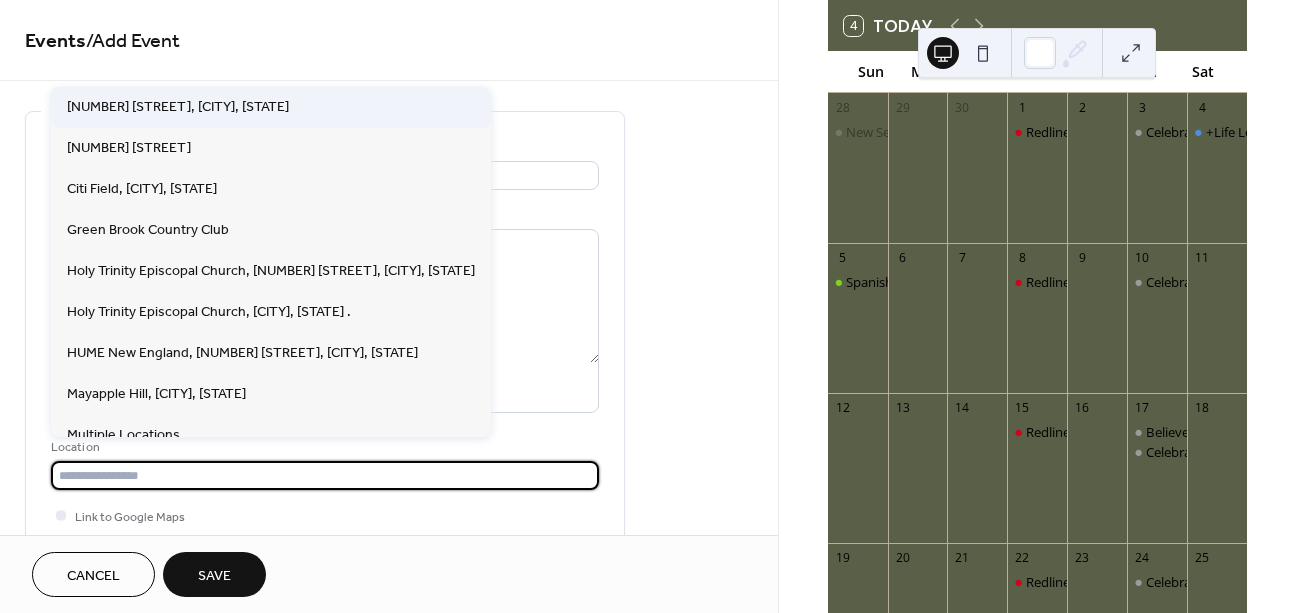 type on "**********" 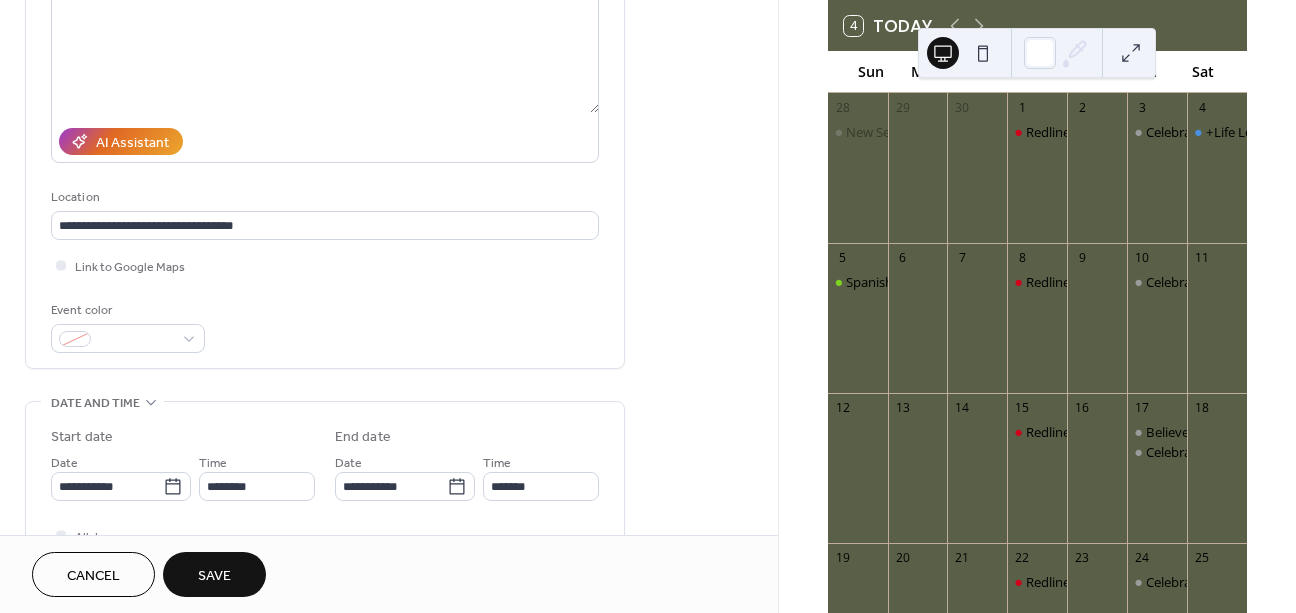 scroll, scrollTop: 279, scrollLeft: 0, axis: vertical 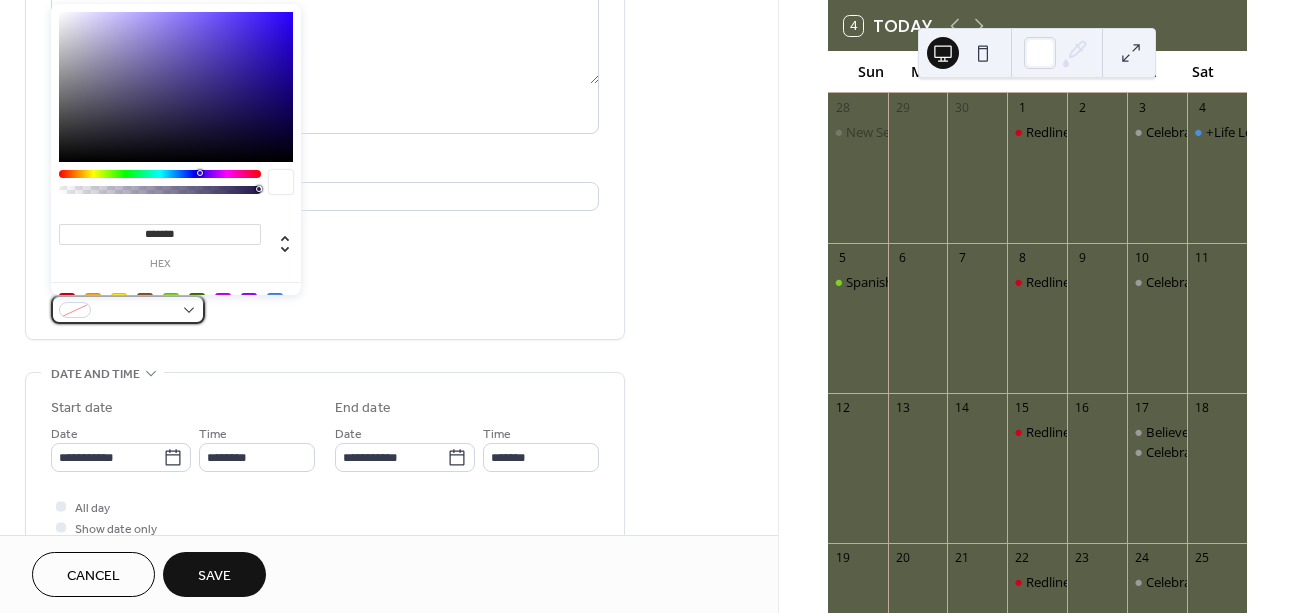 click at bounding box center (136, 311) 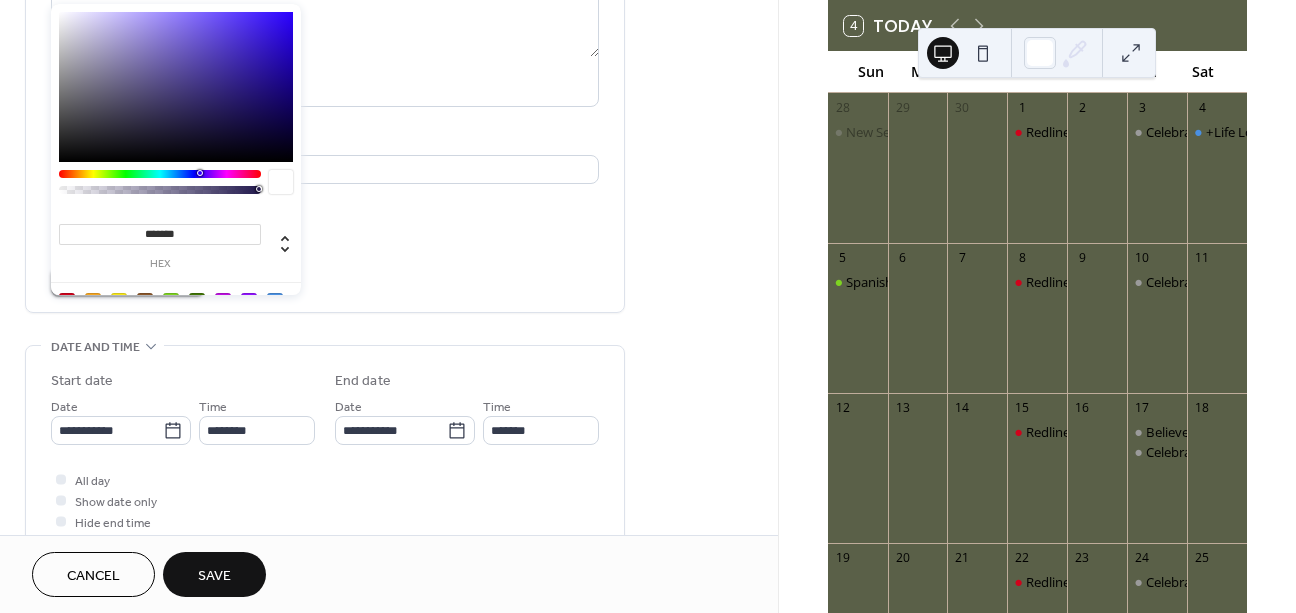 scroll, scrollTop: 448, scrollLeft: 0, axis: vertical 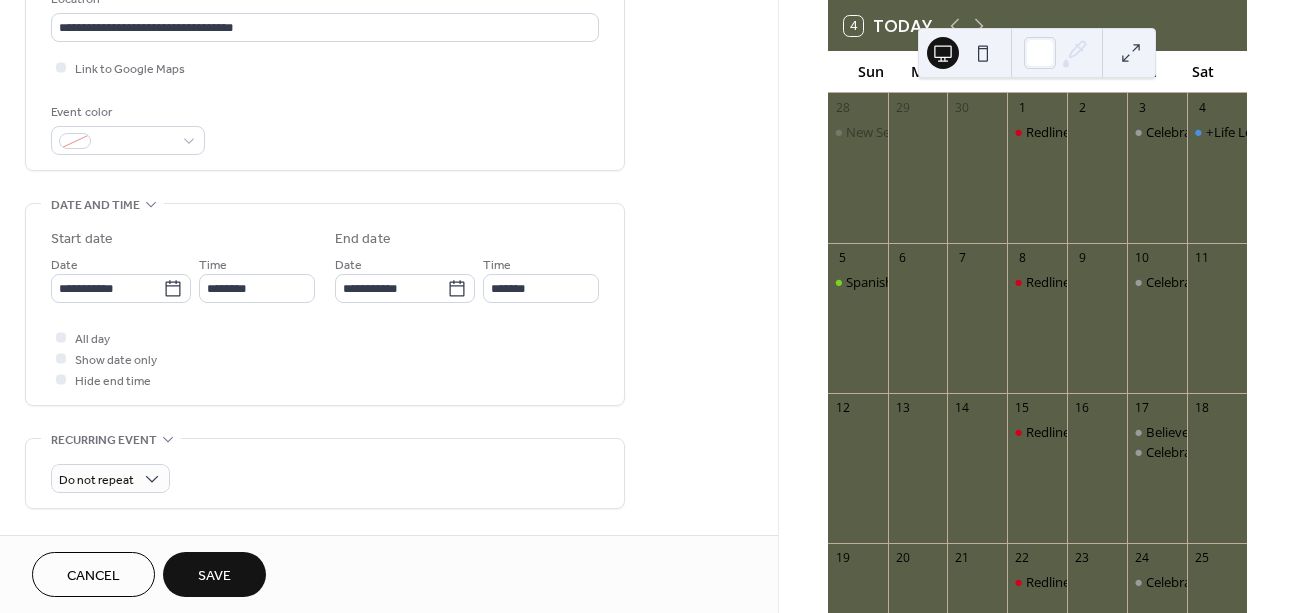 click on "**********" at bounding box center [325, 340] 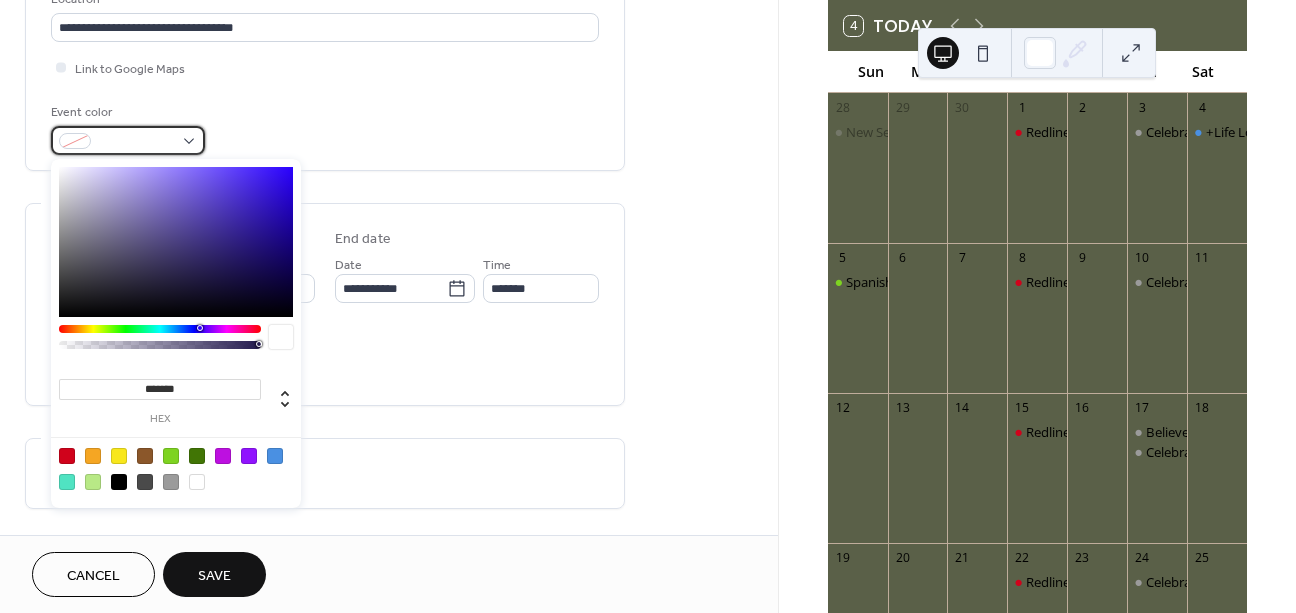 click at bounding box center (128, 140) 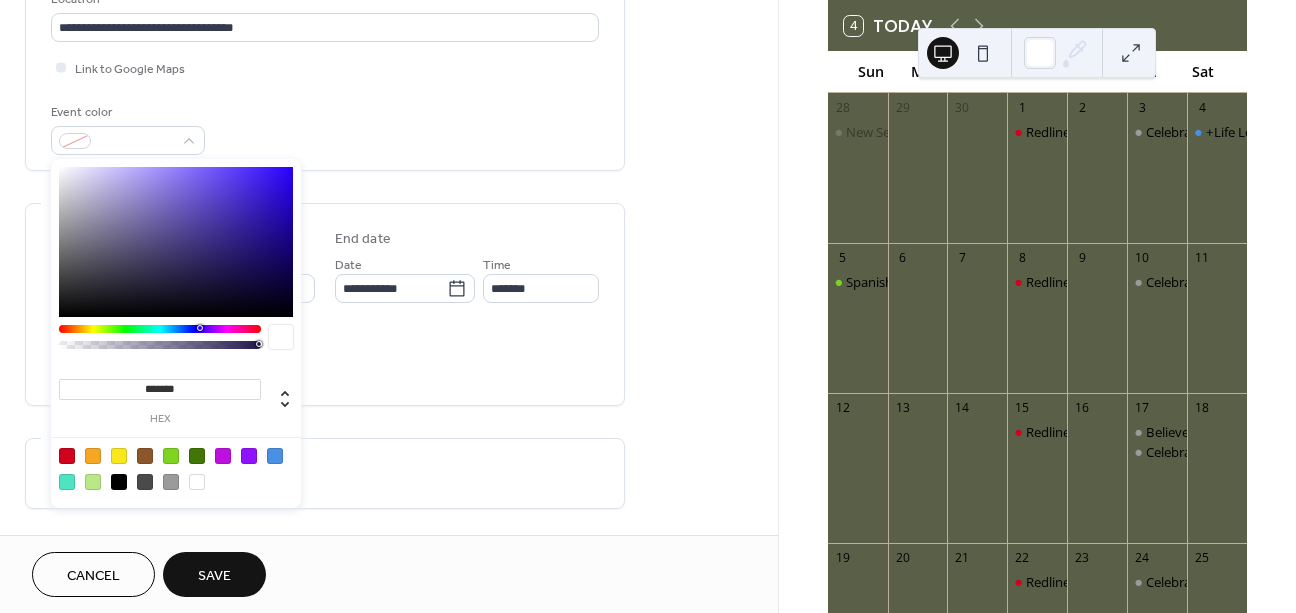 click at bounding box center [171, 482] 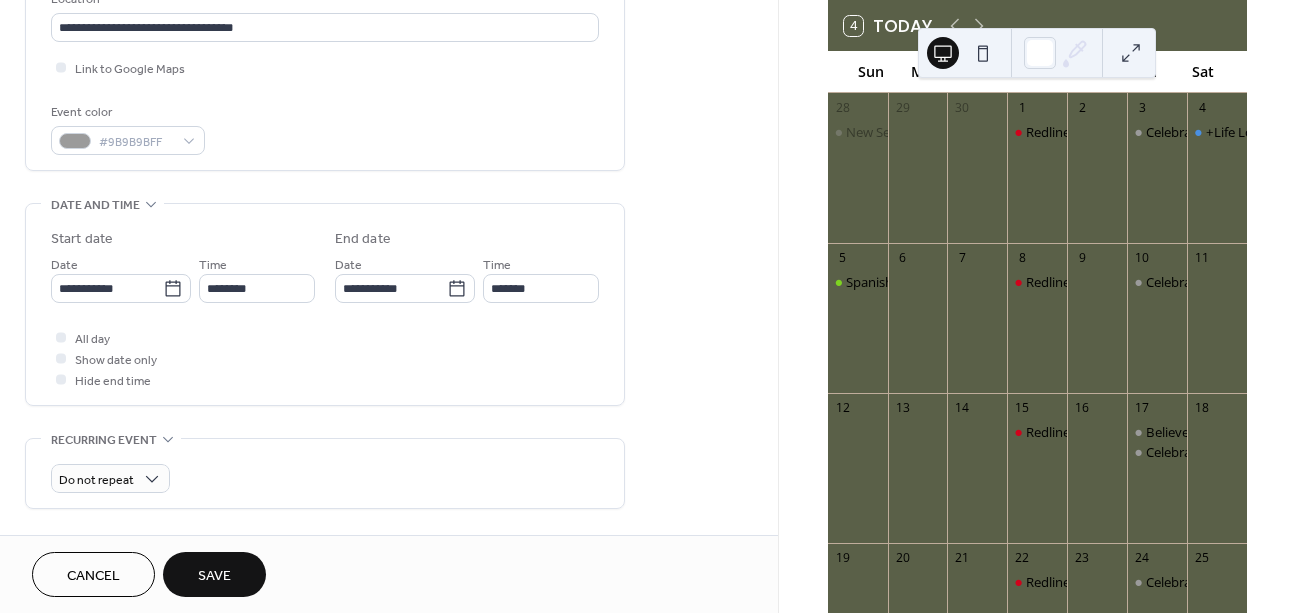 click on "**********" at bounding box center [325, 304] 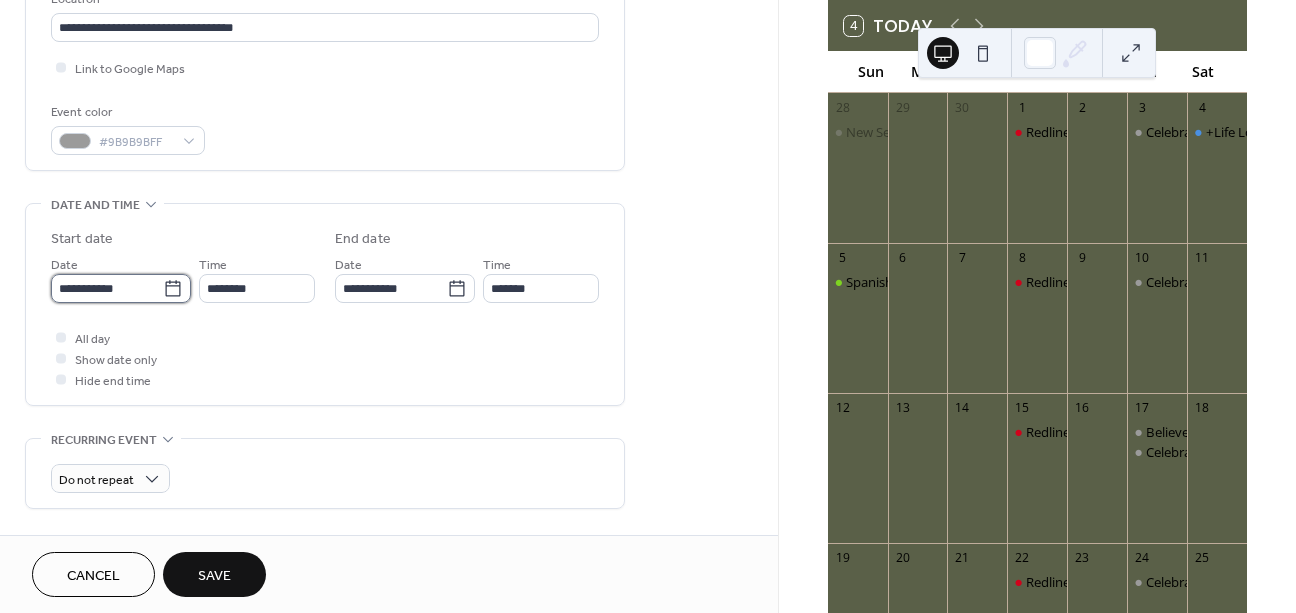 click on "**********" at bounding box center (107, 288) 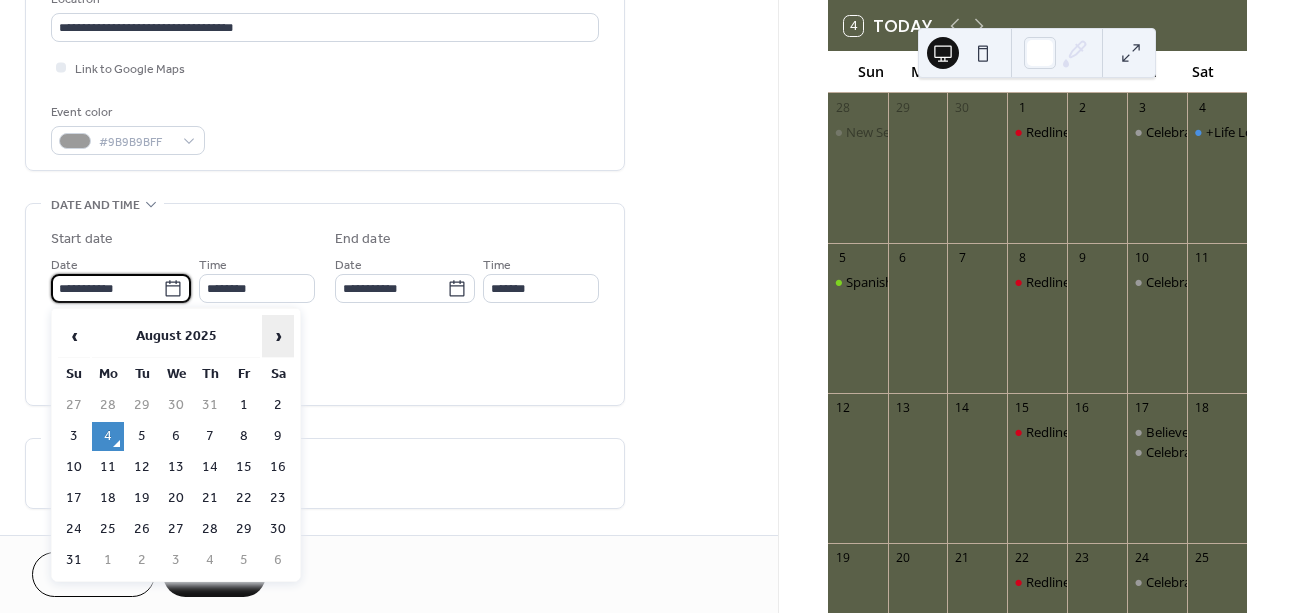 click on "›" at bounding box center (278, 336) 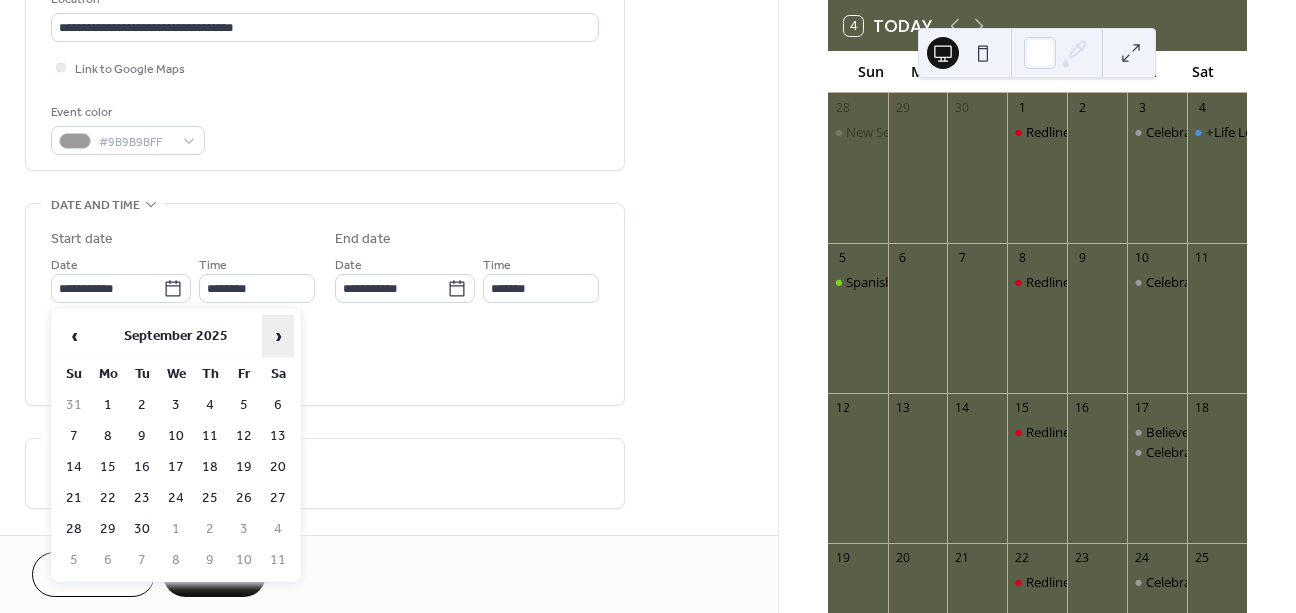 click on "›" at bounding box center (278, 336) 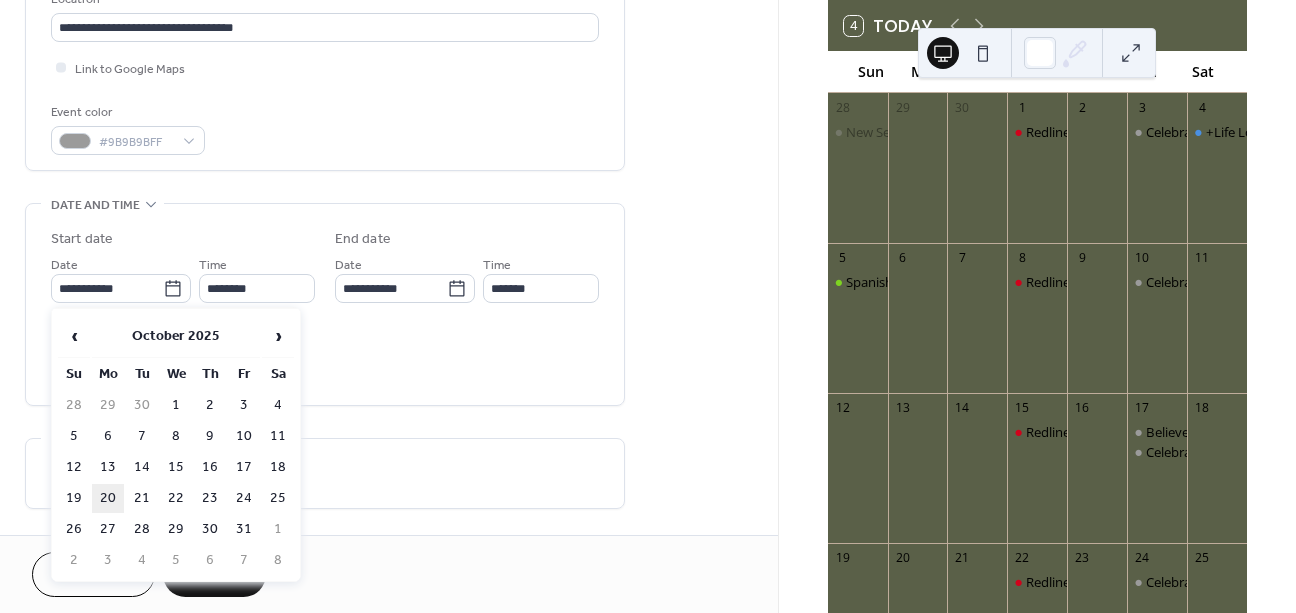 click on "20" at bounding box center (108, 498) 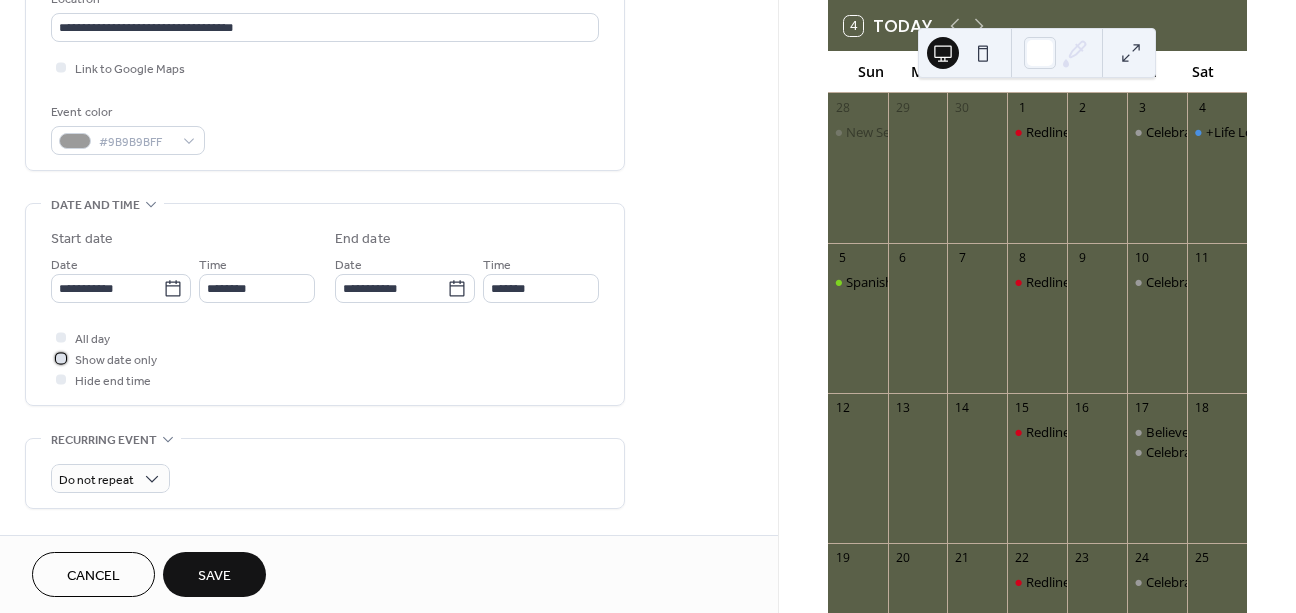 click at bounding box center [61, 358] 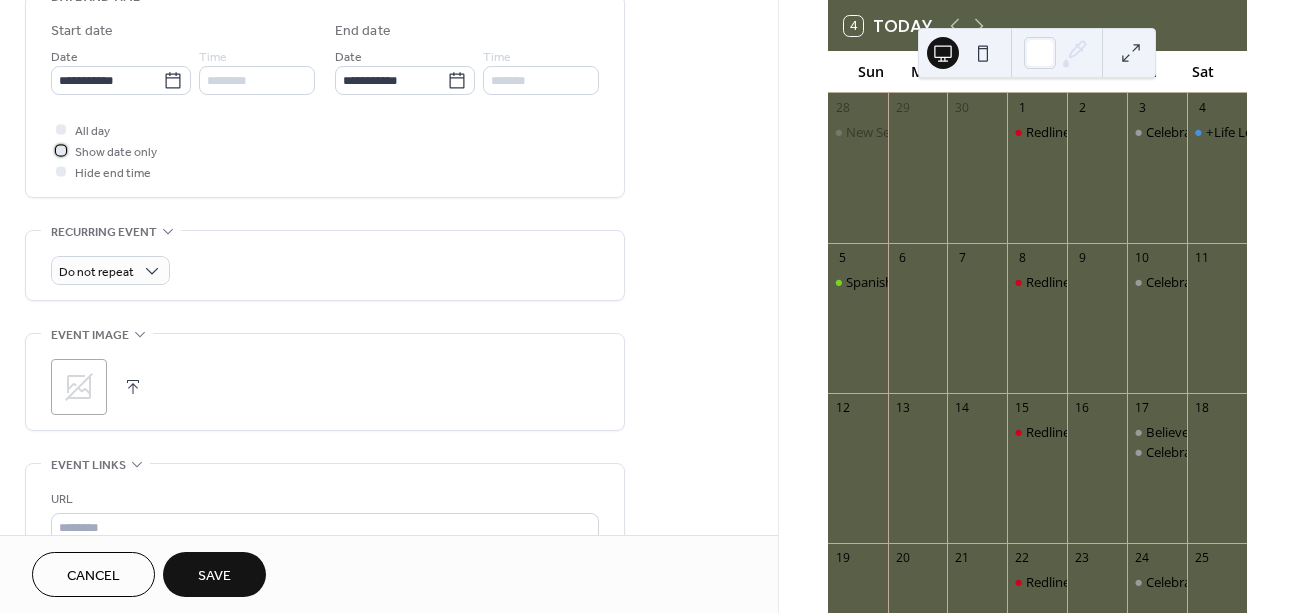 scroll, scrollTop: 657, scrollLeft: 0, axis: vertical 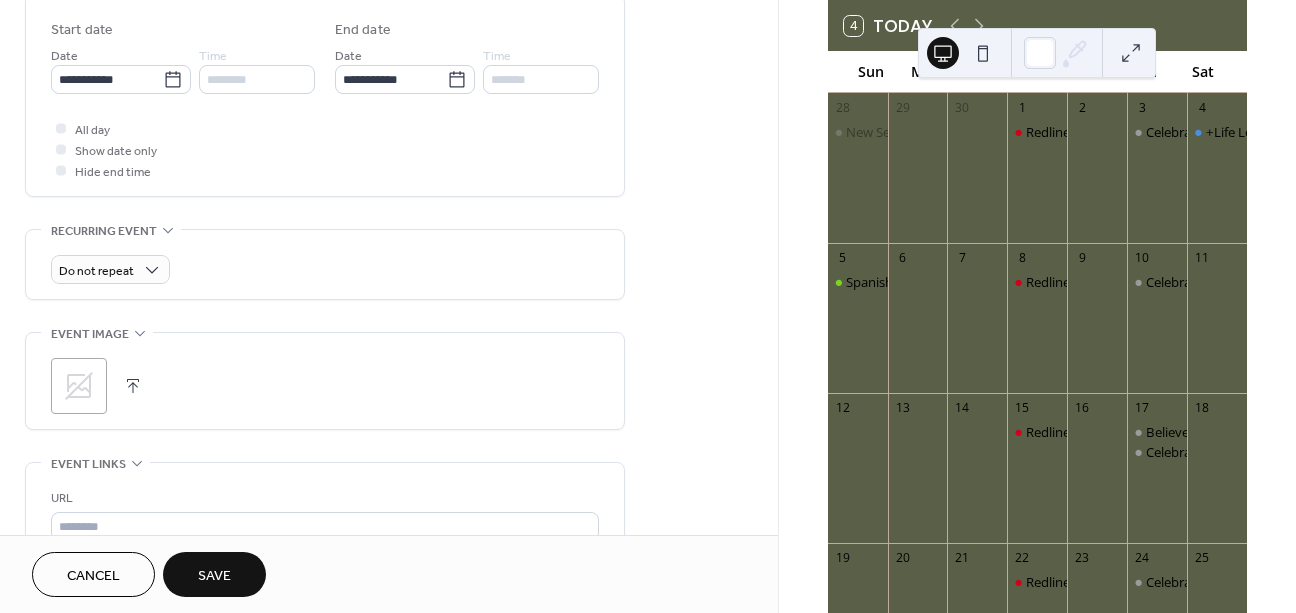 click on "Save" at bounding box center [214, 576] 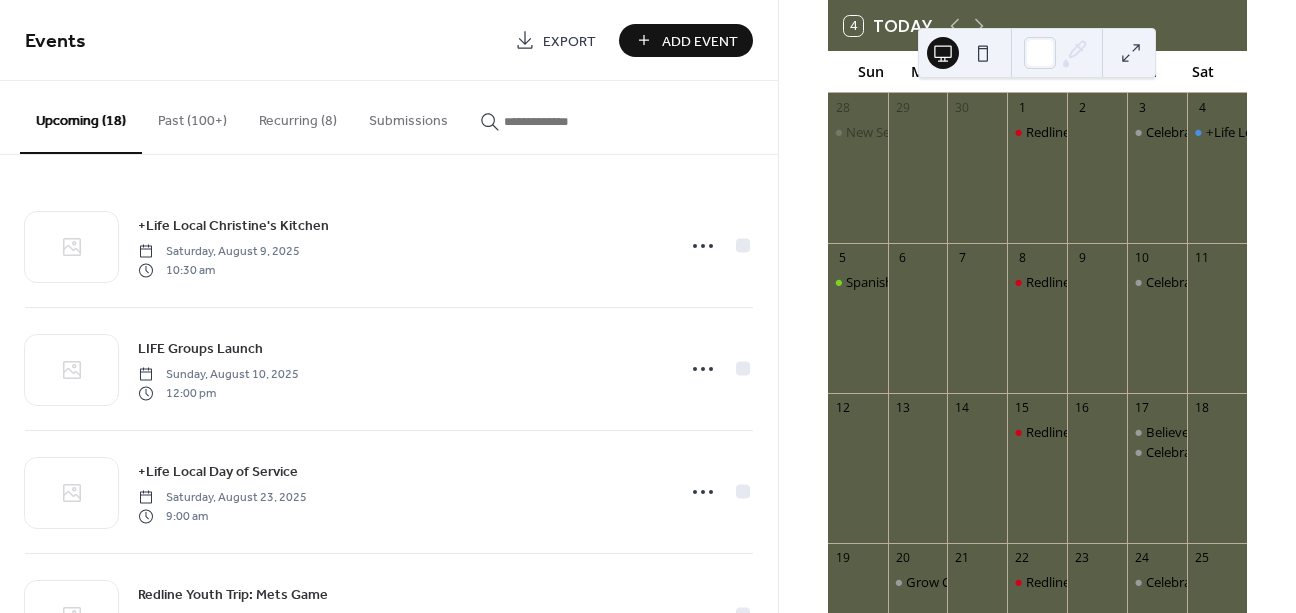 click on "Add Event" at bounding box center (700, 41) 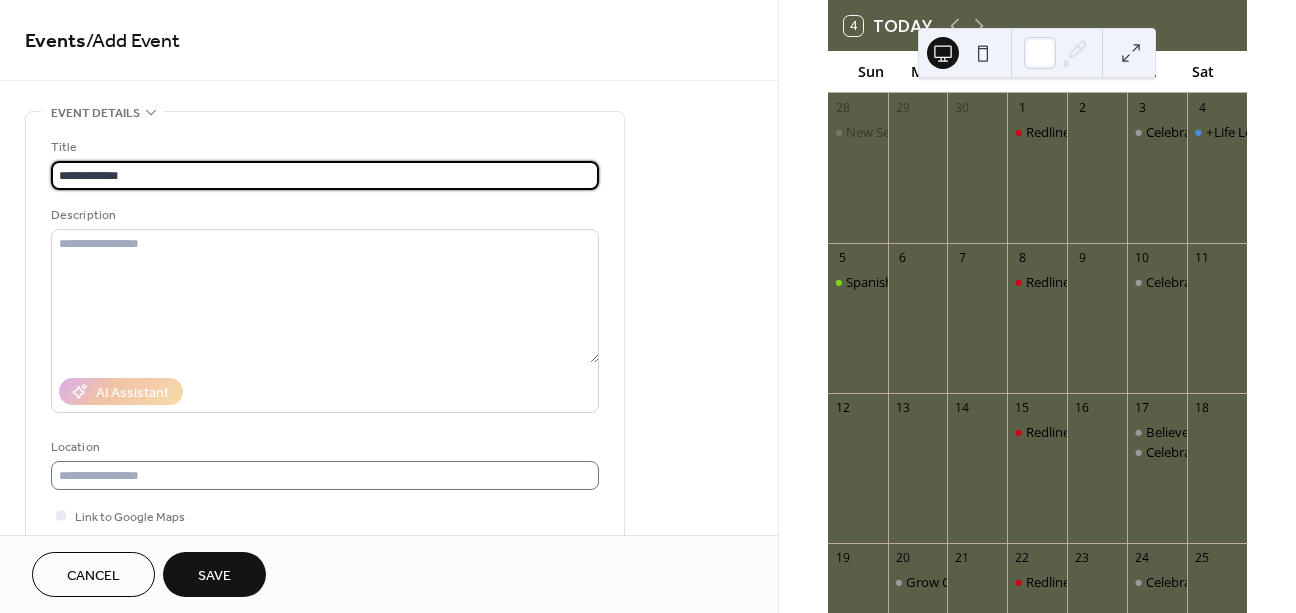 type on "**********" 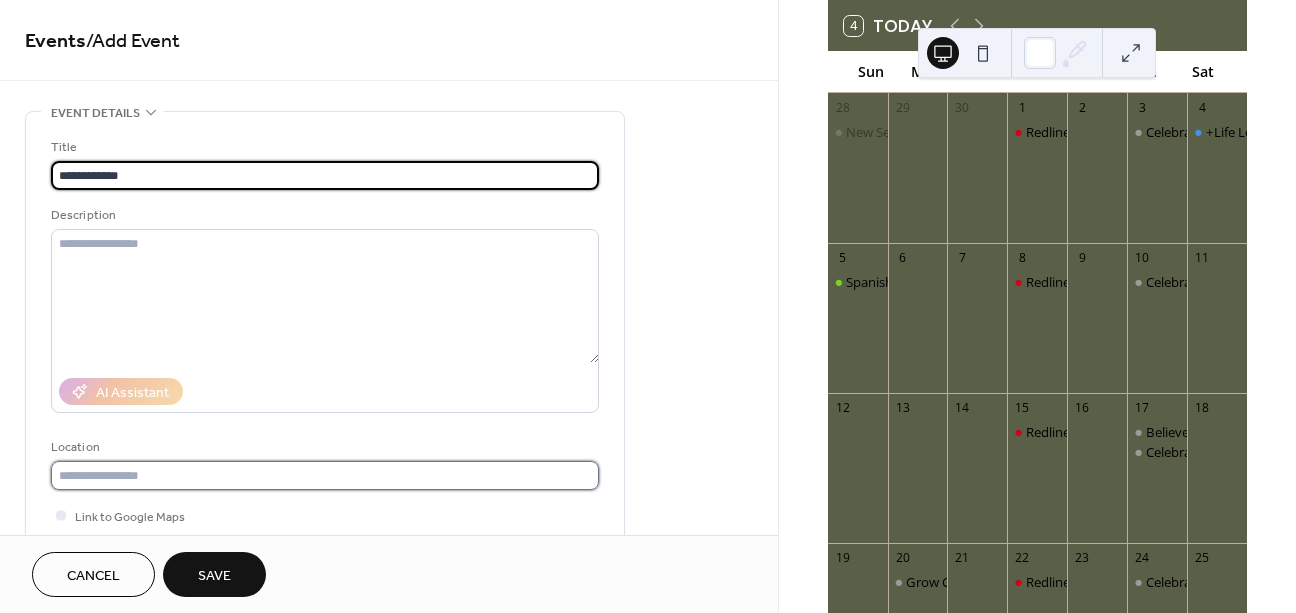 click at bounding box center [325, 475] 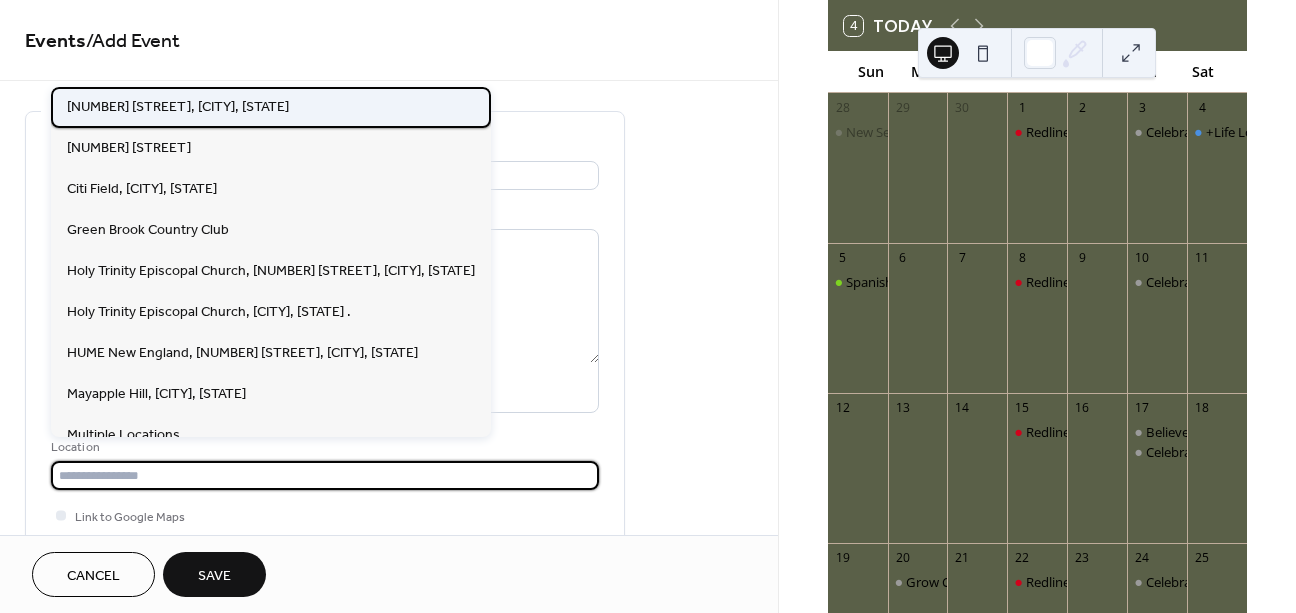 click on "[NUMBER] [STREET], [CITY], [STATE]" at bounding box center [271, 107] 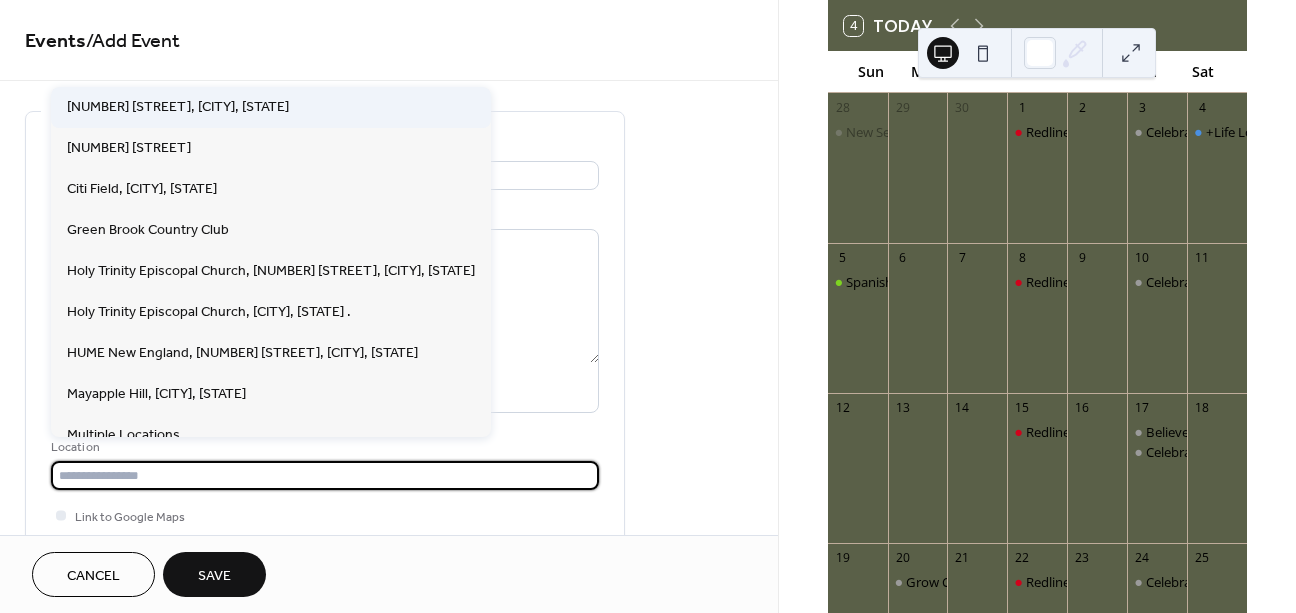 type on "**********" 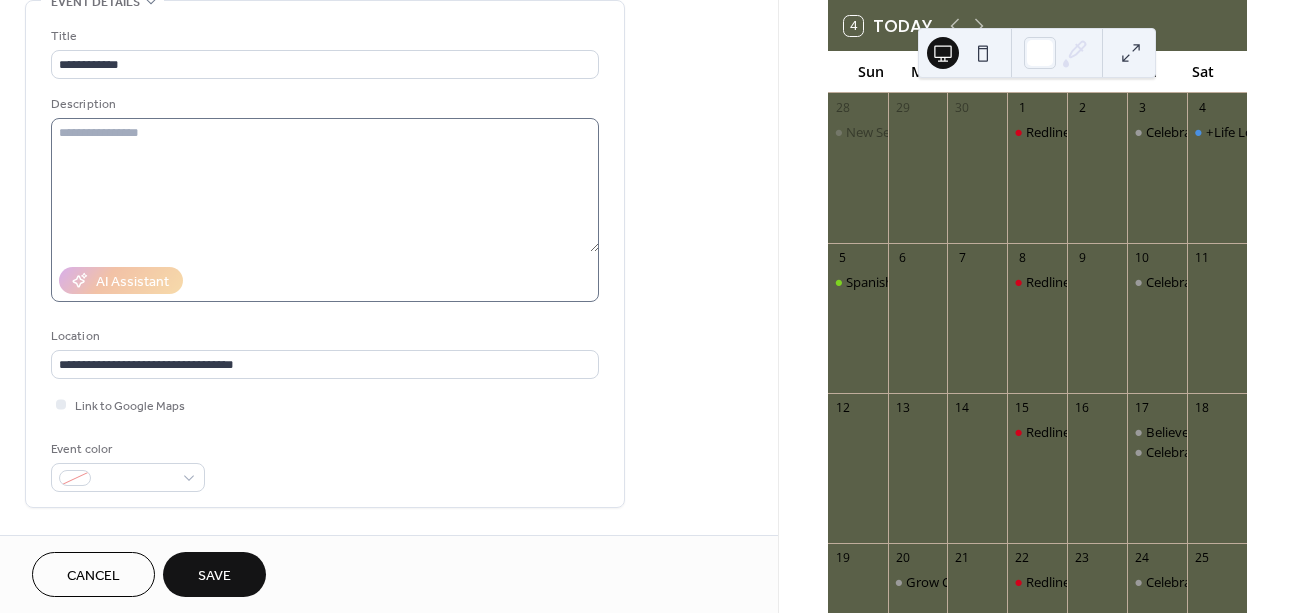 scroll, scrollTop: 214, scrollLeft: 0, axis: vertical 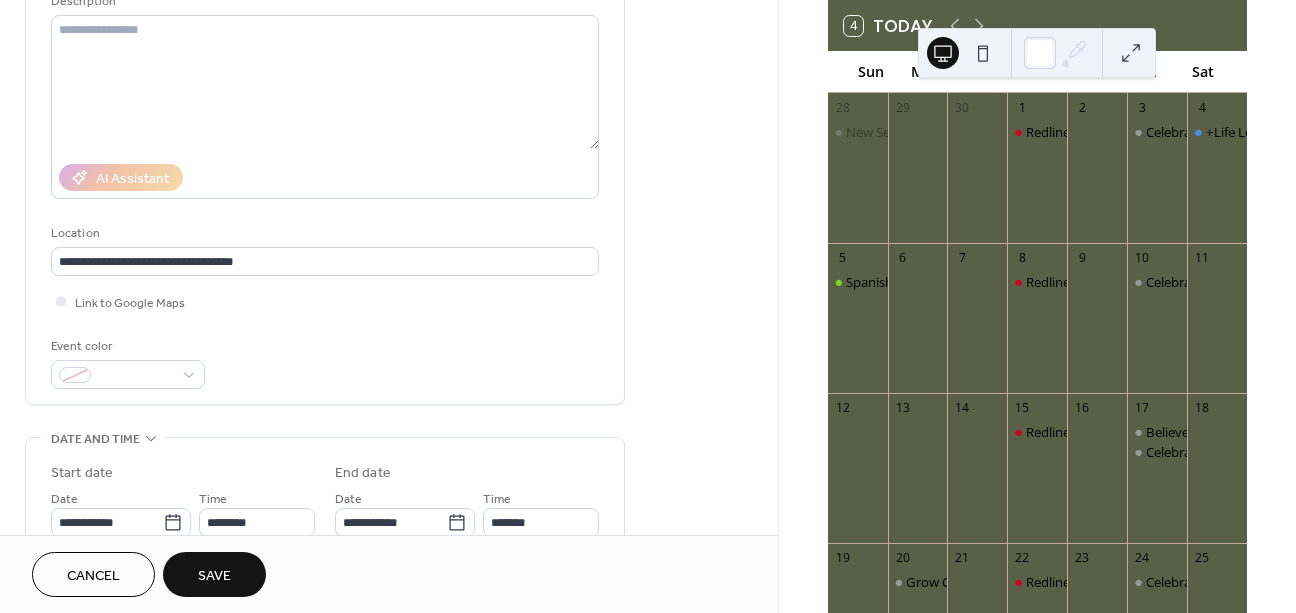 click on "**********" at bounding box center [325, 151] 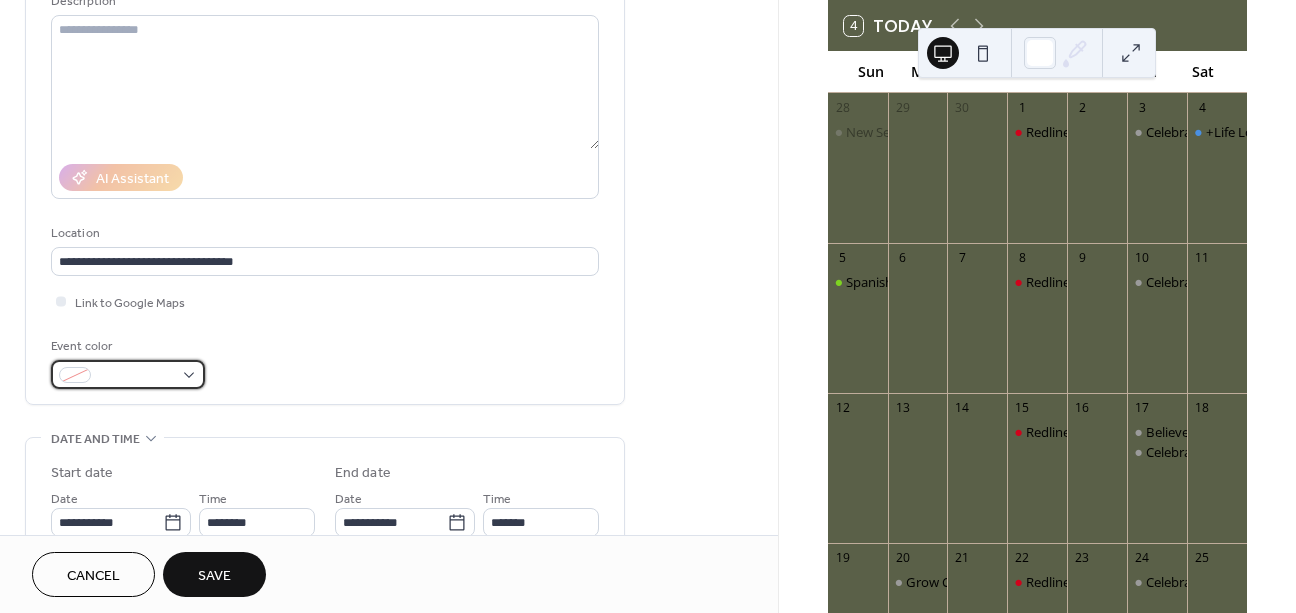 click at bounding box center [128, 374] 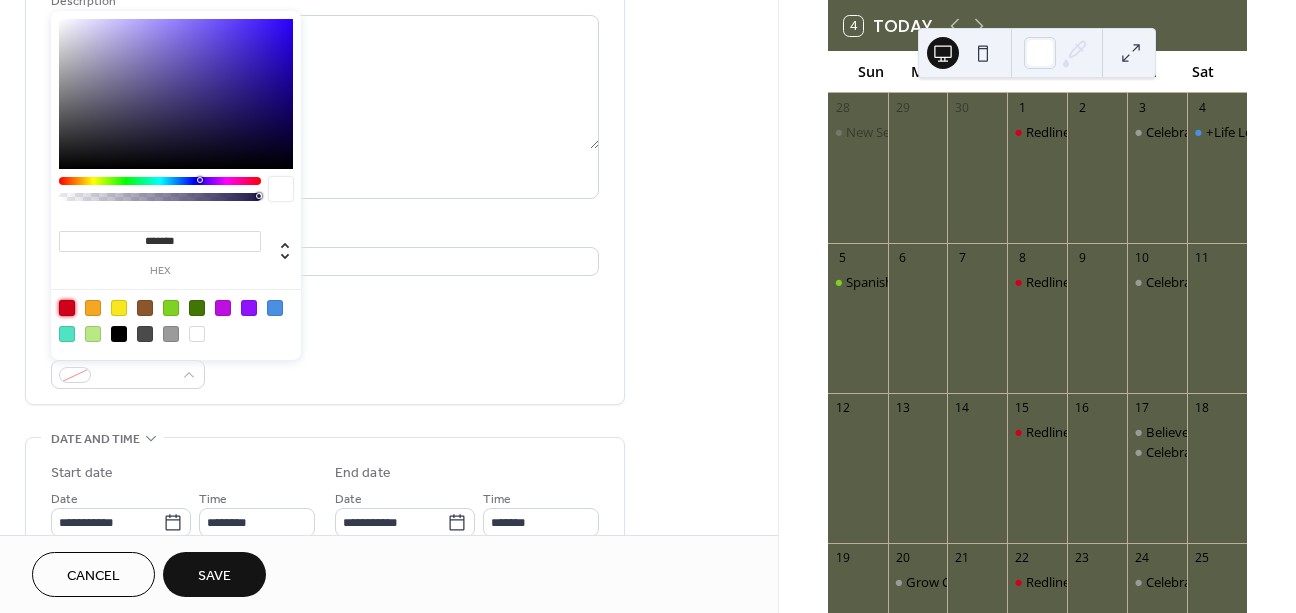 click at bounding box center (67, 308) 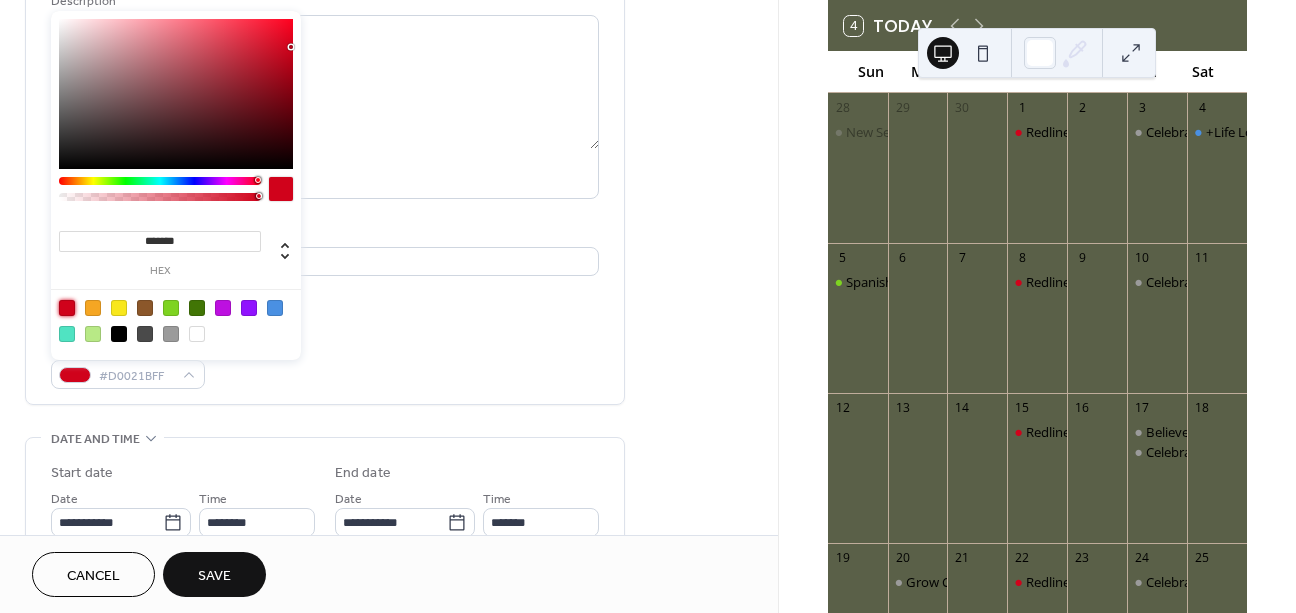 click on "Event color #D0021BFF" at bounding box center [325, 362] 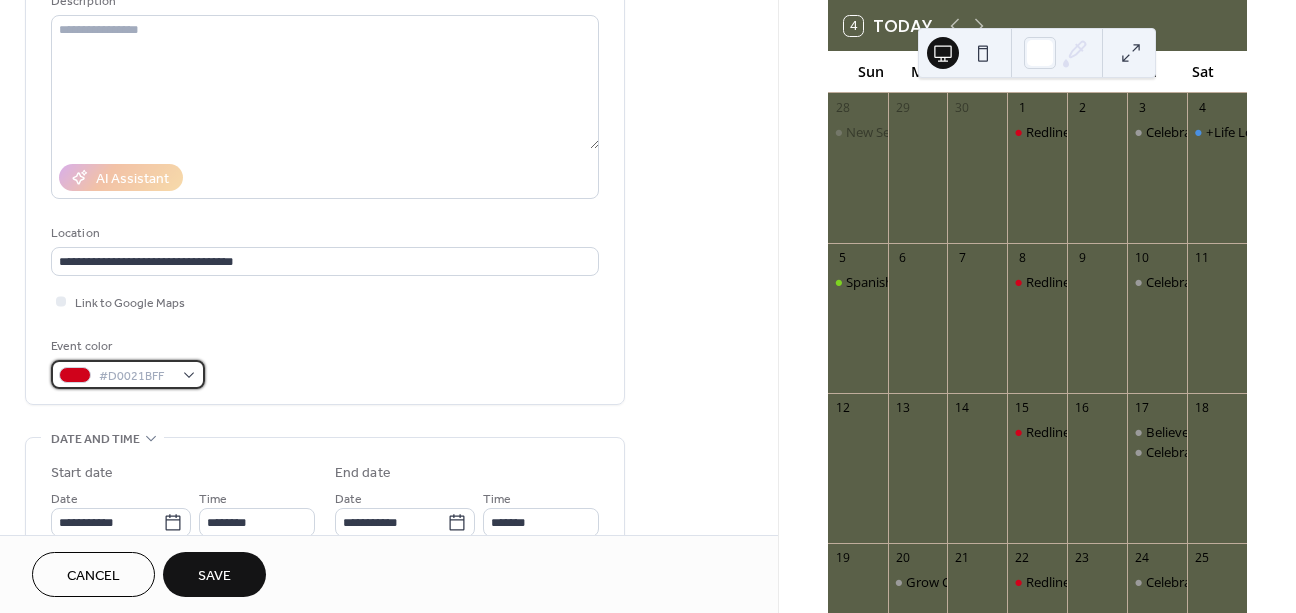 click on "#D0021BFF" at bounding box center [128, 374] 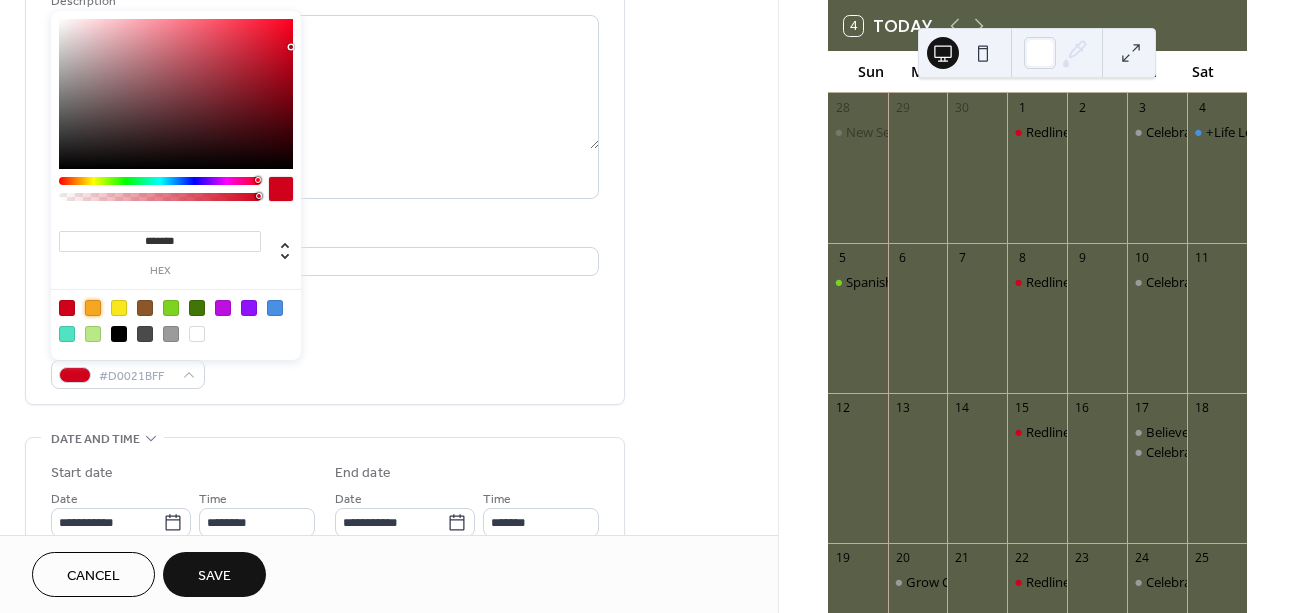 click at bounding box center [93, 308] 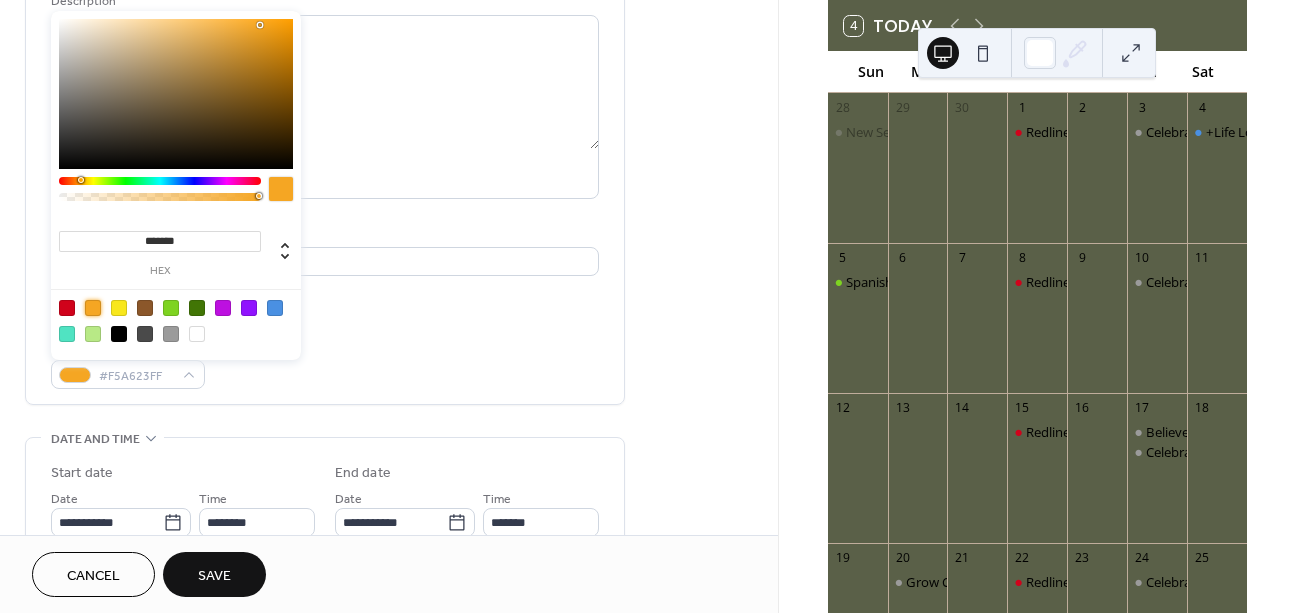 click on "**********" at bounding box center (325, 156) 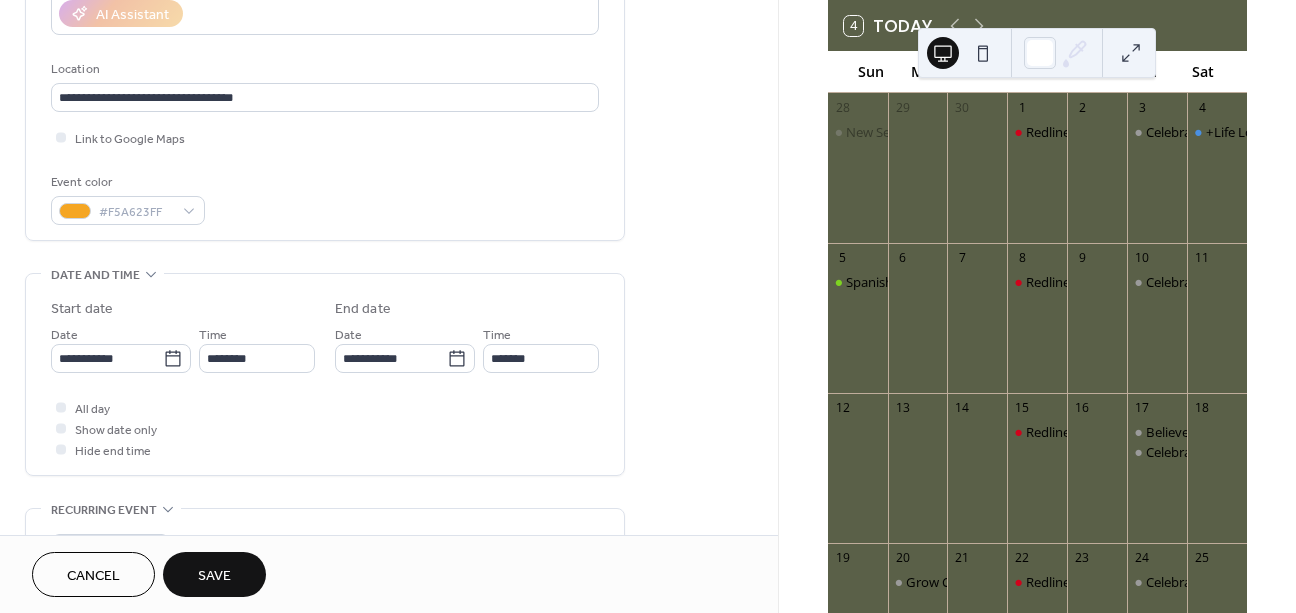 scroll, scrollTop: 388, scrollLeft: 0, axis: vertical 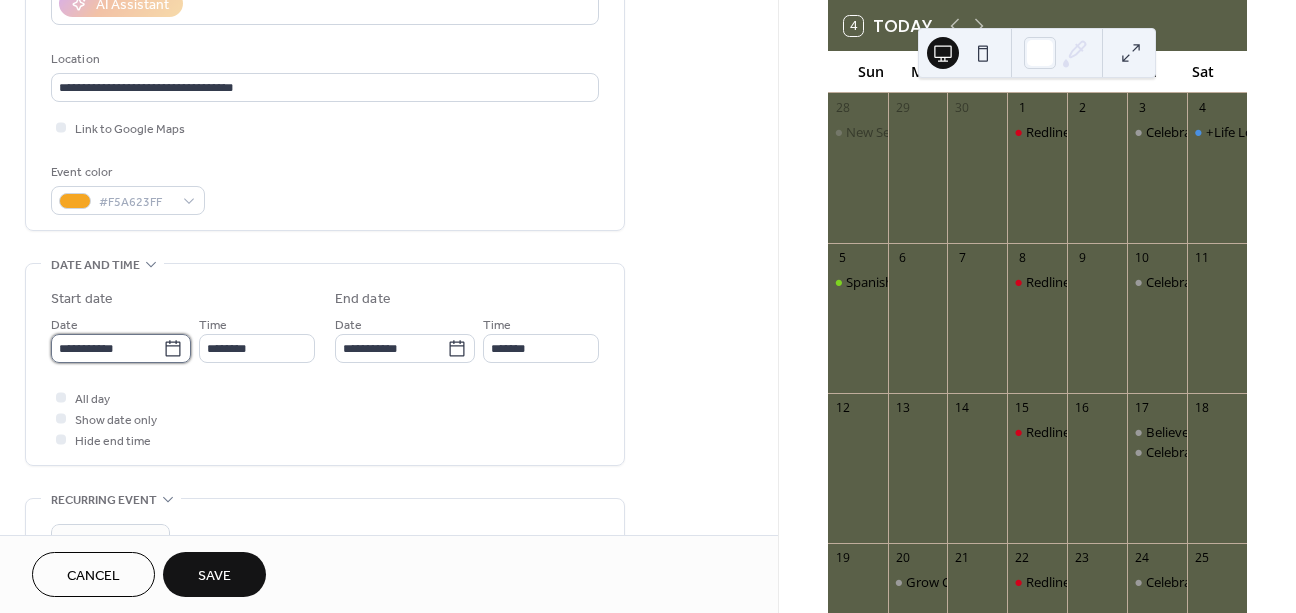 click on "**********" at bounding box center (107, 348) 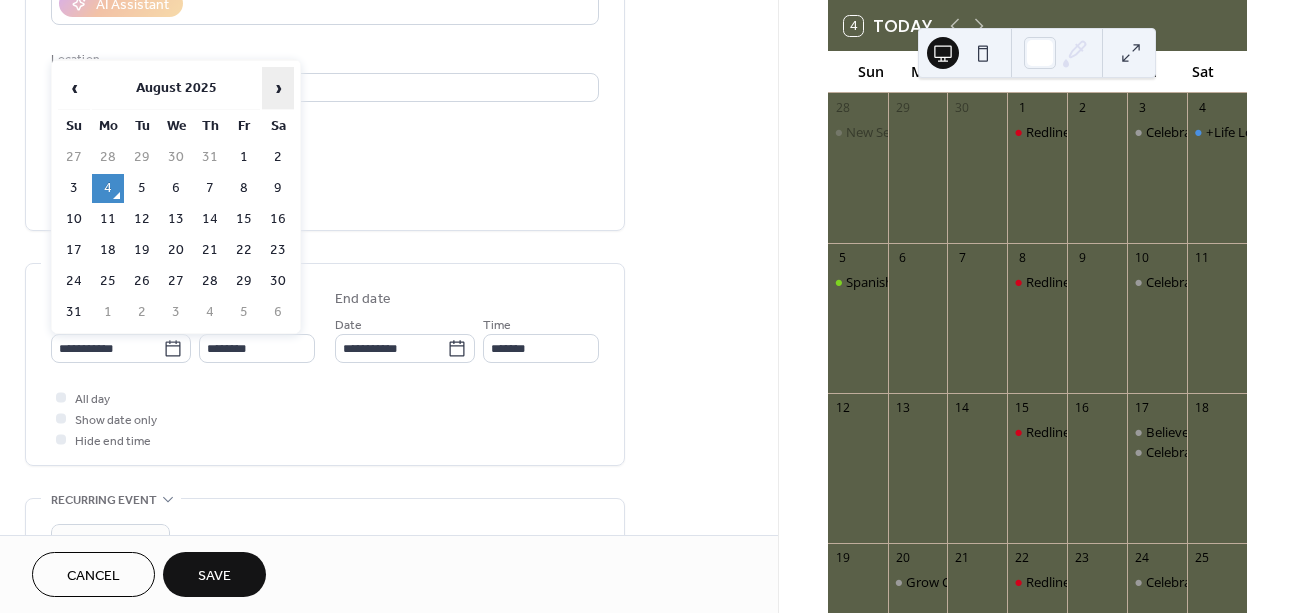 click on "›" at bounding box center [278, 88] 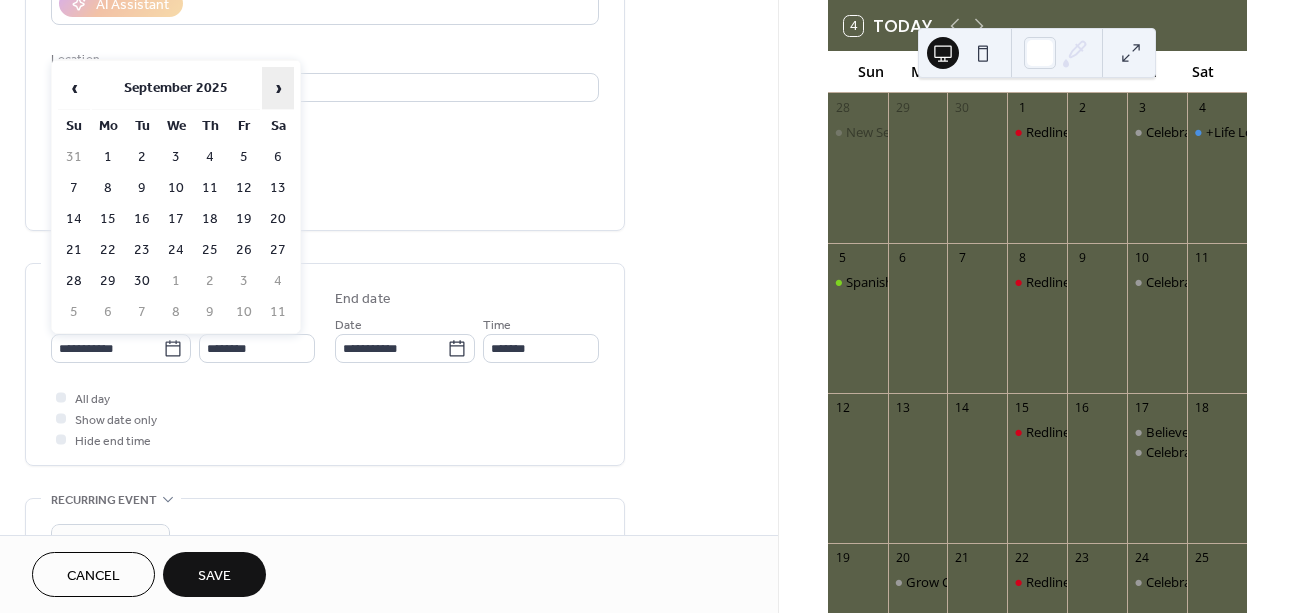 click on "›" at bounding box center (278, 88) 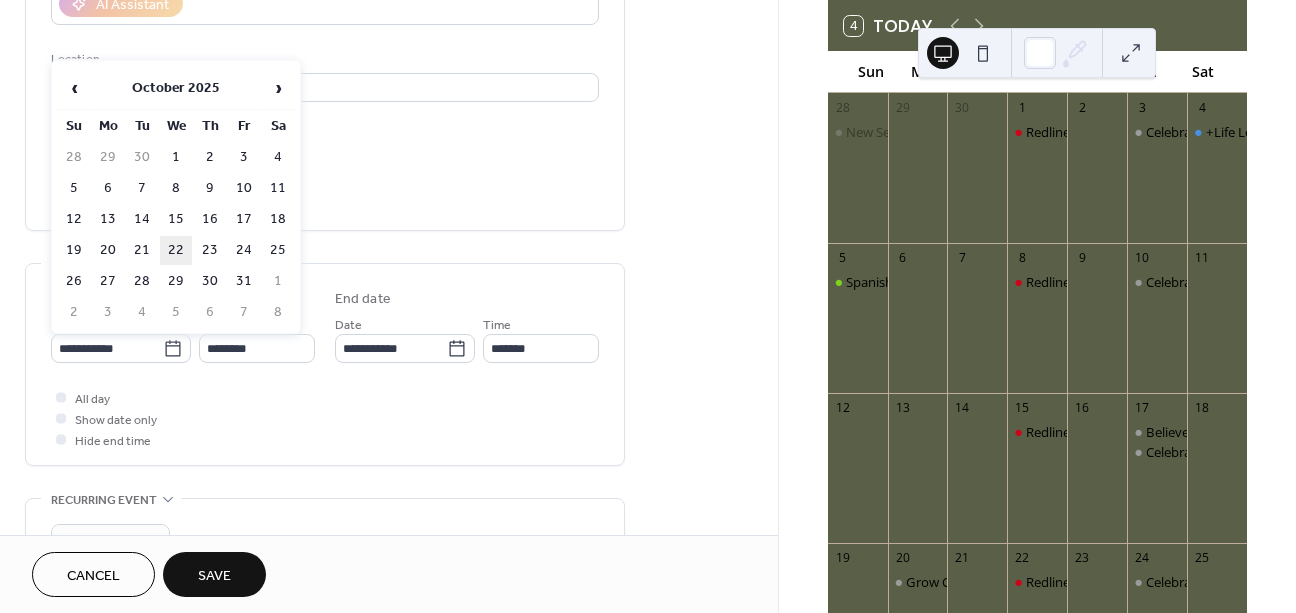 click on "22" at bounding box center [176, 250] 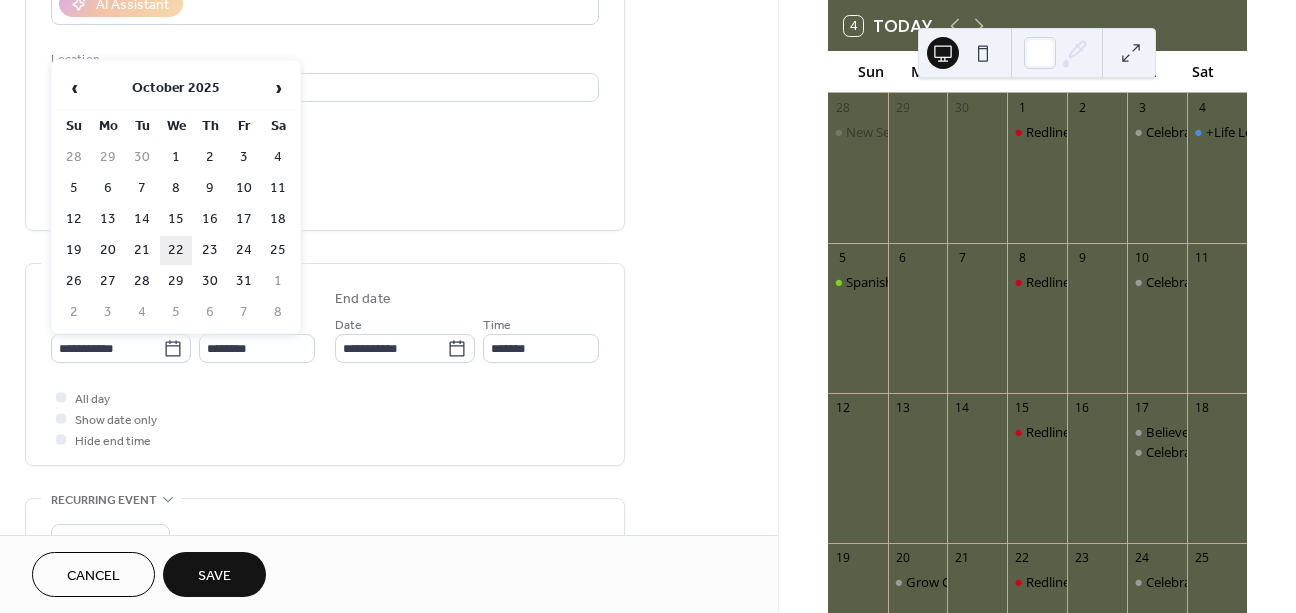 type on "**********" 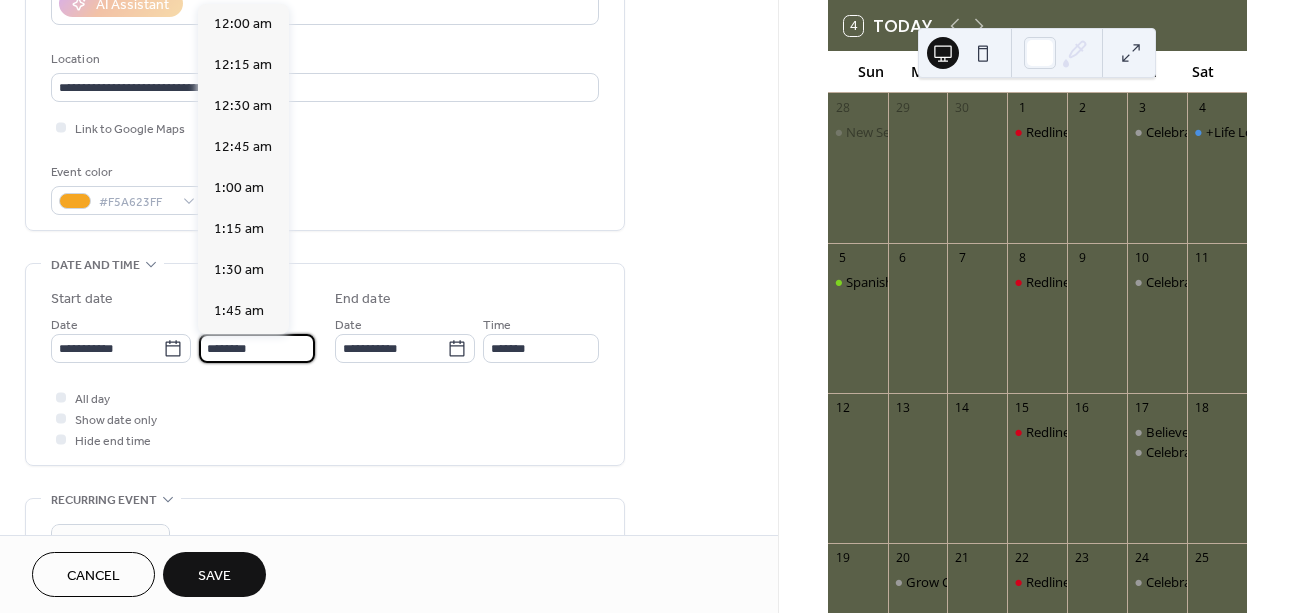 click on "********" at bounding box center [257, 348] 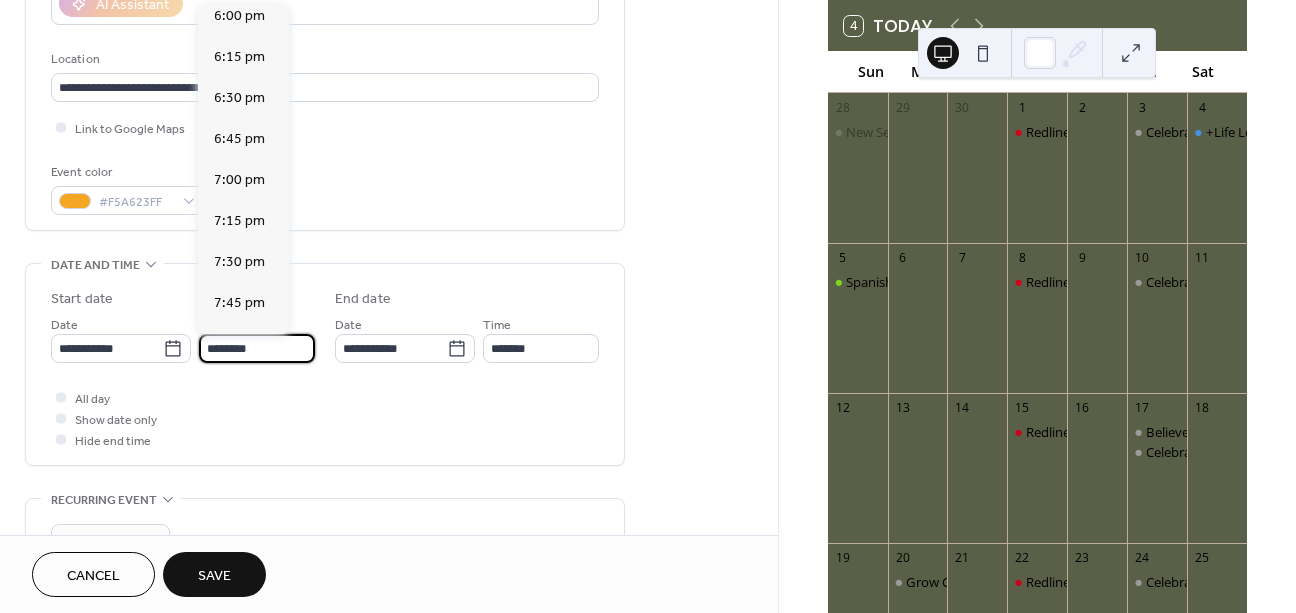 scroll, scrollTop: 2962, scrollLeft: 0, axis: vertical 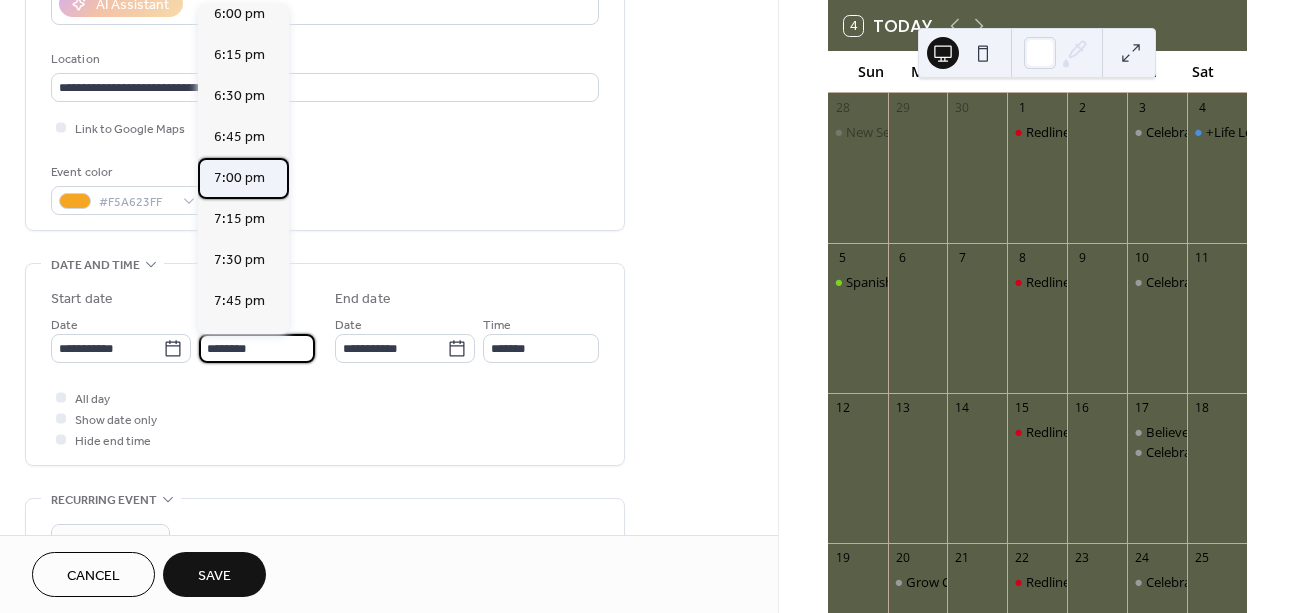 click on "7:00 pm" at bounding box center (239, 178) 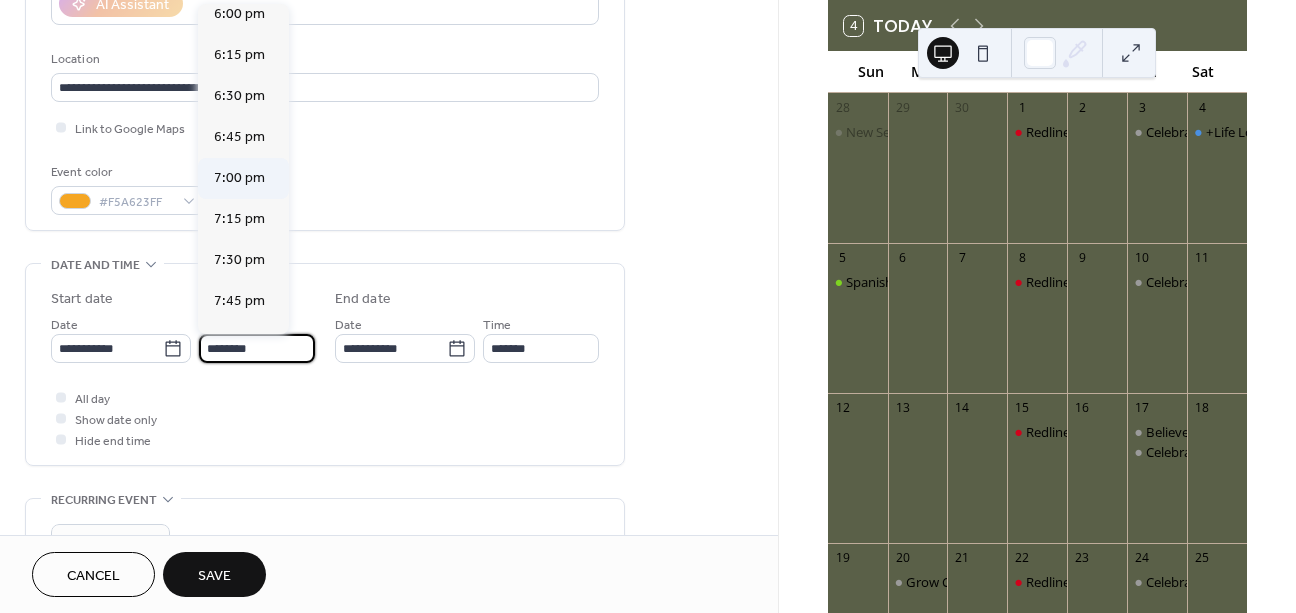 type on "*******" 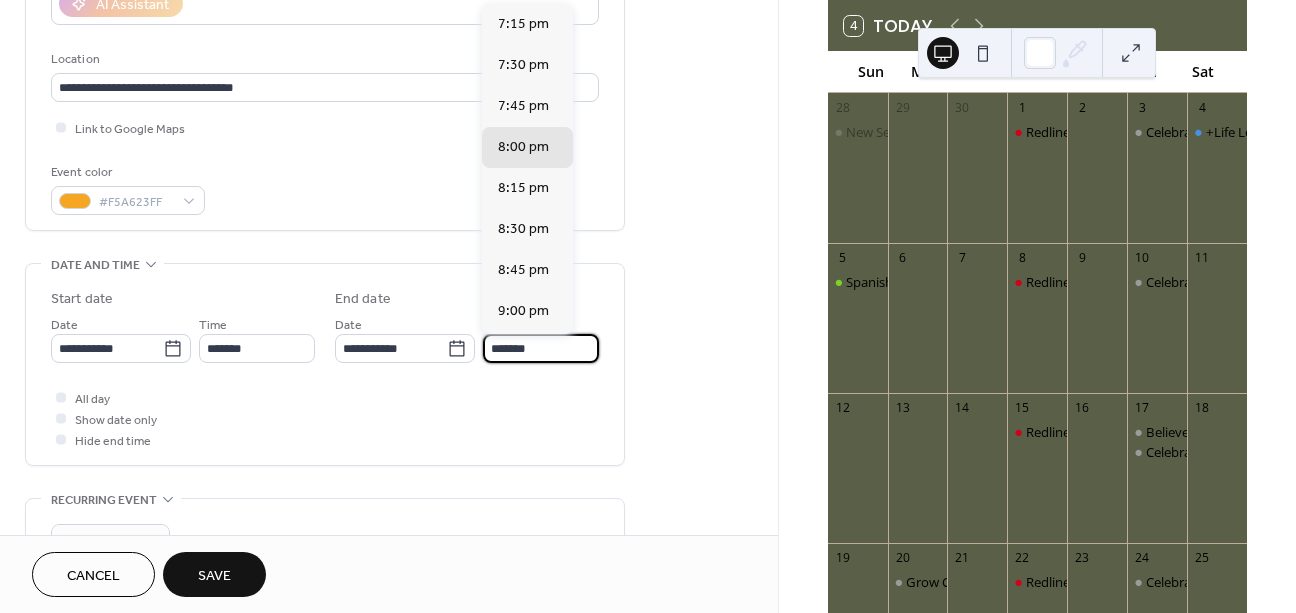 click on "*******" at bounding box center (541, 348) 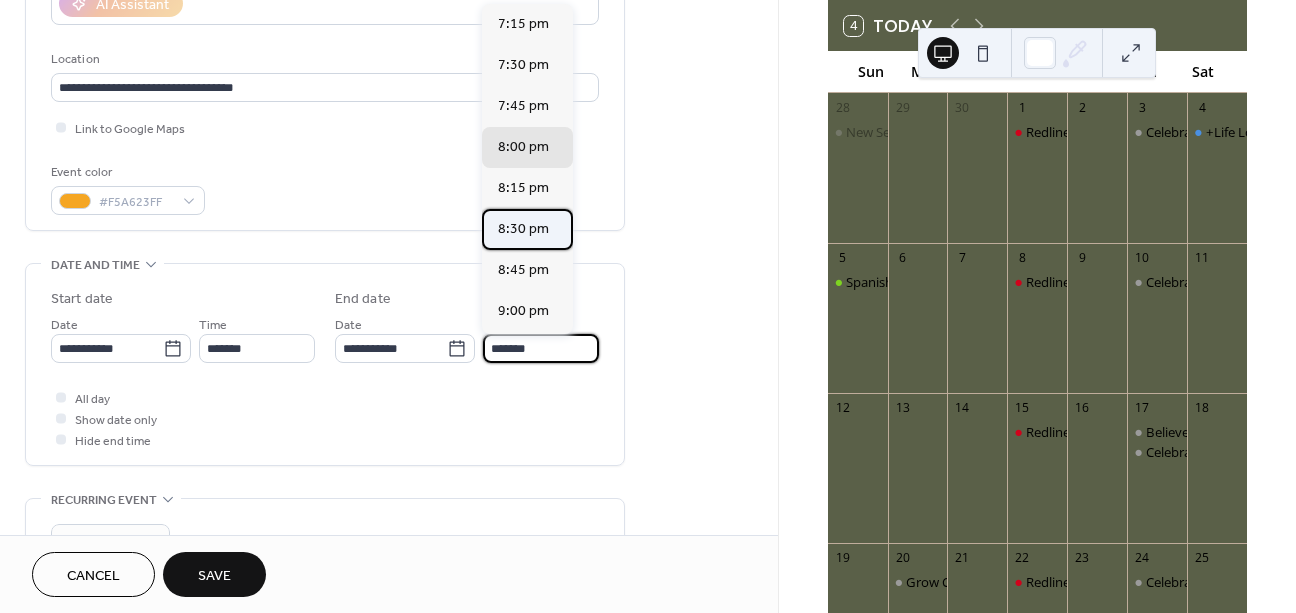 click on "8:30 pm" at bounding box center [523, 229] 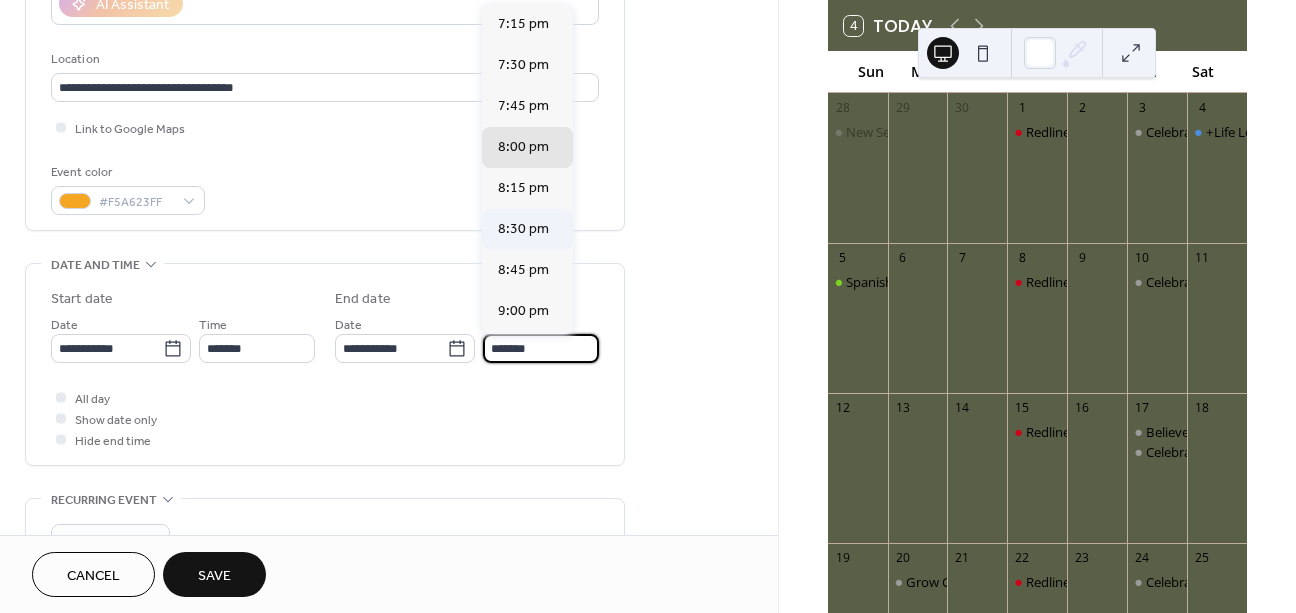 type on "*******" 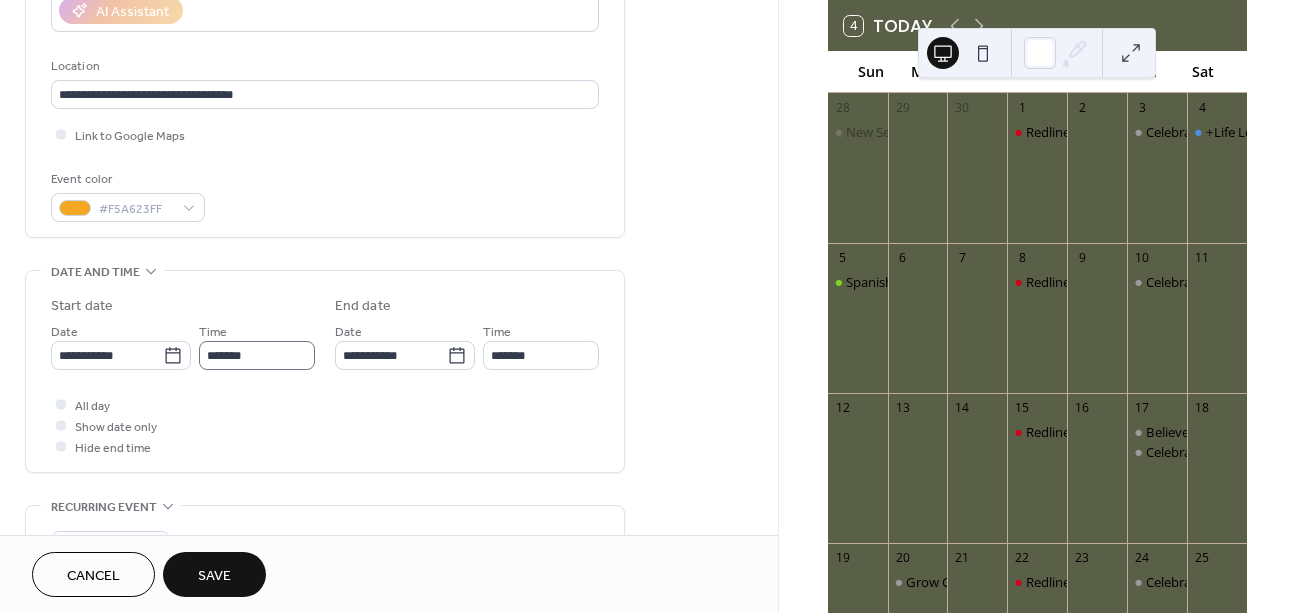 scroll, scrollTop: 58, scrollLeft: 0, axis: vertical 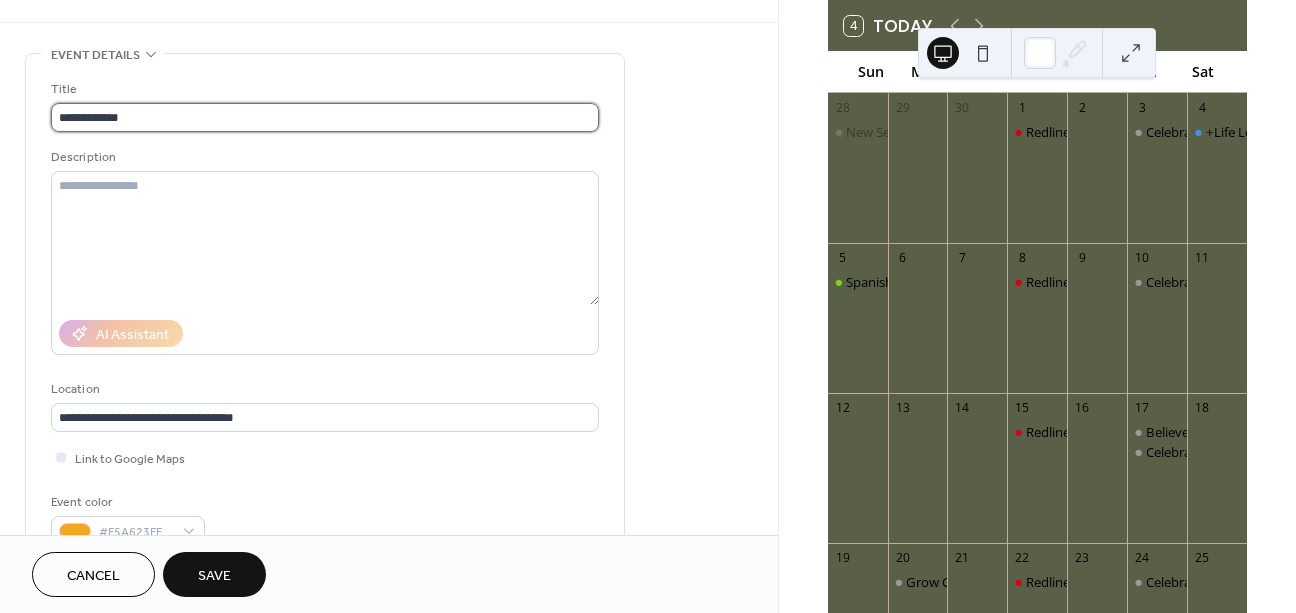 click on "**********" at bounding box center [325, 117] 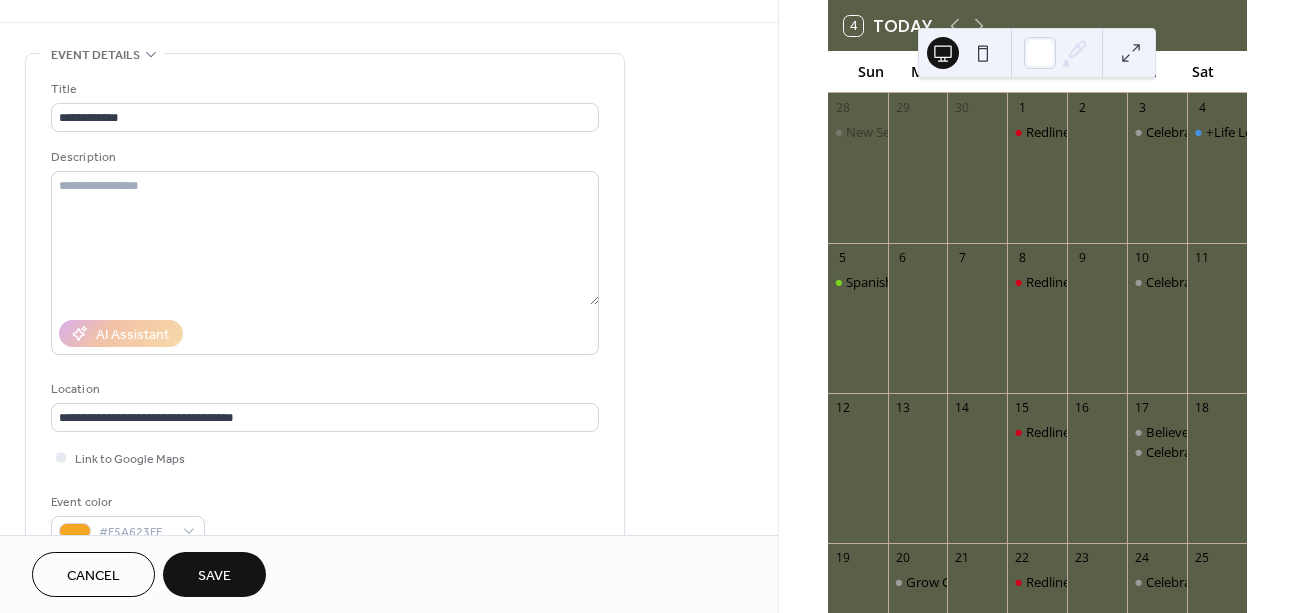 click on "Save" at bounding box center (214, 574) 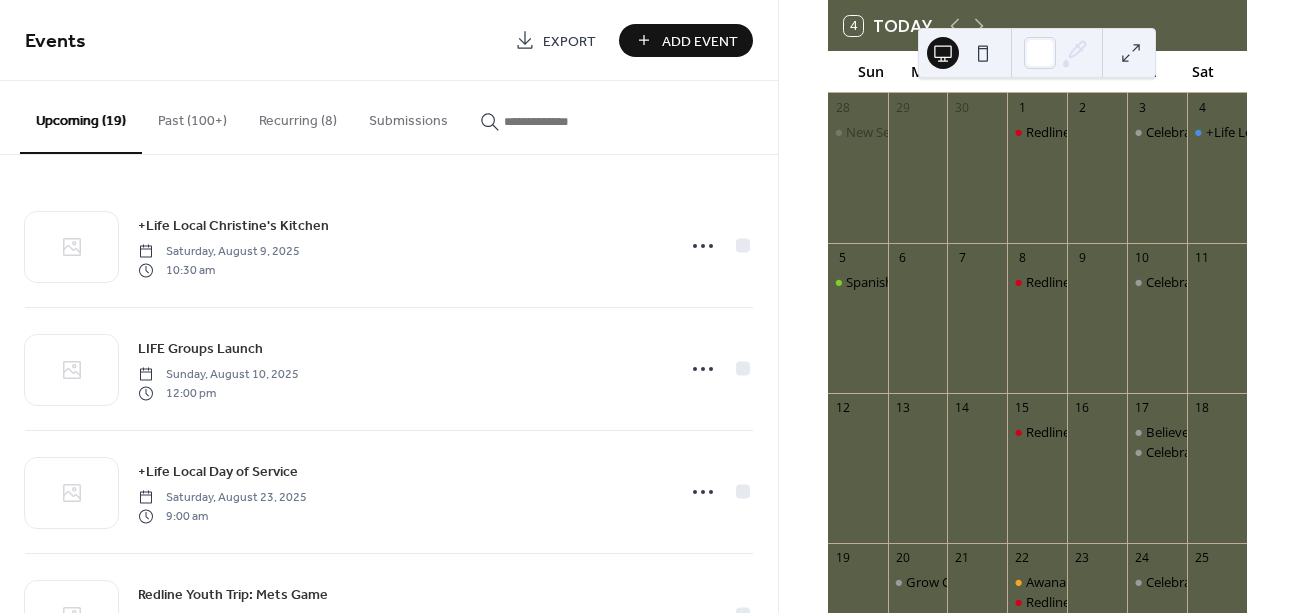 click on "Add Event" at bounding box center (700, 41) 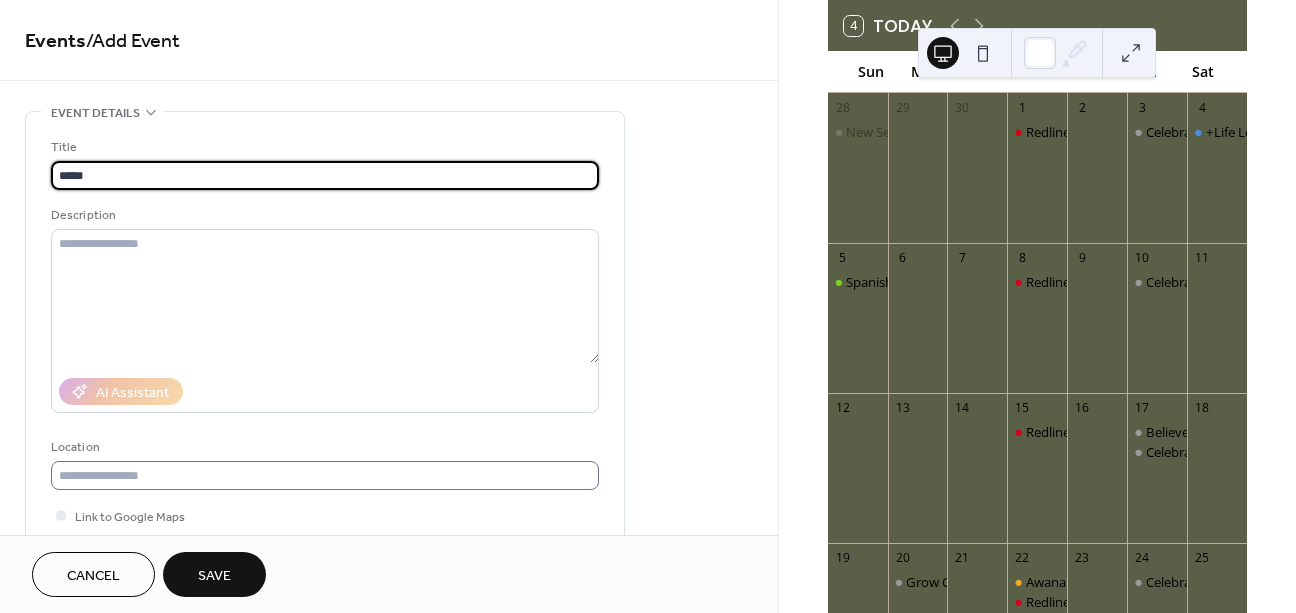 type on "*****" 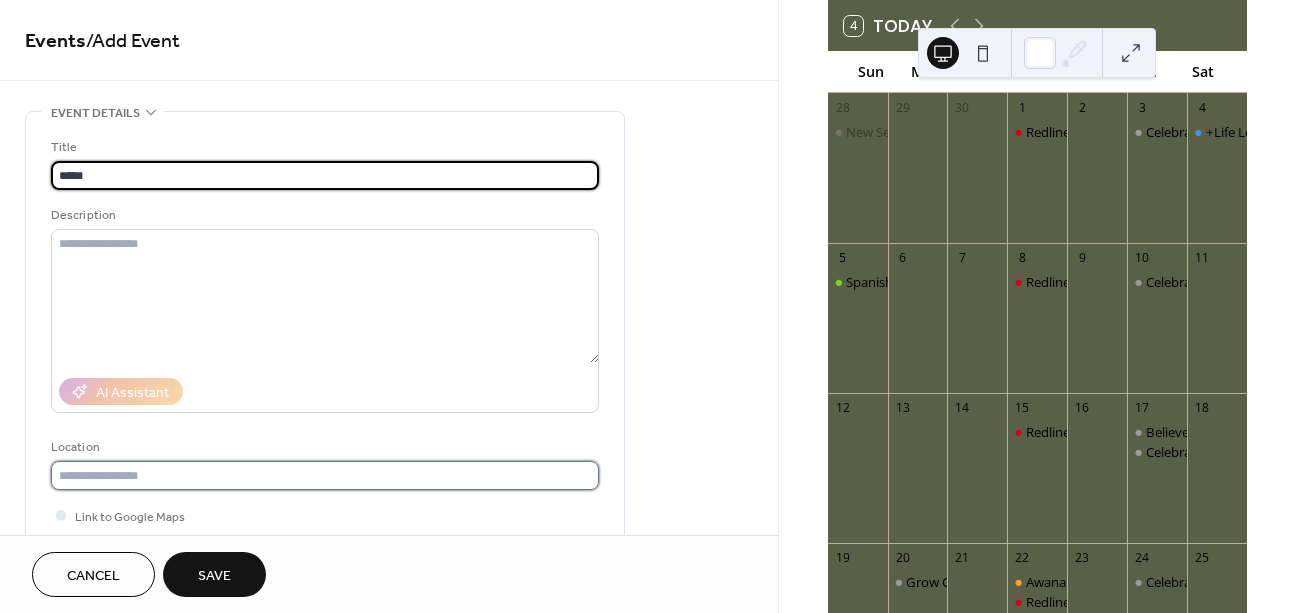 click at bounding box center (325, 475) 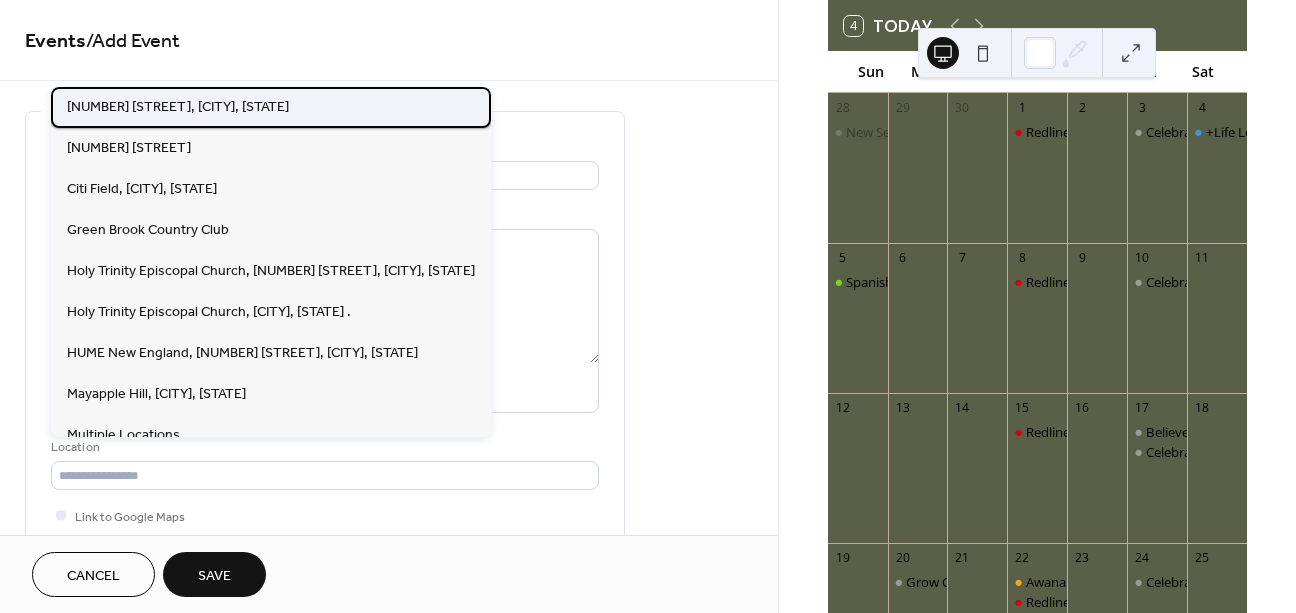 click on "[NUMBER] [STREET], [CITY], [STATE]" at bounding box center [178, 107] 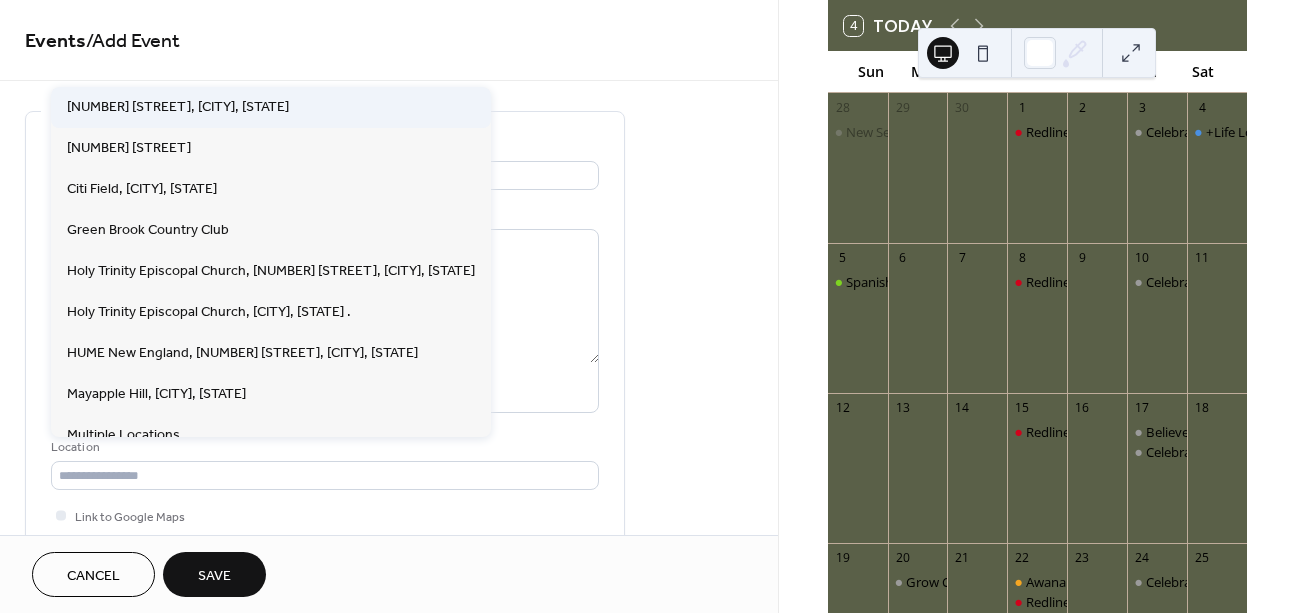 type on "**********" 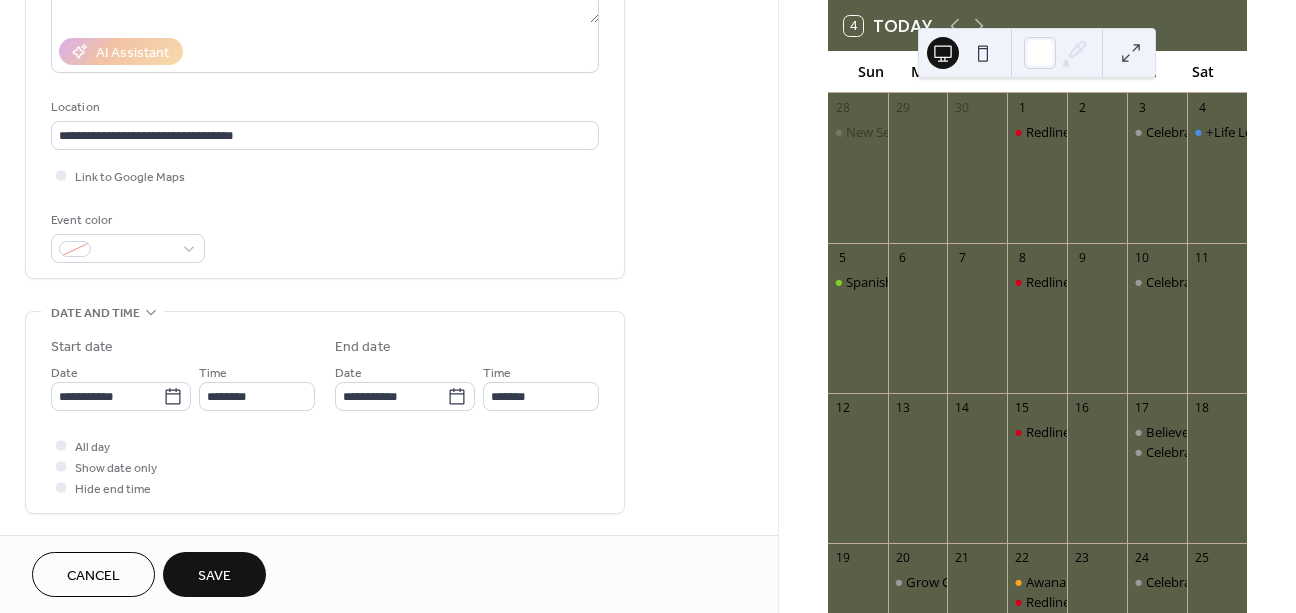 scroll, scrollTop: 358, scrollLeft: 0, axis: vertical 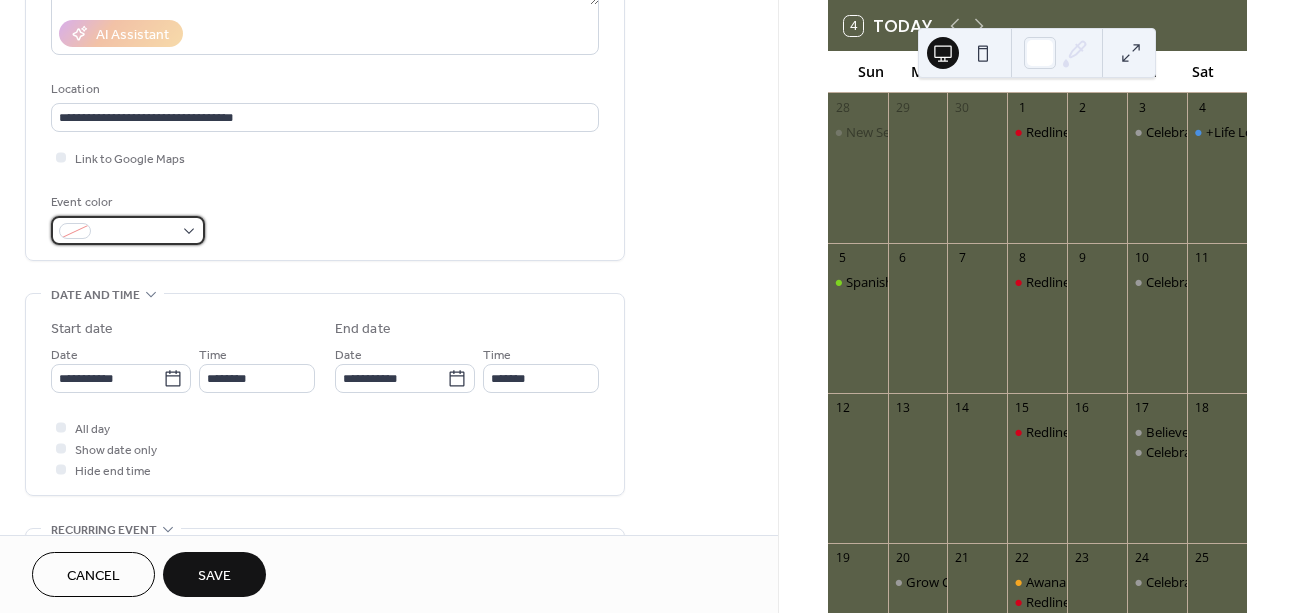 click at bounding box center (128, 230) 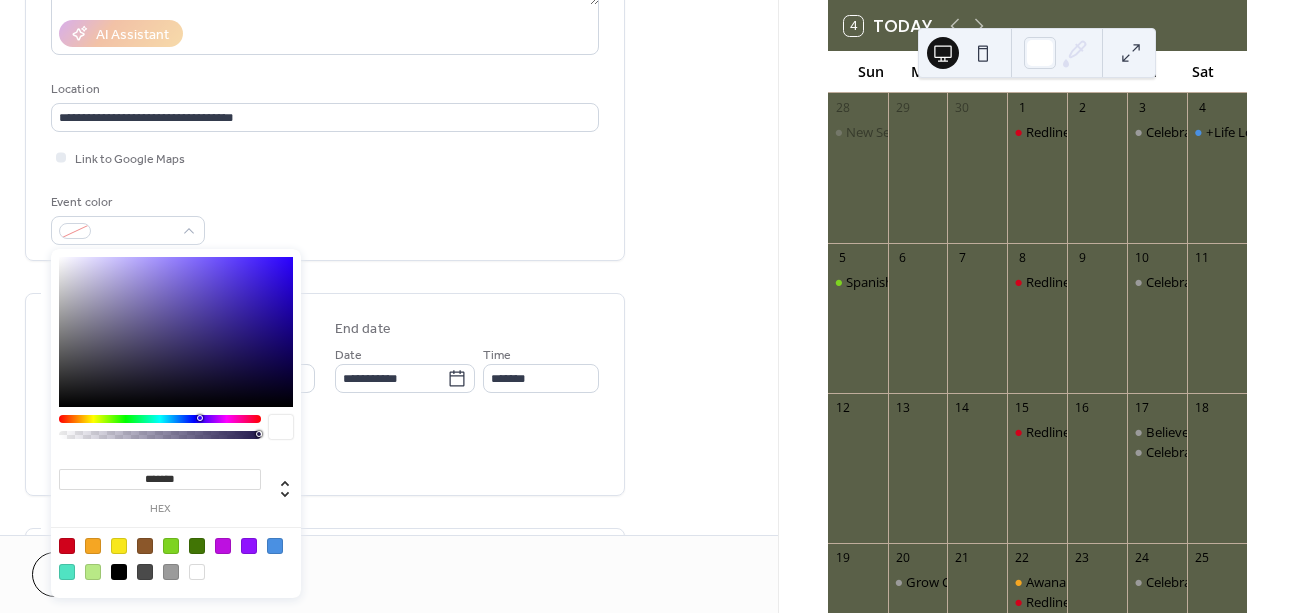 click at bounding box center [93, 546] 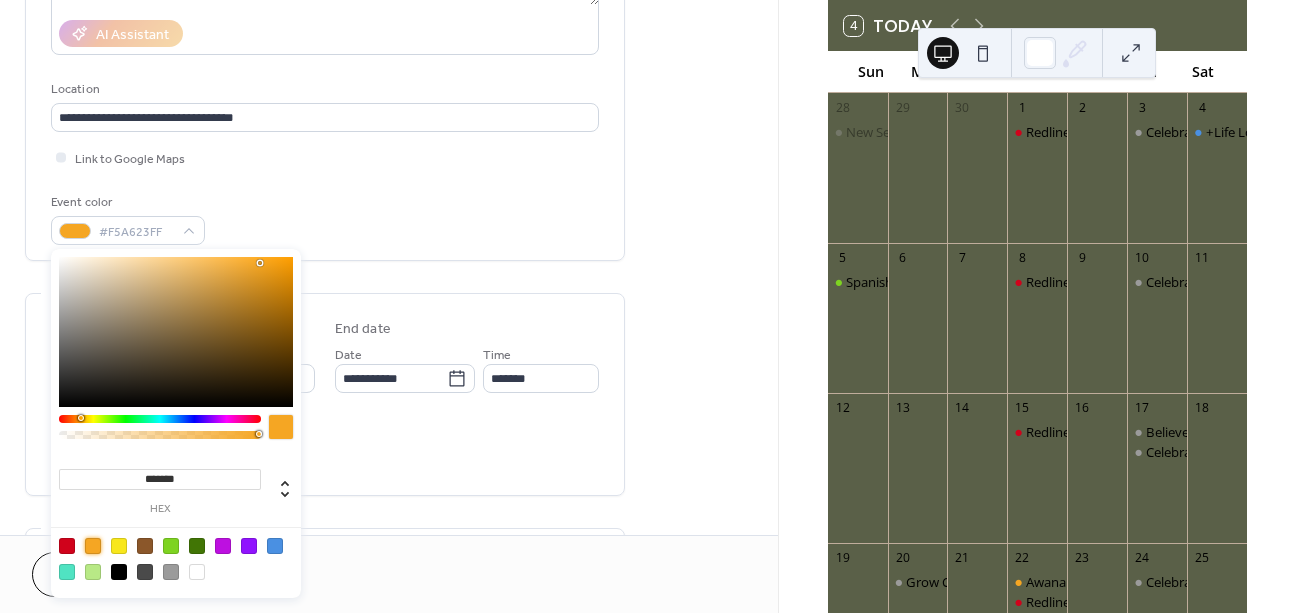 click on "**********" at bounding box center [325, 430] 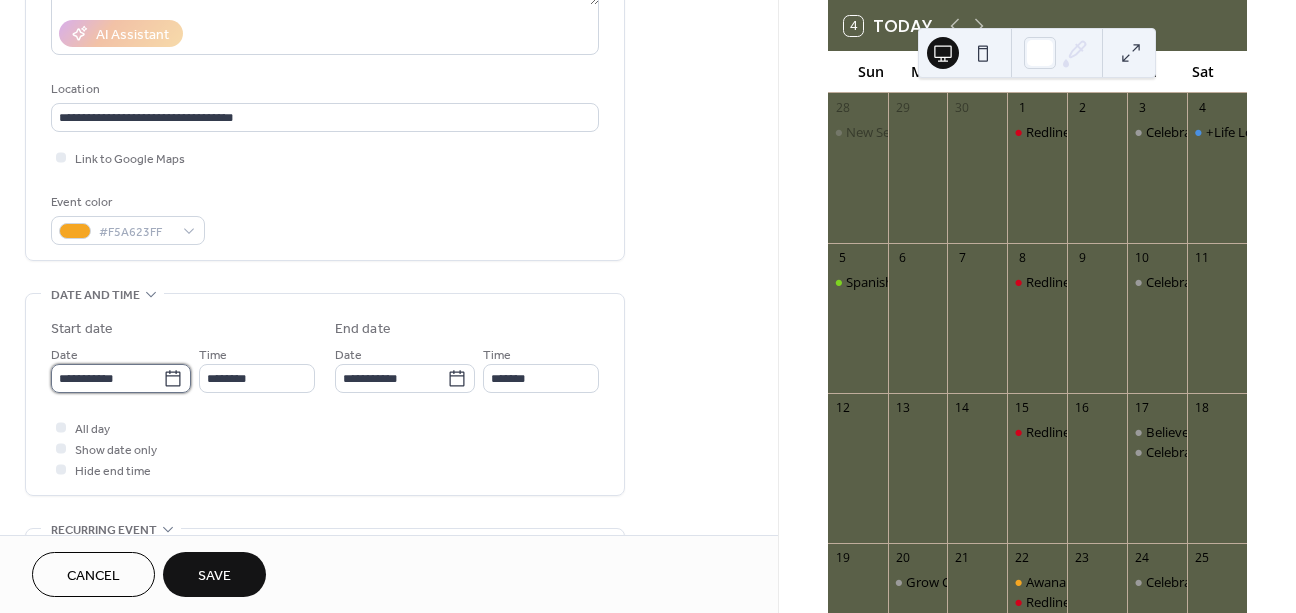 click on "**********" at bounding box center (107, 378) 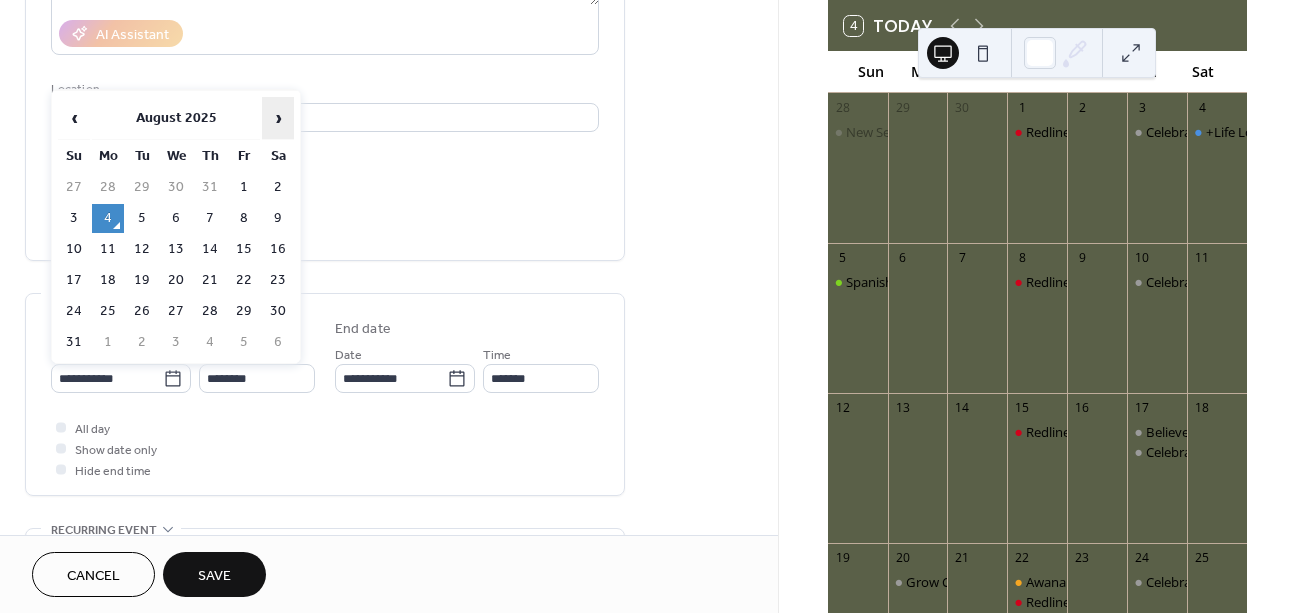 click on "›" at bounding box center [278, 118] 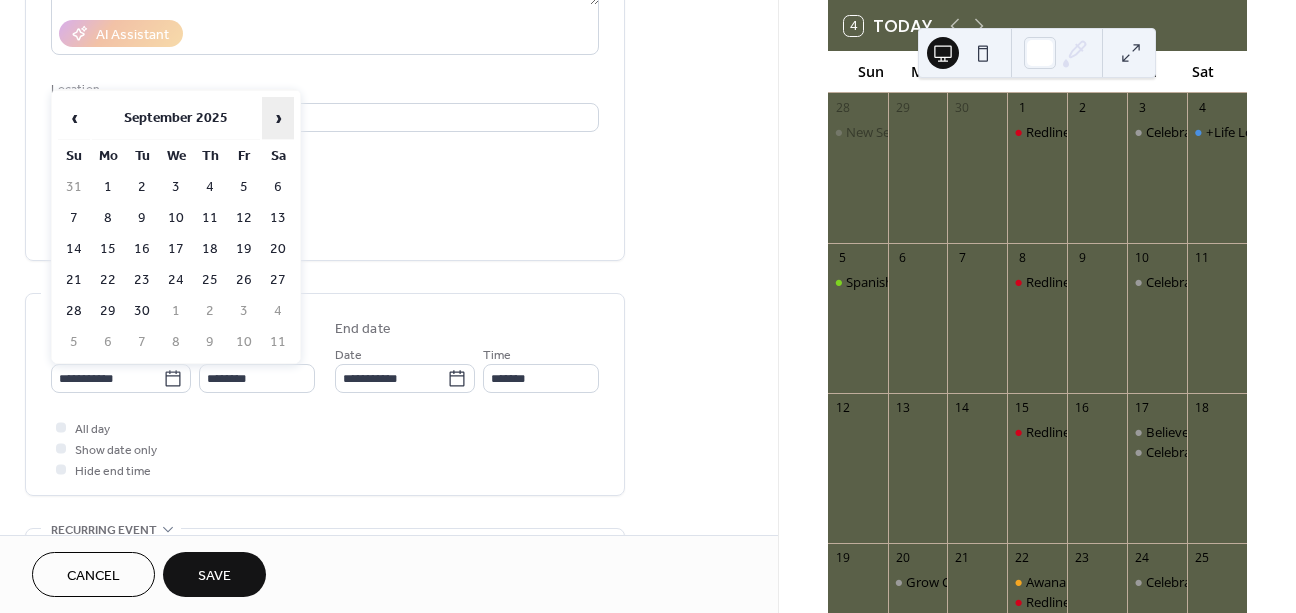 click on "›" at bounding box center (278, 118) 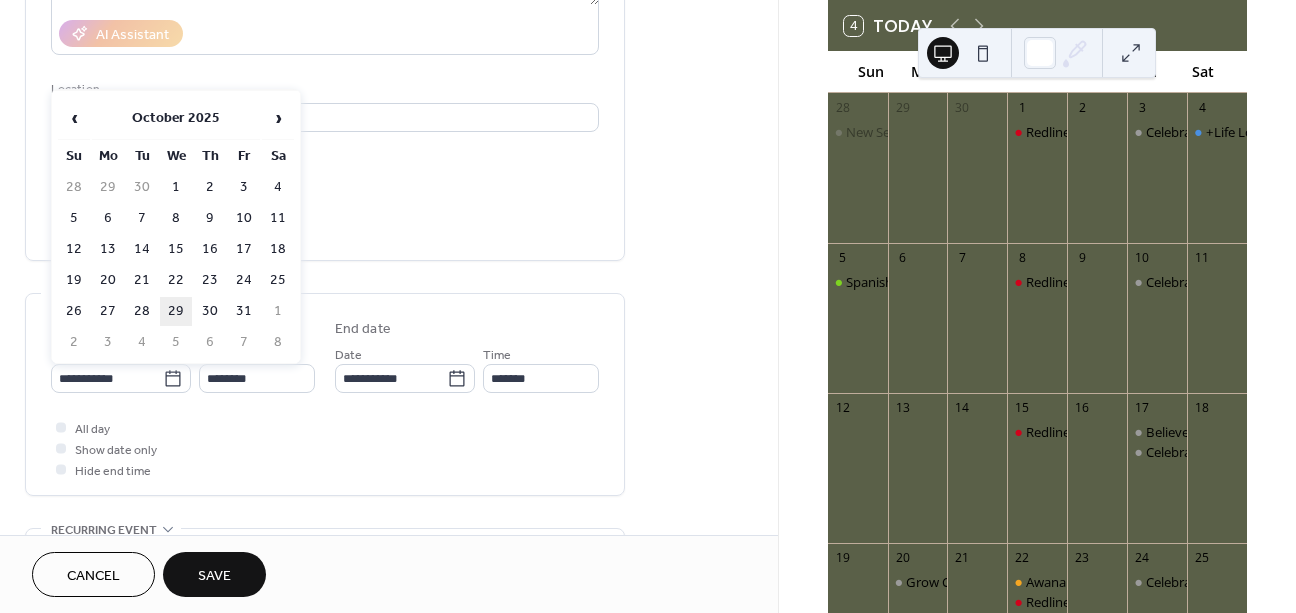 click on "29" at bounding box center (176, 311) 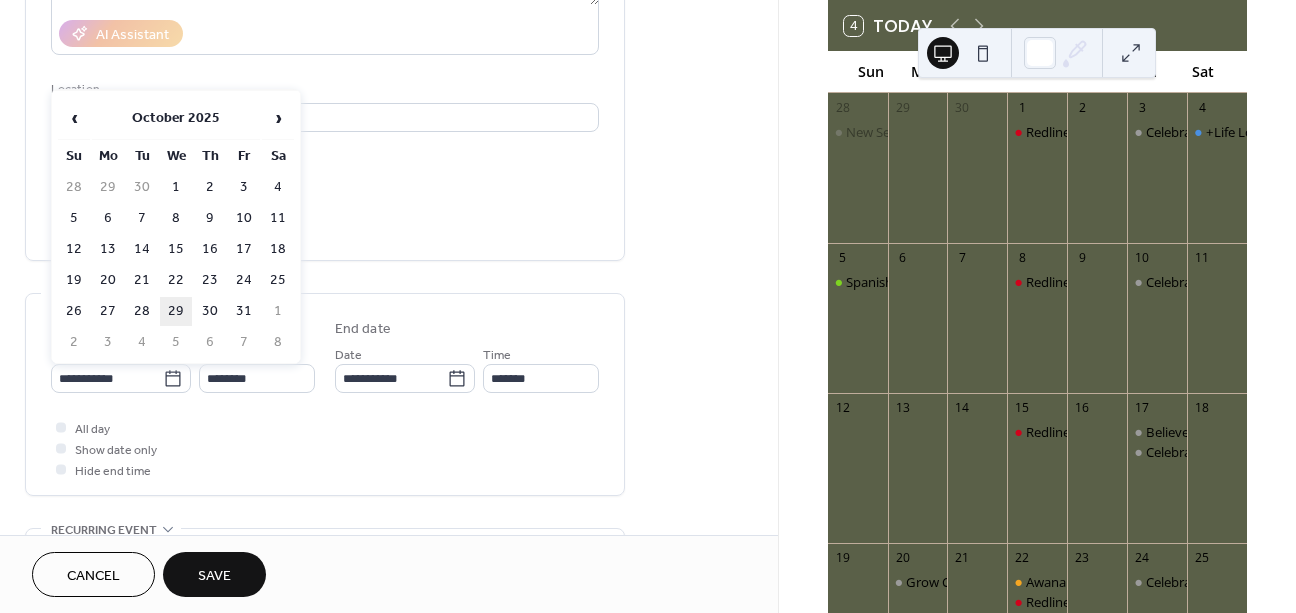 type on "**********" 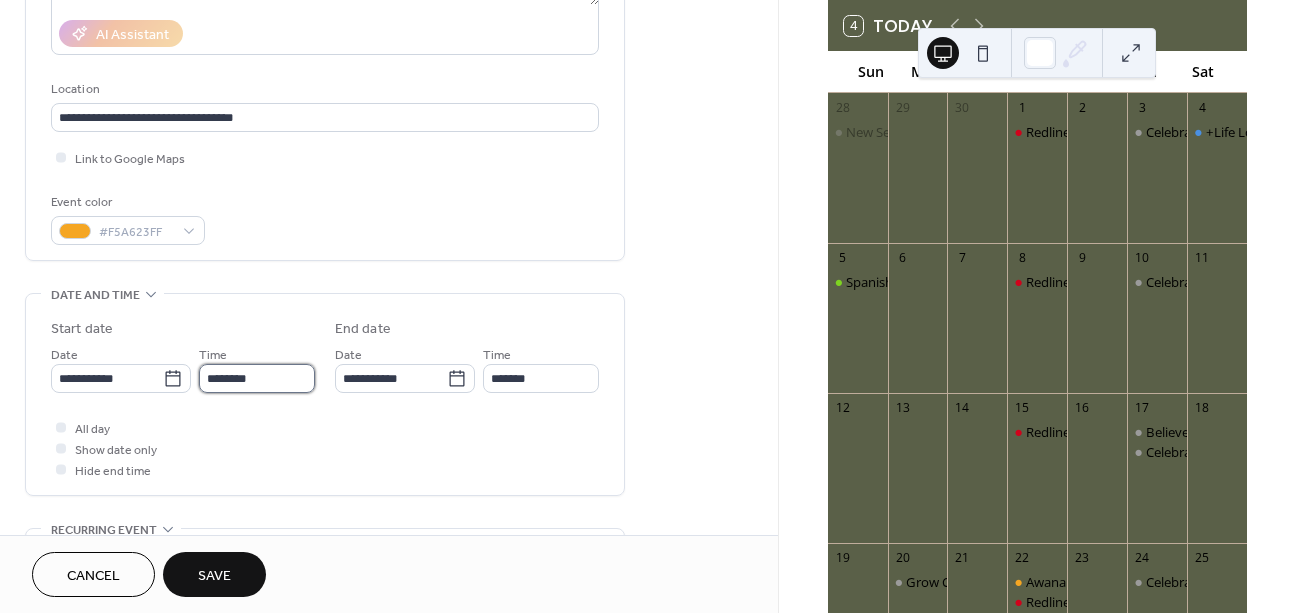 click on "********" at bounding box center (257, 378) 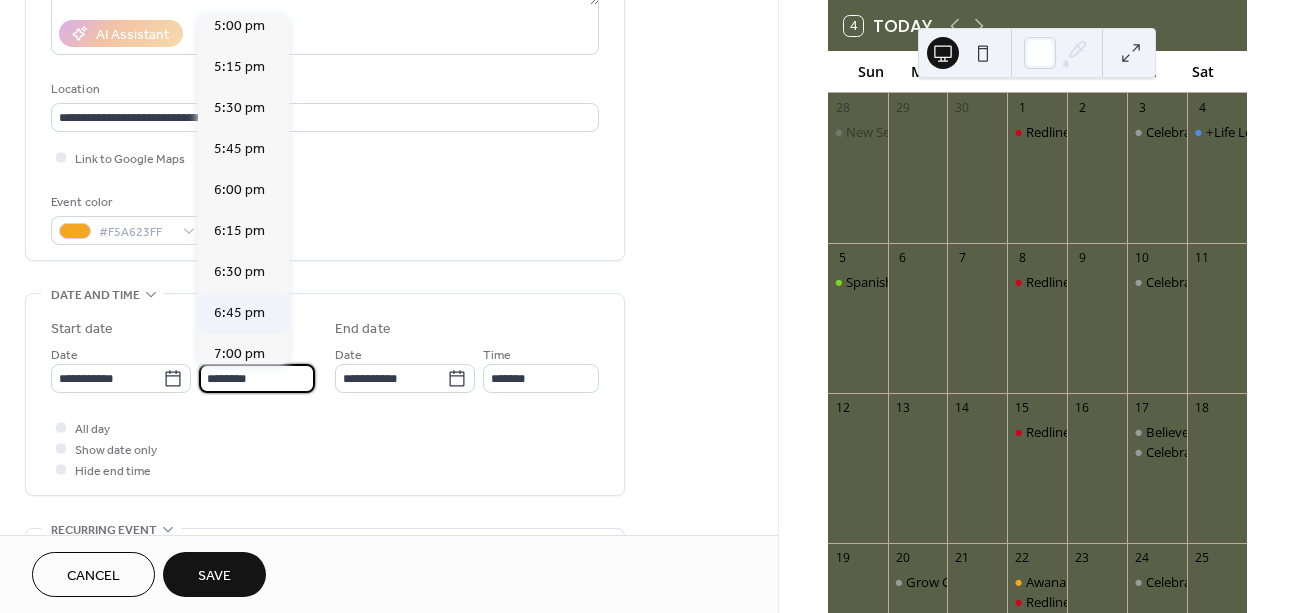 scroll, scrollTop: 2821, scrollLeft: 0, axis: vertical 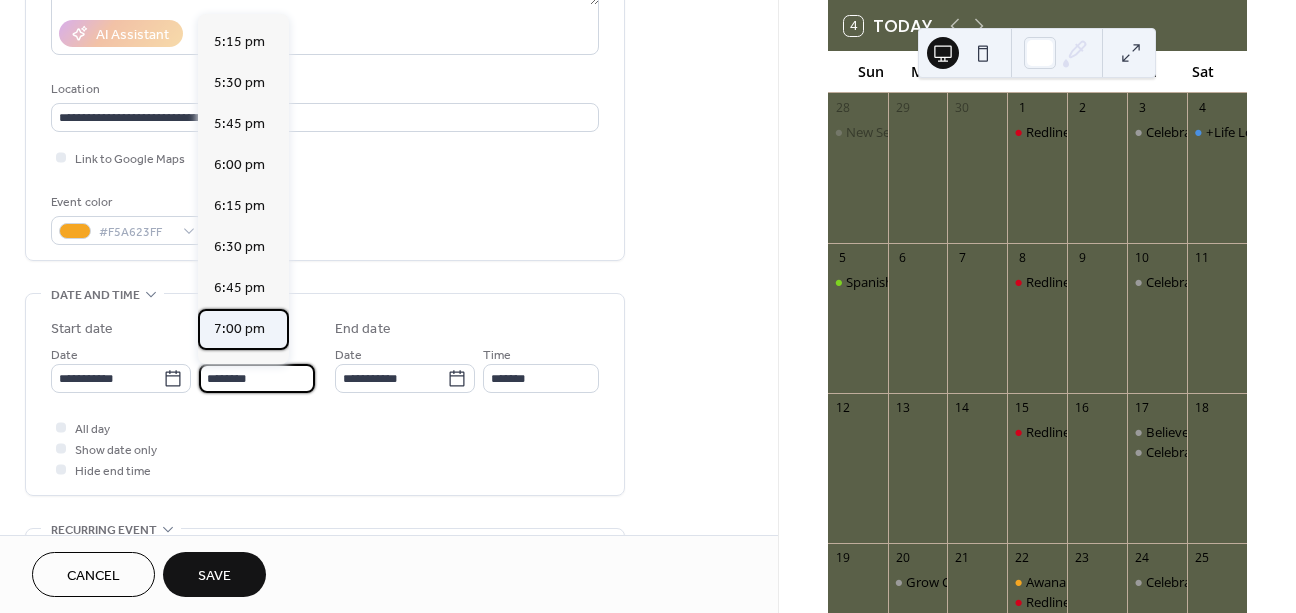click on "7:00 pm" at bounding box center (239, 329) 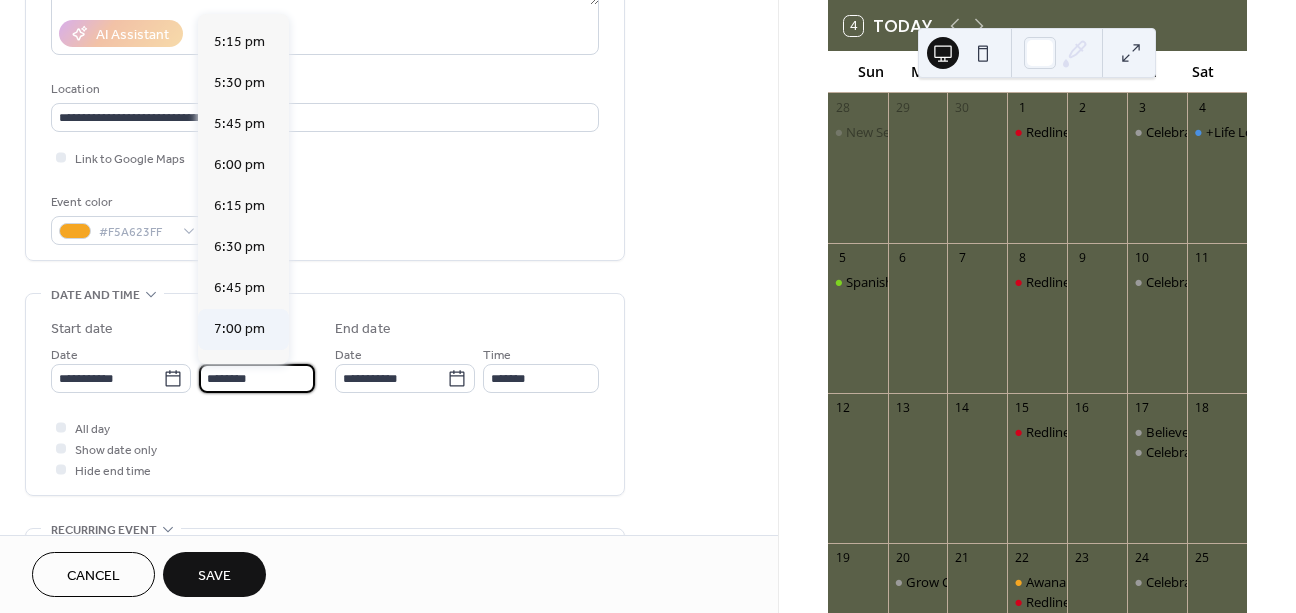 type on "*******" 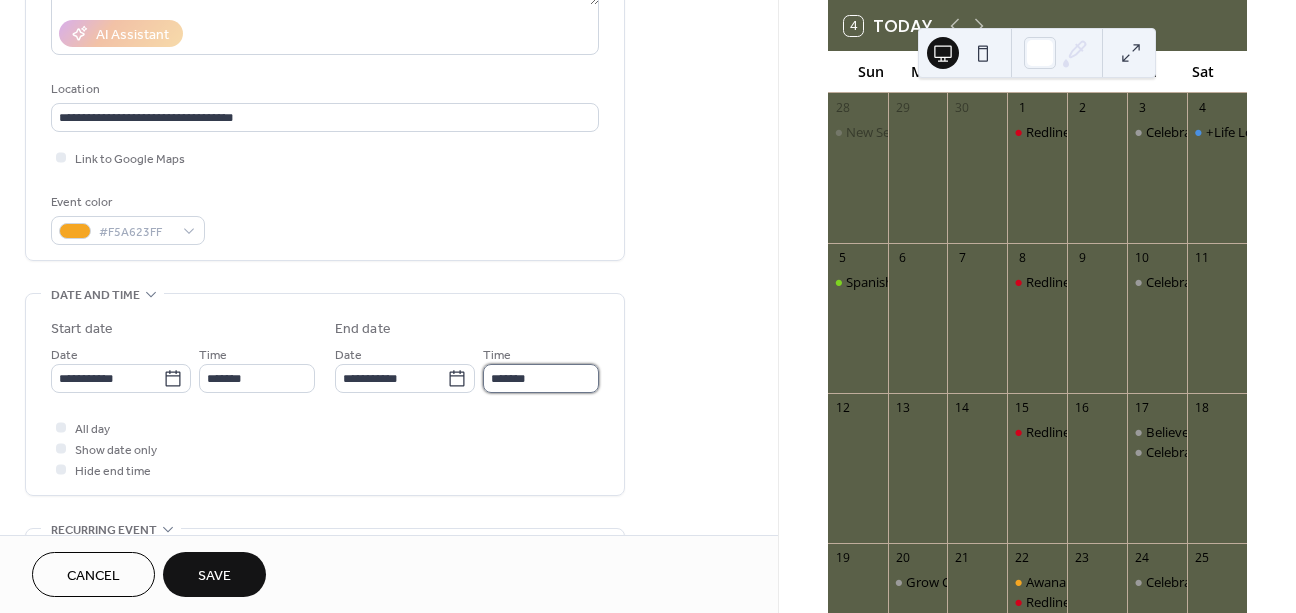 click on "*******" at bounding box center [541, 378] 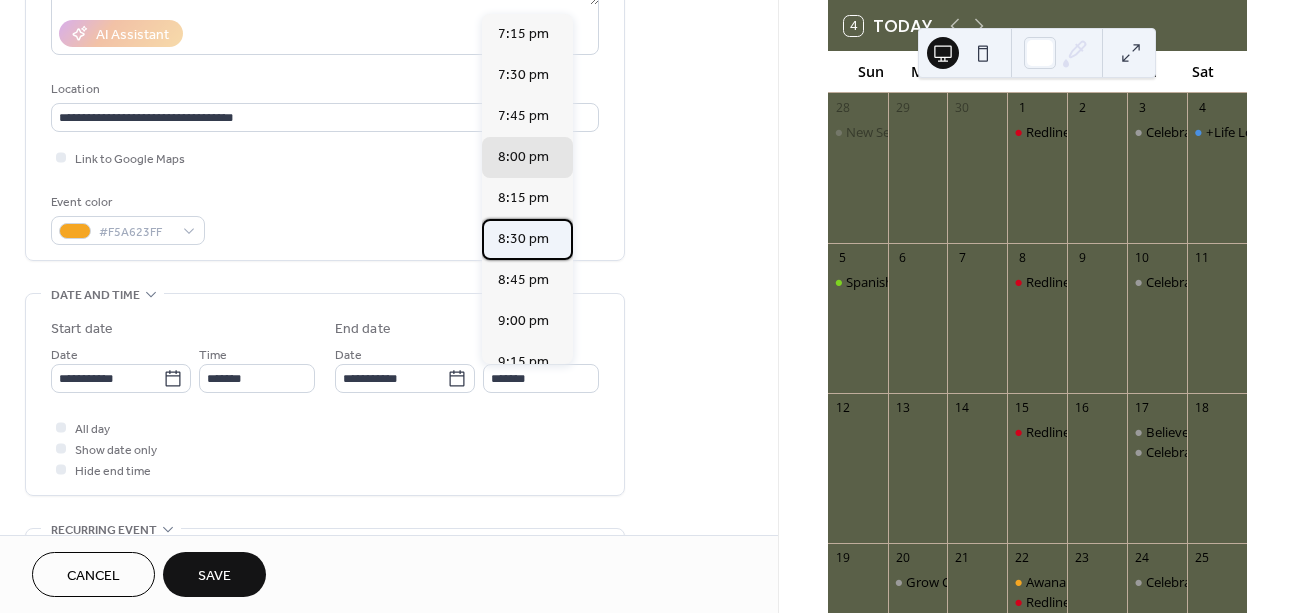 click on "8:30 pm" at bounding box center [523, 239] 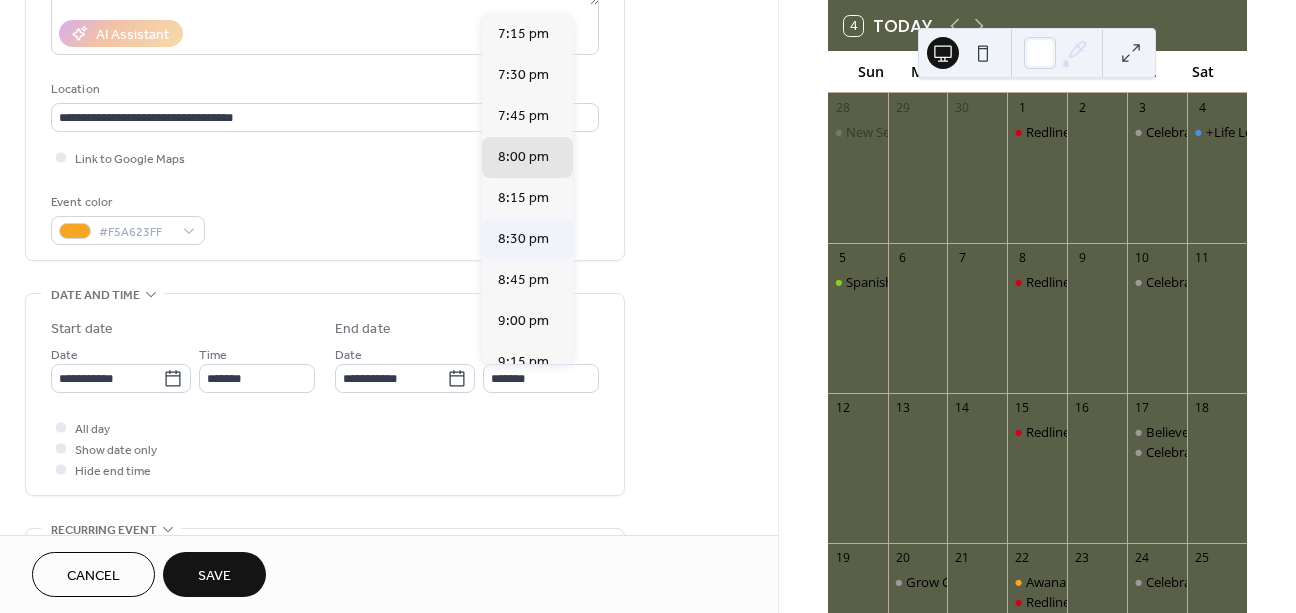 type on "*******" 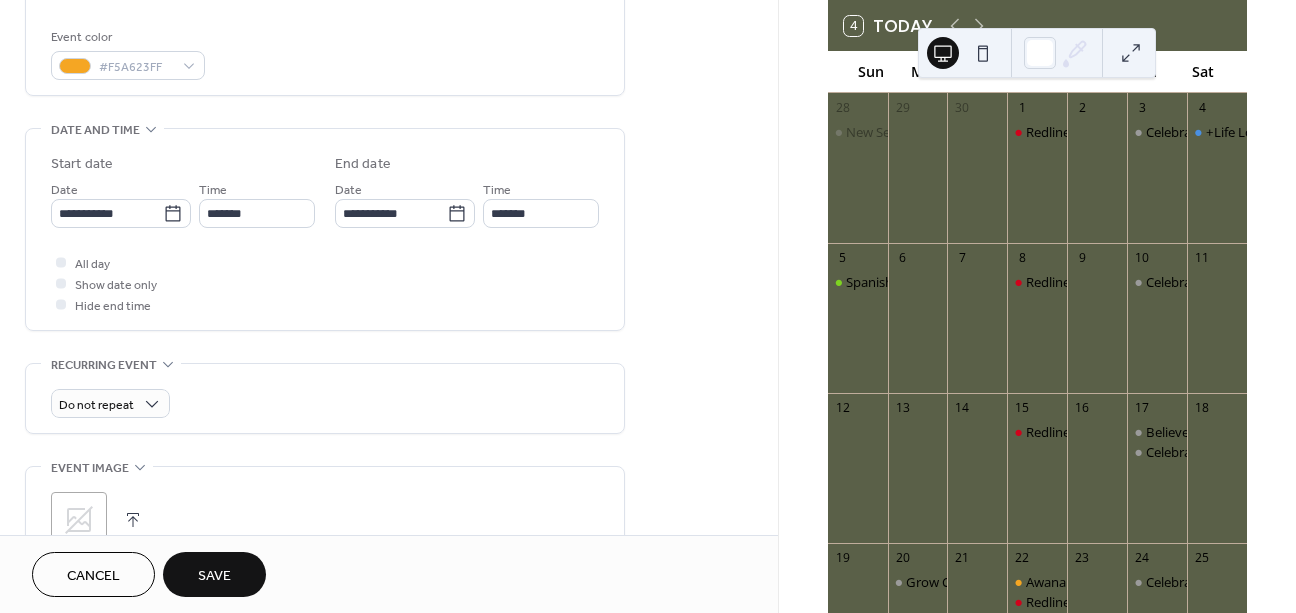 scroll, scrollTop: 528, scrollLeft: 0, axis: vertical 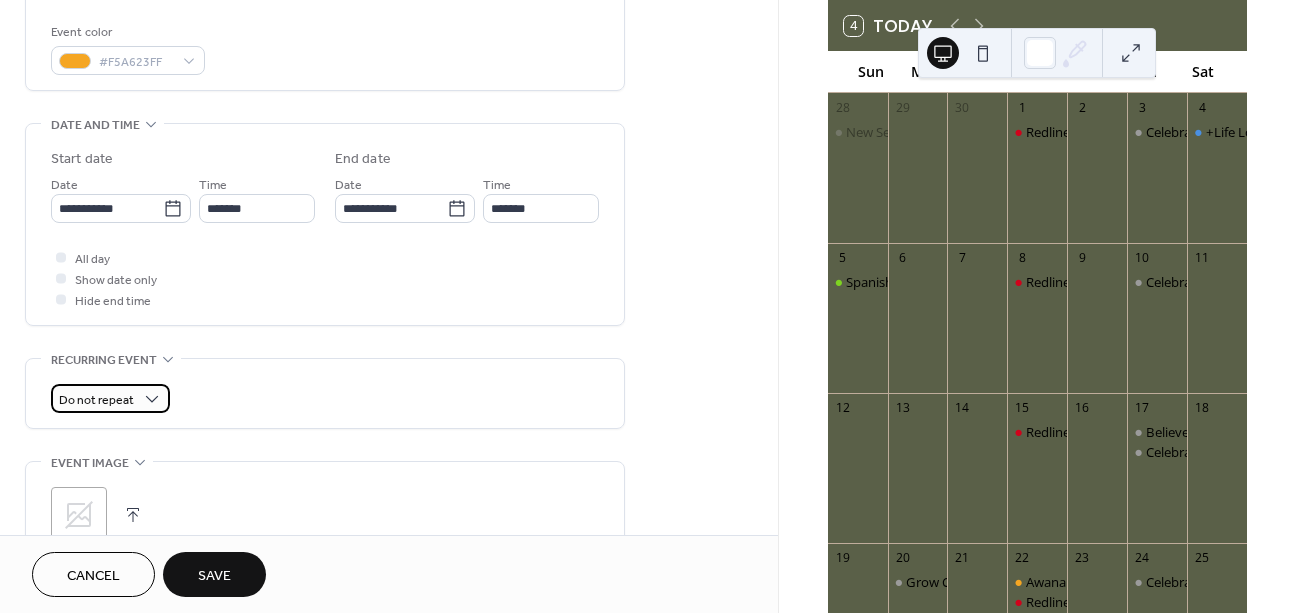 click on "Do not repeat" at bounding box center (110, 398) 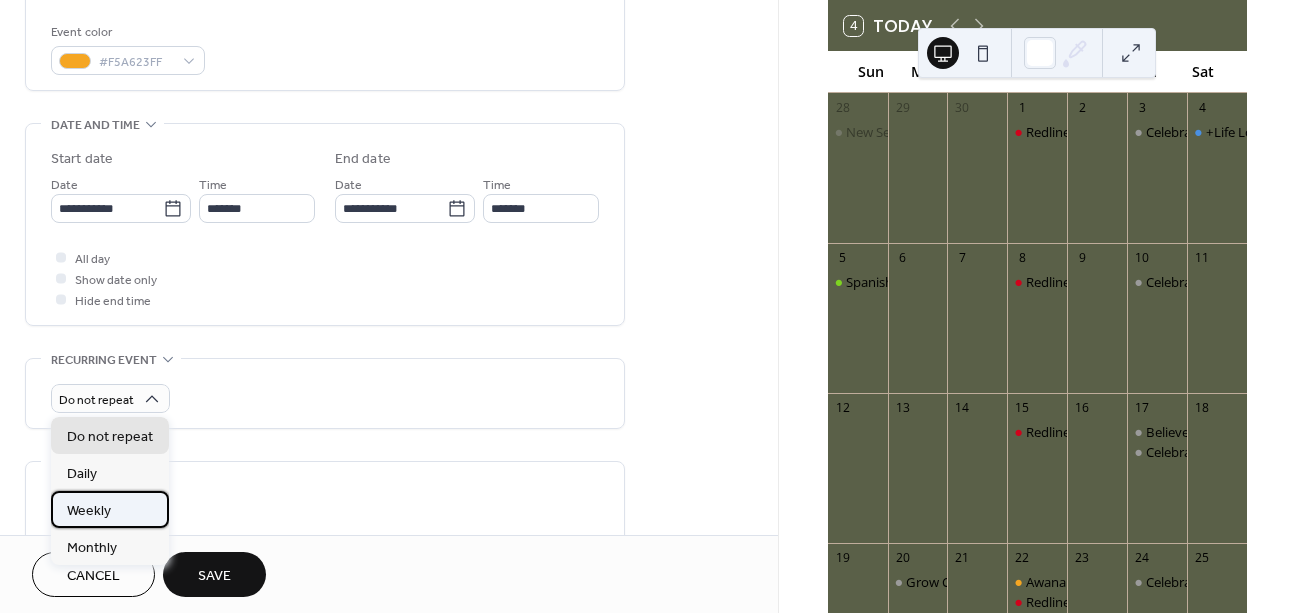 click on "Weekly" at bounding box center [110, 509] 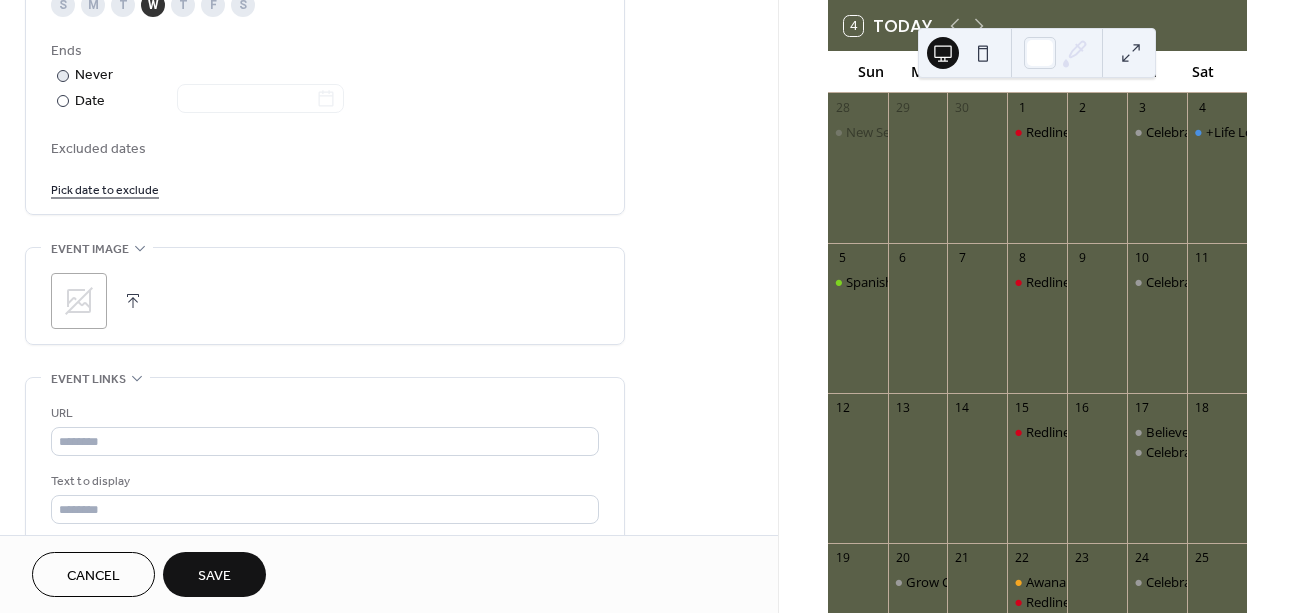 scroll, scrollTop: 1115, scrollLeft: 0, axis: vertical 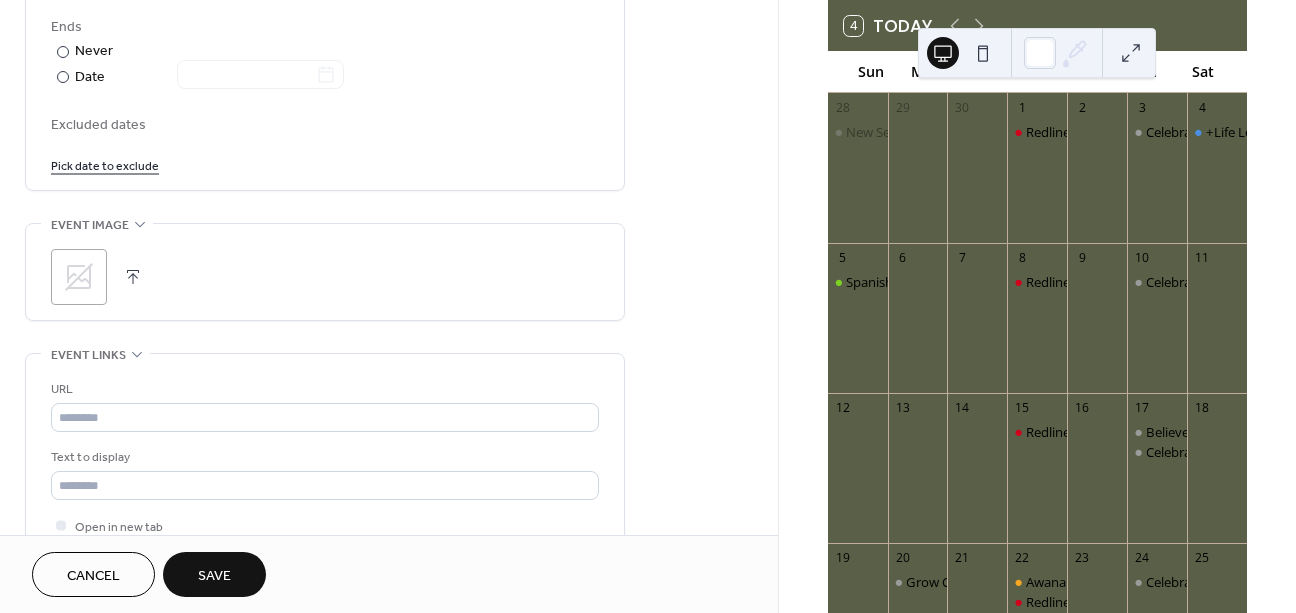 click on "Pick date to exclude" at bounding box center [105, 164] 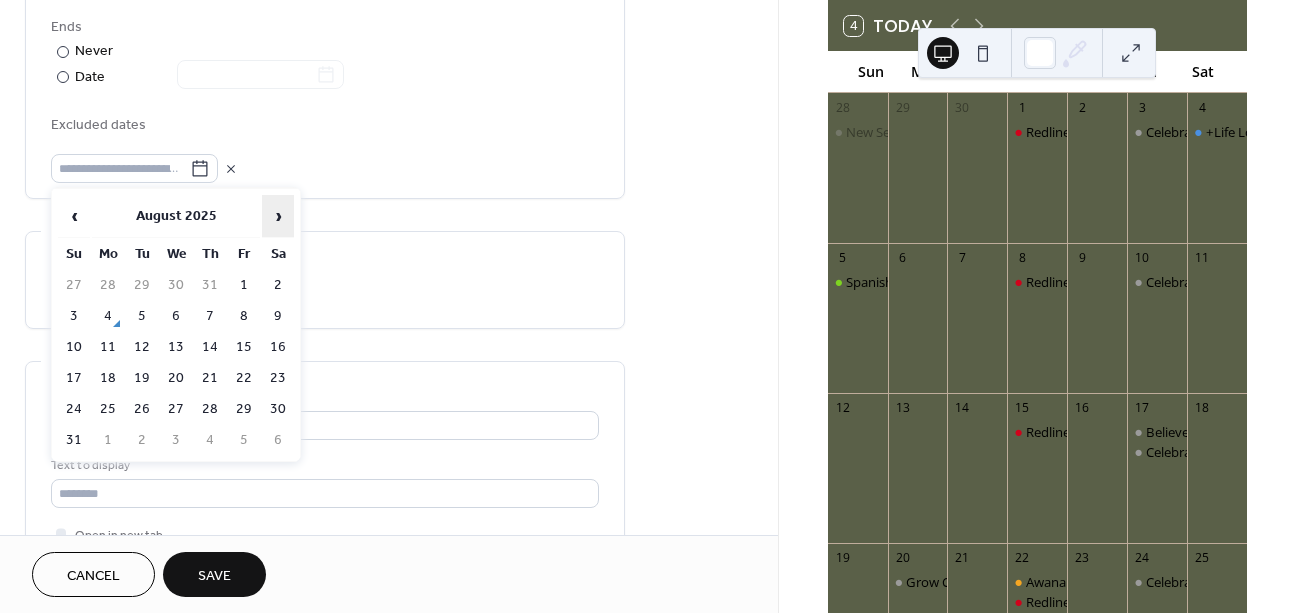 click on "›" at bounding box center [278, 216] 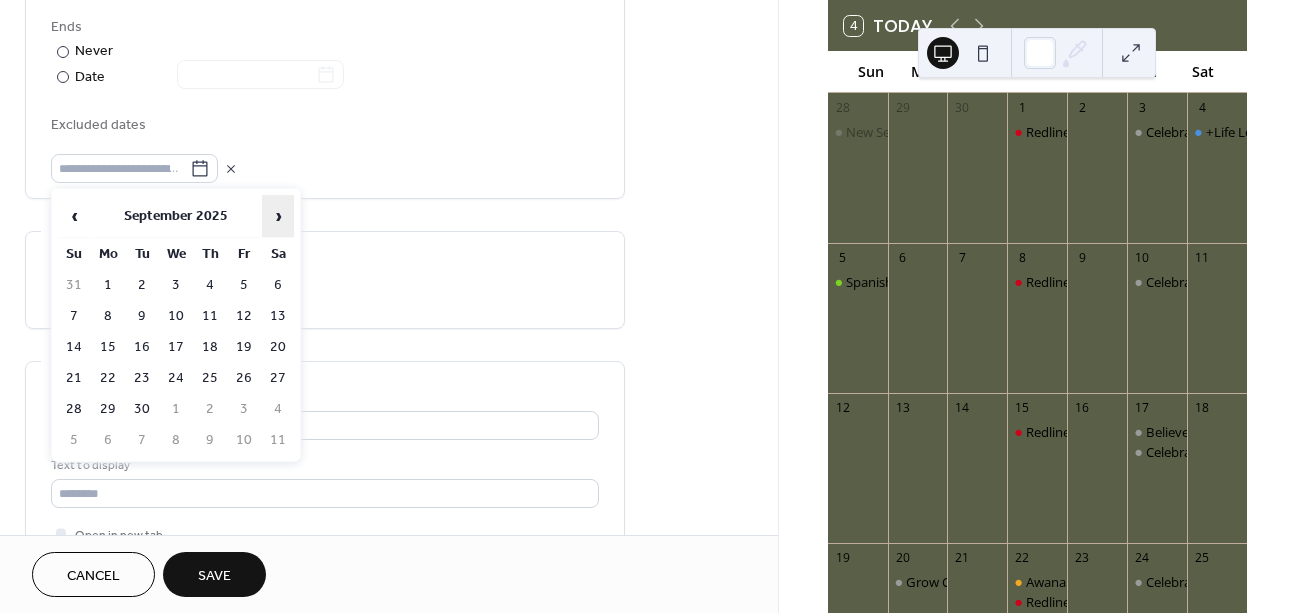 click on "›" at bounding box center (278, 216) 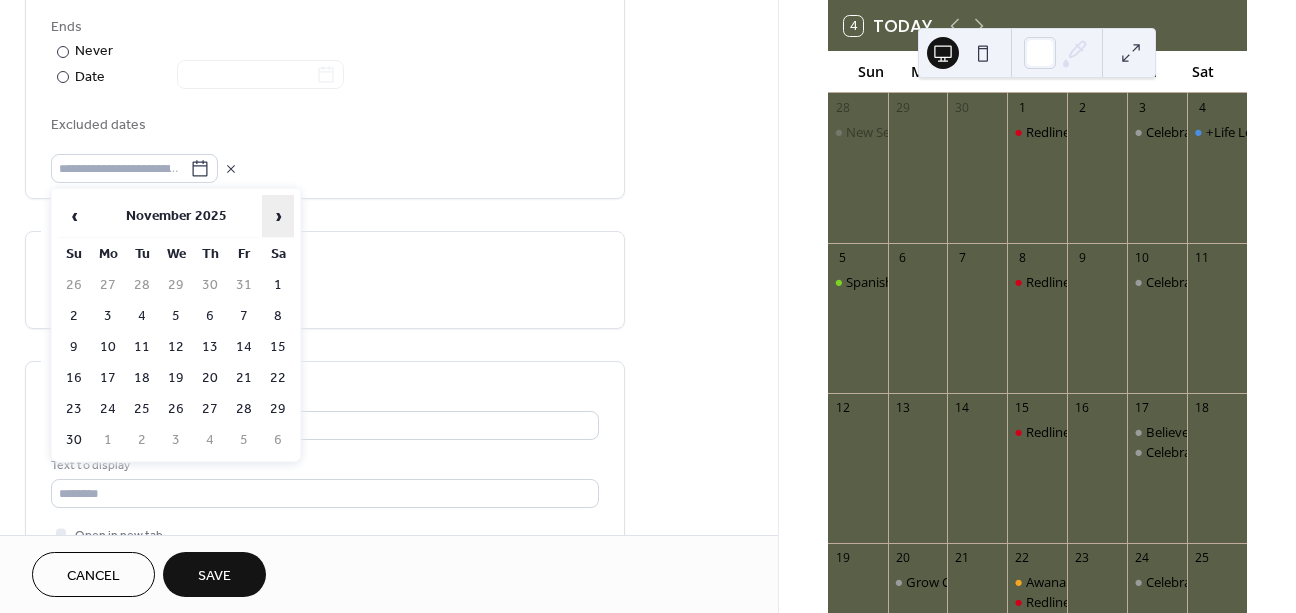 click on "›" at bounding box center [278, 216] 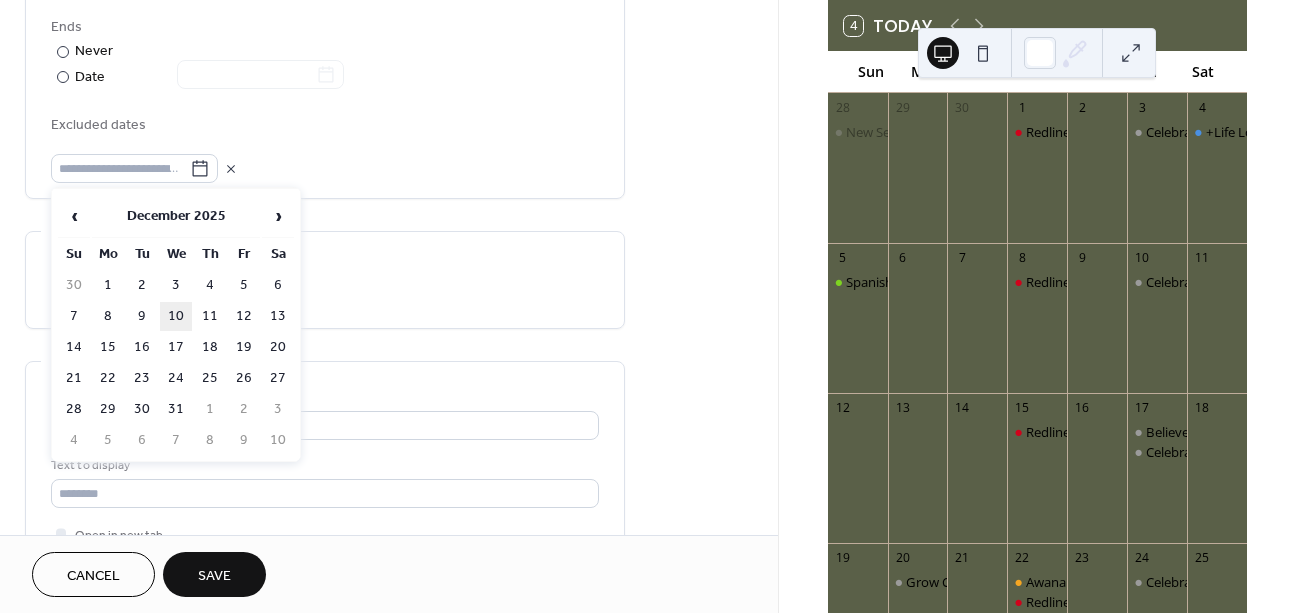 click on "10" at bounding box center [176, 316] 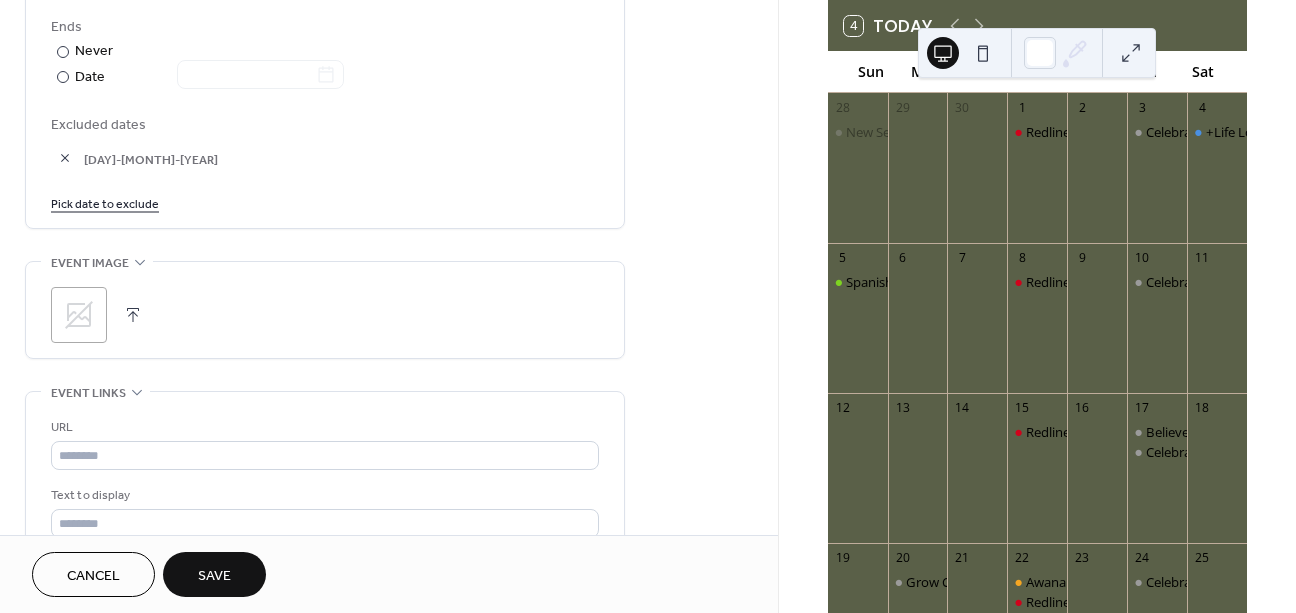 click on "Pick date to exclude" at bounding box center [105, 202] 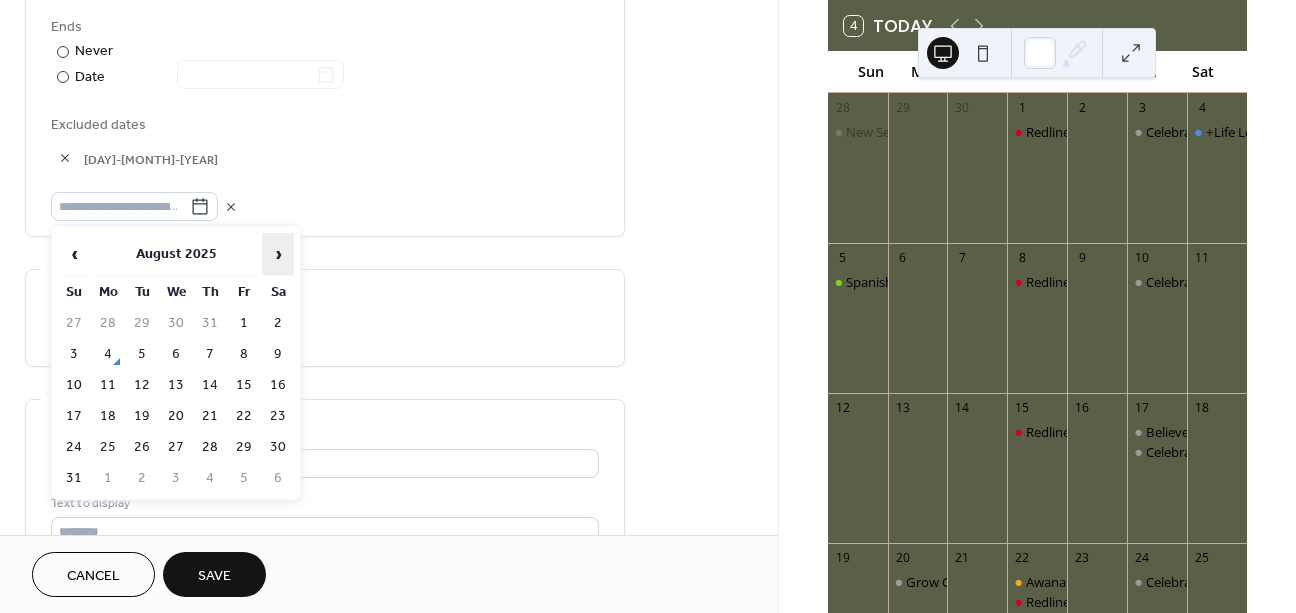 click on "›" at bounding box center [278, 254] 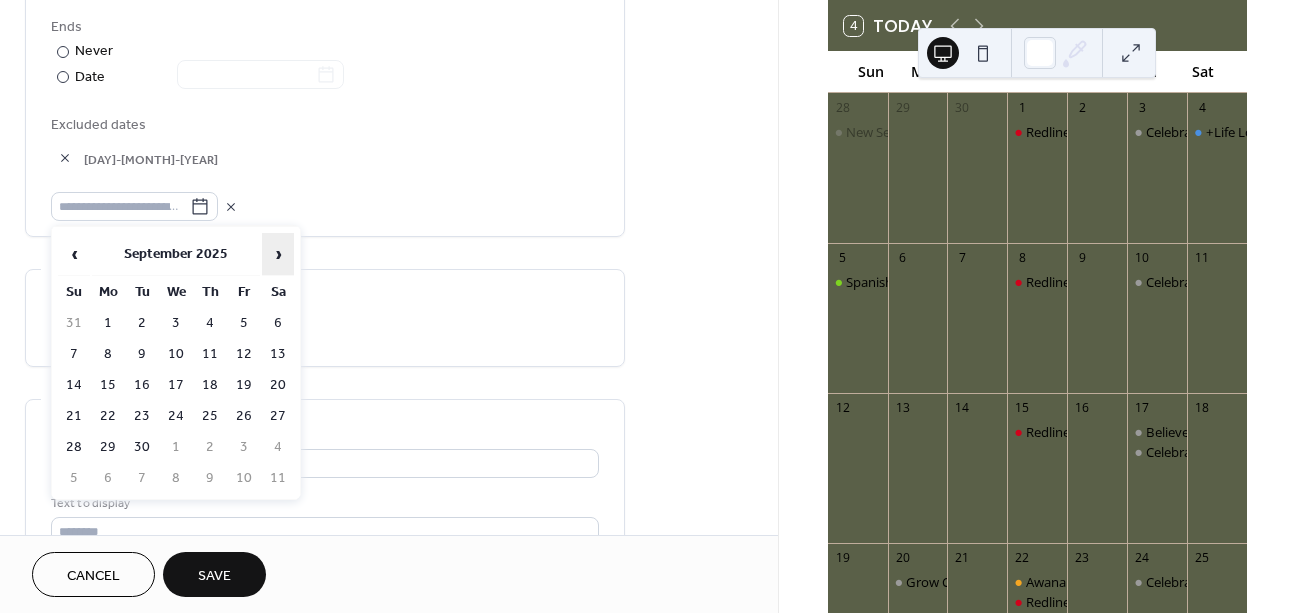 click on "›" at bounding box center (278, 254) 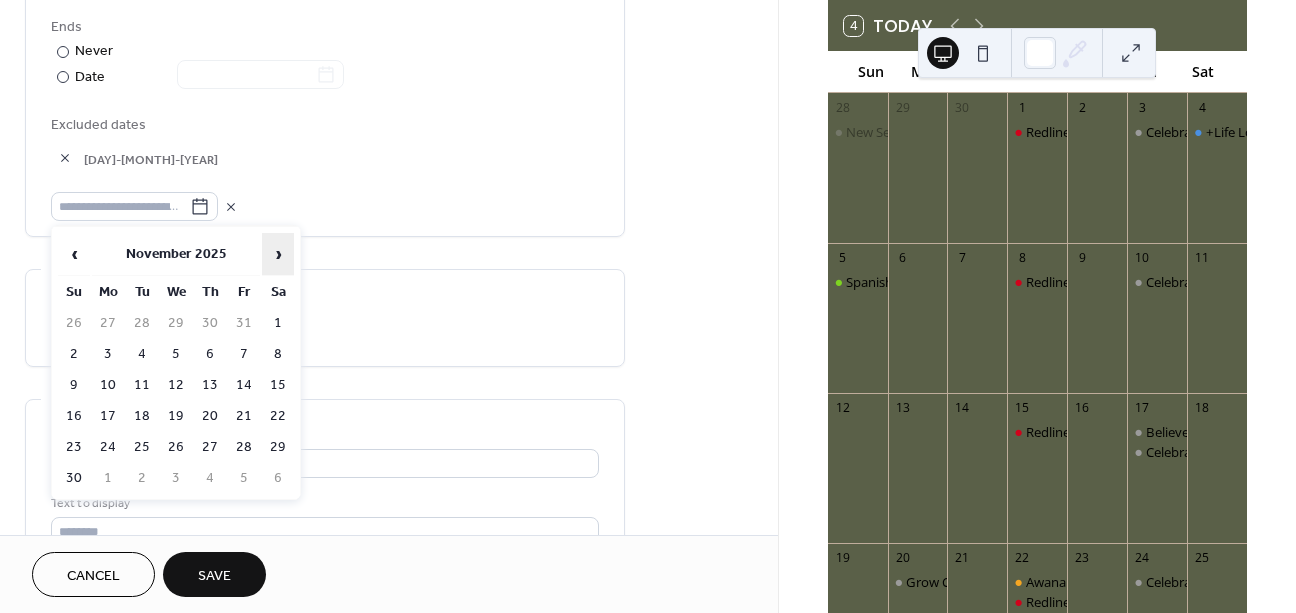 click on "›" at bounding box center [278, 254] 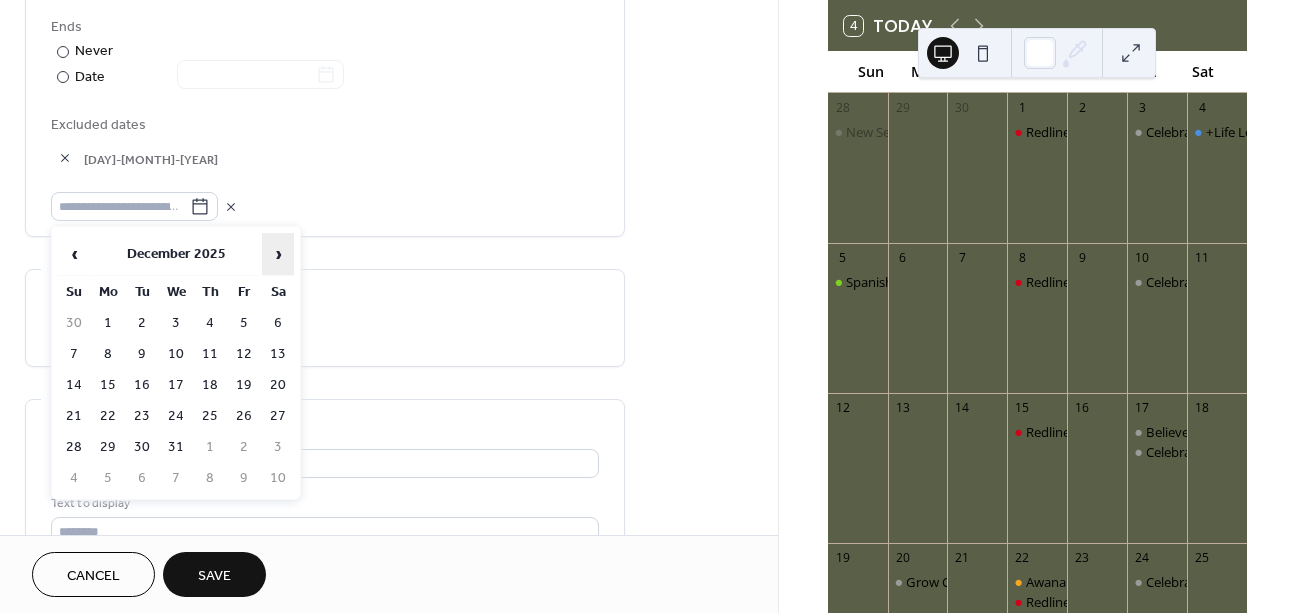 click on "›" at bounding box center [278, 254] 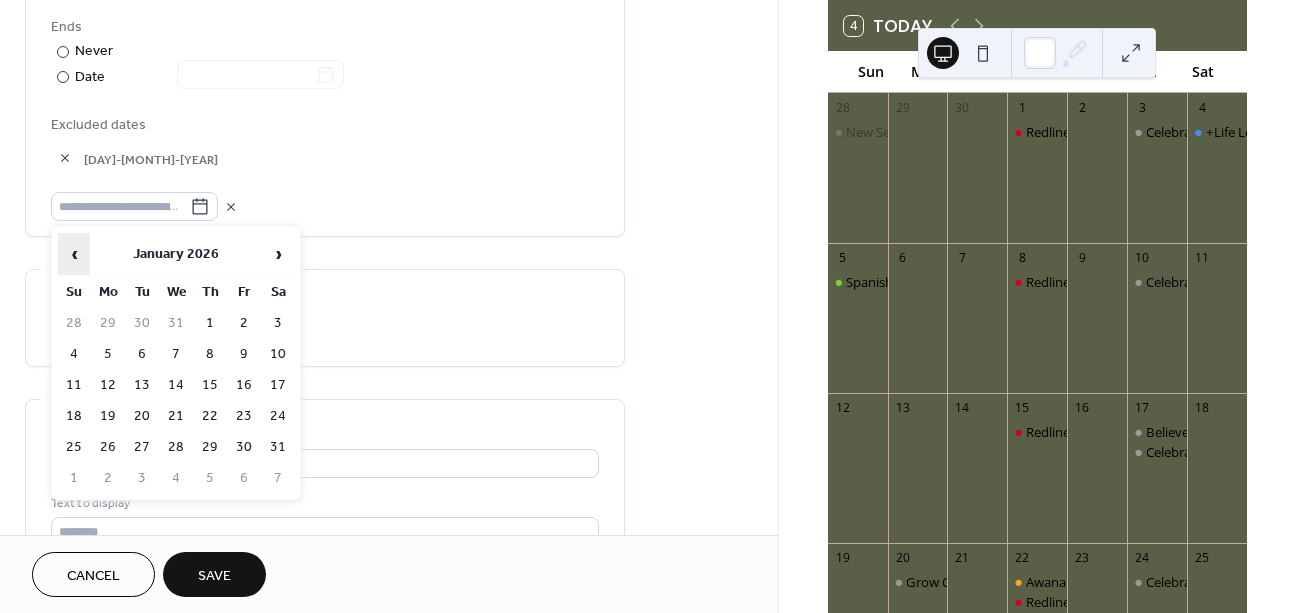 click on "‹" at bounding box center [74, 254] 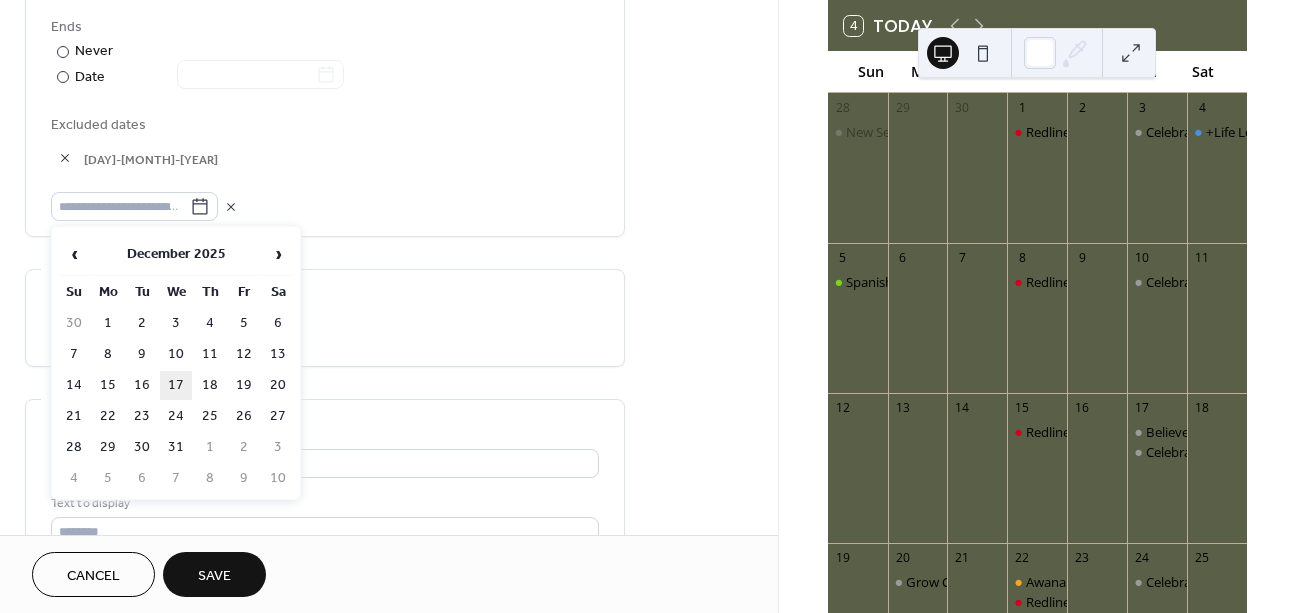 click on "17" at bounding box center (176, 385) 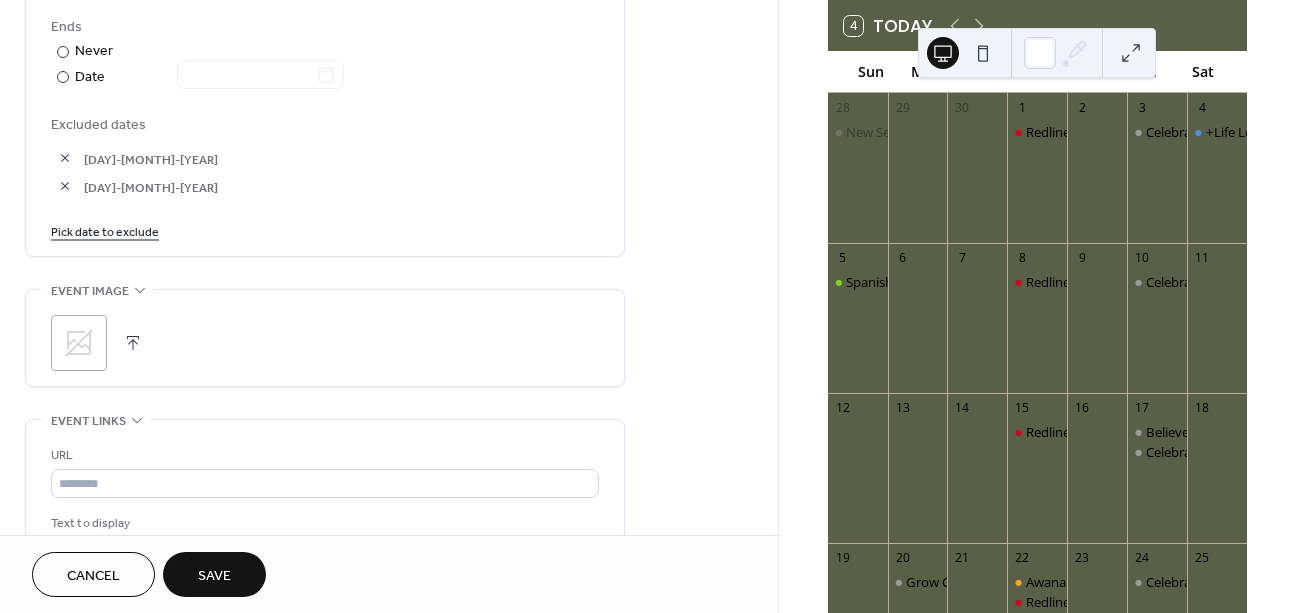 click on "Weekly Repeat every * weeks Repeat on S M T W T F S Ends ​ Never ​ Date Excluded dates 10-Dec-2025 17-Dec-2025   Pick date to exclude" at bounding box center (325, 14) 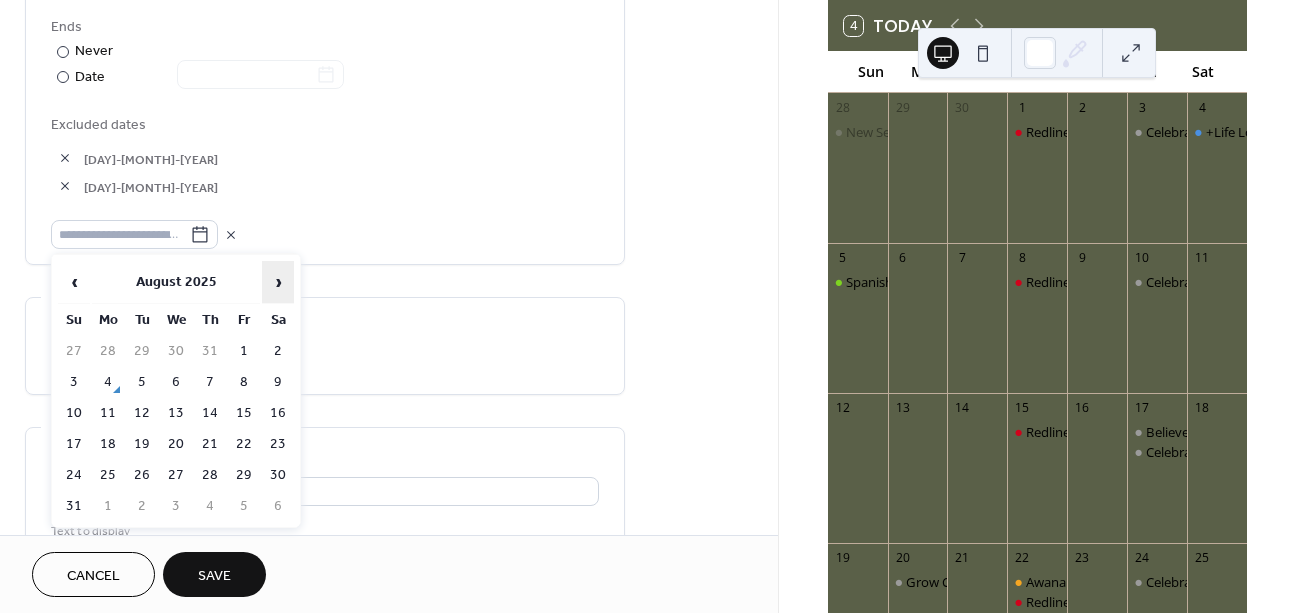 click on "›" at bounding box center [278, 282] 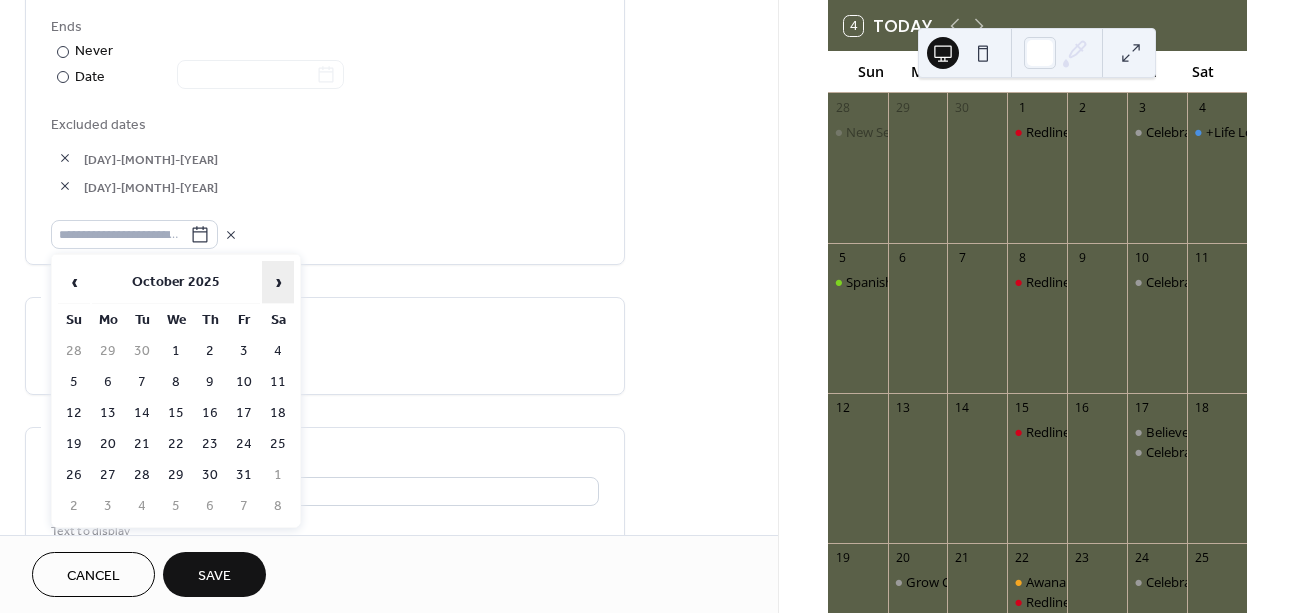 click on "›" at bounding box center [278, 282] 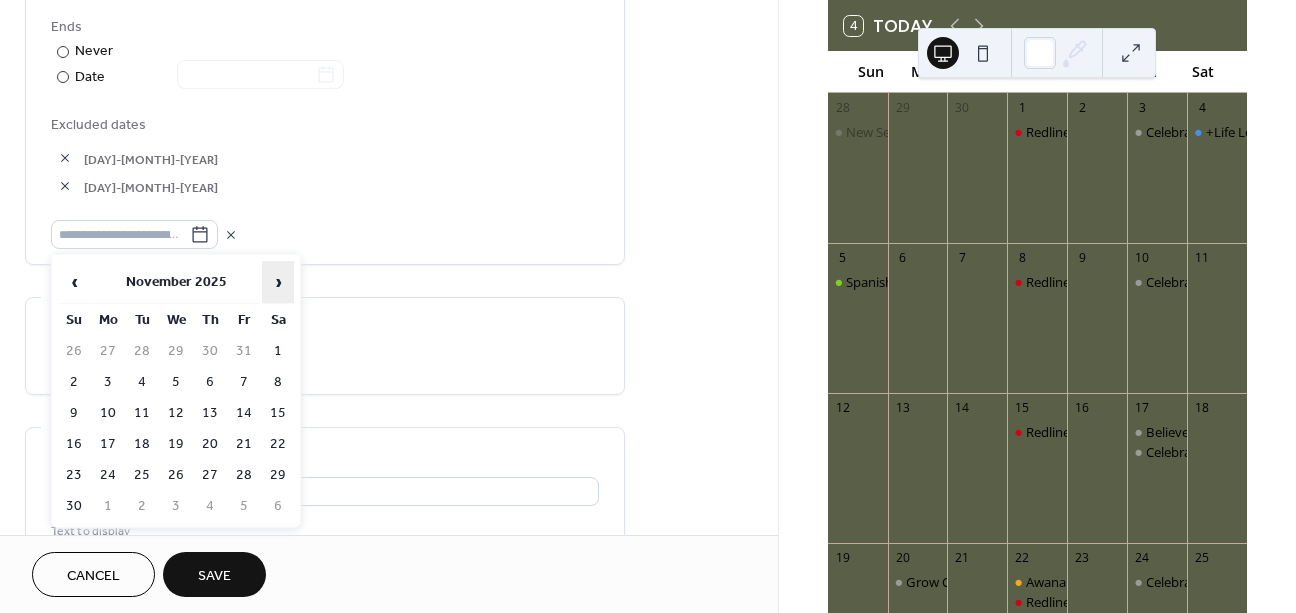 click on "›" at bounding box center (278, 282) 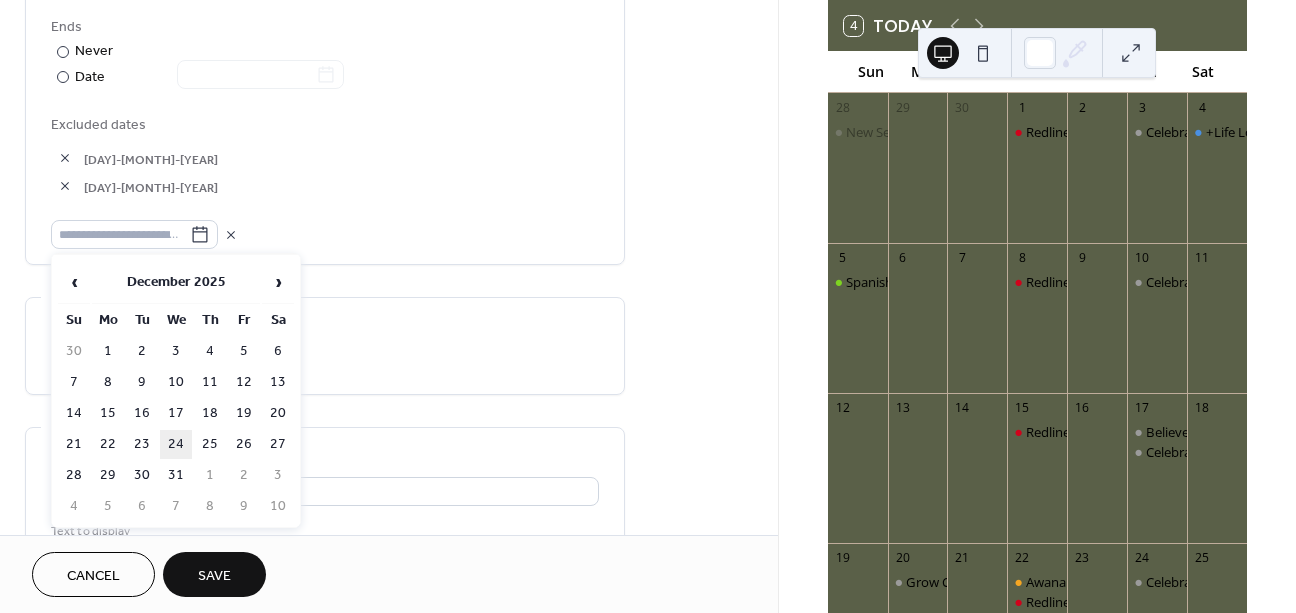 click on "24" at bounding box center (176, 444) 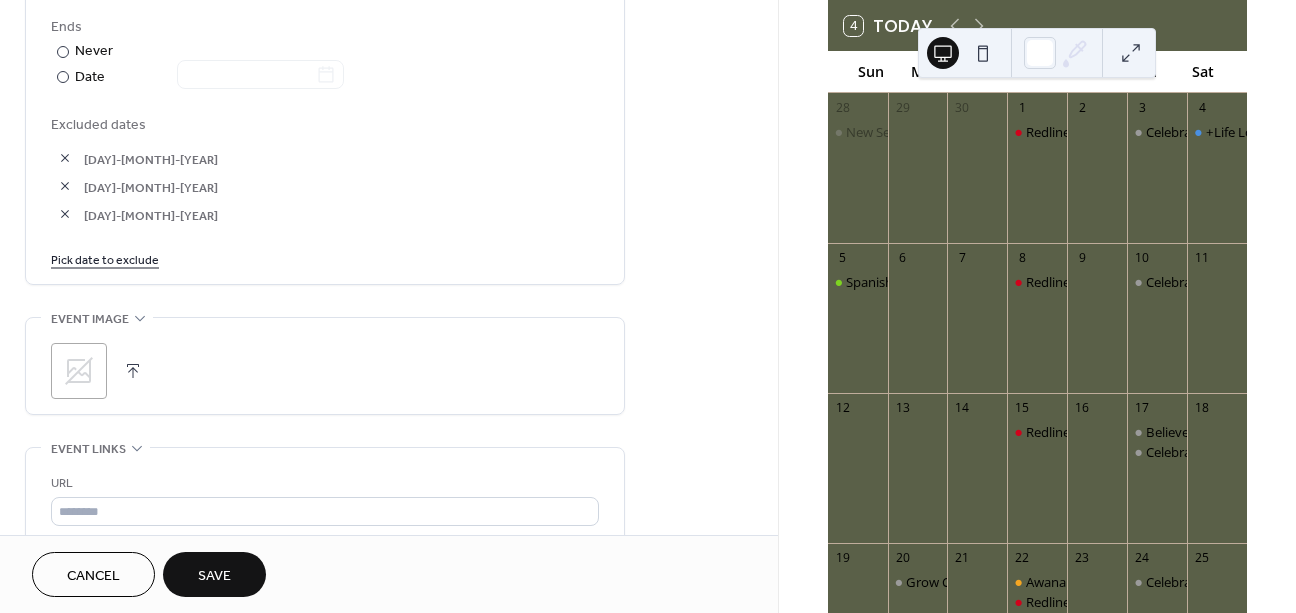 click on "Pick date to exclude" at bounding box center [105, 258] 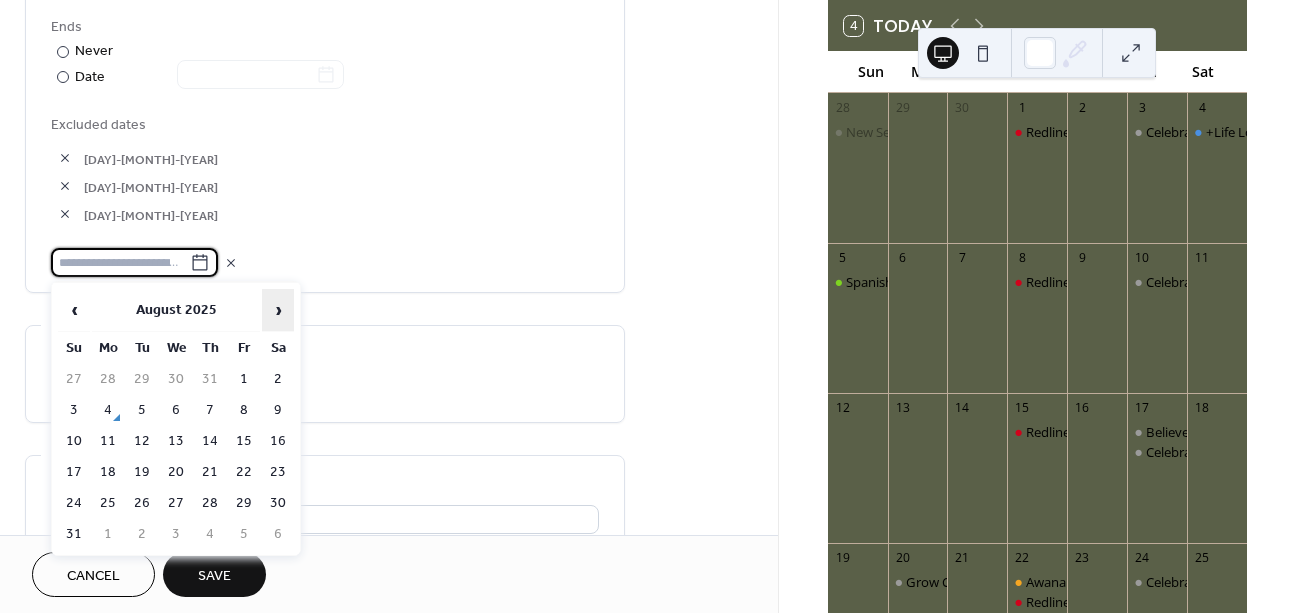 click on "›" at bounding box center (278, 310) 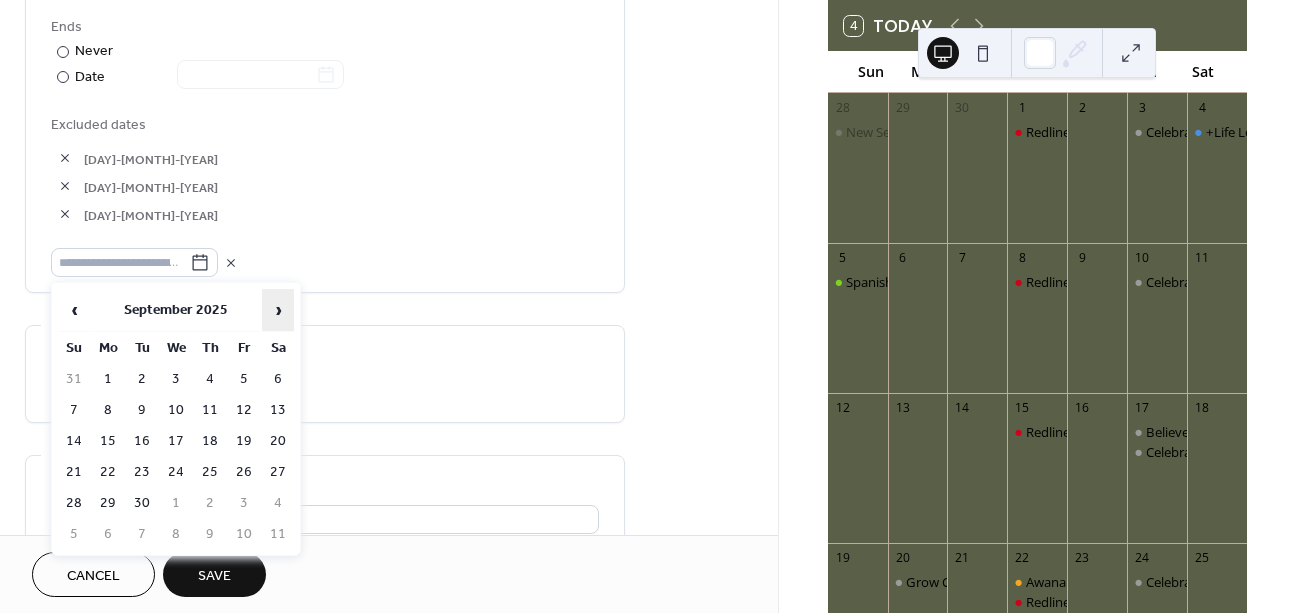 click on "›" at bounding box center (278, 310) 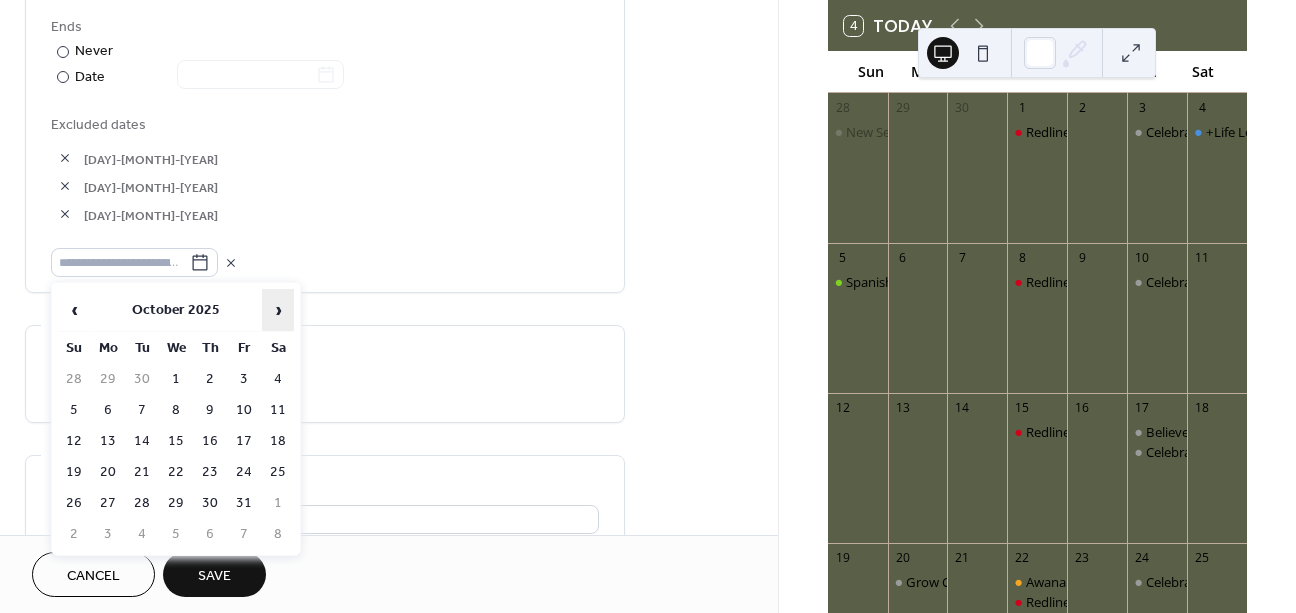 click on "›" at bounding box center (278, 310) 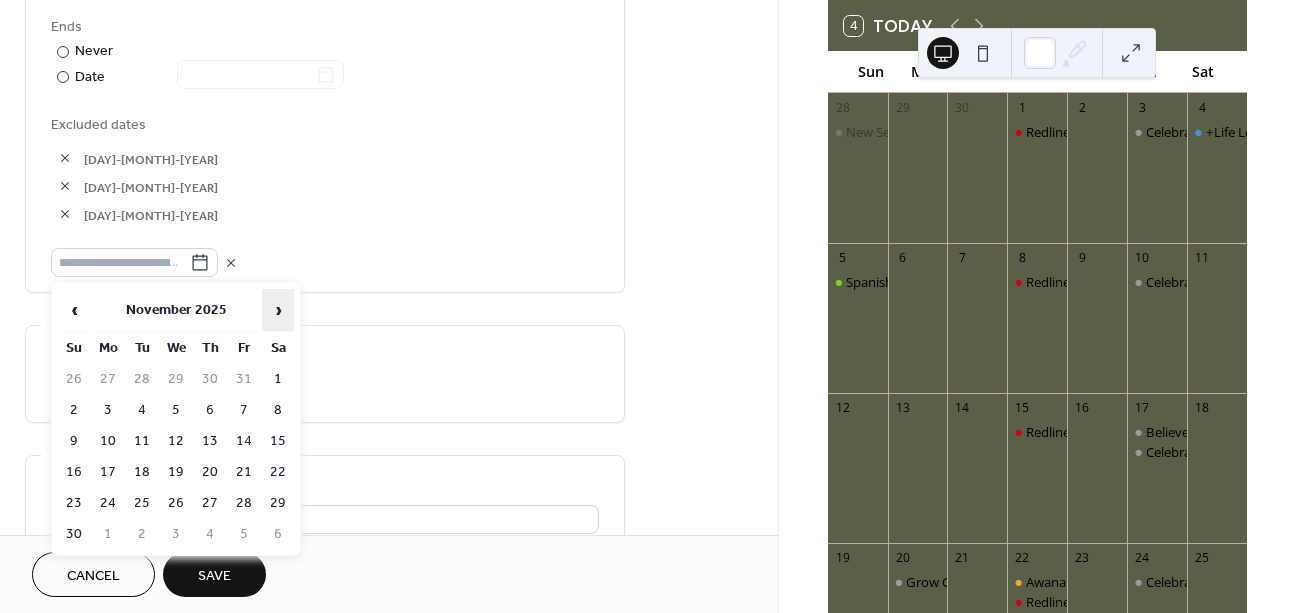 click on "›" at bounding box center (278, 310) 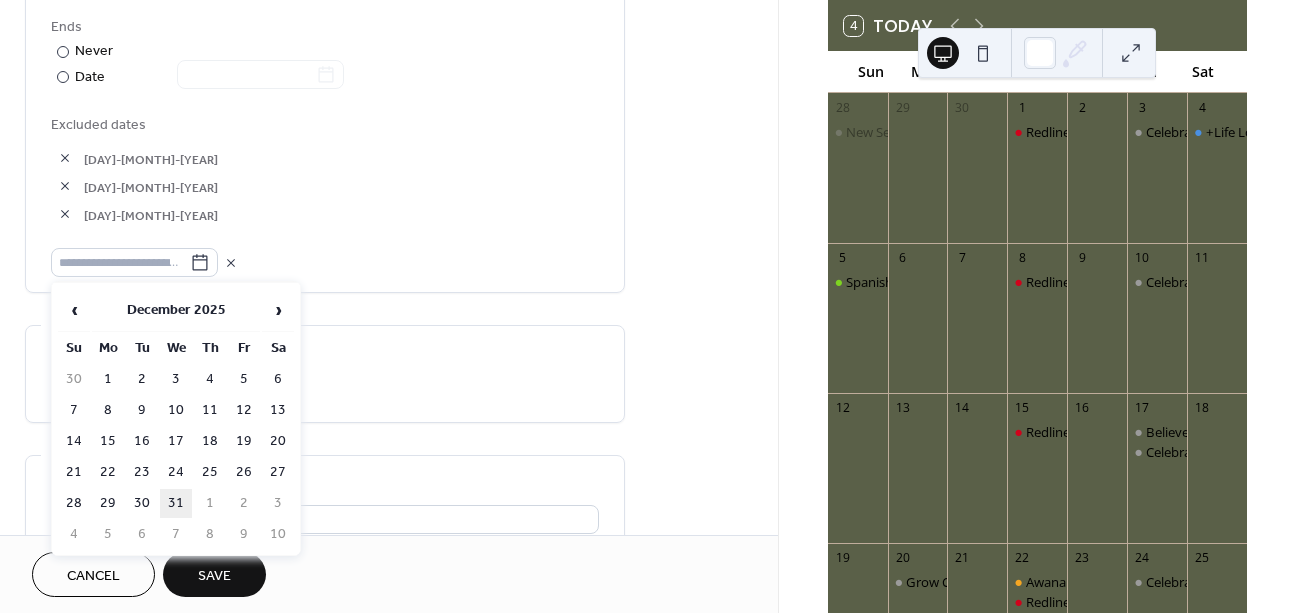 click on "31" at bounding box center [176, 503] 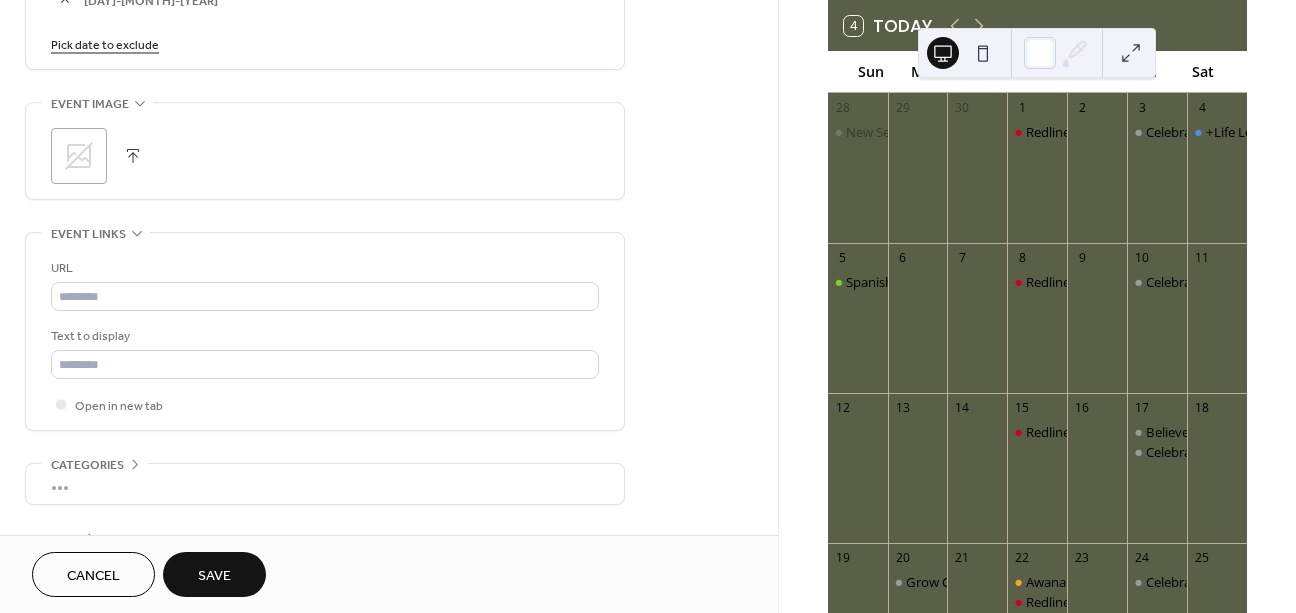 scroll, scrollTop: 1422, scrollLeft: 0, axis: vertical 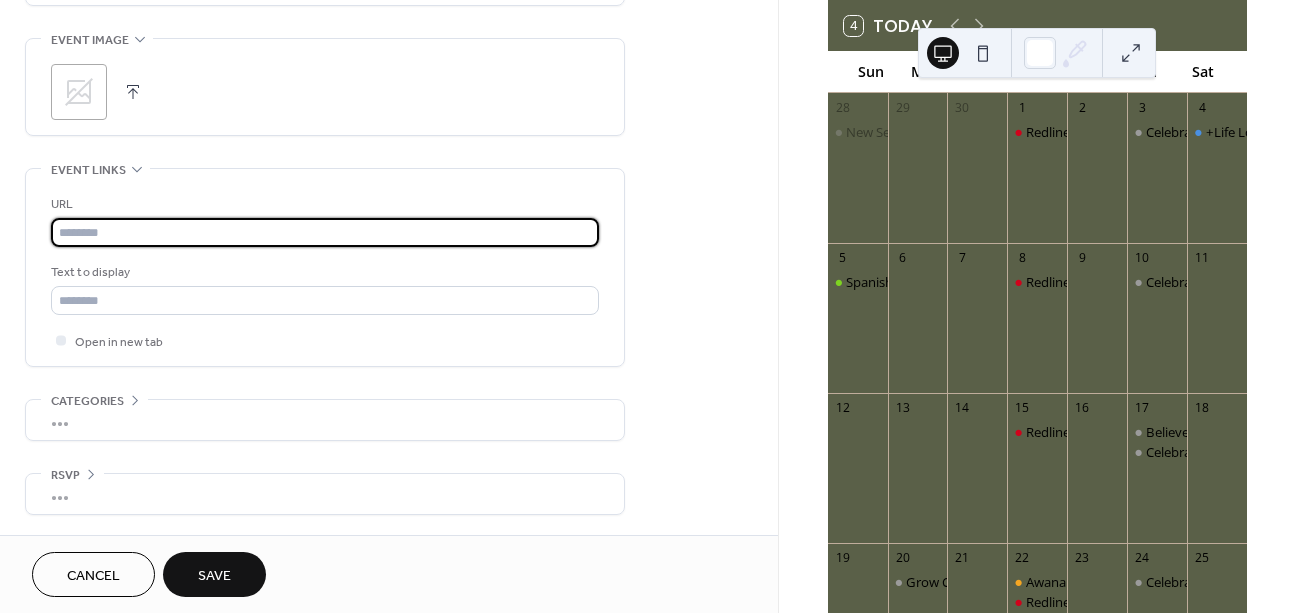 click at bounding box center (325, 232) 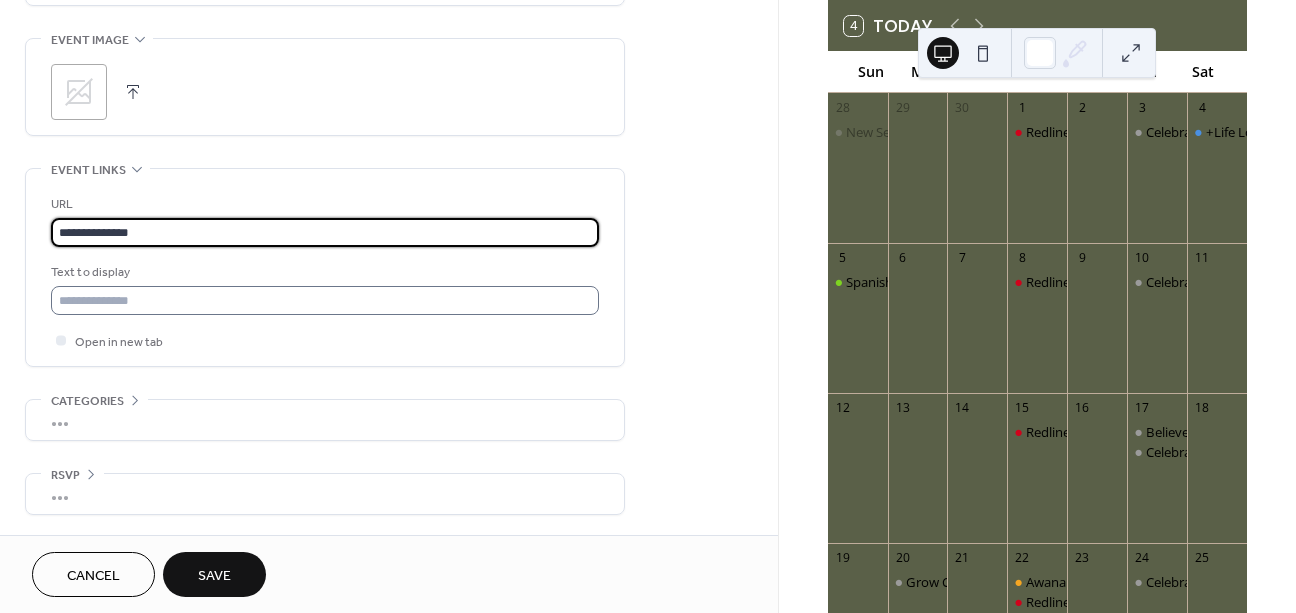 type on "**********" 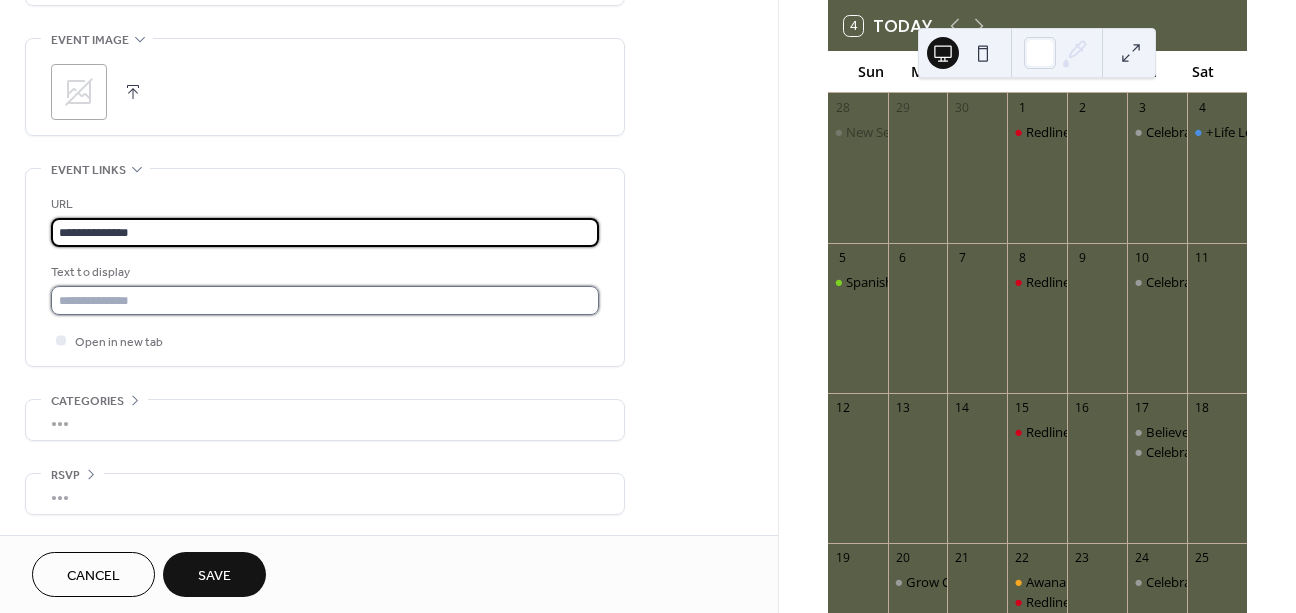click at bounding box center (325, 300) 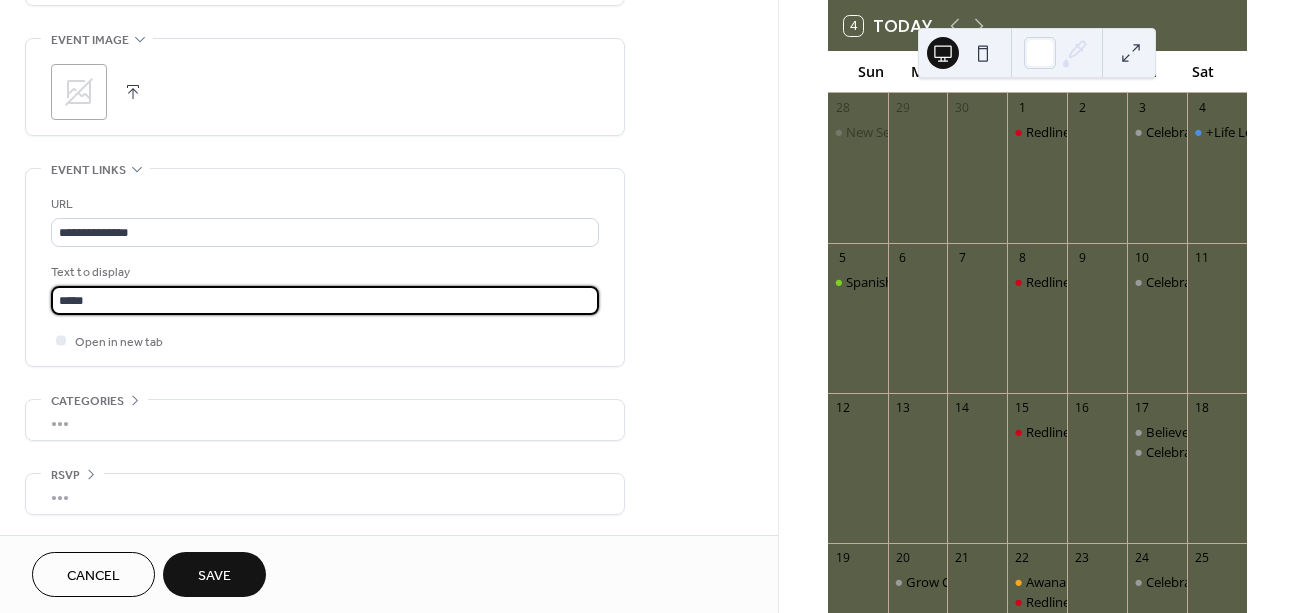 type on "*****" 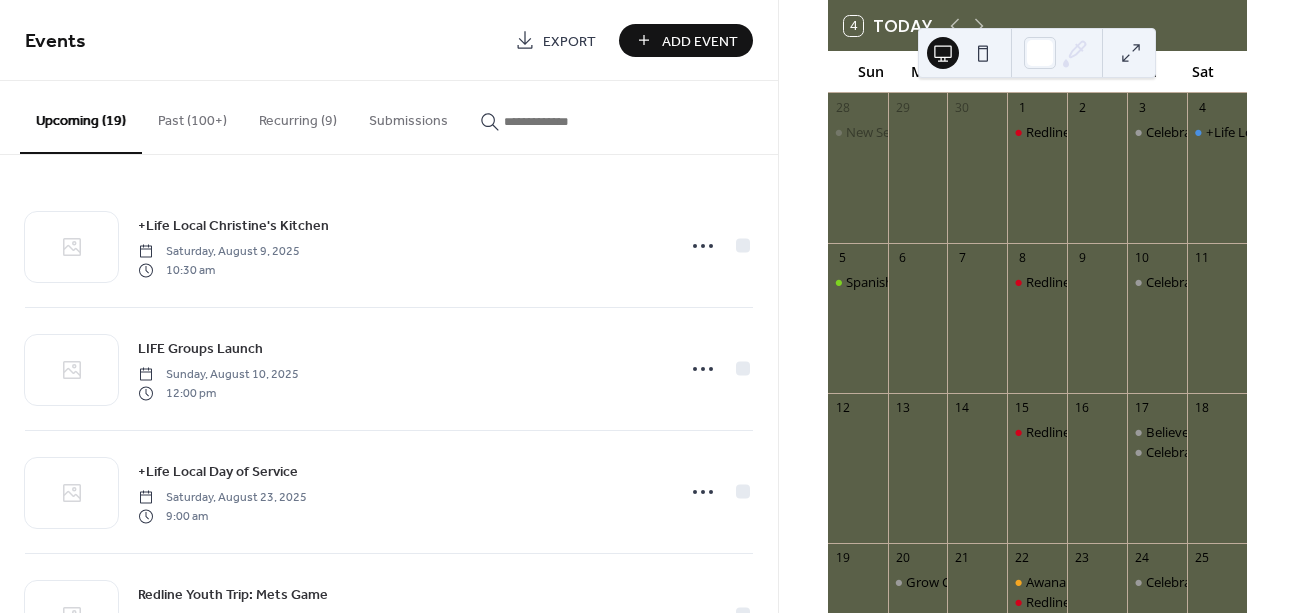 click on "Add Event" at bounding box center (700, 41) 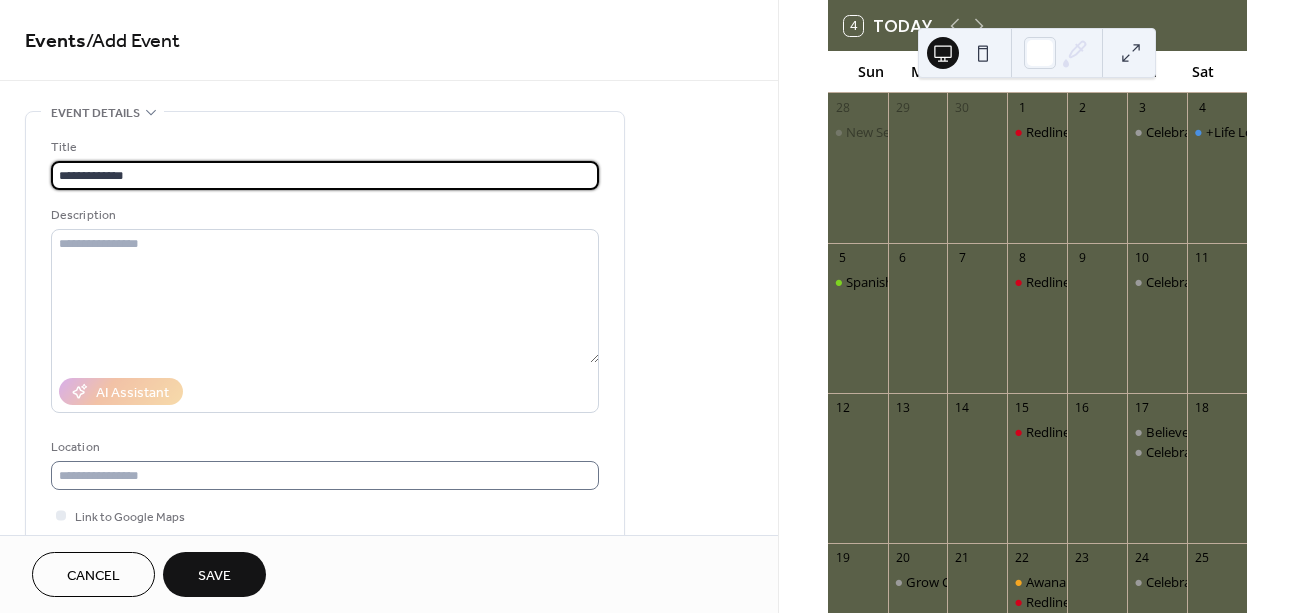 type on "**********" 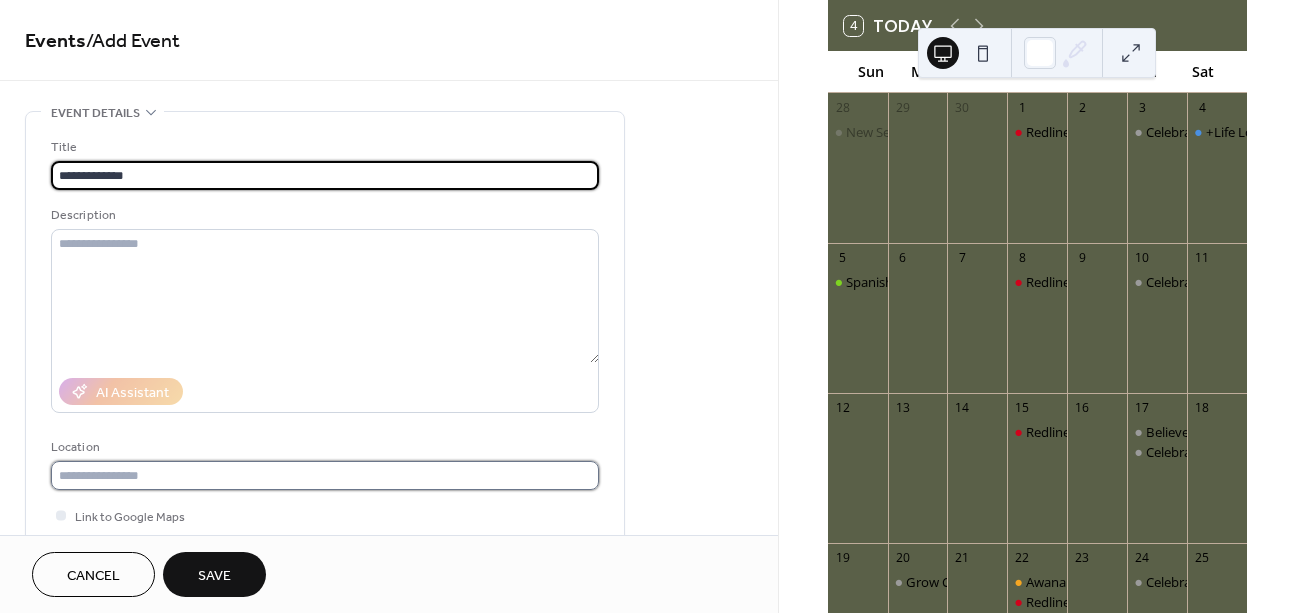 click at bounding box center (325, 475) 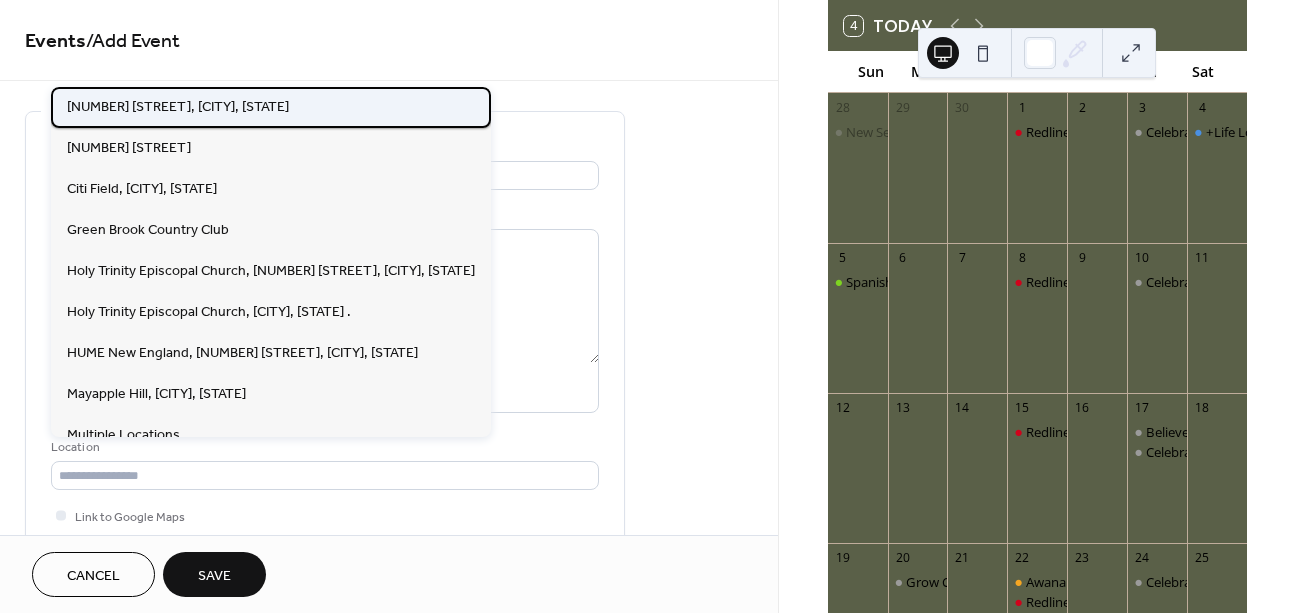 click on "[NUMBER] [STREET], [CITY], [STATE]" at bounding box center [178, 107] 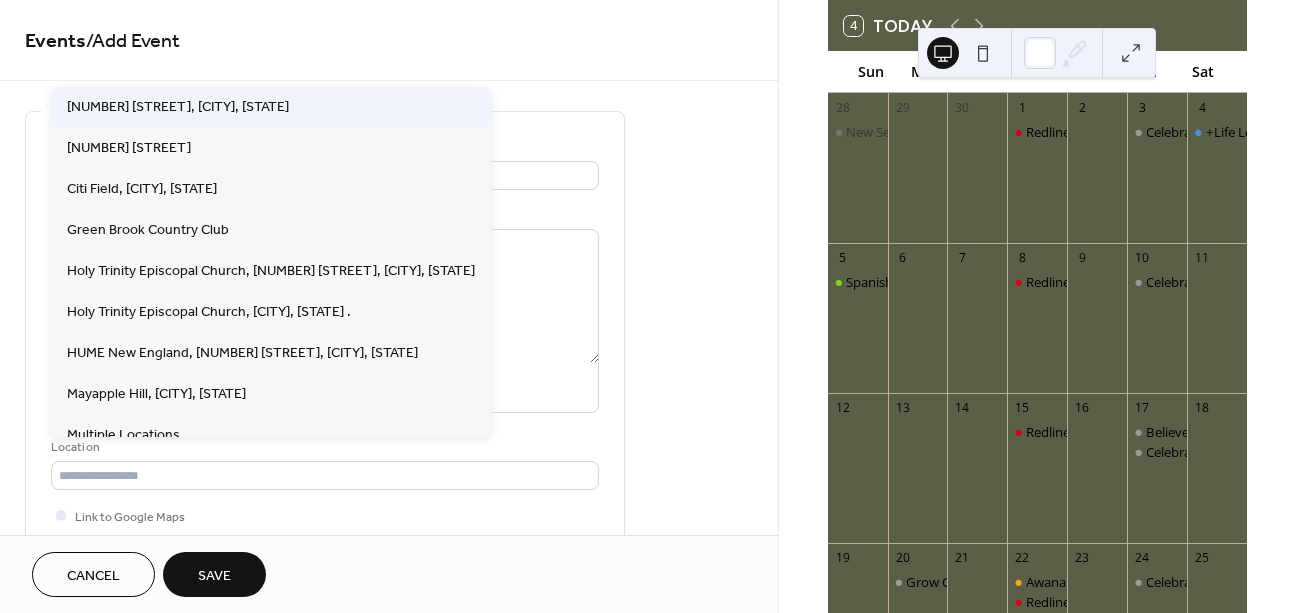 type on "**********" 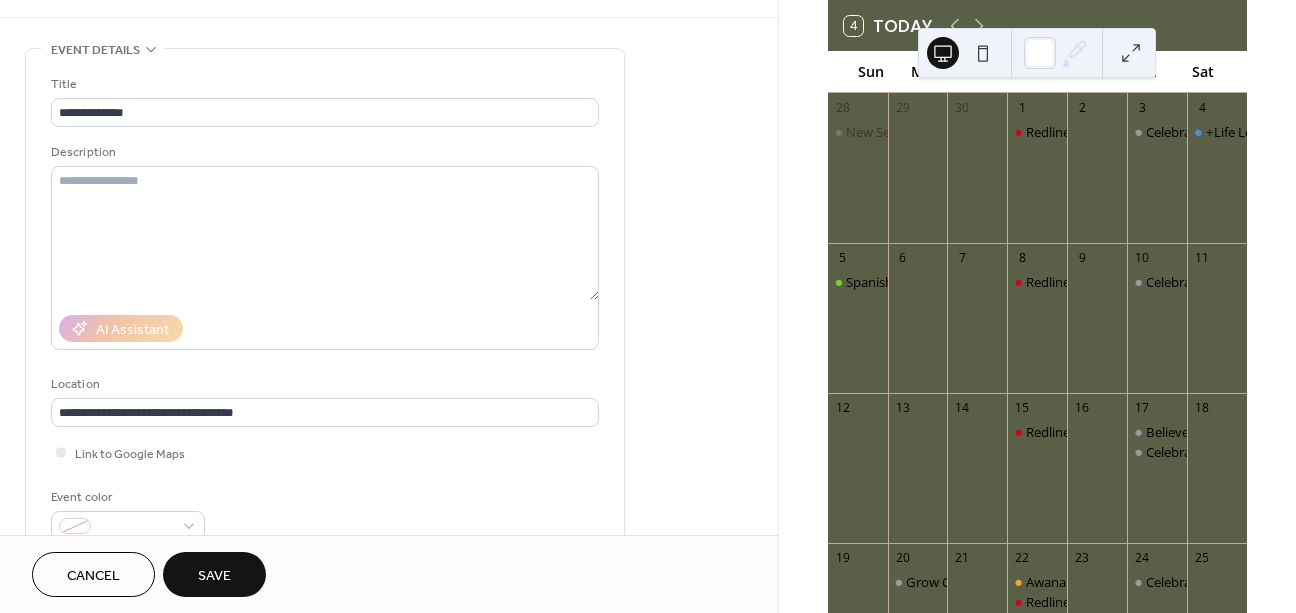 scroll, scrollTop: 64, scrollLeft: 0, axis: vertical 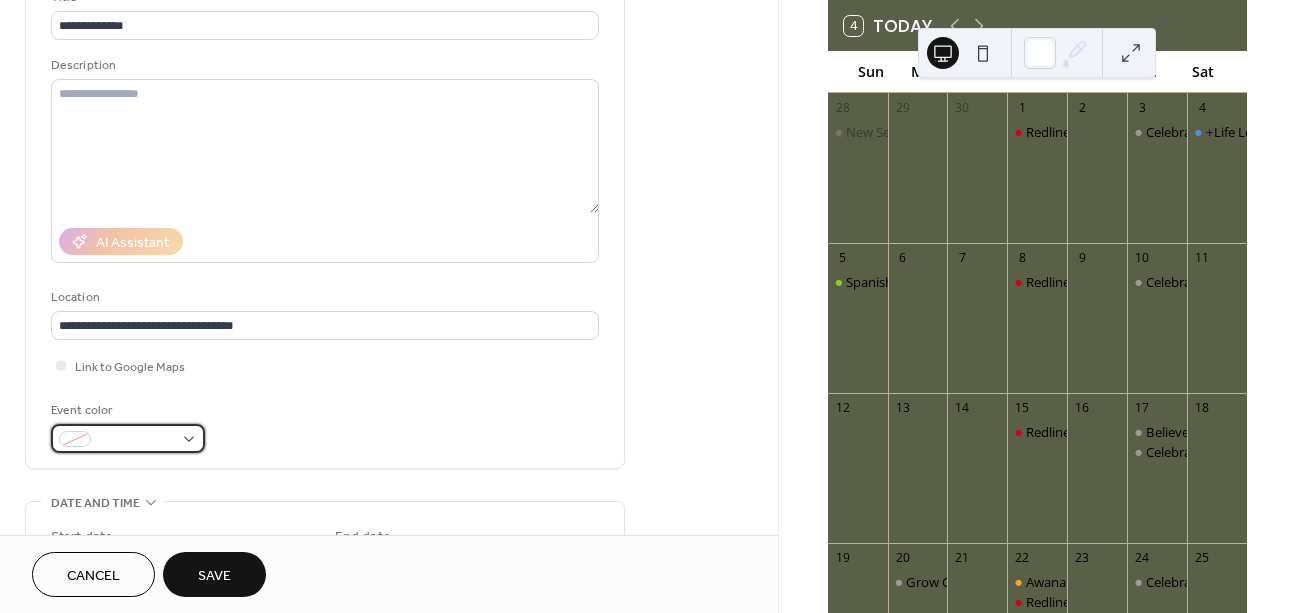 click at bounding box center [136, 440] 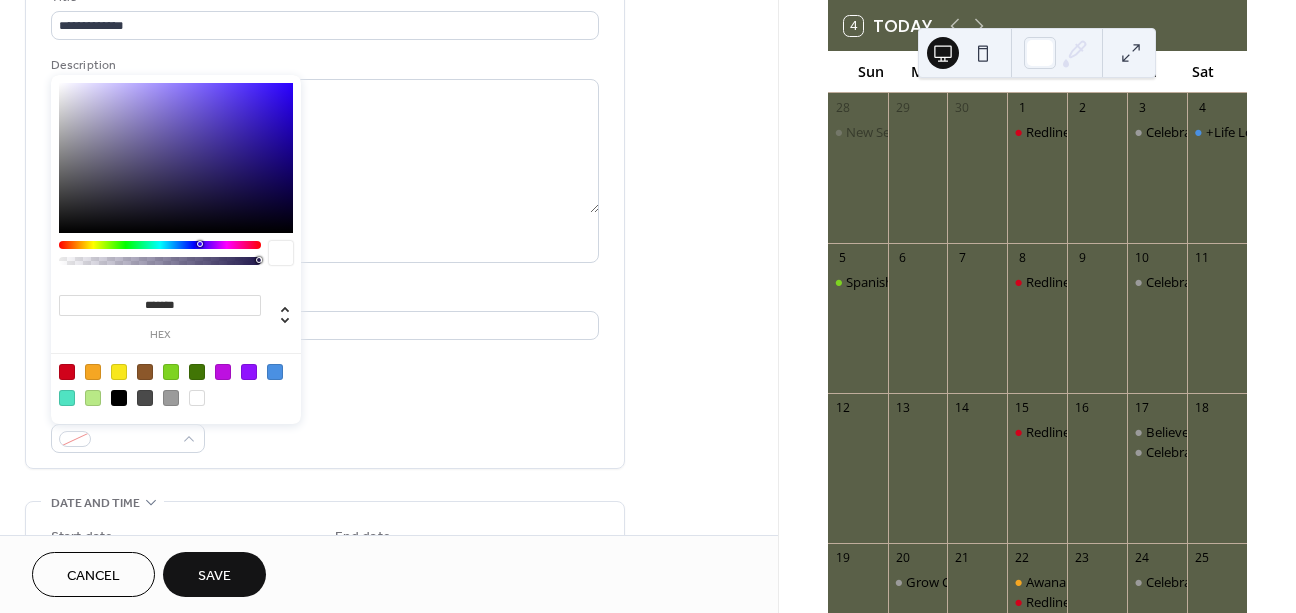 click at bounding box center [93, 372] 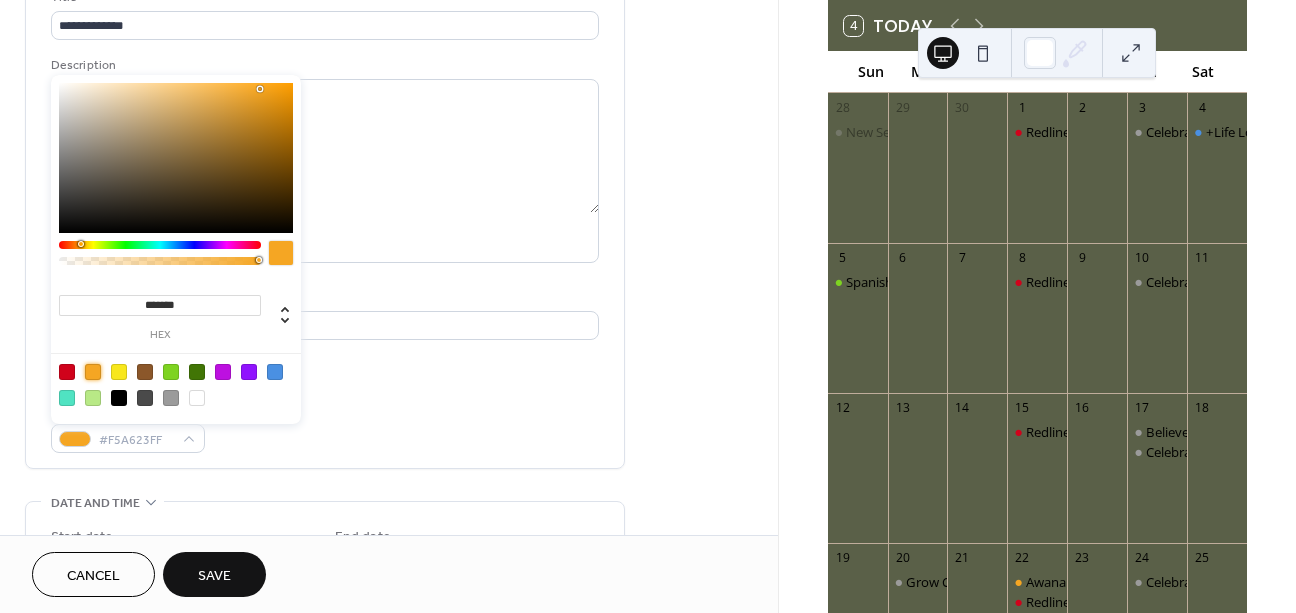 click on "Event color #F5A623FF" at bounding box center [325, 426] 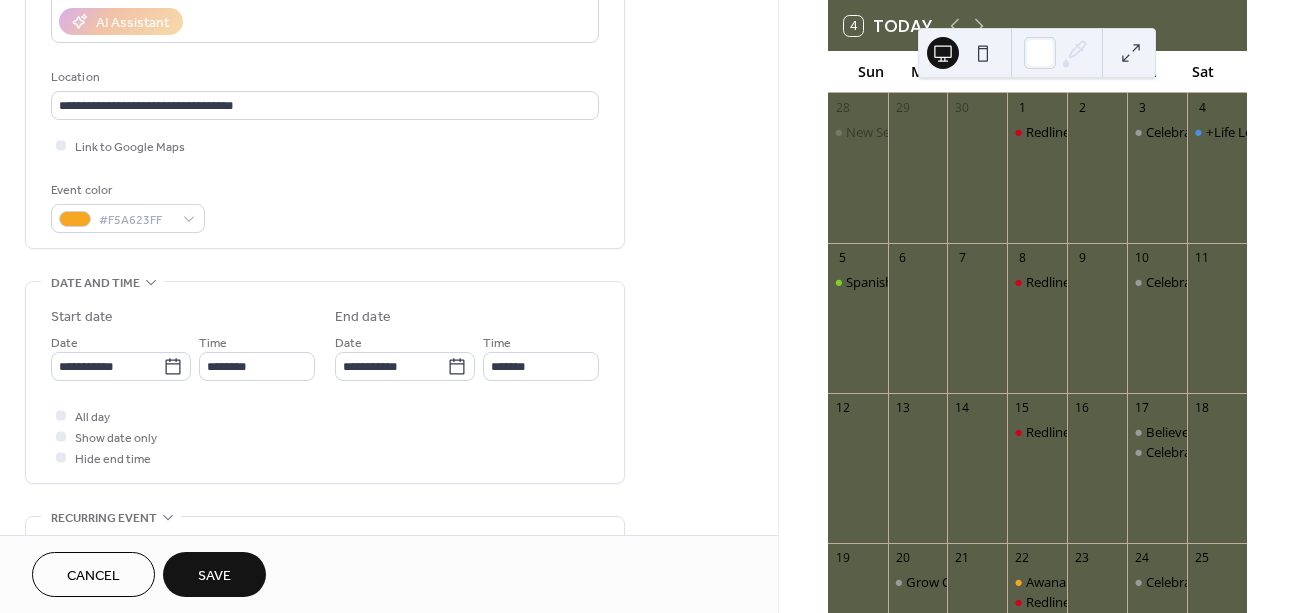 scroll, scrollTop: 371, scrollLeft: 0, axis: vertical 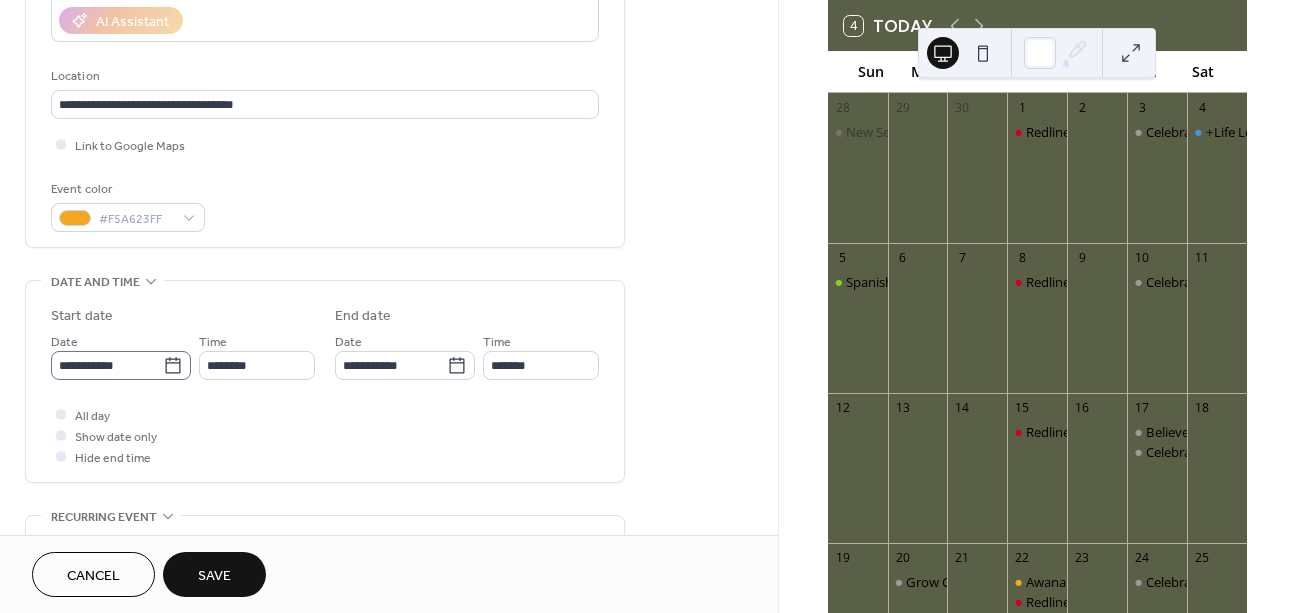 click 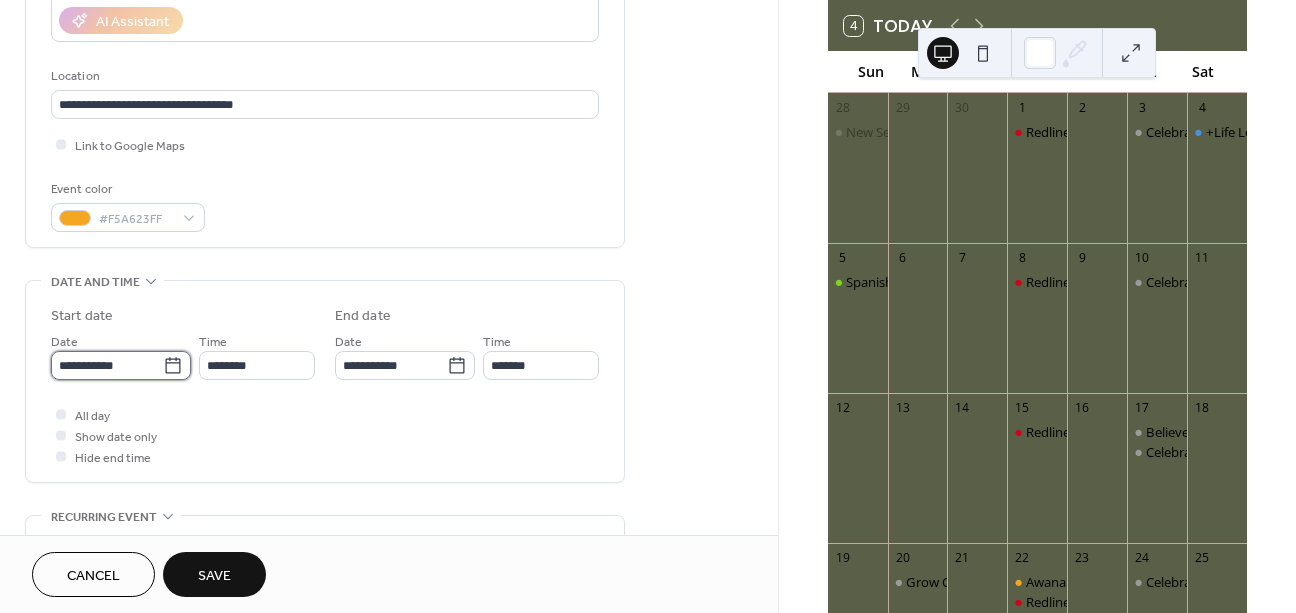 click on "**********" at bounding box center (107, 365) 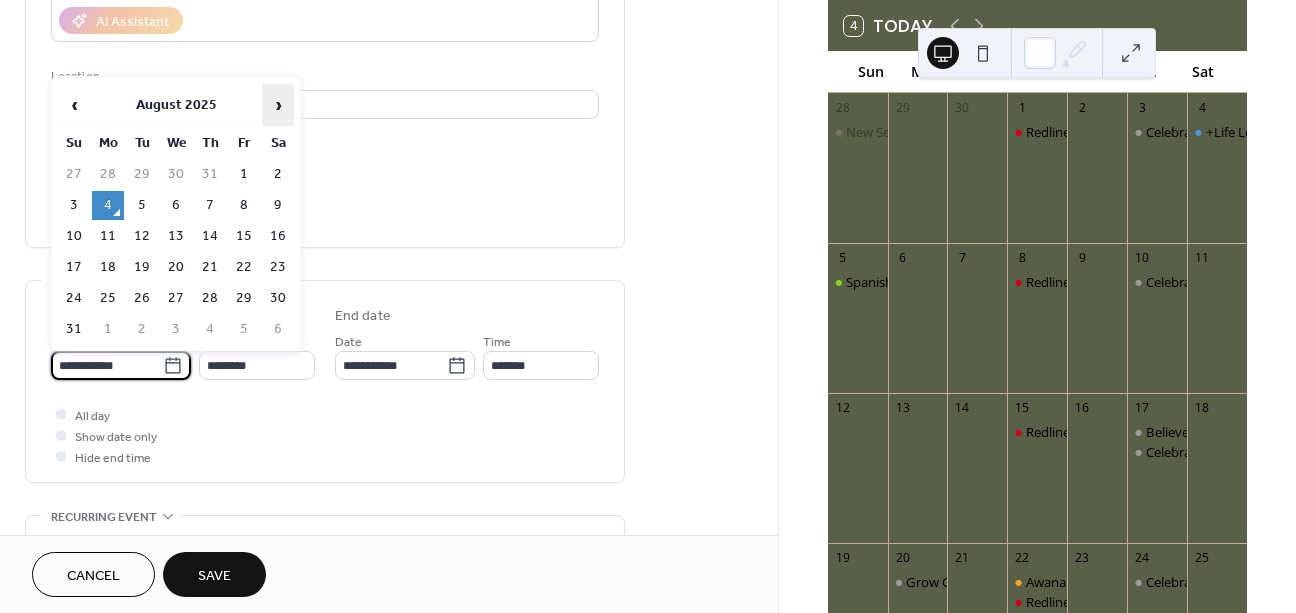 click on "›" at bounding box center (278, 105) 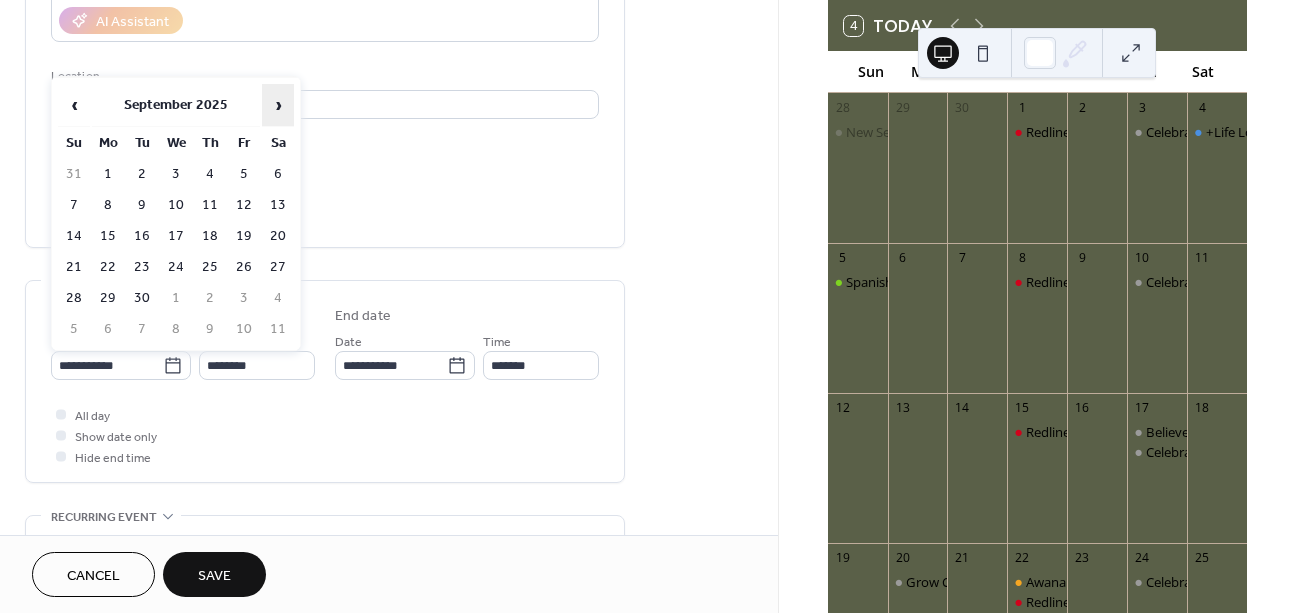 click on "›" at bounding box center [278, 105] 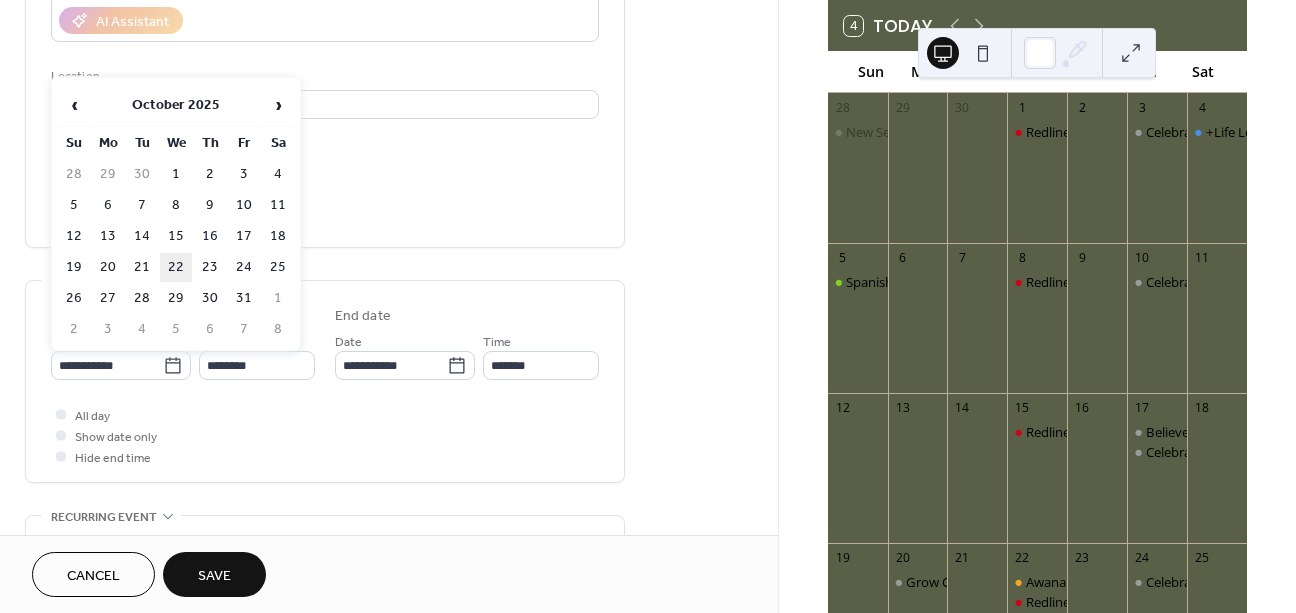 click on "22" at bounding box center (176, 267) 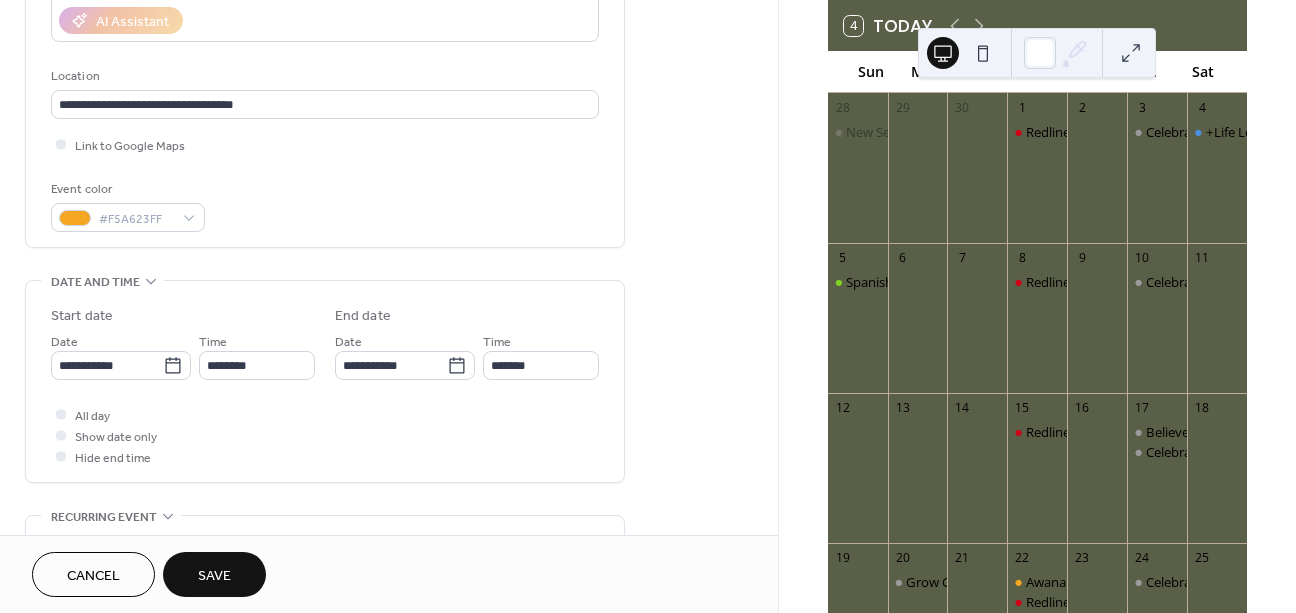 type on "**********" 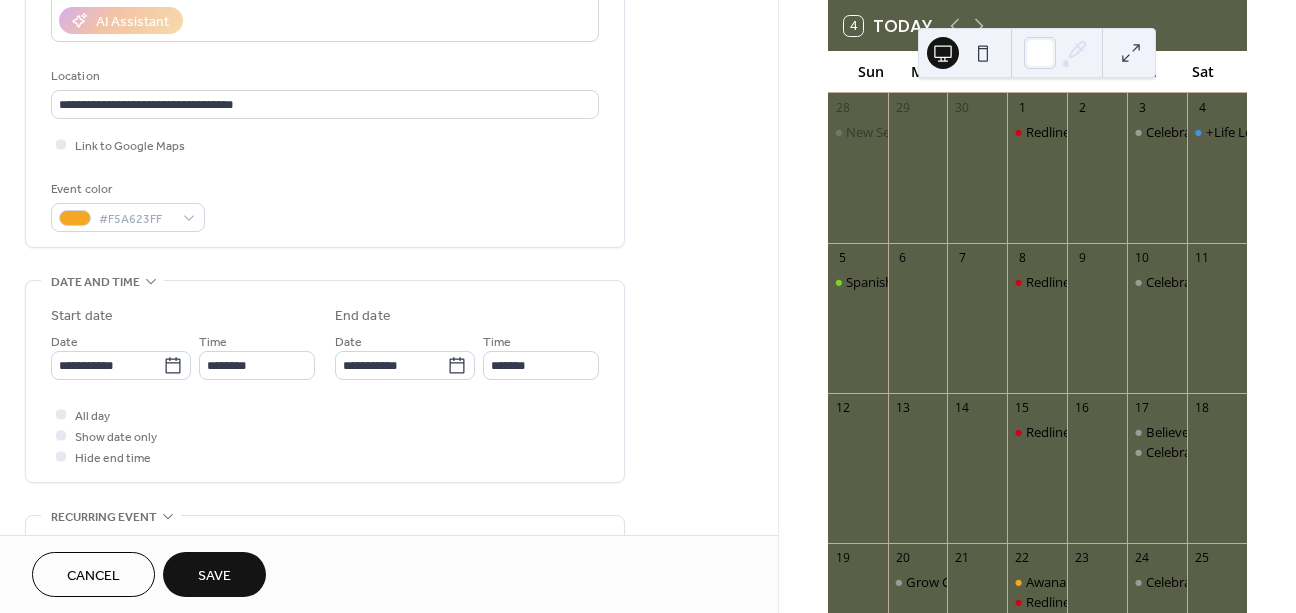 type on "**********" 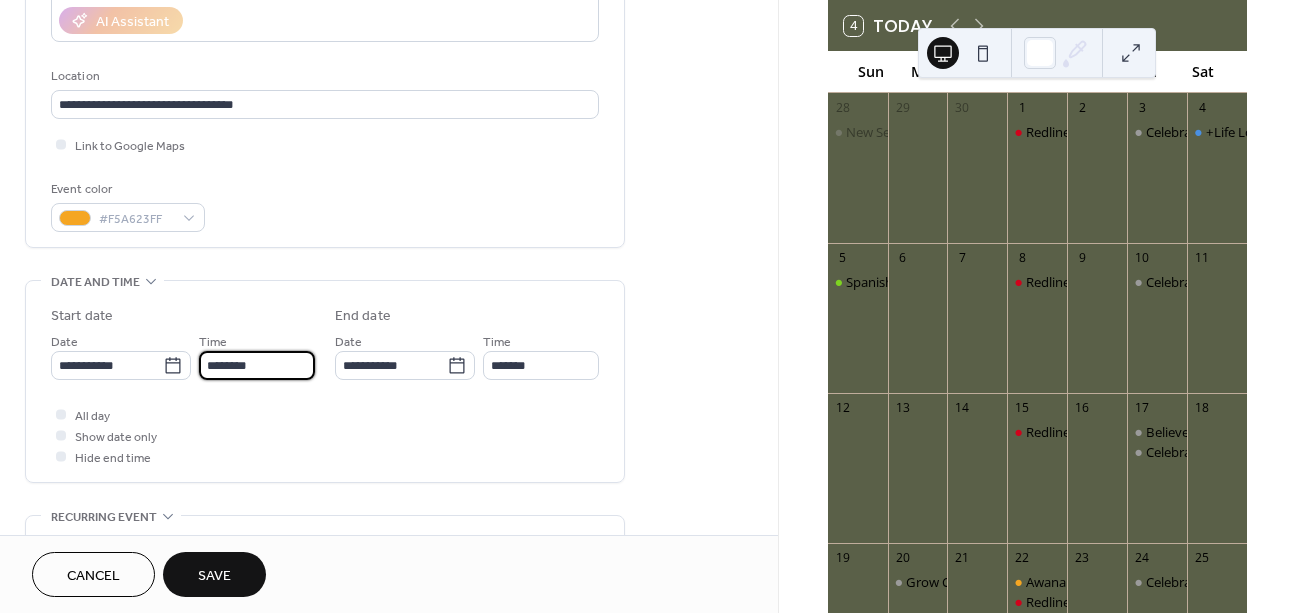 click on "********" at bounding box center [257, 365] 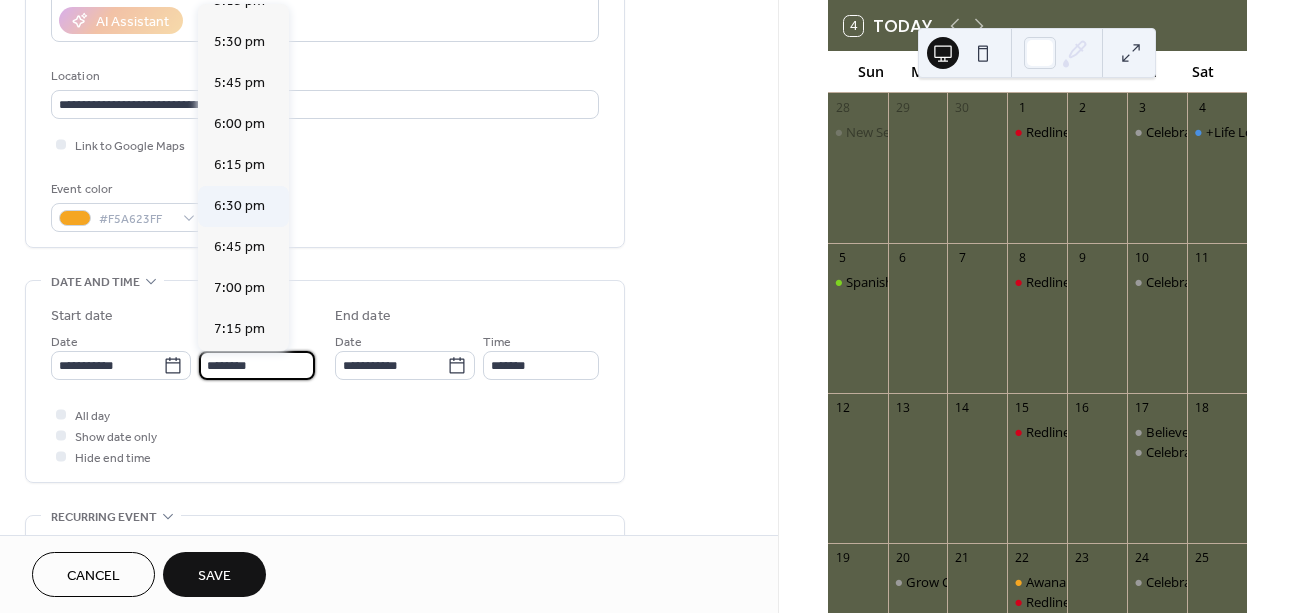 scroll, scrollTop: 2908, scrollLeft: 0, axis: vertical 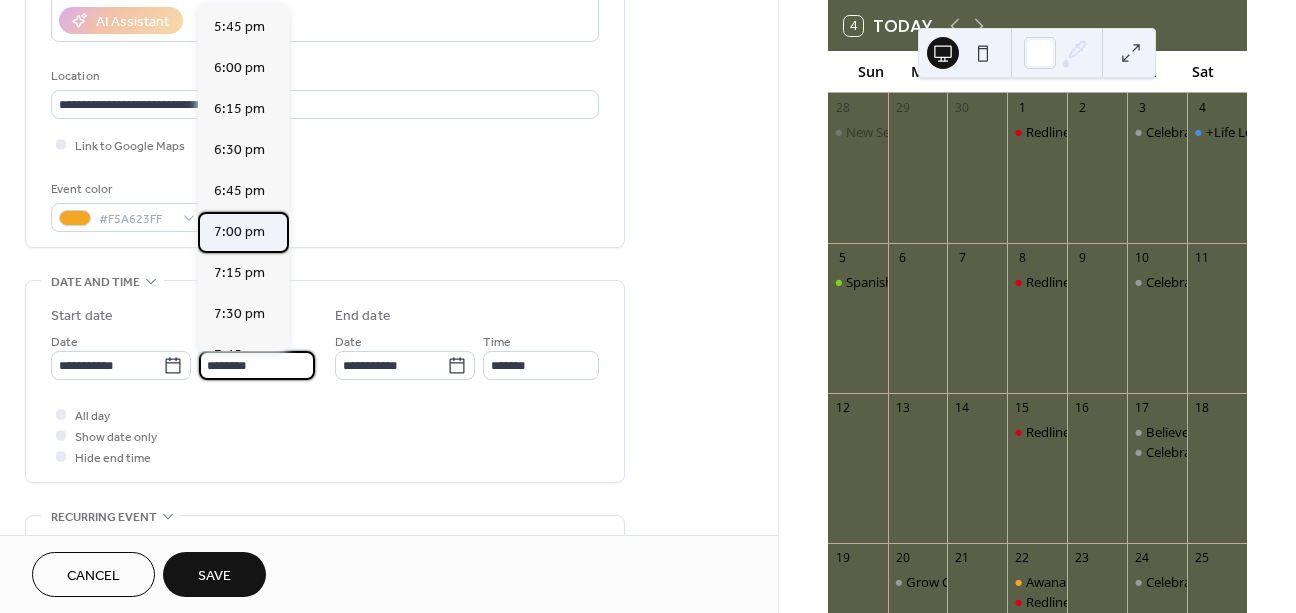 click on "7:00 pm" at bounding box center (239, 232) 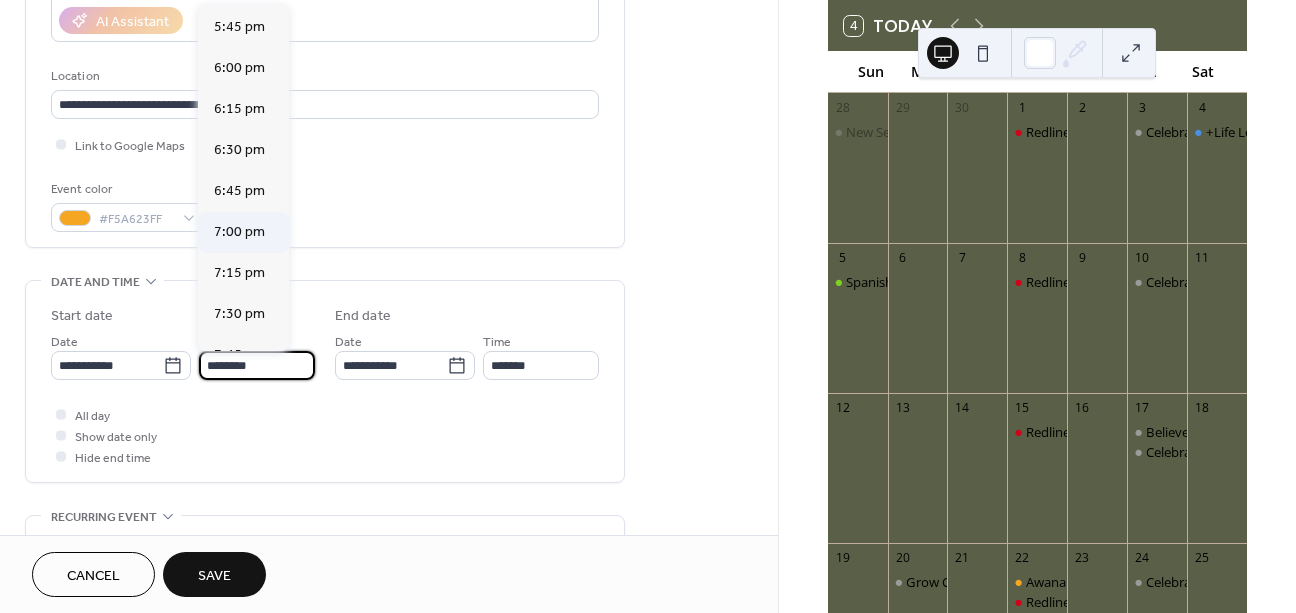 type on "*******" 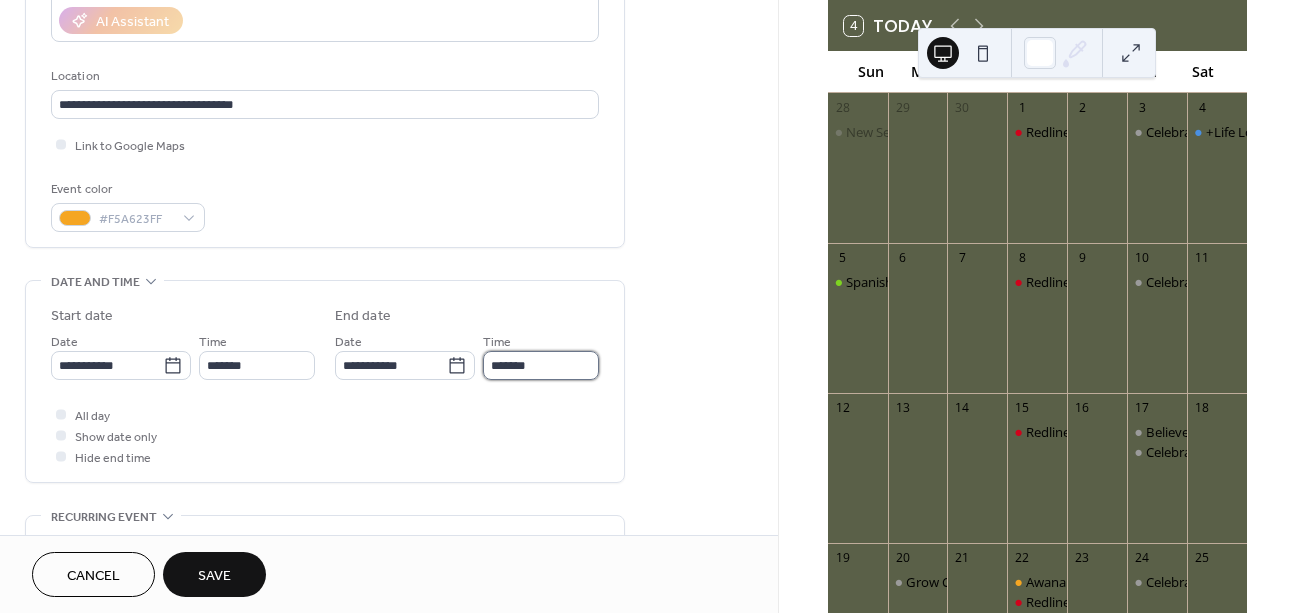 click on "*******" at bounding box center [541, 365] 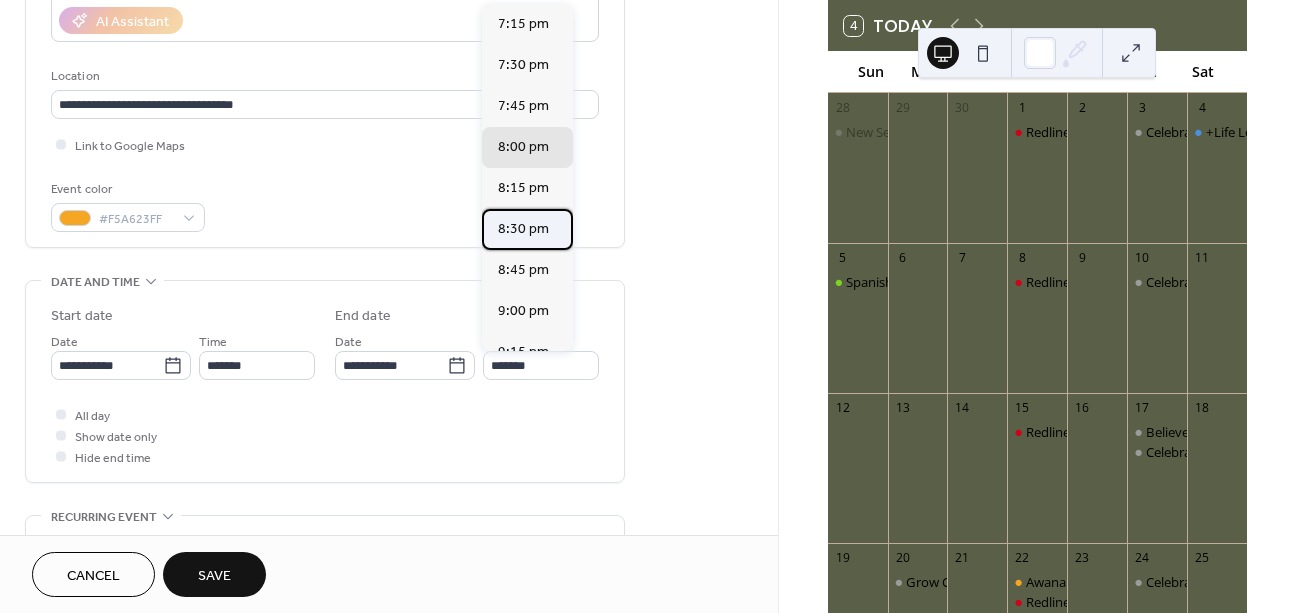 click on "8:30 pm" at bounding box center (523, 229) 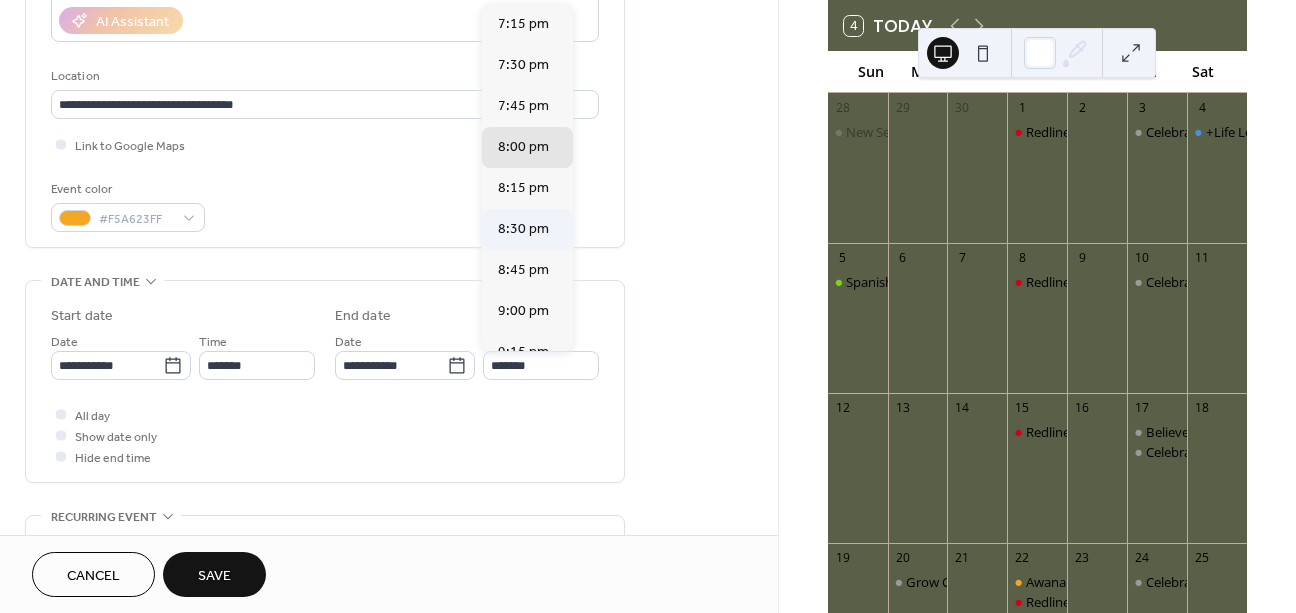 type on "*******" 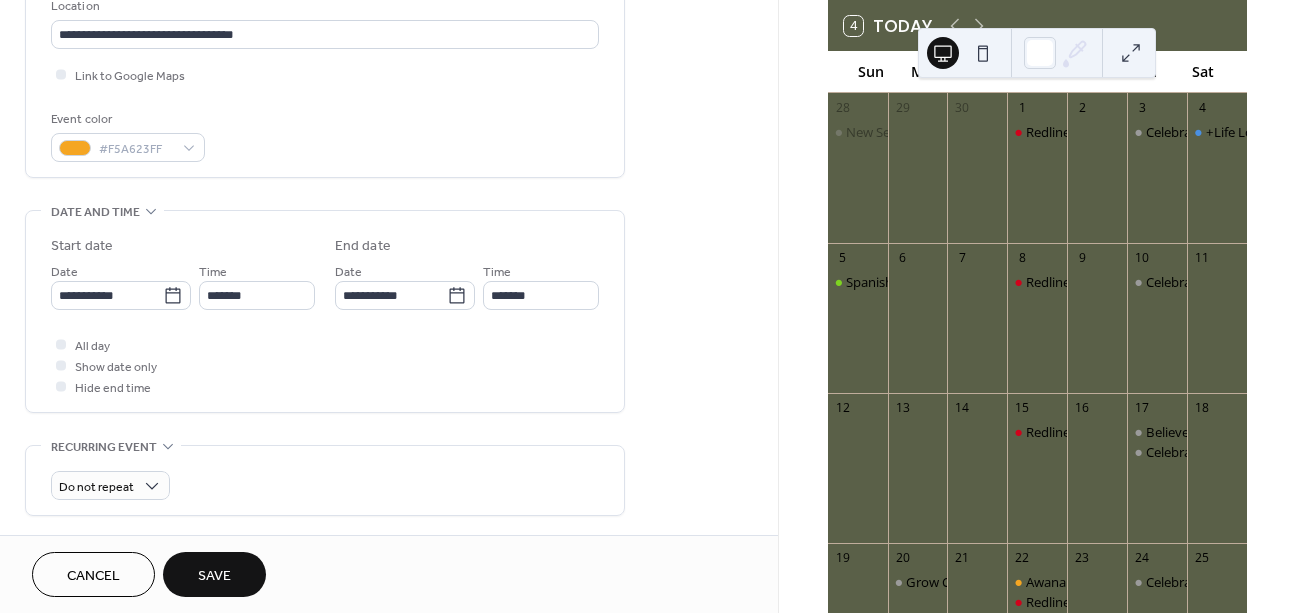 scroll, scrollTop: 513, scrollLeft: 0, axis: vertical 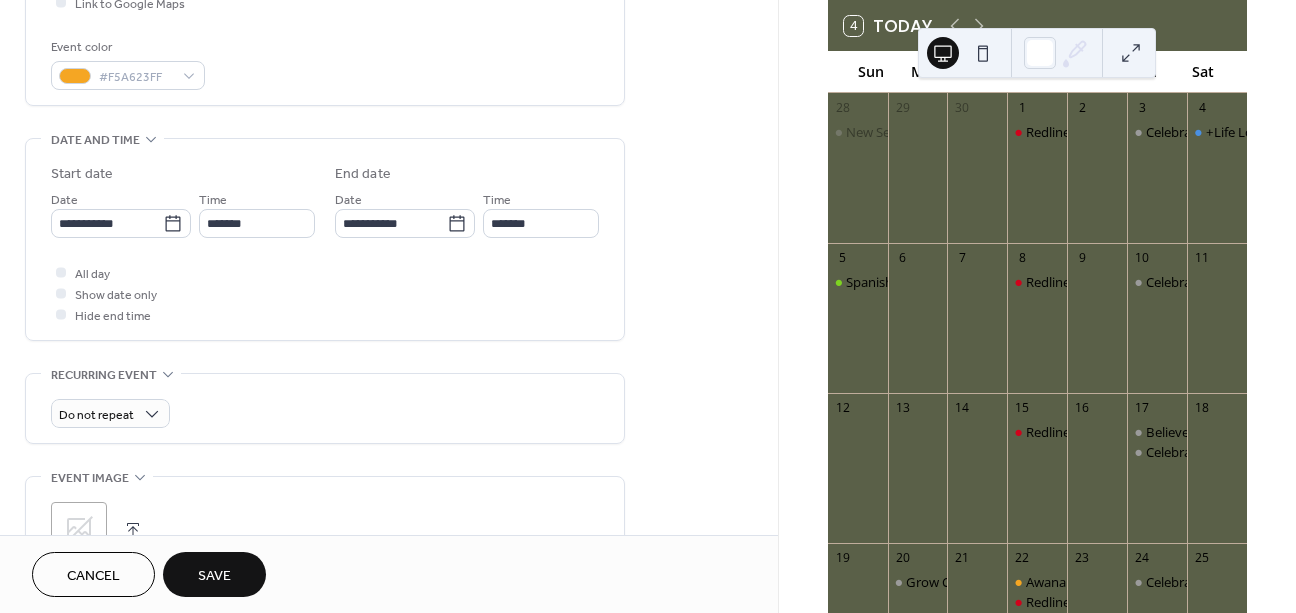 click on "Save" at bounding box center [214, 576] 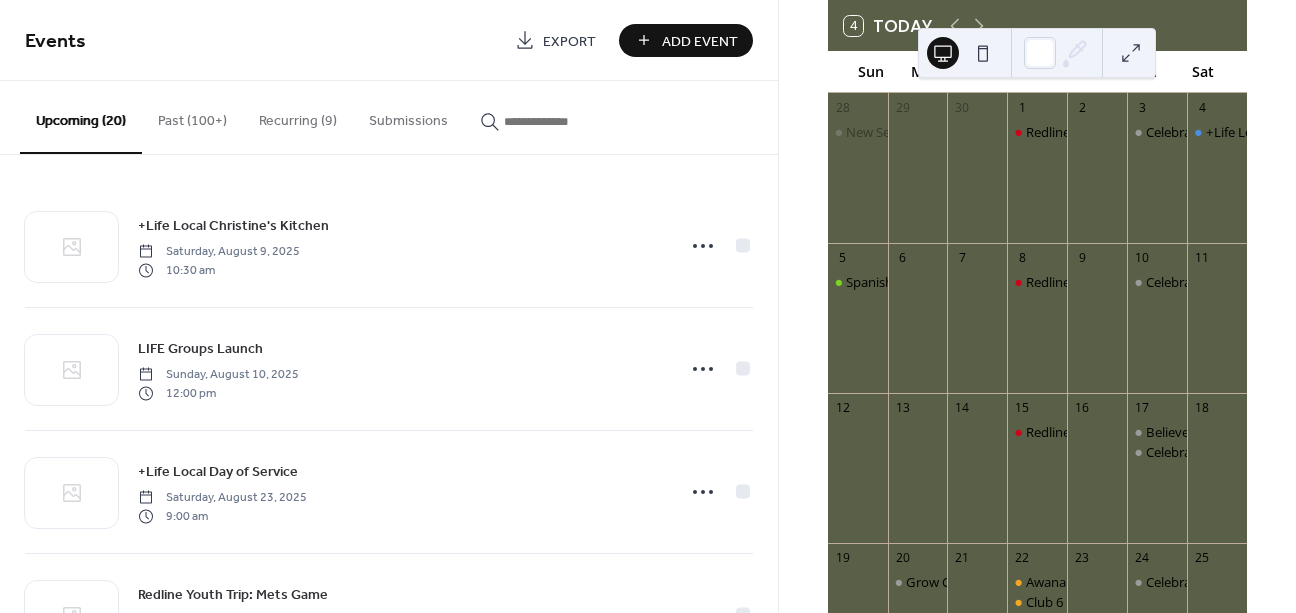 click on "Add Event" at bounding box center (700, 41) 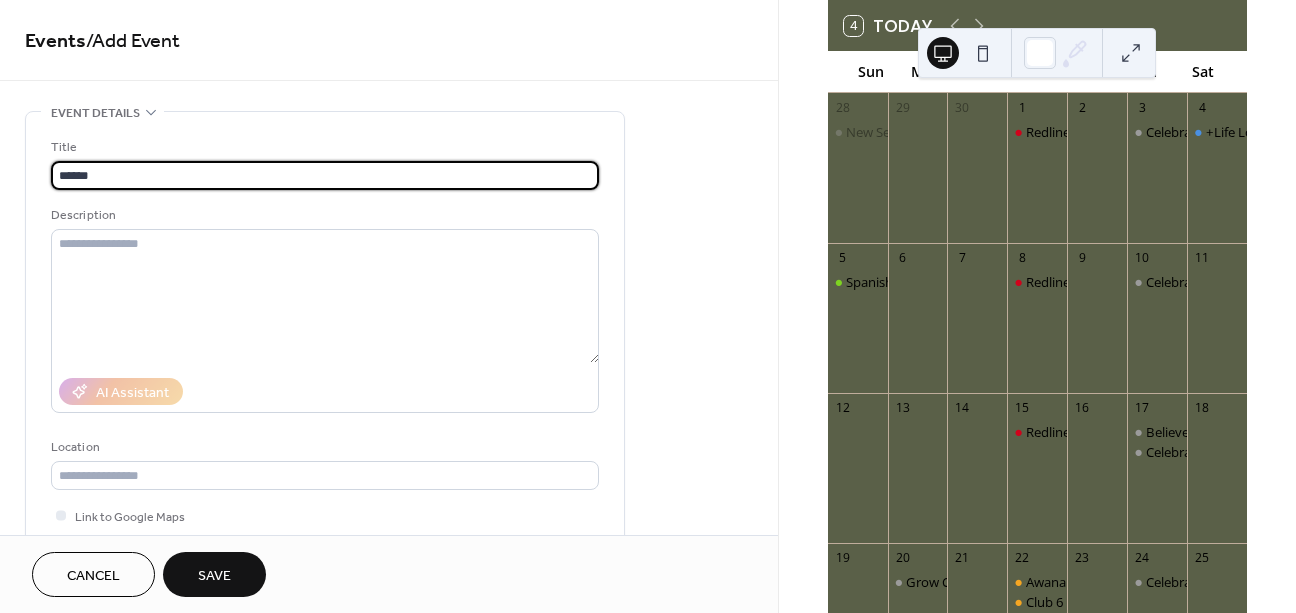 type on "******" 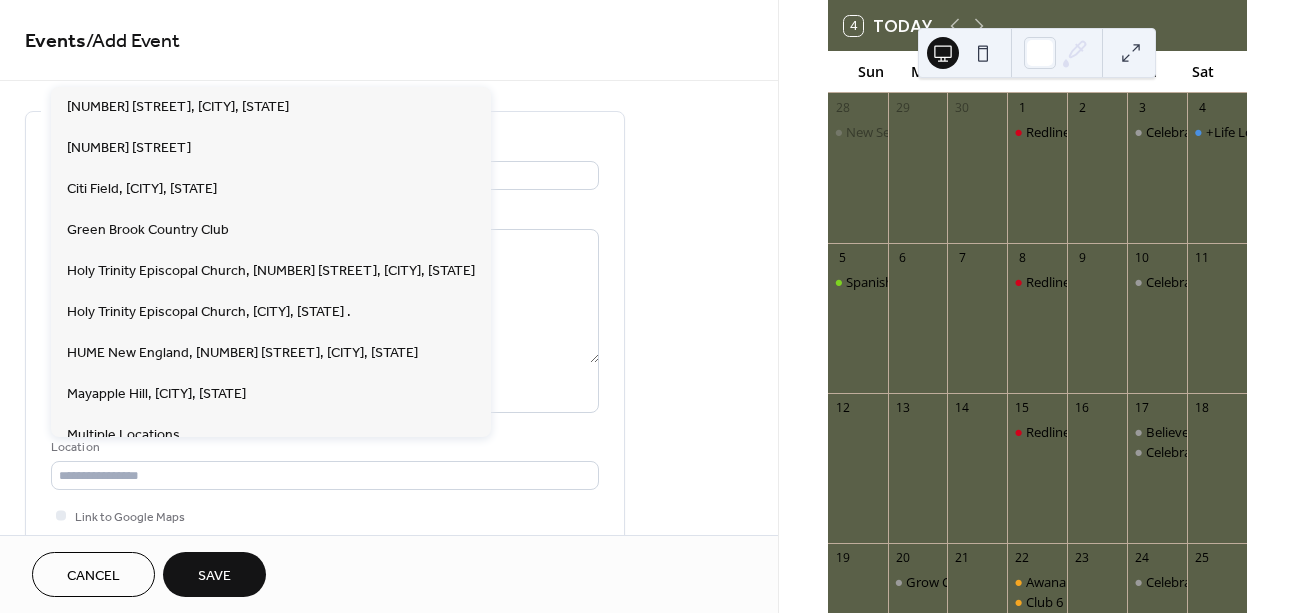 click on "Location" at bounding box center (323, 447) 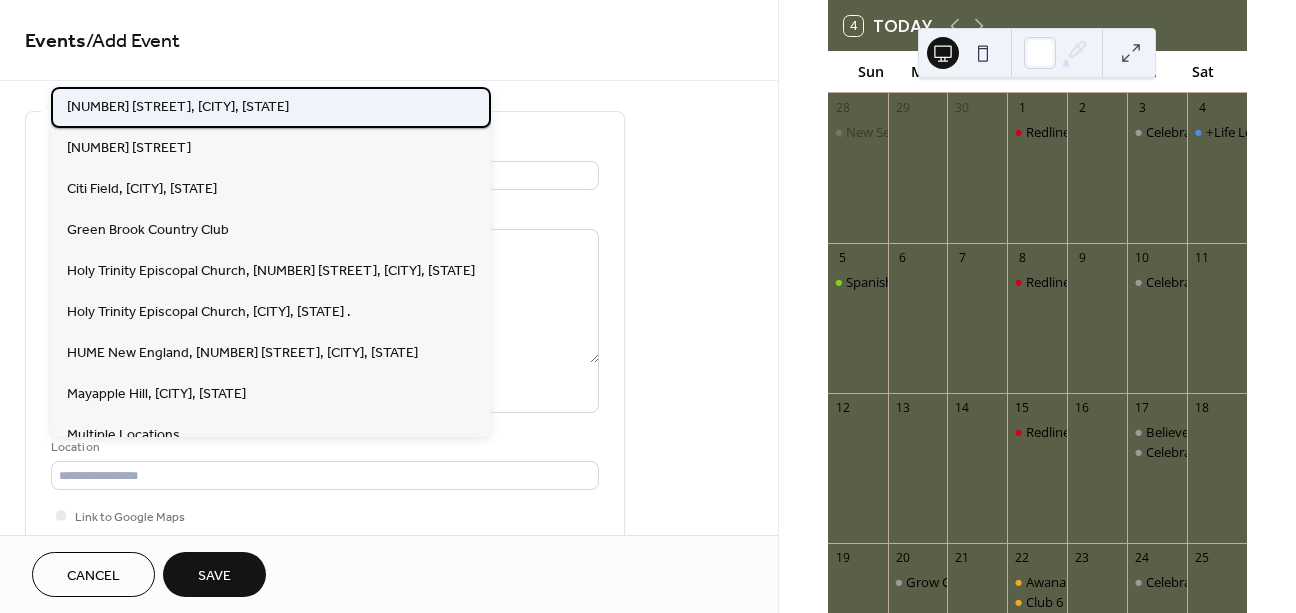 click on "[NUMBER] [STREET], [CITY], [STATE]" at bounding box center (271, 107) 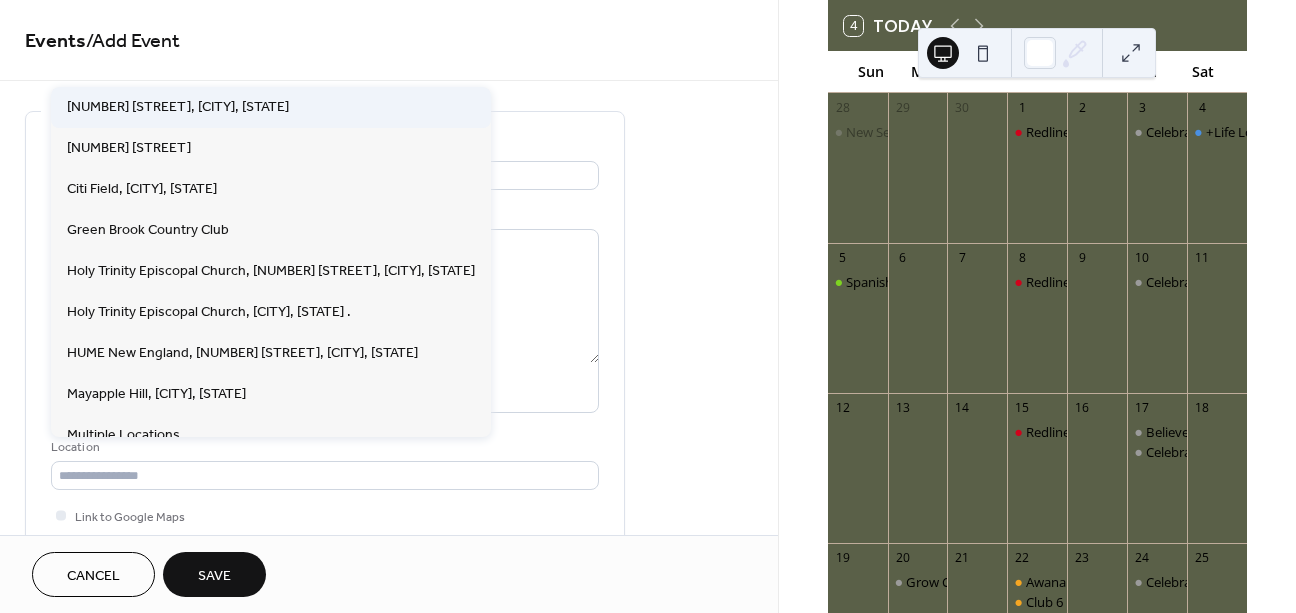 type on "**********" 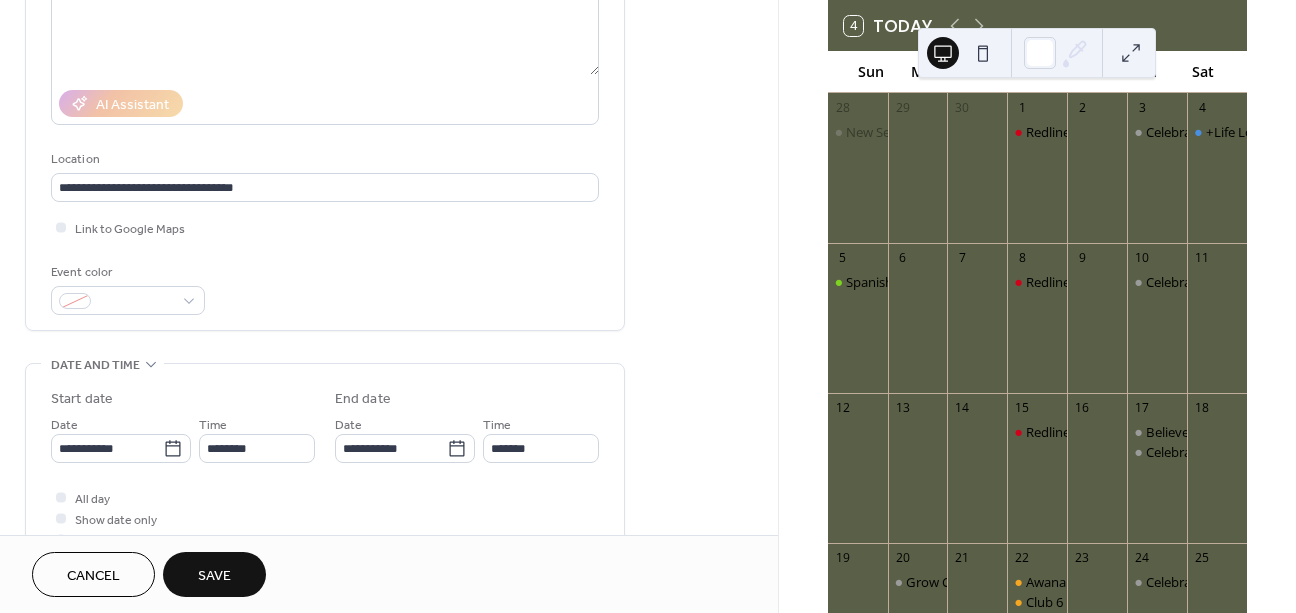 scroll, scrollTop: 321, scrollLeft: 0, axis: vertical 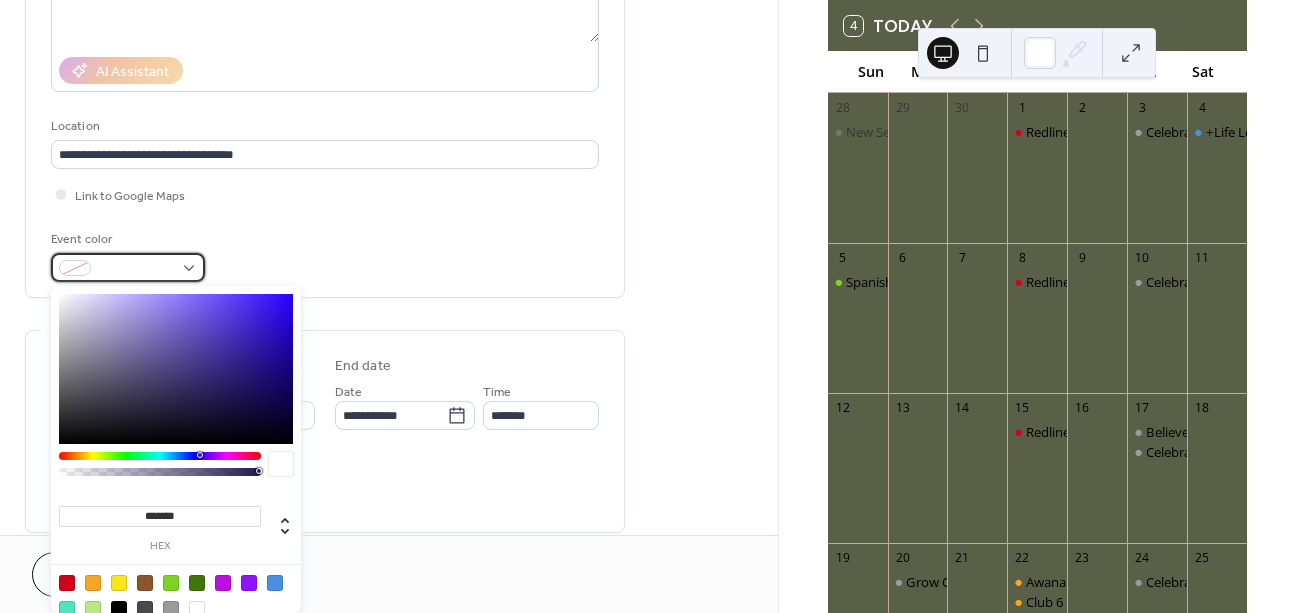 click at bounding box center (136, 269) 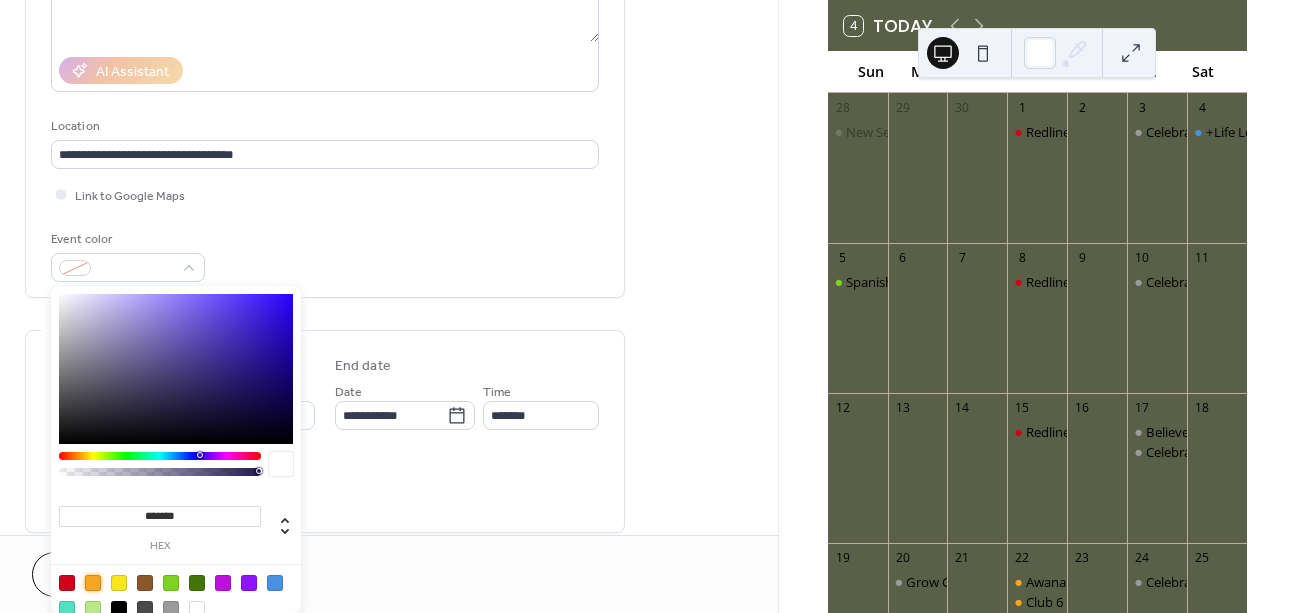 click at bounding box center (93, 583) 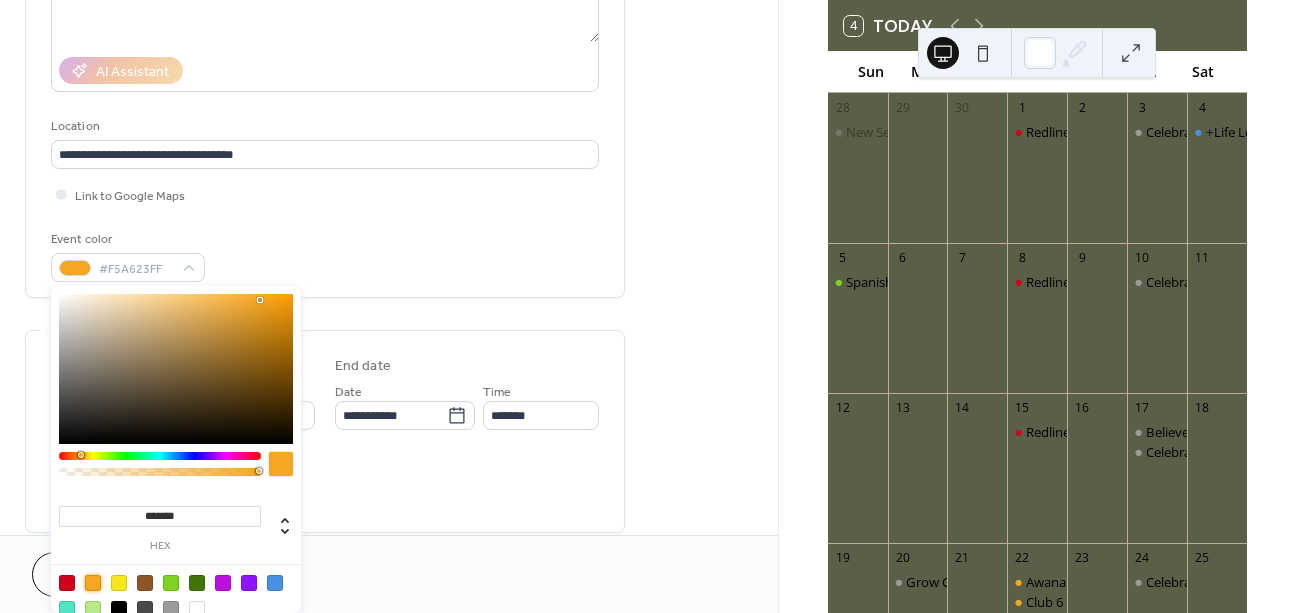 click on "Event color #F5A623FF" at bounding box center [325, 255] 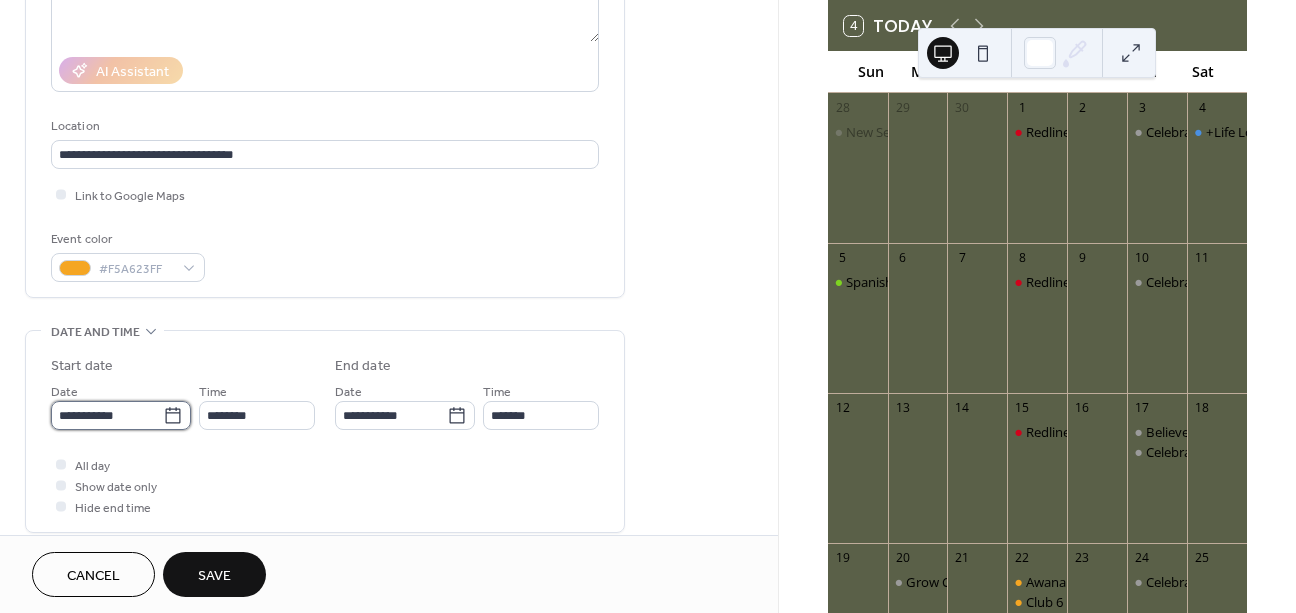 click on "**********" at bounding box center (107, 415) 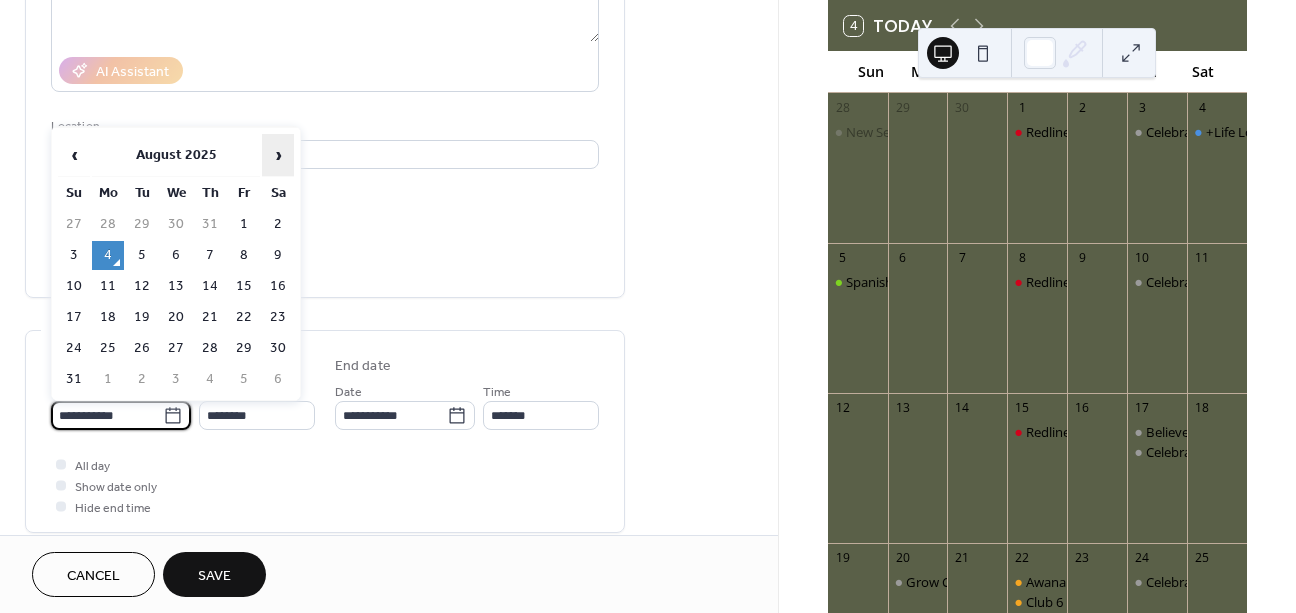 click on "›" at bounding box center (278, 155) 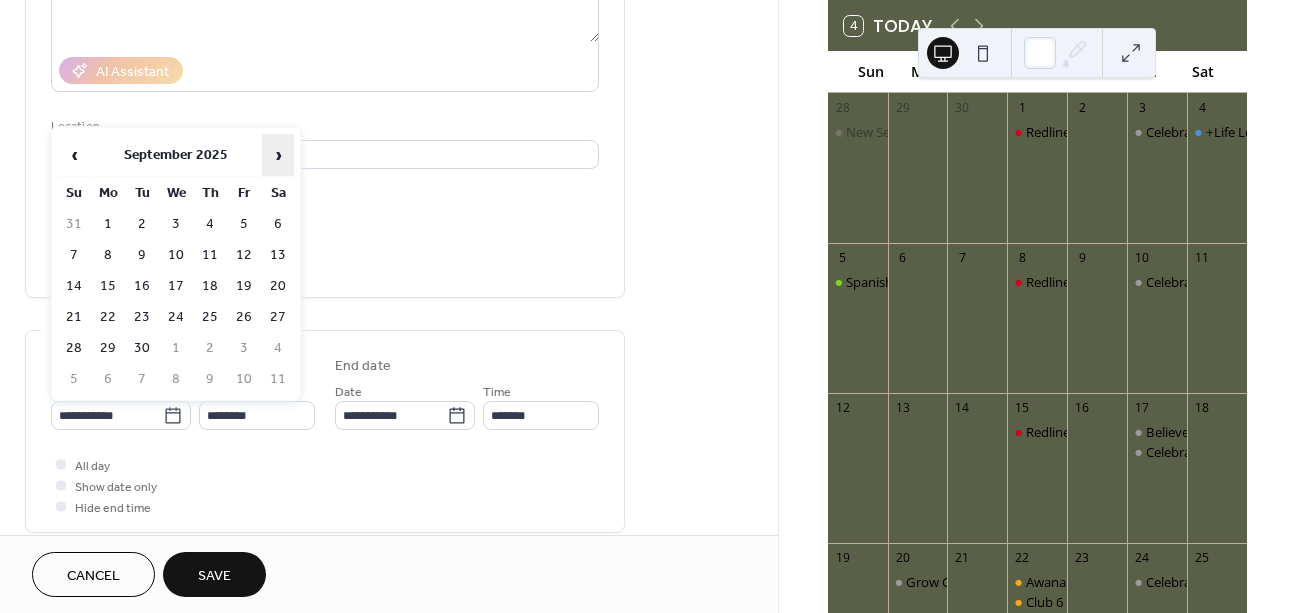 click on "›" at bounding box center (278, 155) 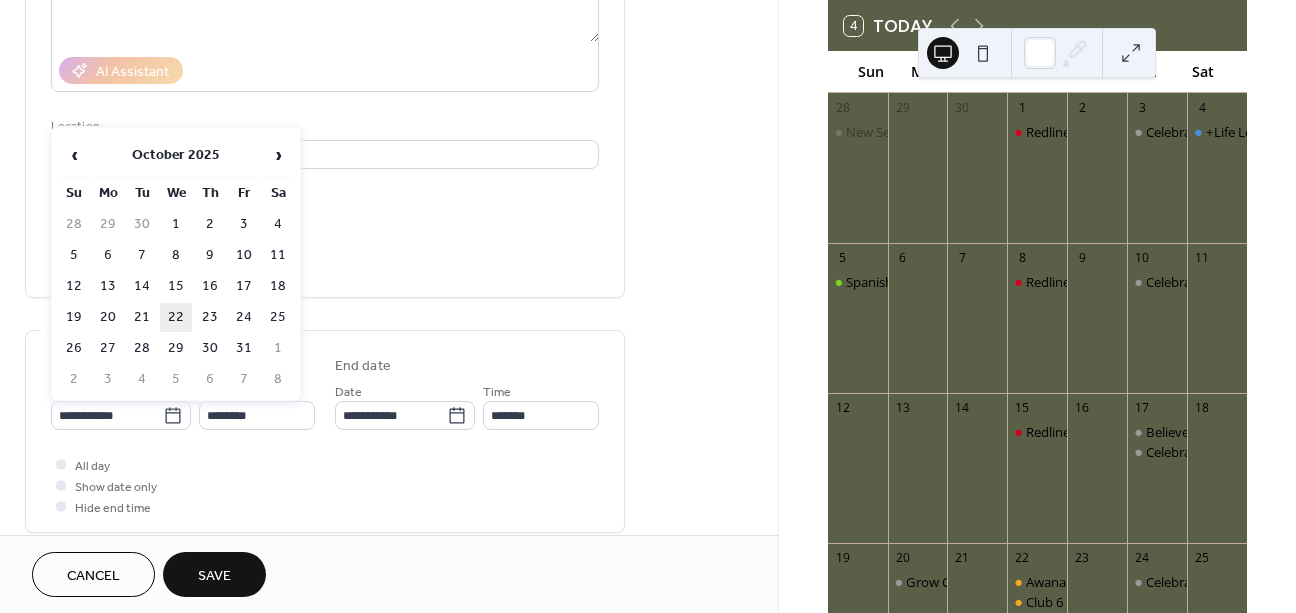 click on "22" at bounding box center [176, 317] 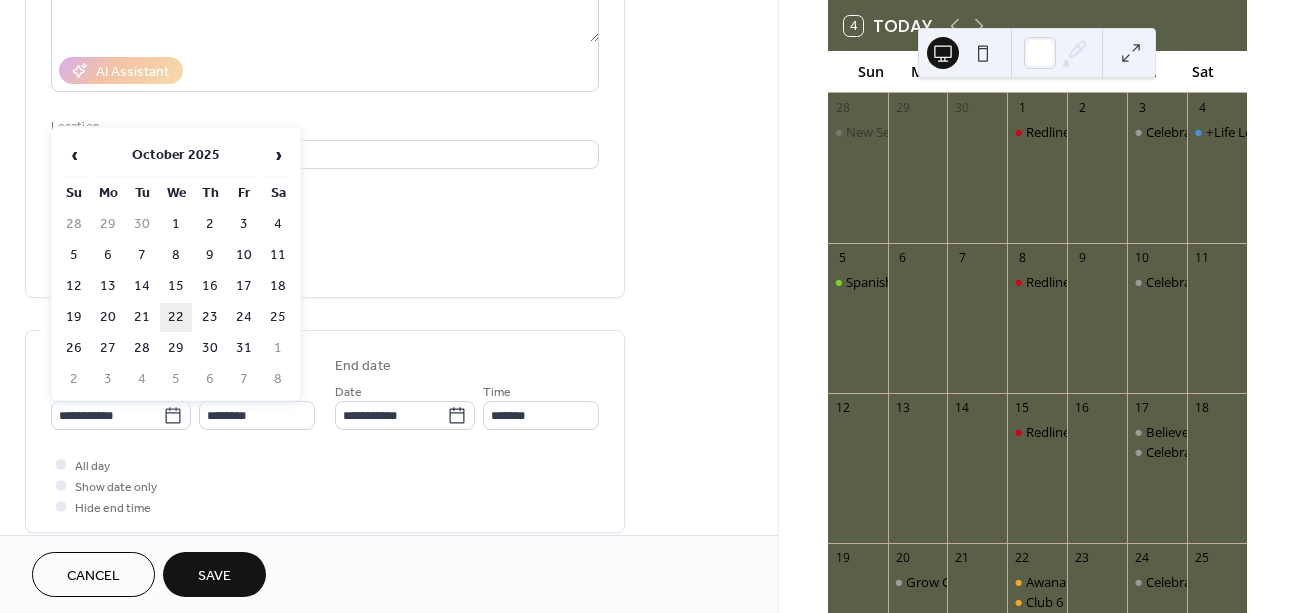 type on "**********" 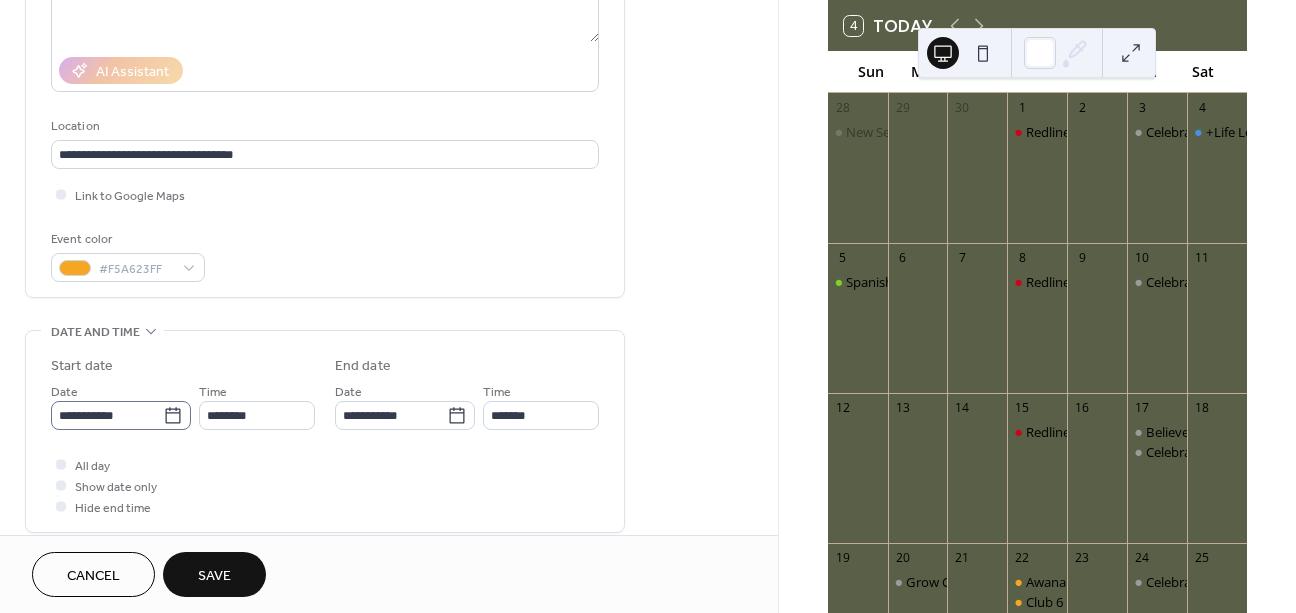 click 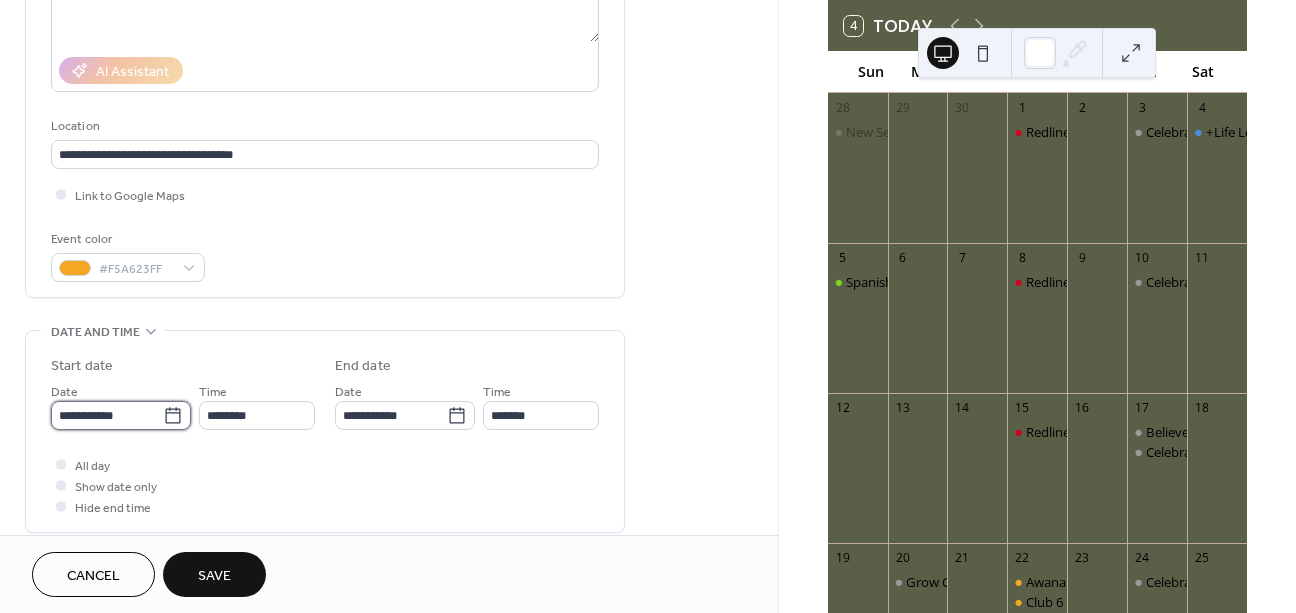 click on "**********" at bounding box center [107, 415] 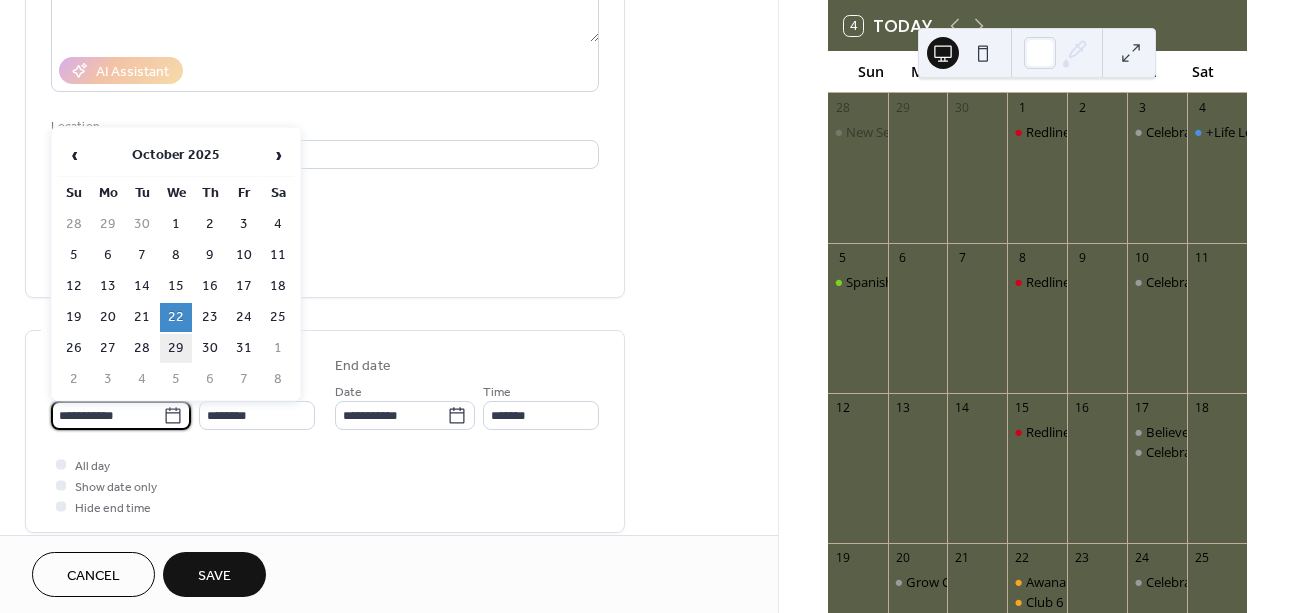 click on "29" at bounding box center (176, 348) 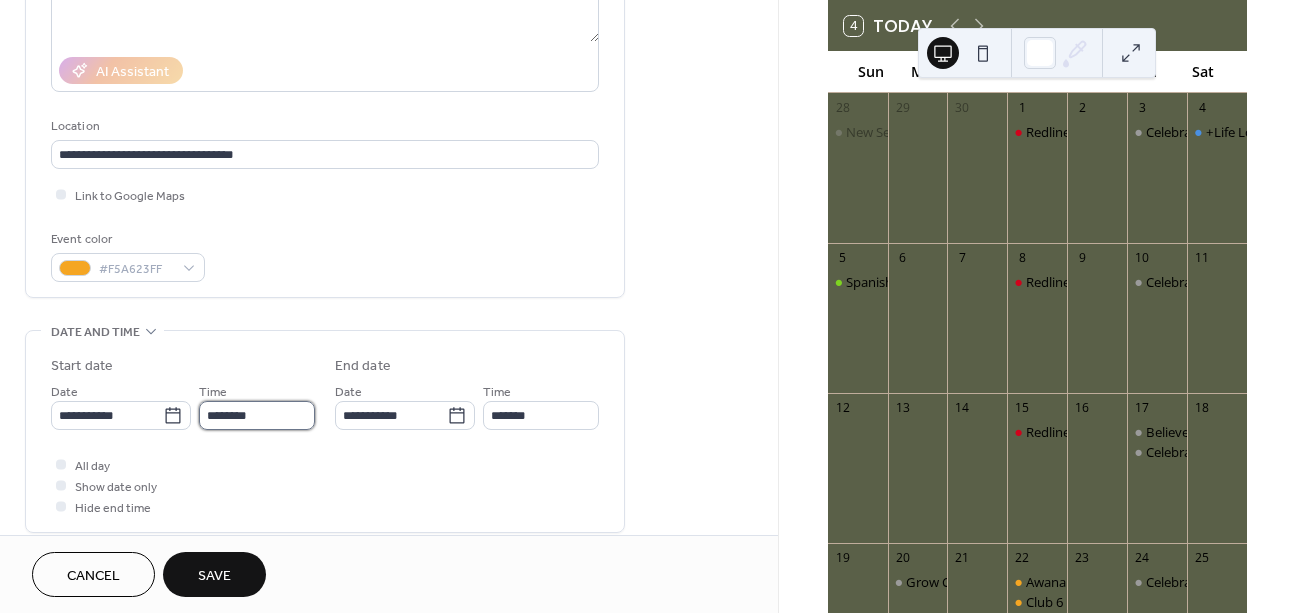 click on "********" at bounding box center (257, 415) 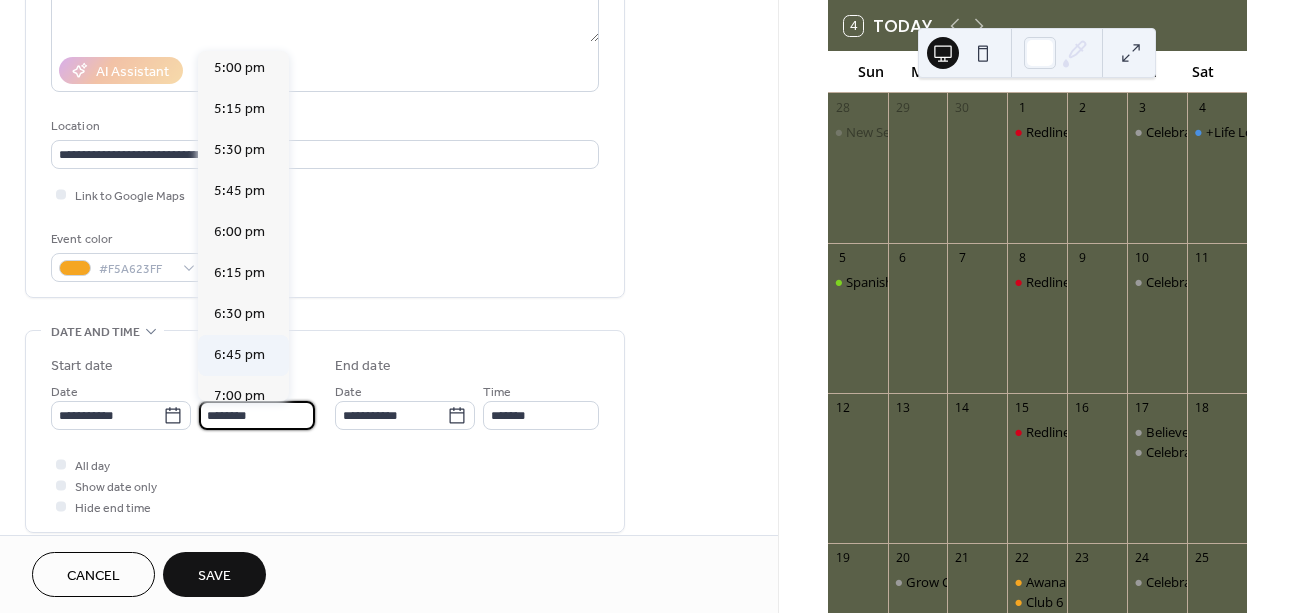 scroll, scrollTop: 2796, scrollLeft: 0, axis: vertical 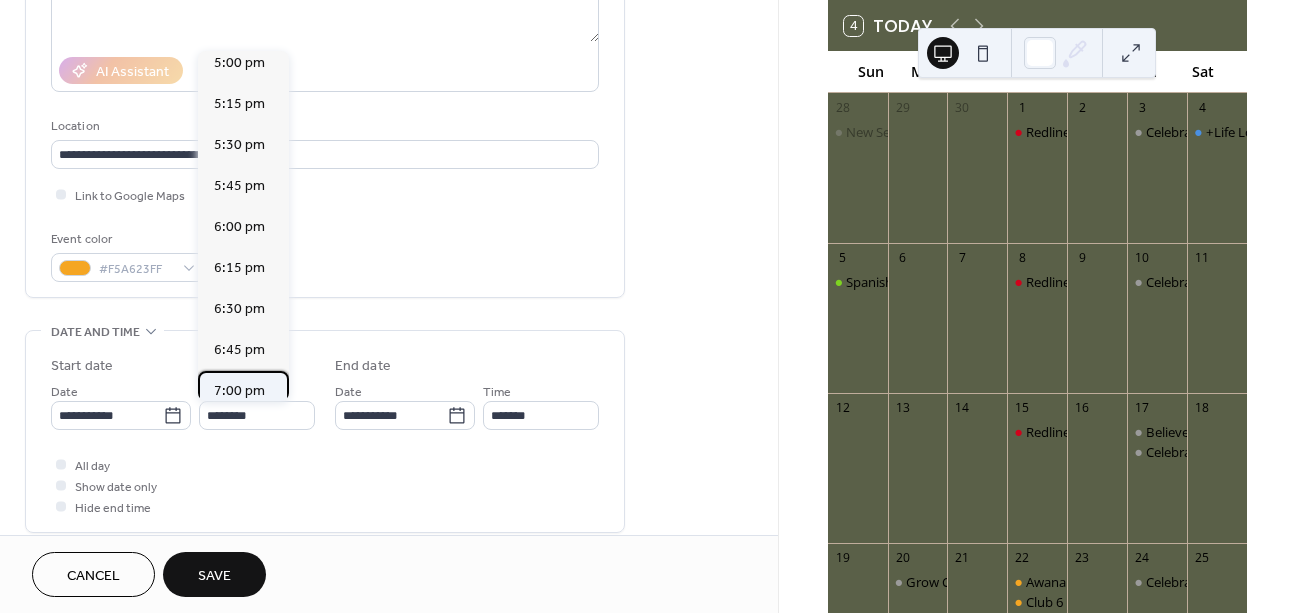 click on "7:00 pm" at bounding box center (239, 391) 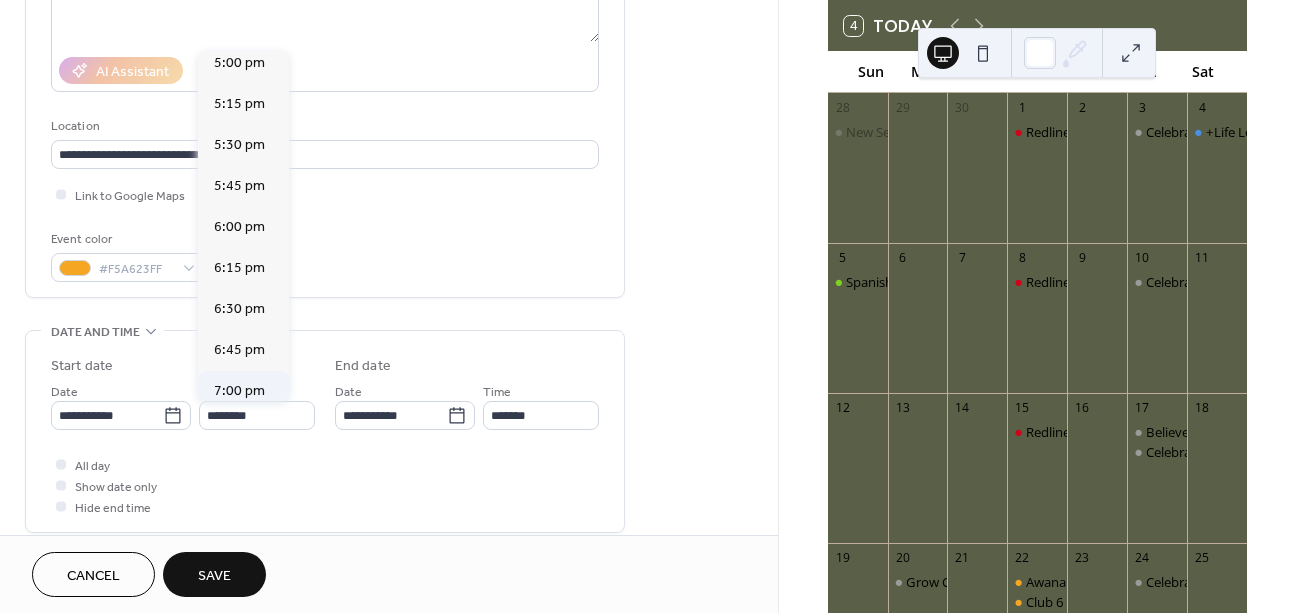 type on "*******" 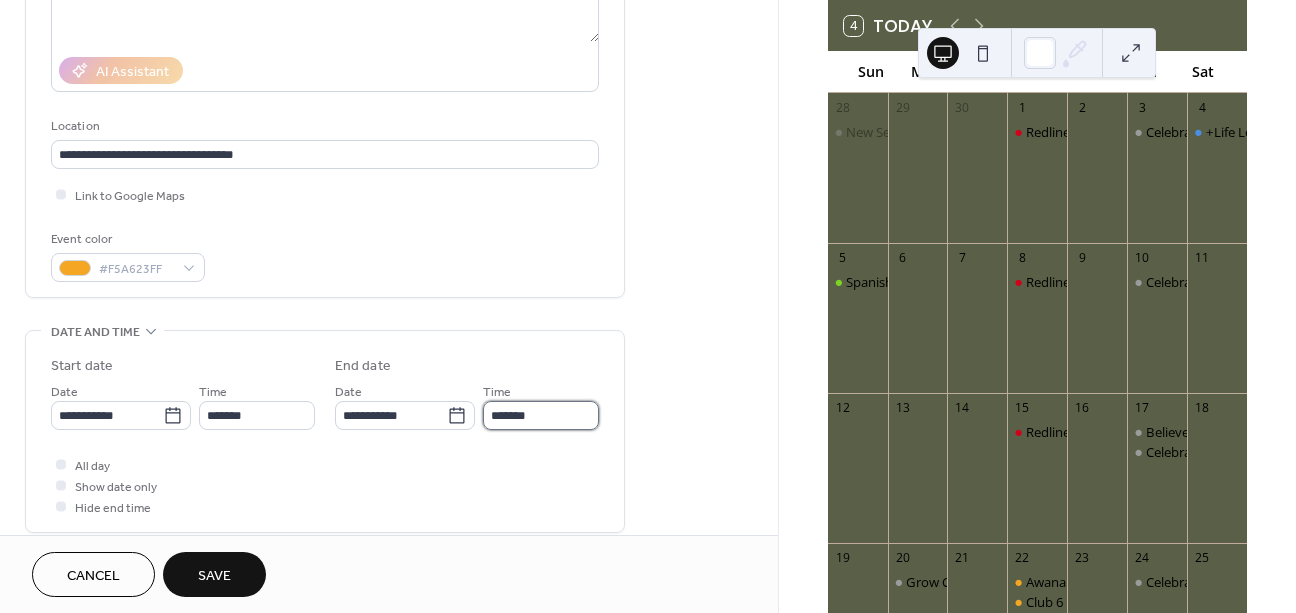 click on "*******" at bounding box center (541, 415) 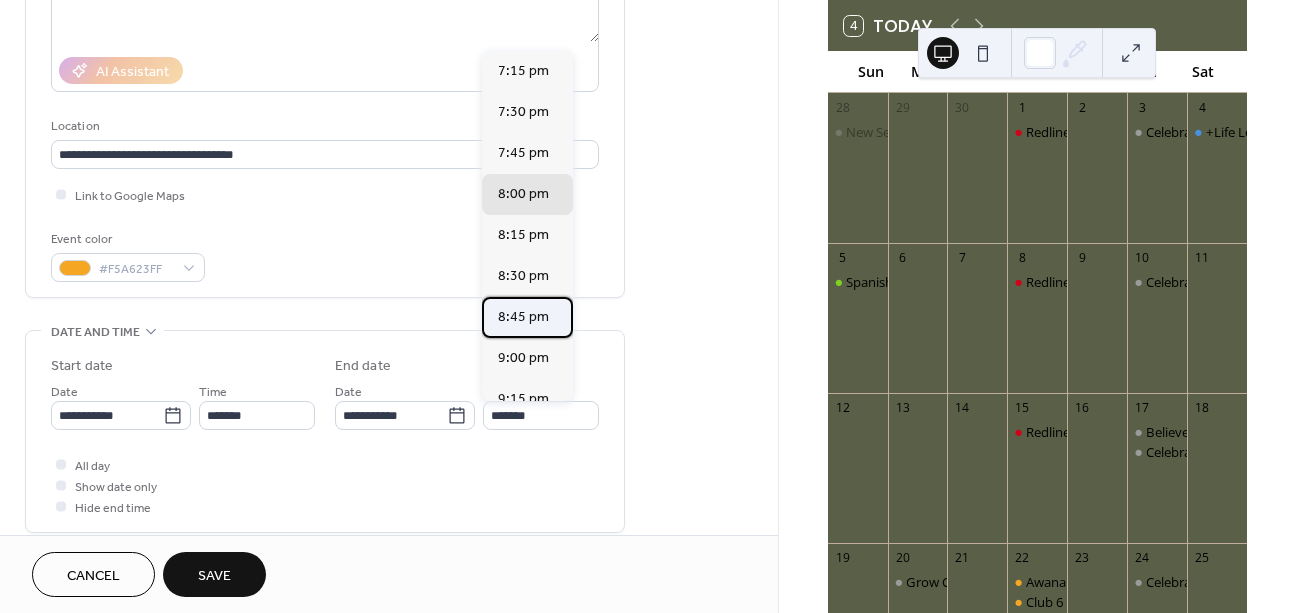 click on "8:45 pm" at bounding box center (527, 317) 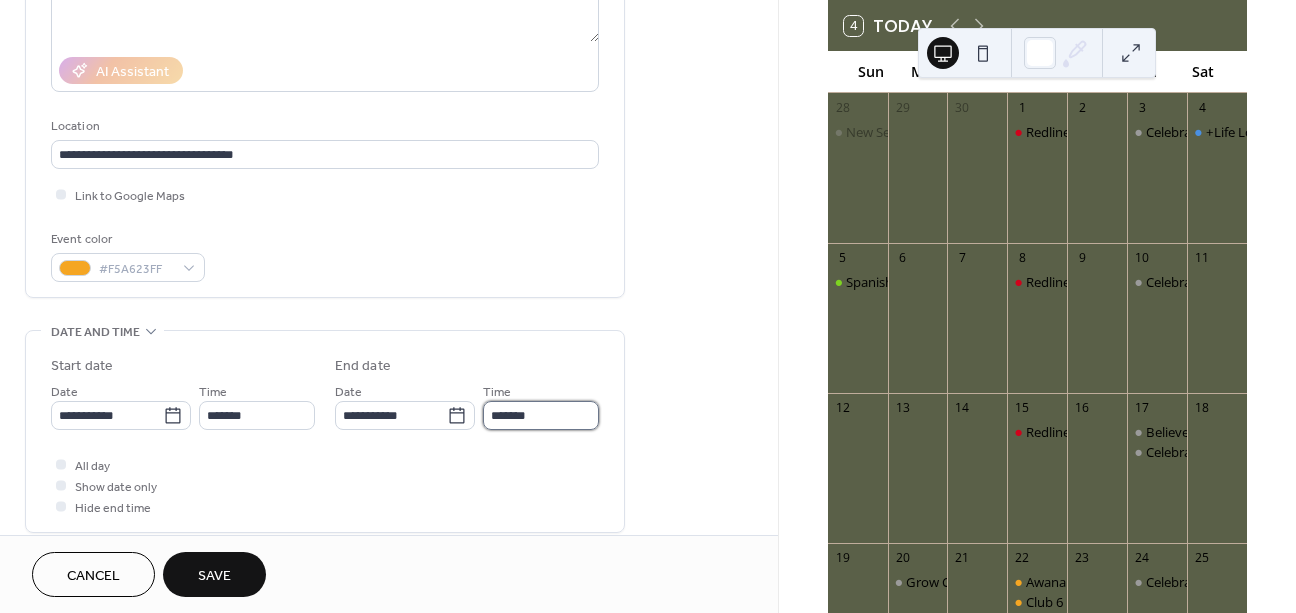 click on "*******" at bounding box center (541, 415) 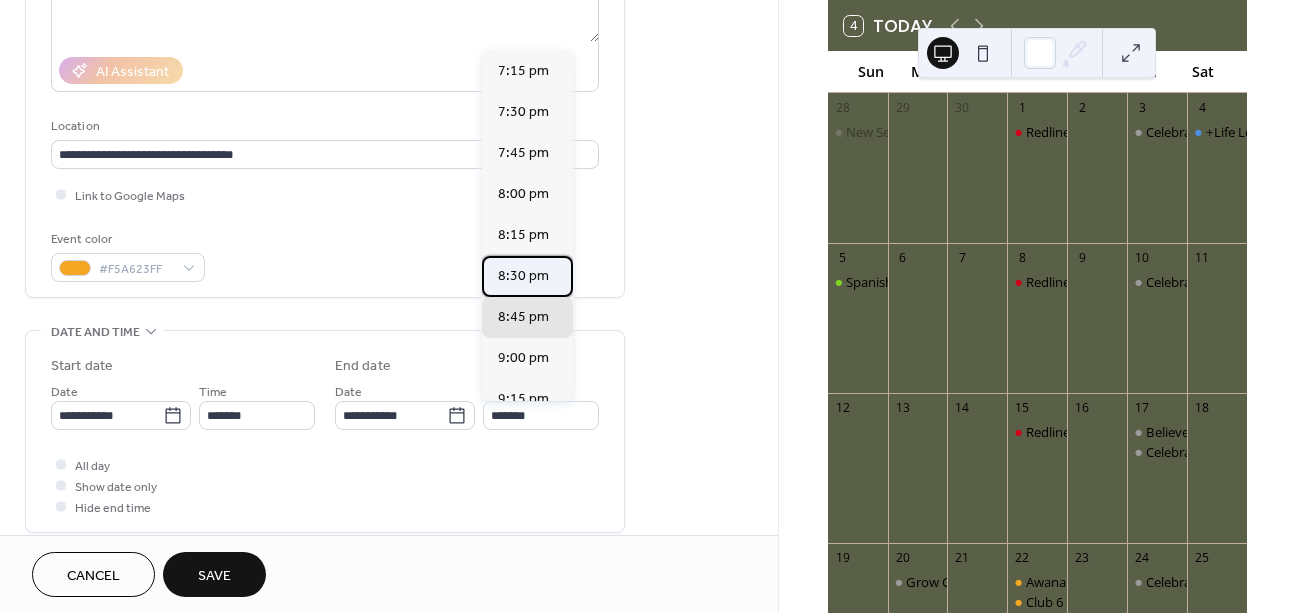 click on "8:30 pm" at bounding box center (527, 276) 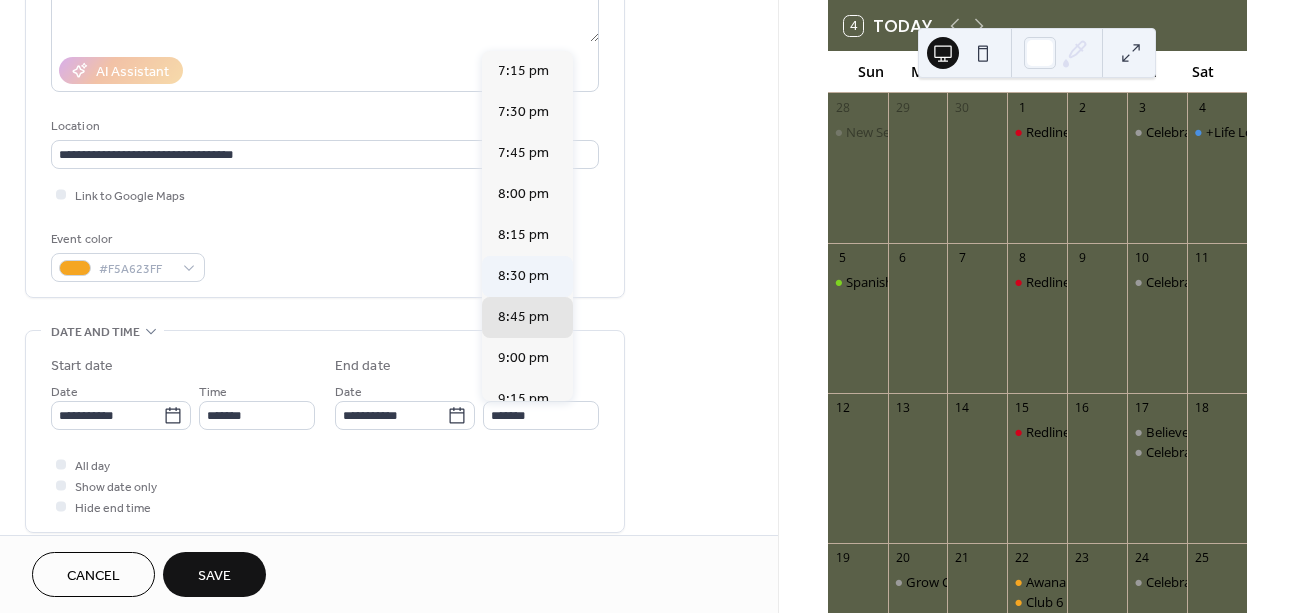 type on "*******" 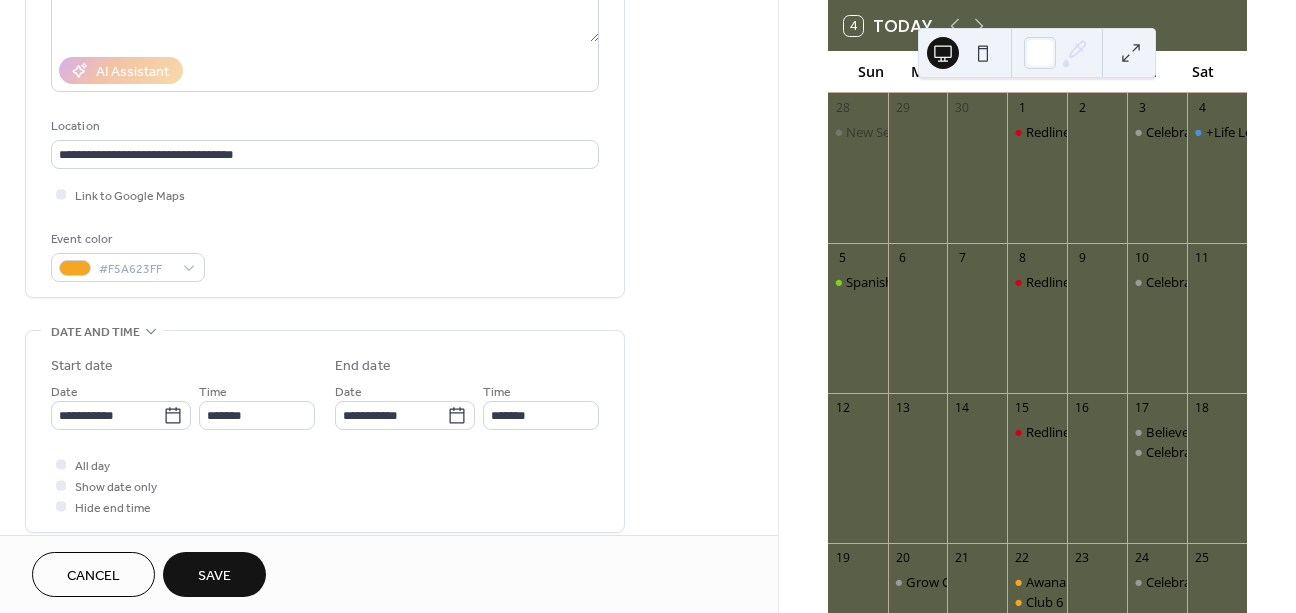 click on "All day Show date only Hide end time" at bounding box center [325, 485] 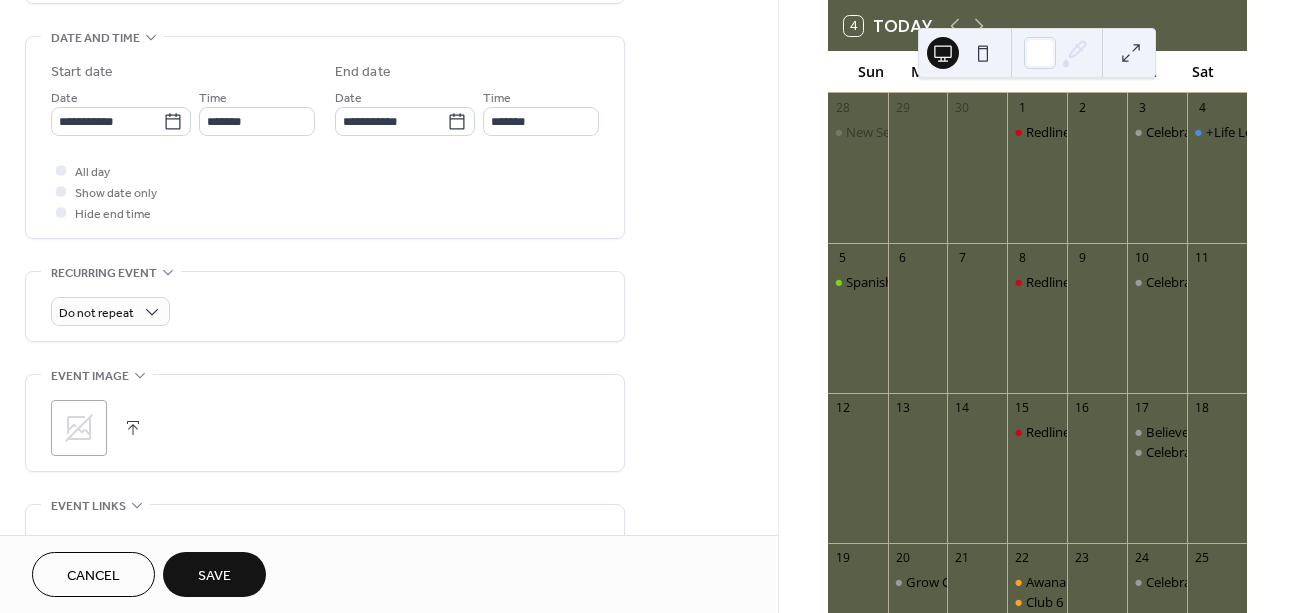 scroll, scrollTop: 636, scrollLeft: 0, axis: vertical 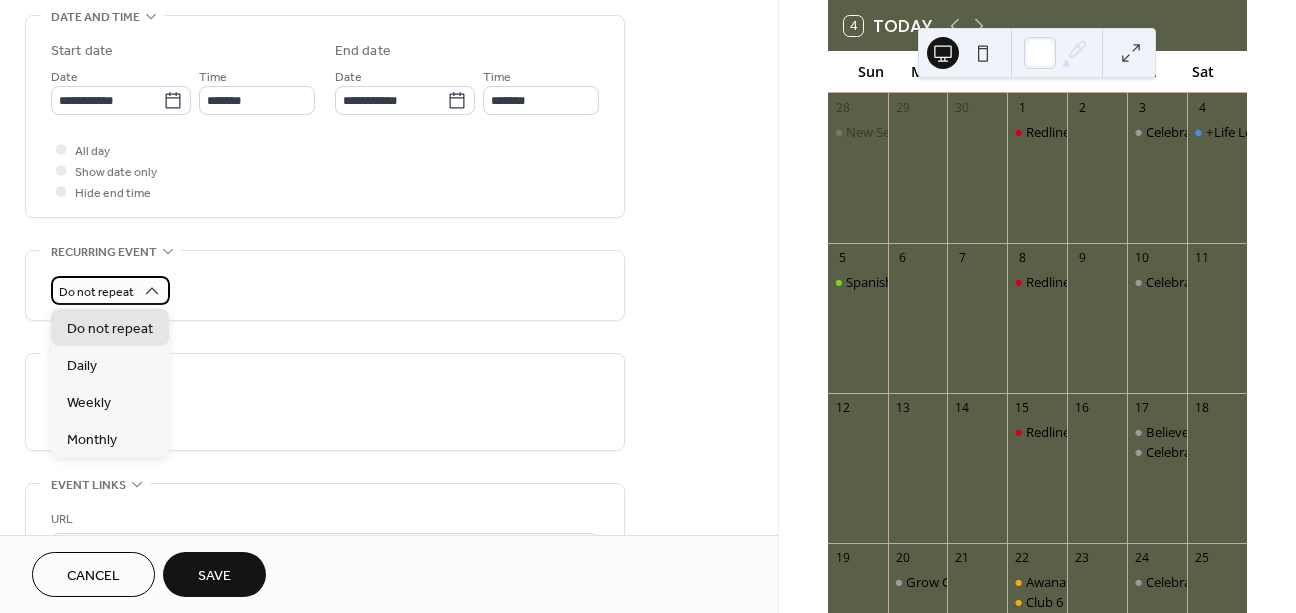 click on "Do not repeat" at bounding box center [96, 292] 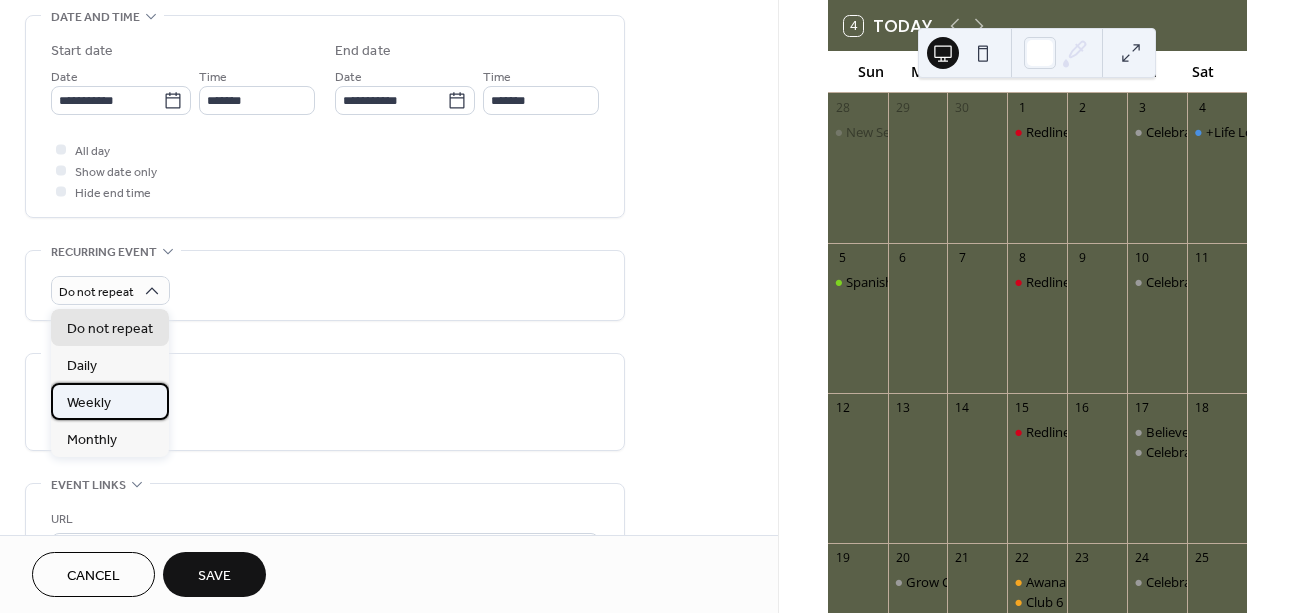 click on "Weekly" at bounding box center [89, 403] 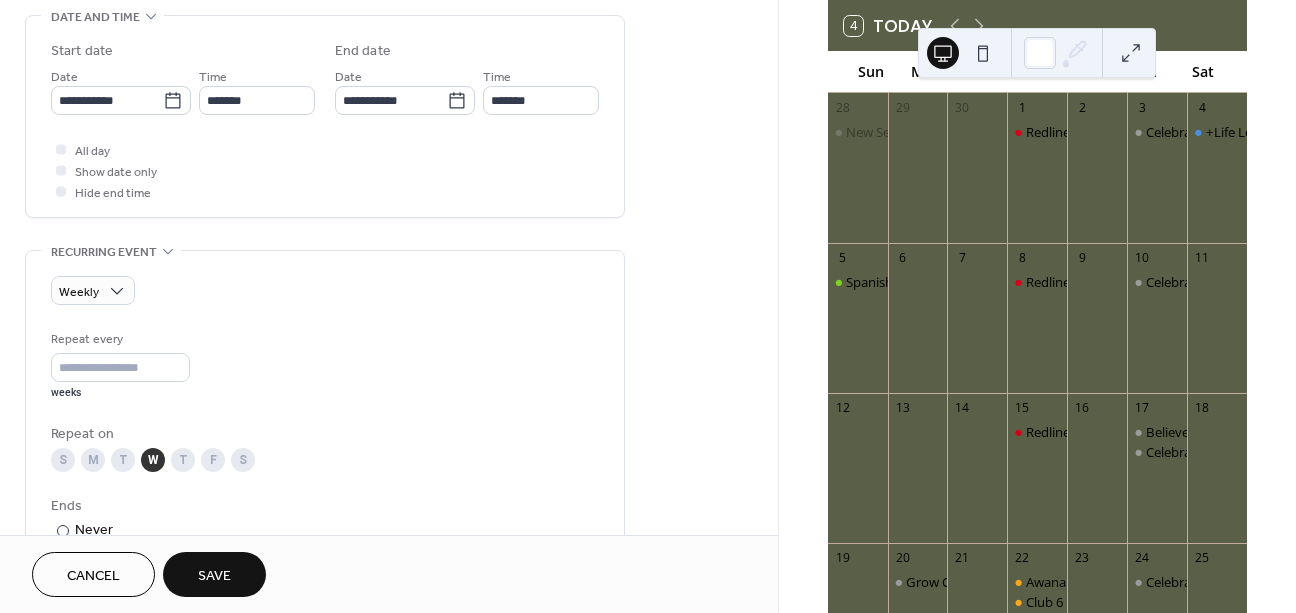 click on "Repeat every * weeks" at bounding box center [325, 364] 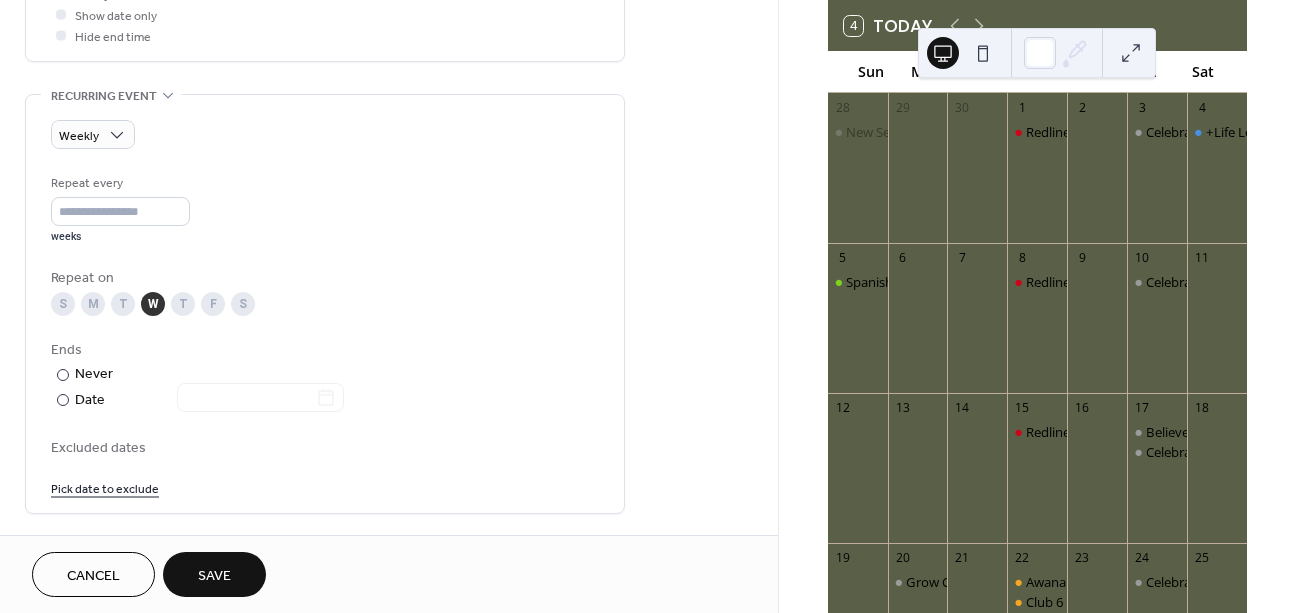 scroll, scrollTop: 840, scrollLeft: 0, axis: vertical 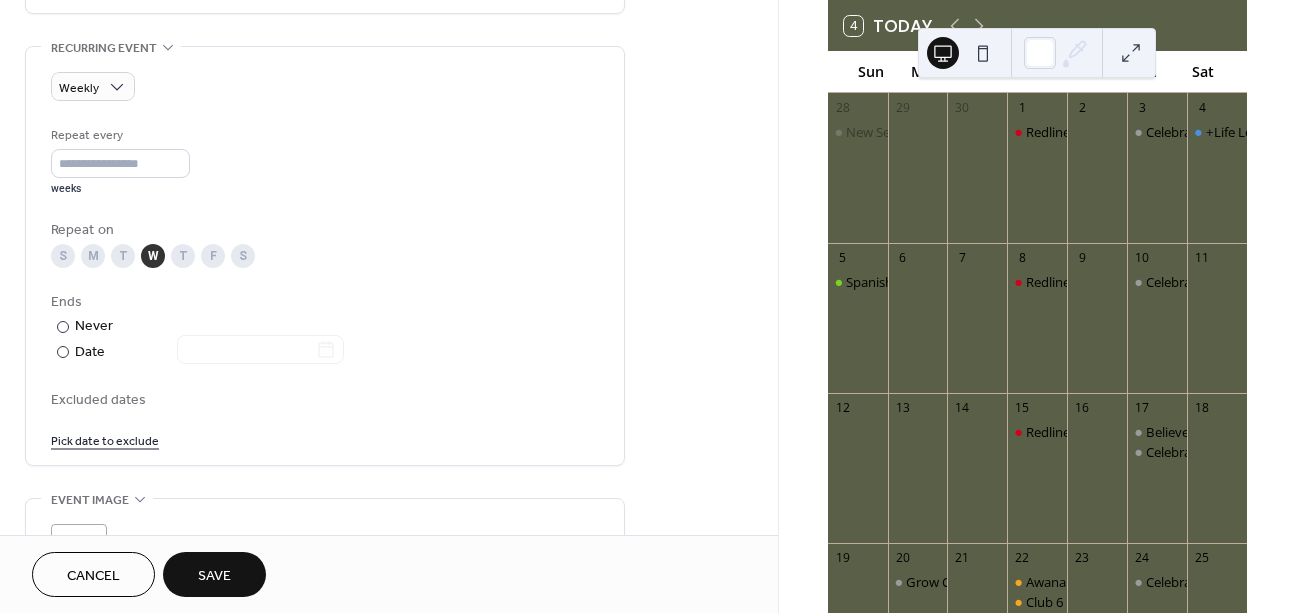 click on "Pick date to exclude" at bounding box center [105, 439] 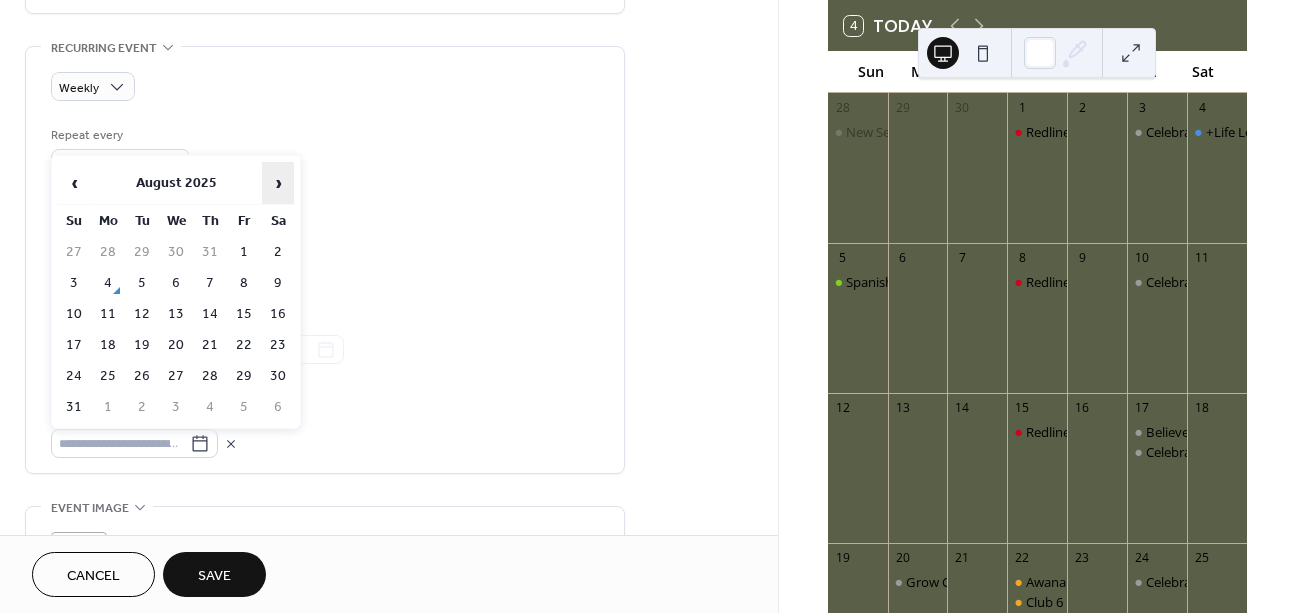 click on "›" at bounding box center [278, 183] 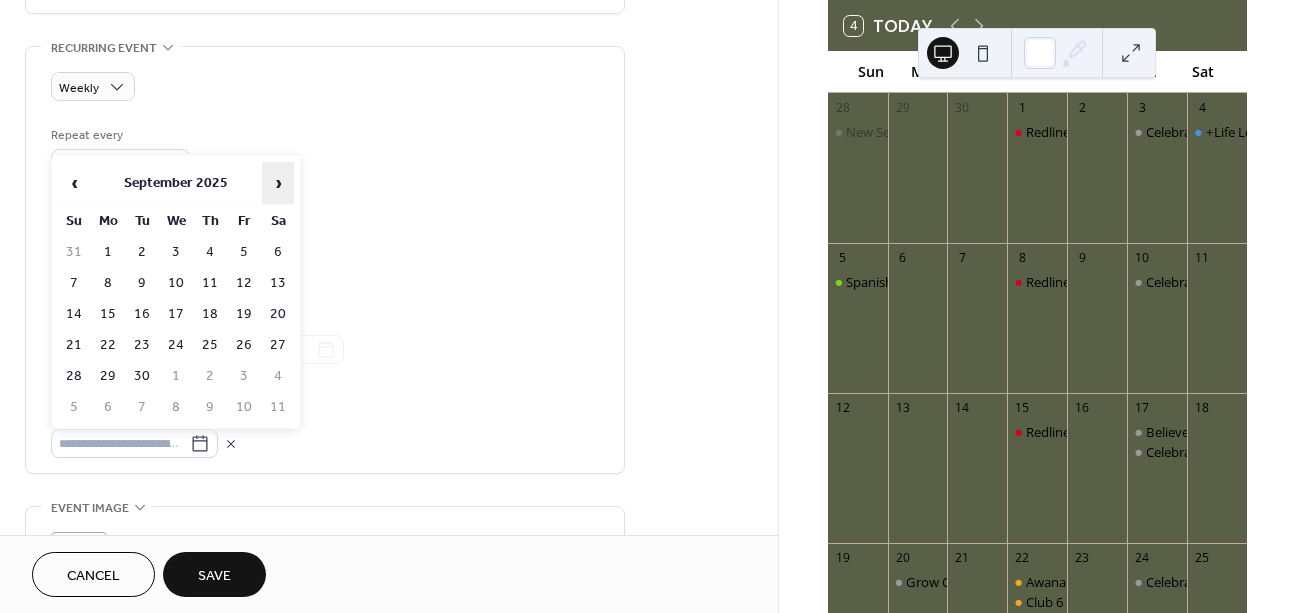 click on "›" at bounding box center [278, 183] 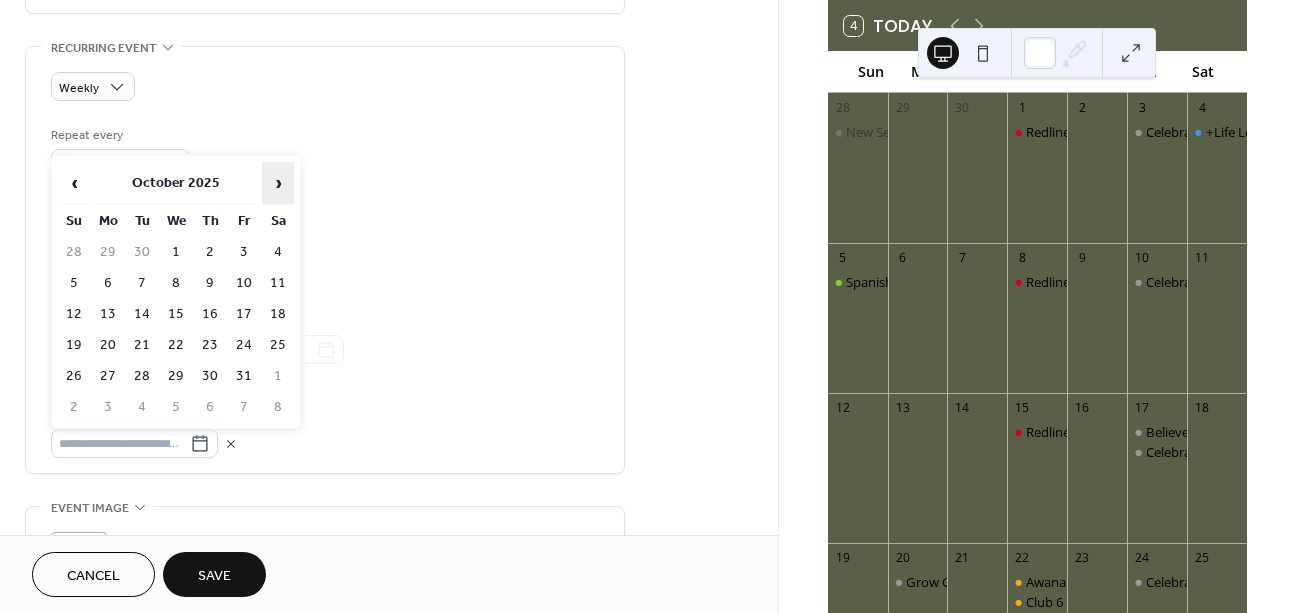 click on "›" at bounding box center (278, 183) 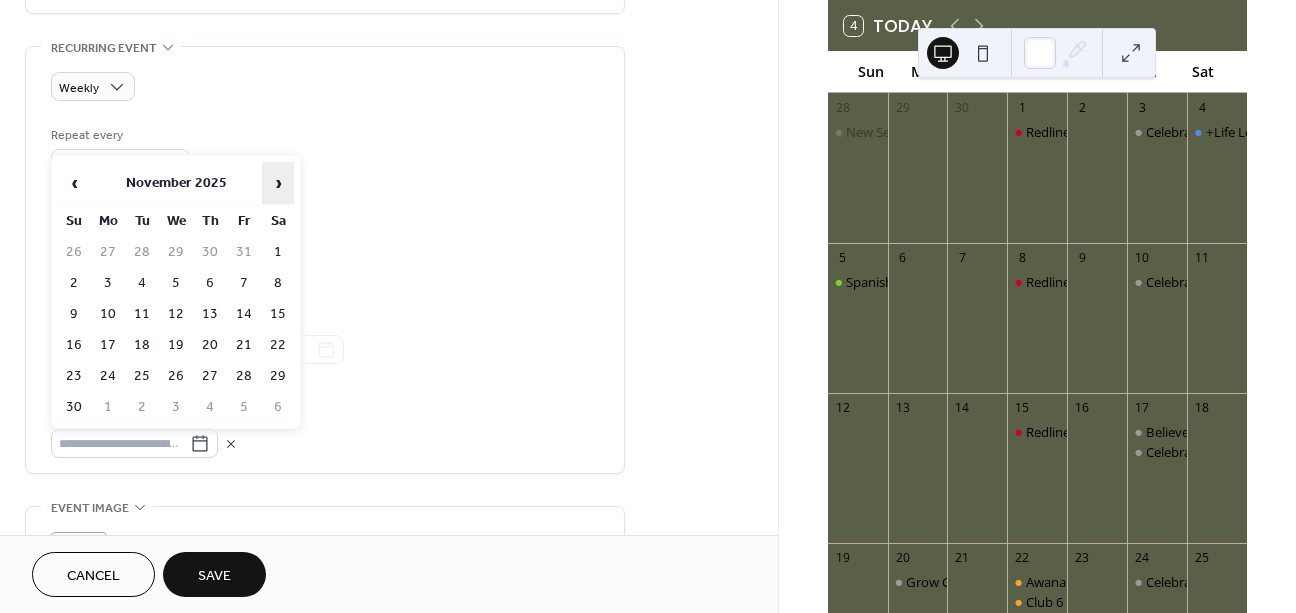 click on "›" at bounding box center (278, 183) 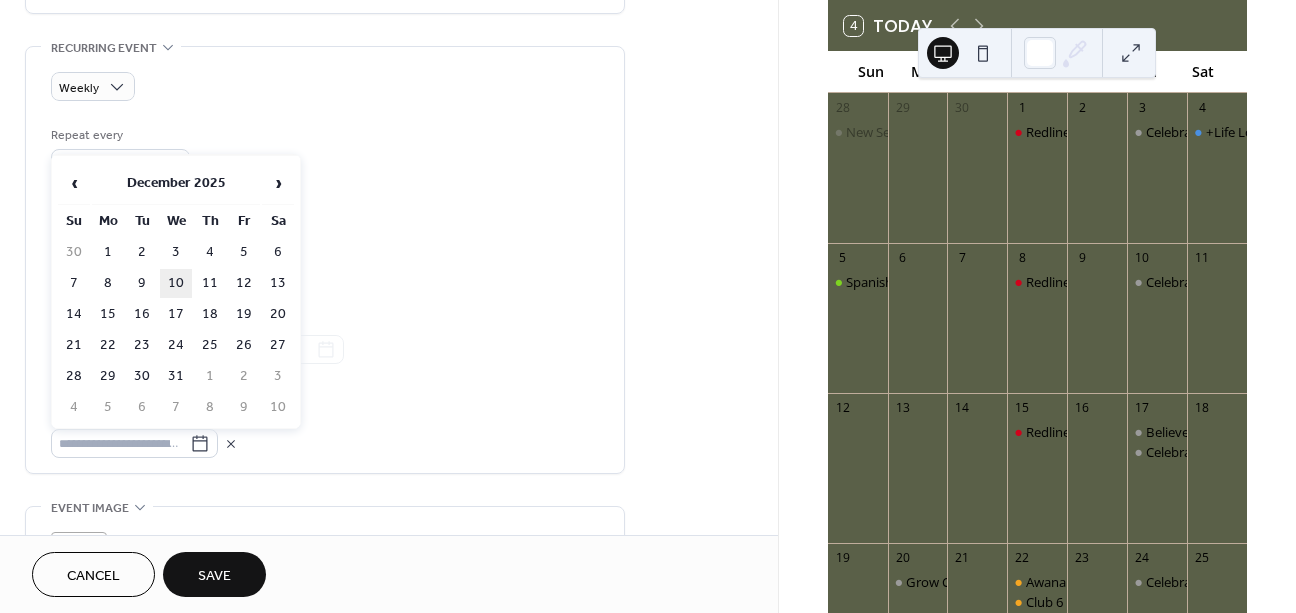click on "10" at bounding box center [176, 283] 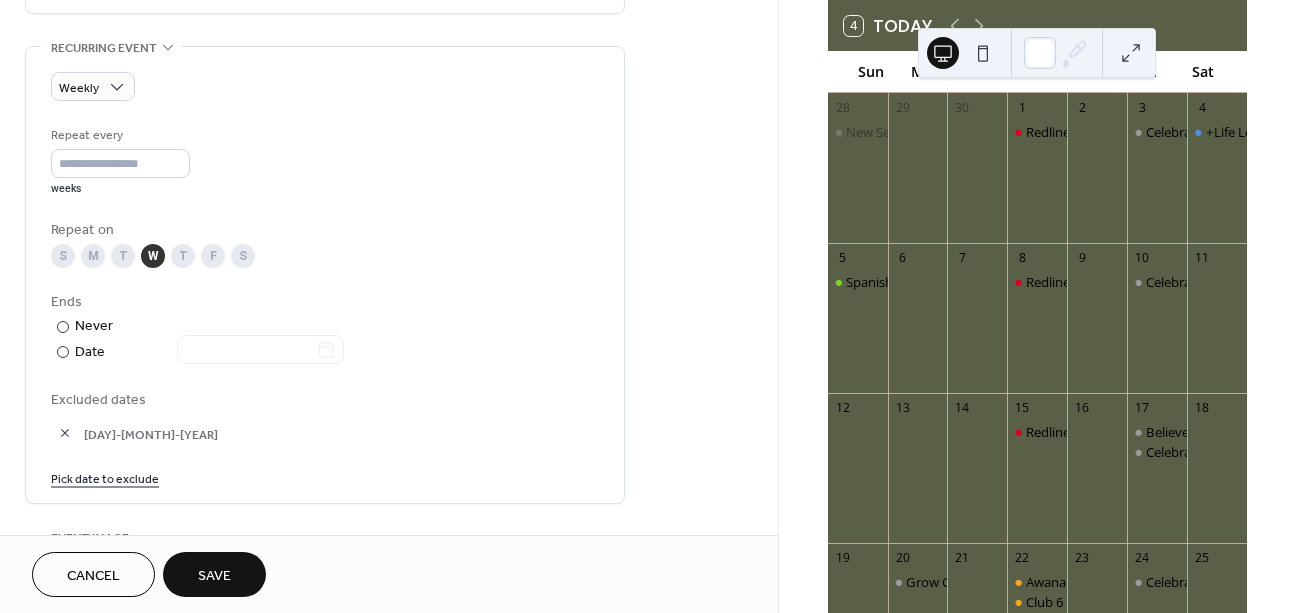 click on "Pick date to exclude" at bounding box center (105, 477) 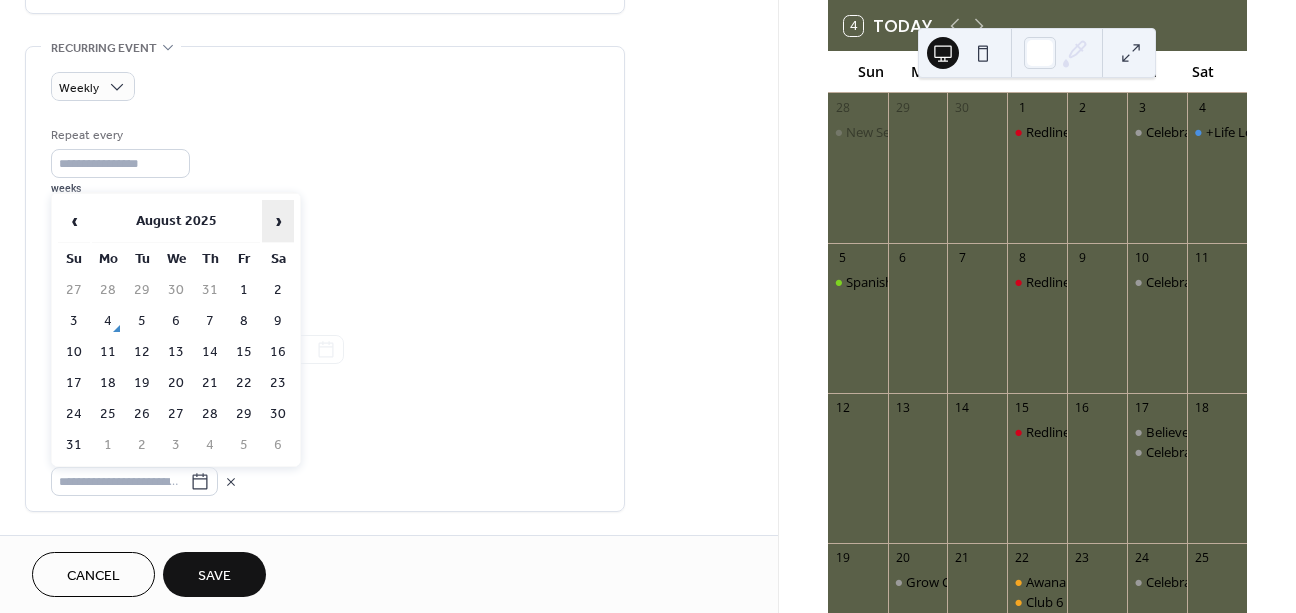 click on "›" at bounding box center [278, 221] 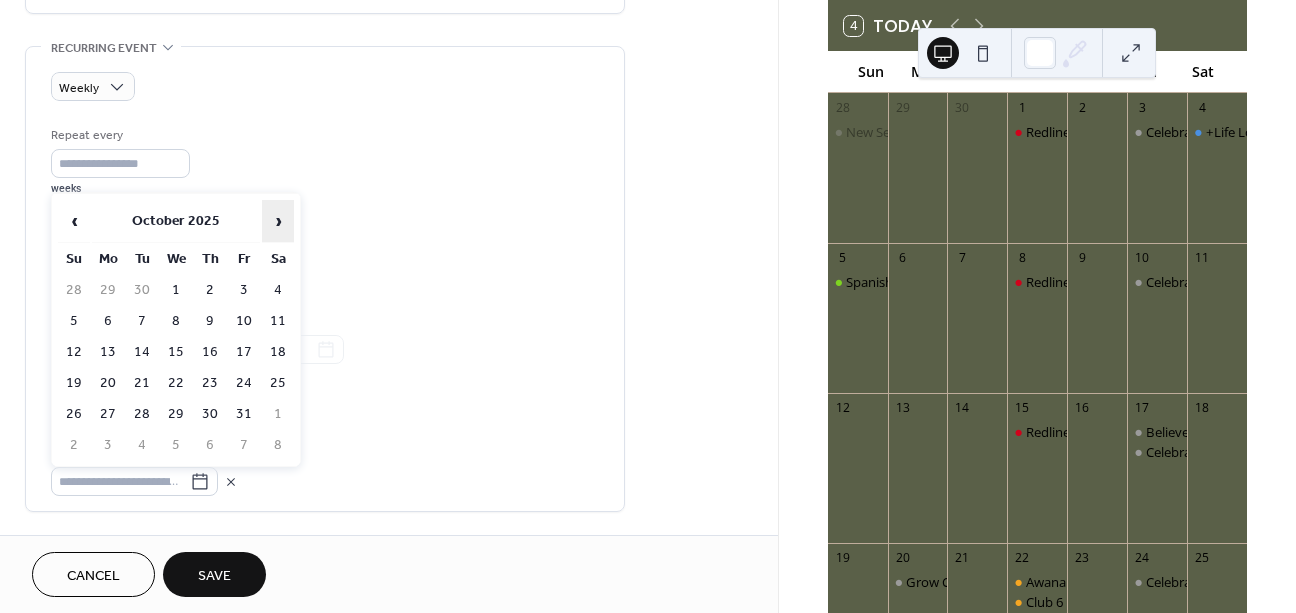 click on "›" at bounding box center [278, 221] 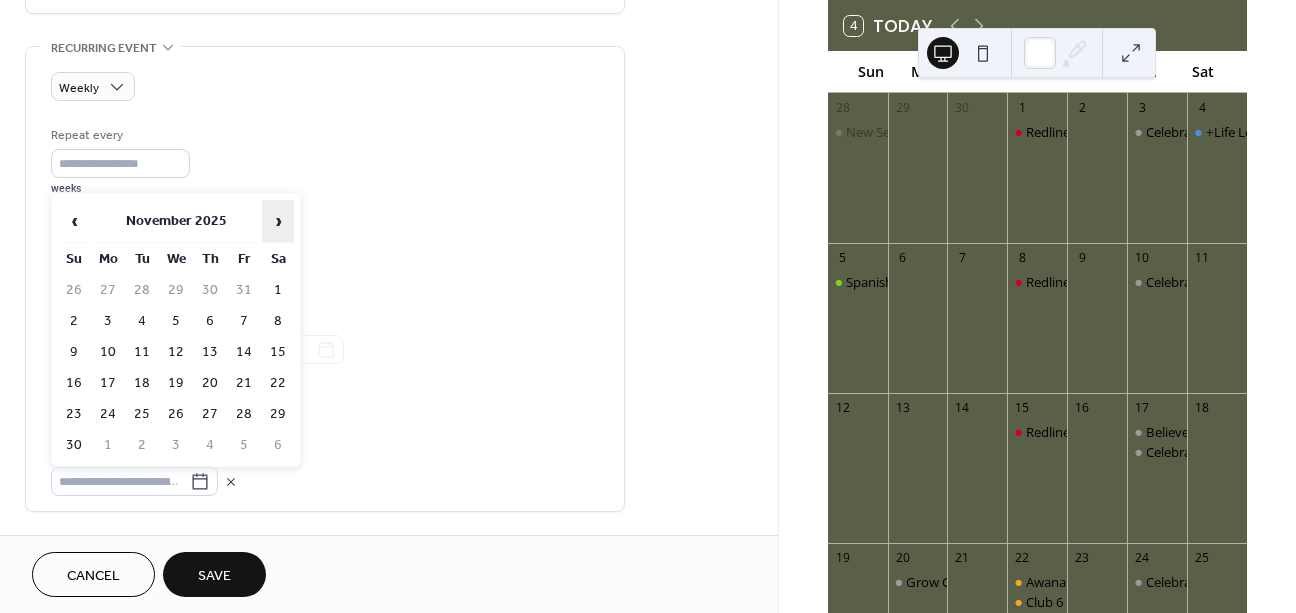 click on "›" at bounding box center (278, 221) 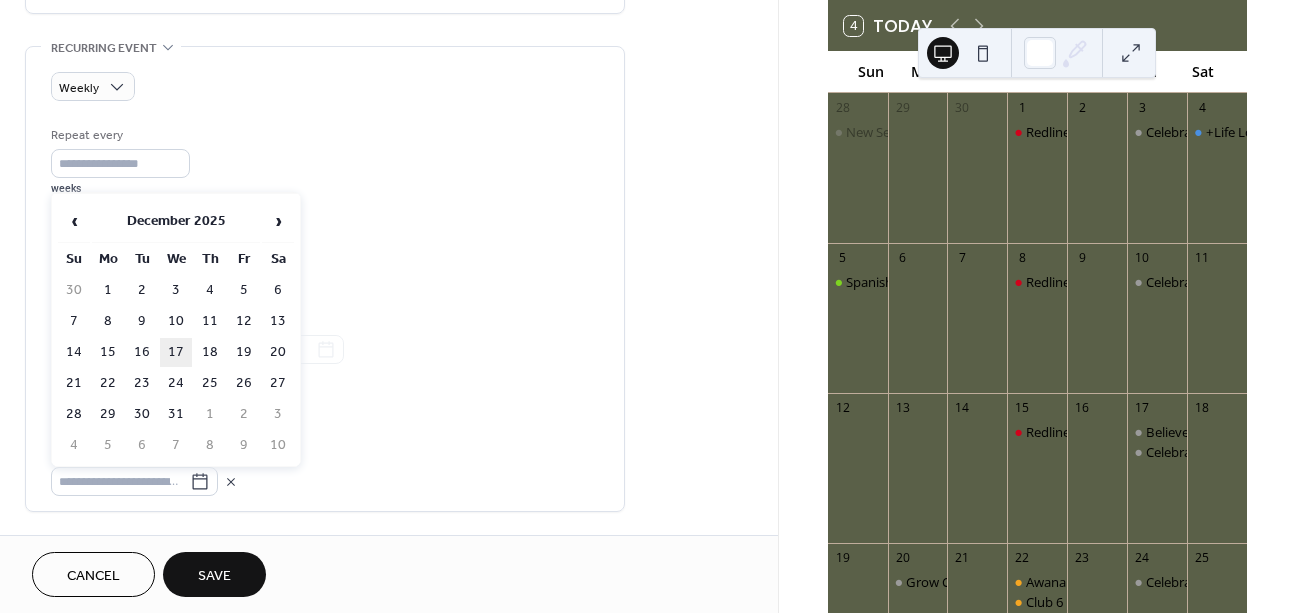 click on "17" at bounding box center (176, 352) 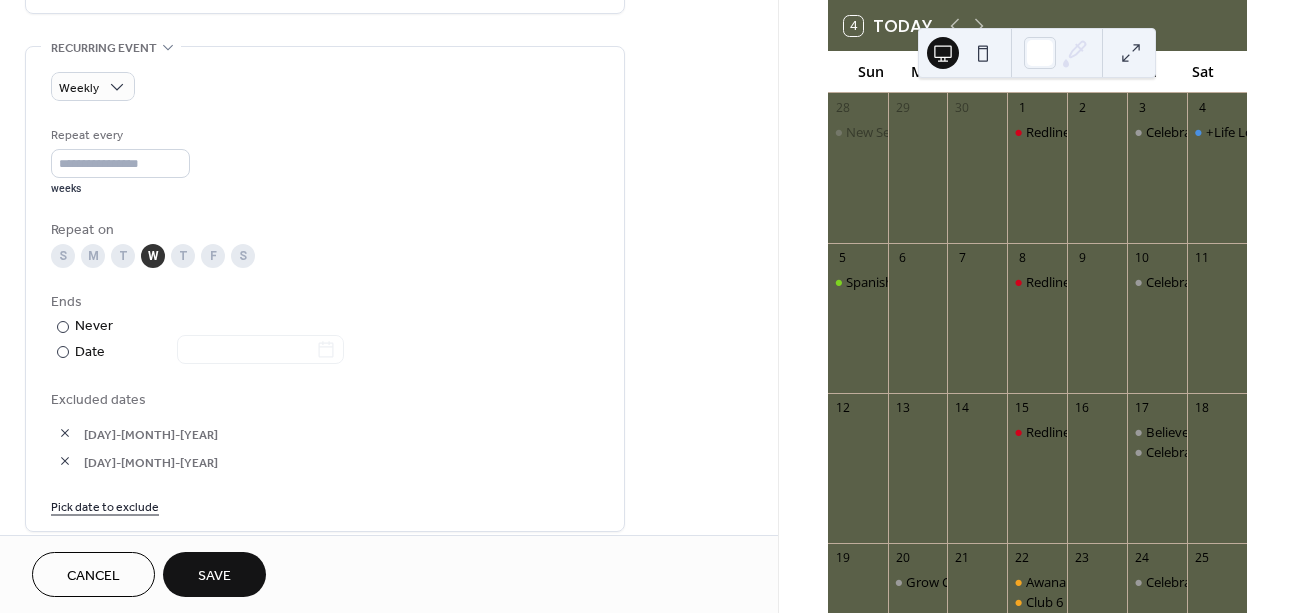 click on "Pick date to exclude" at bounding box center (105, 505) 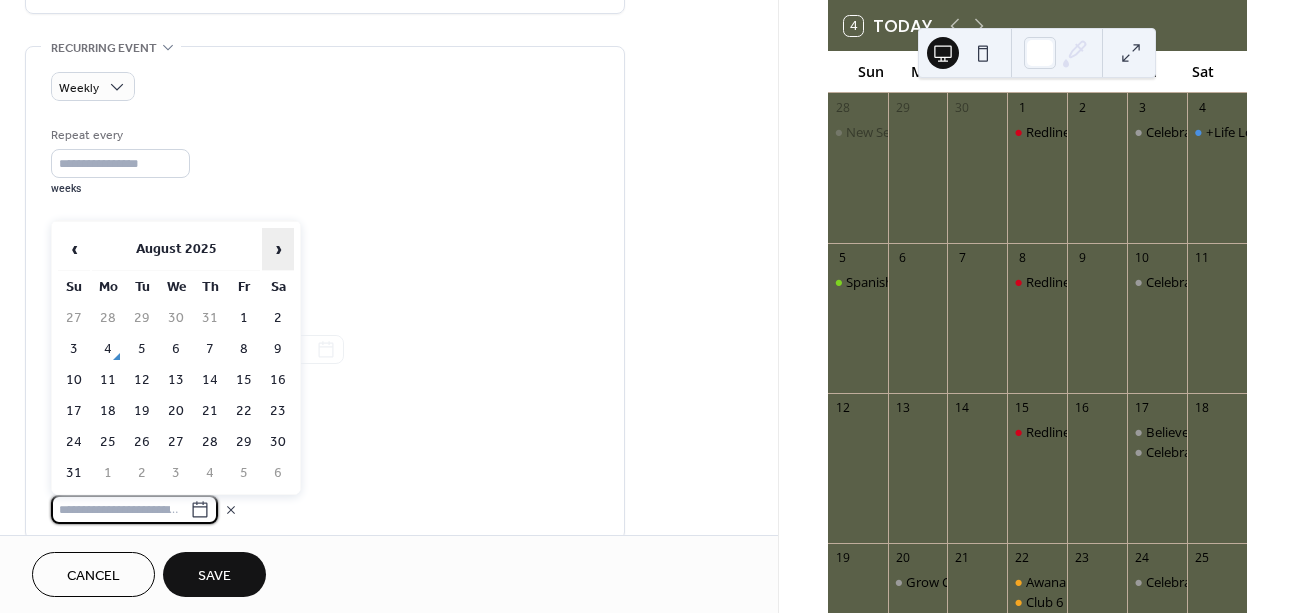 click on "›" at bounding box center [278, 249] 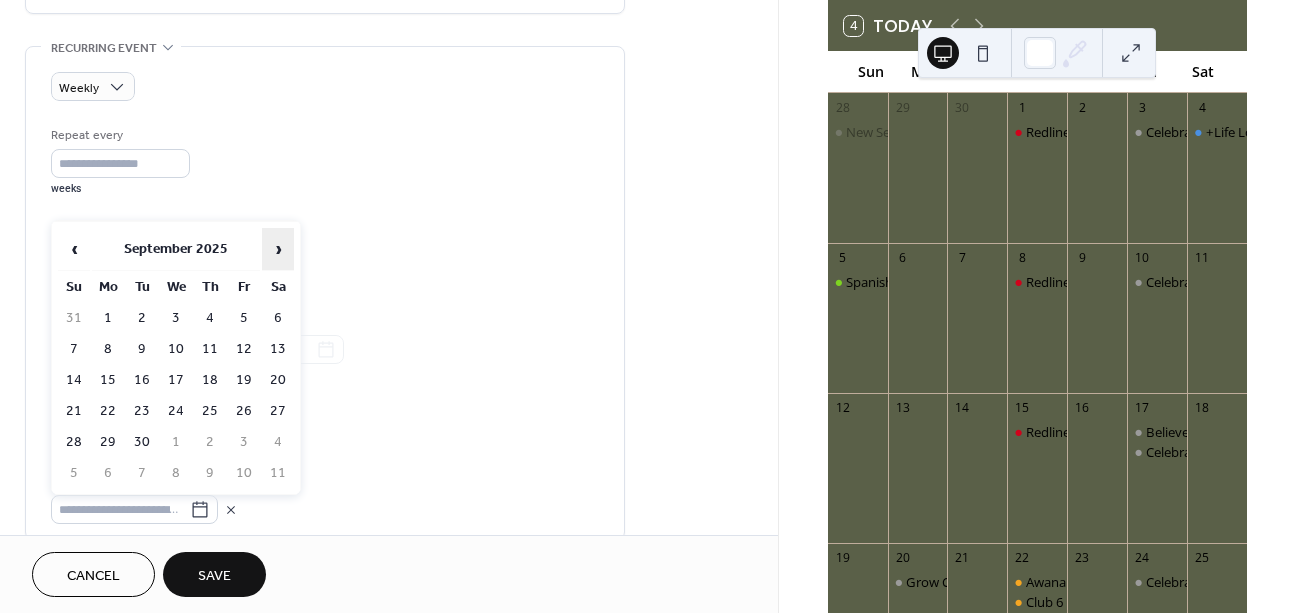 click on "›" at bounding box center [278, 249] 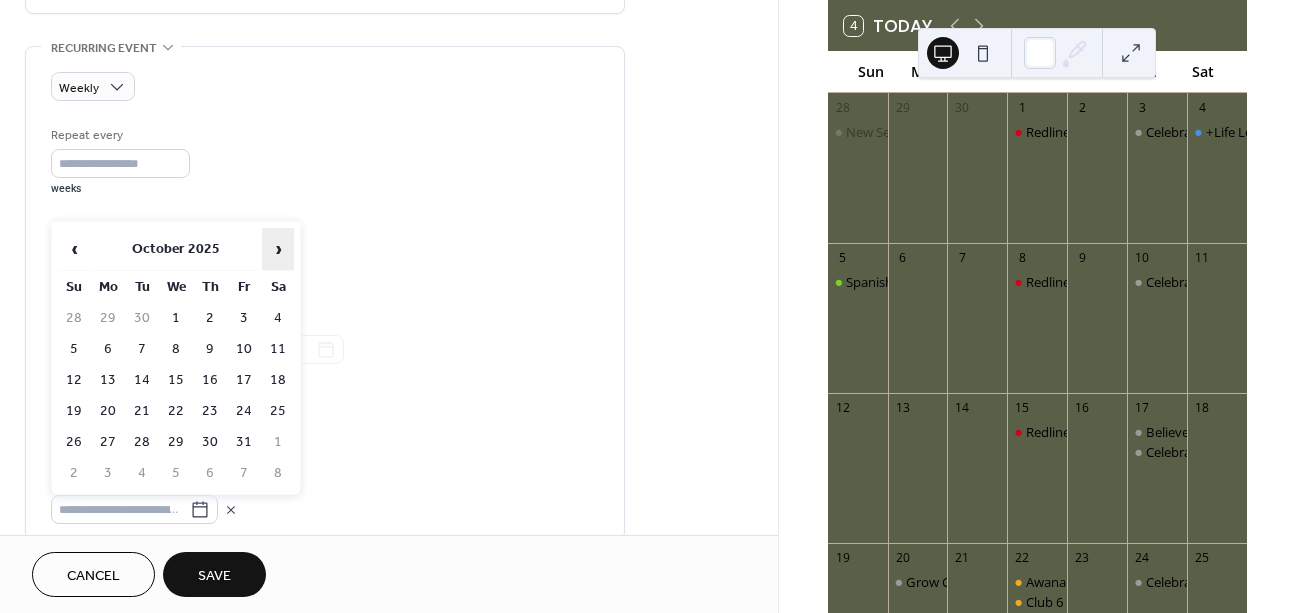 click on "›" at bounding box center [278, 249] 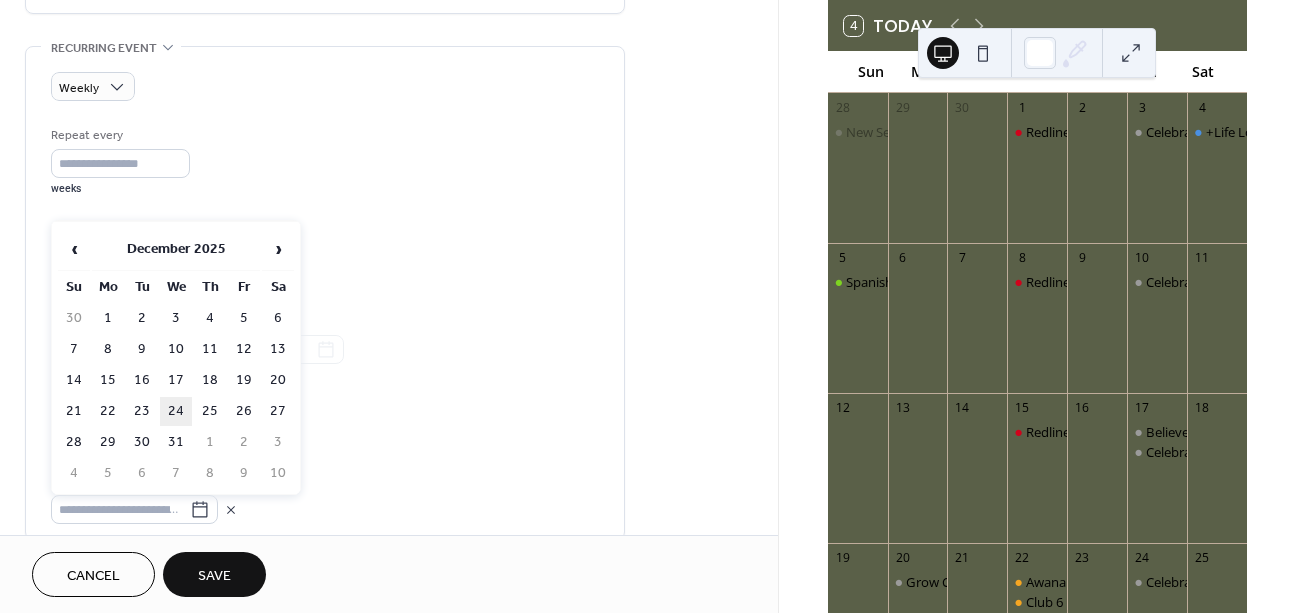 click on "24" at bounding box center [176, 411] 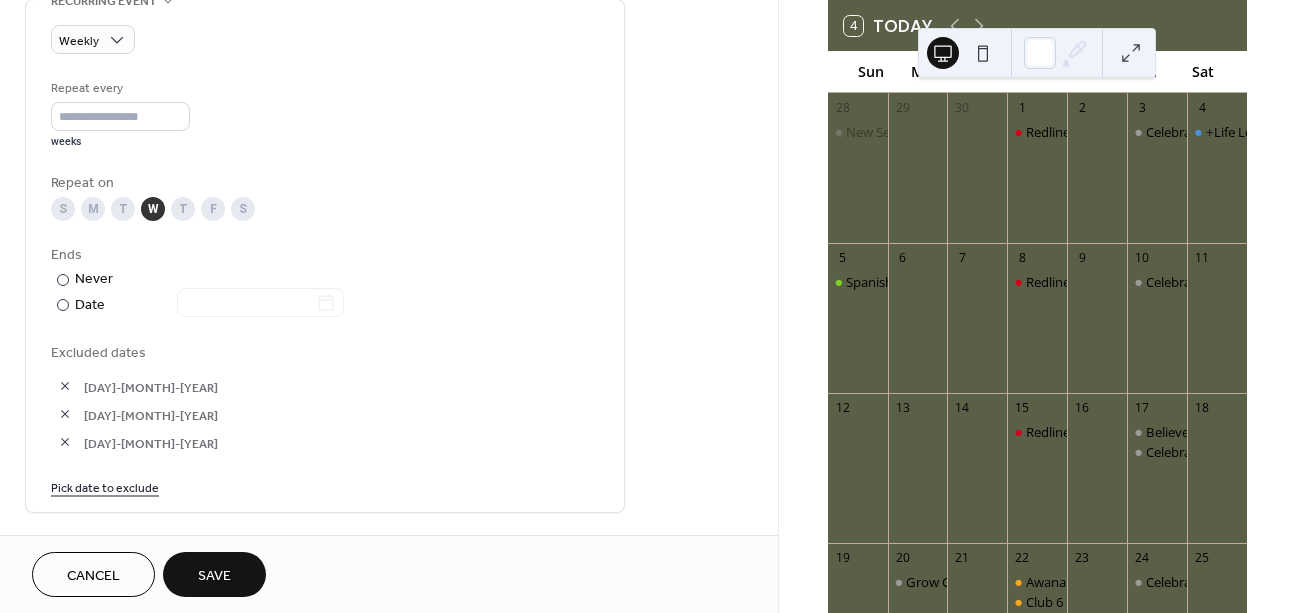 scroll, scrollTop: 934, scrollLeft: 0, axis: vertical 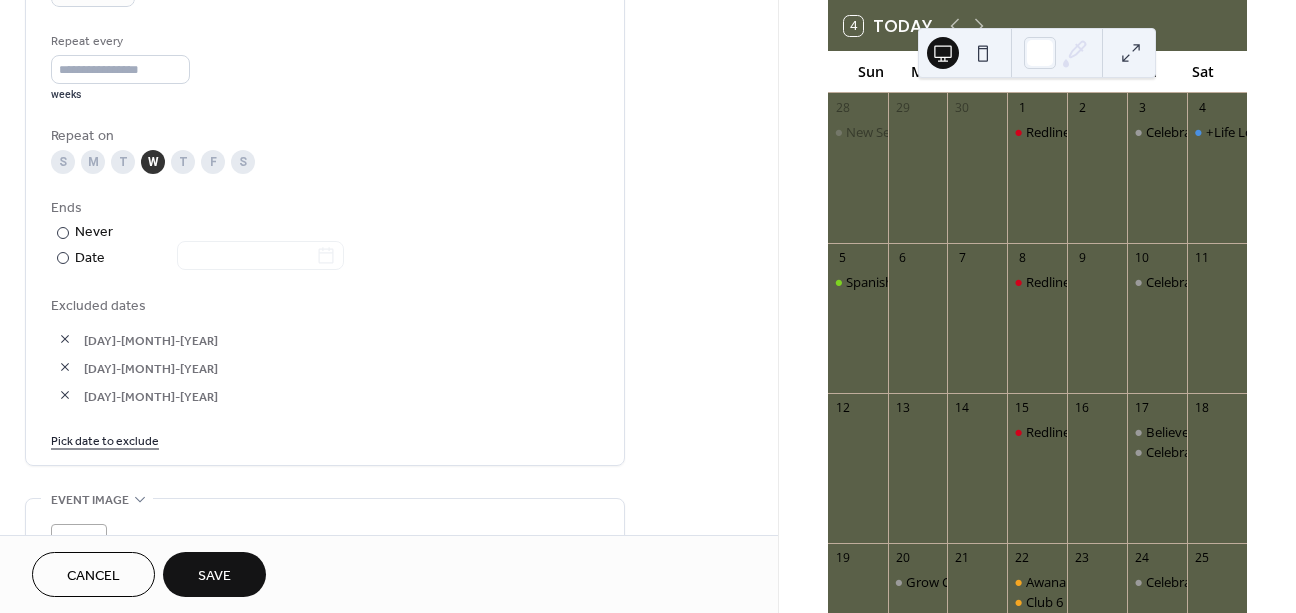 click on "Pick date to exclude" at bounding box center [105, 439] 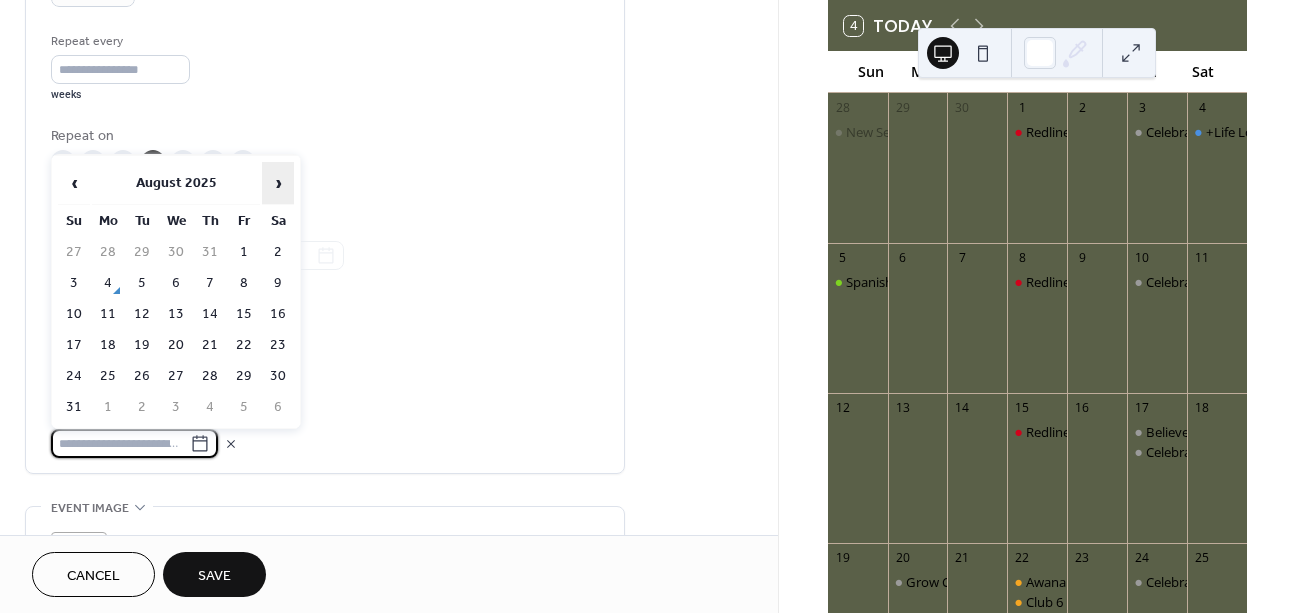click on "›" at bounding box center [278, 183] 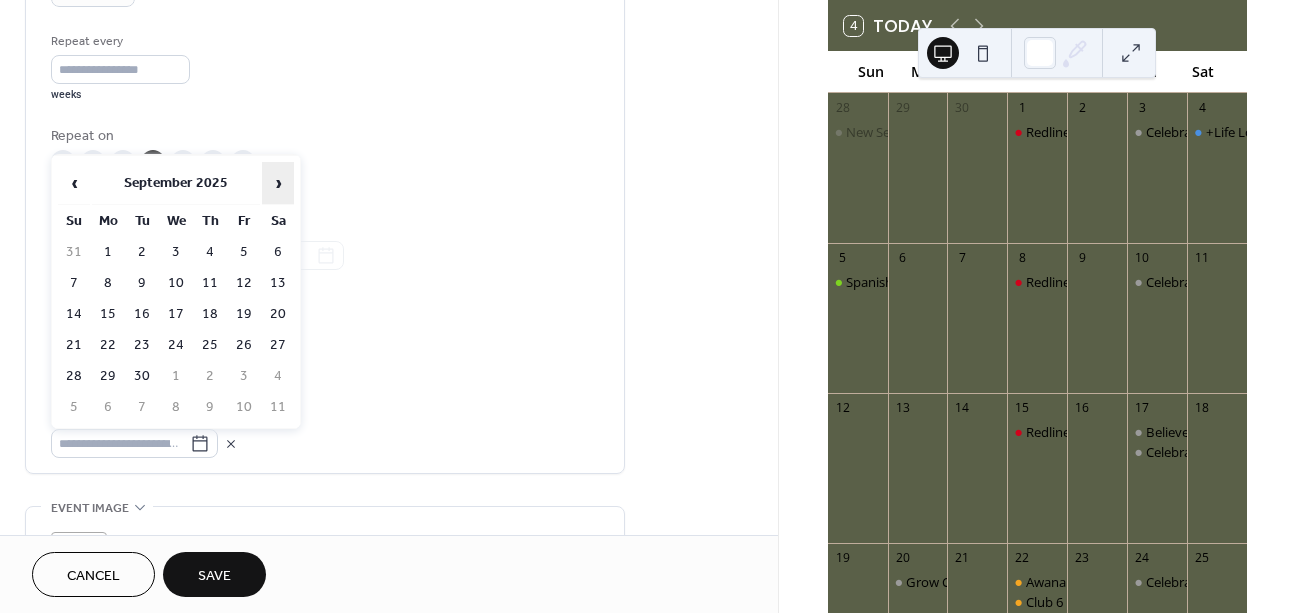 click on "›" at bounding box center (278, 183) 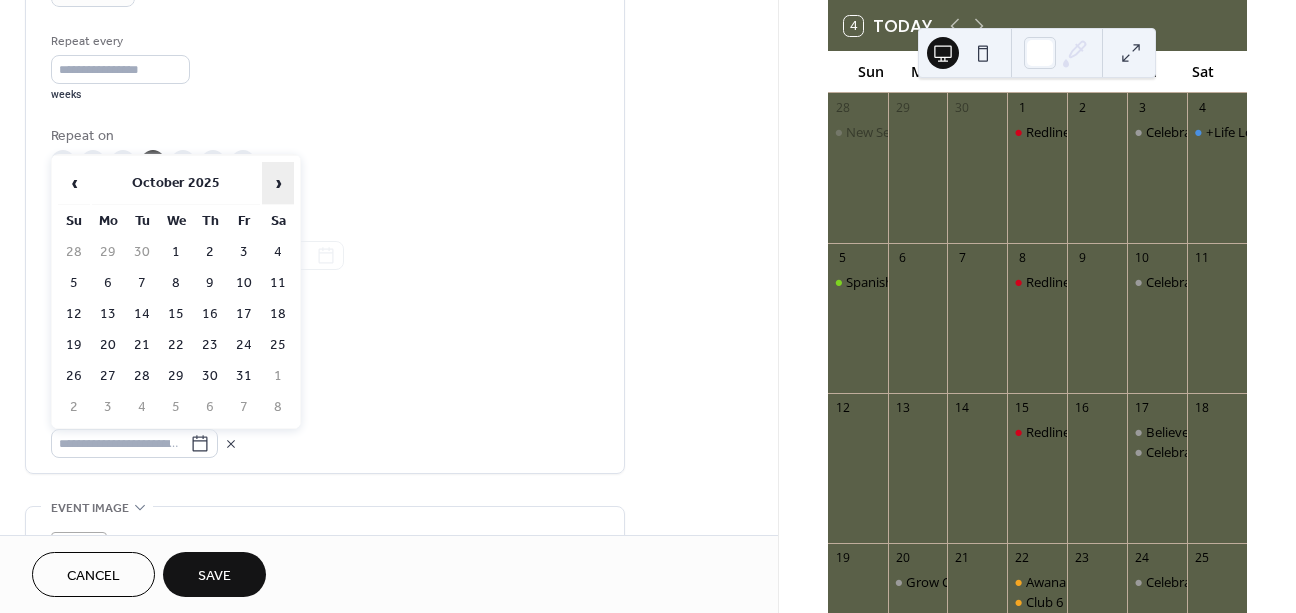 click on "›" at bounding box center (278, 183) 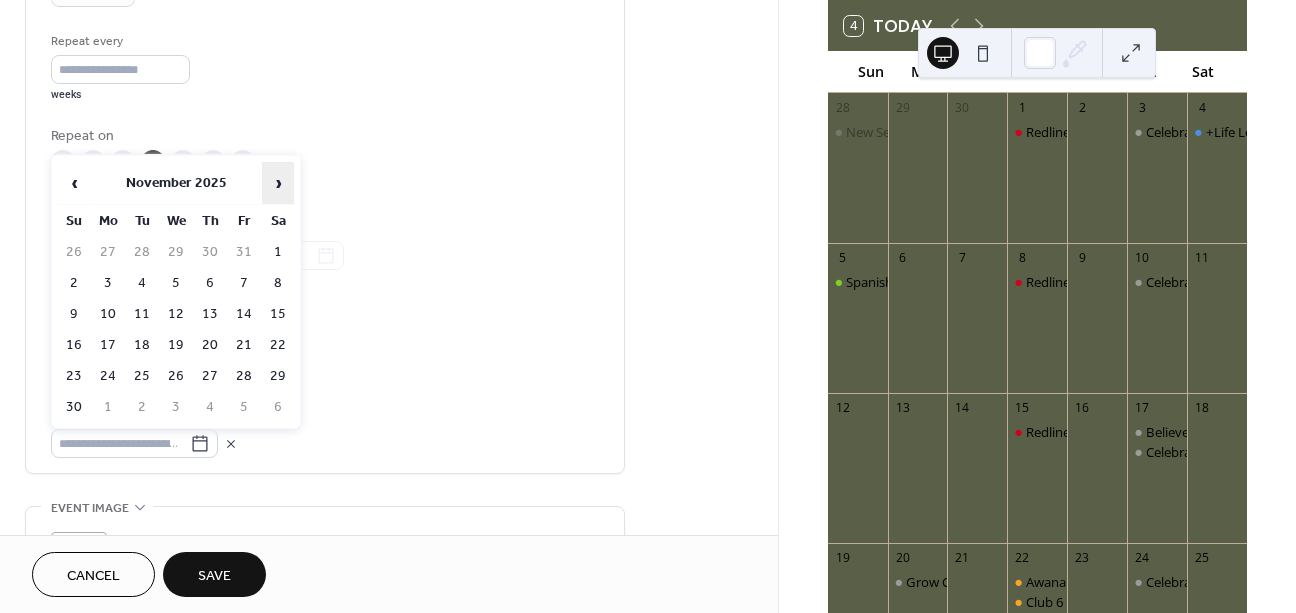 click on "›" at bounding box center (278, 183) 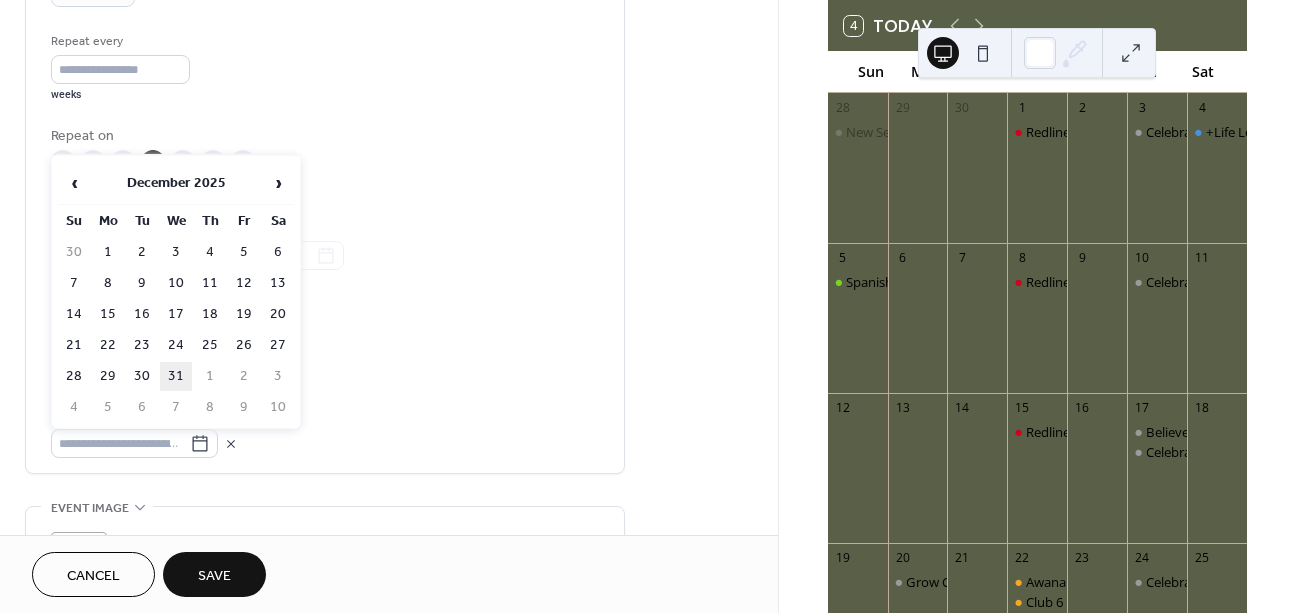 click on "31" at bounding box center [176, 376] 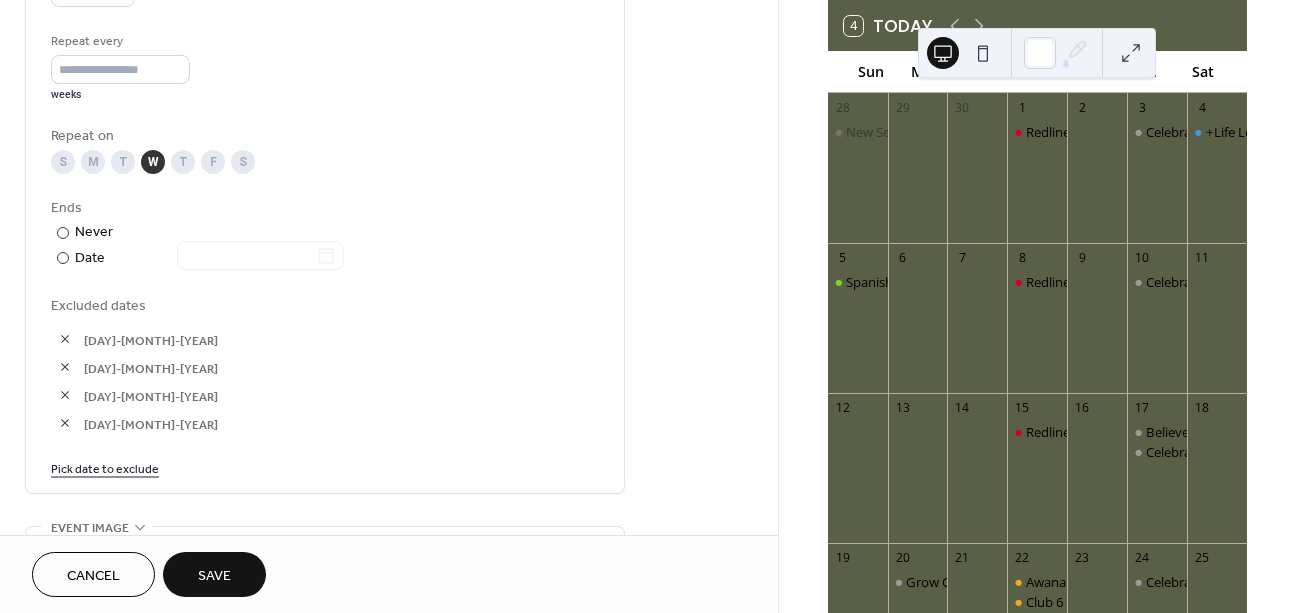 click on "[DAY]-[MONTH]-[YEAR]" at bounding box center [325, 367] 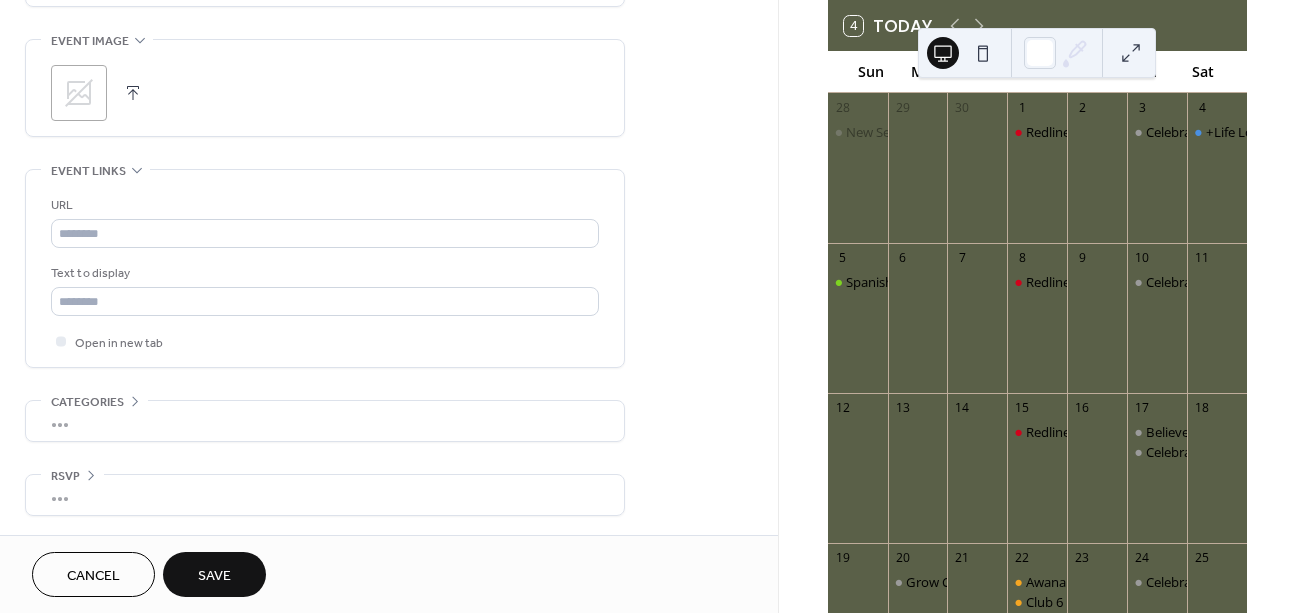 scroll, scrollTop: 1422, scrollLeft: 0, axis: vertical 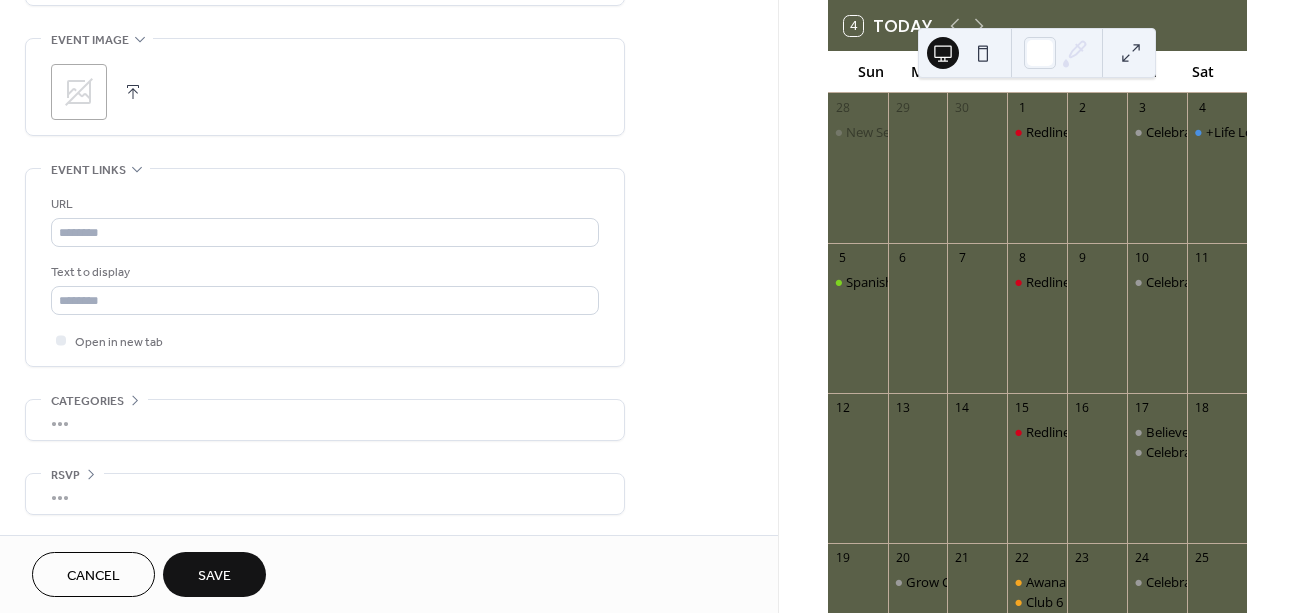 click on "URL Text to display Open in new tab" at bounding box center [325, 272] 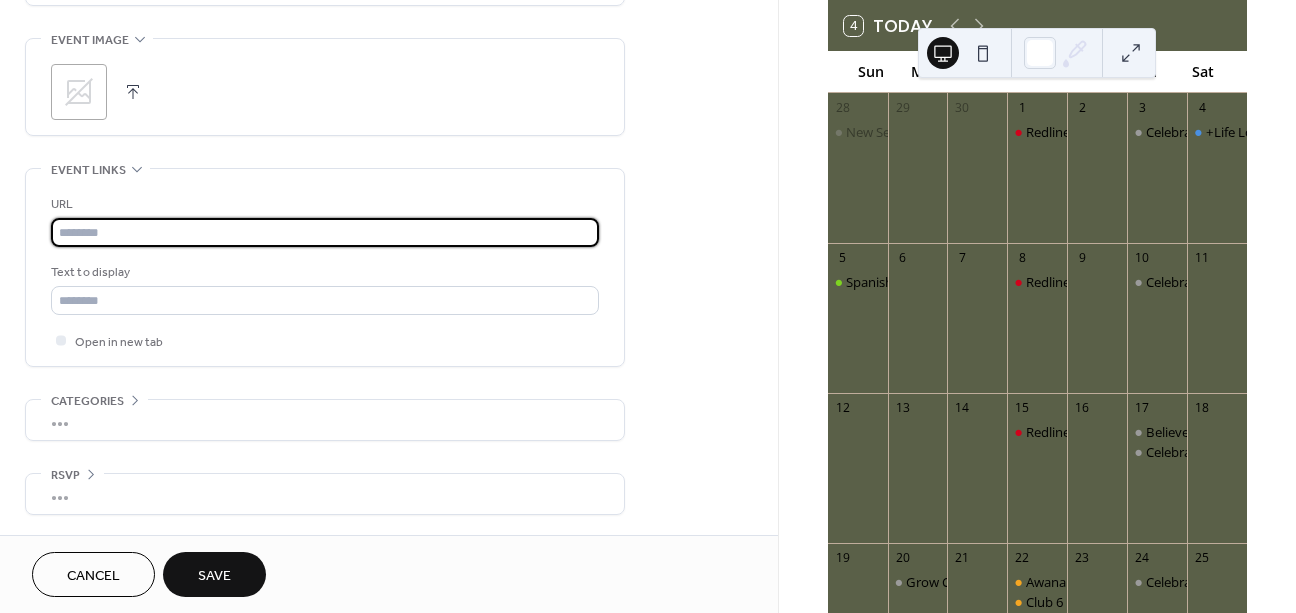 click at bounding box center (325, 232) 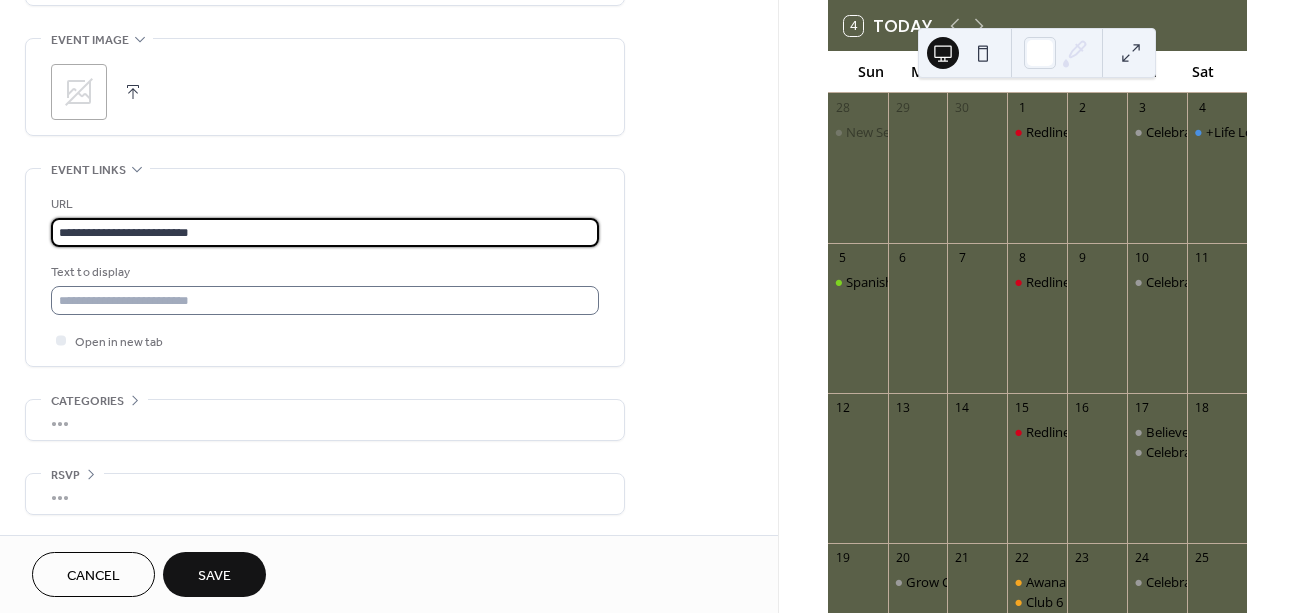 type on "**********" 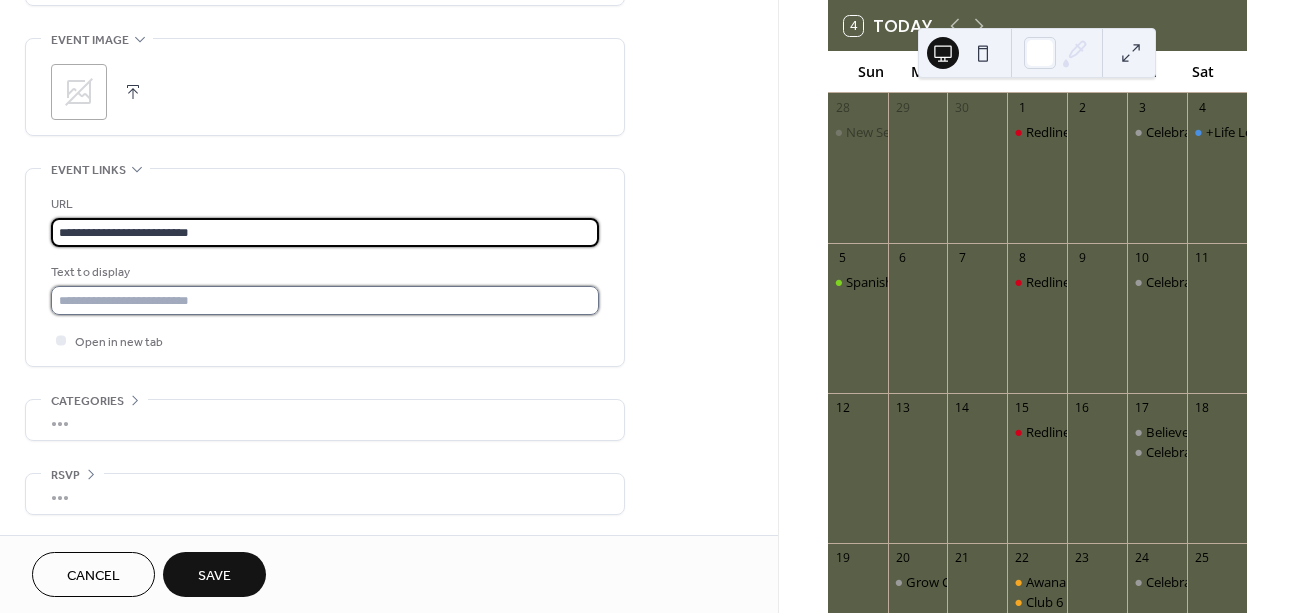 click at bounding box center (325, 300) 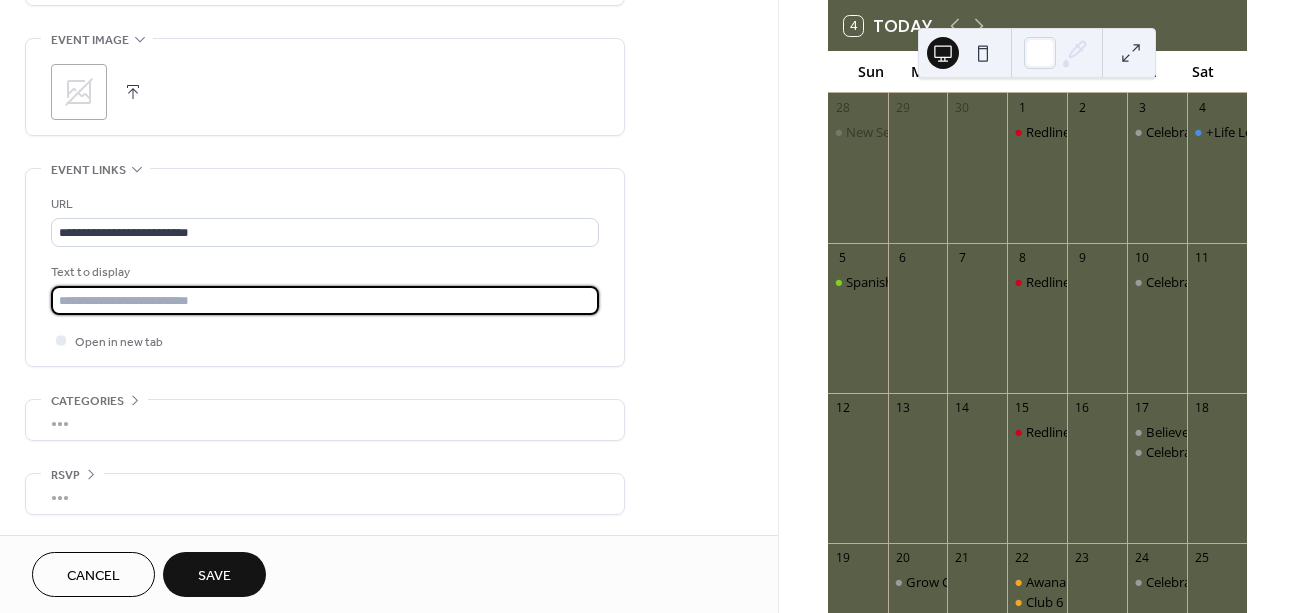 click at bounding box center [325, 300] 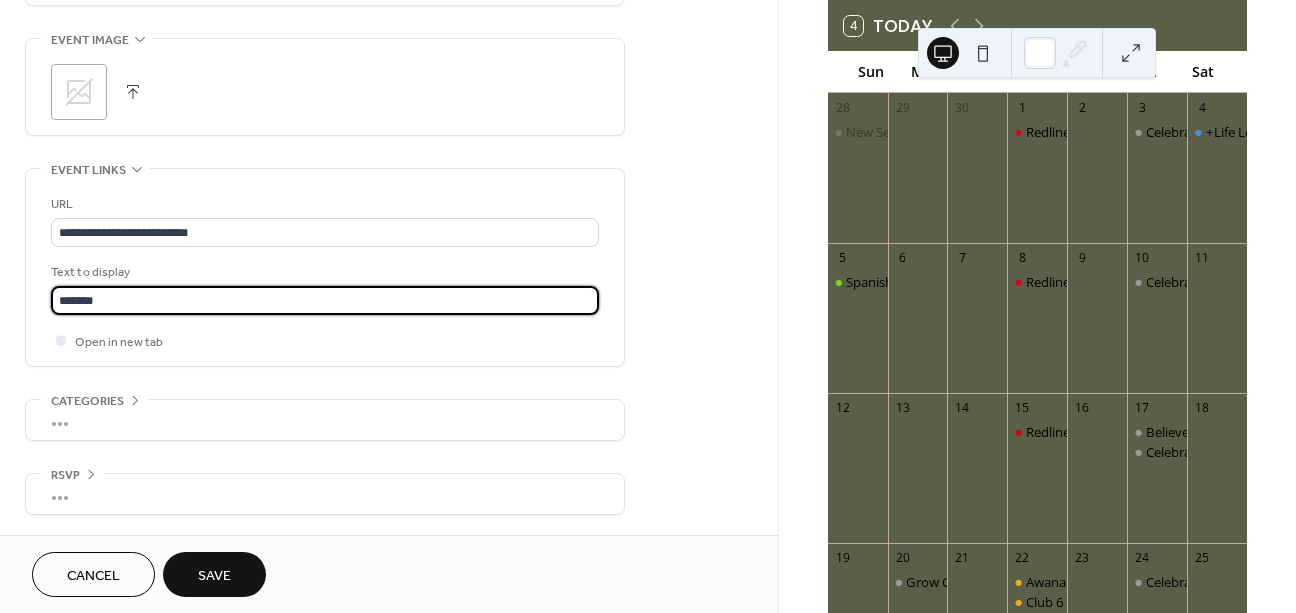 scroll, scrollTop: 1, scrollLeft: 0, axis: vertical 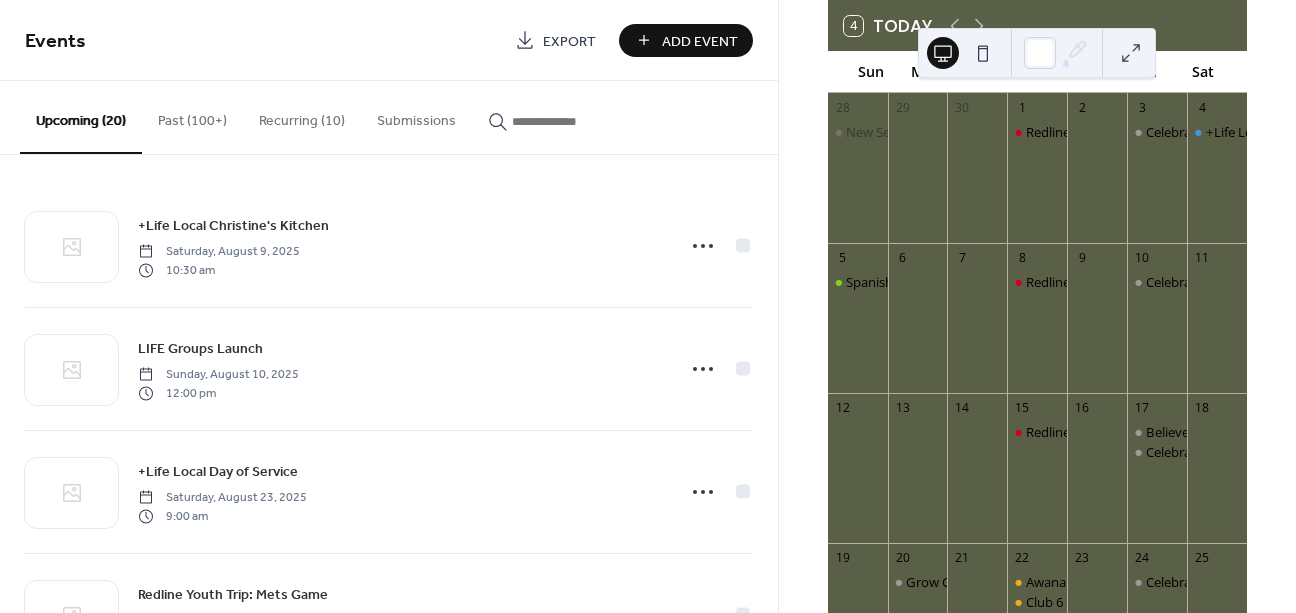 click on "Add Event" at bounding box center [700, 41] 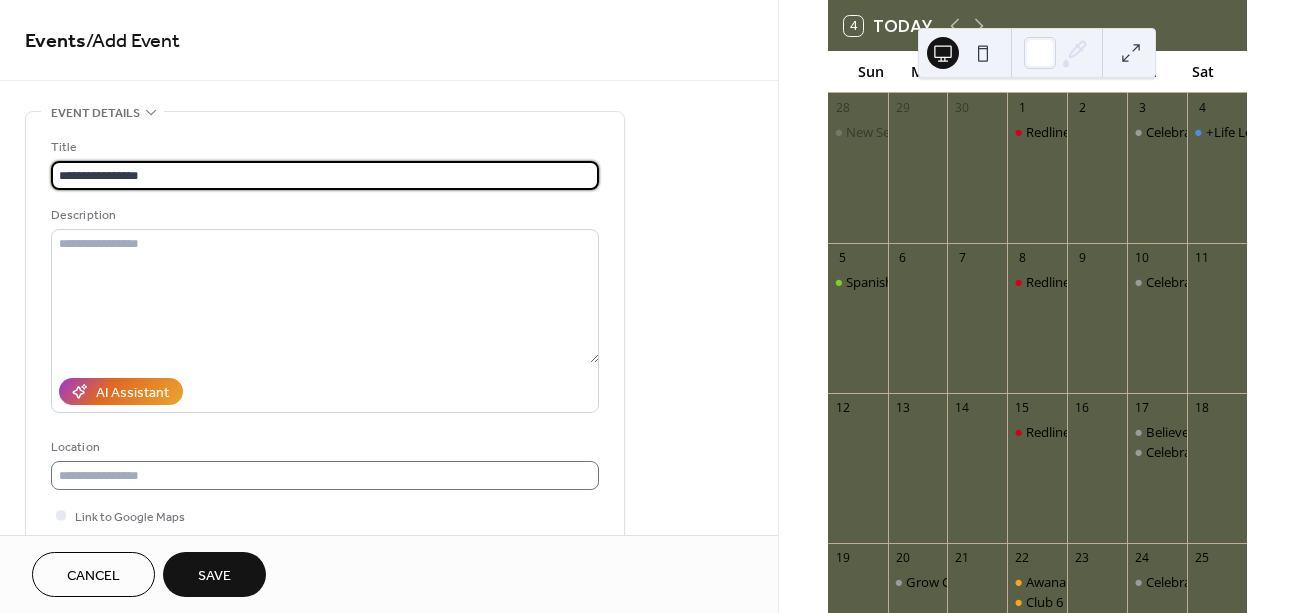 type on "**********" 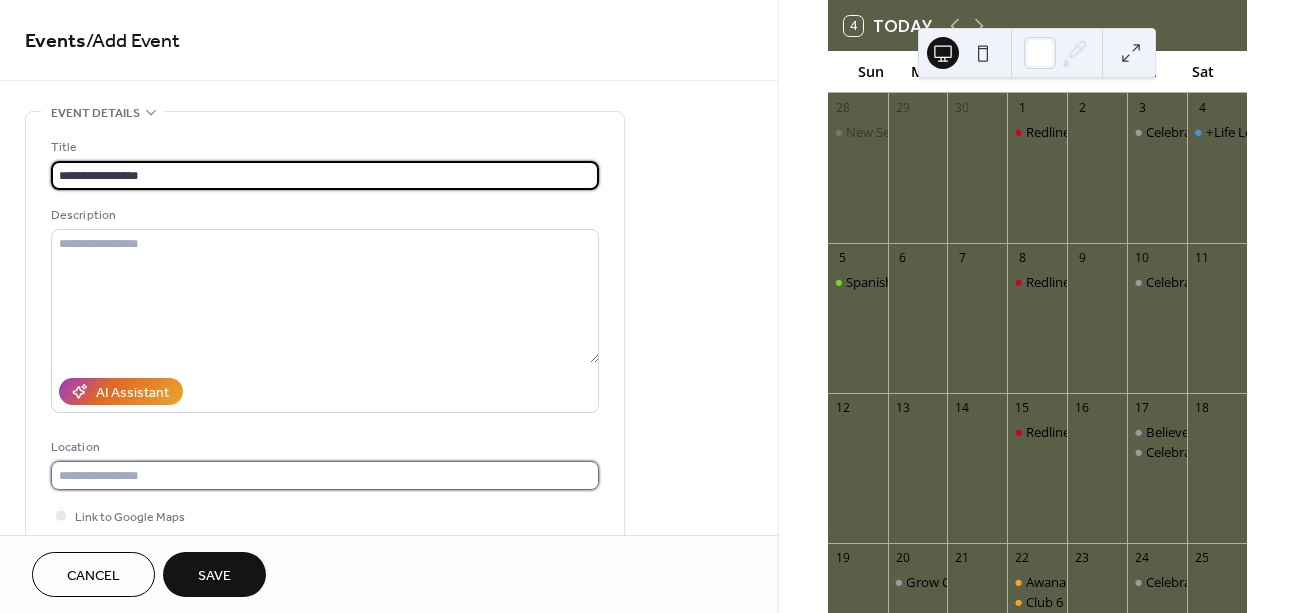 click at bounding box center (325, 475) 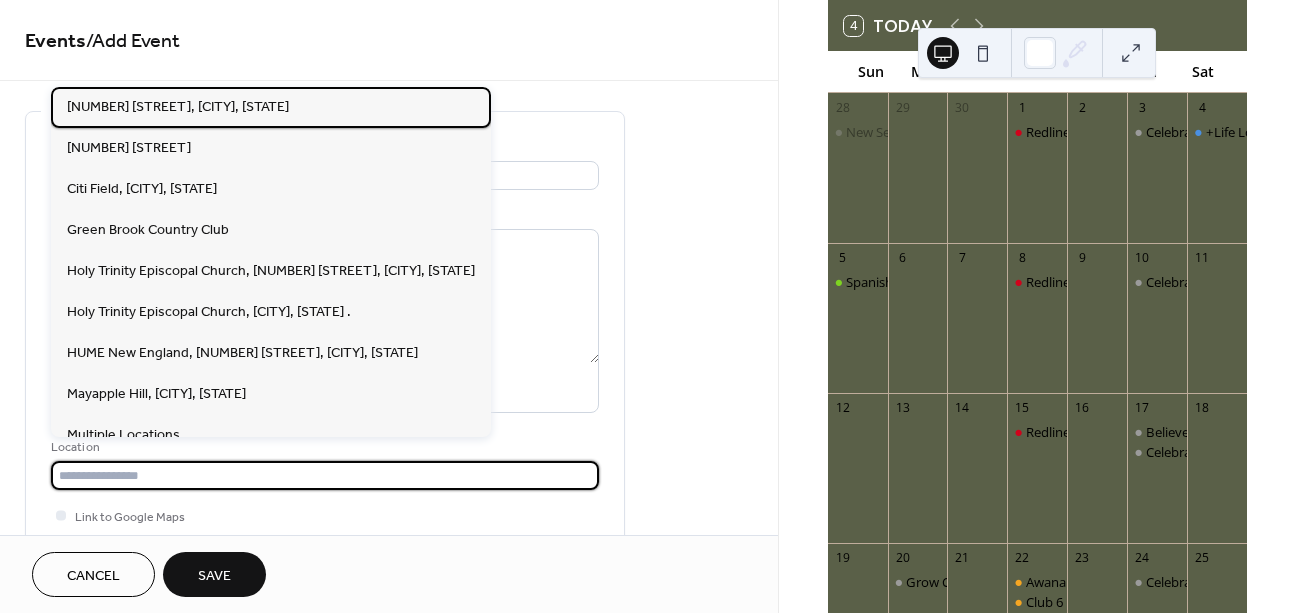 click on "[NUMBER] [STREET], [CITY], [STATE]" at bounding box center [178, 107] 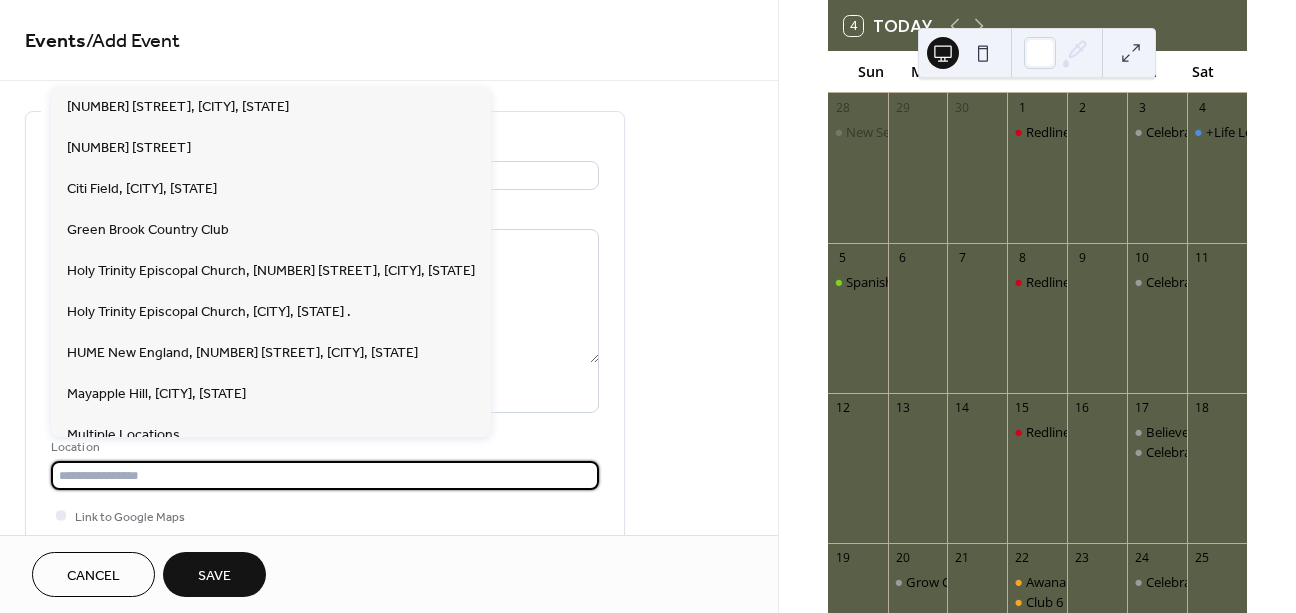 type on "**********" 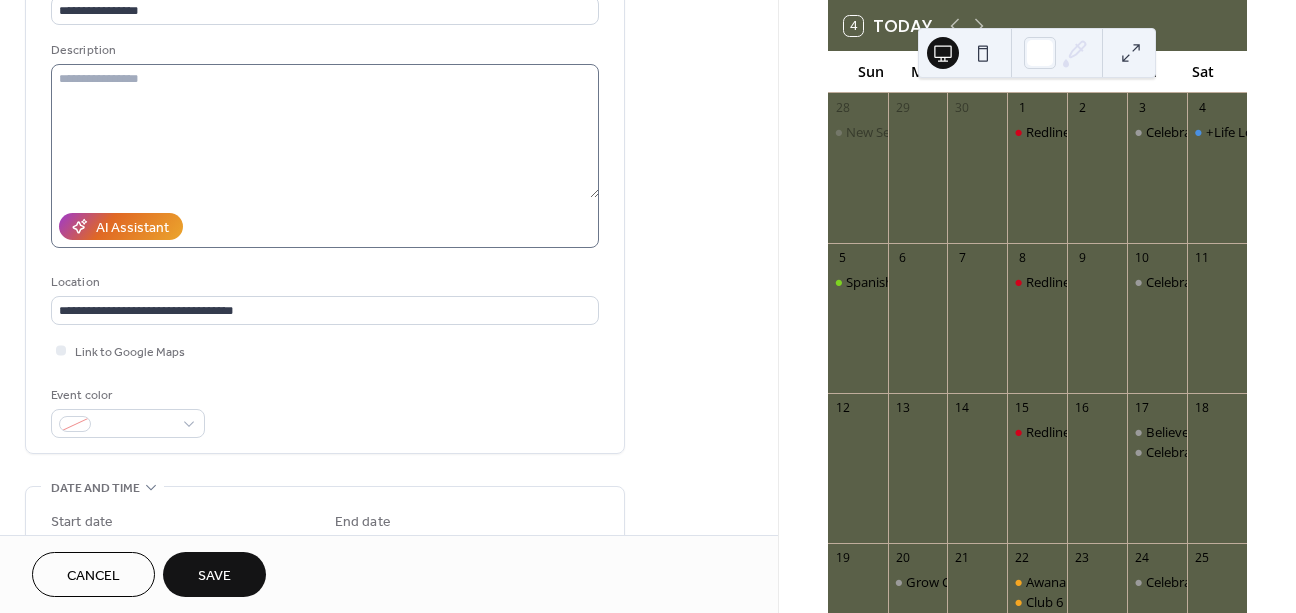 scroll, scrollTop: 298, scrollLeft: 0, axis: vertical 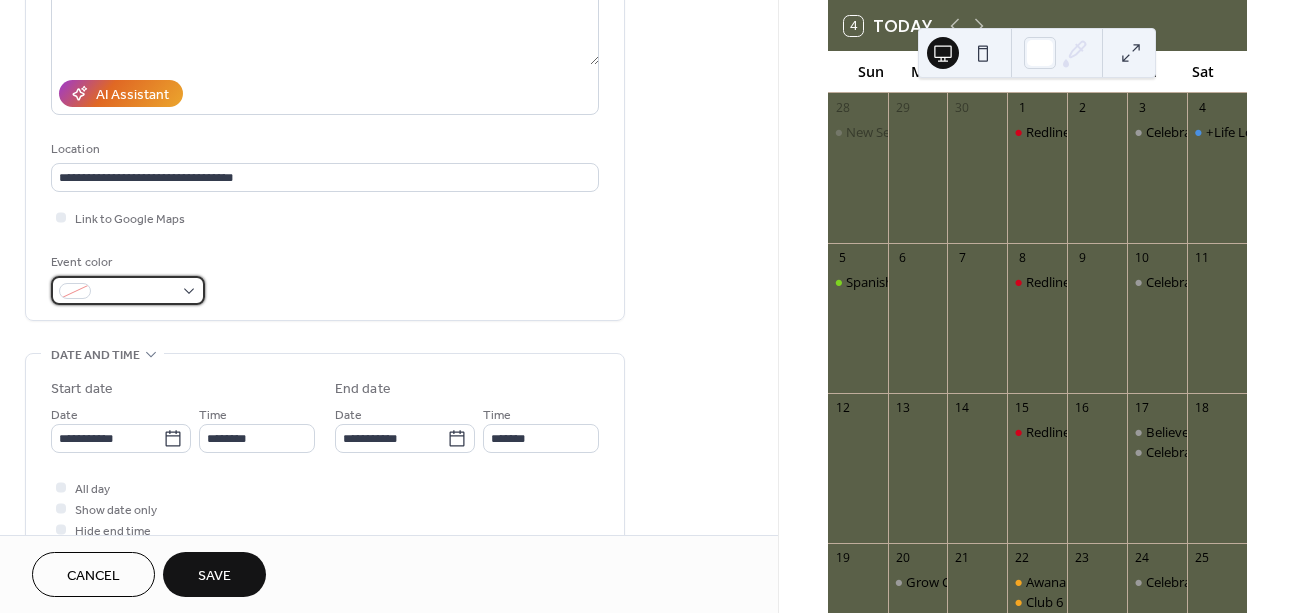 click at bounding box center [128, 290] 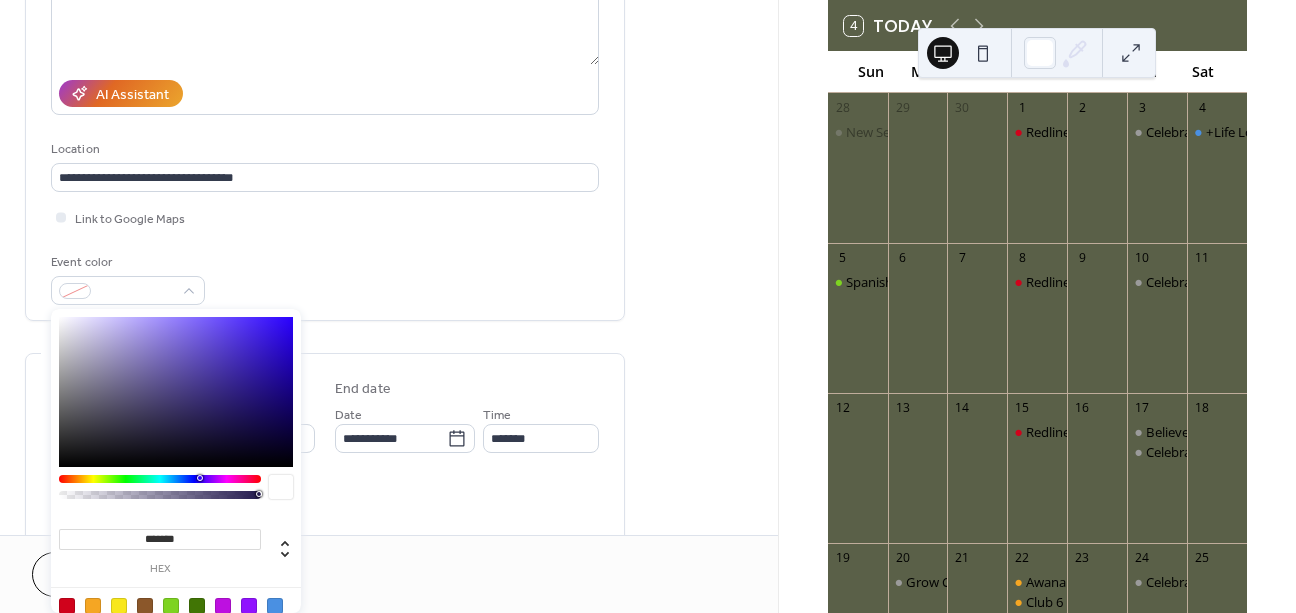 click on "Link to Google Maps" at bounding box center [325, 217] 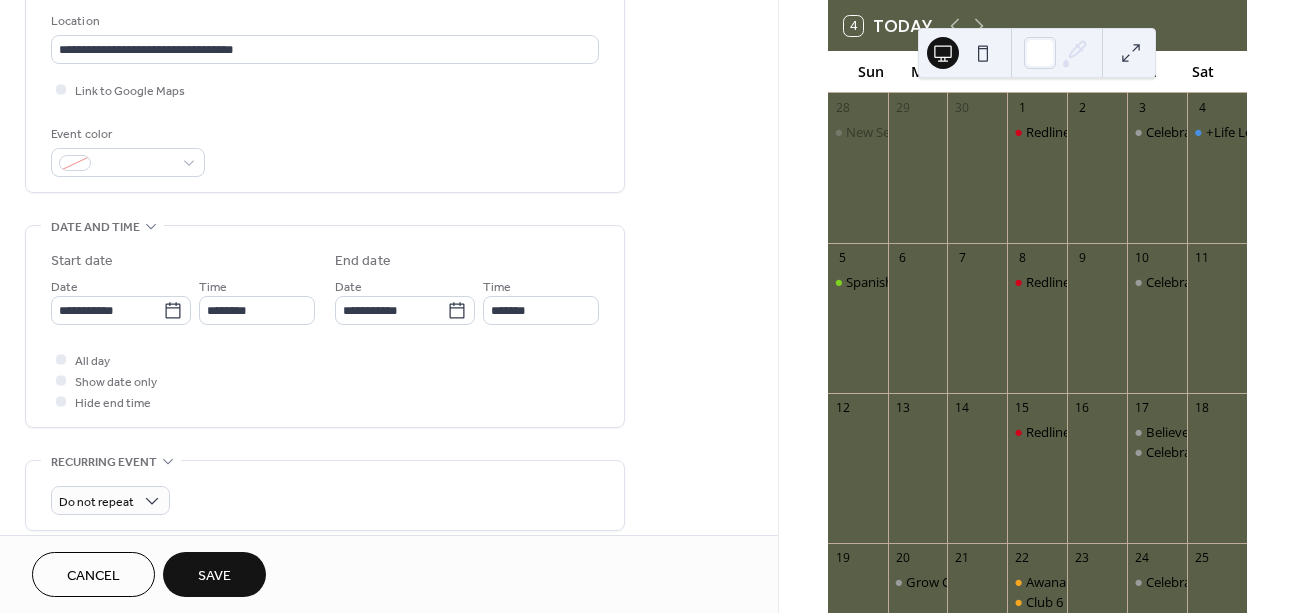 scroll, scrollTop: 429, scrollLeft: 0, axis: vertical 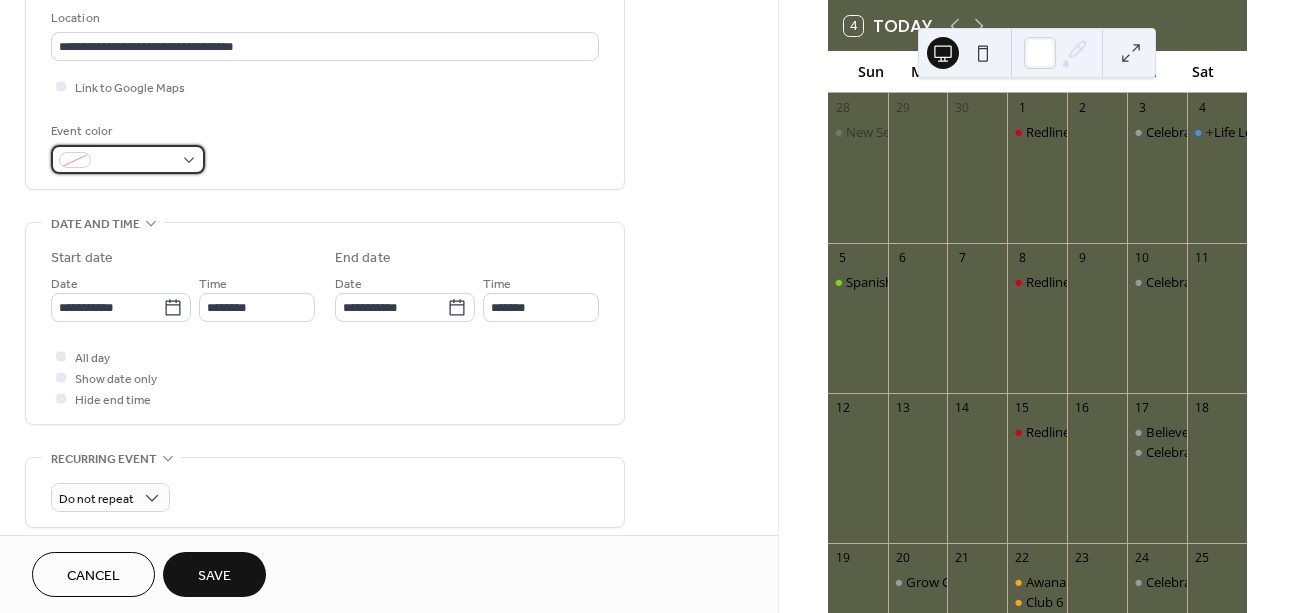 click at bounding box center (128, 159) 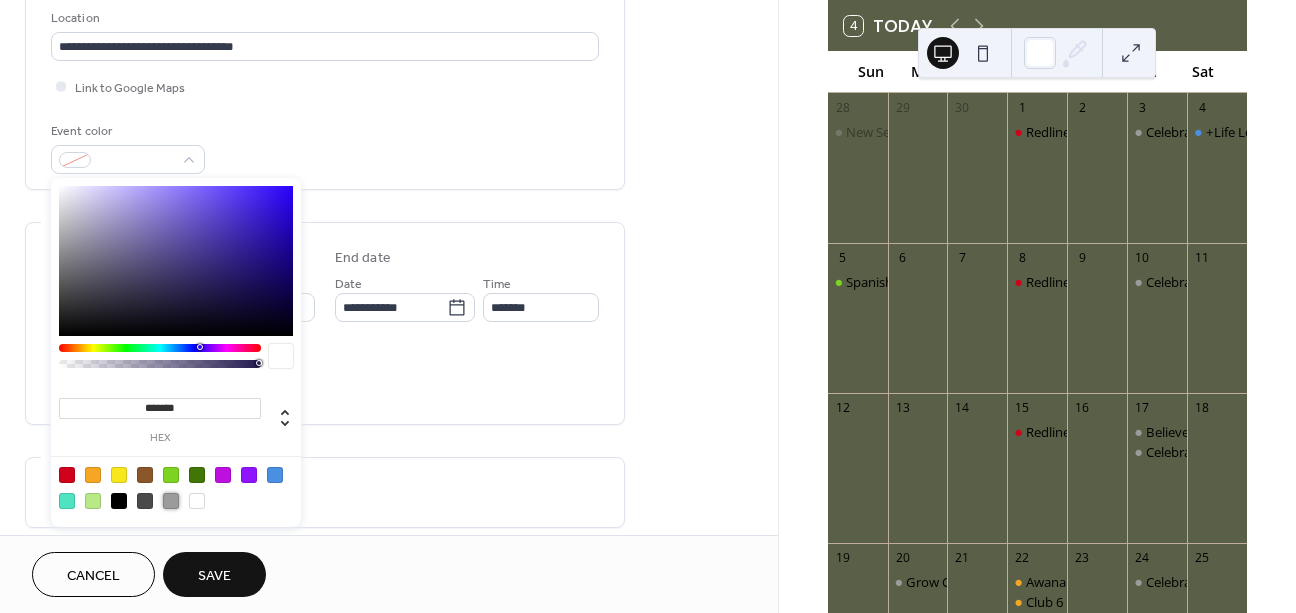 click at bounding box center [171, 501] 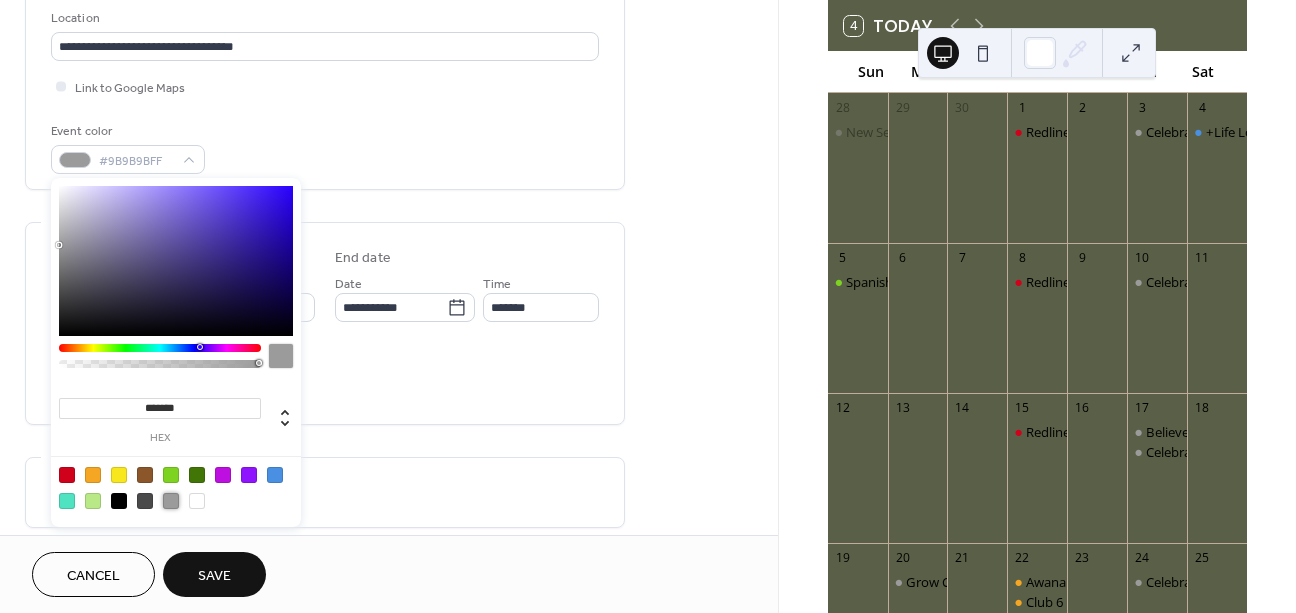 click on "**********" at bounding box center [325, 359] 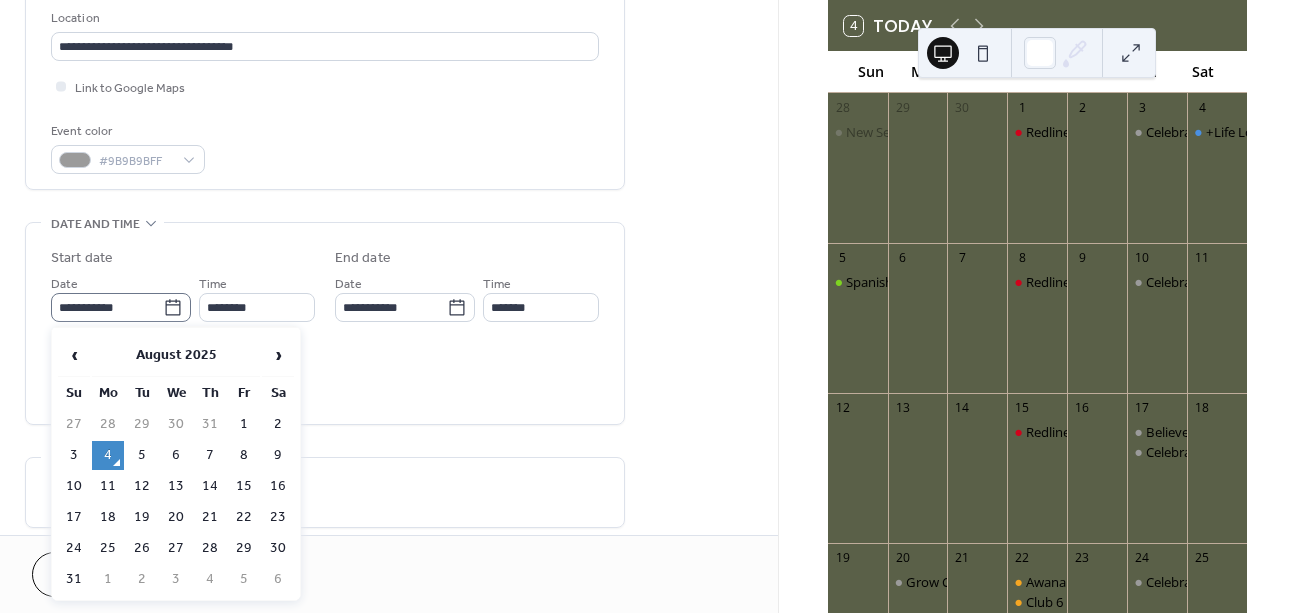 click 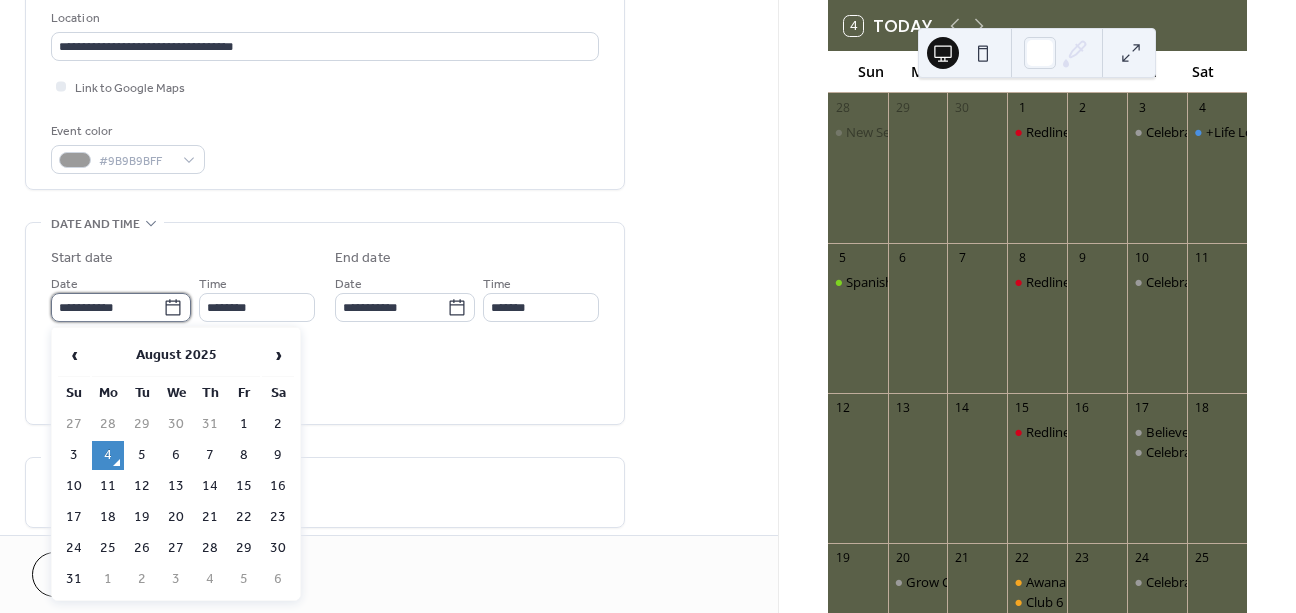 click on "**********" at bounding box center [107, 307] 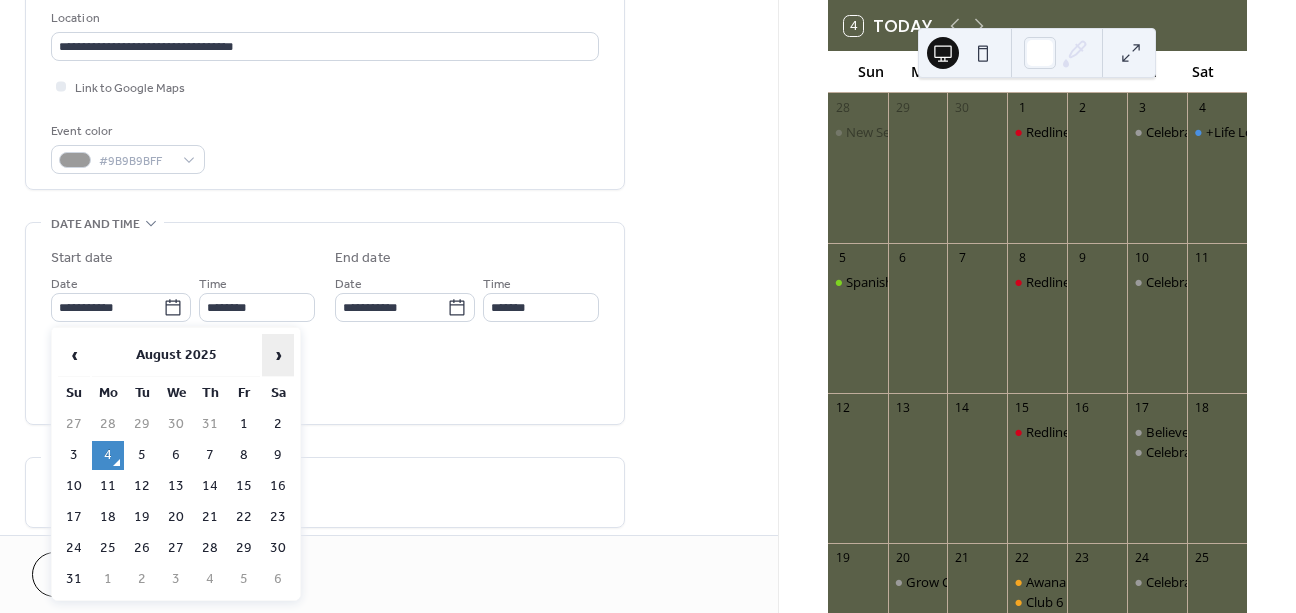 click on "›" at bounding box center [278, 355] 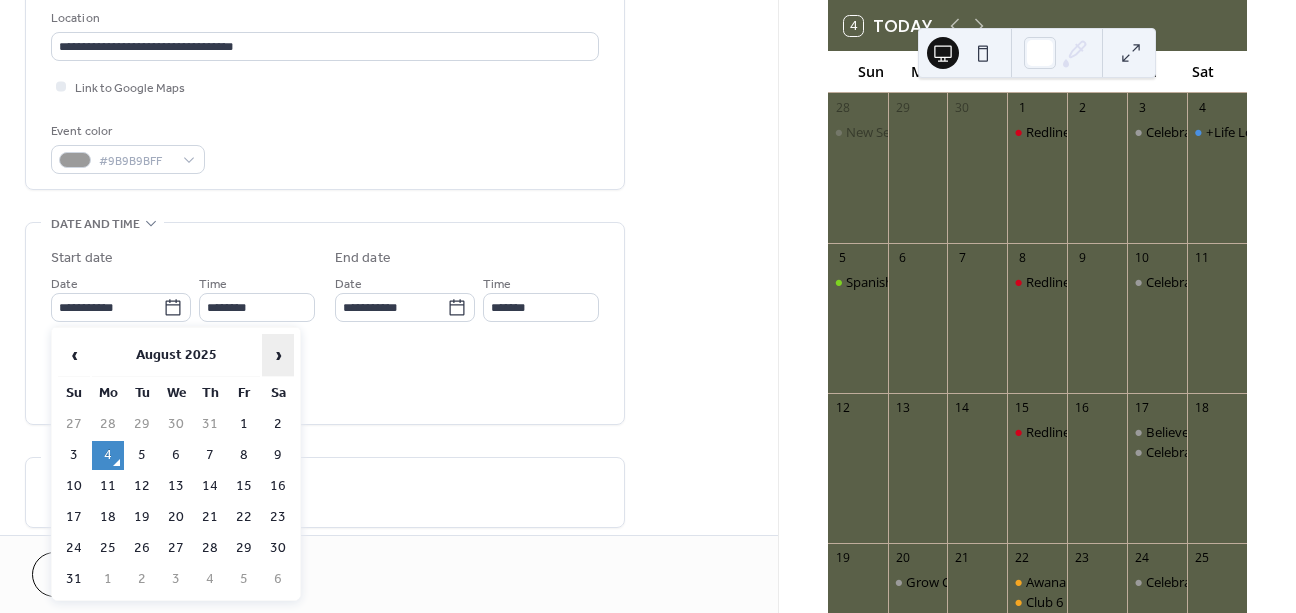 click on "›" at bounding box center [278, 355] 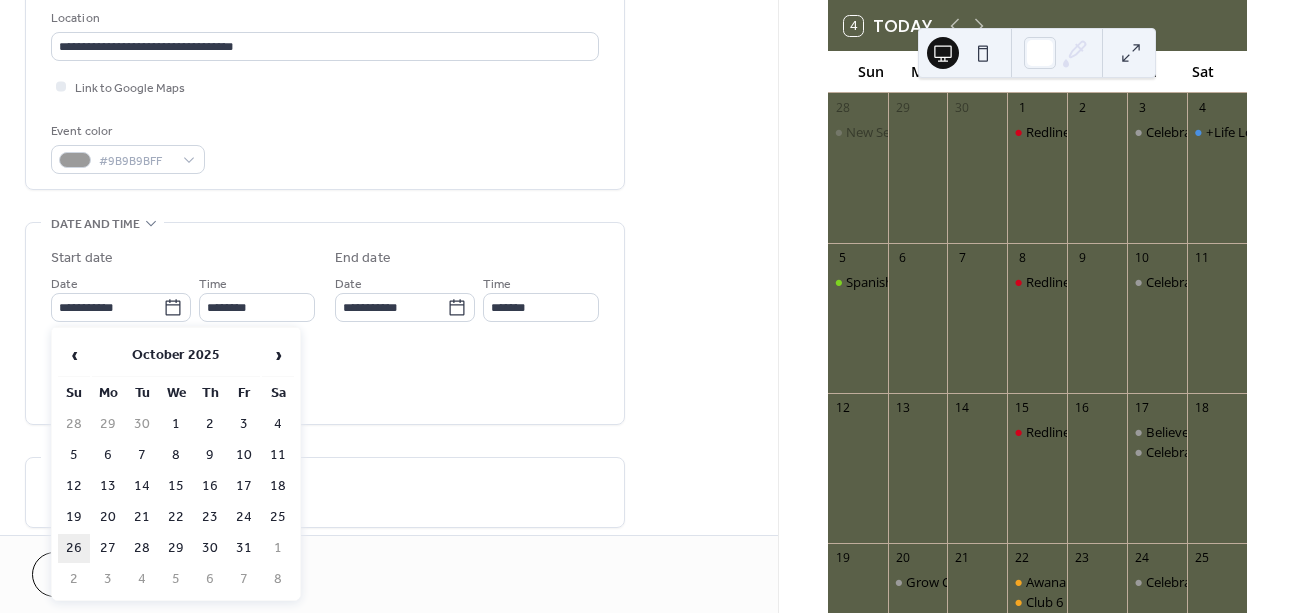 click on "26" at bounding box center (74, 548) 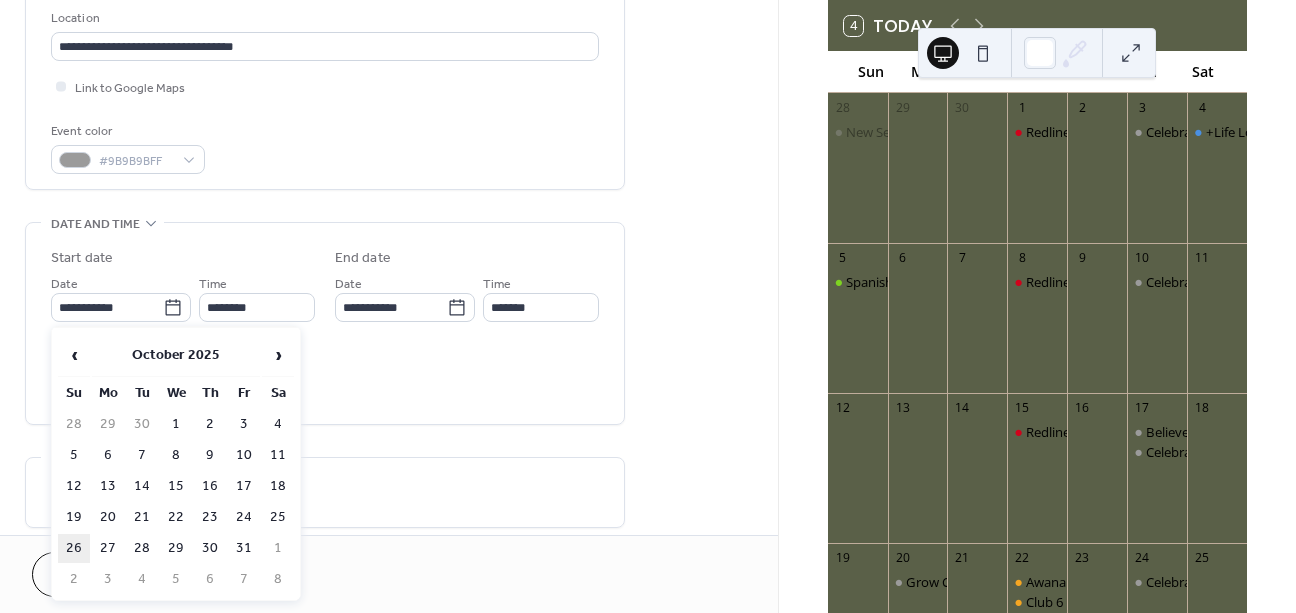 type on "**********" 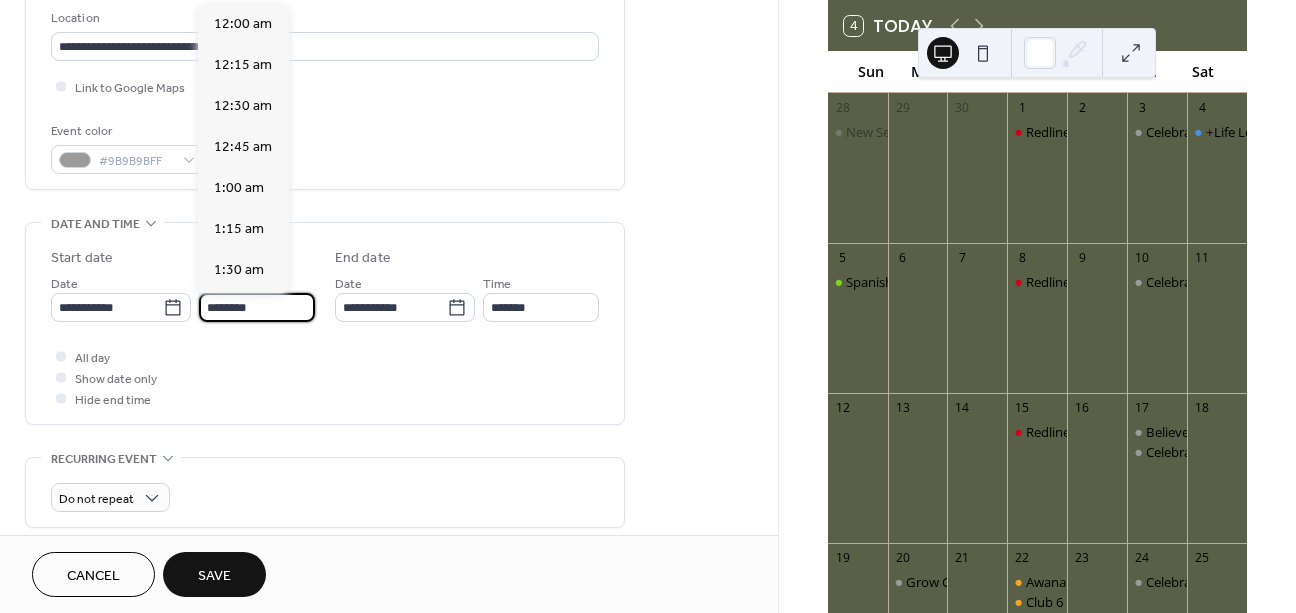 click on "********" at bounding box center (257, 307) 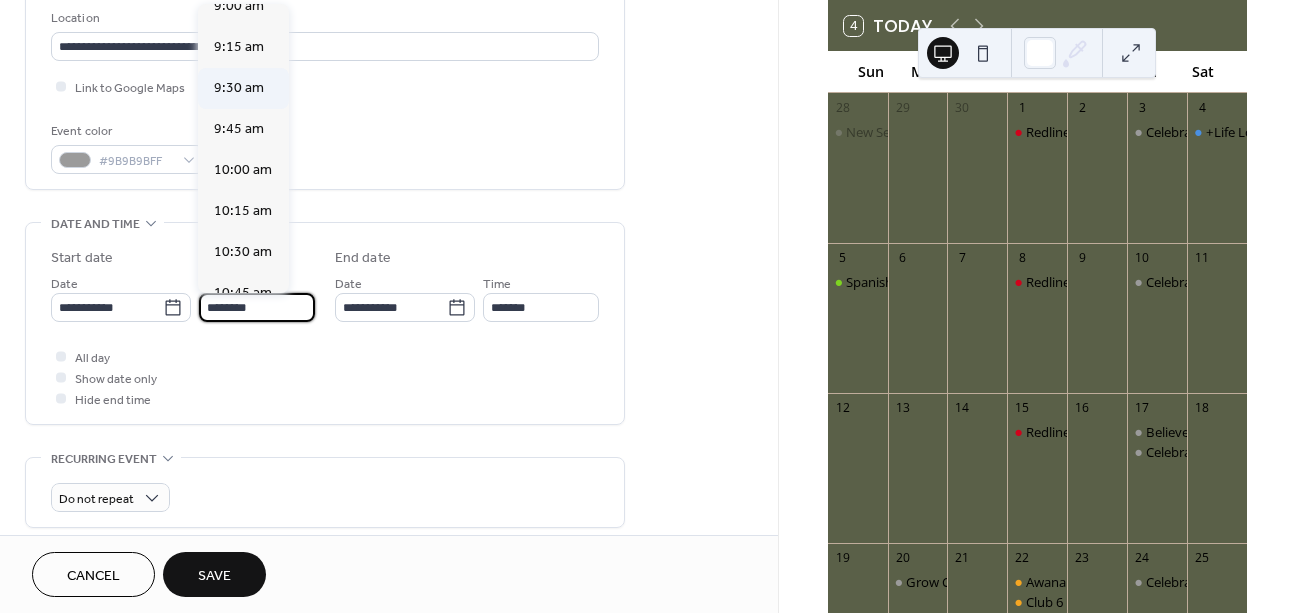 scroll, scrollTop: 1471, scrollLeft: 0, axis: vertical 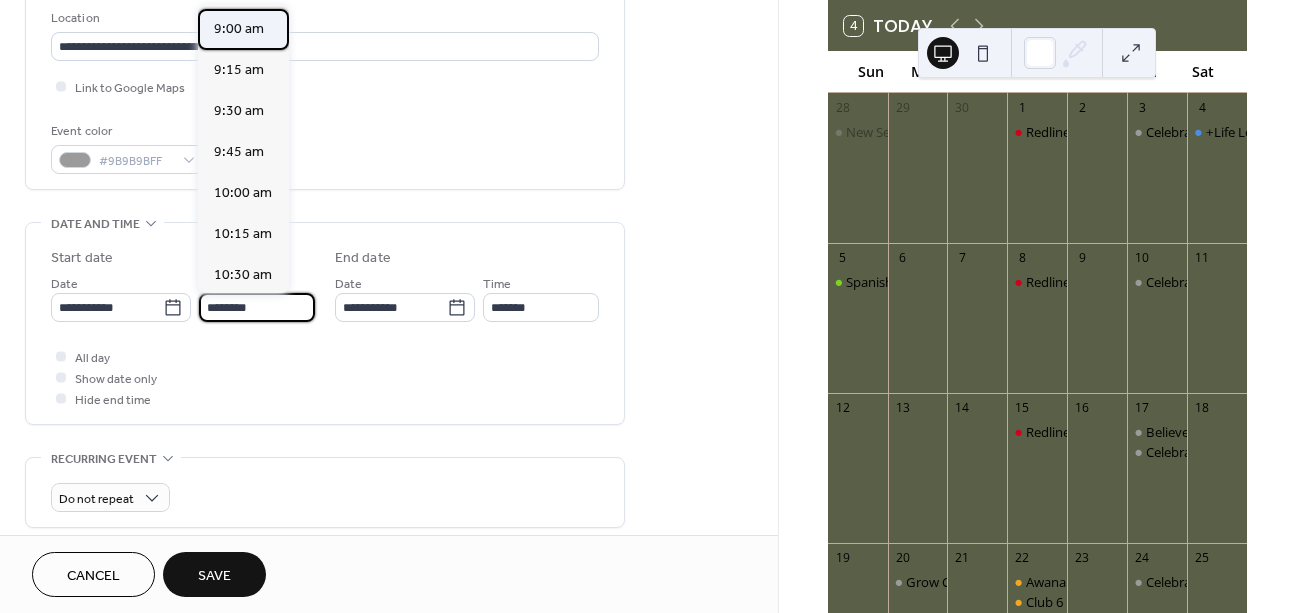 click on "9:00 am" at bounding box center (239, 29) 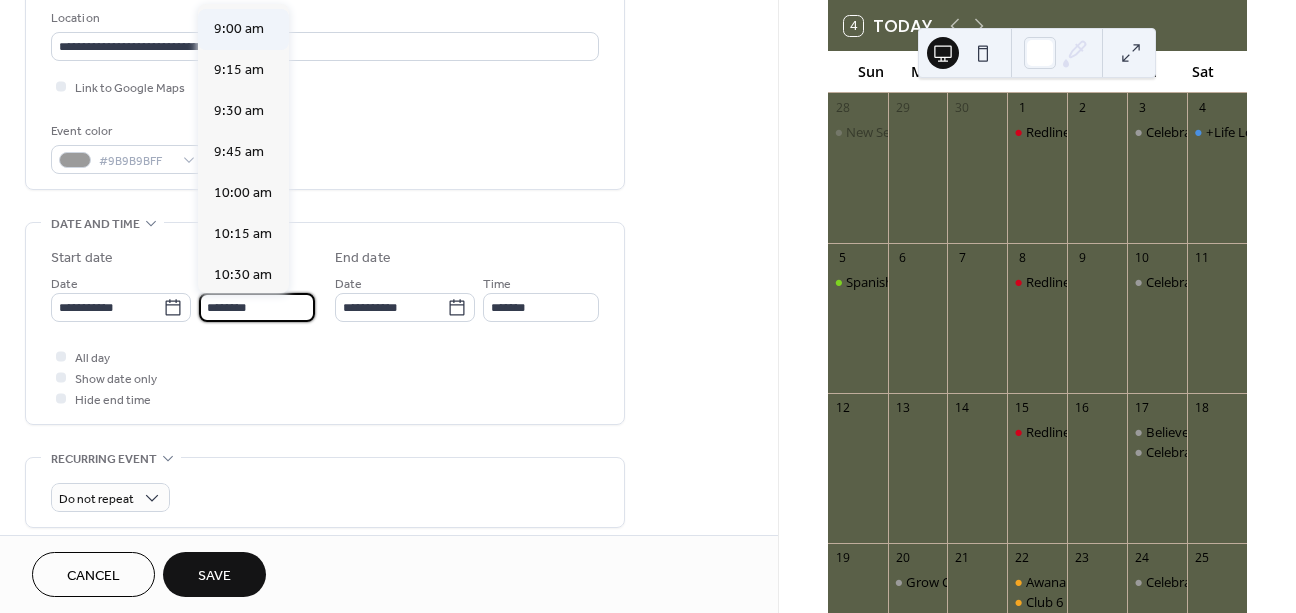 type on "*******" 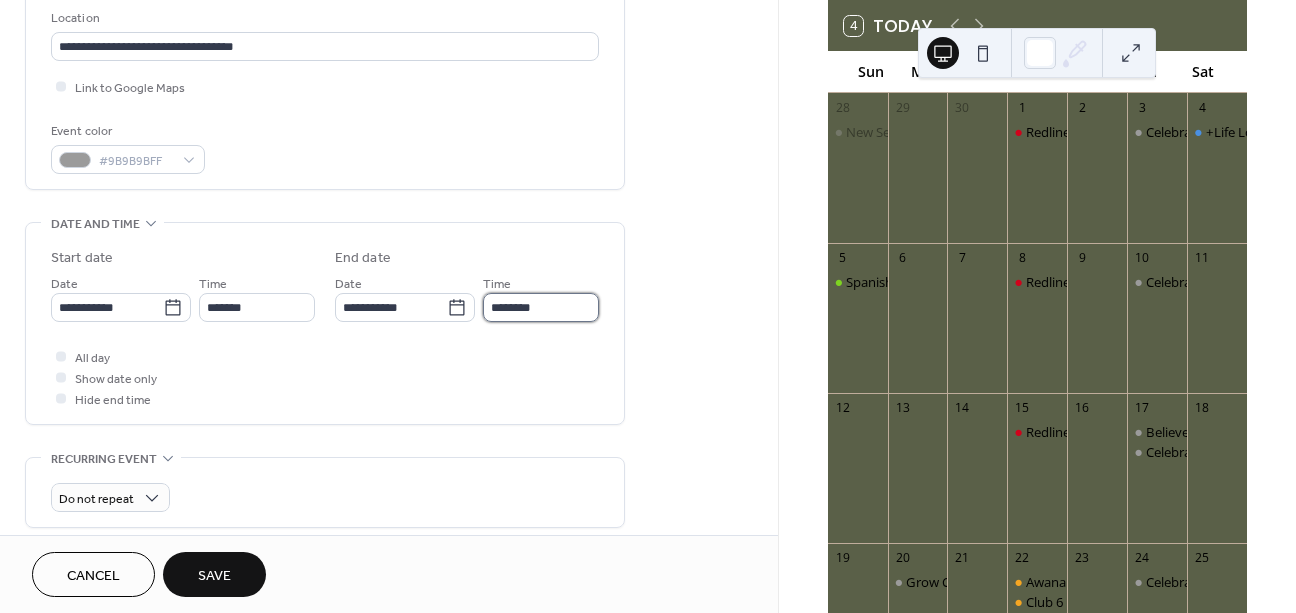 click on "********" at bounding box center (541, 307) 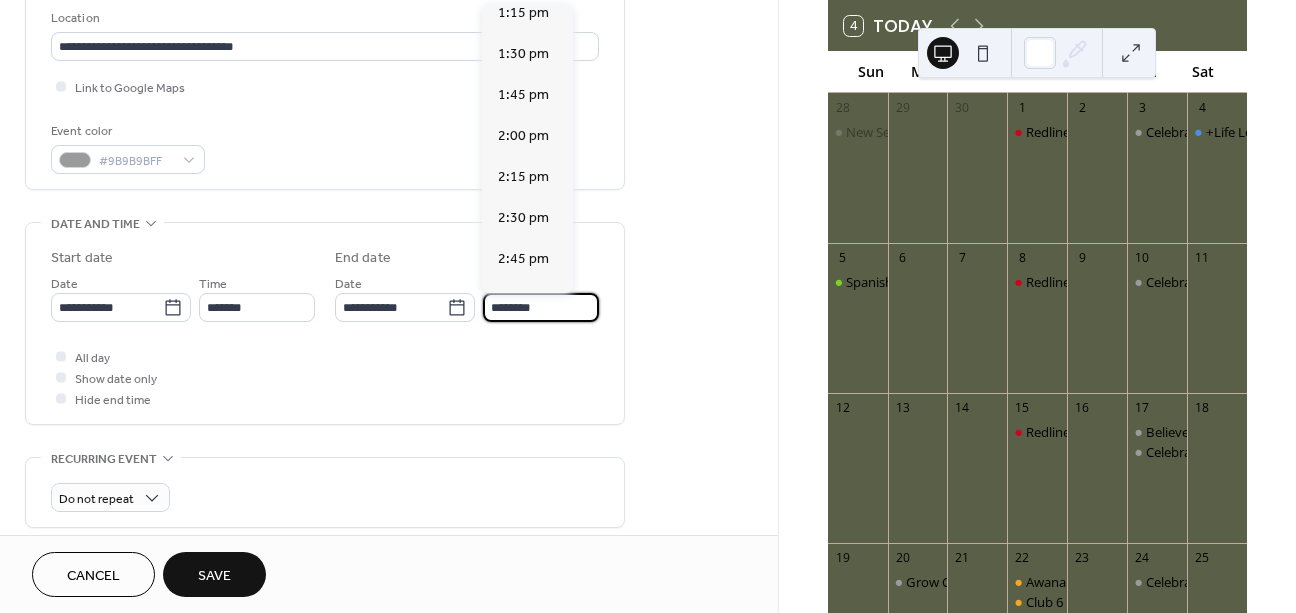 scroll, scrollTop: 674, scrollLeft: 0, axis: vertical 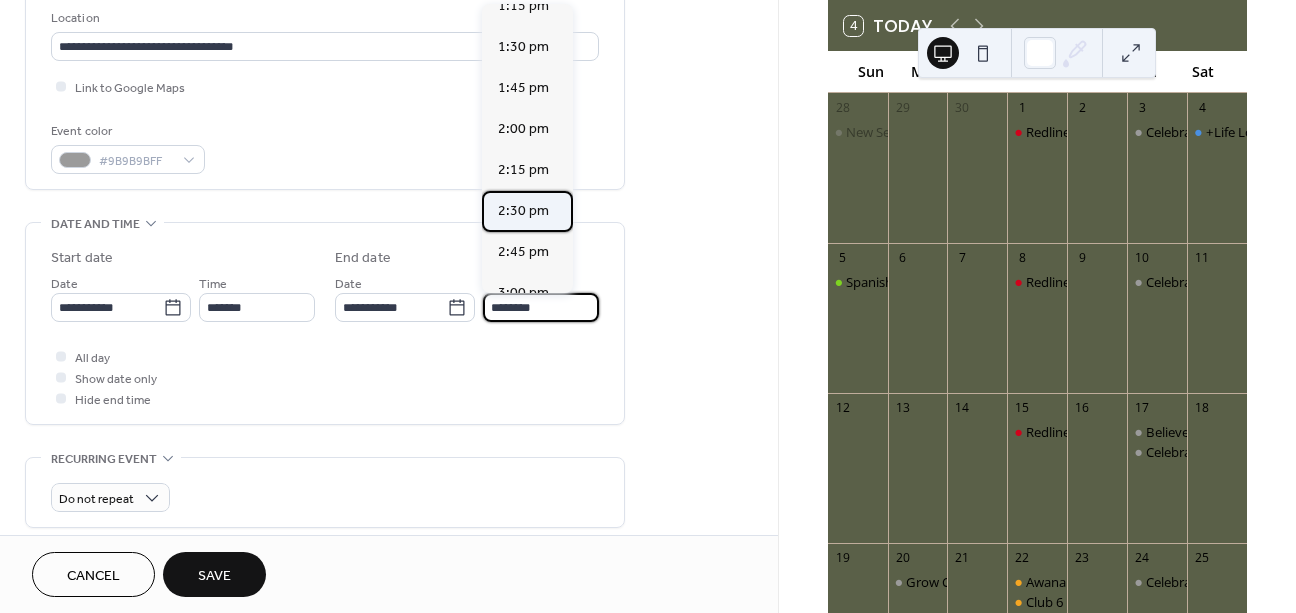 click on "2:30 pm" at bounding box center (523, 211) 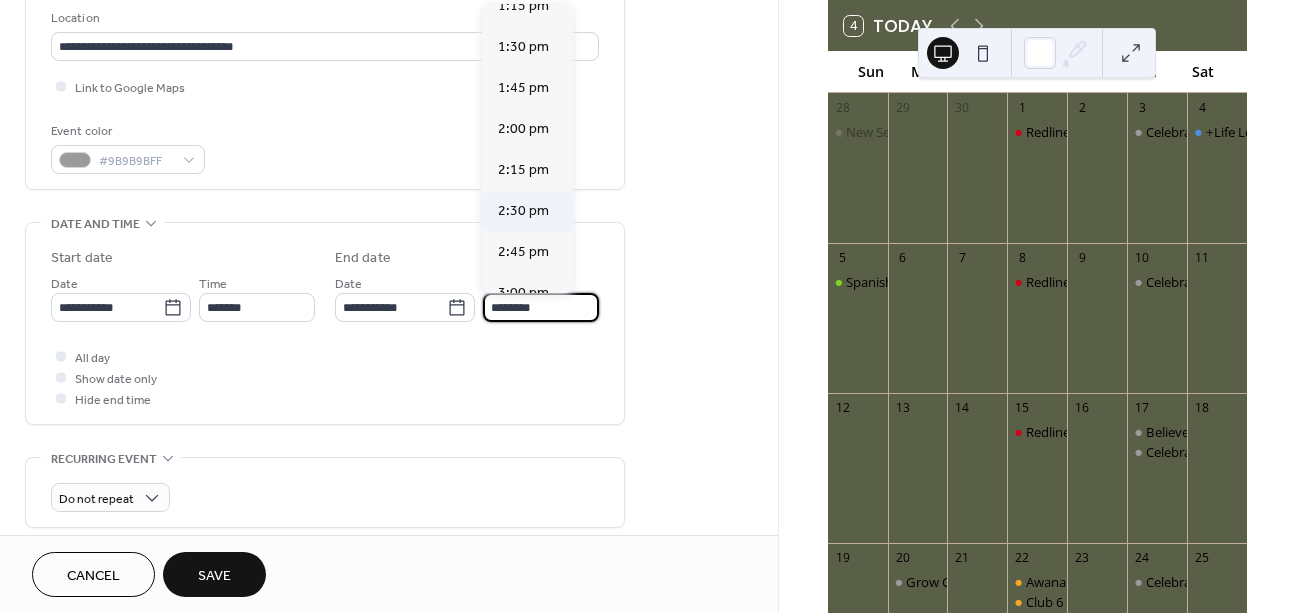 type on "*******" 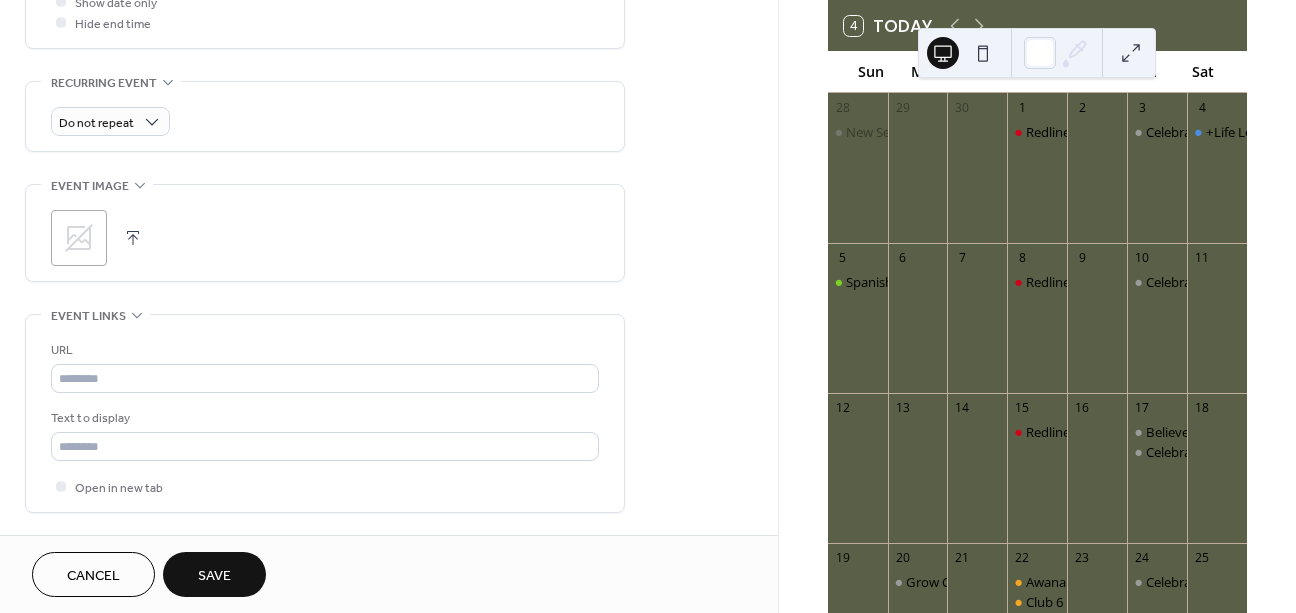 scroll, scrollTop: 807, scrollLeft: 0, axis: vertical 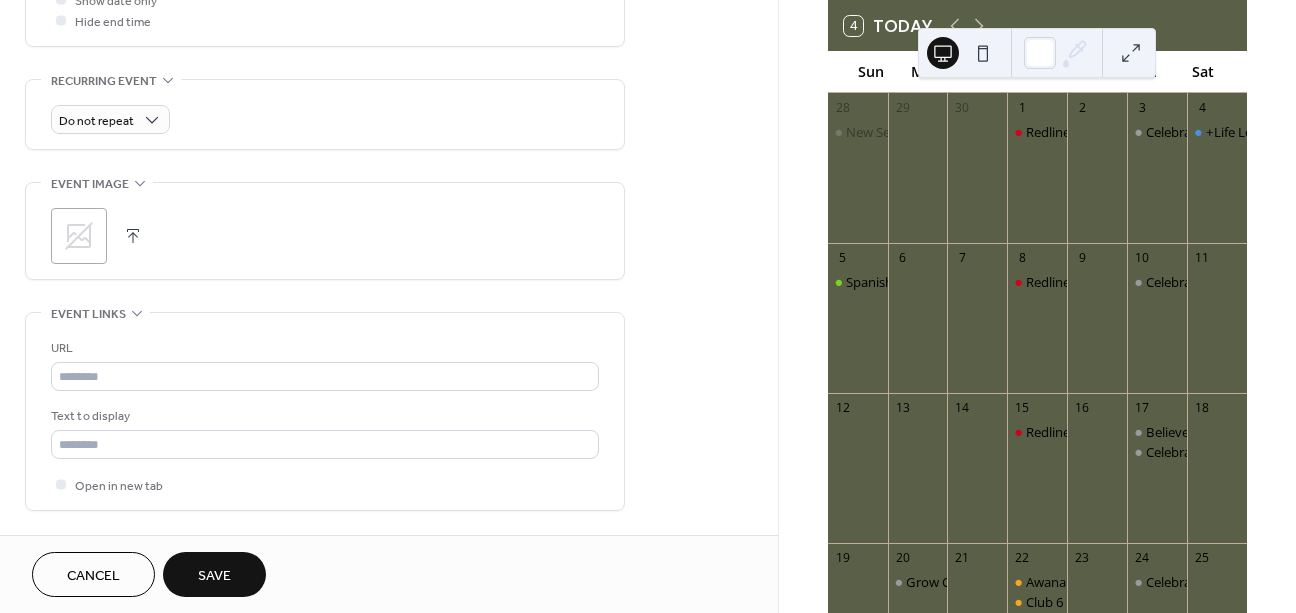 click on "Save" at bounding box center [214, 576] 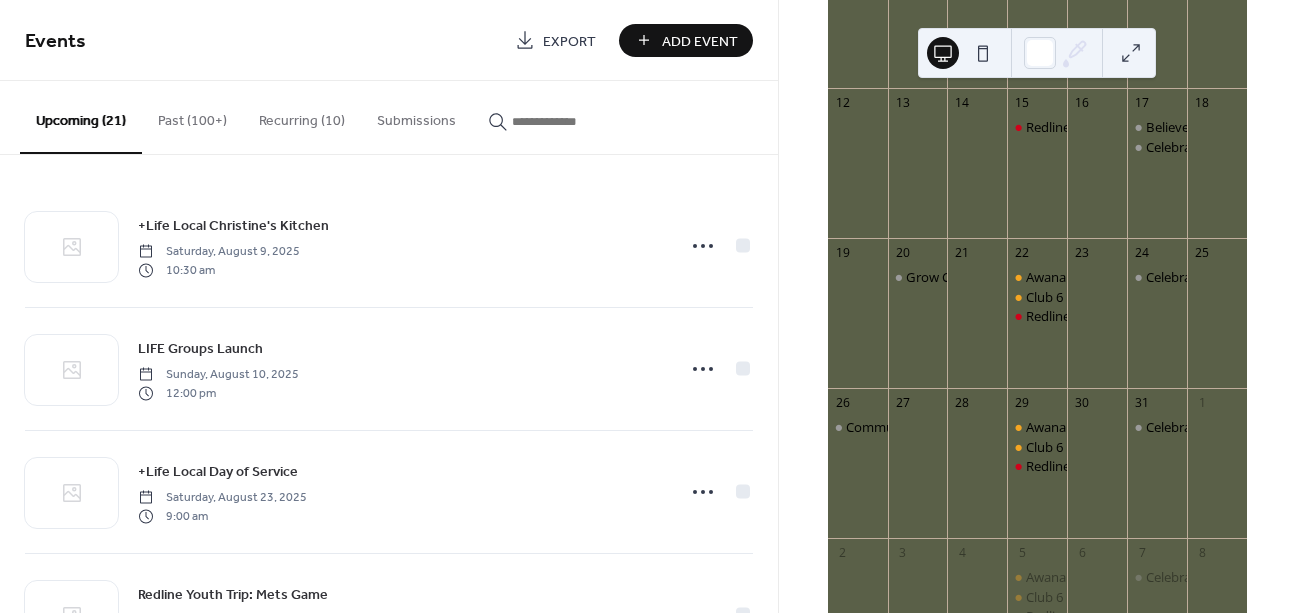scroll, scrollTop: 437, scrollLeft: 0, axis: vertical 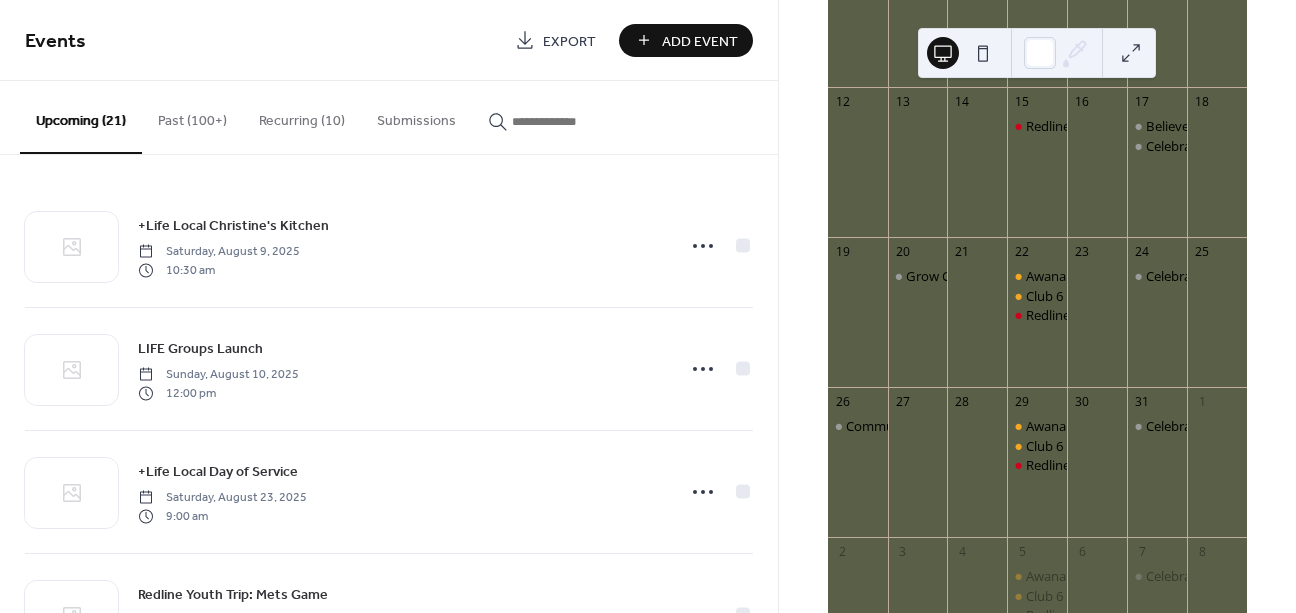 click on "Add Event" at bounding box center (700, 41) 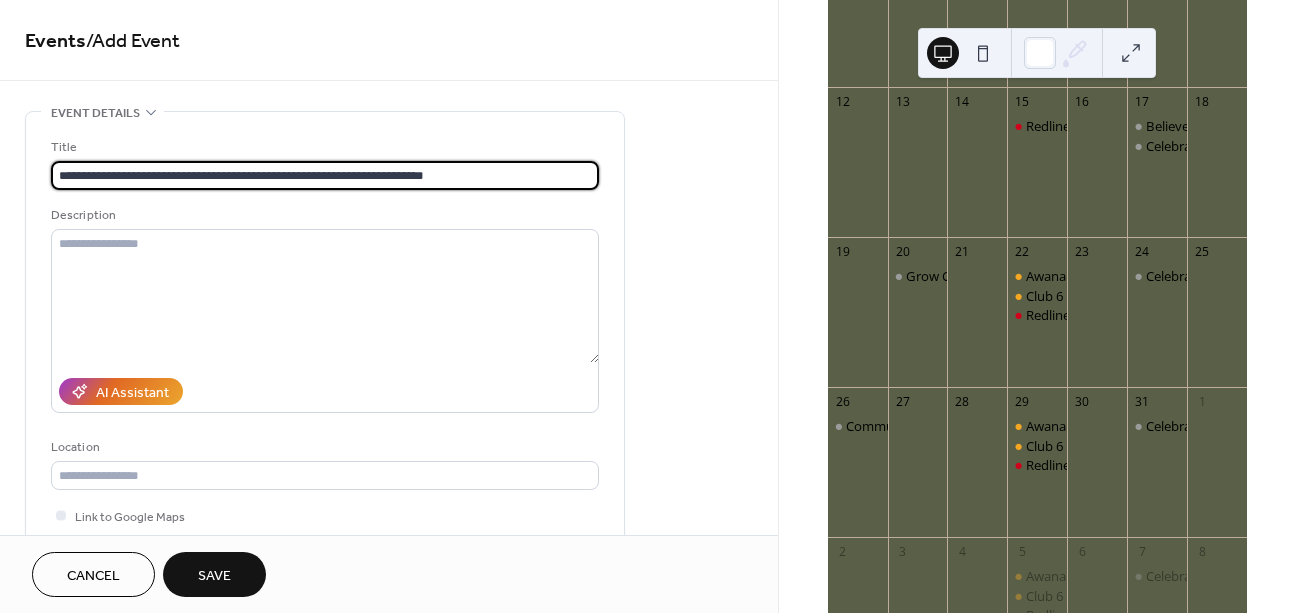 click on "**********" at bounding box center (325, 175) 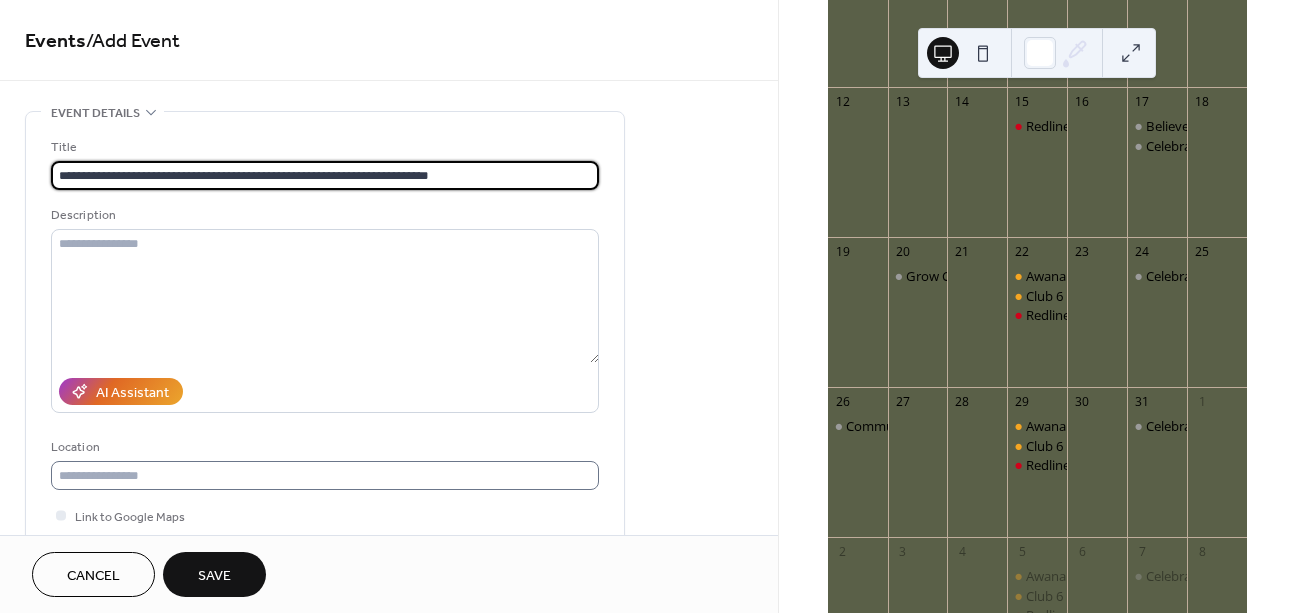 type on "**********" 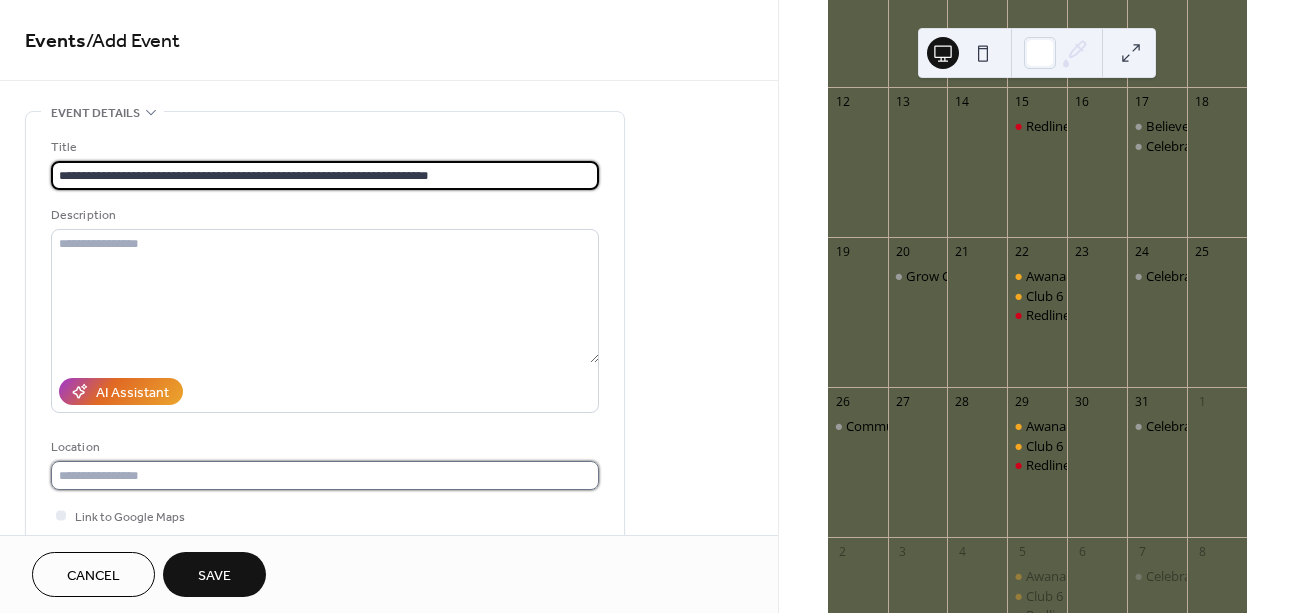 click at bounding box center (325, 475) 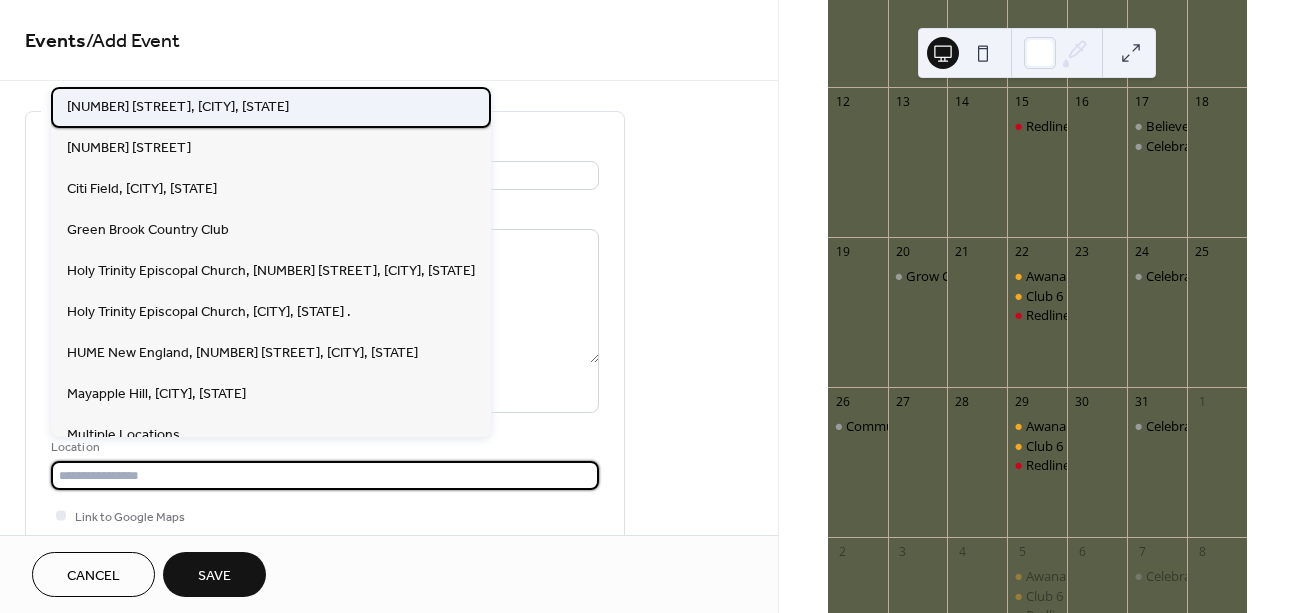 click on "[NUMBER] [STREET], [CITY], [STATE]" at bounding box center (178, 107) 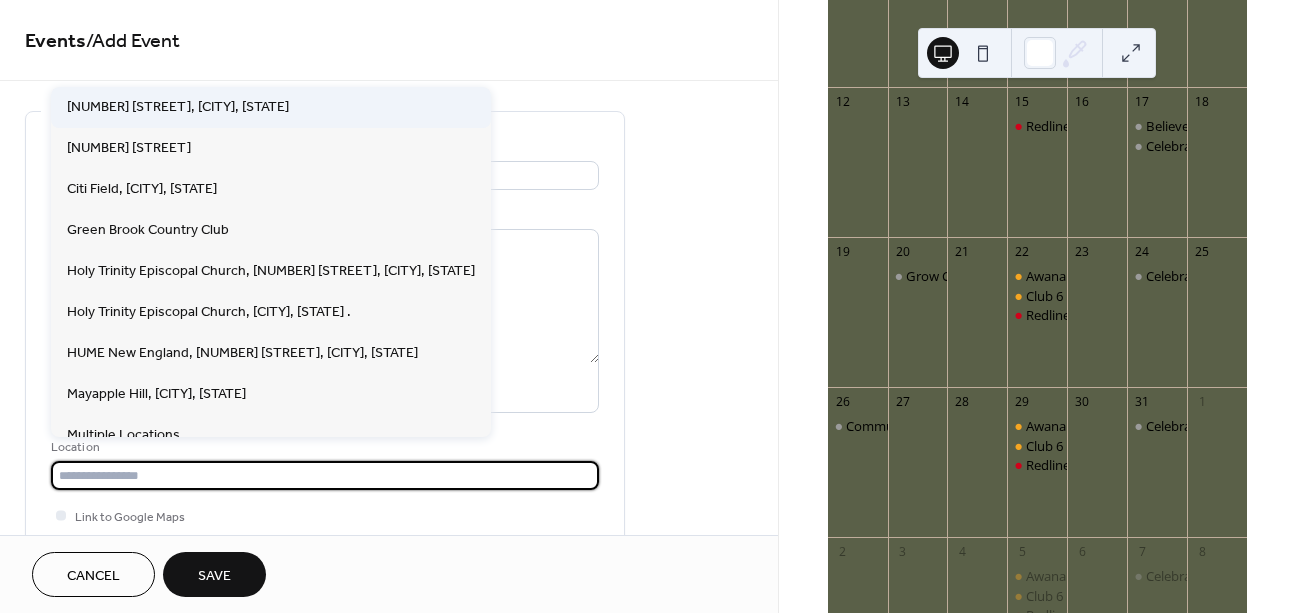 type on "**********" 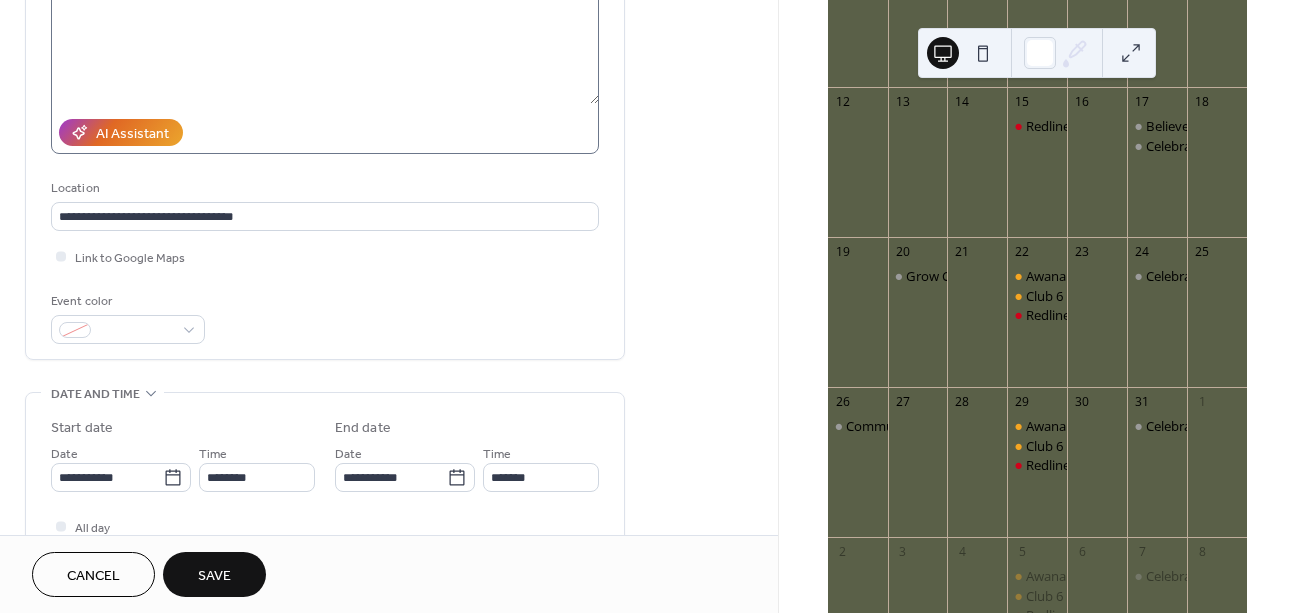 scroll, scrollTop: 264, scrollLeft: 0, axis: vertical 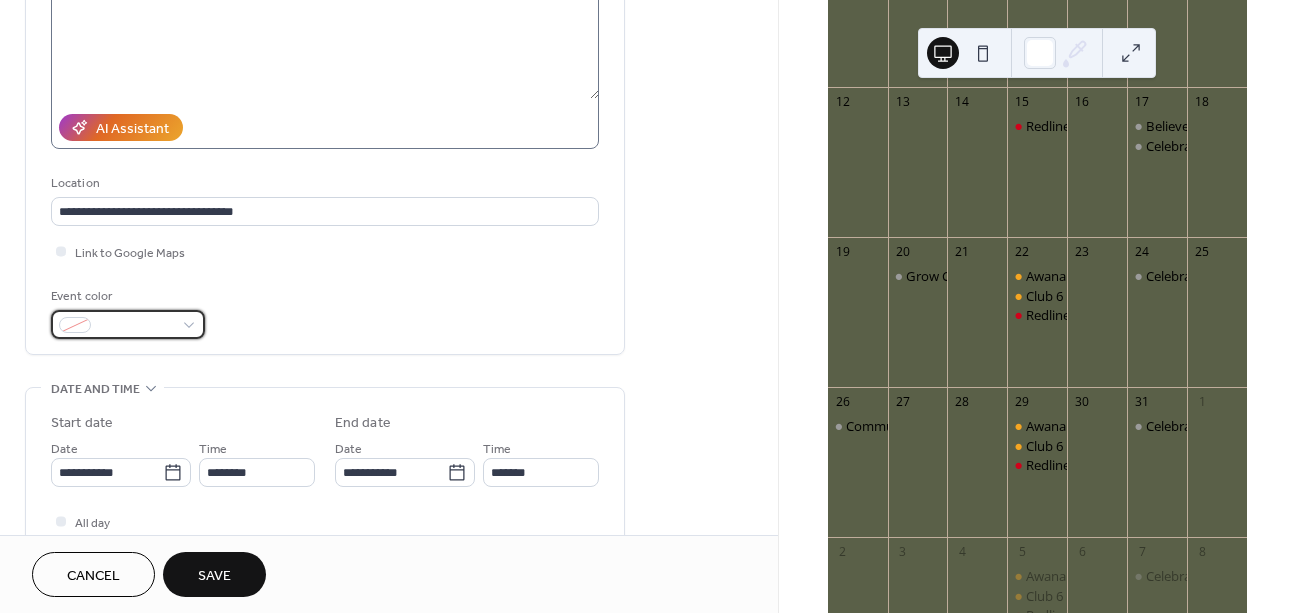 click at bounding box center [128, 324] 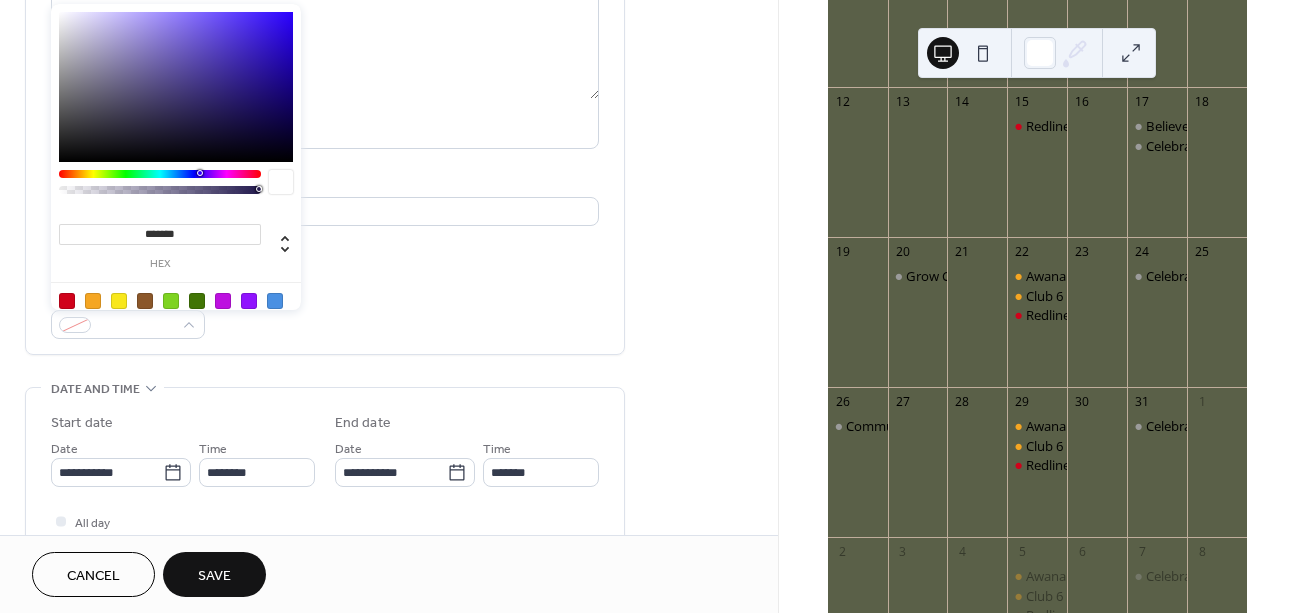 click on "**********" at bounding box center [325, 106] 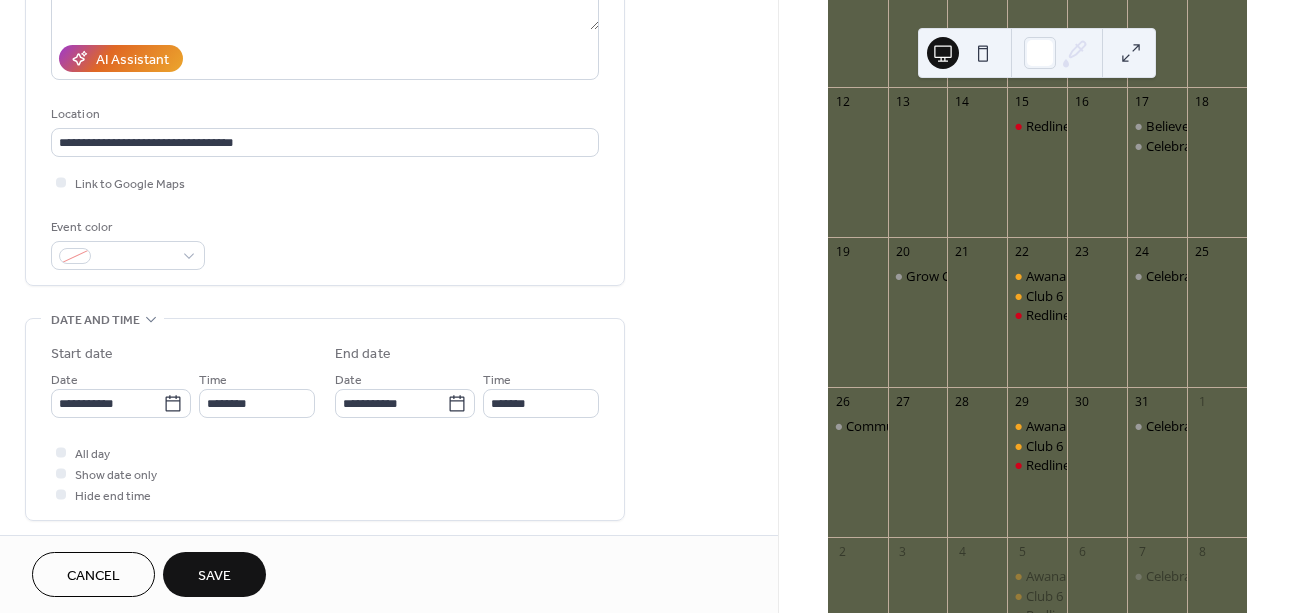 scroll, scrollTop: 348, scrollLeft: 0, axis: vertical 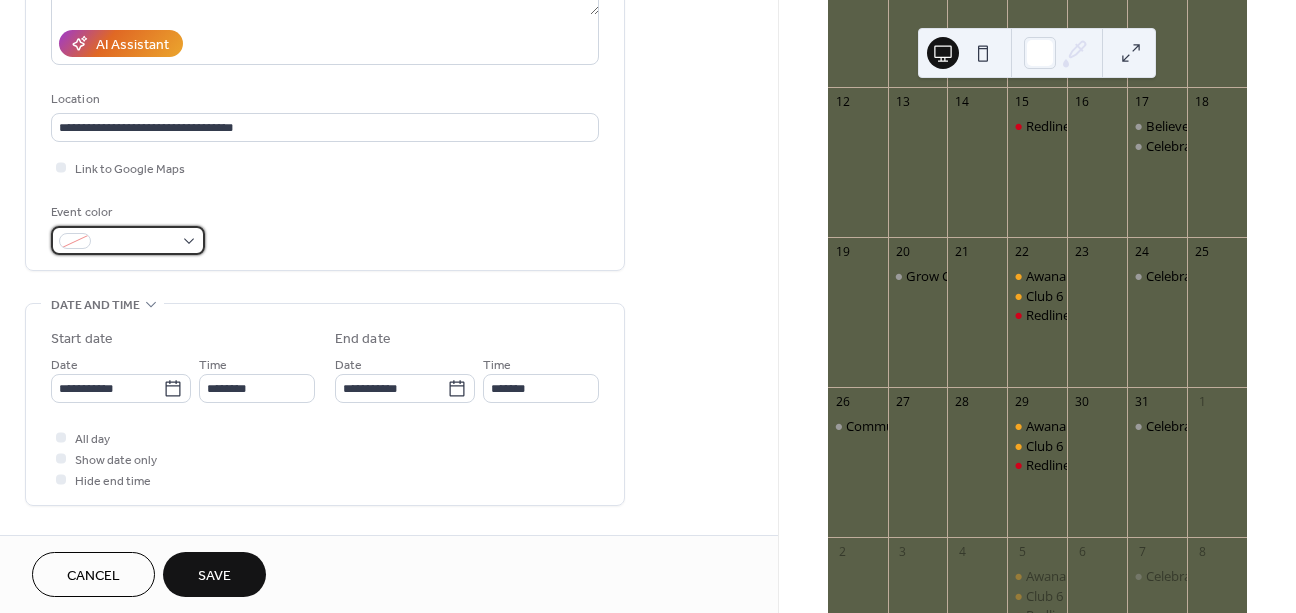click at bounding box center (128, 240) 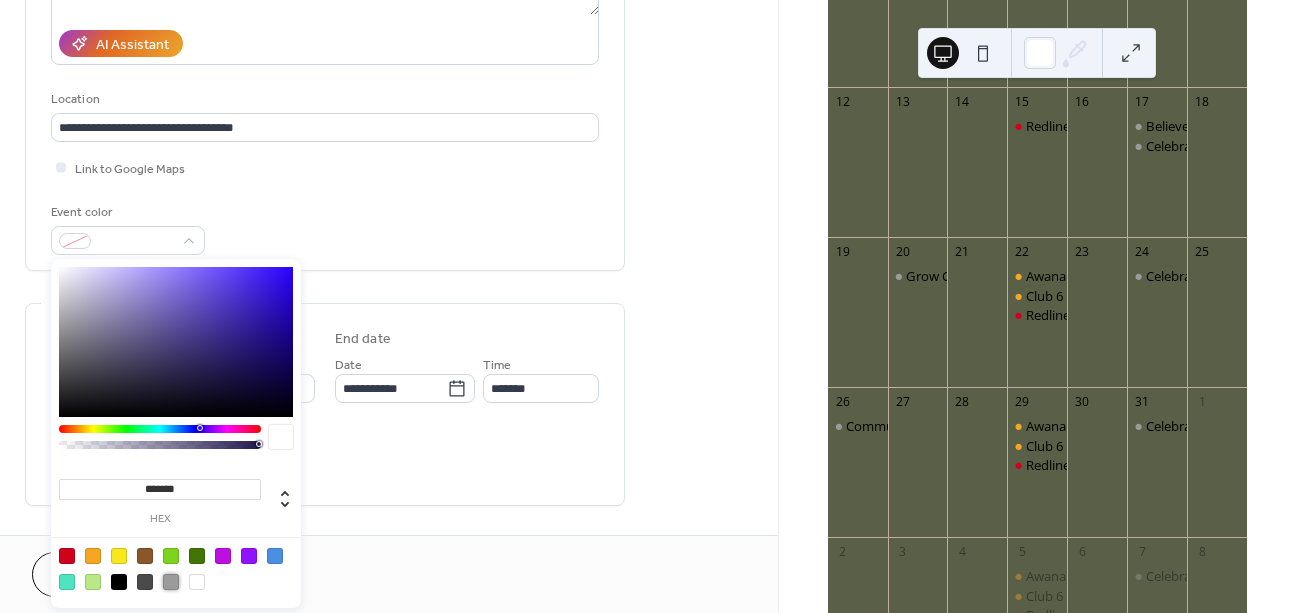 click at bounding box center (171, 582) 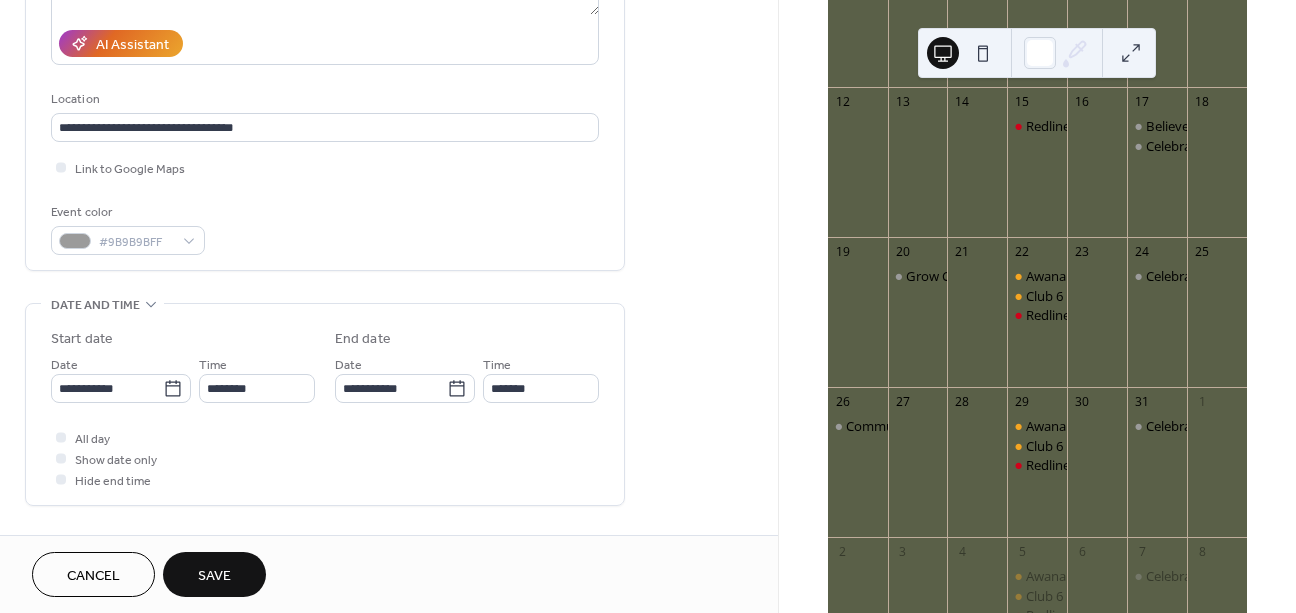 click on "**********" at bounding box center [325, 22] 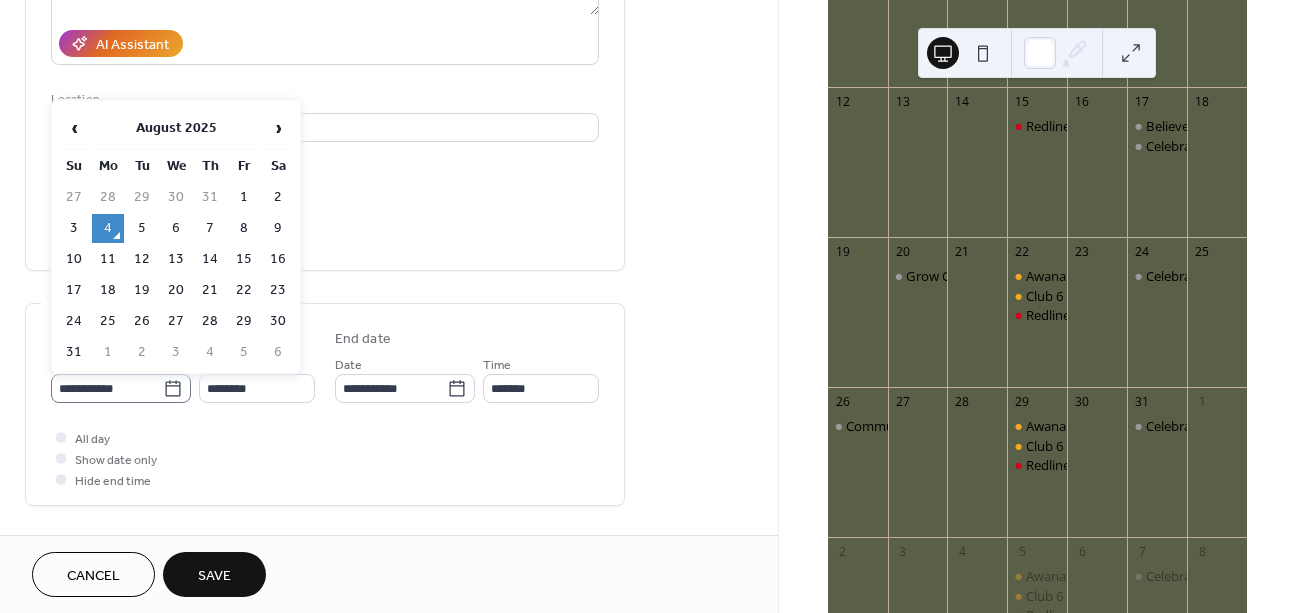 click 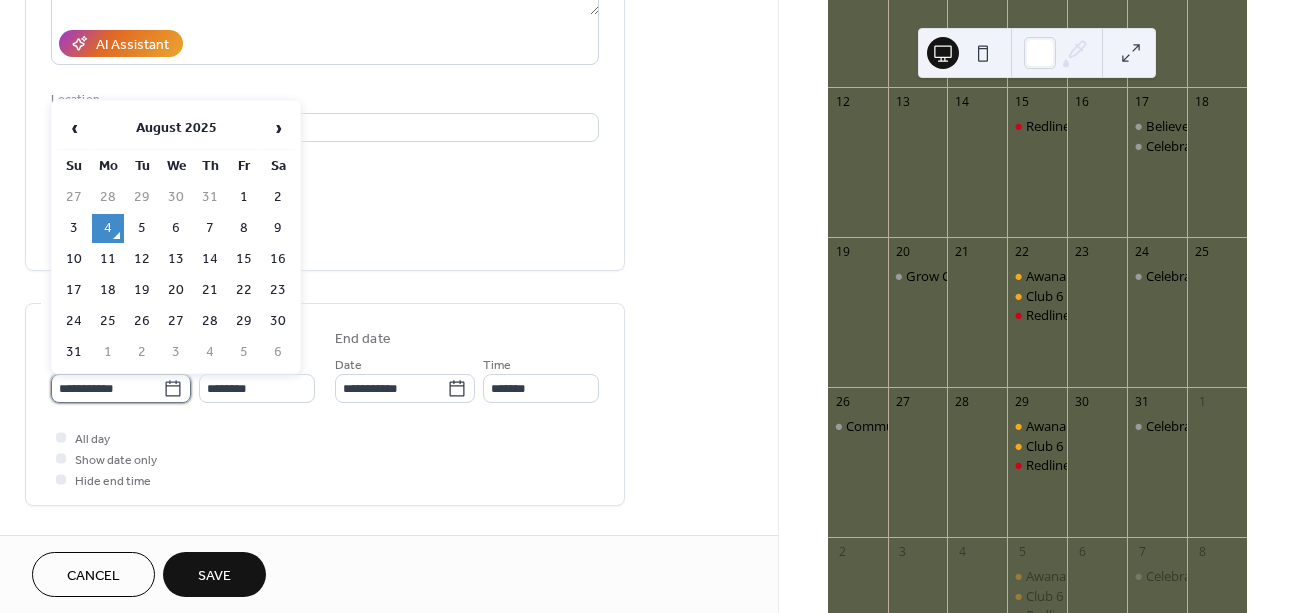 click on "**********" at bounding box center (107, 388) 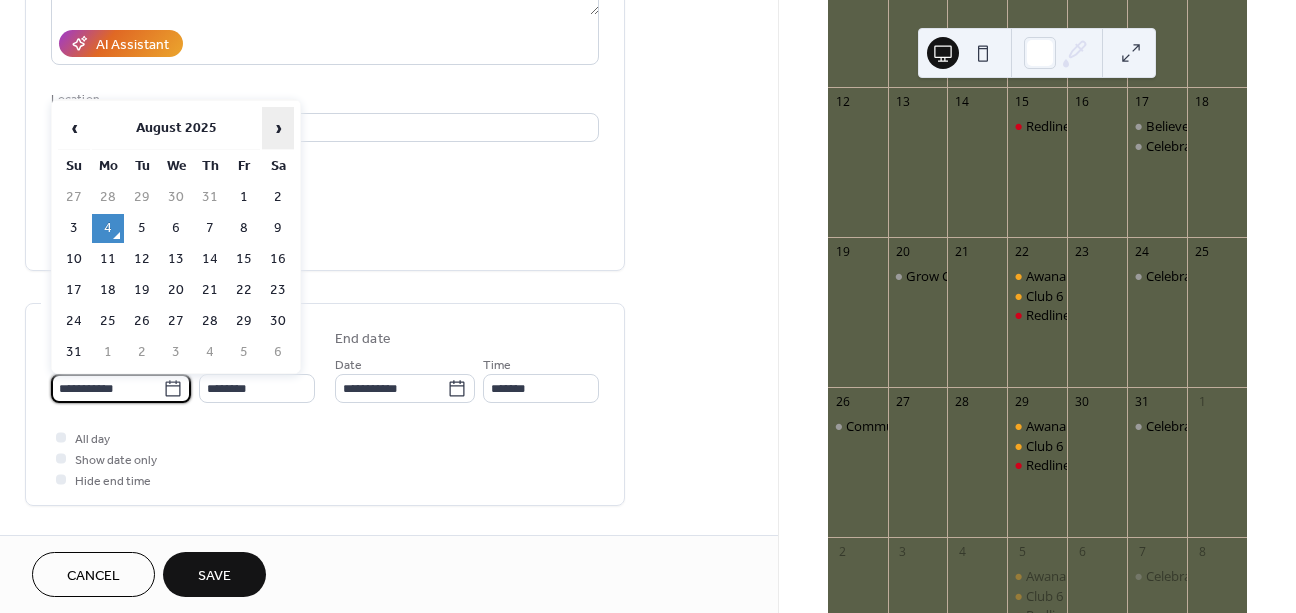 click on "›" at bounding box center (278, 128) 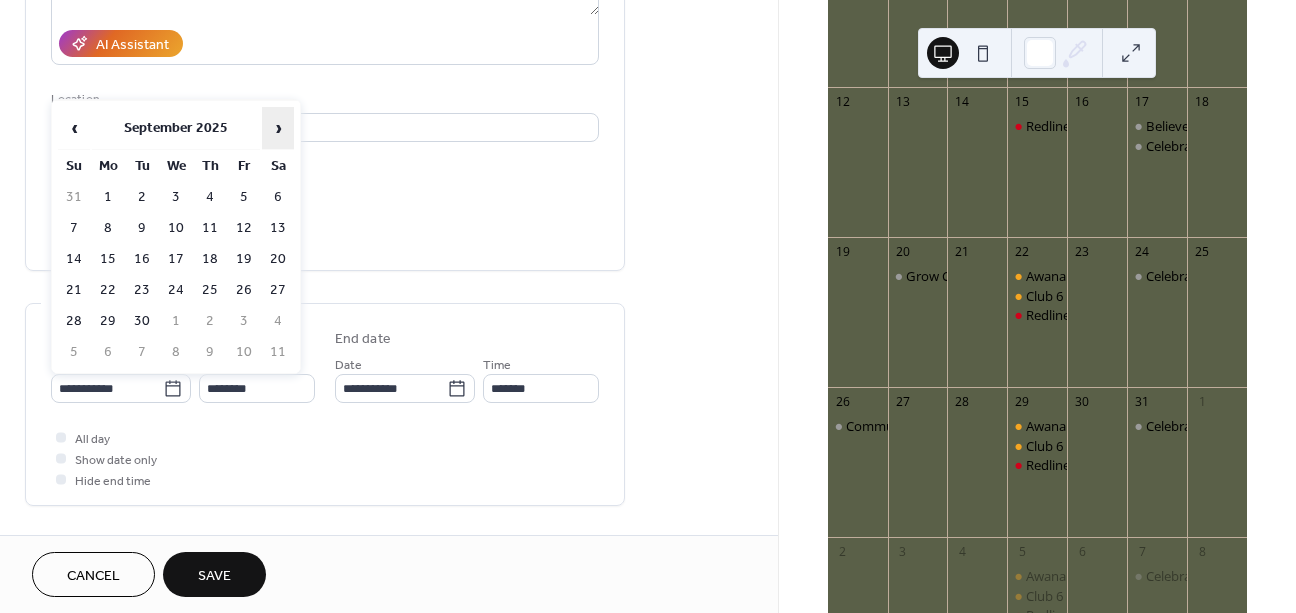 click on "›" at bounding box center (278, 128) 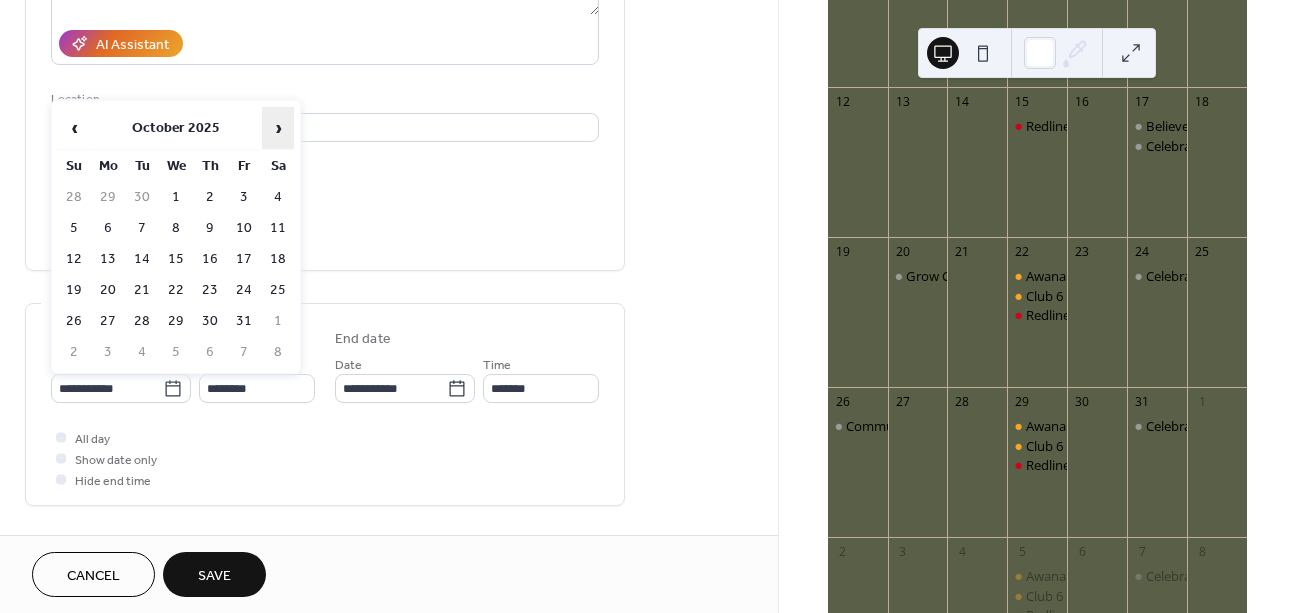 click on "›" at bounding box center [278, 128] 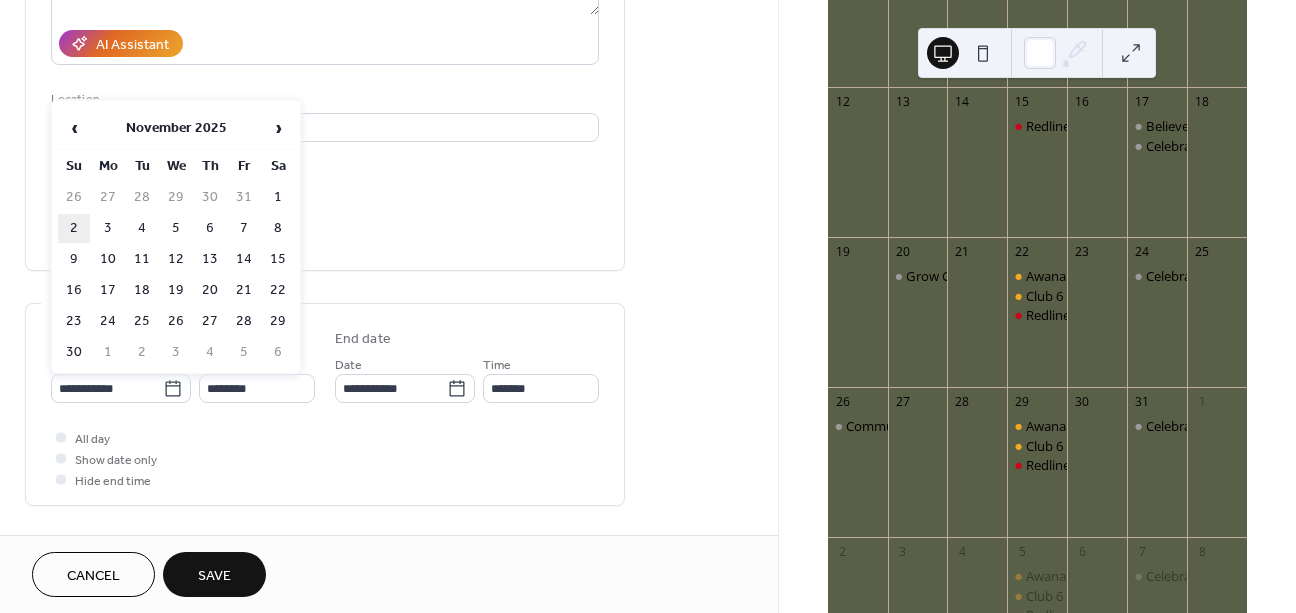 click on "2" at bounding box center [74, 228] 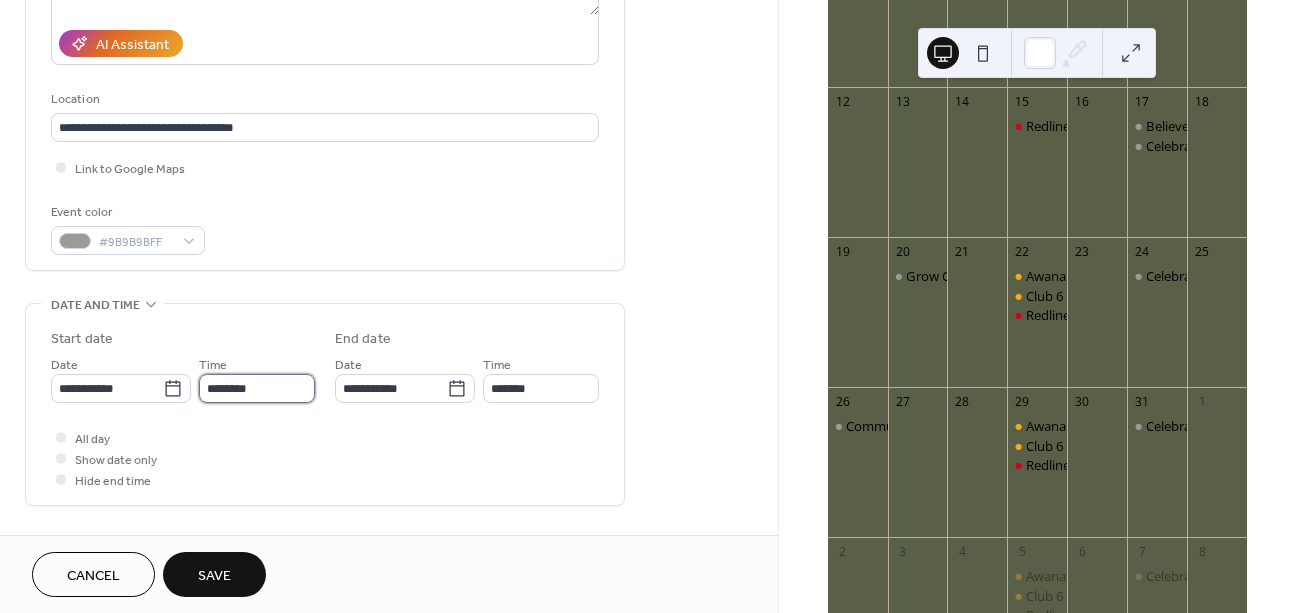 click on "********" at bounding box center (257, 388) 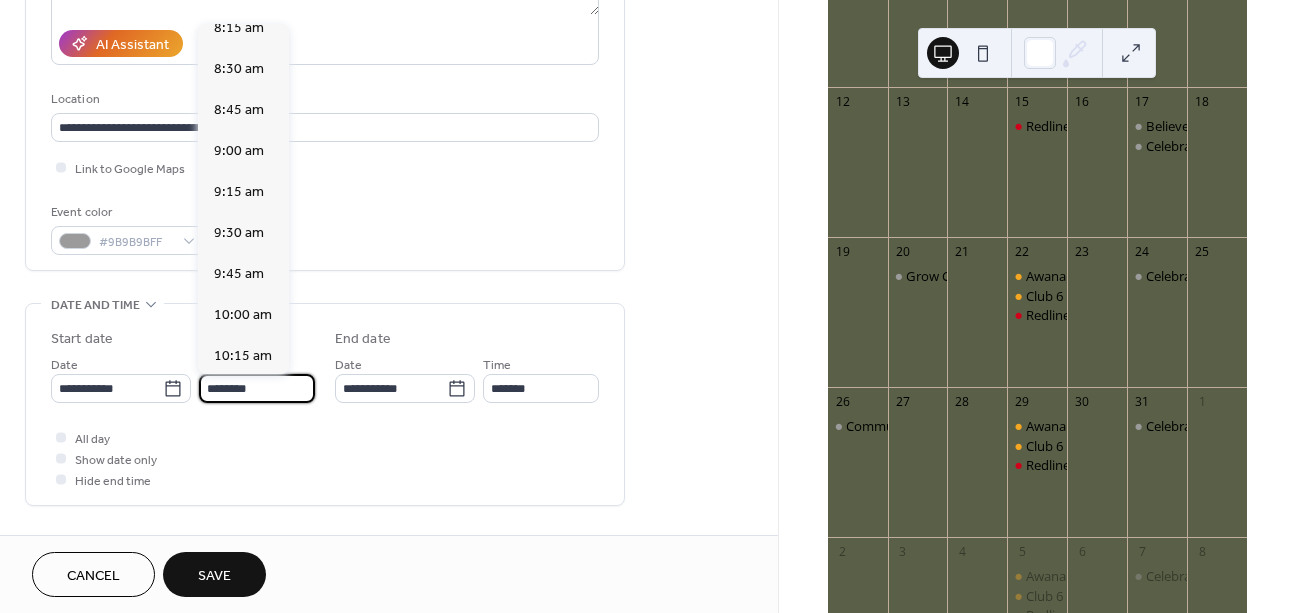 scroll, scrollTop: 1368, scrollLeft: 0, axis: vertical 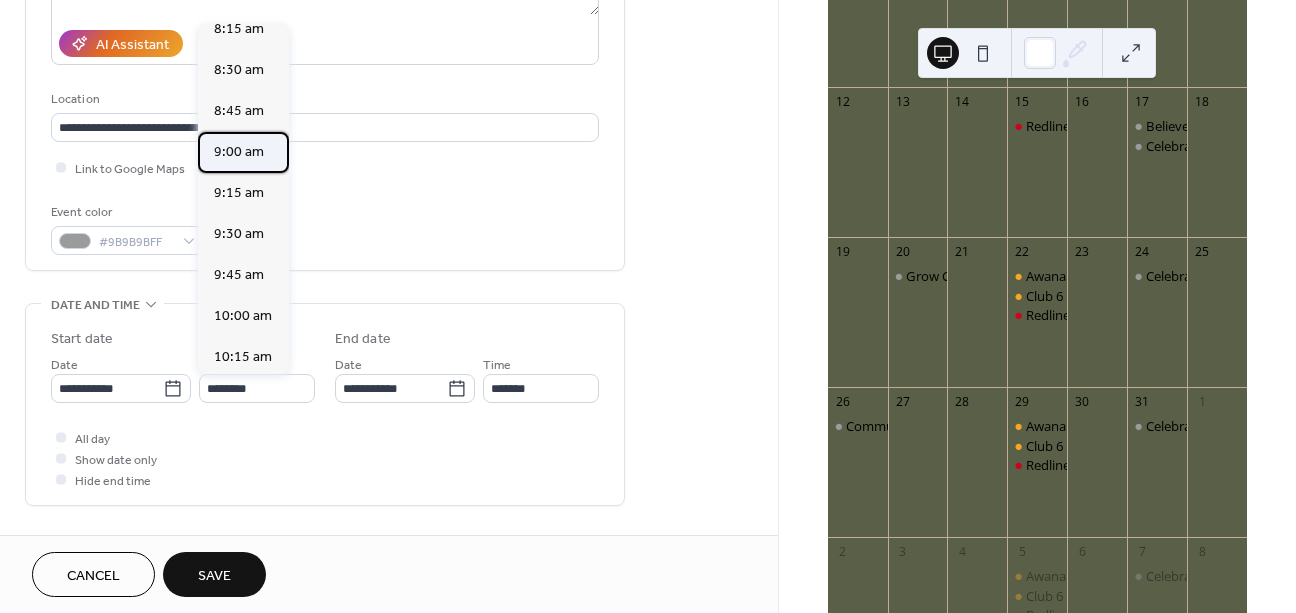 click on "9:00 am" at bounding box center [243, 152] 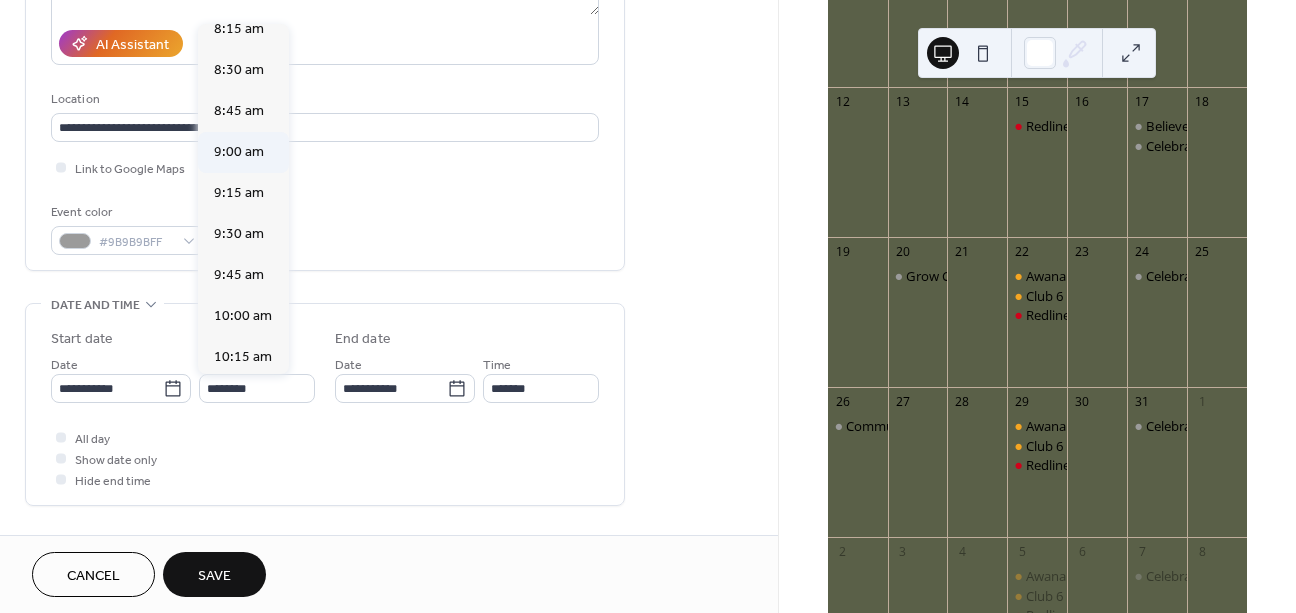 type on "*******" 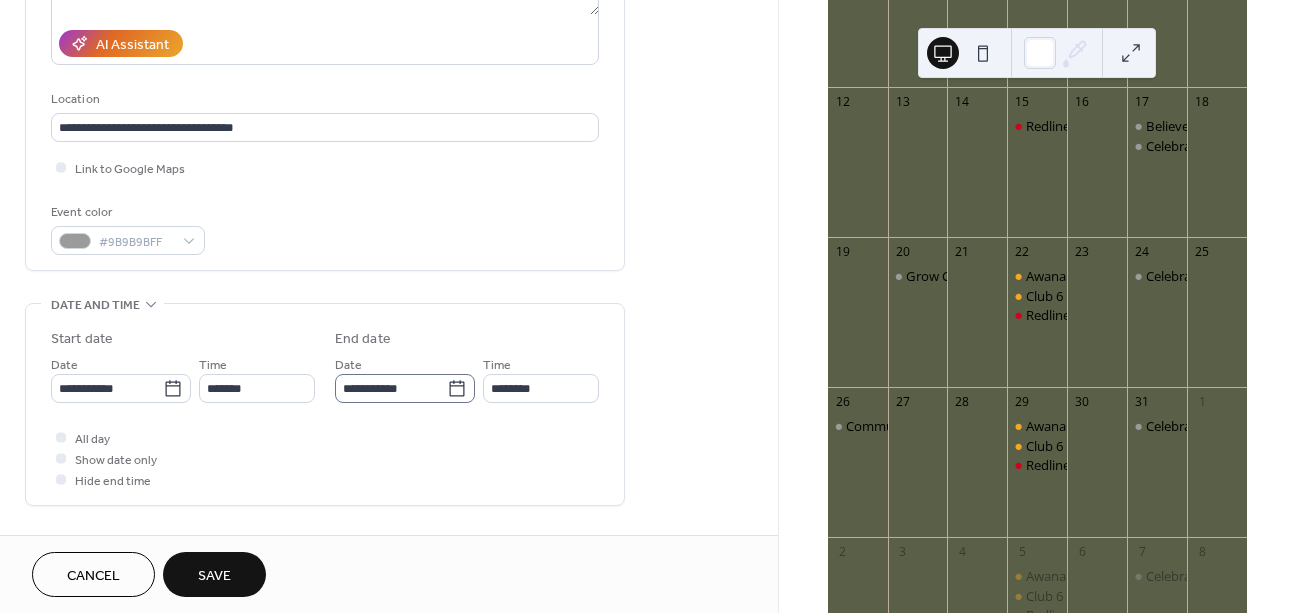 click 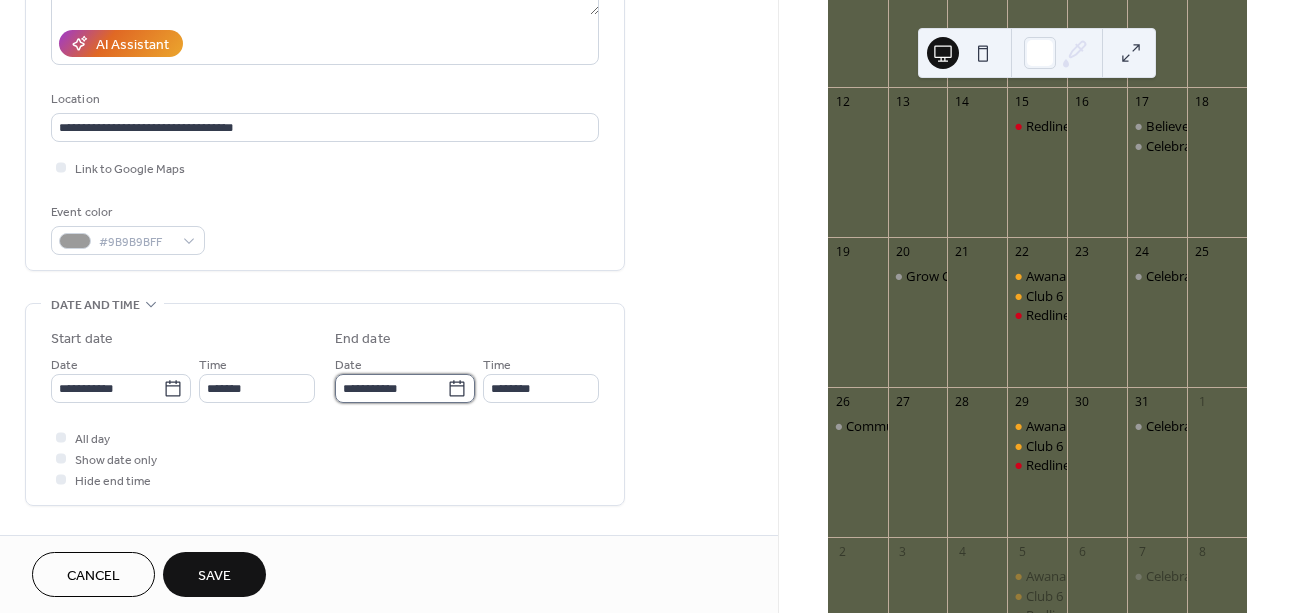 click on "**********" at bounding box center (391, 388) 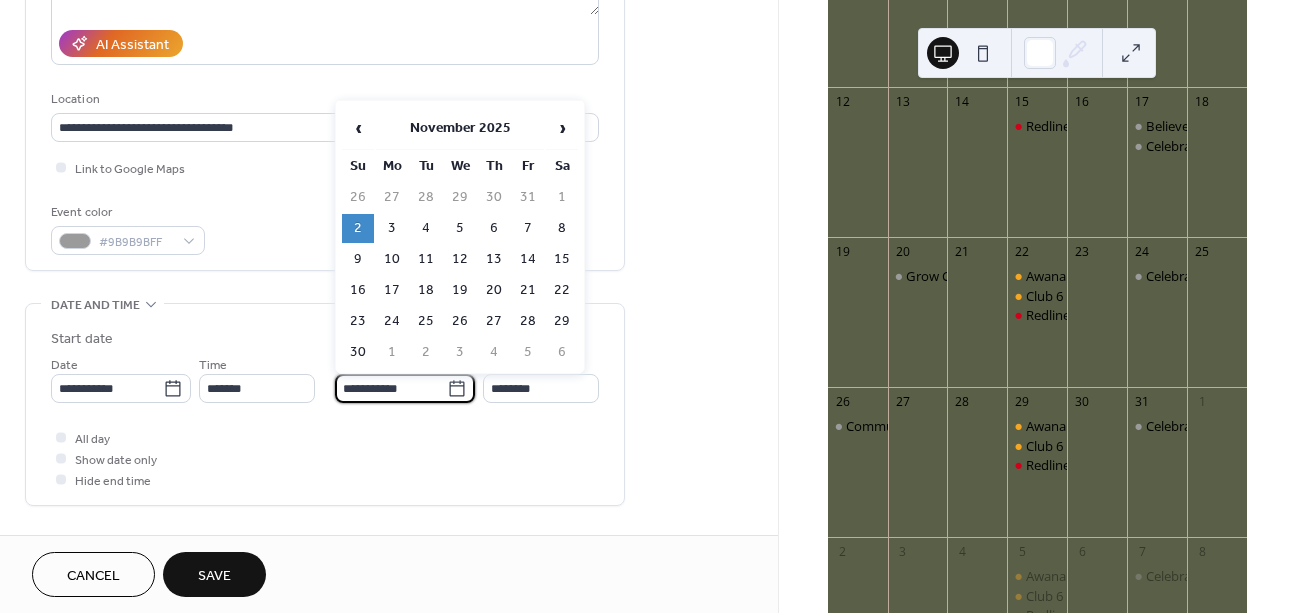 click 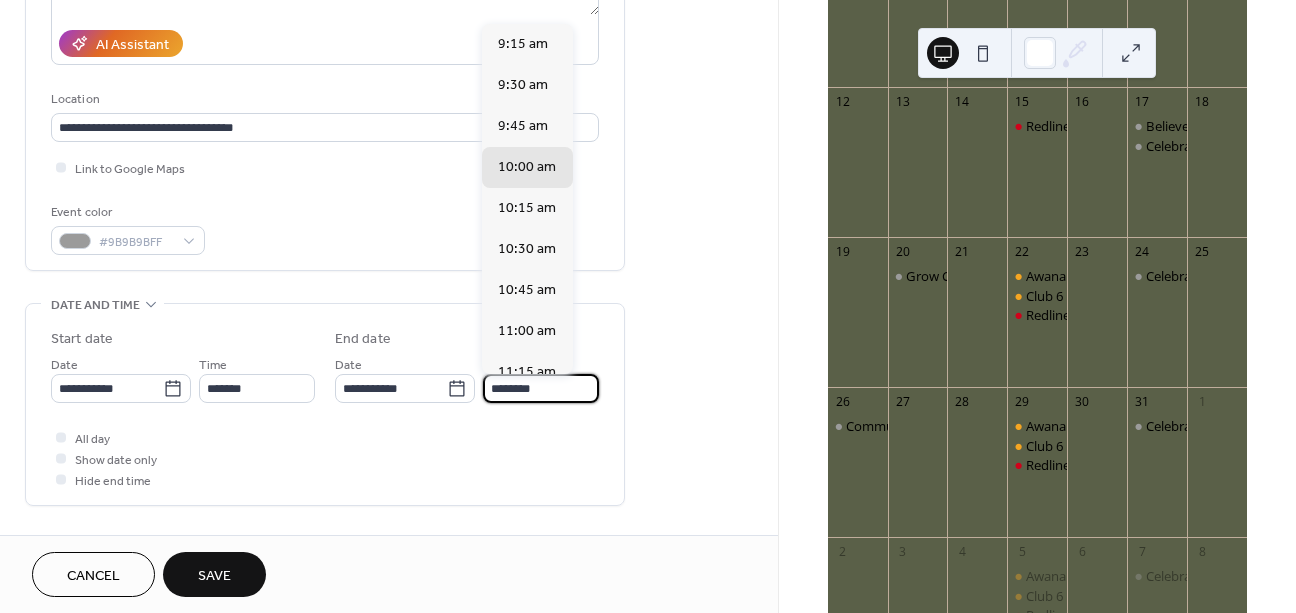 click on "********" at bounding box center [541, 388] 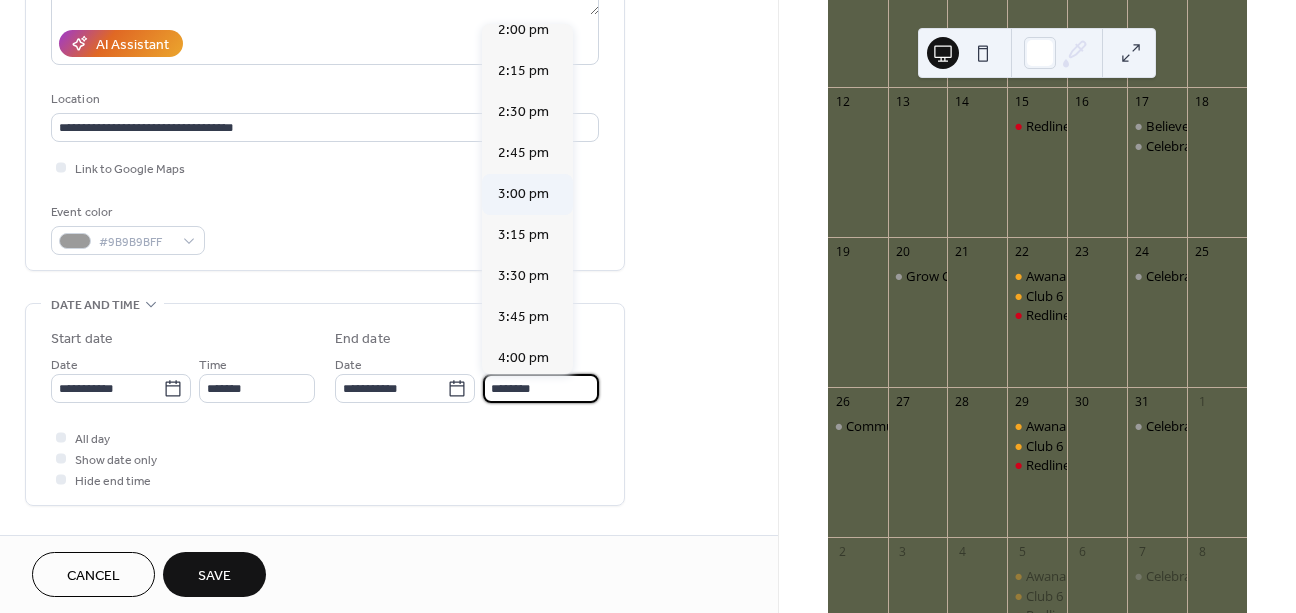 scroll, scrollTop: 752, scrollLeft: 0, axis: vertical 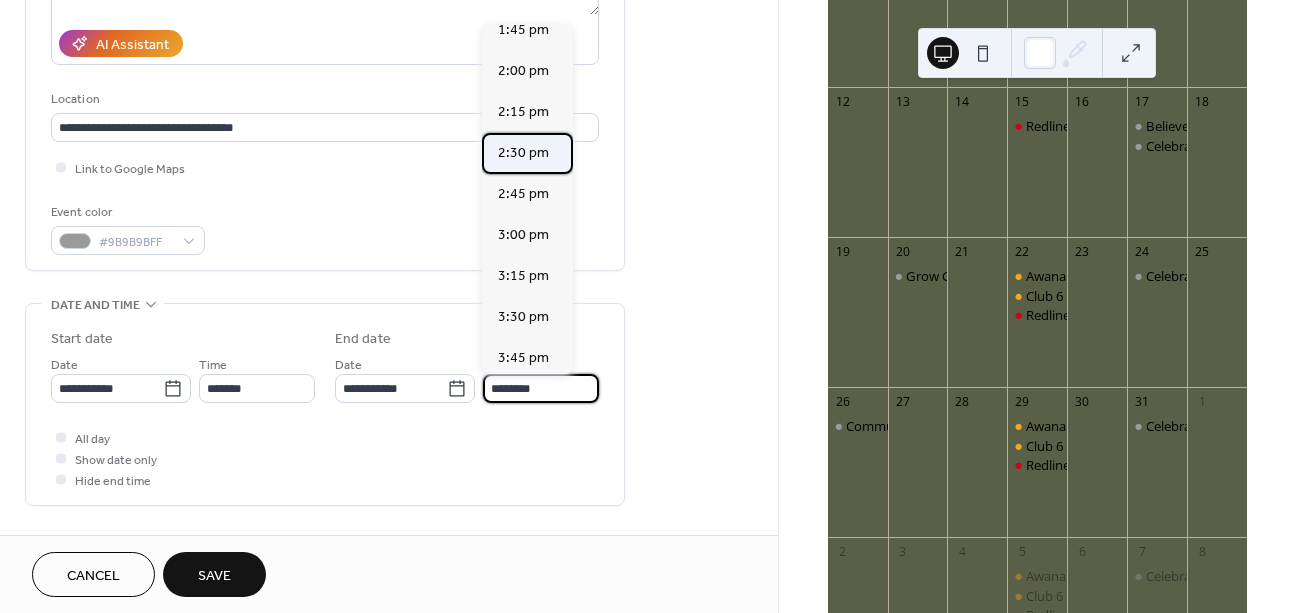 click on "2:30 pm" at bounding box center (523, 153) 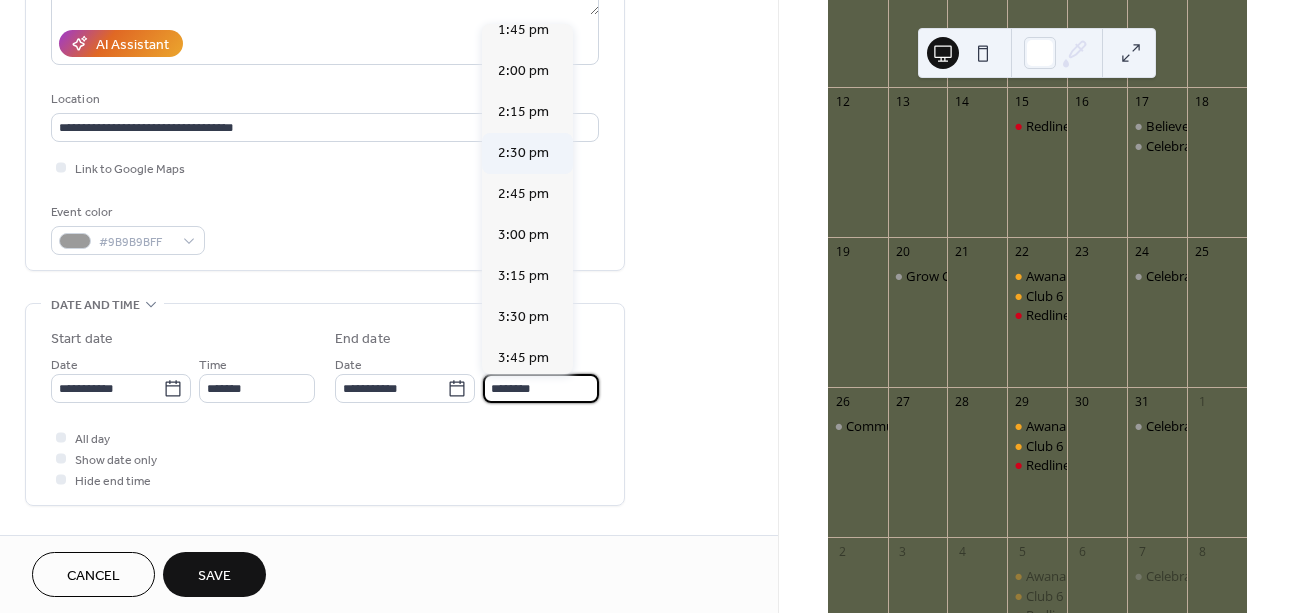 type on "*******" 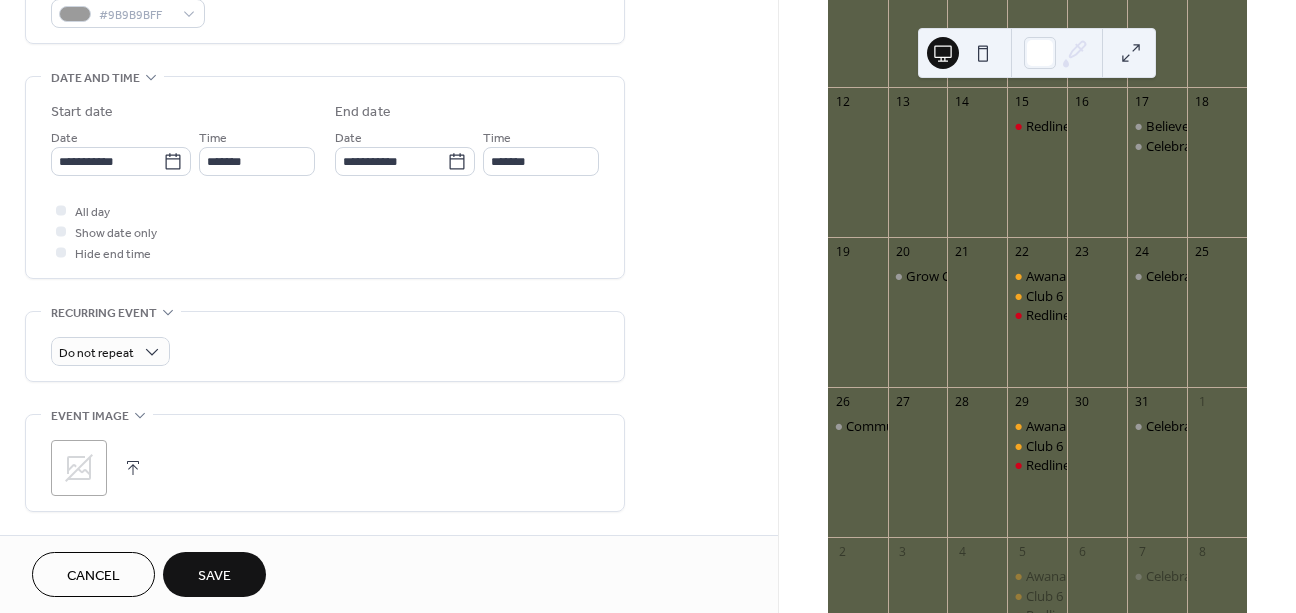 scroll, scrollTop: 651, scrollLeft: 0, axis: vertical 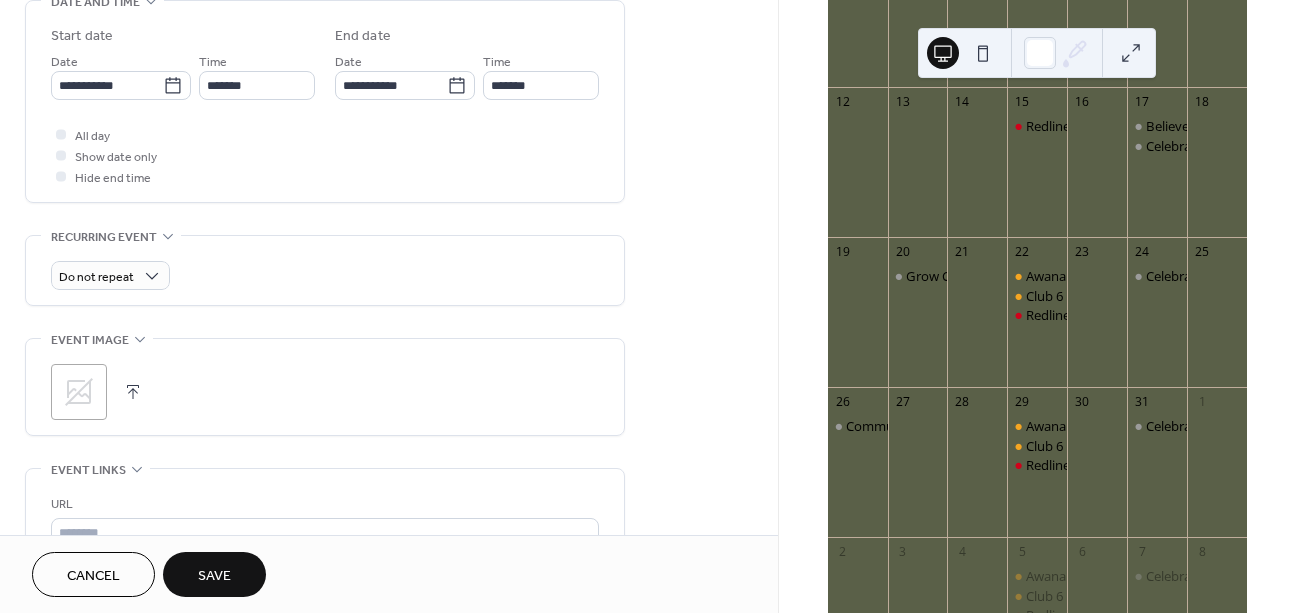 click on "Save" at bounding box center (214, 574) 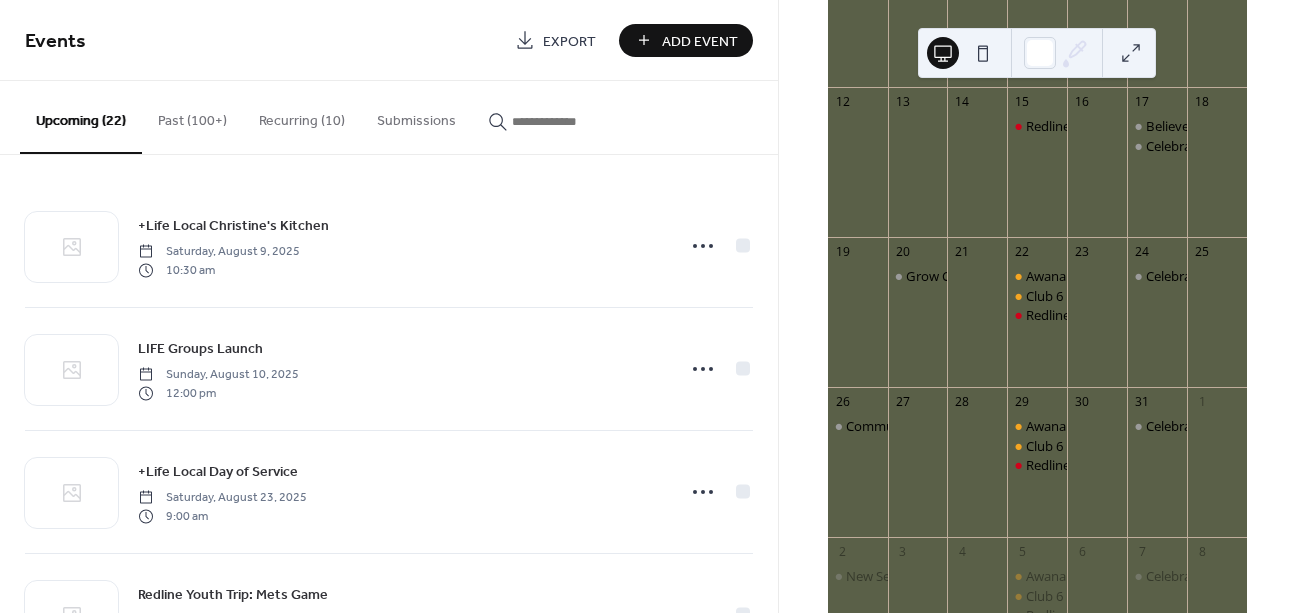 click on "Add Event" at bounding box center [700, 41] 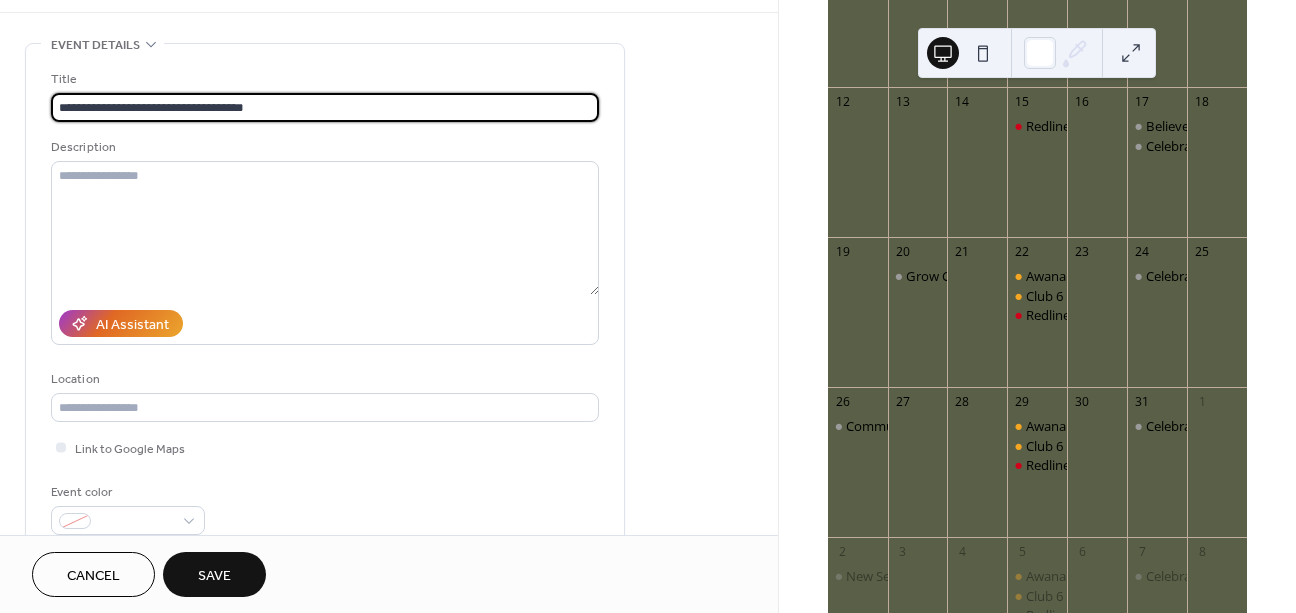 scroll, scrollTop: 73, scrollLeft: 0, axis: vertical 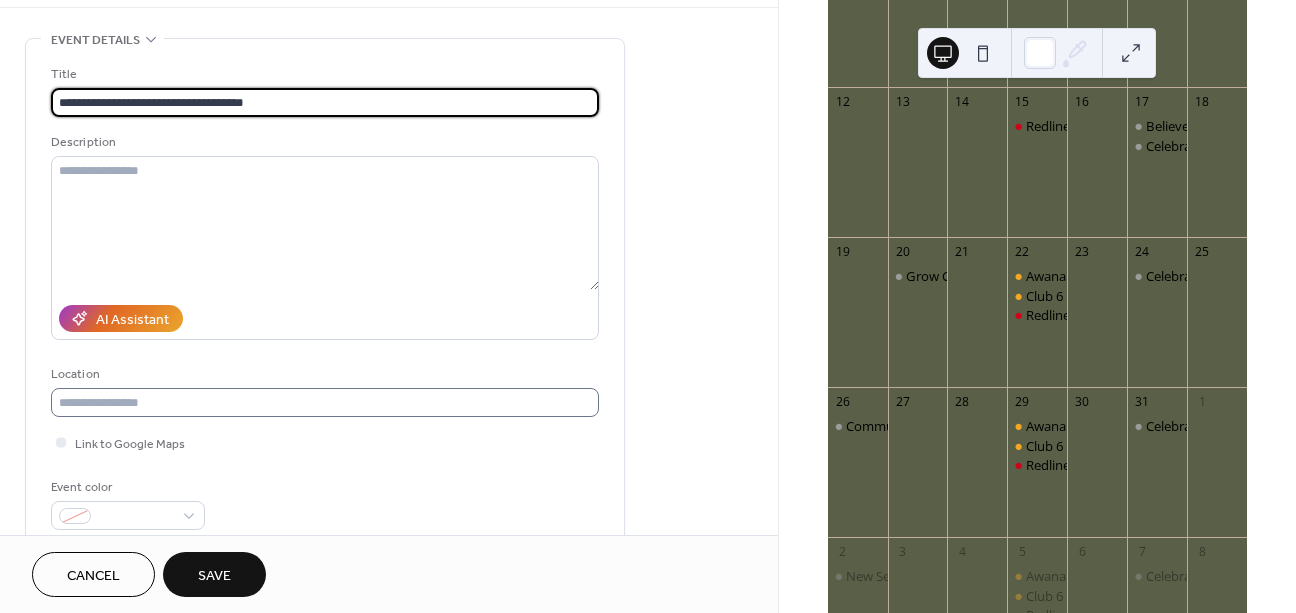 type on "**********" 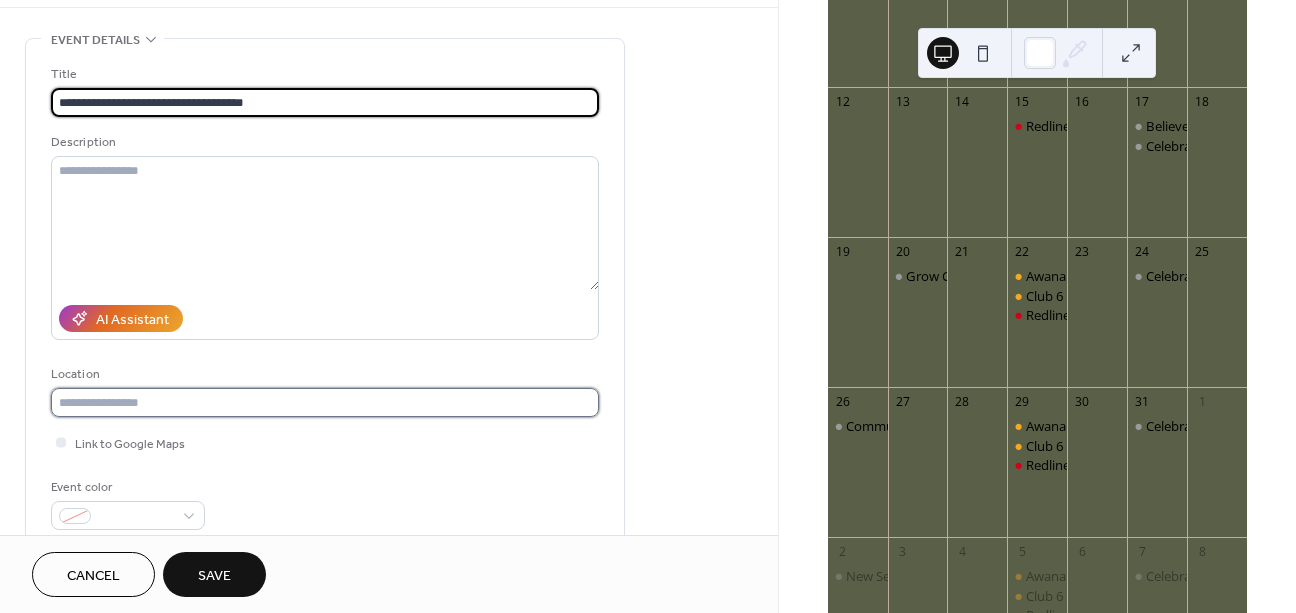 click at bounding box center [325, 402] 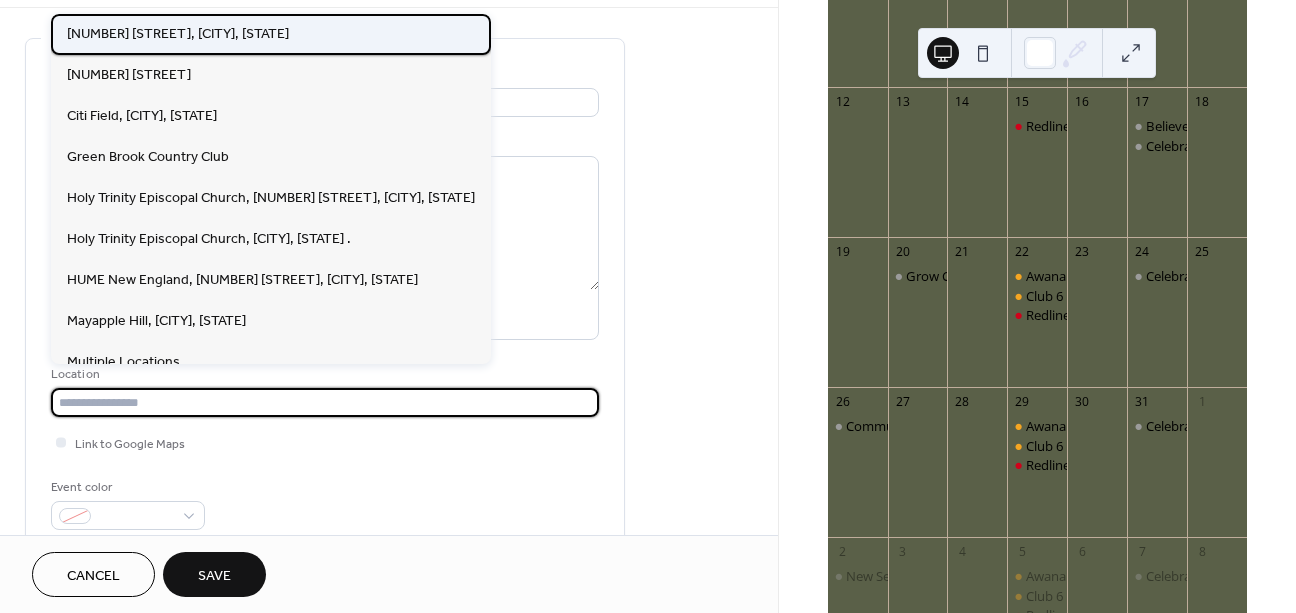 click on "[NUMBER] [STREET], [CITY], [STATE]" at bounding box center (178, 34) 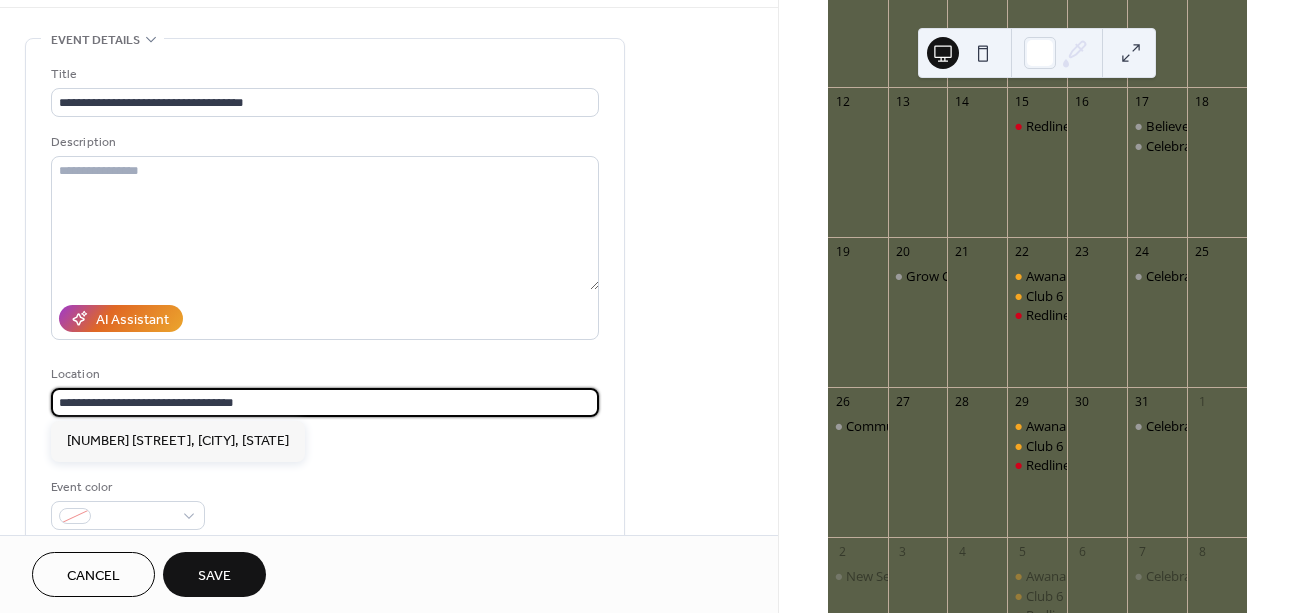 click on "**********" at bounding box center [325, 402] 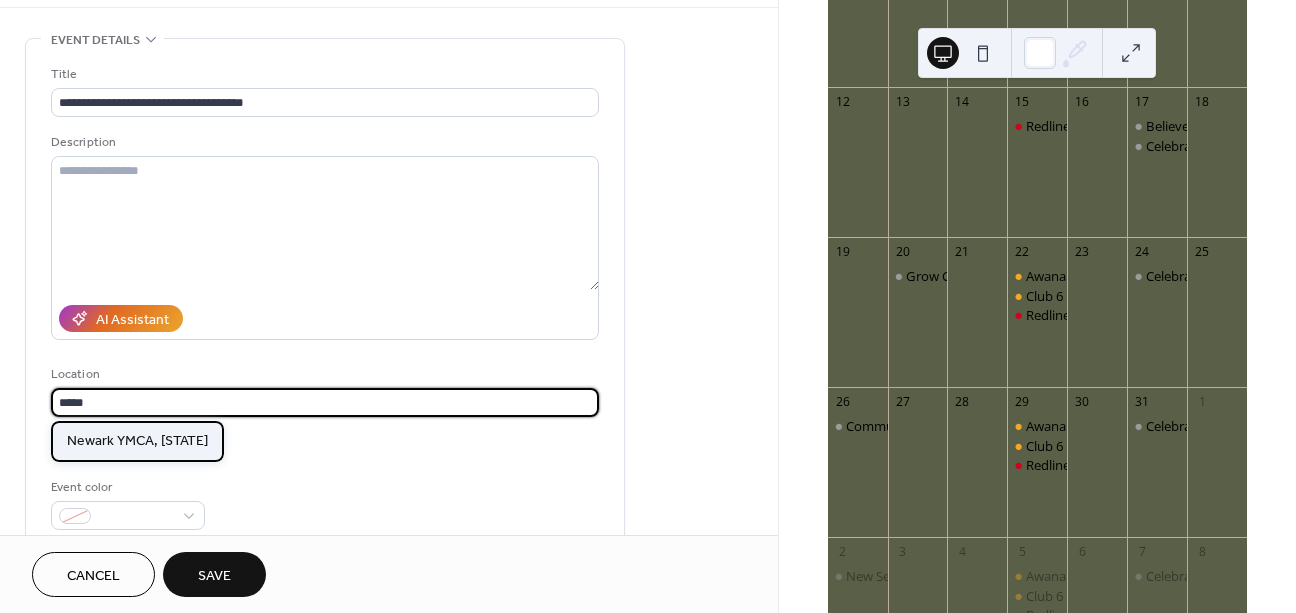 click on "Newark YMCA, [STATE]" at bounding box center (137, 441) 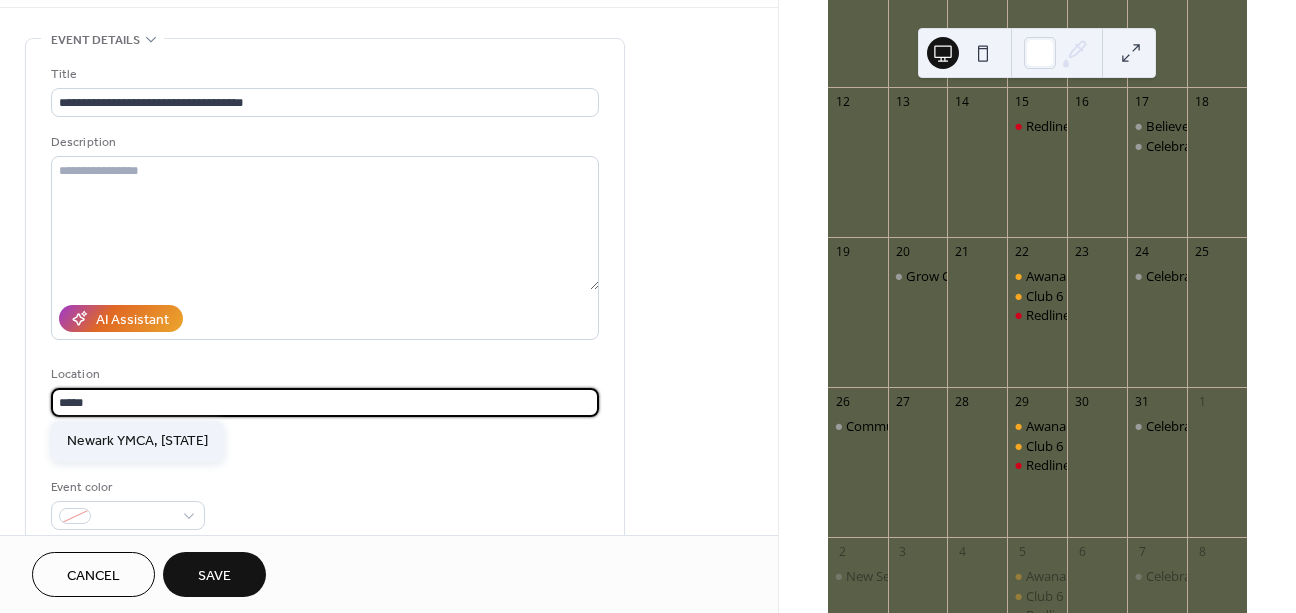 type on "**********" 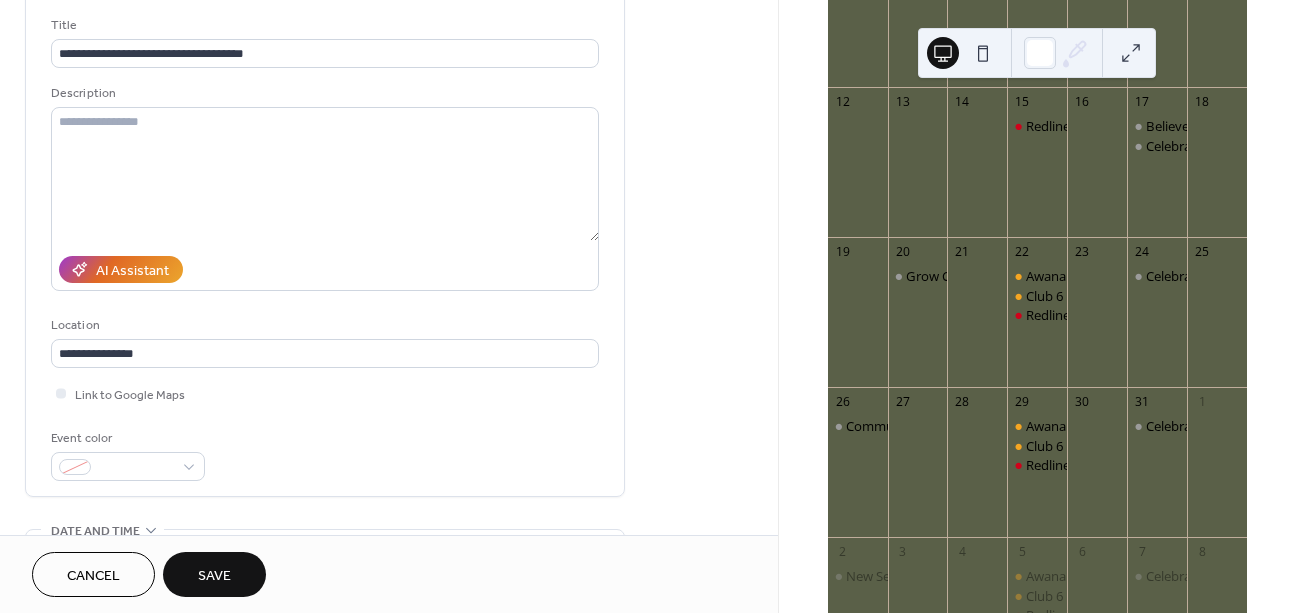 scroll, scrollTop: 134, scrollLeft: 0, axis: vertical 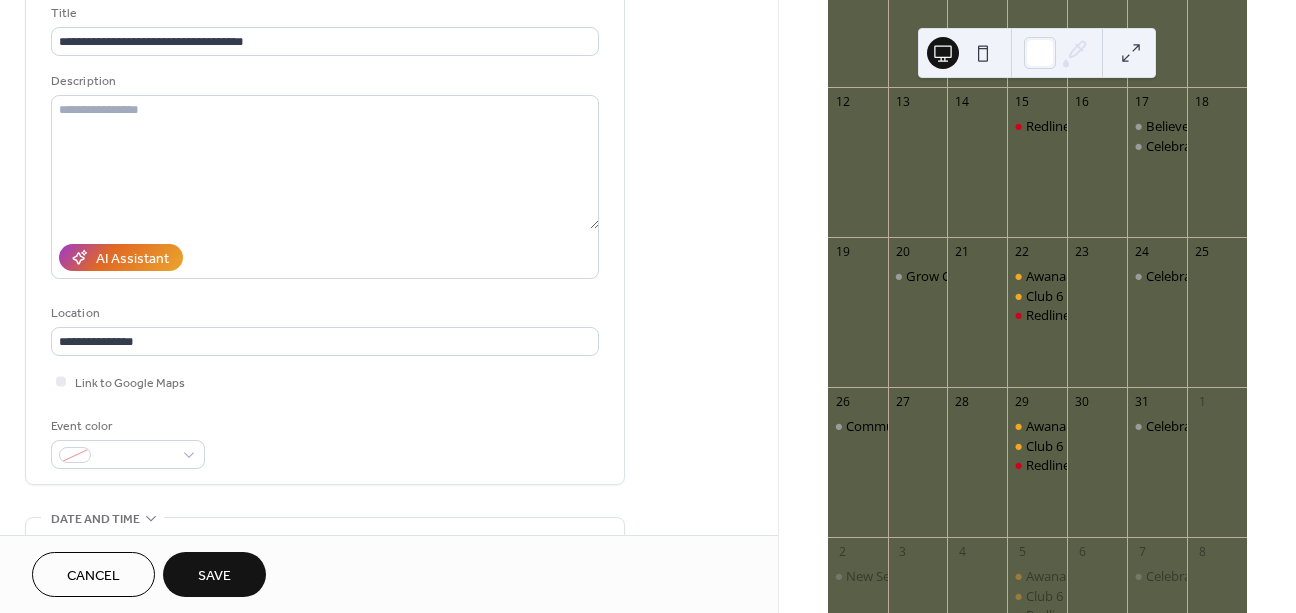 click on "**********" at bounding box center (325, 231) 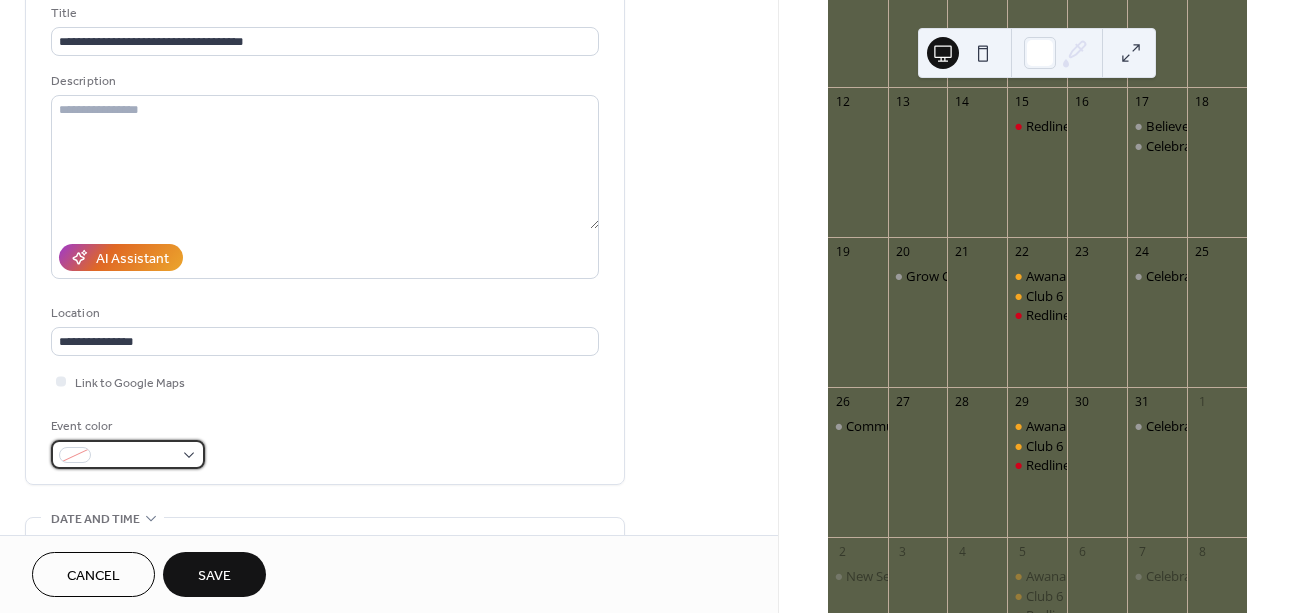 click at bounding box center [128, 454] 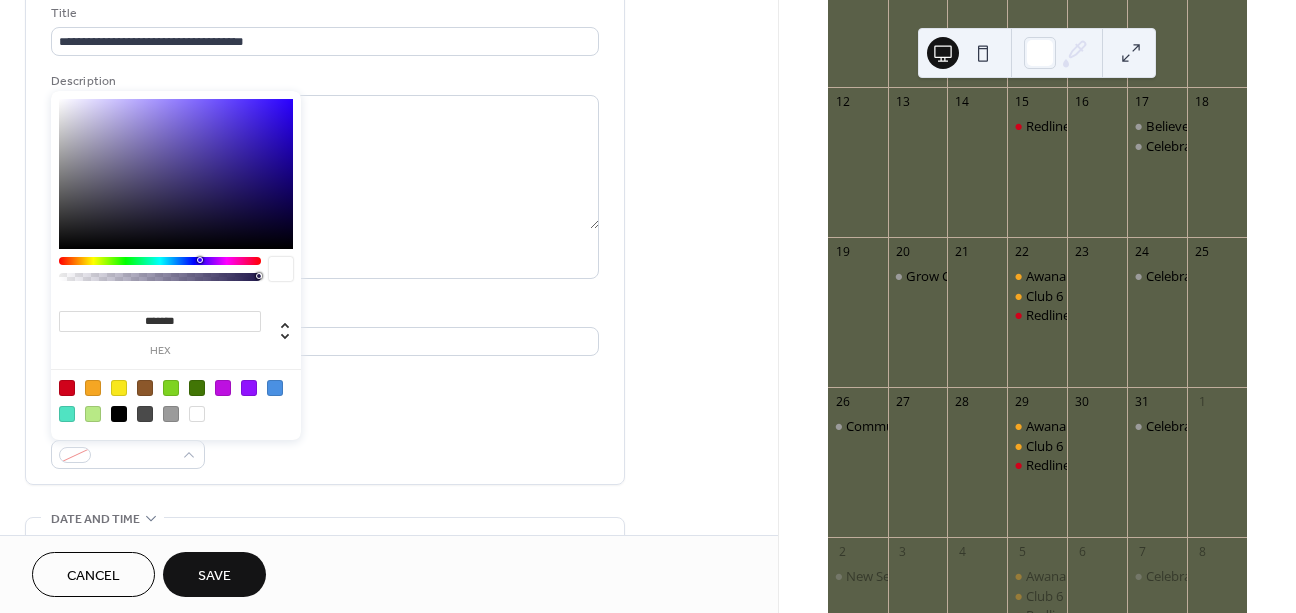 click at bounding box center (176, 400) 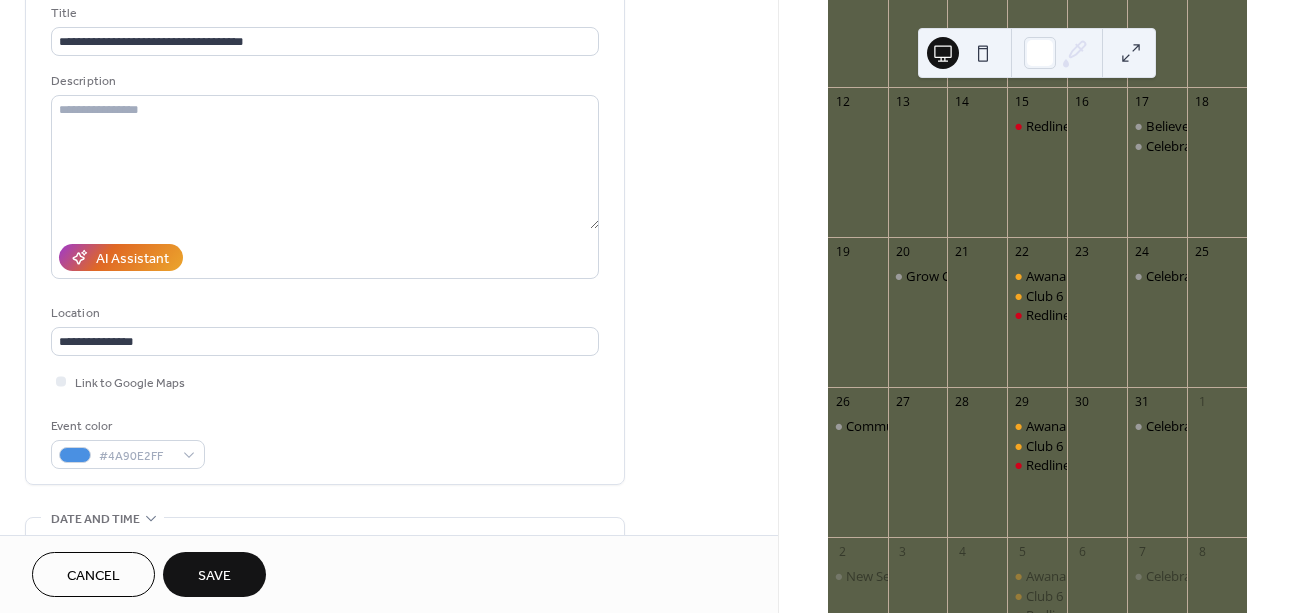 click on "**********" at bounding box center (325, 236) 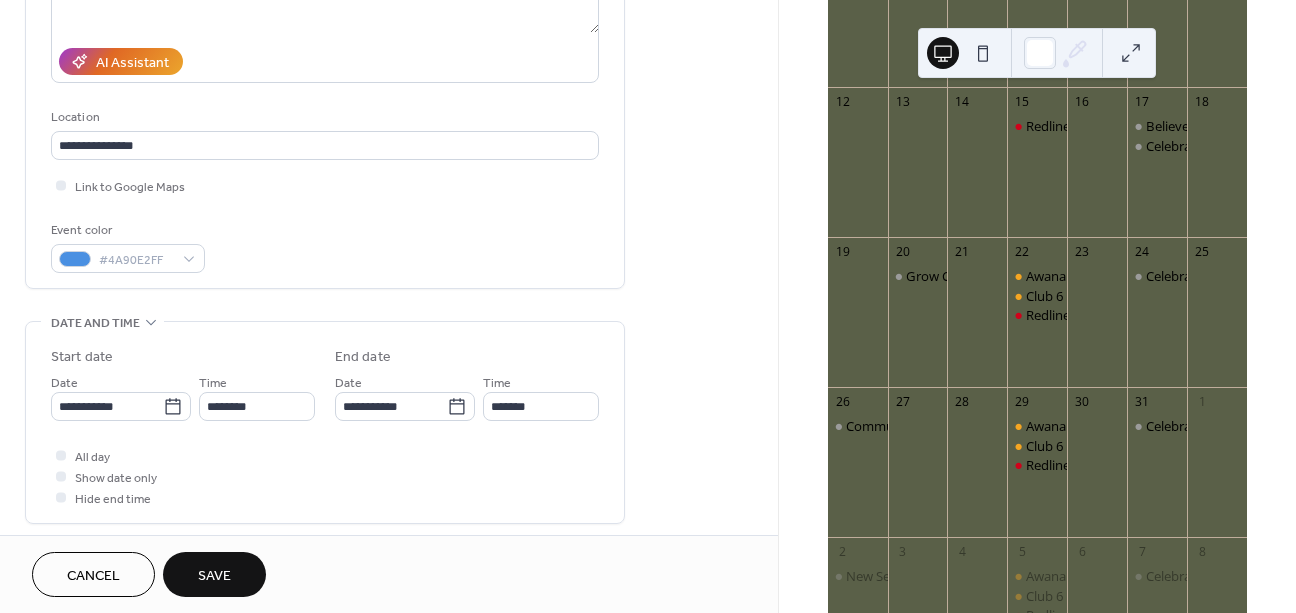 scroll, scrollTop: 384, scrollLeft: 0, axis: vertical 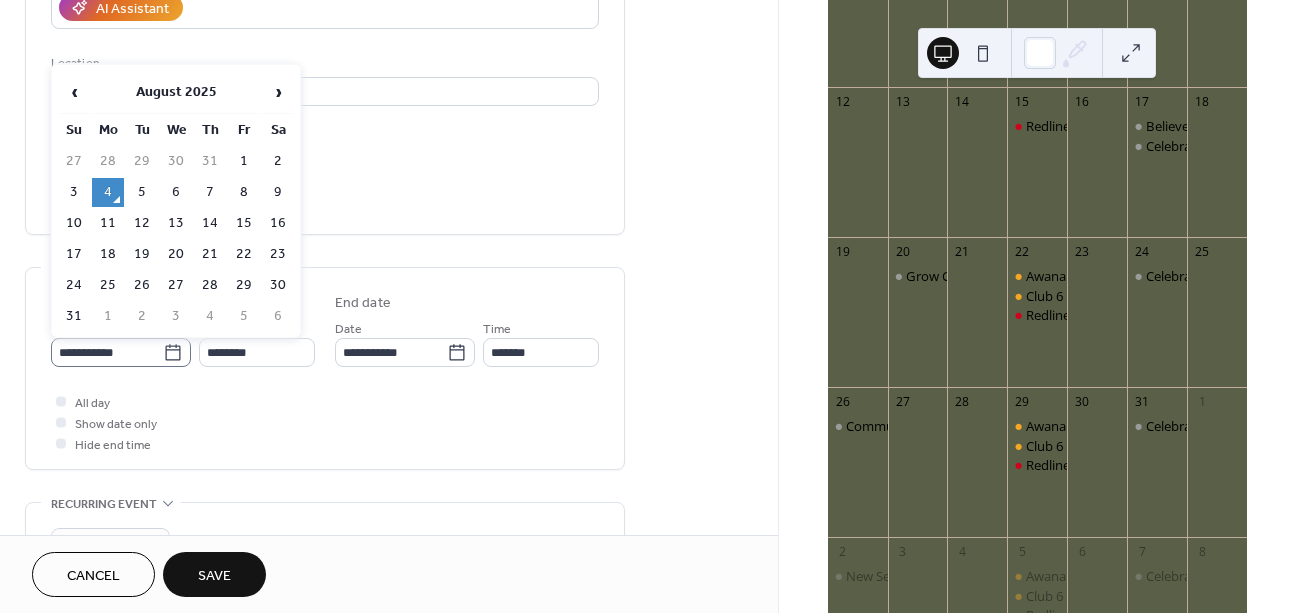 click 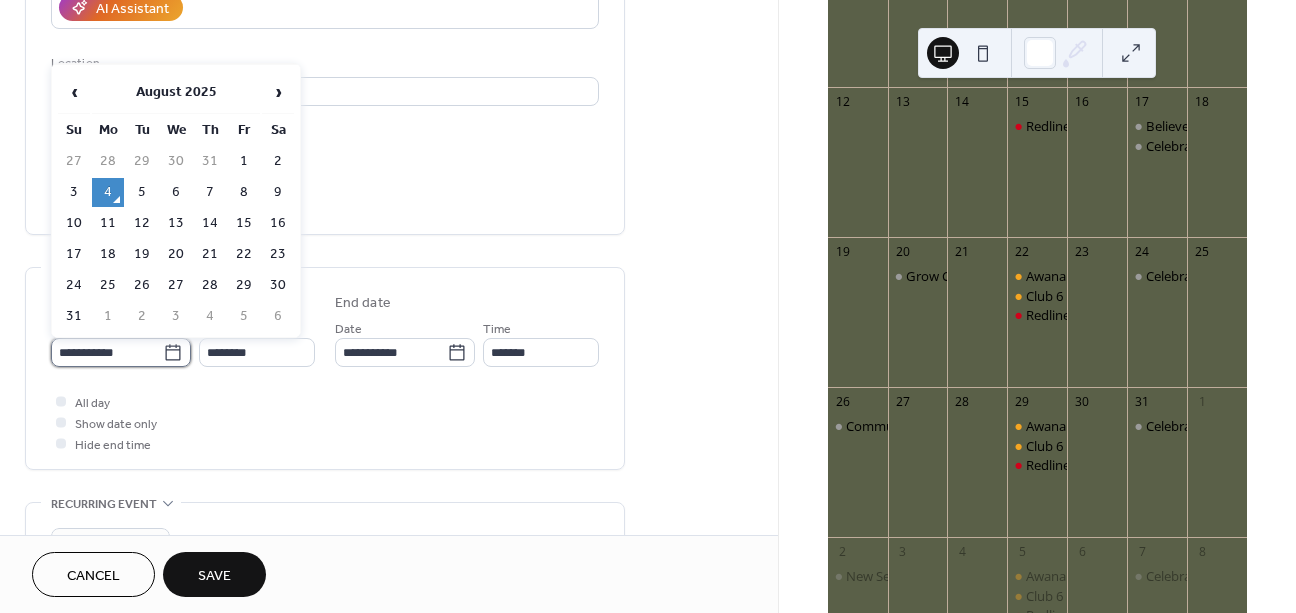 click on "**********" at bounding box center [107, 352] 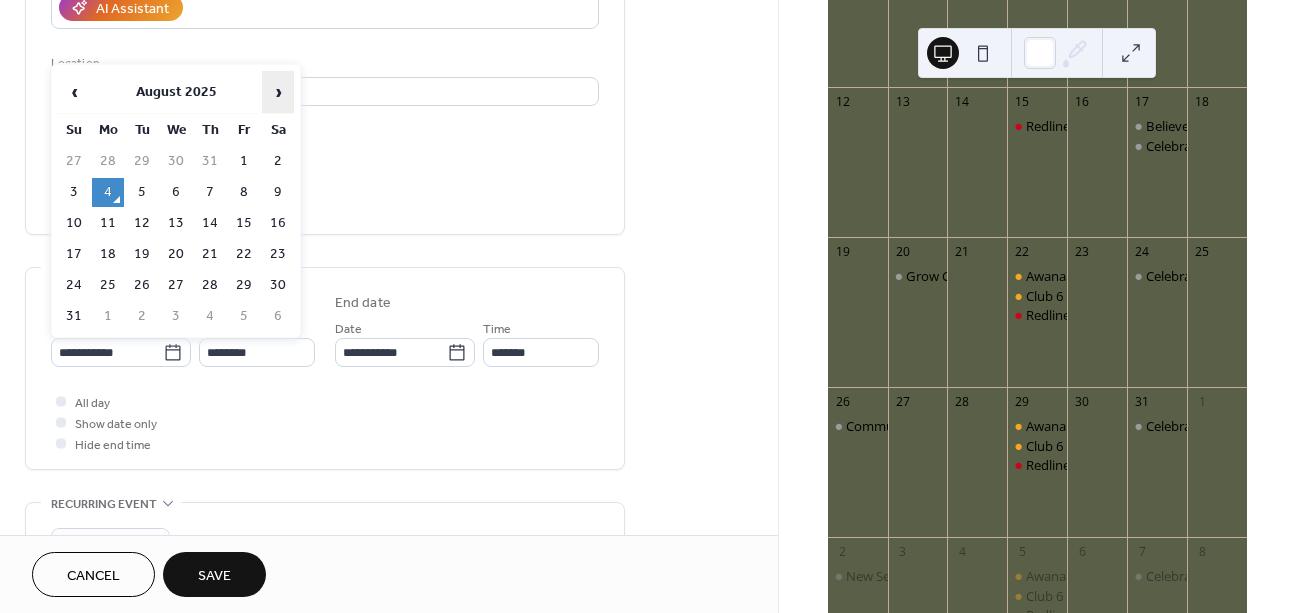 click on "›" at bounding box center (278, 92) 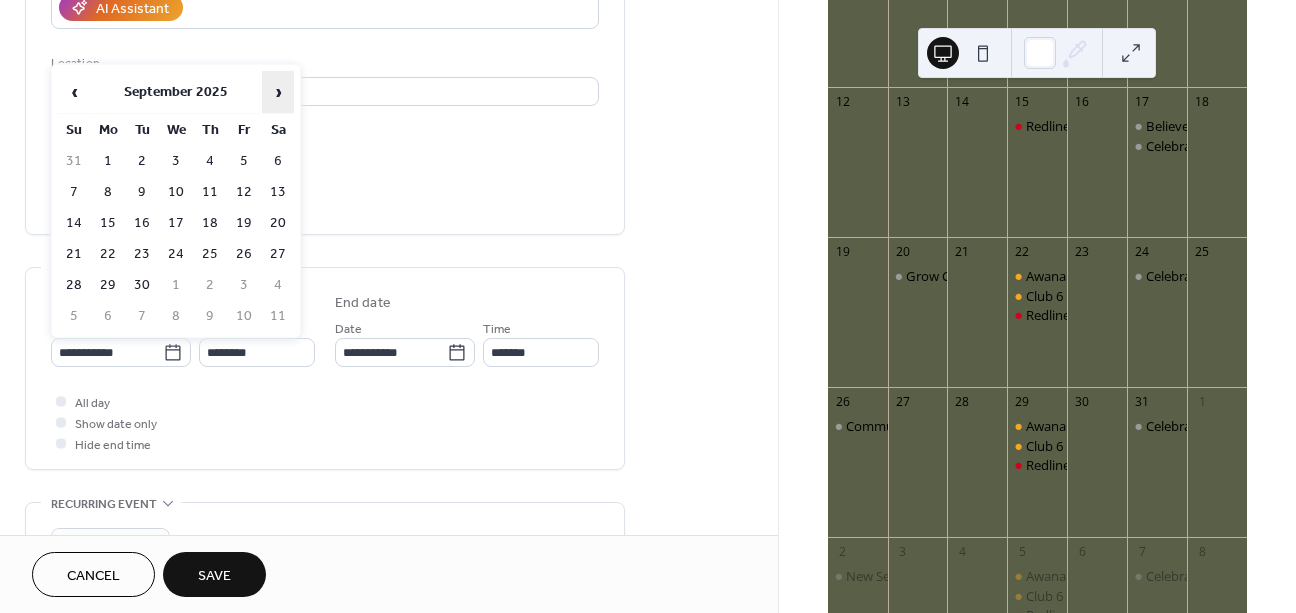 click on "›" at bounding box center (278, 92) 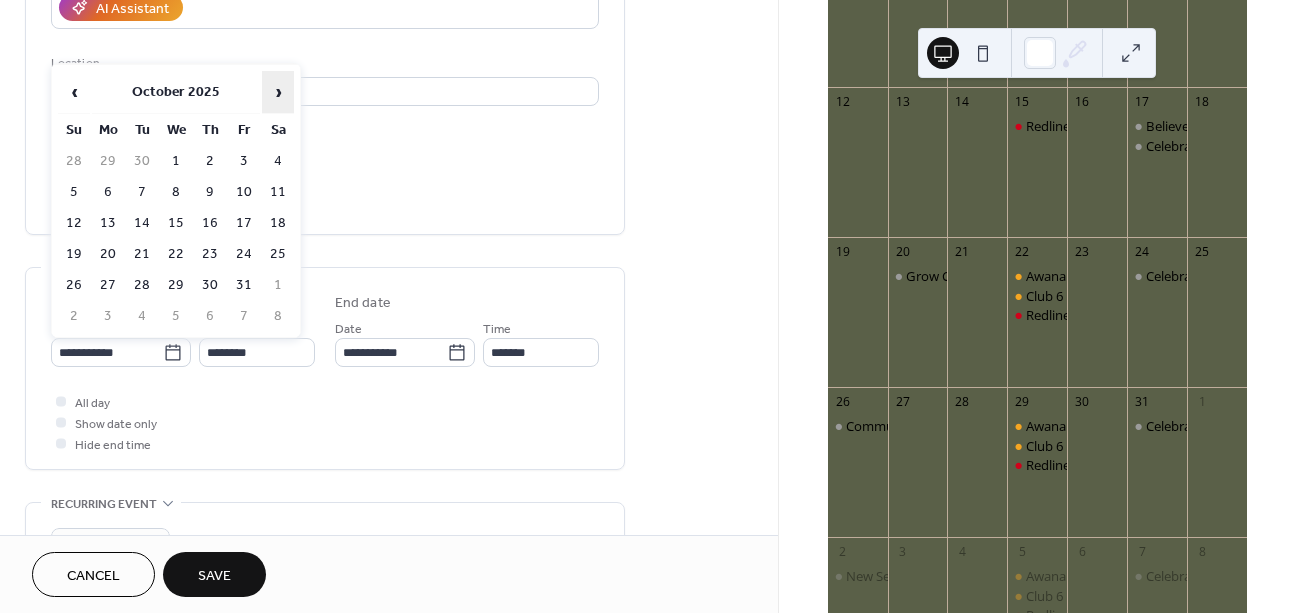 click on "›" at bounding box center (278, 92) 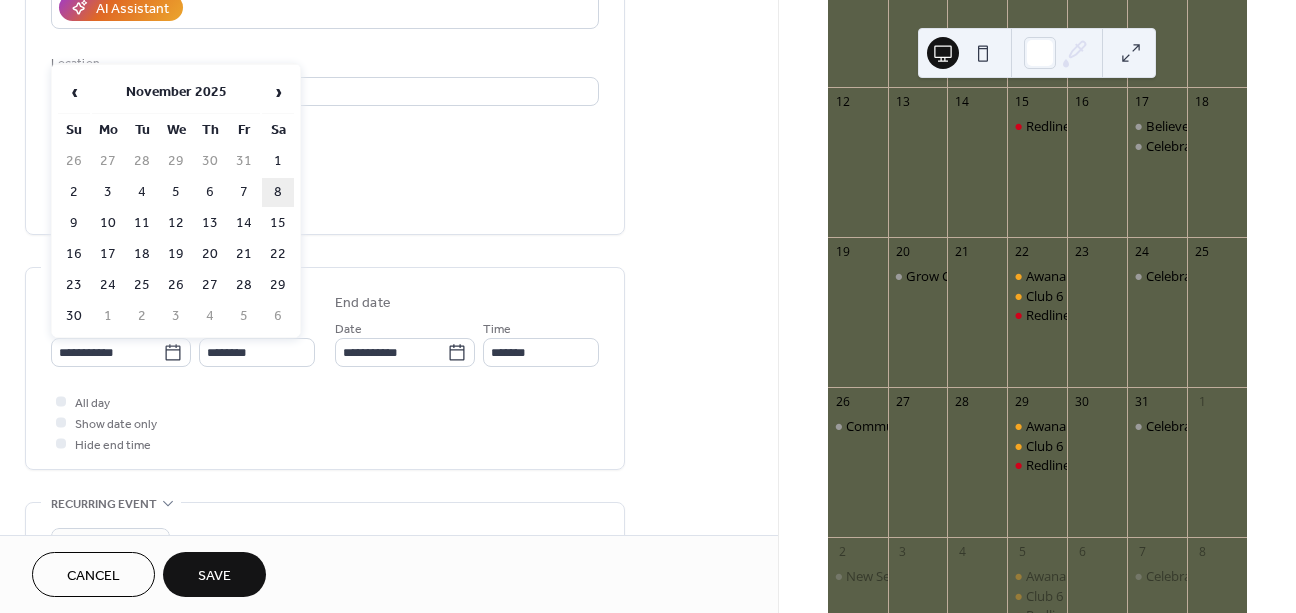 click on "8" at bounding box center [278, 192] 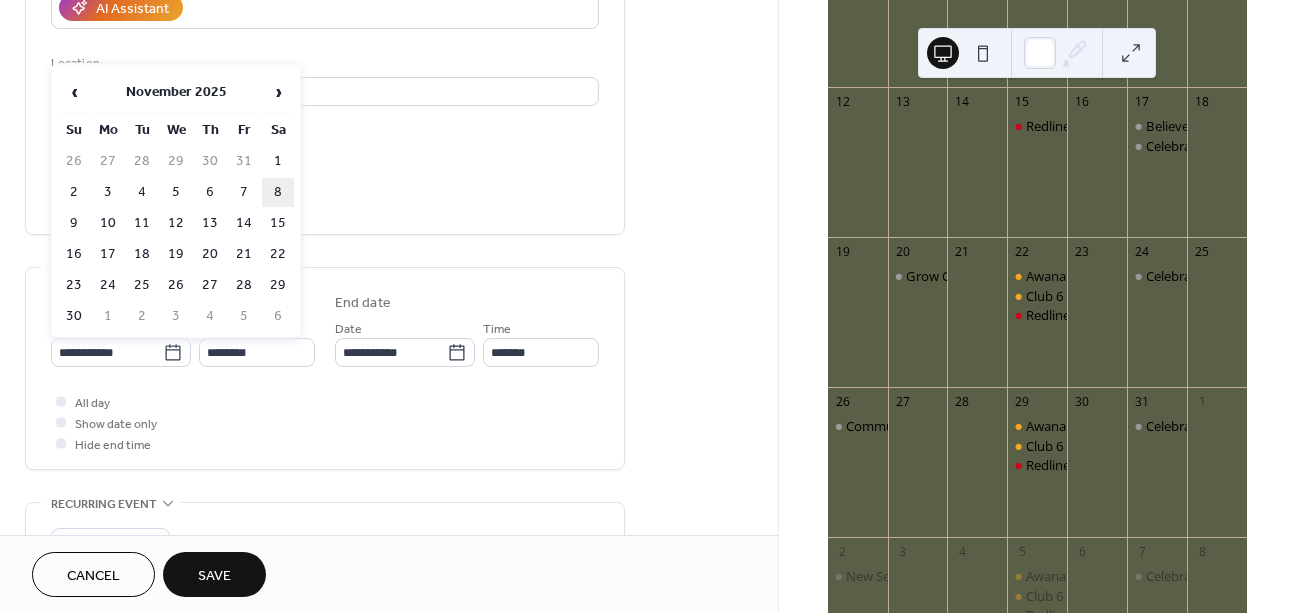 type on "**********" 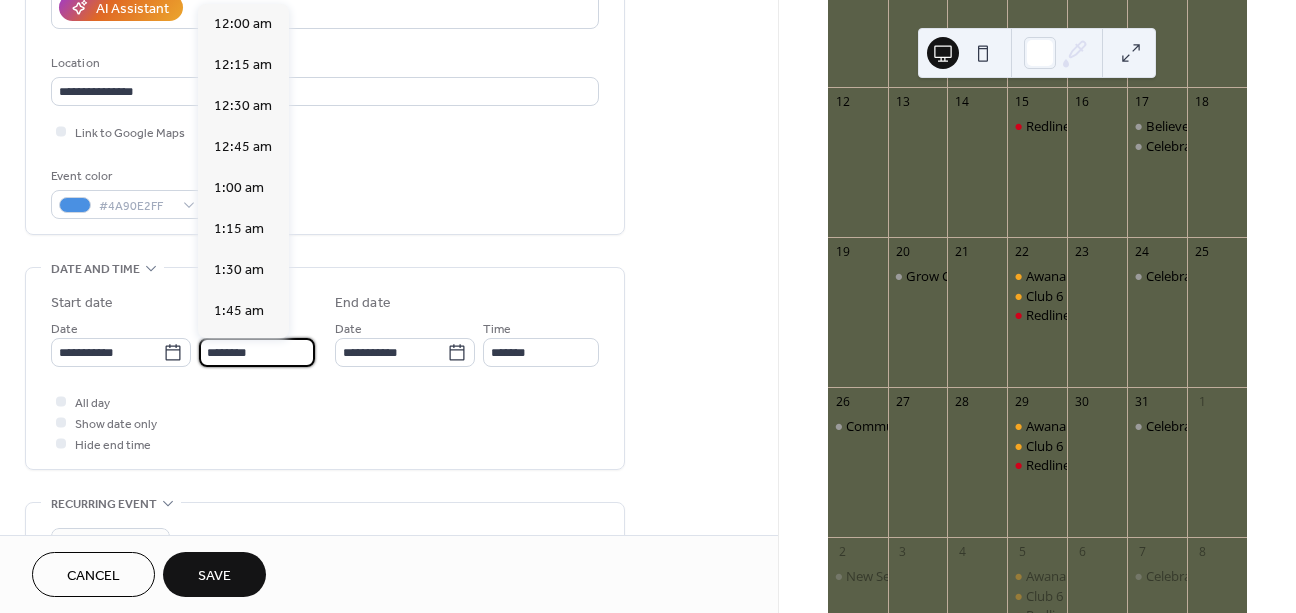 click on "********" at bounding box center (257, 352) 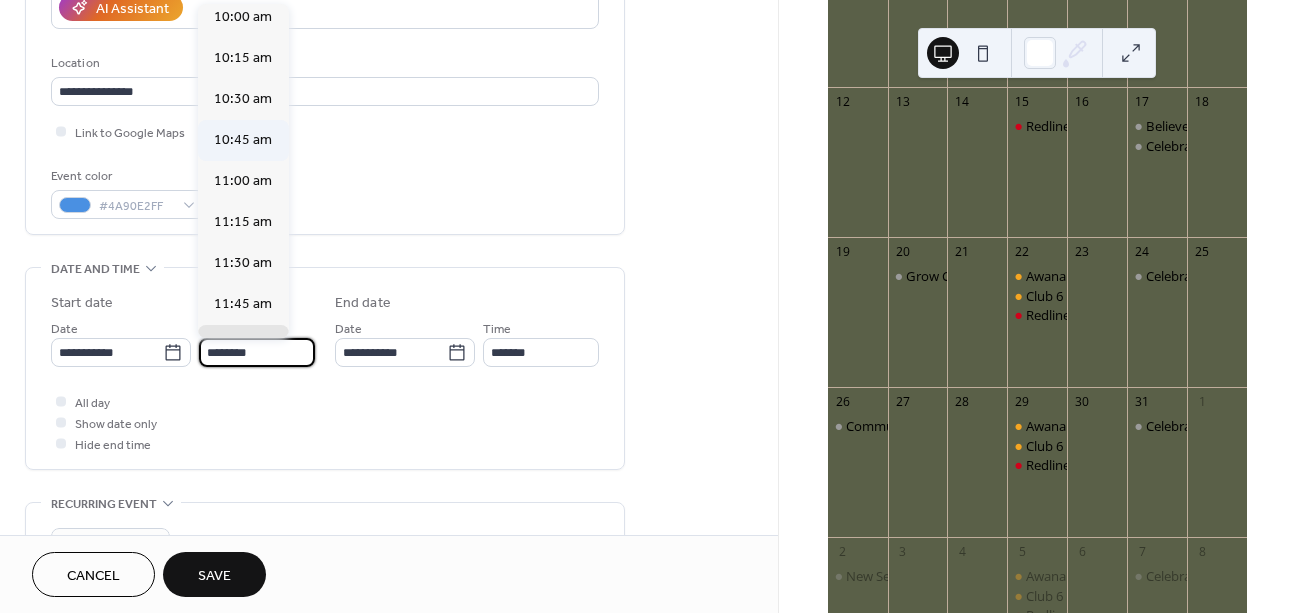 scroll, scrollTop: 1645, scrollLeft: 0, axis: vertical 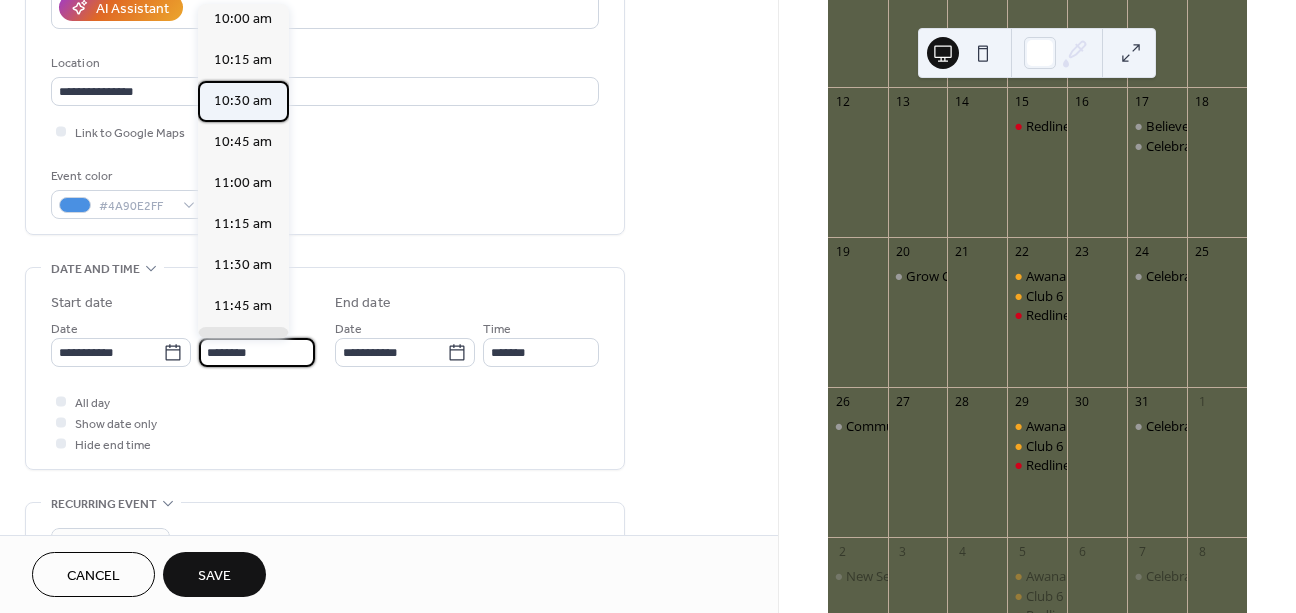 click on "10:30 am" at bounding box center [243, 101] 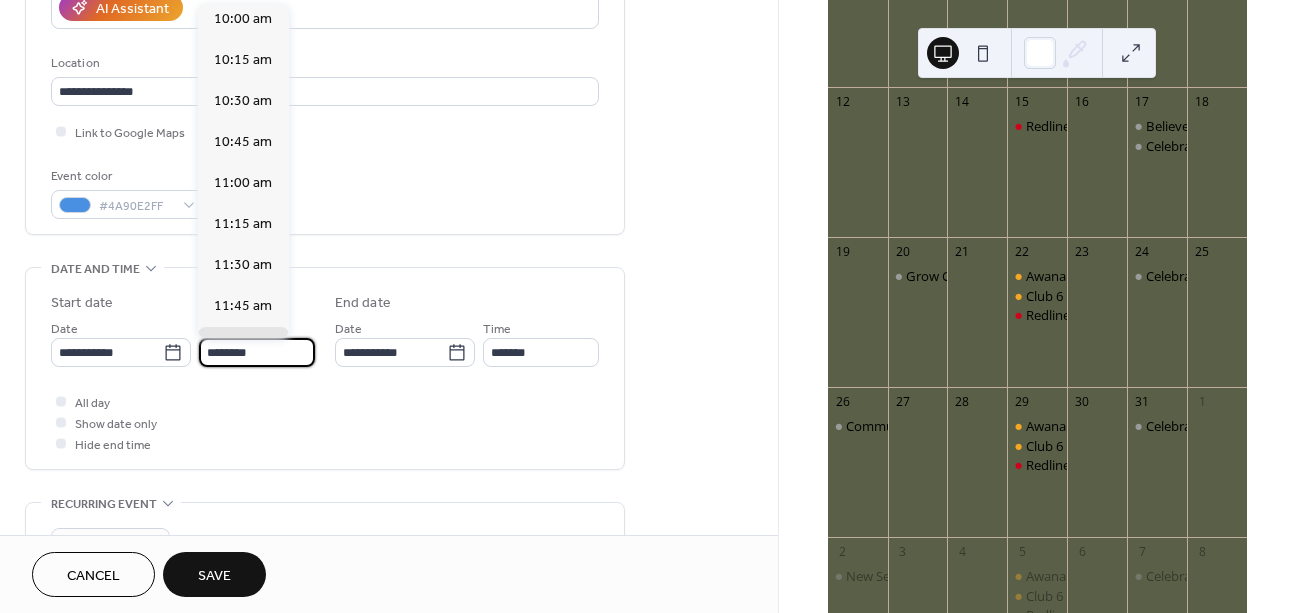 type on "********" 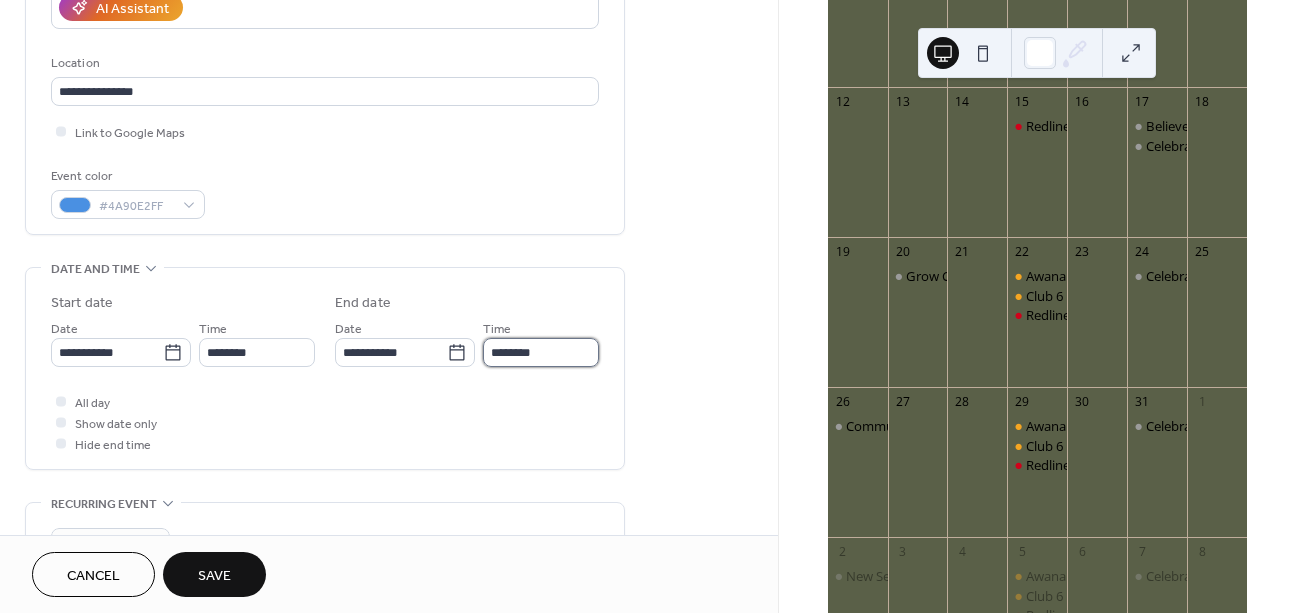 click on "********" at bounding box center (541, 352) 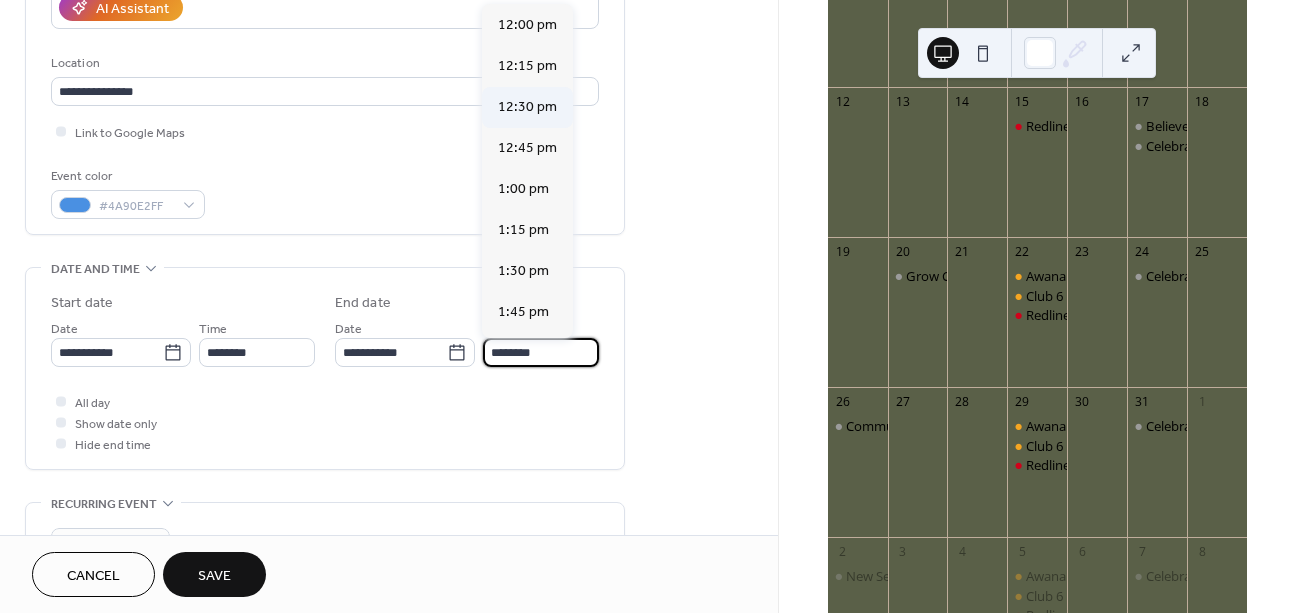 scroll, scrollTop: 205, scrollLeft: 0, axis: vertical 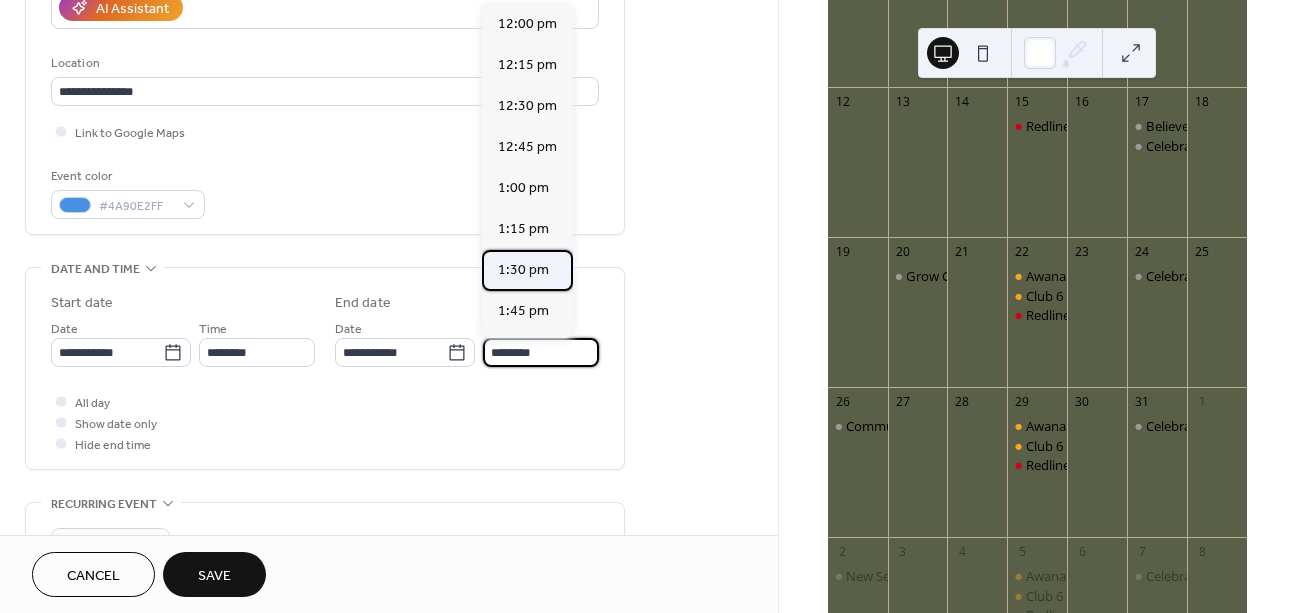 click on "1:30 pm" at bounding box center (527, 270) 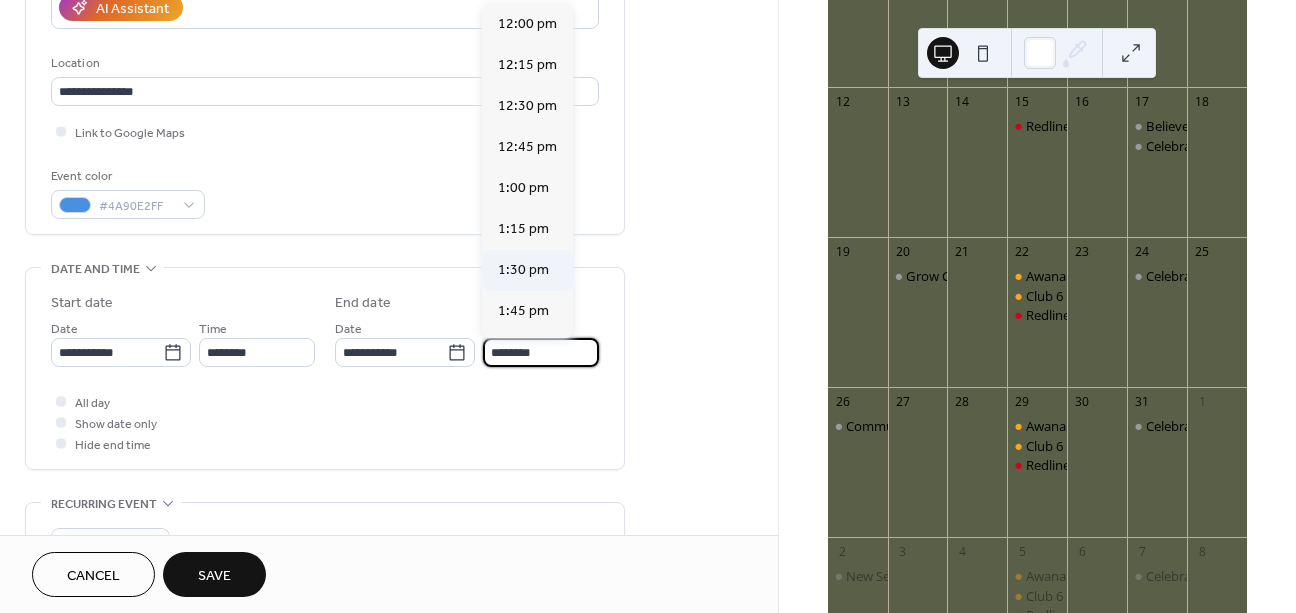 type on "*******" 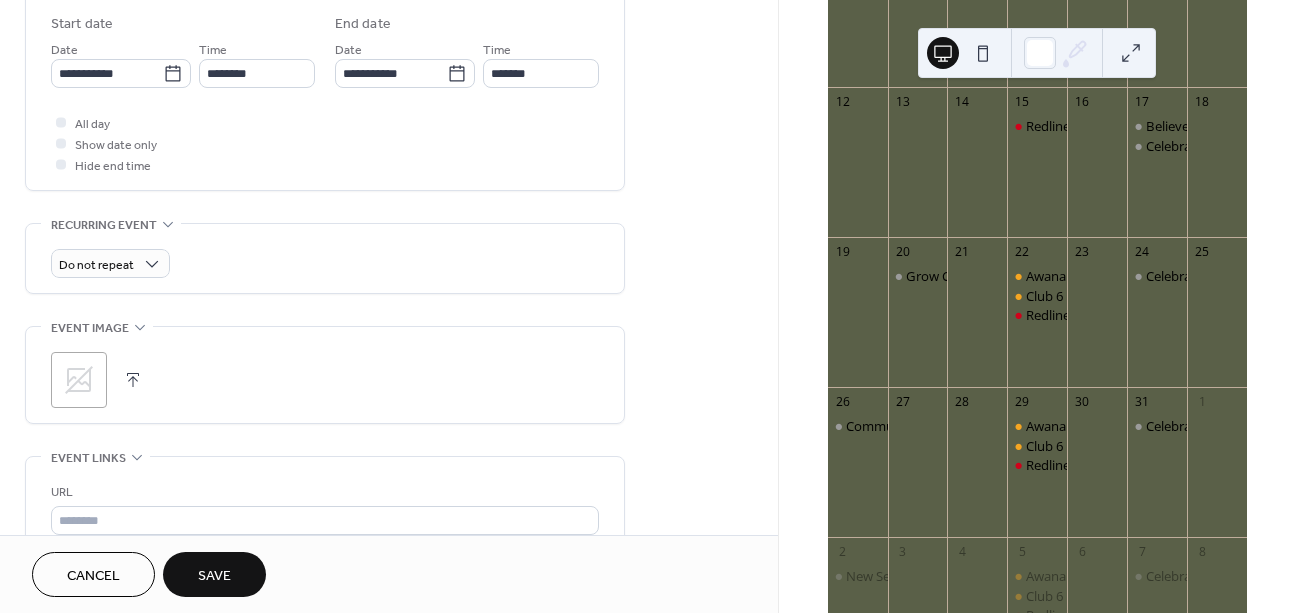 scroll, scrollTop: 676, scrollLeft: 0, axis: vertical 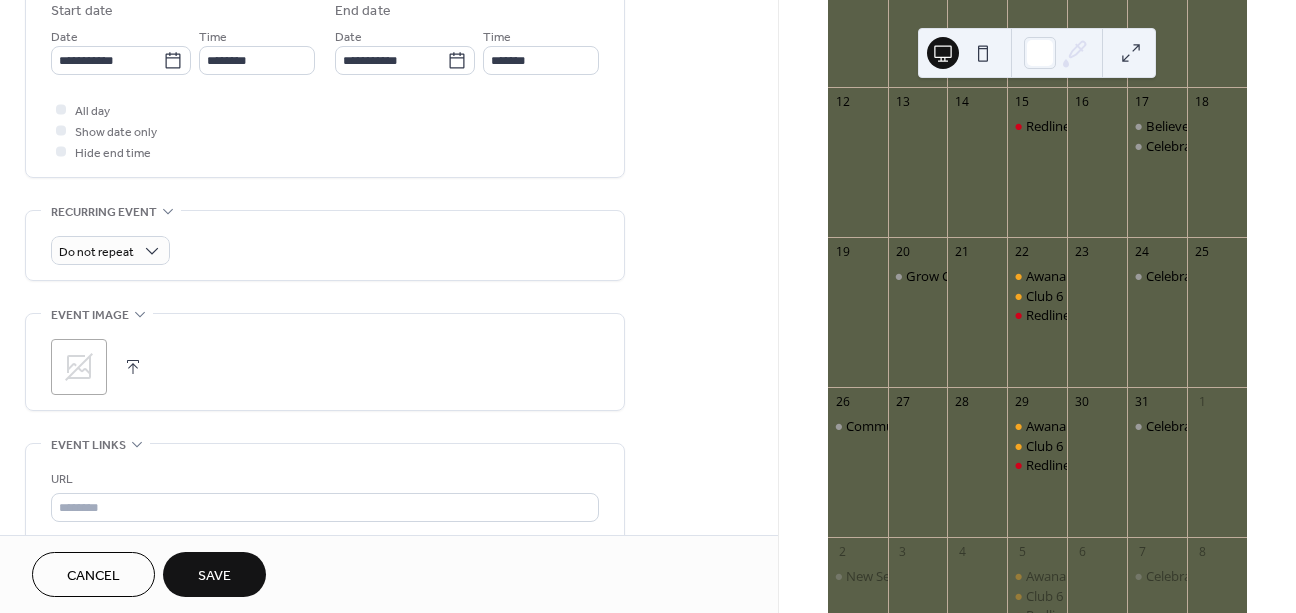 click on "Save" at bounding box center [214, 574] 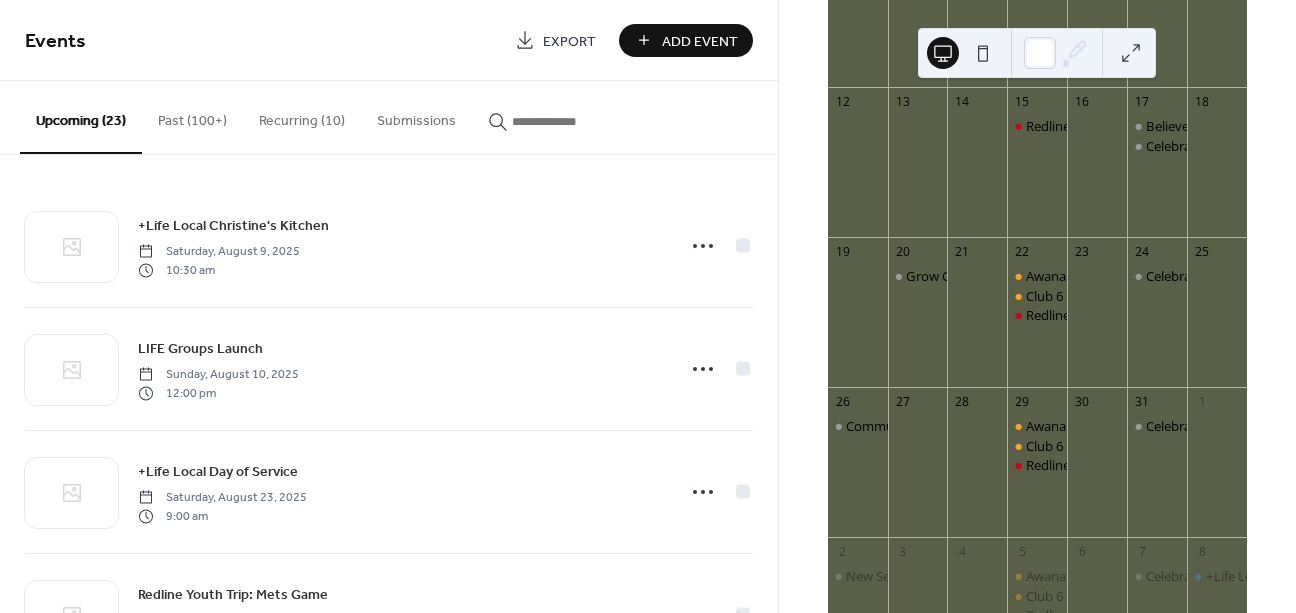click on "Add Event" at bounding box center (686, 40) 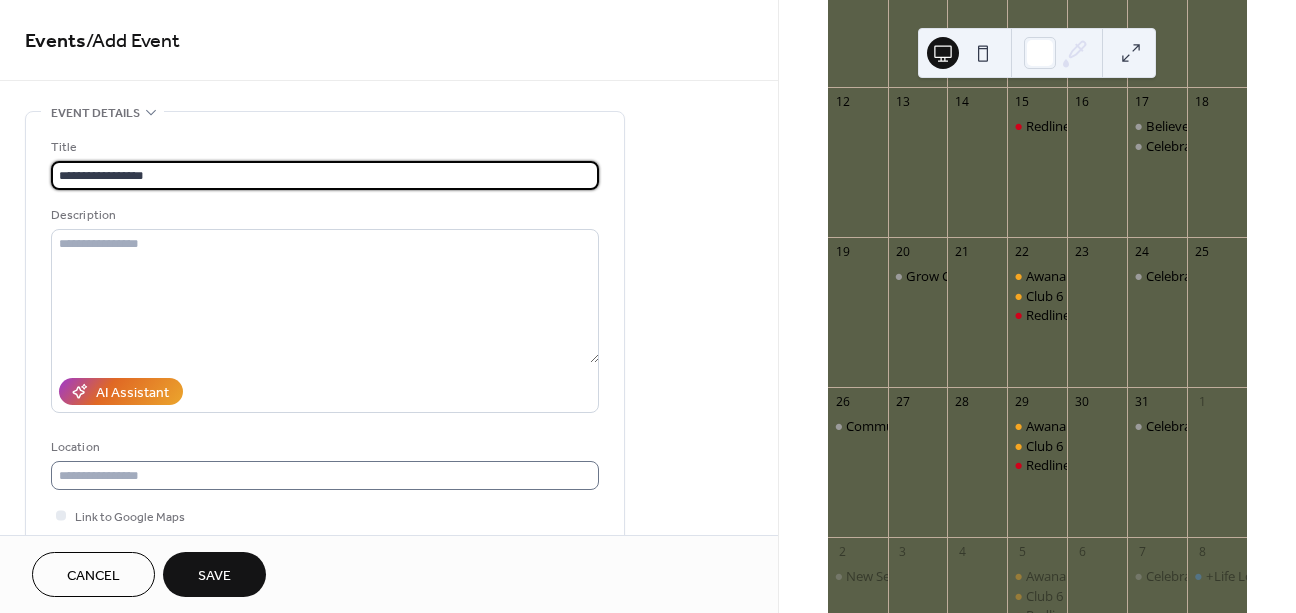 type on "**********" 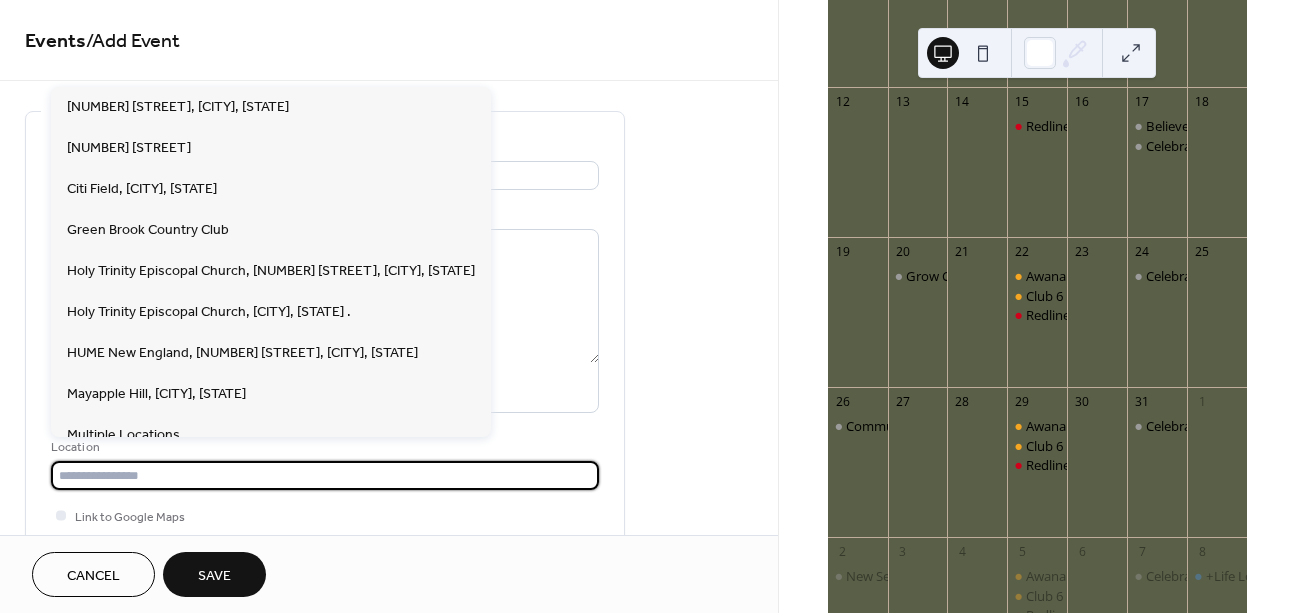 click at bounding box center [325, 475] 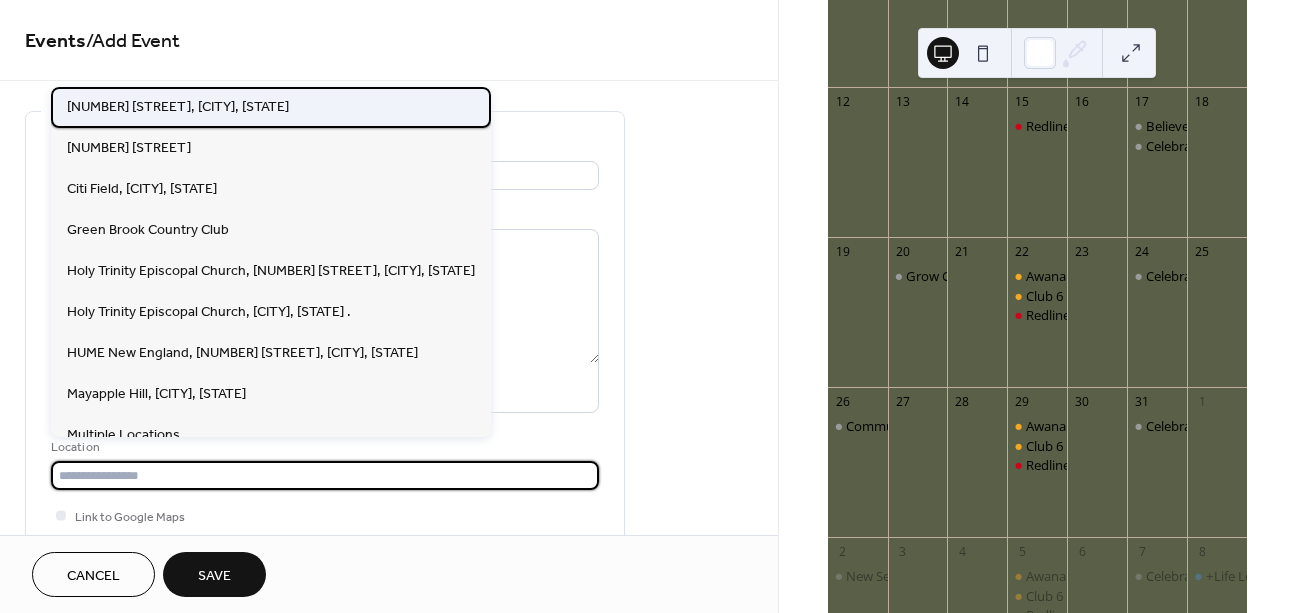 click on "[NUMBER] [STREET], [CITY], [STATE]" at bounding box center [271, 107] 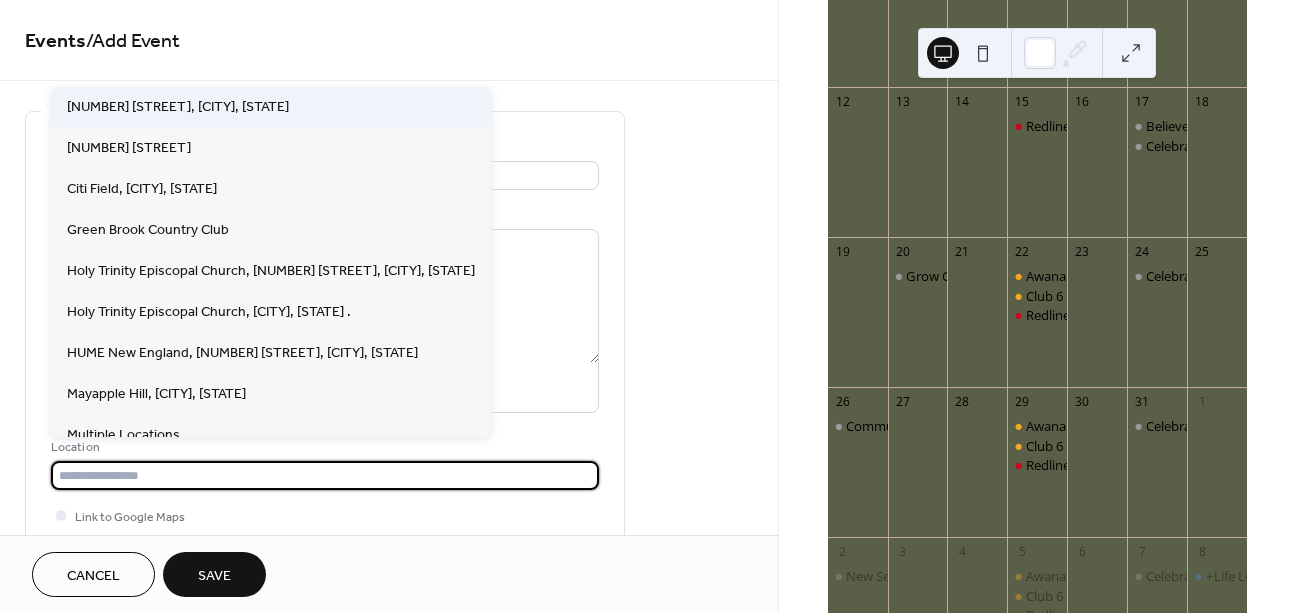 type on "**********" 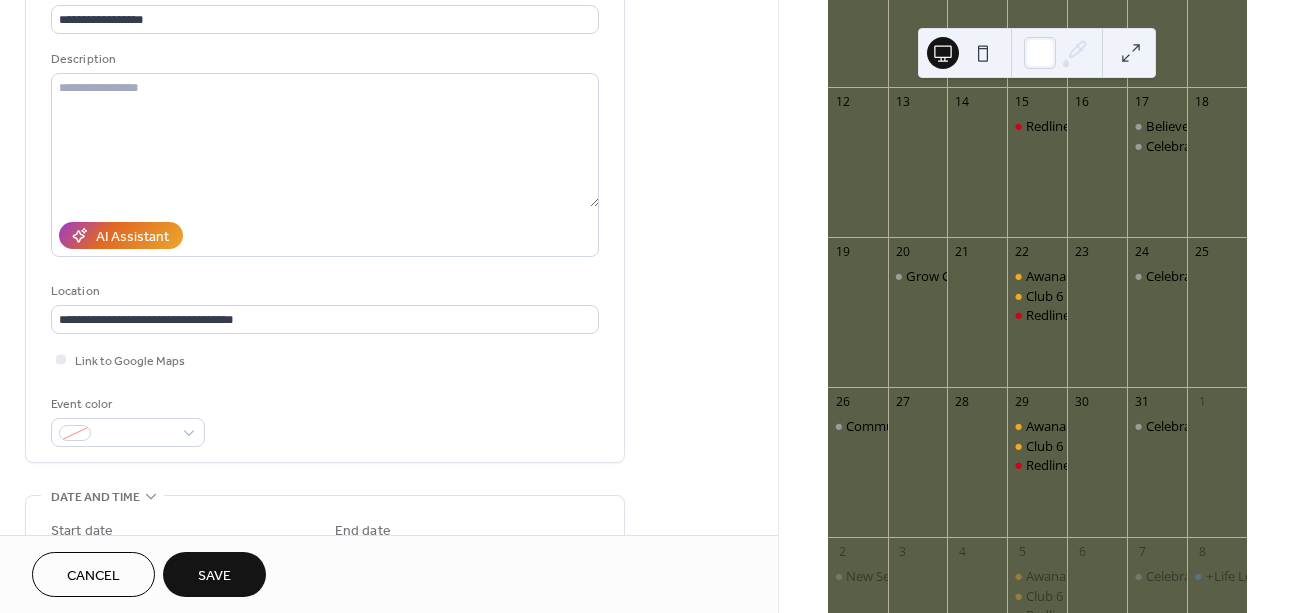scroll, scrollTop: 207, scrollLeft: 0, axis: vertical 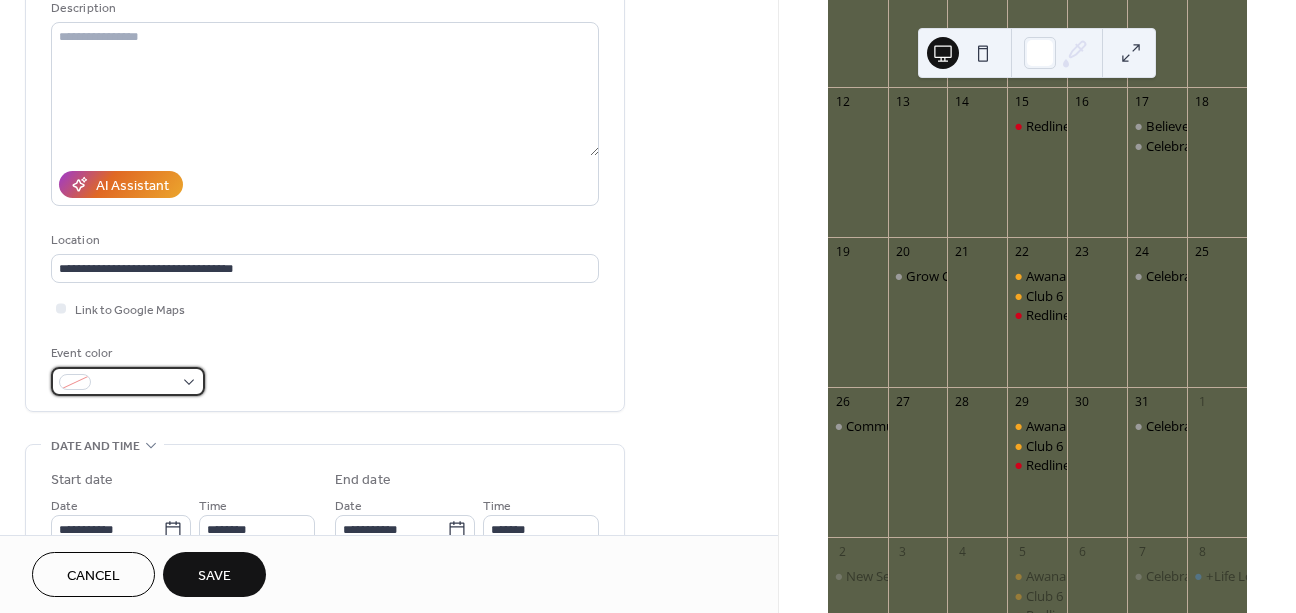 click at bounding box center (136, 383) 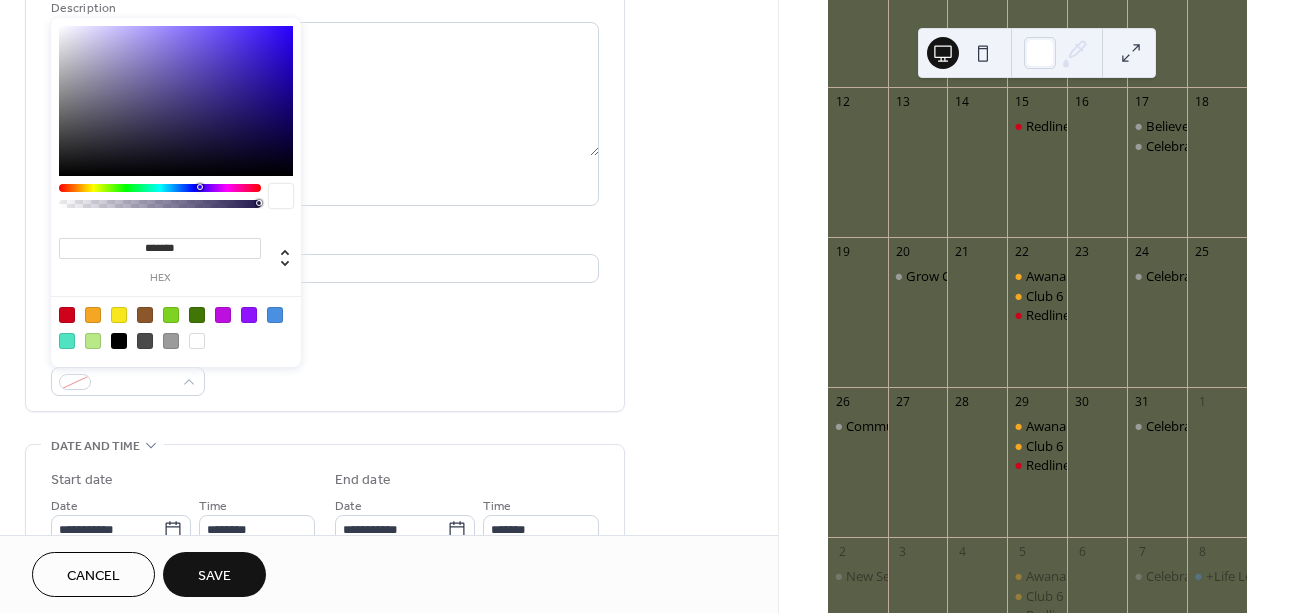 click at bounding box center [93, 315] 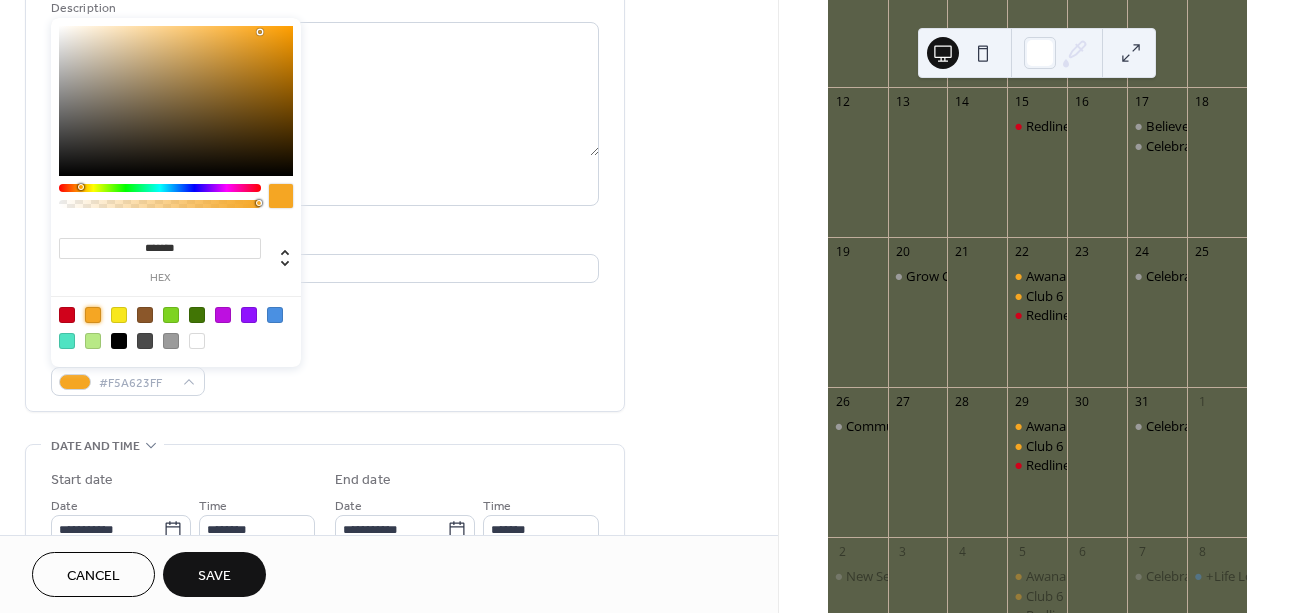 click on "**********" at bounding box center [325, 158] 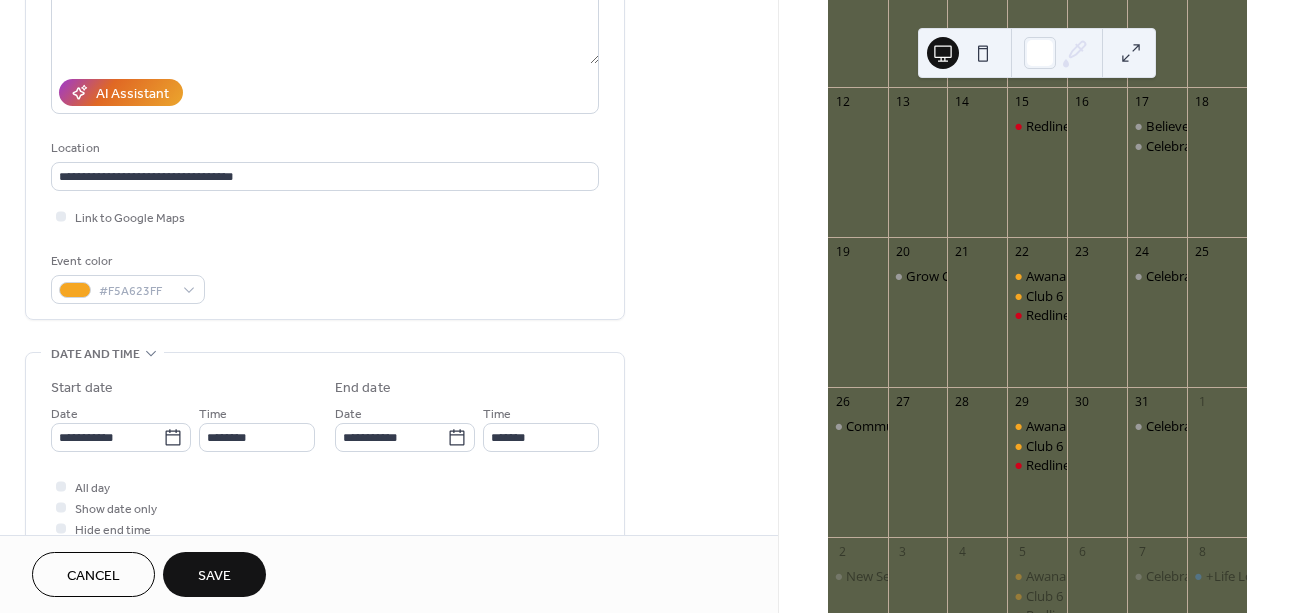 scroll, scrollTop: 357, scrollLeft: 0, axis: vertical 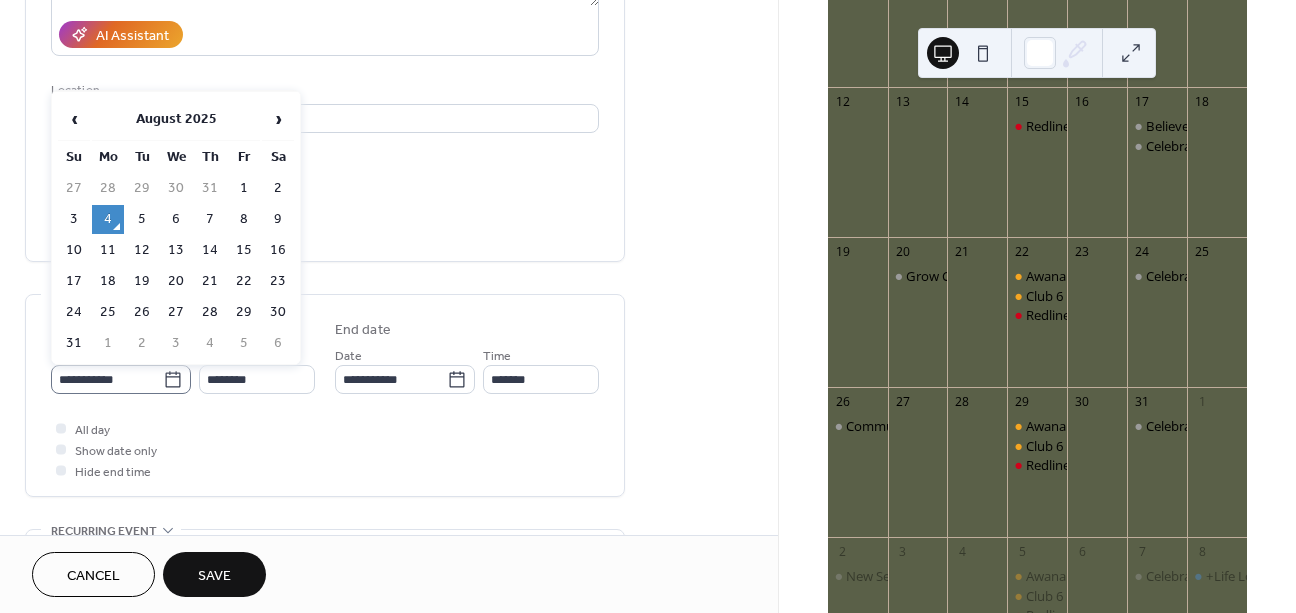 click 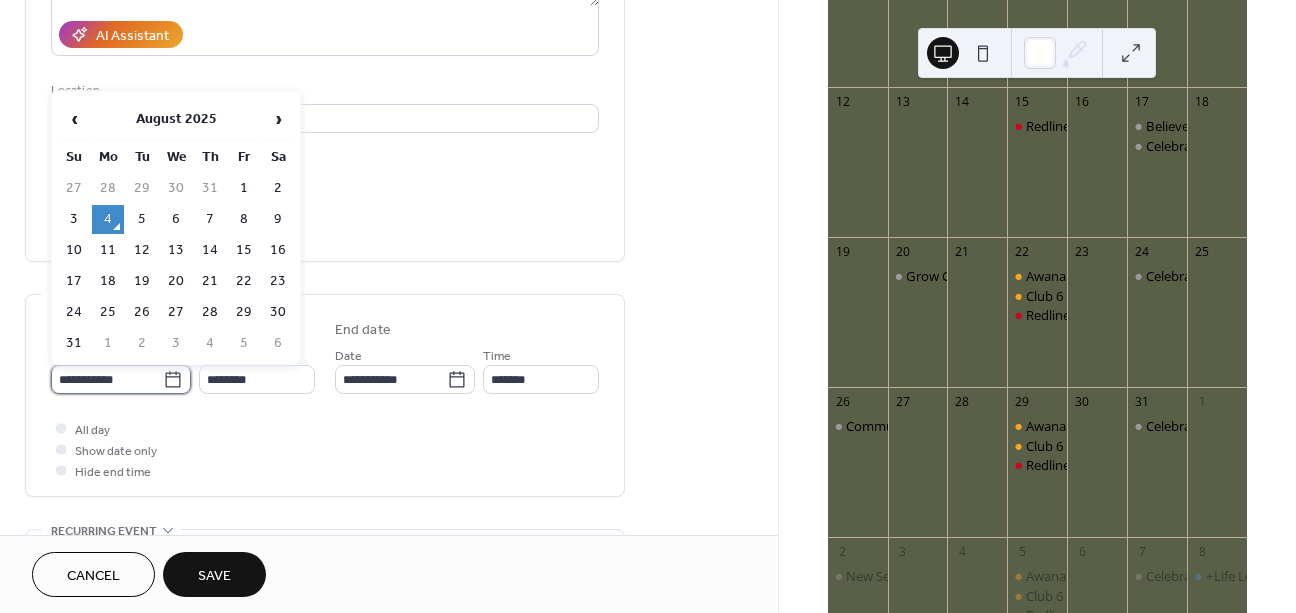 click on "**********" at bounding box center [107, 379] 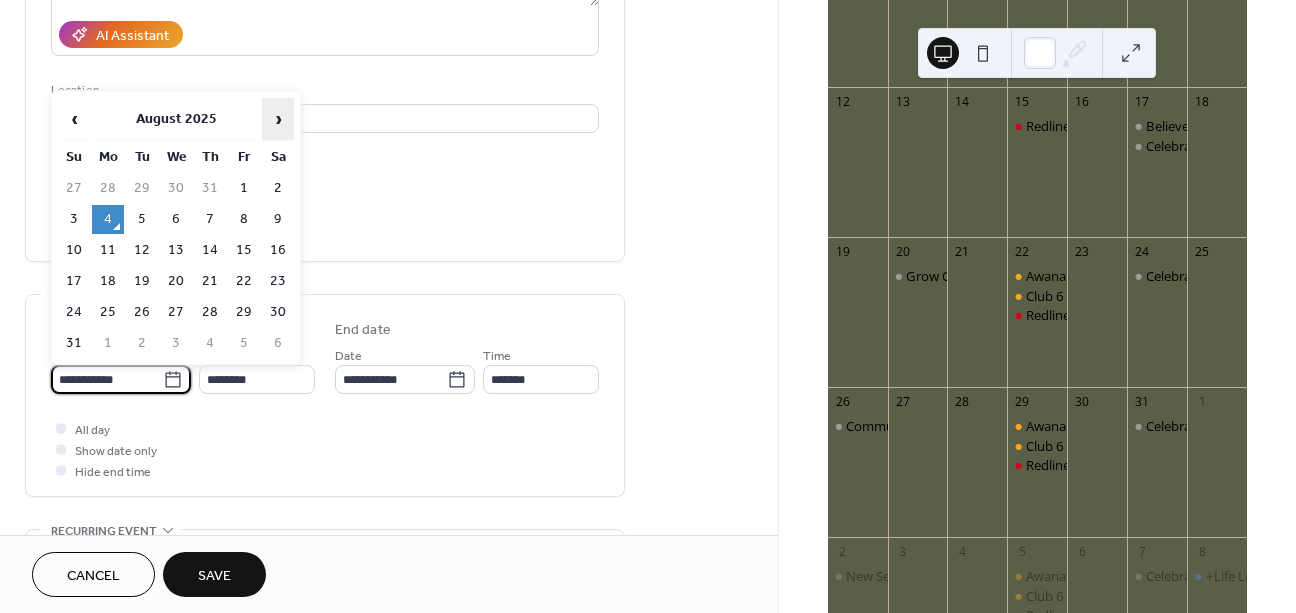click on "›" at bounding box center [278, 119] 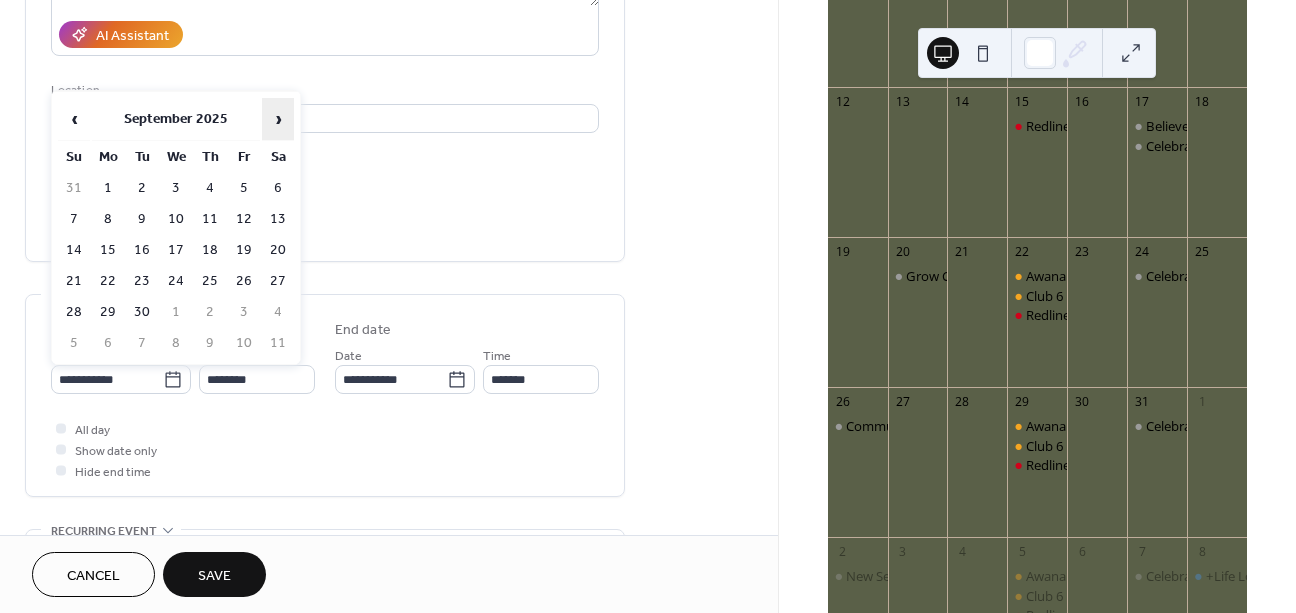 click on "›" at bounding box center [278, 119] 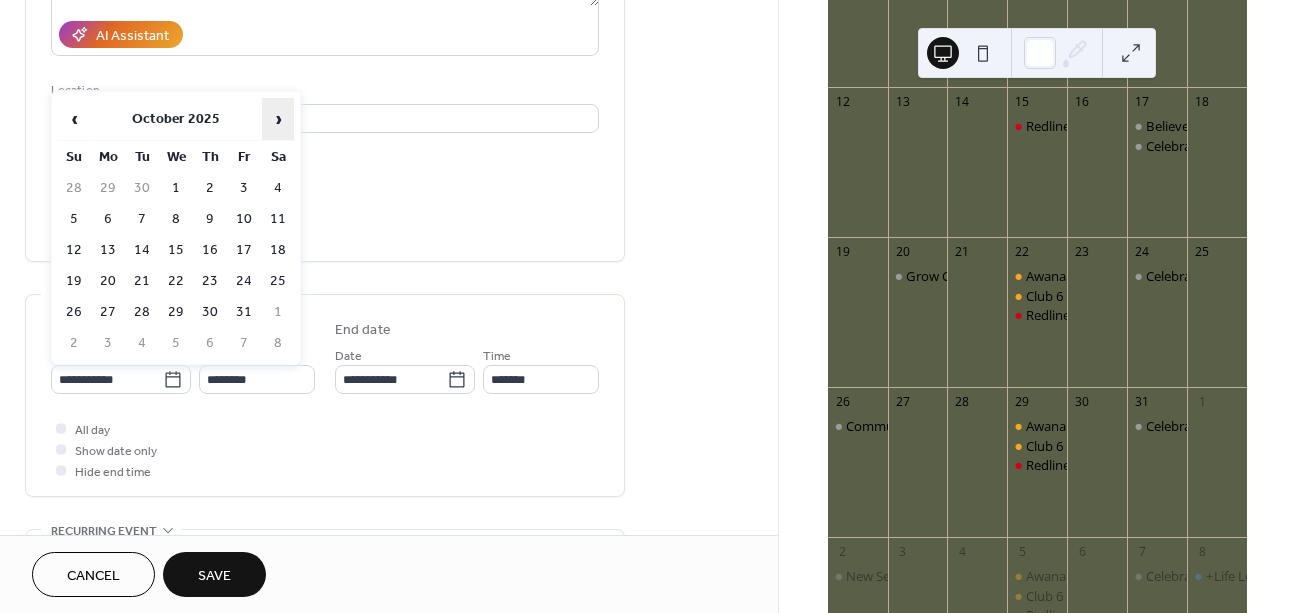 click on "›" at bounding box center (278, 119) 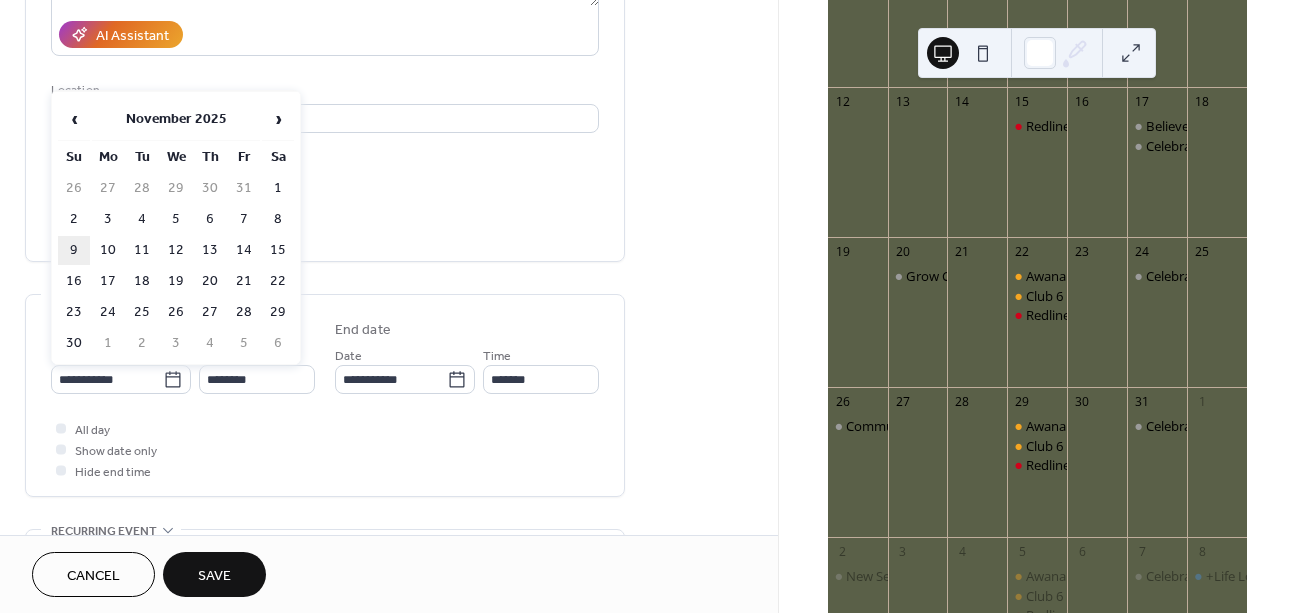 click on "9" at bounding box center [74, 250] 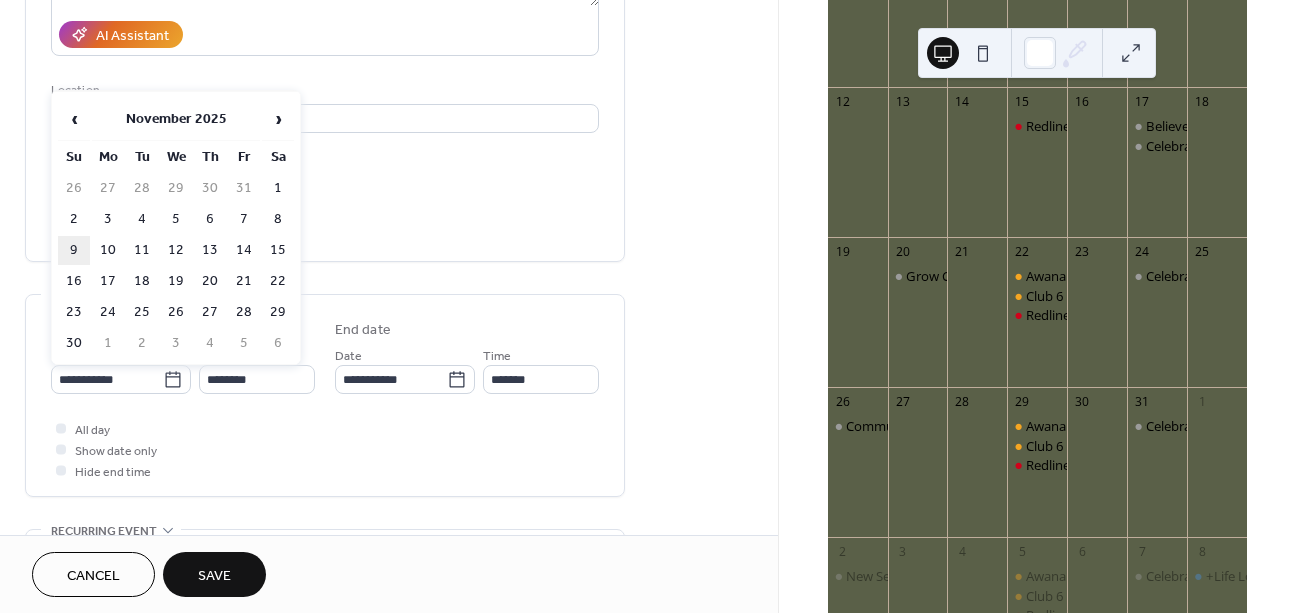 type on "**********" 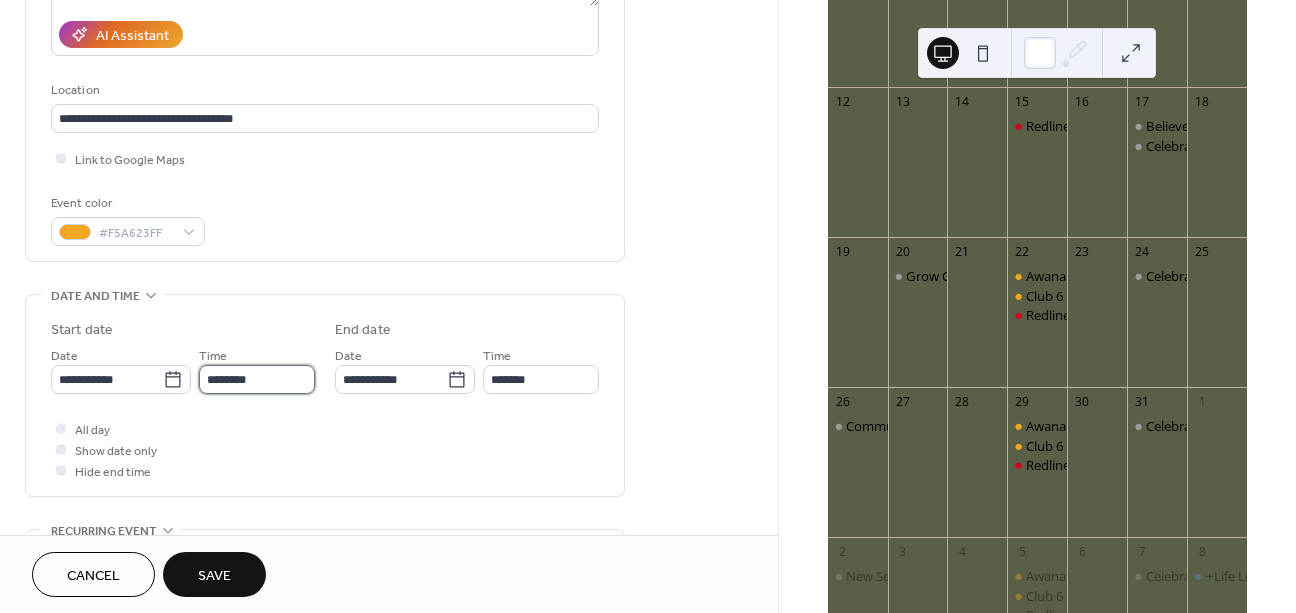 click on "********" at bounding box center [257, 379] 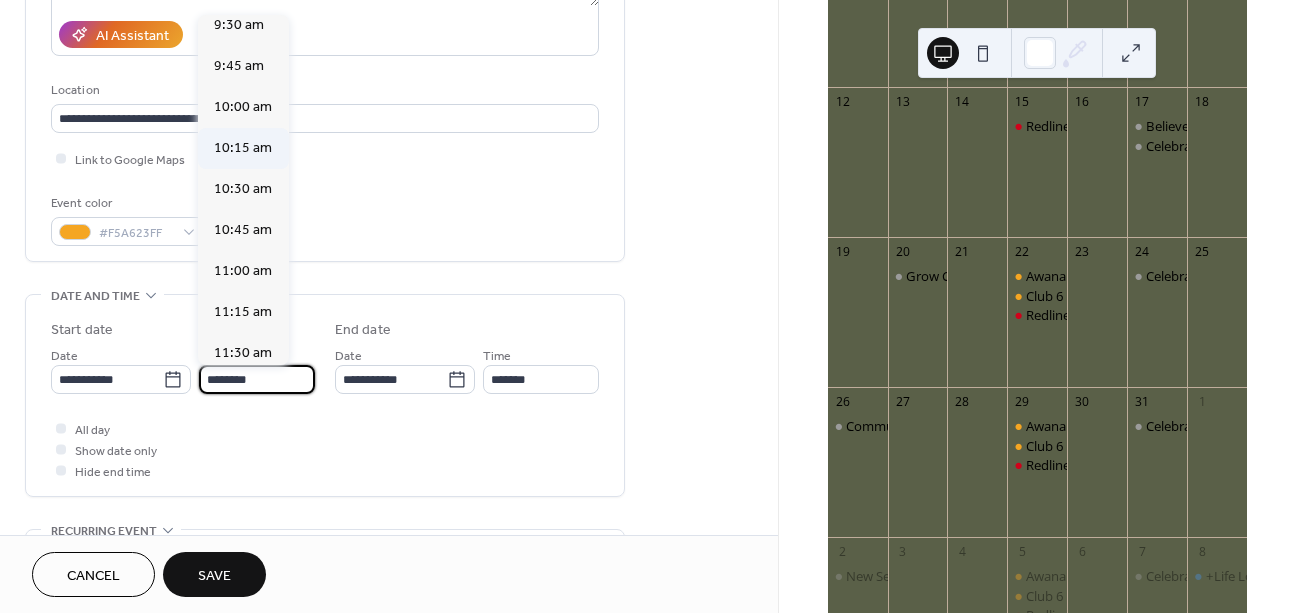 scroll, scrollTop: 1515, scrollLeft: 0, axis: vertical 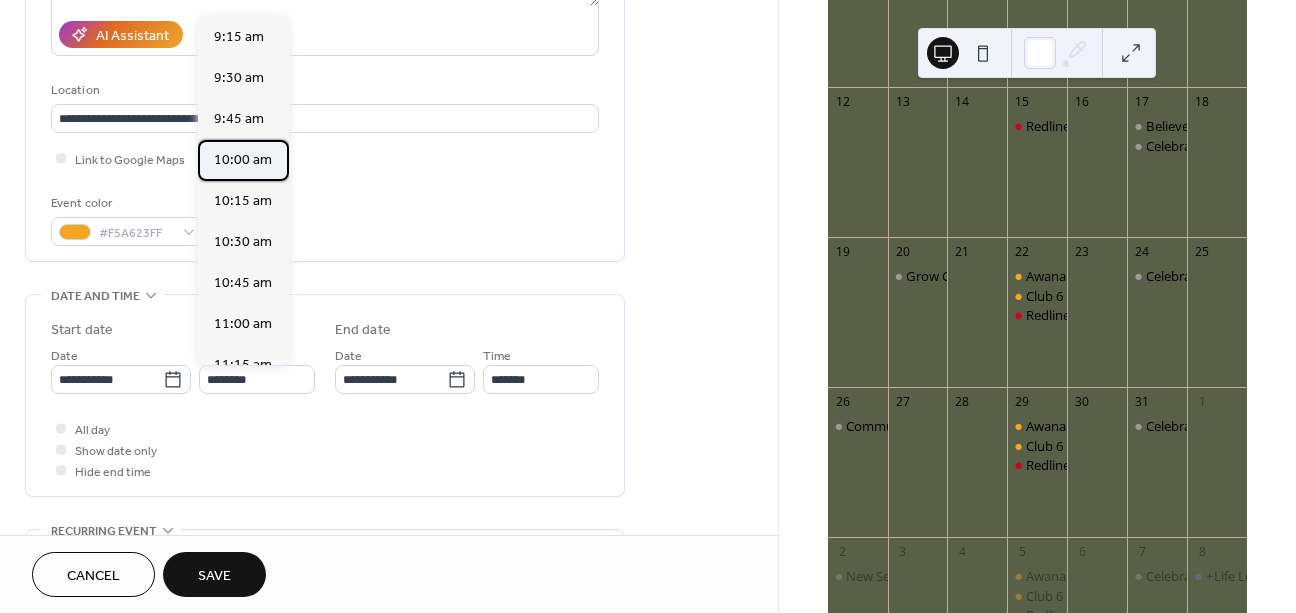 click on "10:00 am" at bounding box center [243, 160] 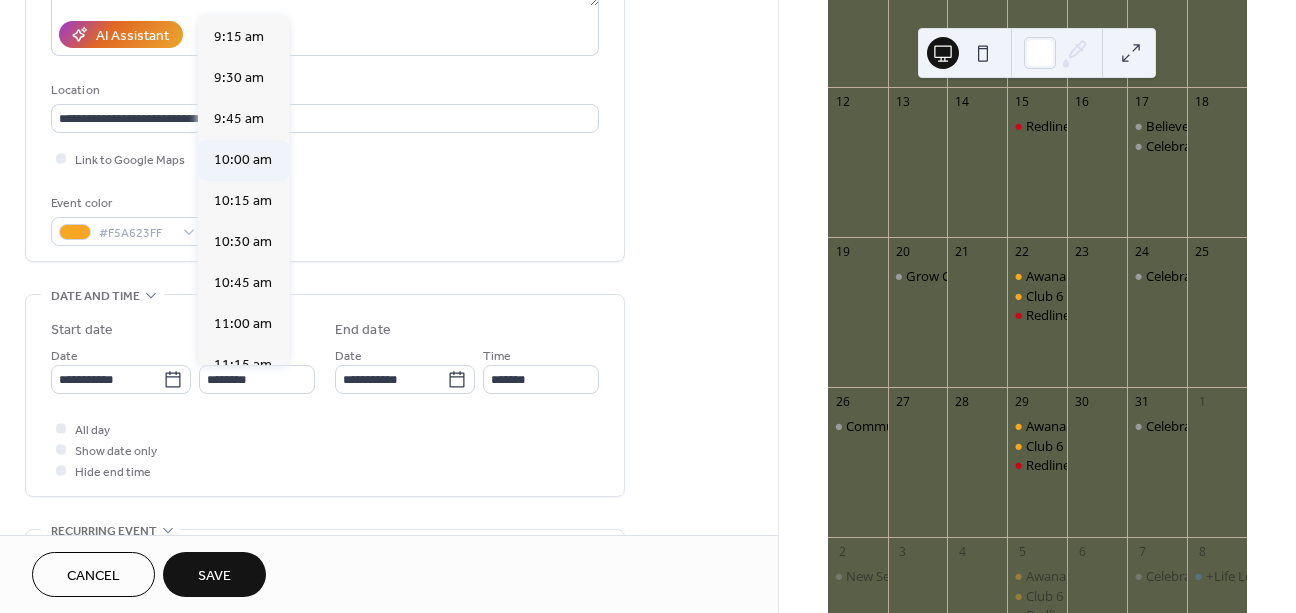 type on "********" 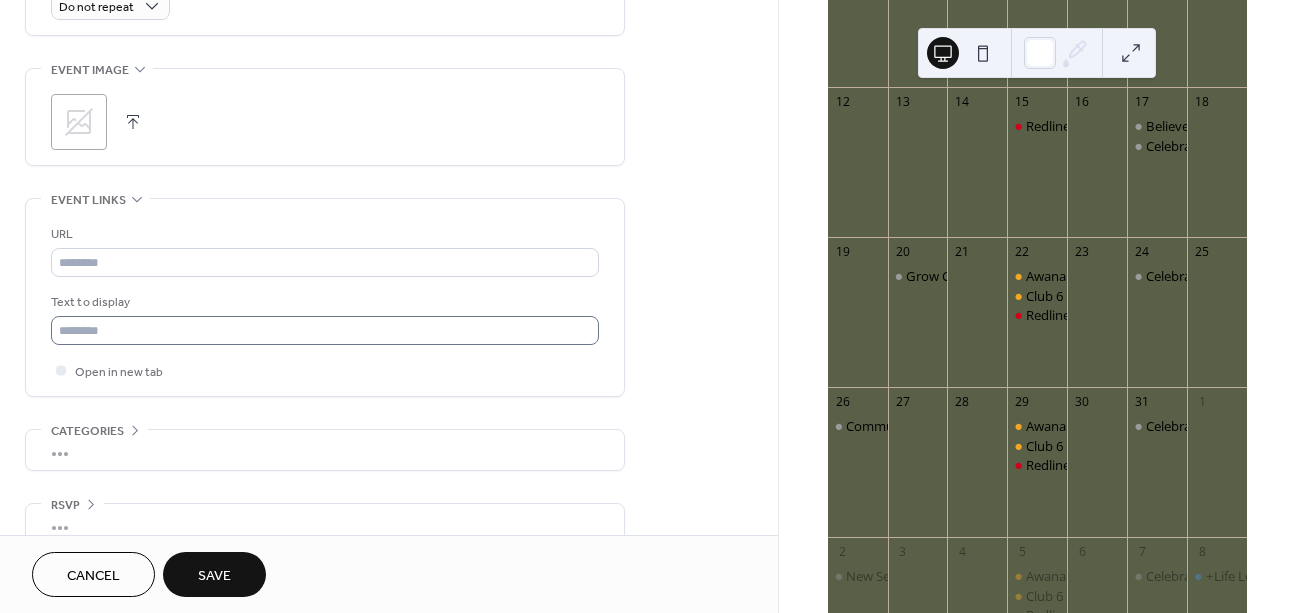 scroll, scrollTop: 922, scrollLeft: 0, axis: vertical 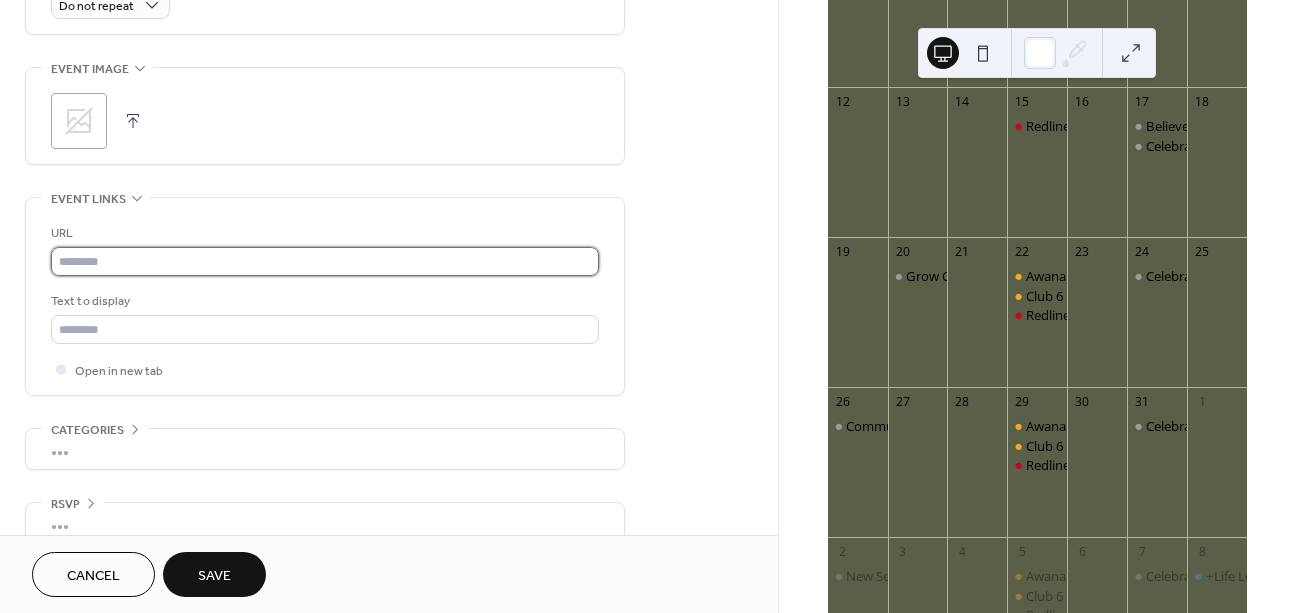click at bounding box center (325, 261) 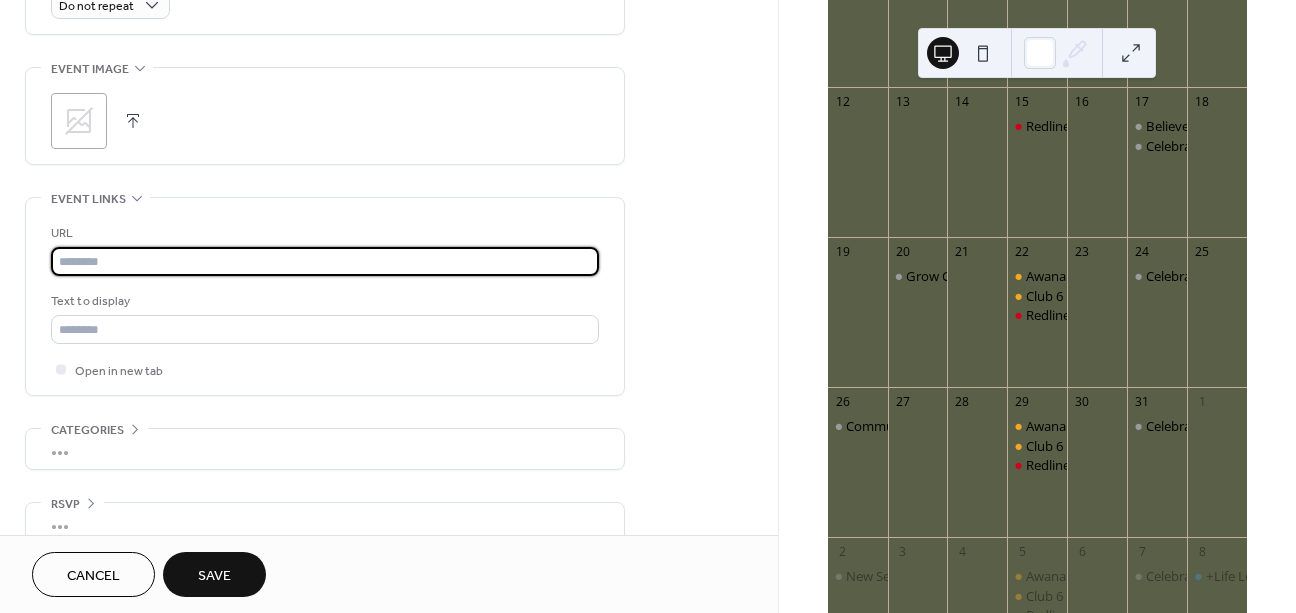 paste on "**********" 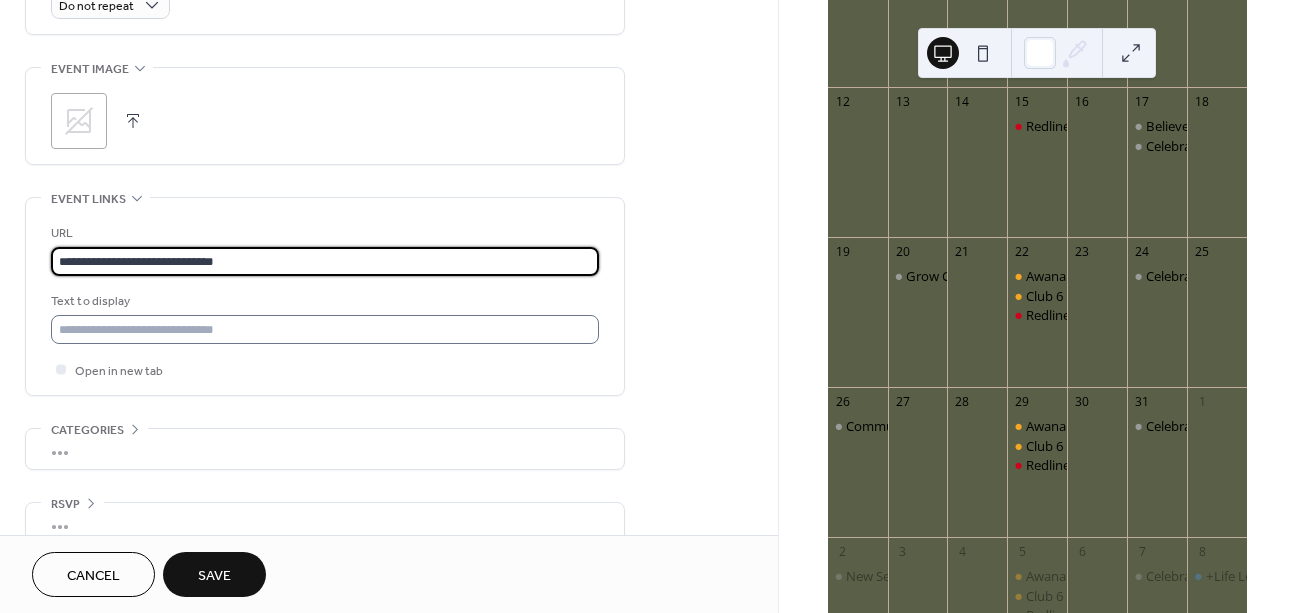 type on "**********" 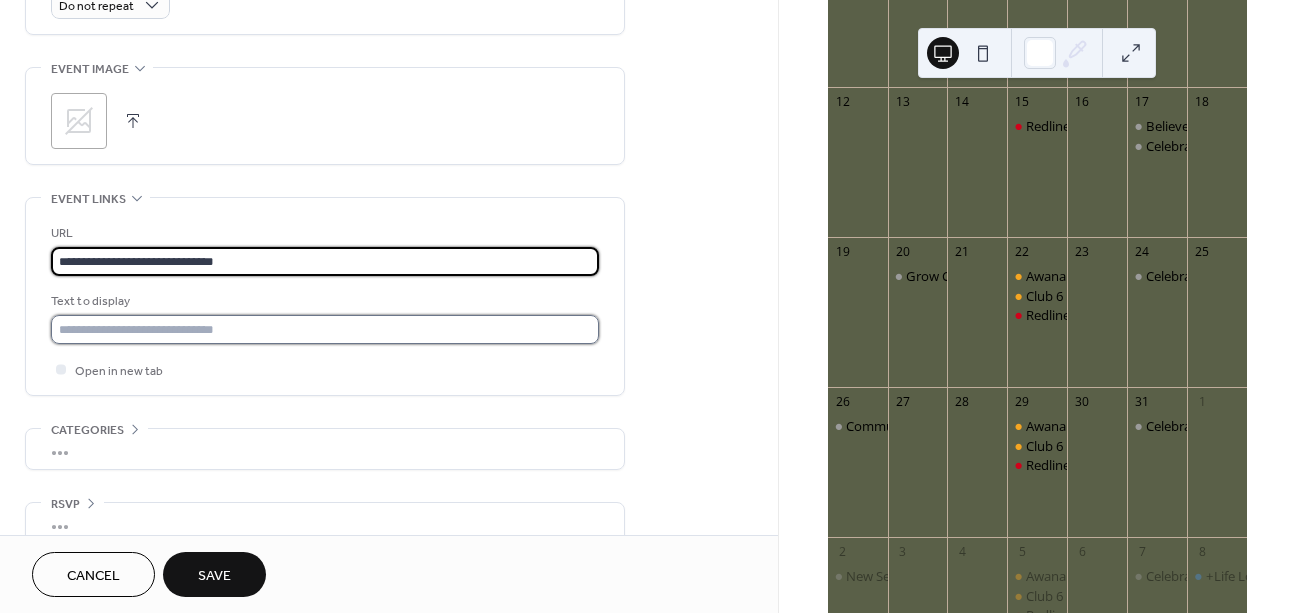 click at bounding box center (325, 329) 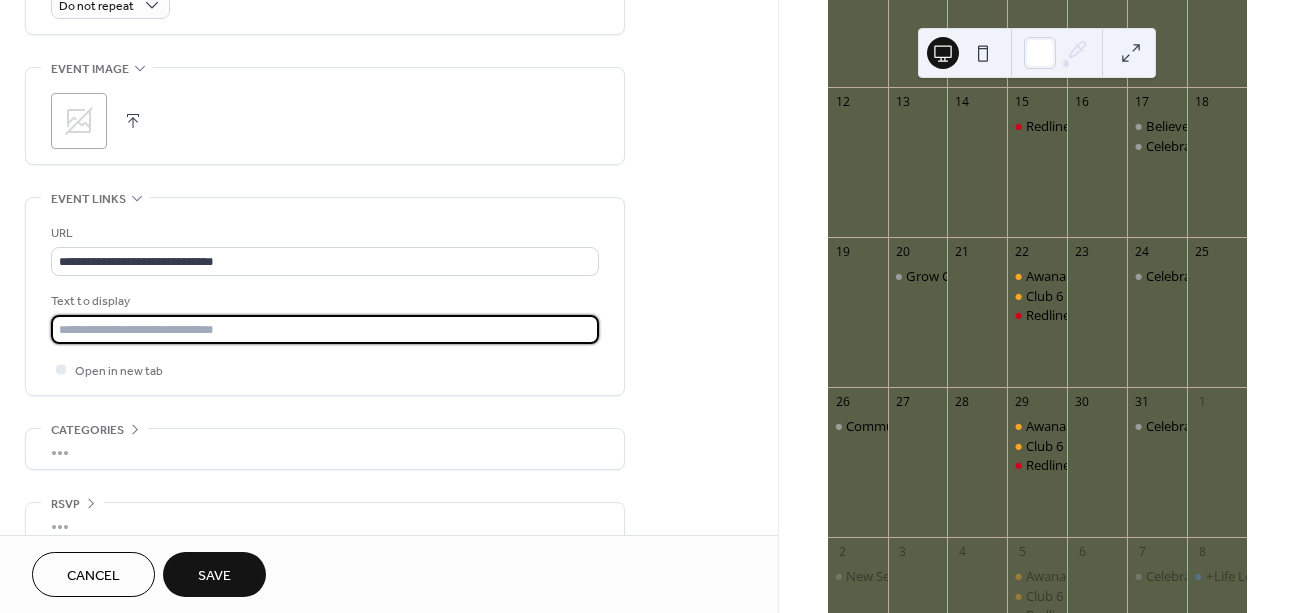 click at bounding box center (325, 329) 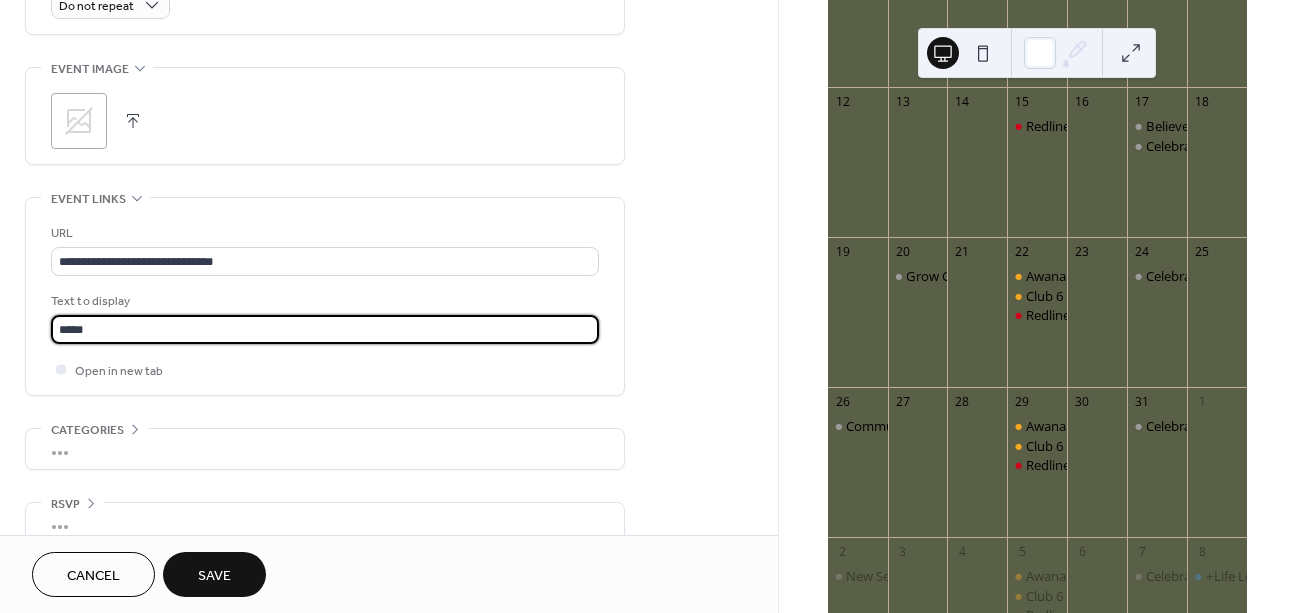 type on "**********" 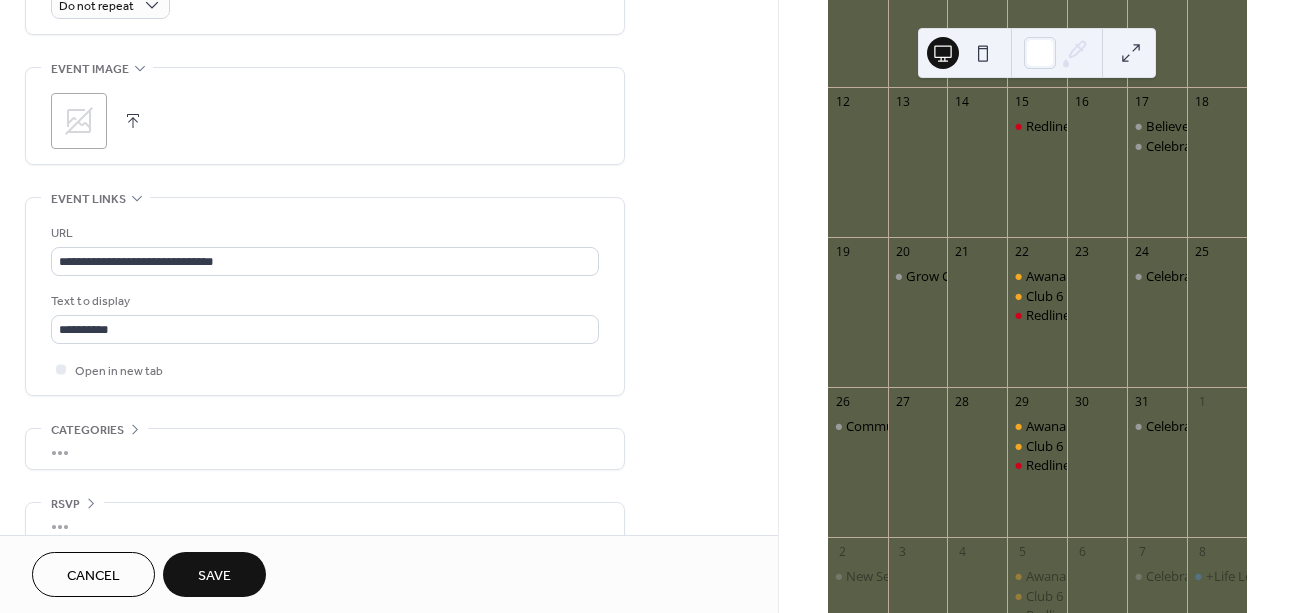 click on "Save" at bounding box center [214, 574] 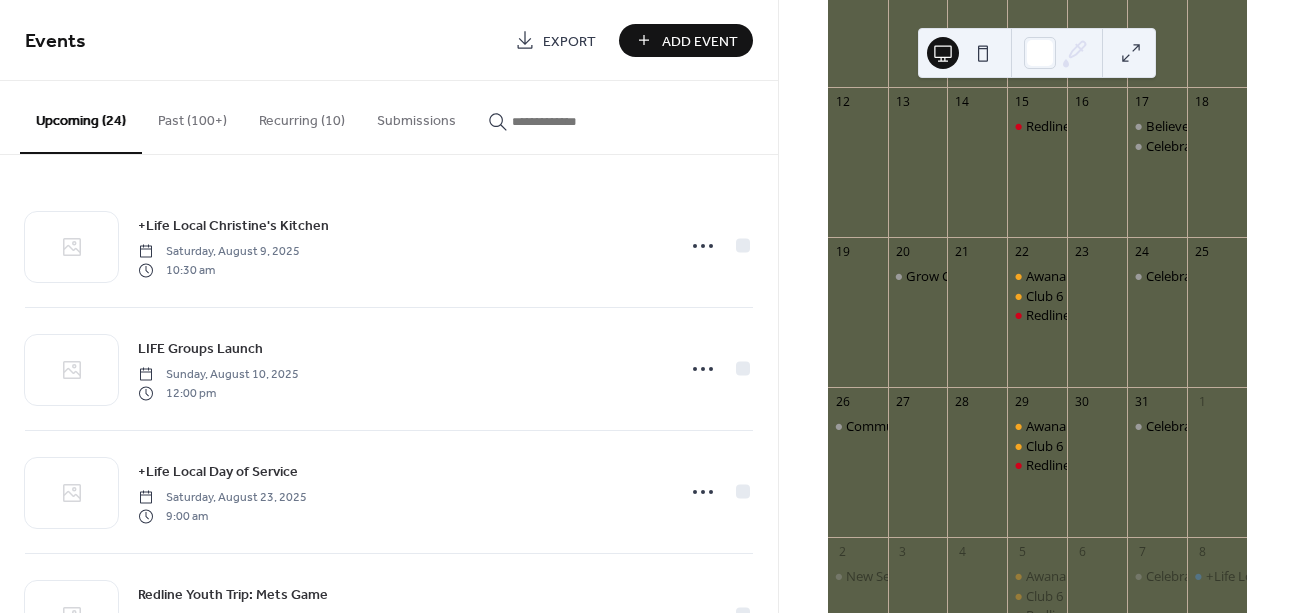 click on "Add Event" at bounding box center [700, 41] 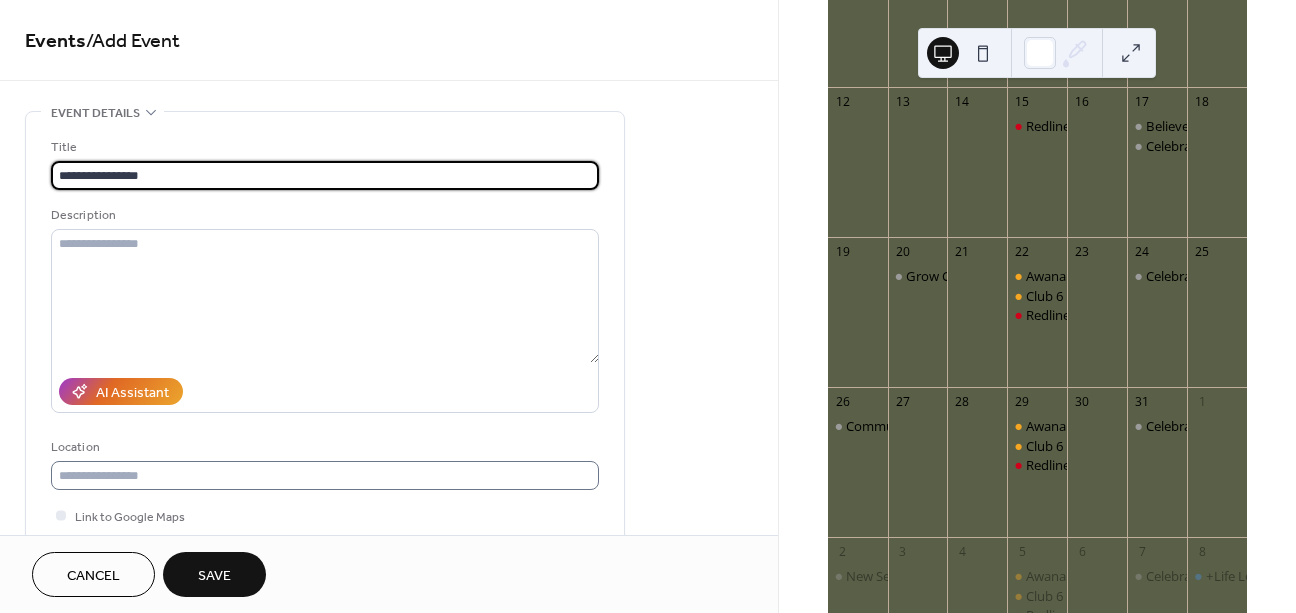 type on "**********" 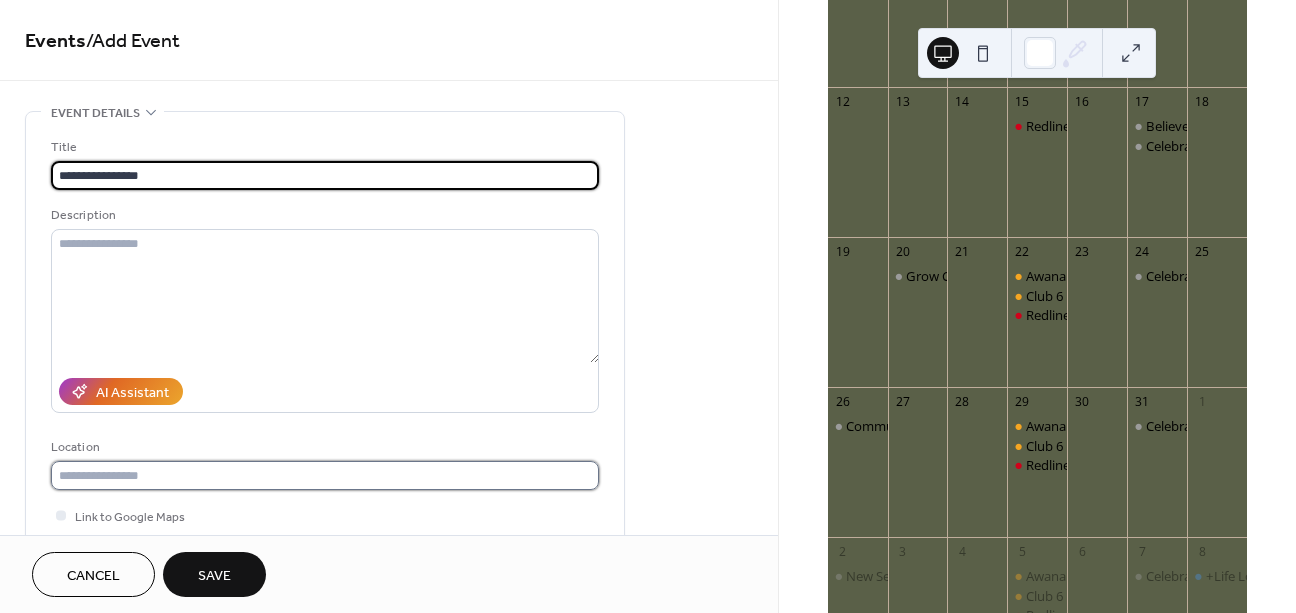 click at bounding box center [325, 475] 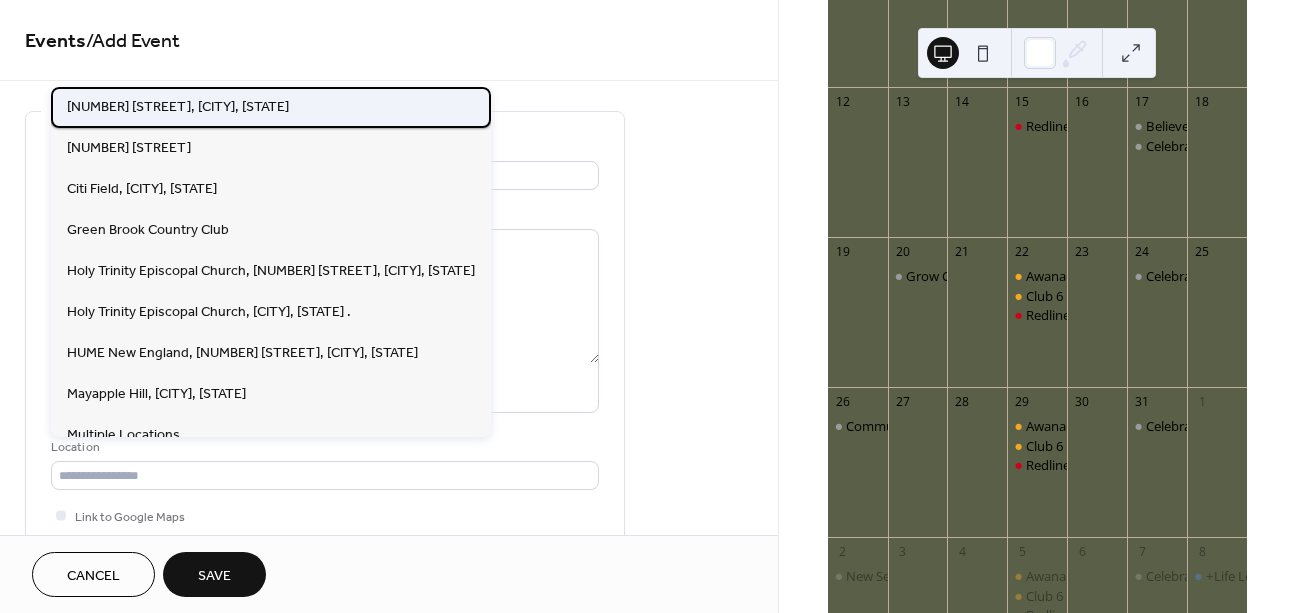 click on "[NUMBER] [STREET], [CITY], [STATE]" at bounding box center [178, 107] 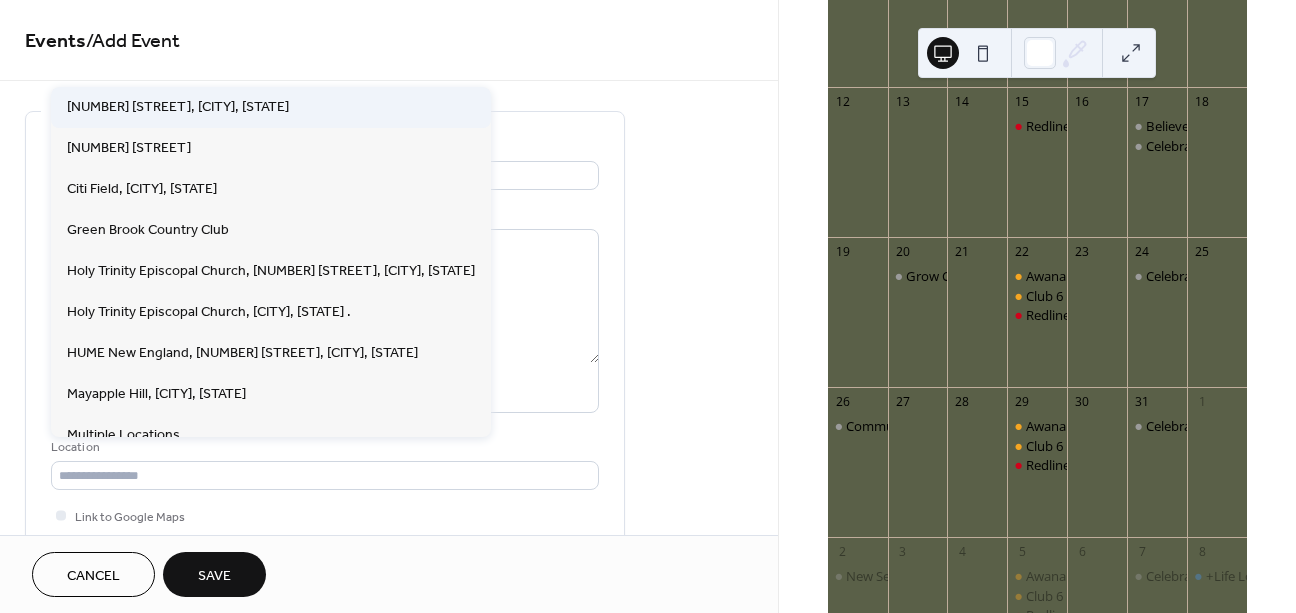 type on "**********" 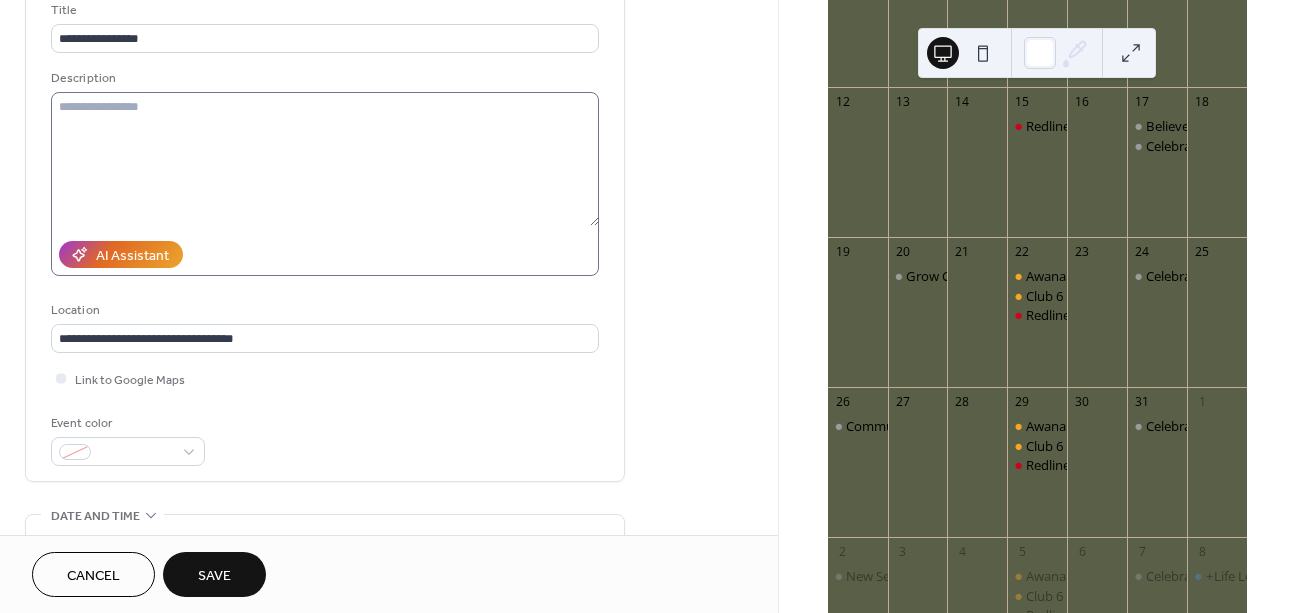 scroll, scrollTop: 159, scrollLeft: 0, axis: vertical 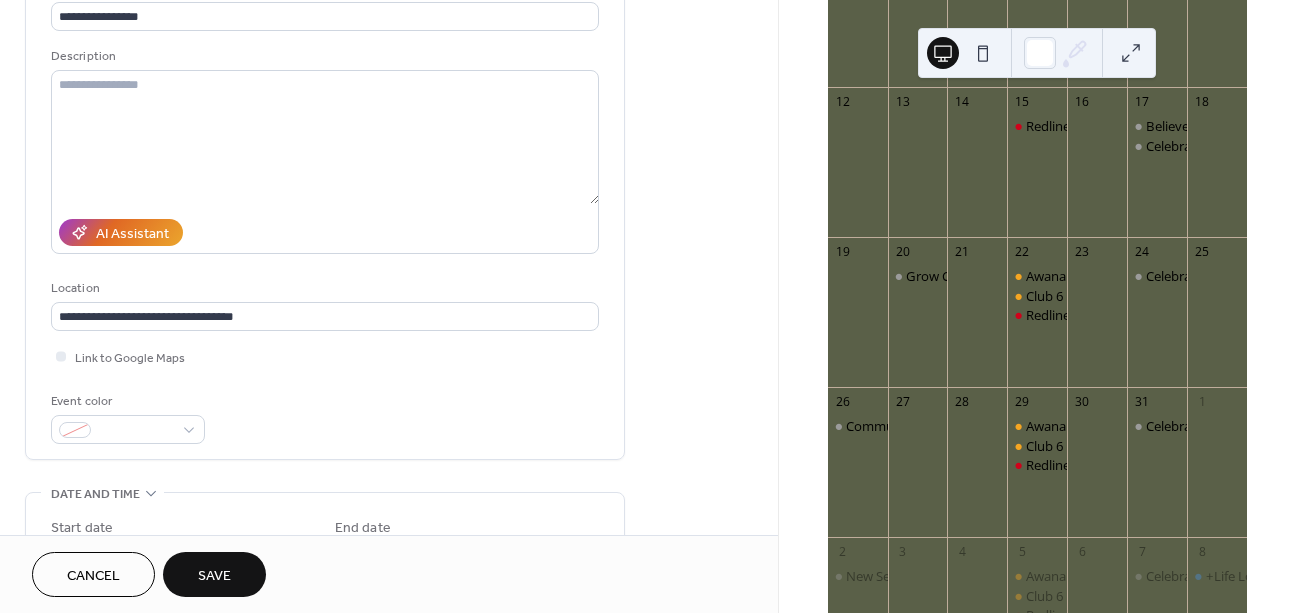 click on "**********" at bounding box center [325, 206] 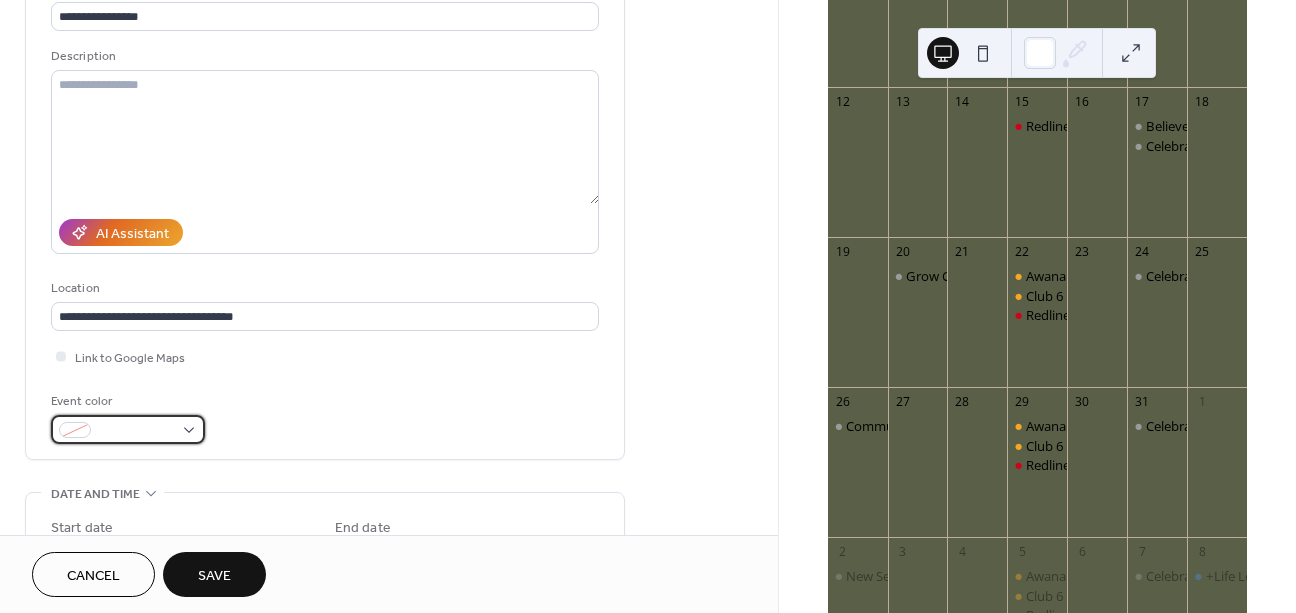 click at bounding box center (136, 431) 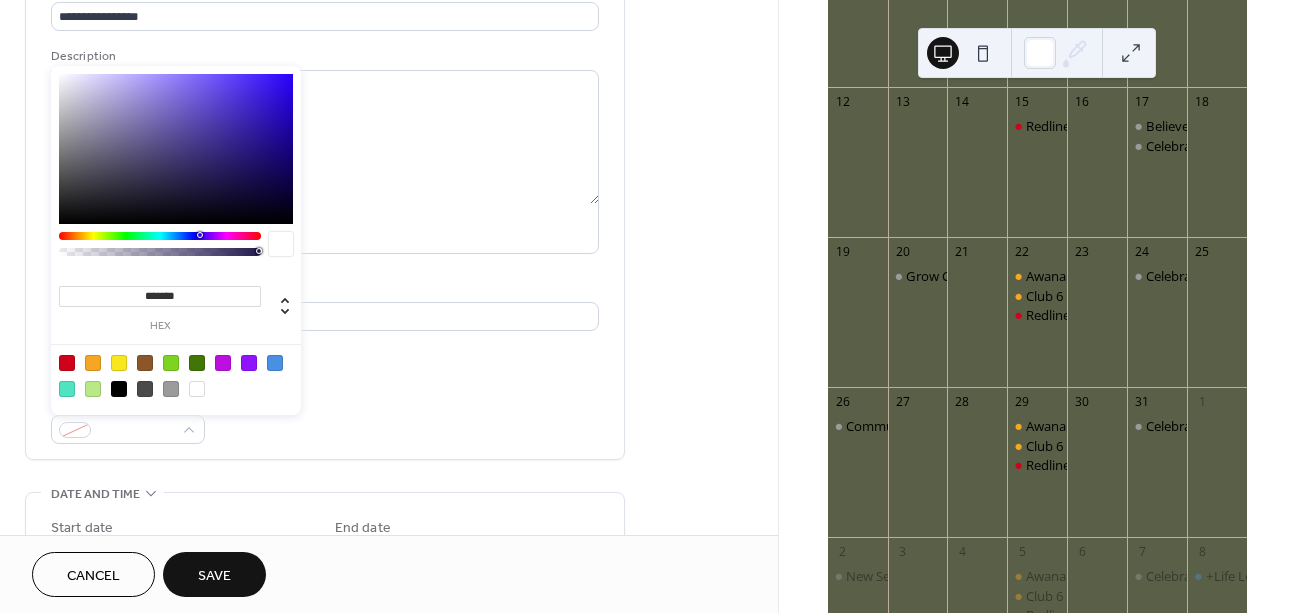 click at bounding box center [171, 389] 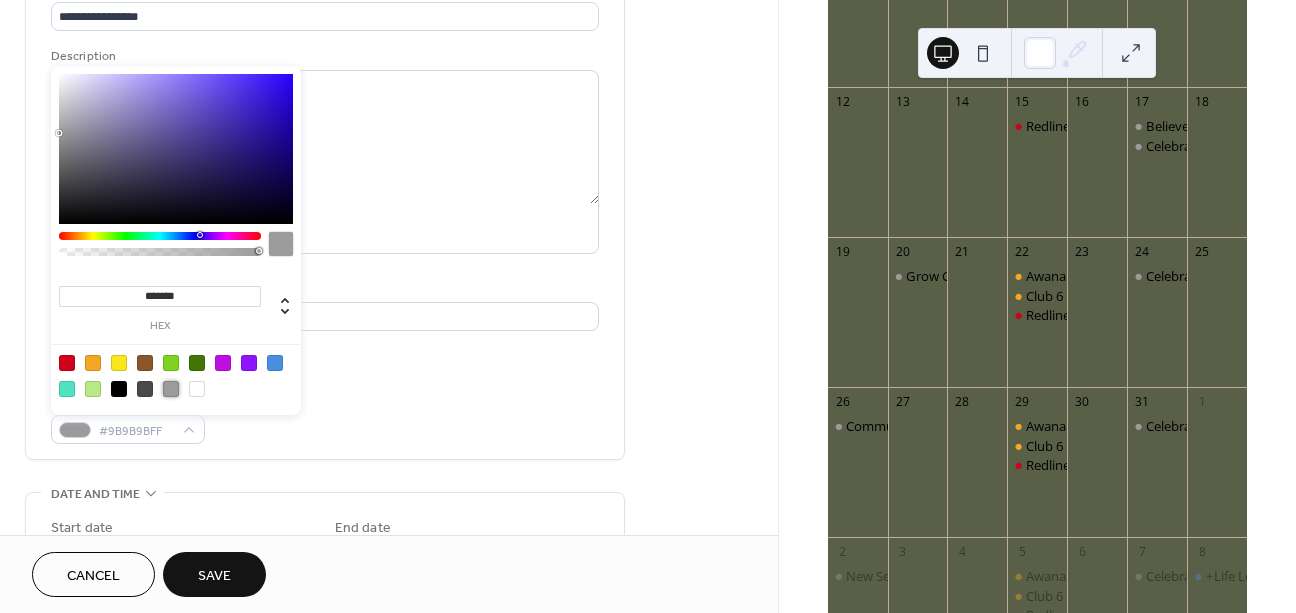 click on "Event color #9B9B9BFF" at bounding box center (325, 417) 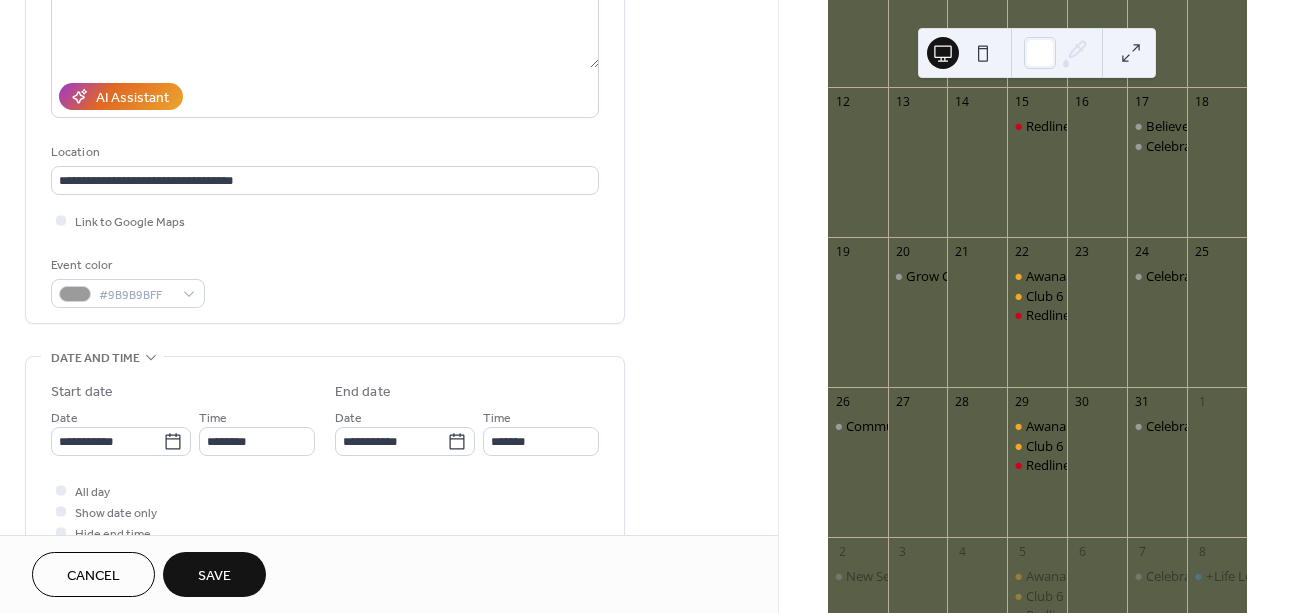 scroll, scrollTop: 333, scrollLeft: 0, axis: vertical 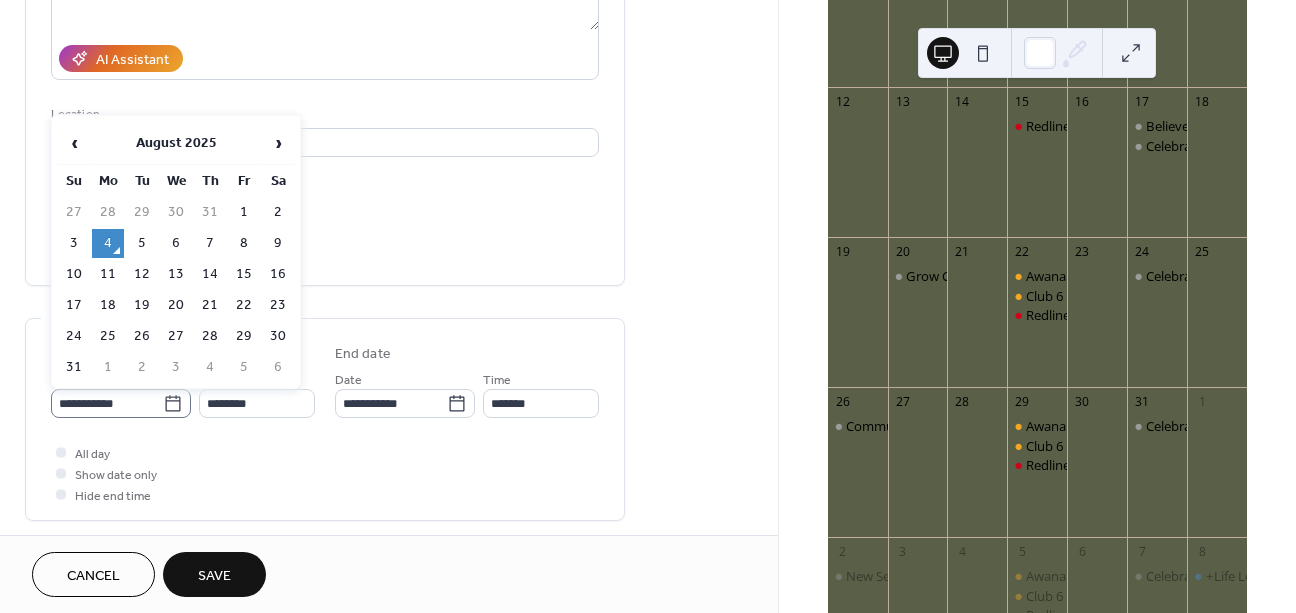 click 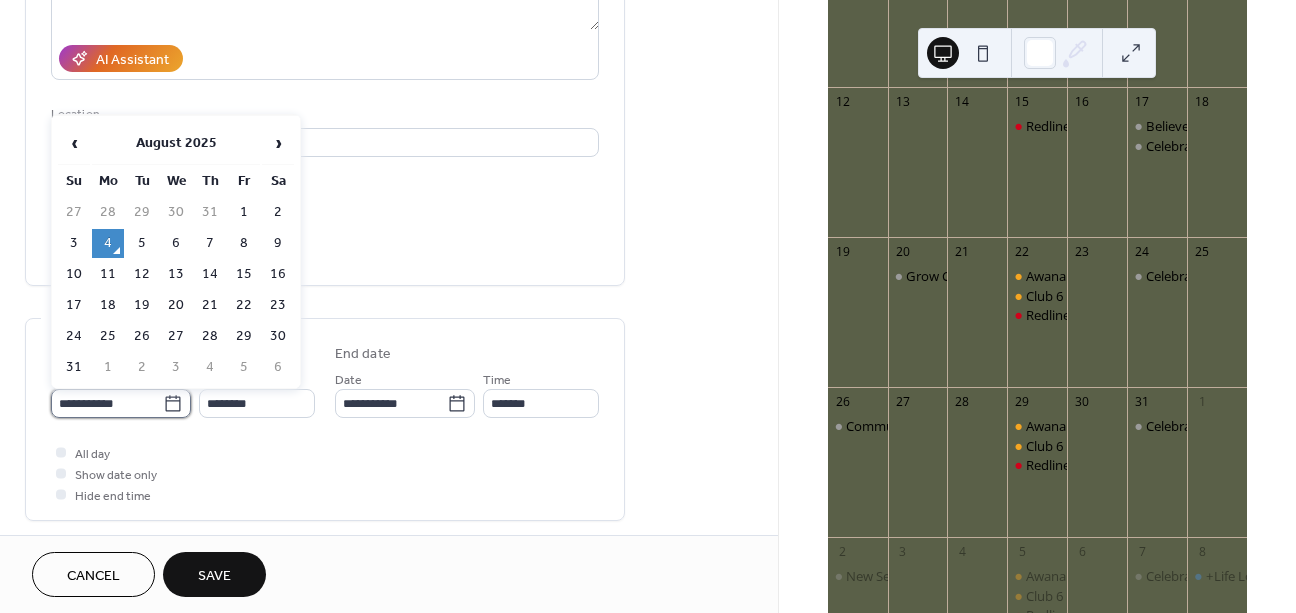 click on "**********" at bounding box center [107, 403] 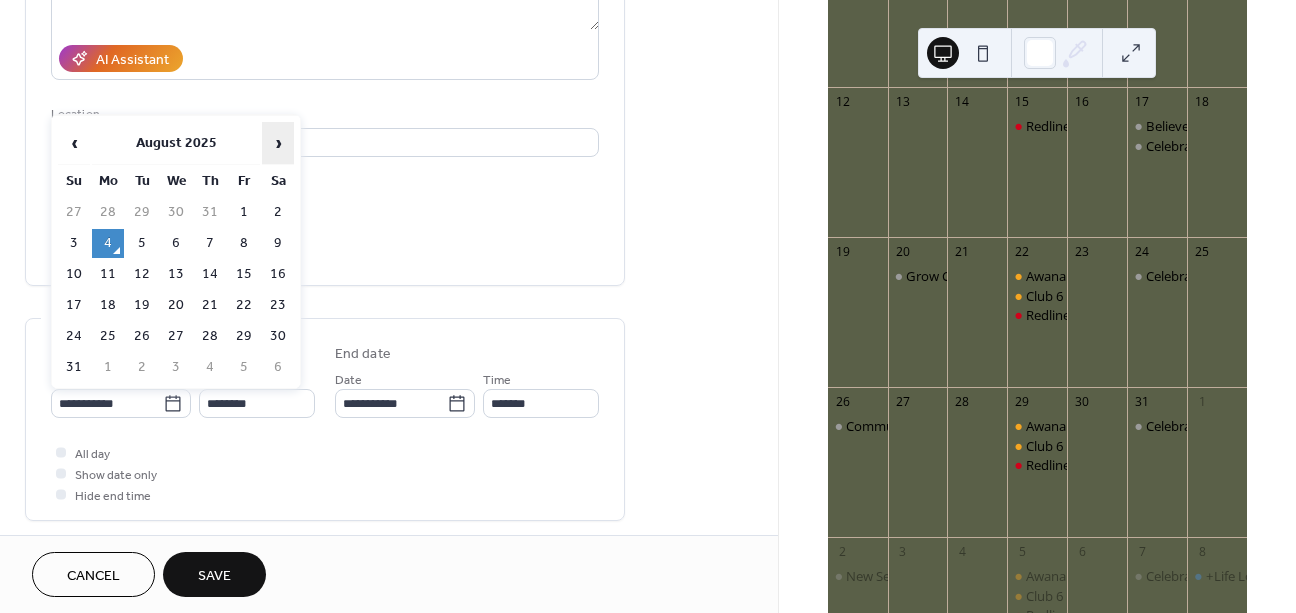 click on "›" at bounding box center [278, 143] 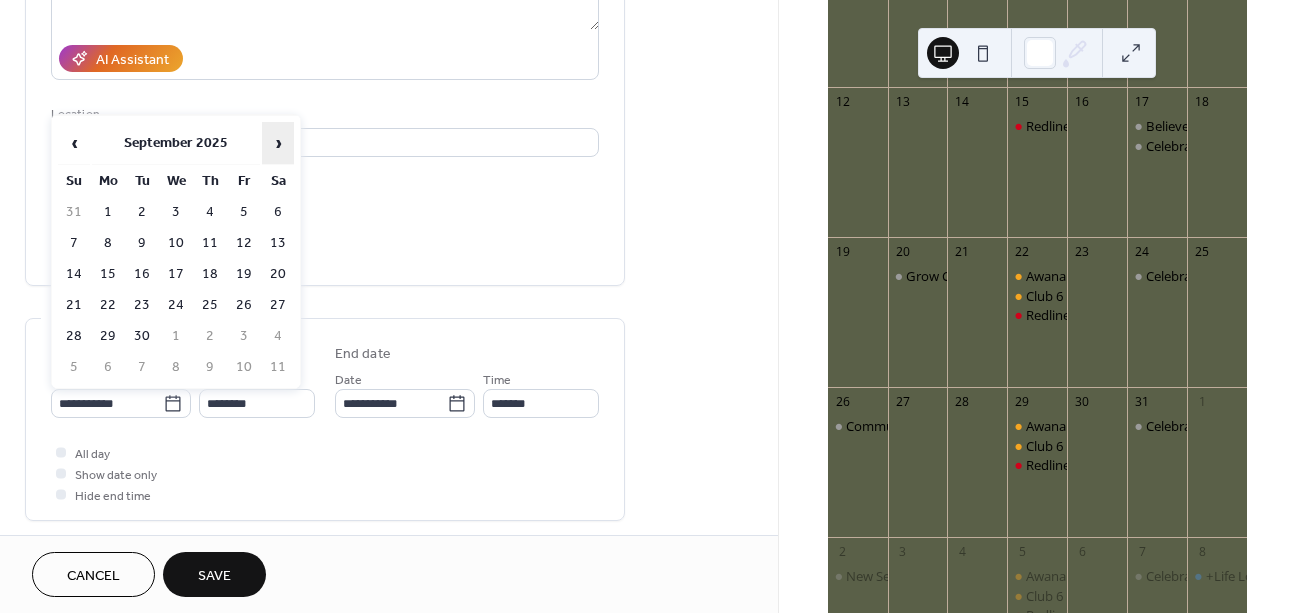 click on "›" at bounding box center [278, 143] 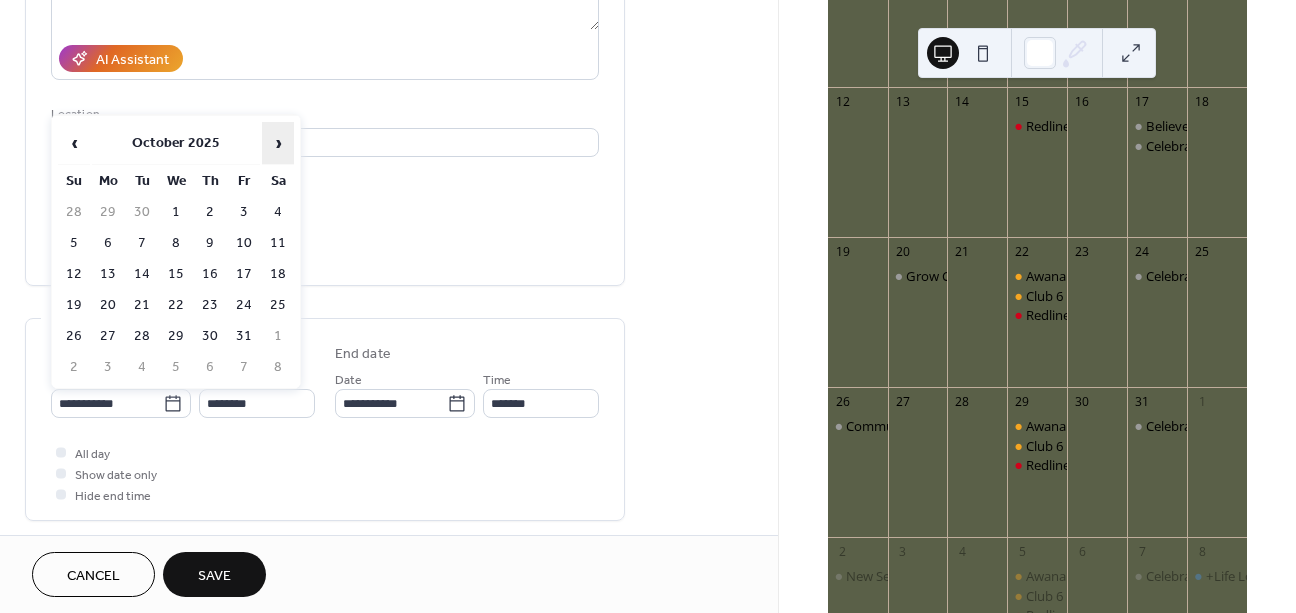 click on "›" at bounding box center [278, 143] 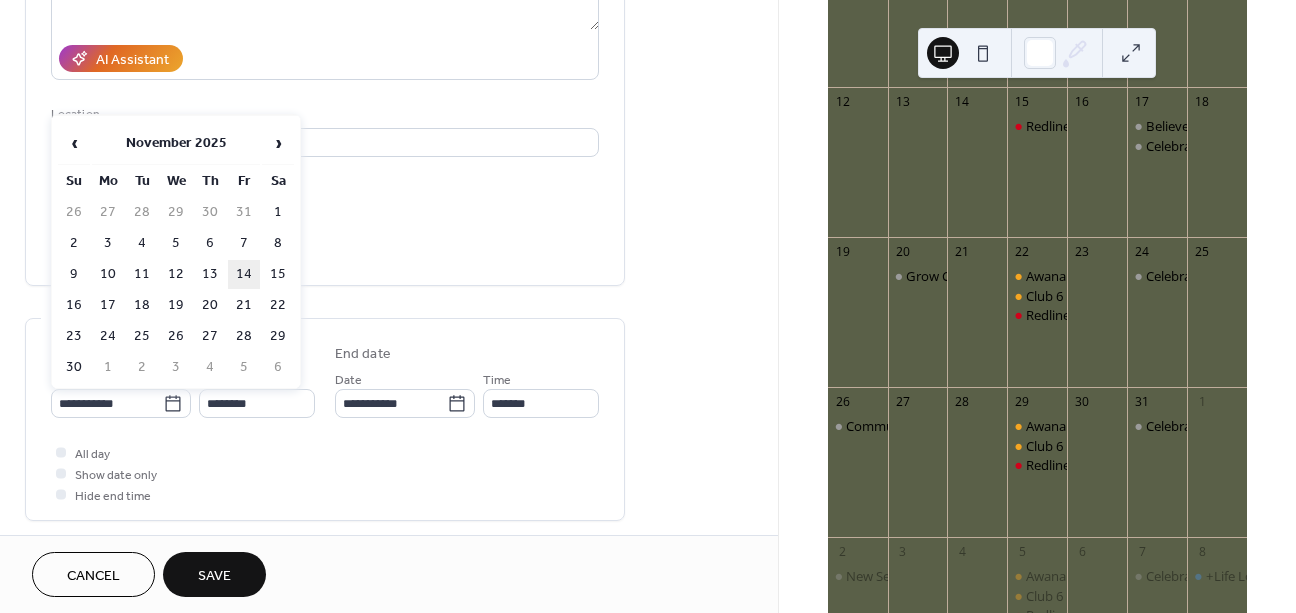 click on "14" at bounding box center [244, 274] 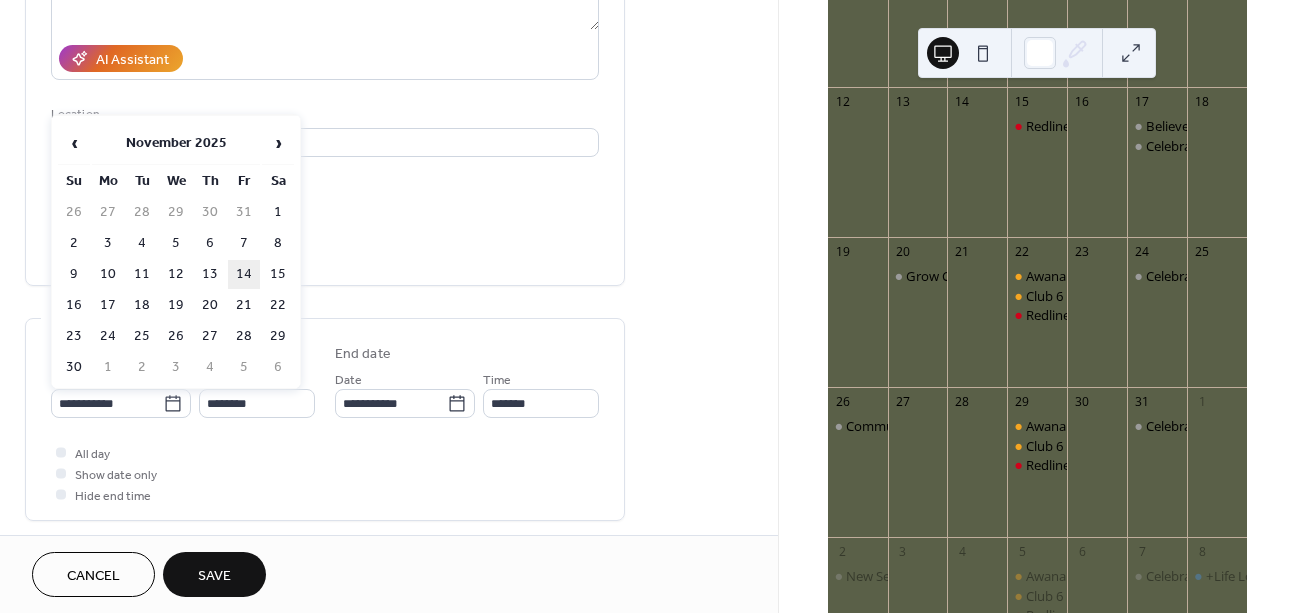 type on "**********" 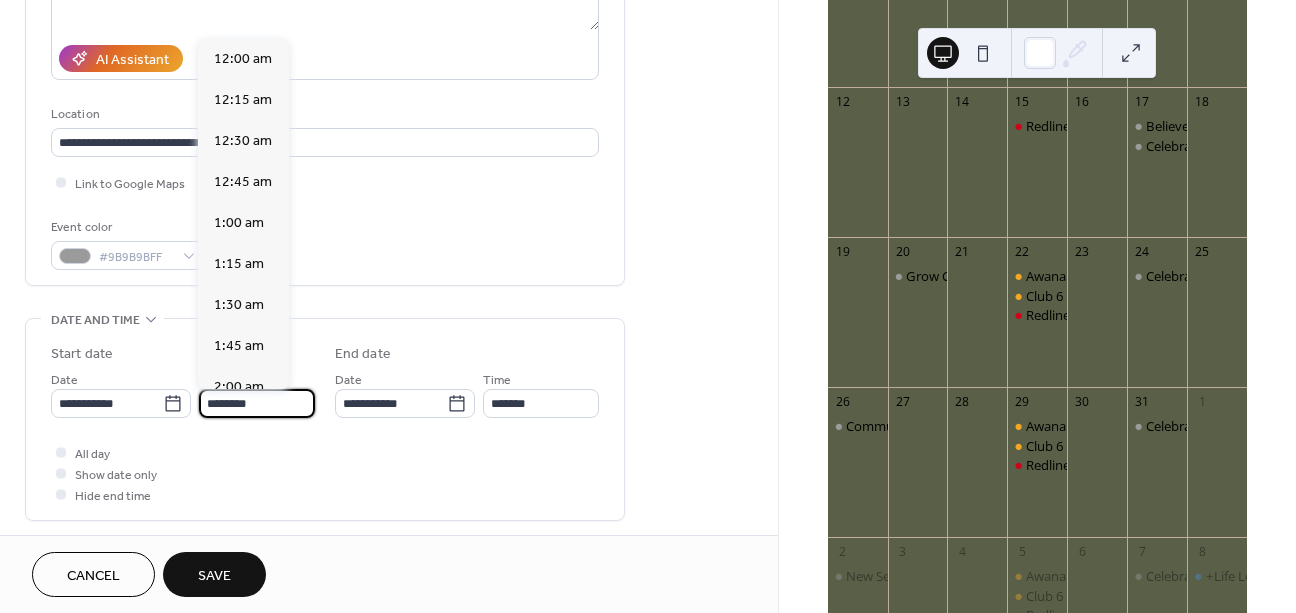 click on "********" at bounding box center (257, 403) 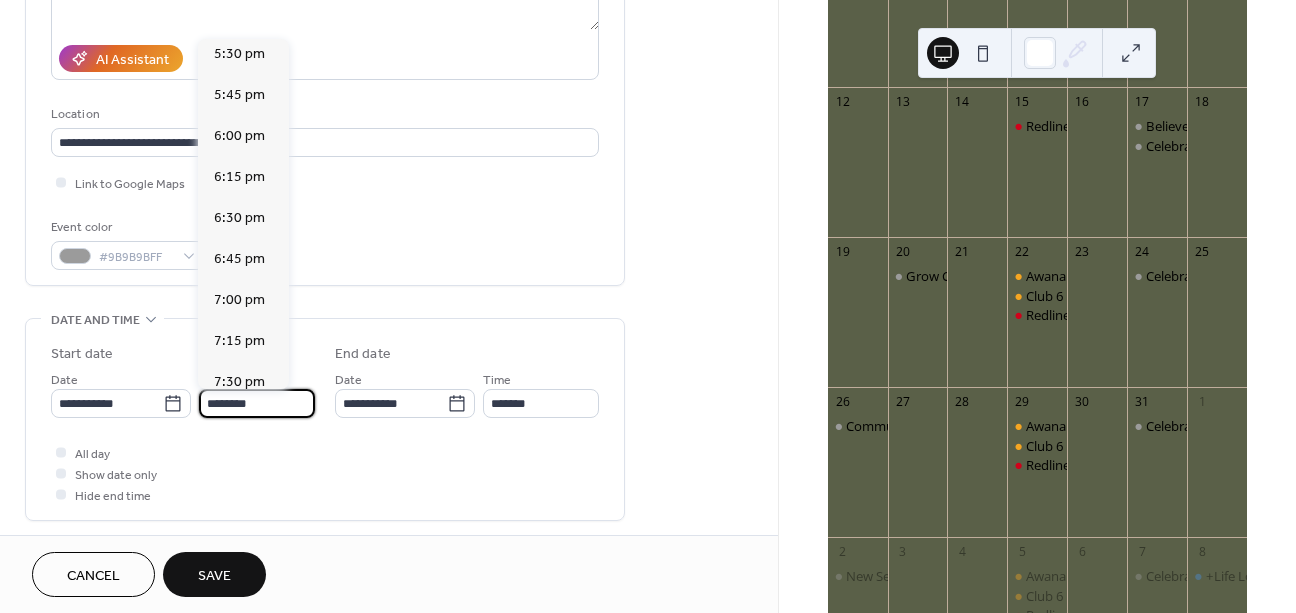 scroll, scrollTop: 2885, scrollLeft: 0, axis: vertical 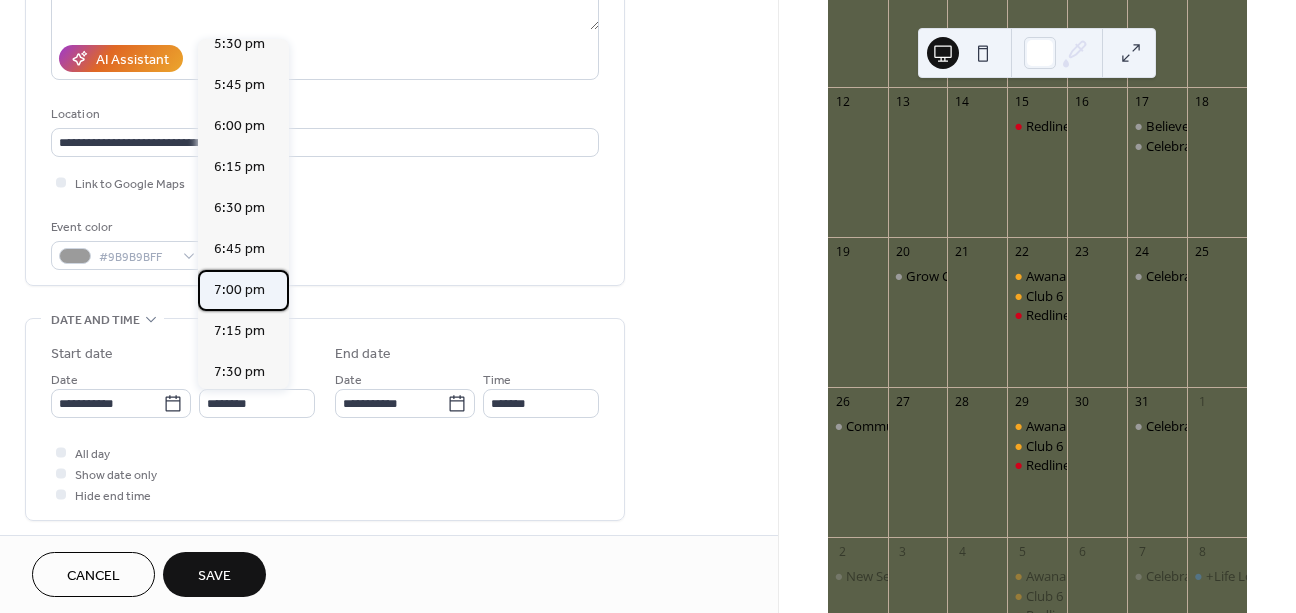 click on "7:00 pm" at bounding box center [239, 290] 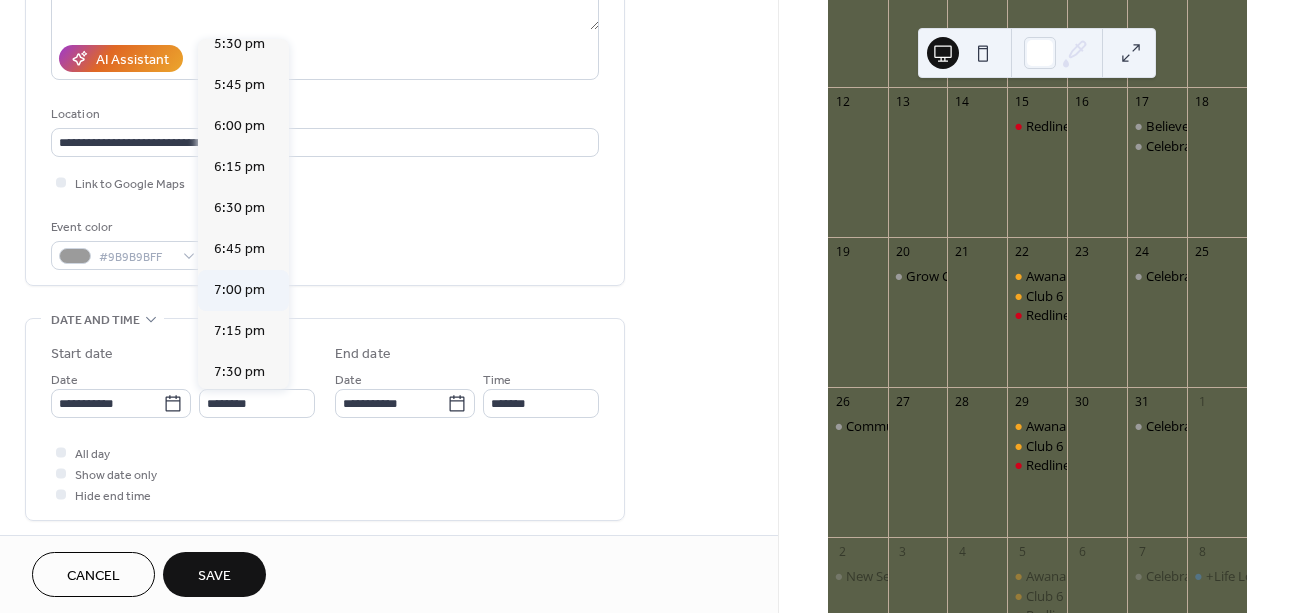 type on "*******" 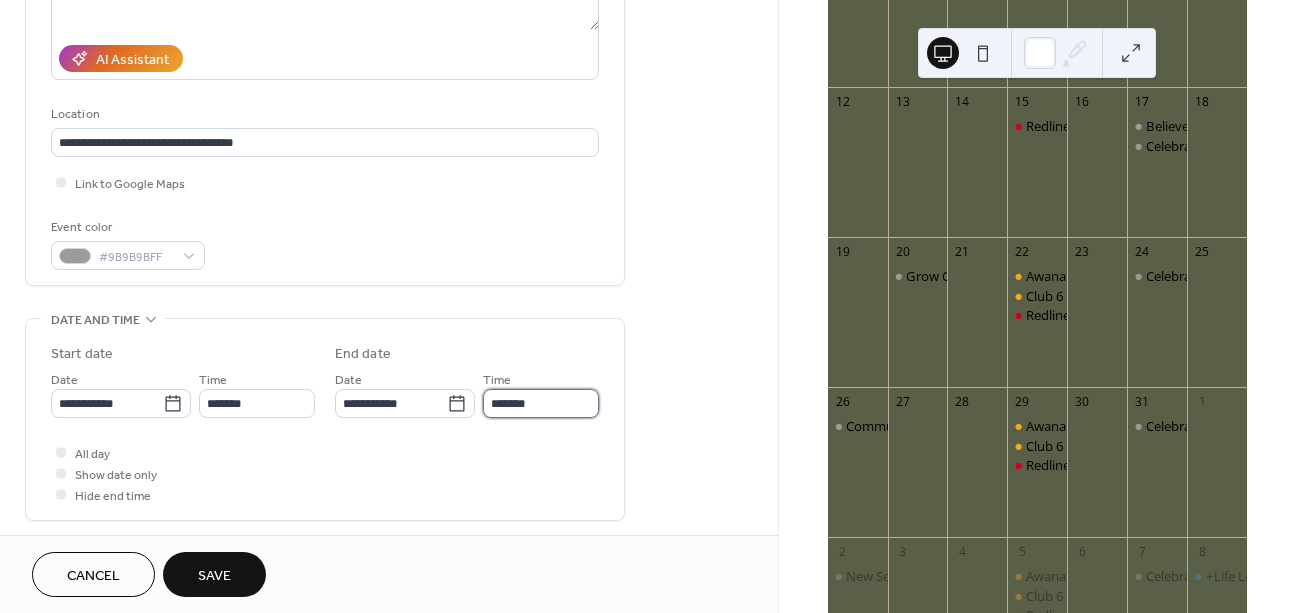 click on "*******" at bounding box center [541, 403] 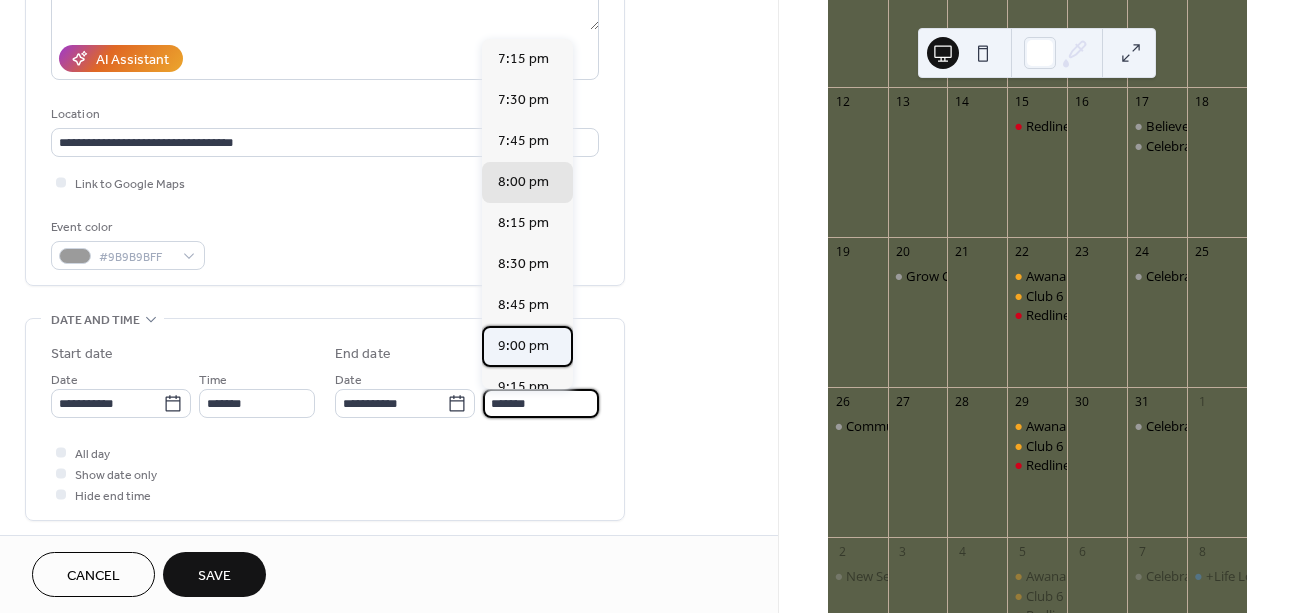 click on "9:00 pm" at bounding box center [523, 346] 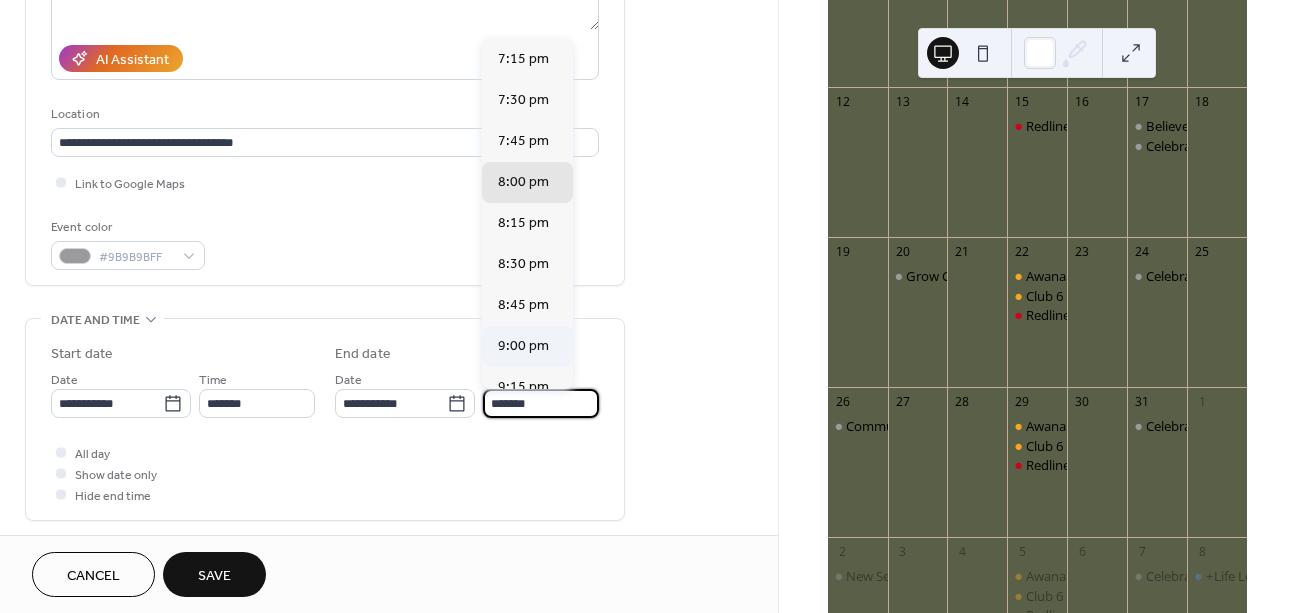 type on "*******" 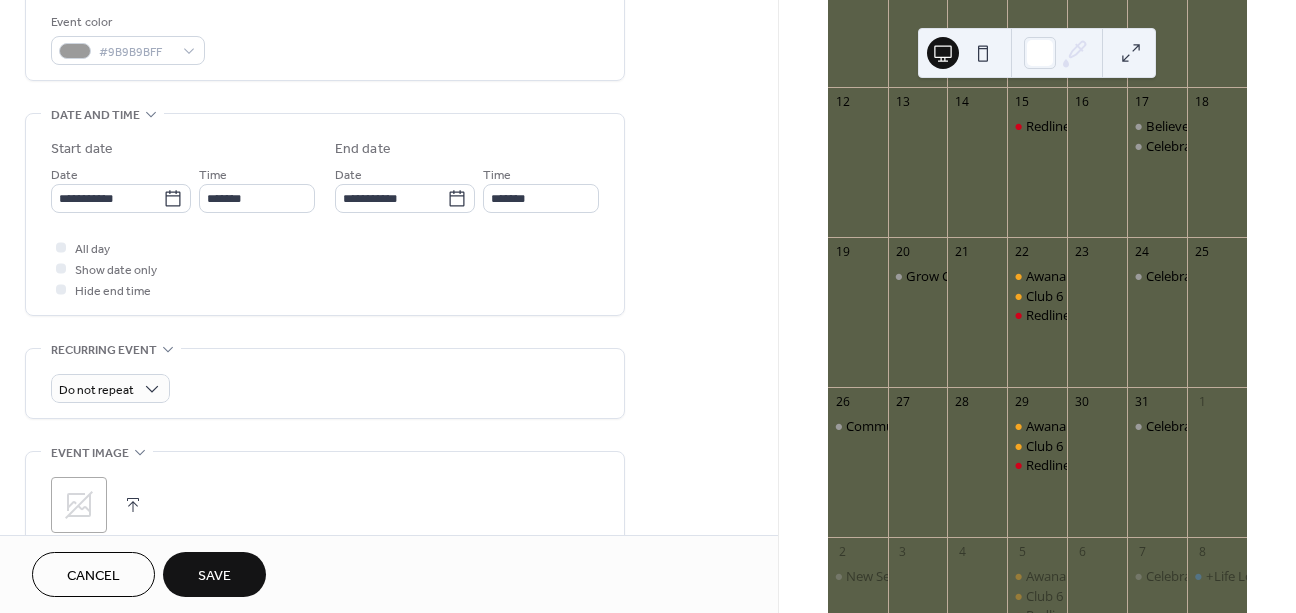 scroll, scrollTop: 590, scrollLeft: 0, axis: vertical 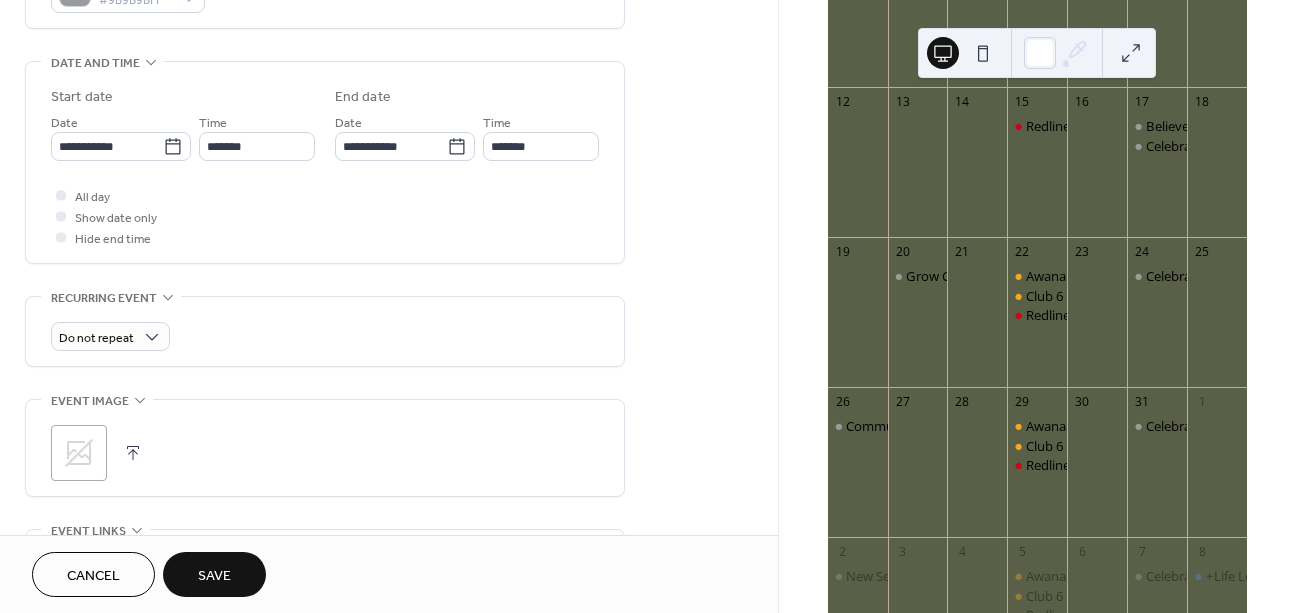 click on "Save" at bounding box center (214, 576) 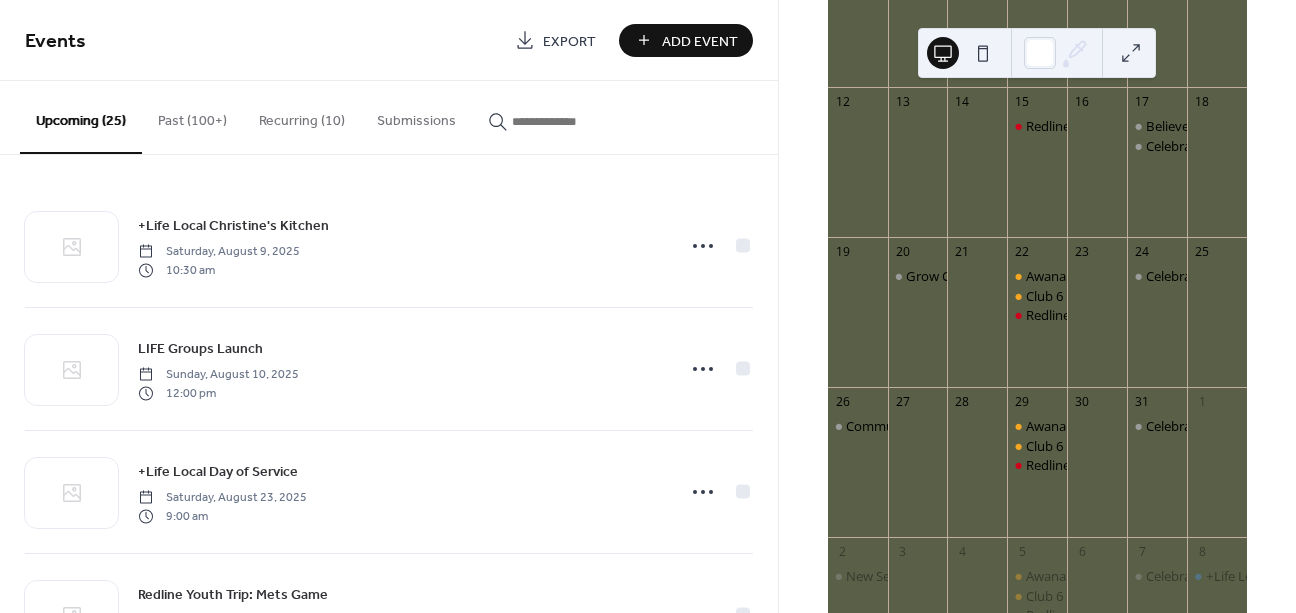 scroll, scrollTop: 0, scrollLeft: 0, axis: both 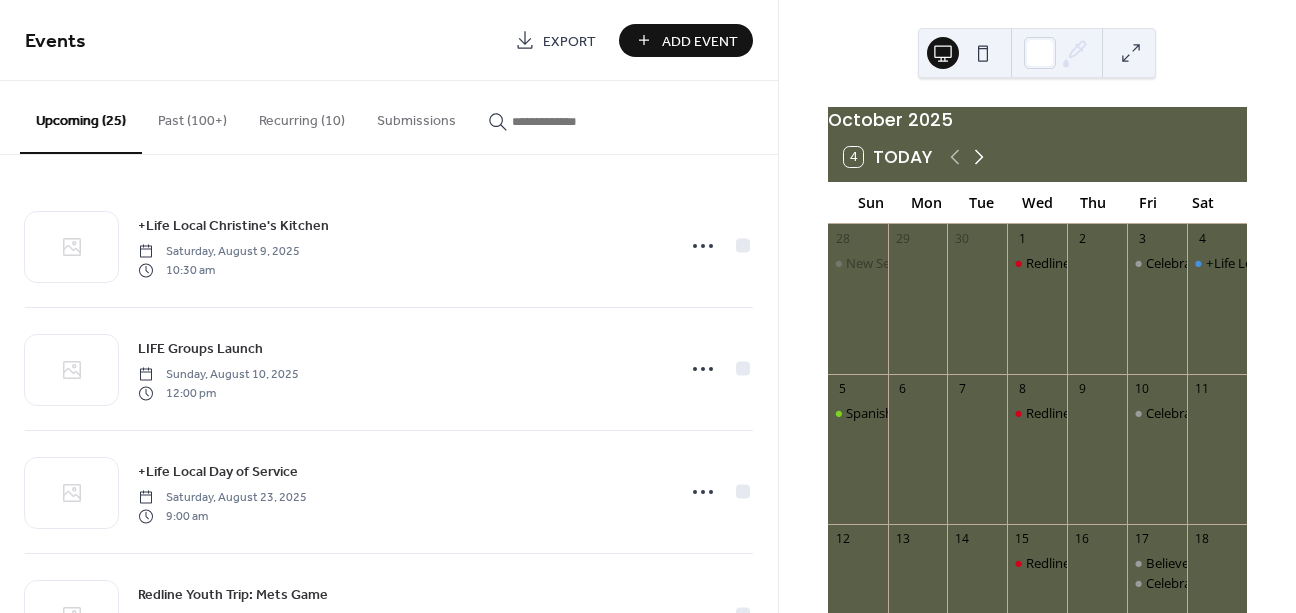 click 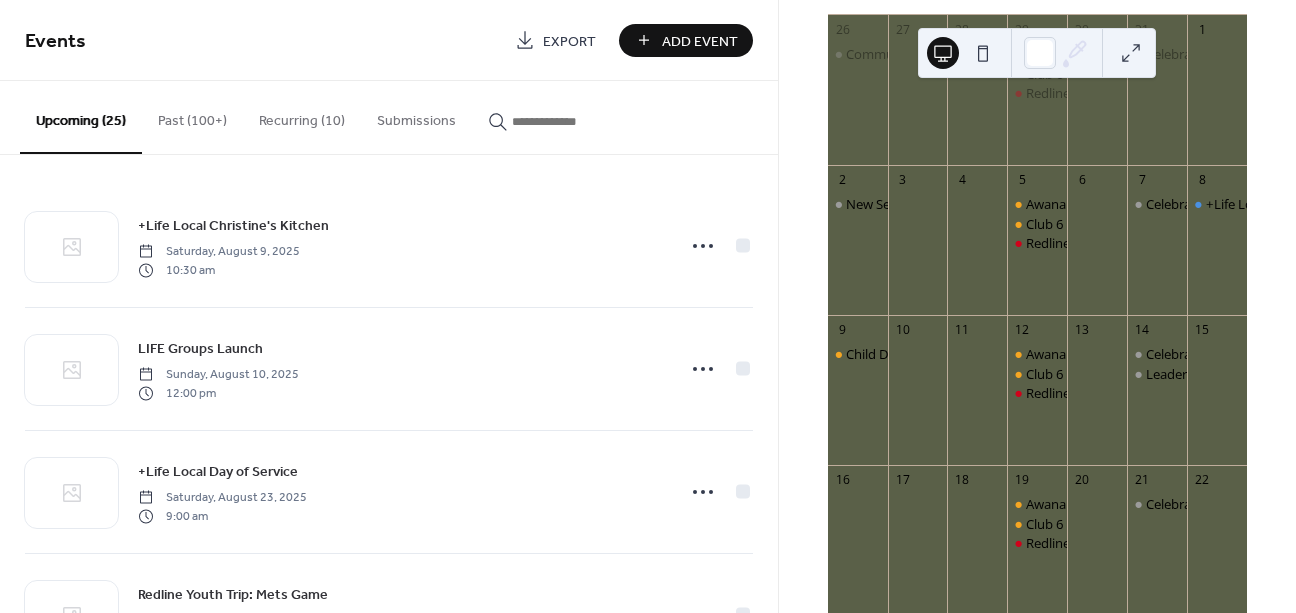 scroll, scrollTop: 250, scrollLeft: 0, axis: vertical 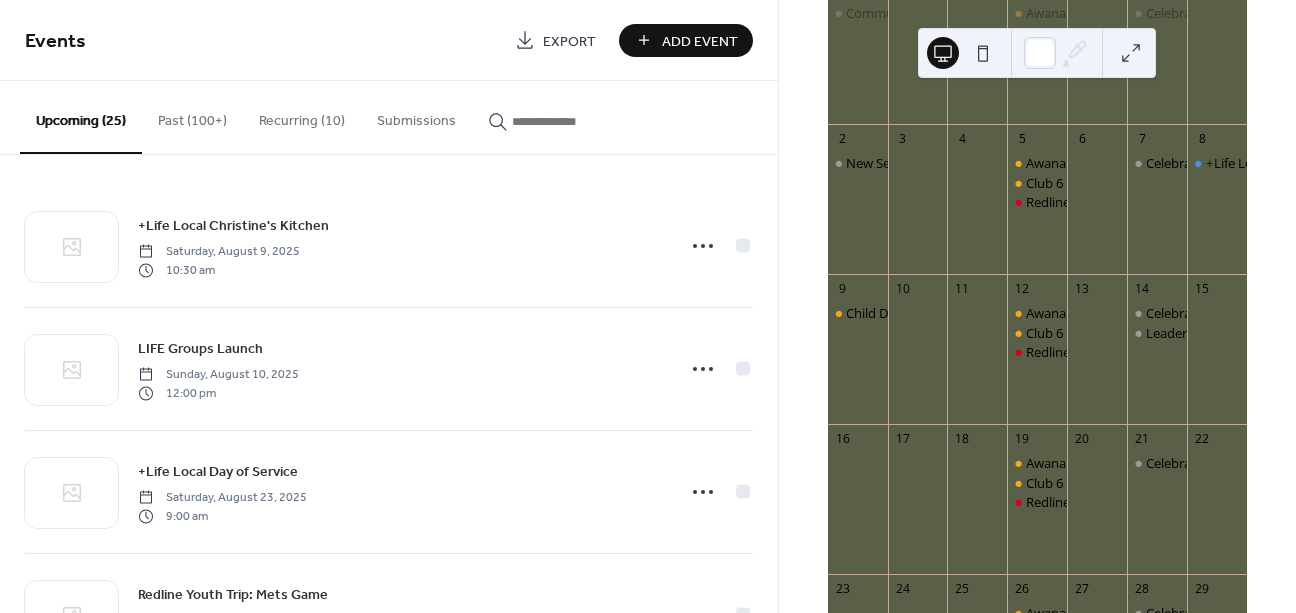 click on "Add Event" at bounding box center (700, 41) 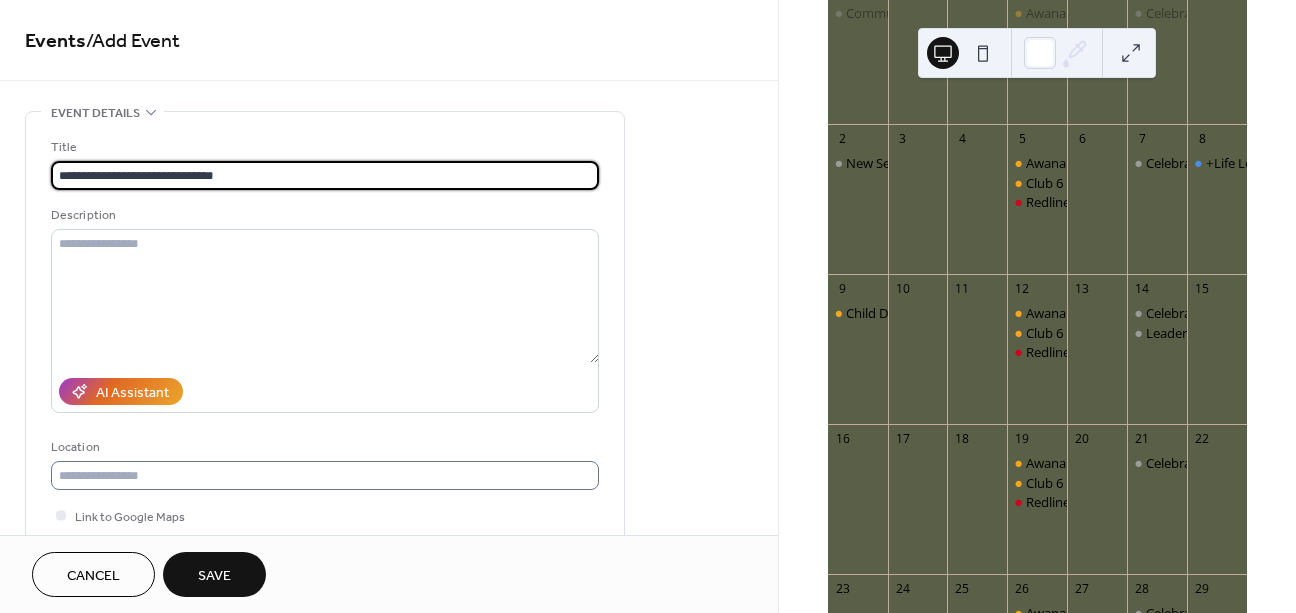 type on "**********" 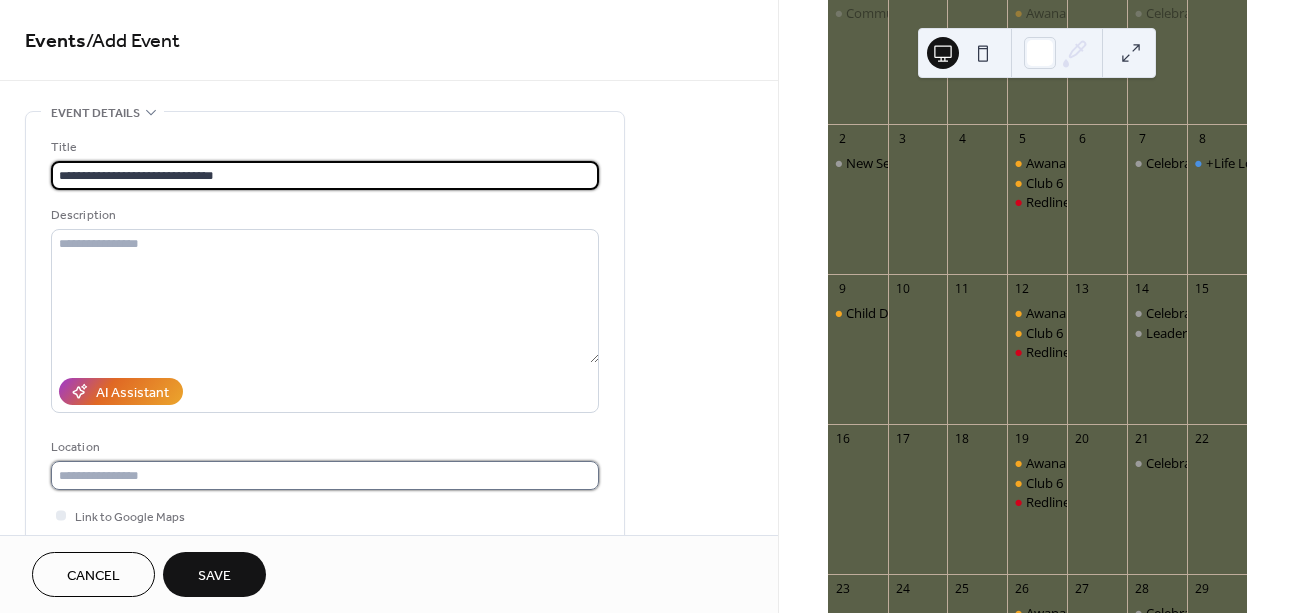 click at bounding box center [325, 475] 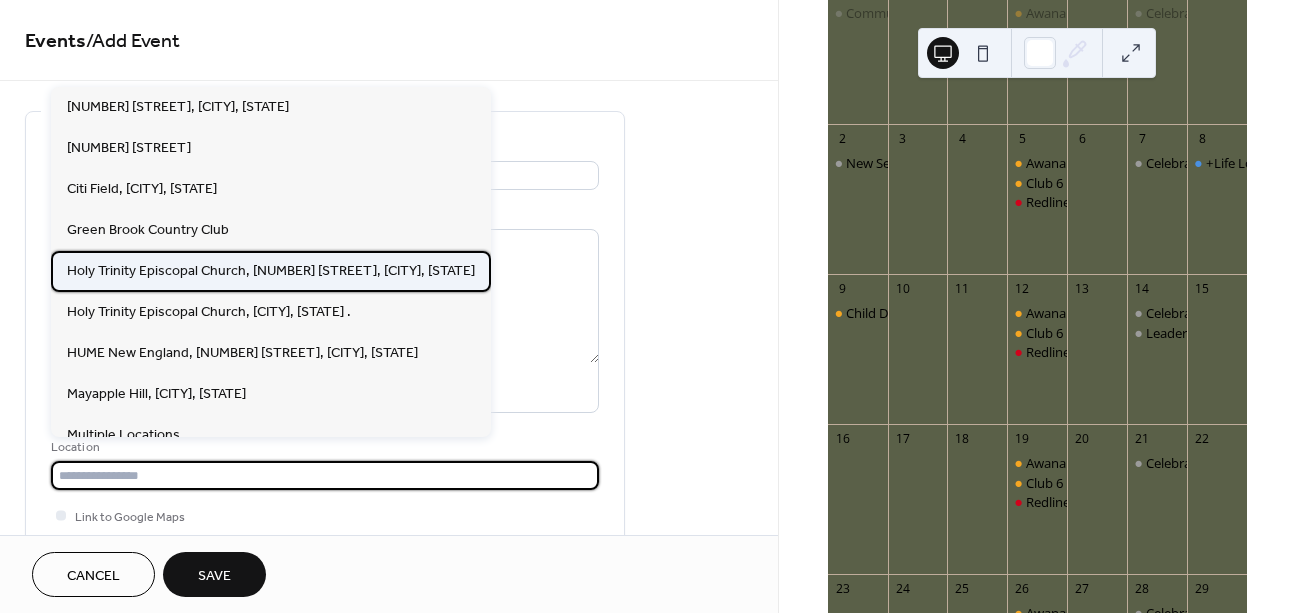 click on "Holy Trinity Episcopal Church, [NUMBER] [STREET], [CITY], [STATE]" at bounding box center (271, 271) 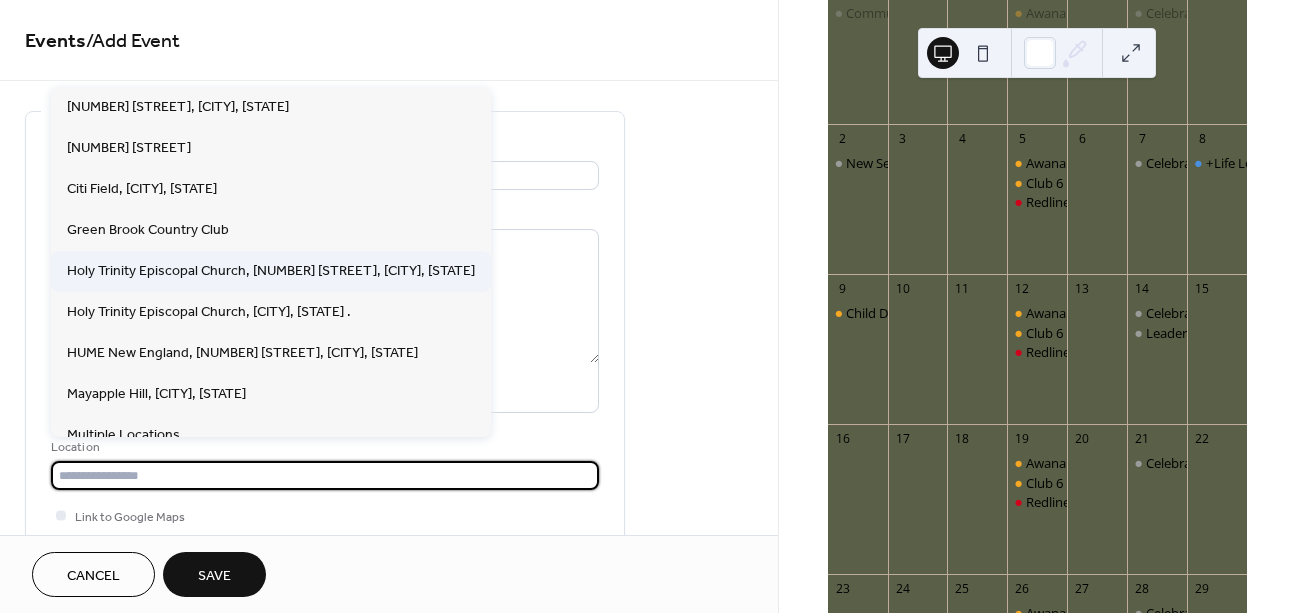 type on "**********" 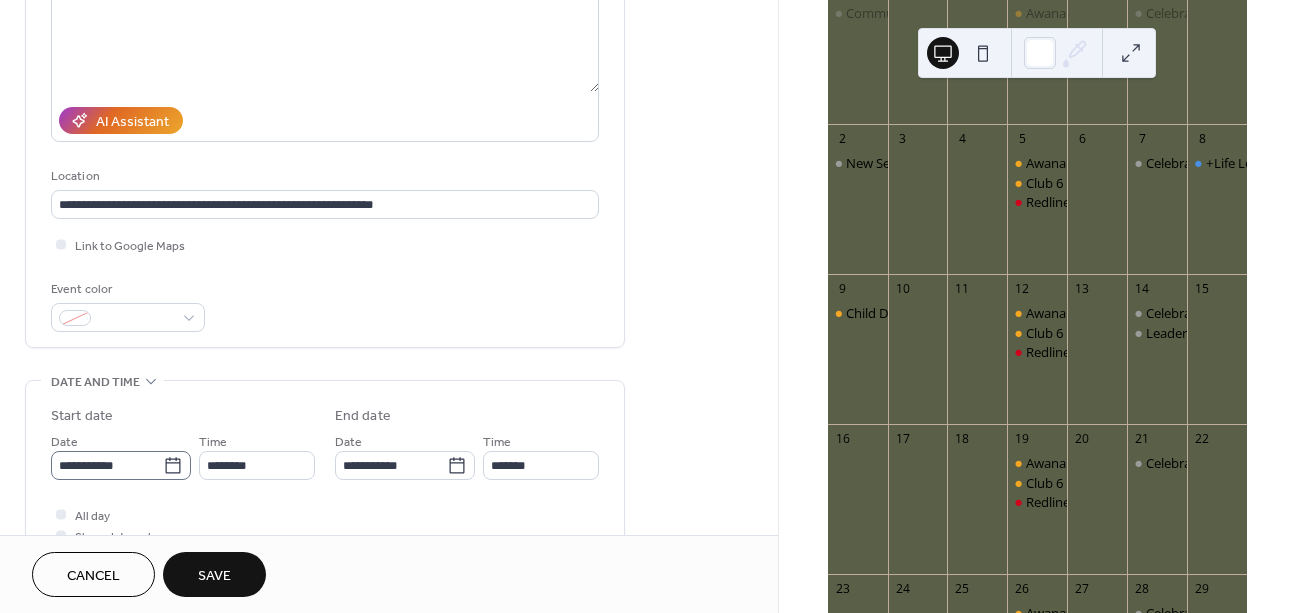 scroll, scrollTop: 315, scrollLeft: 0, axis: vertical 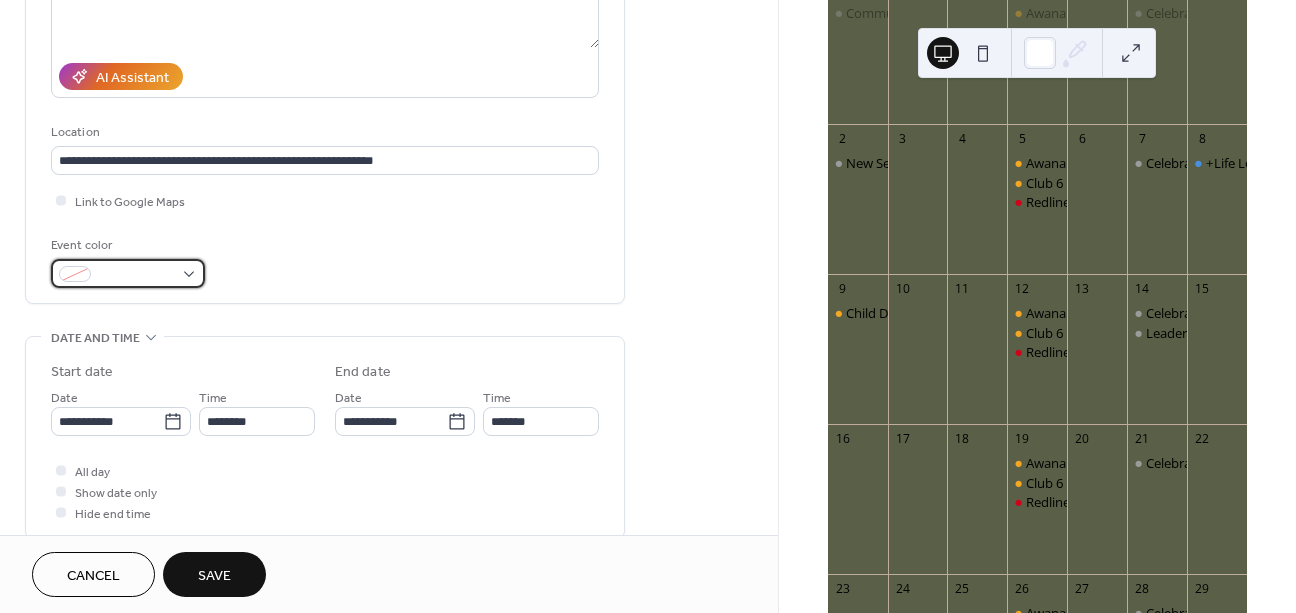 click at bounding box center (128, 273) 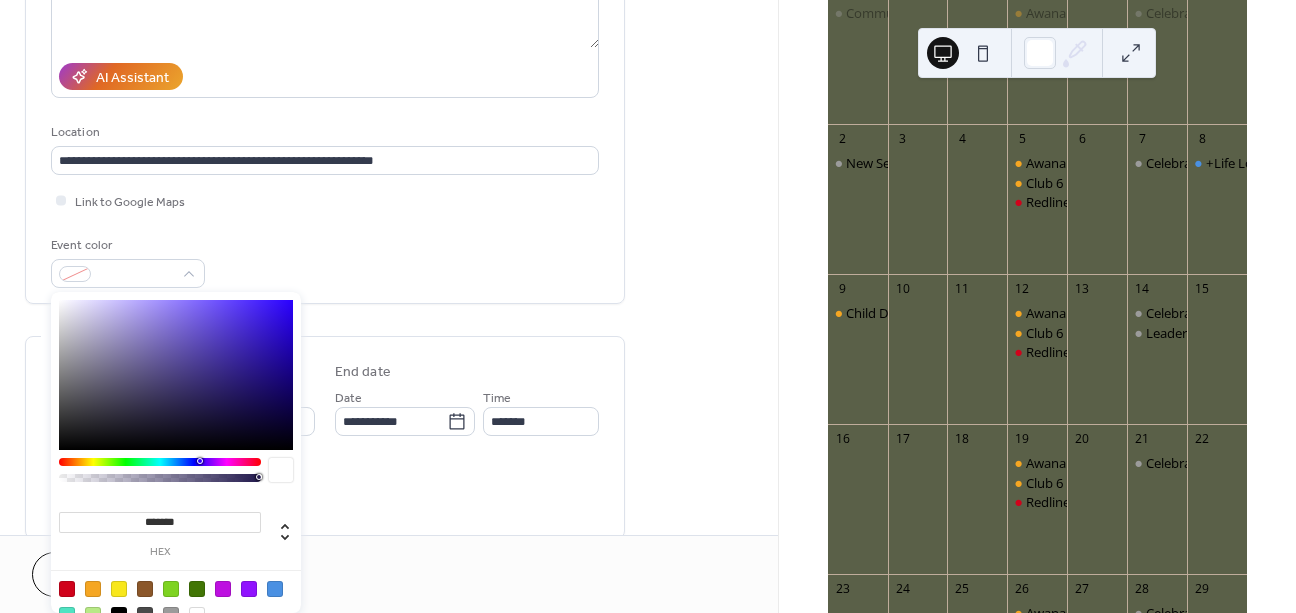 click at bounding box center [275, 589] 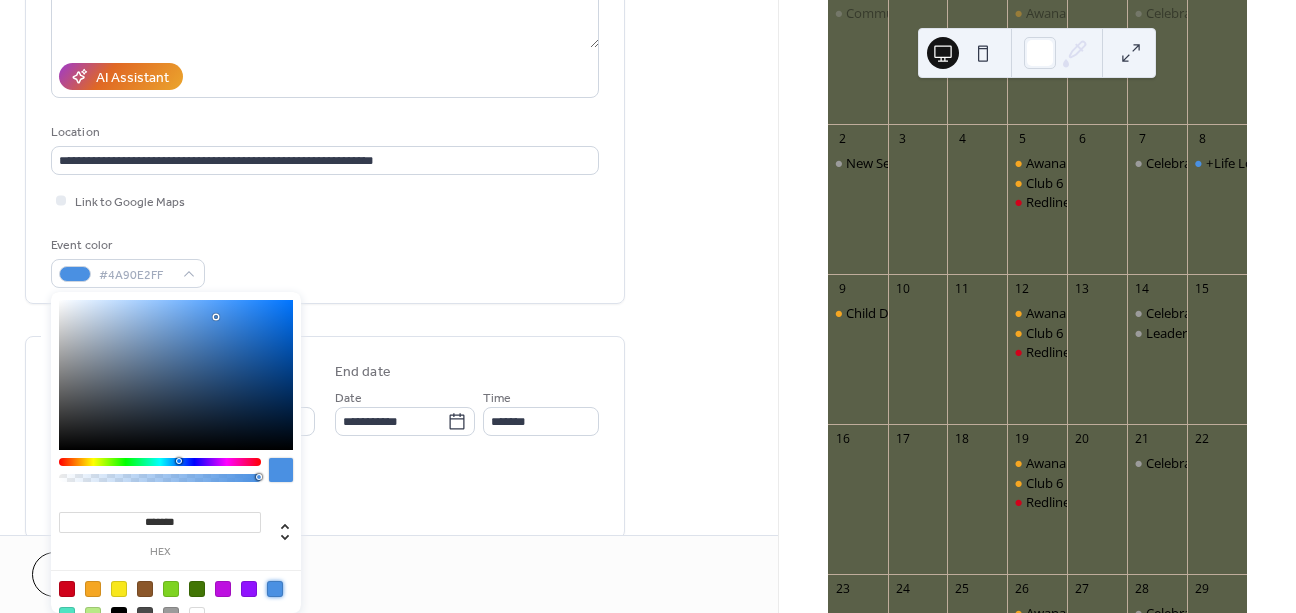 click on "All day Show date only Hide end time" at bounding box center [325, 491] 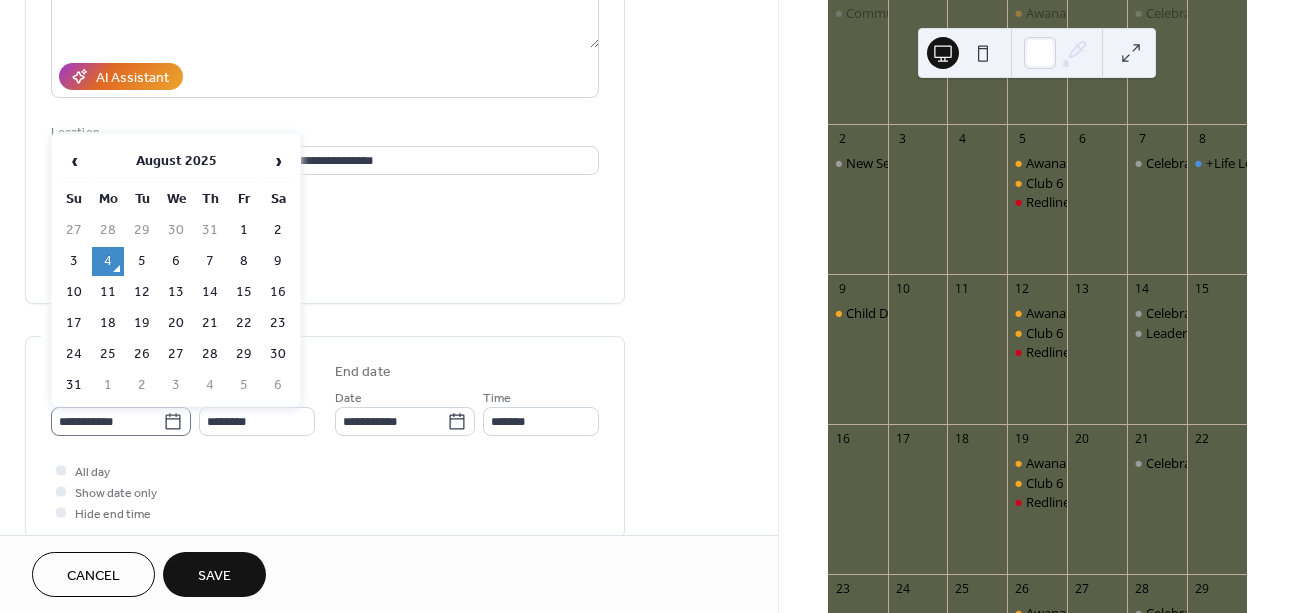 click 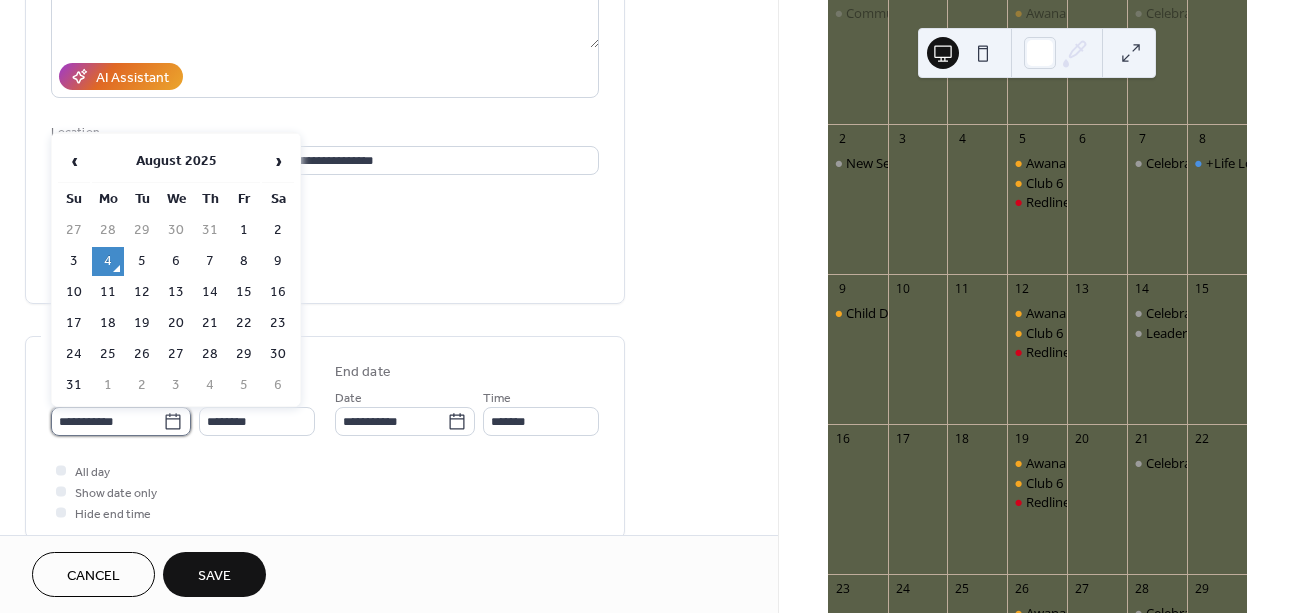 click on "**********" at bounding box center (107, 421) 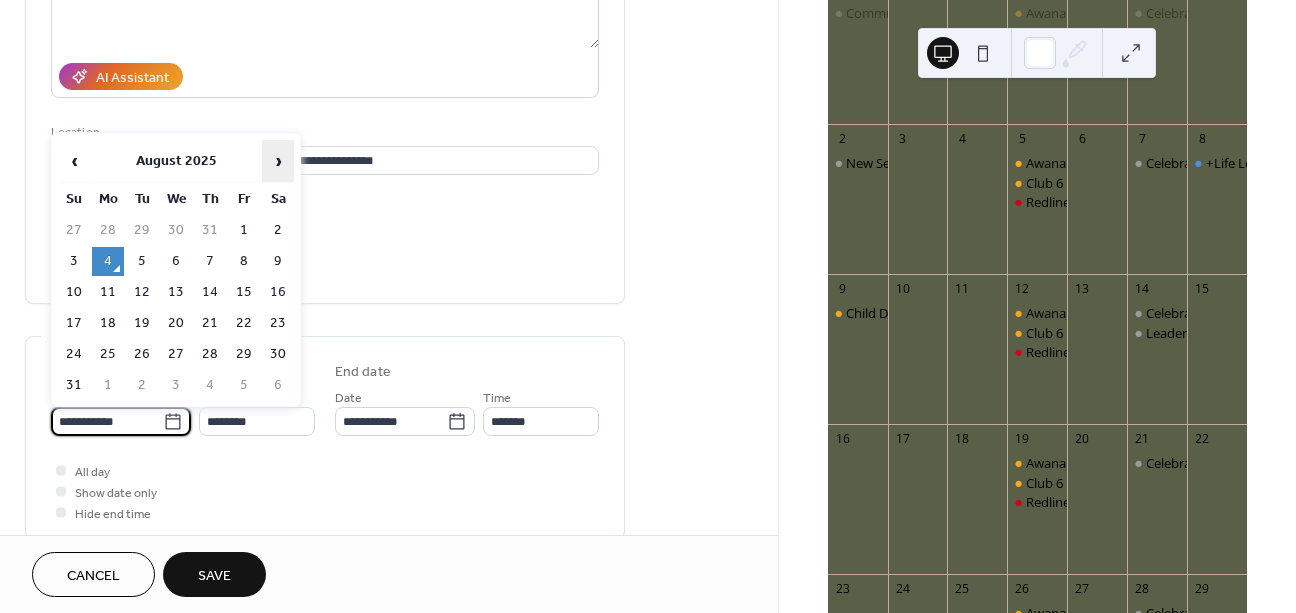 click on "›" at bounding box center (278, 161) 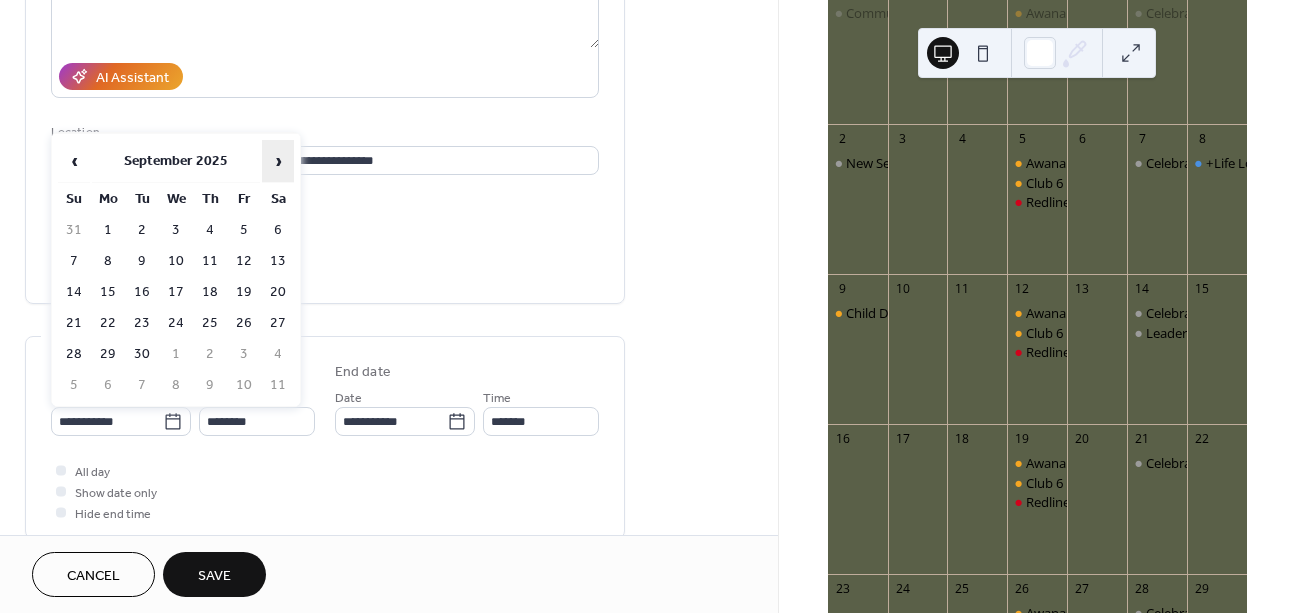 click on "›" at bounding box center [278, 161] 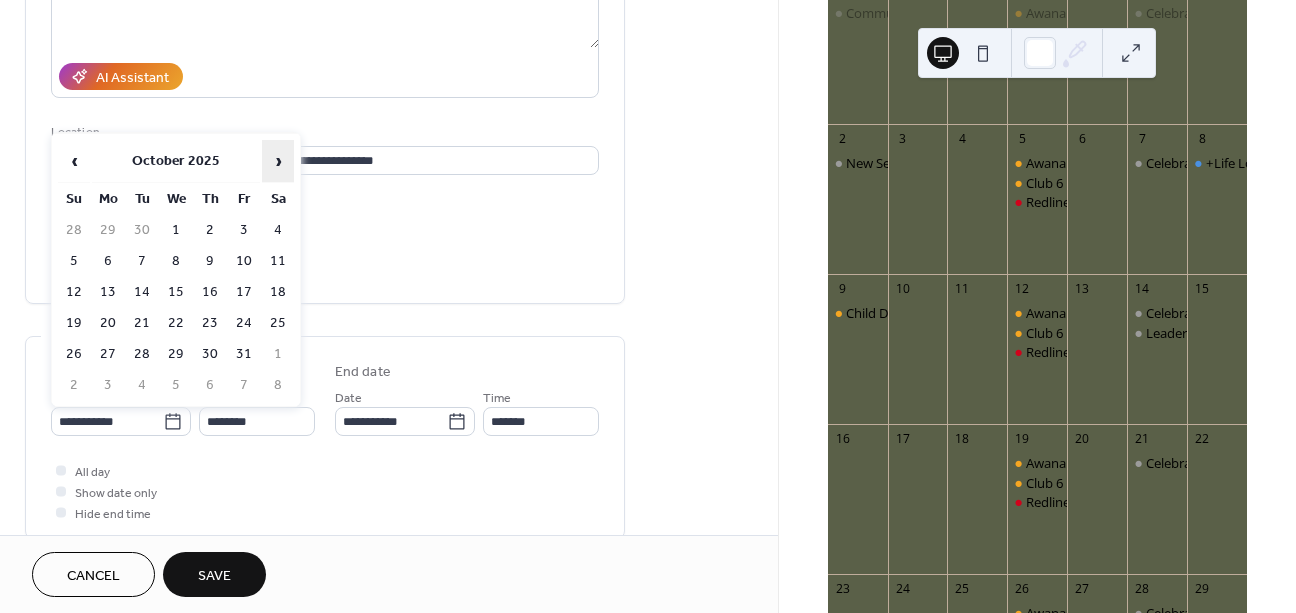 click on "›" at bounding box center (278, 161) 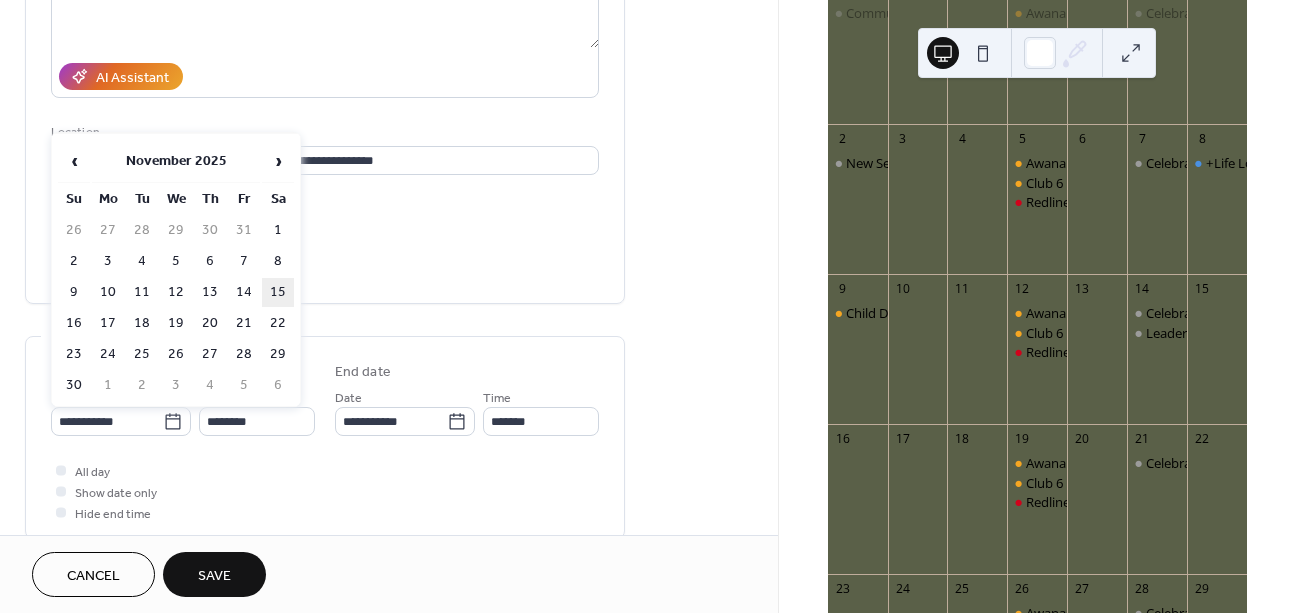 click on "15" at bounding box center (278, 292) 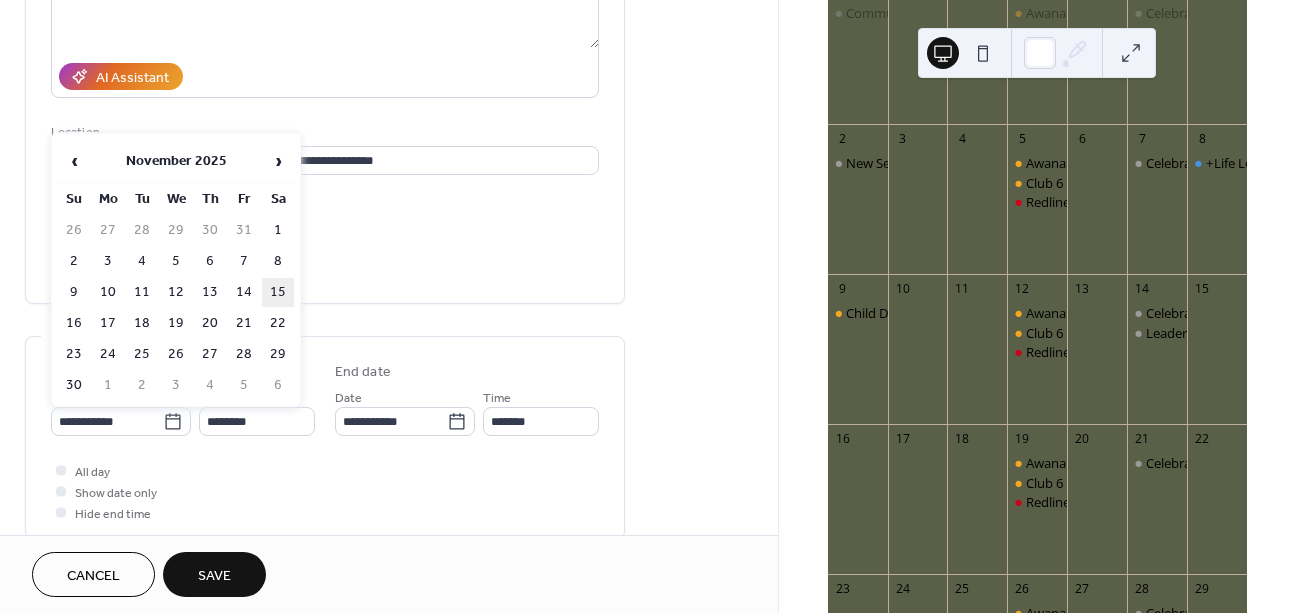 type on "**********" 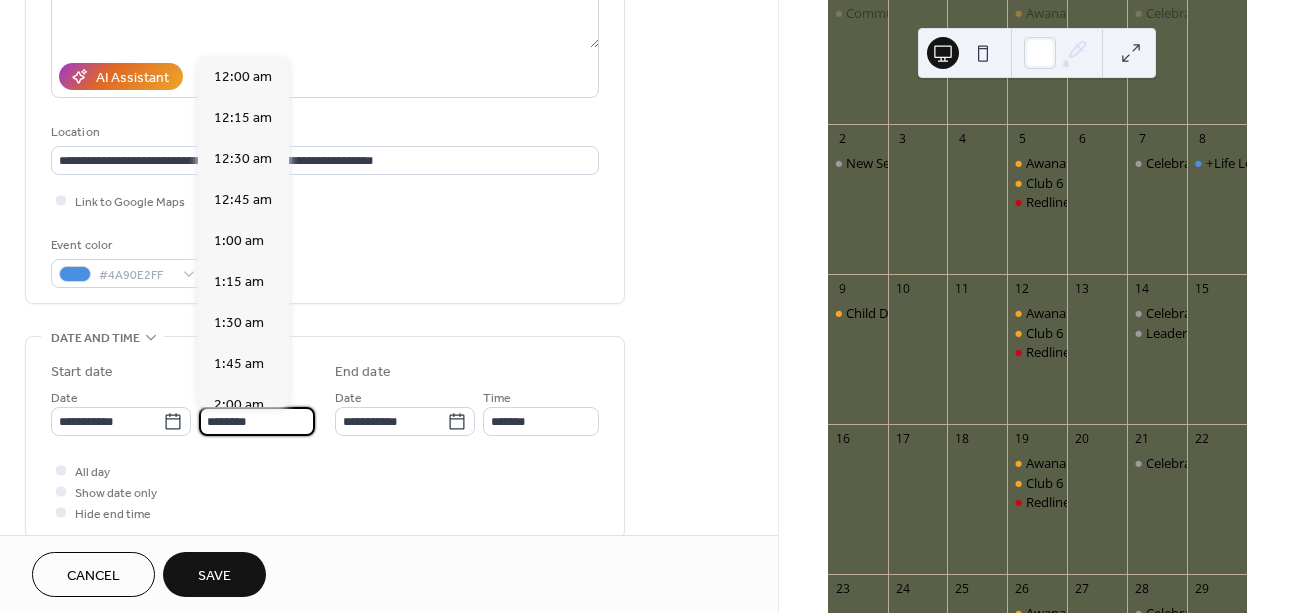 scroll, scrollTop: 1968, scrollLeft: 0, axis: vertical 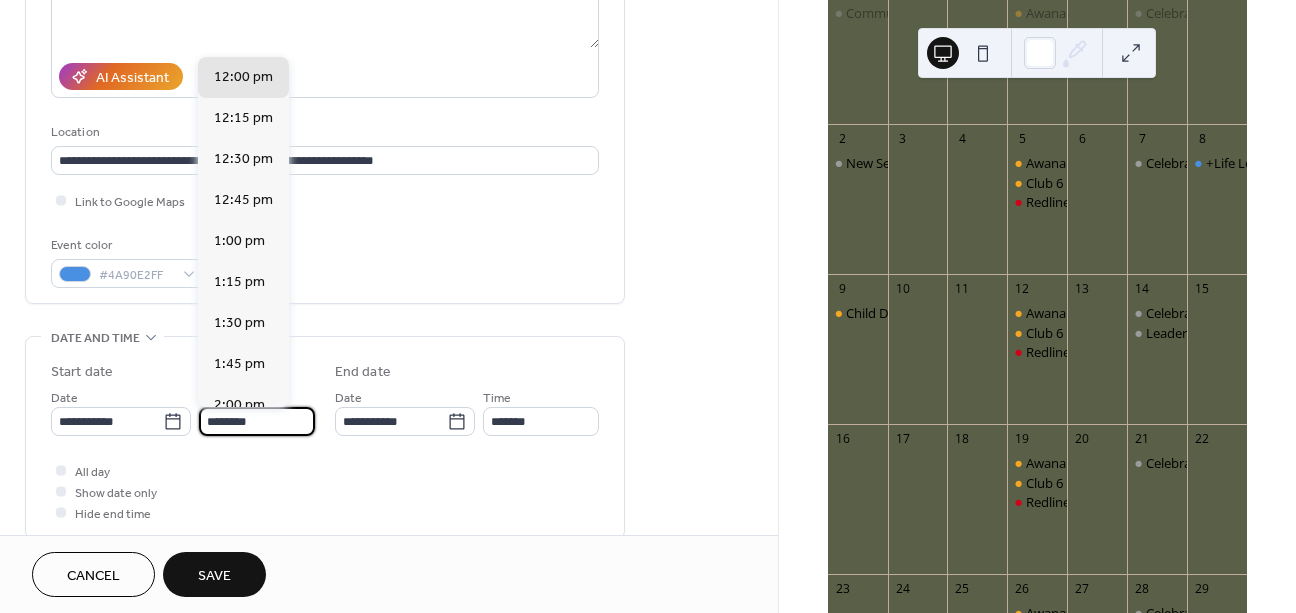 click on "********" at bounding box center [257, 421] 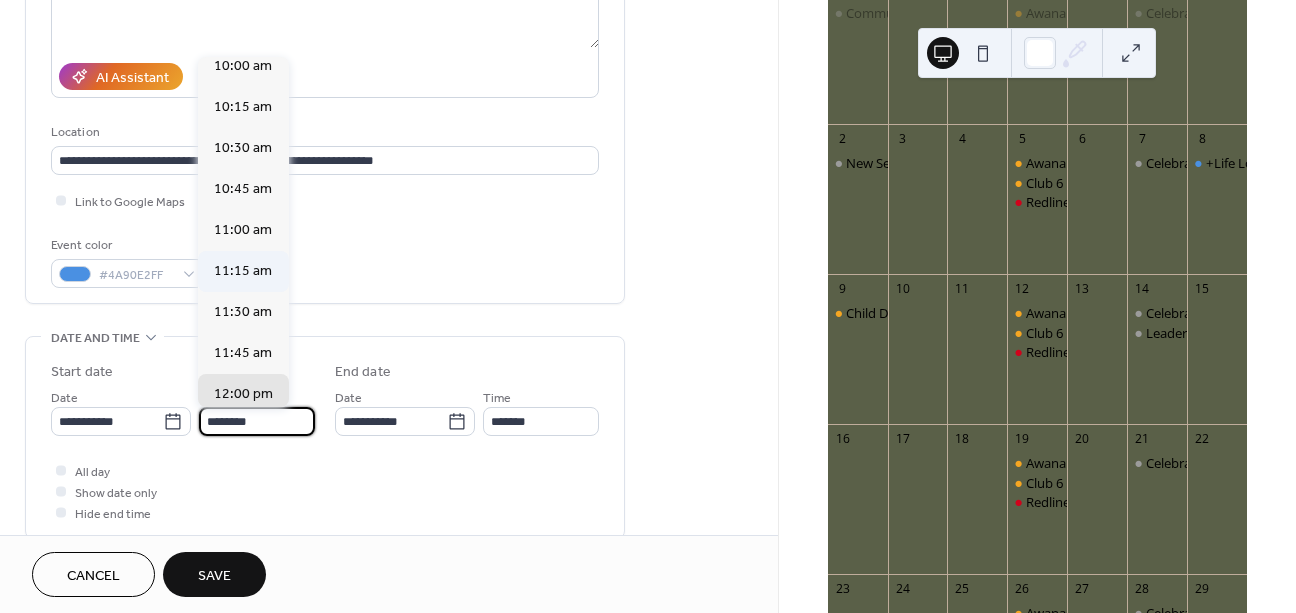 scroll, scrollTop: 1631, scrollLeft: 0, axis: vertical 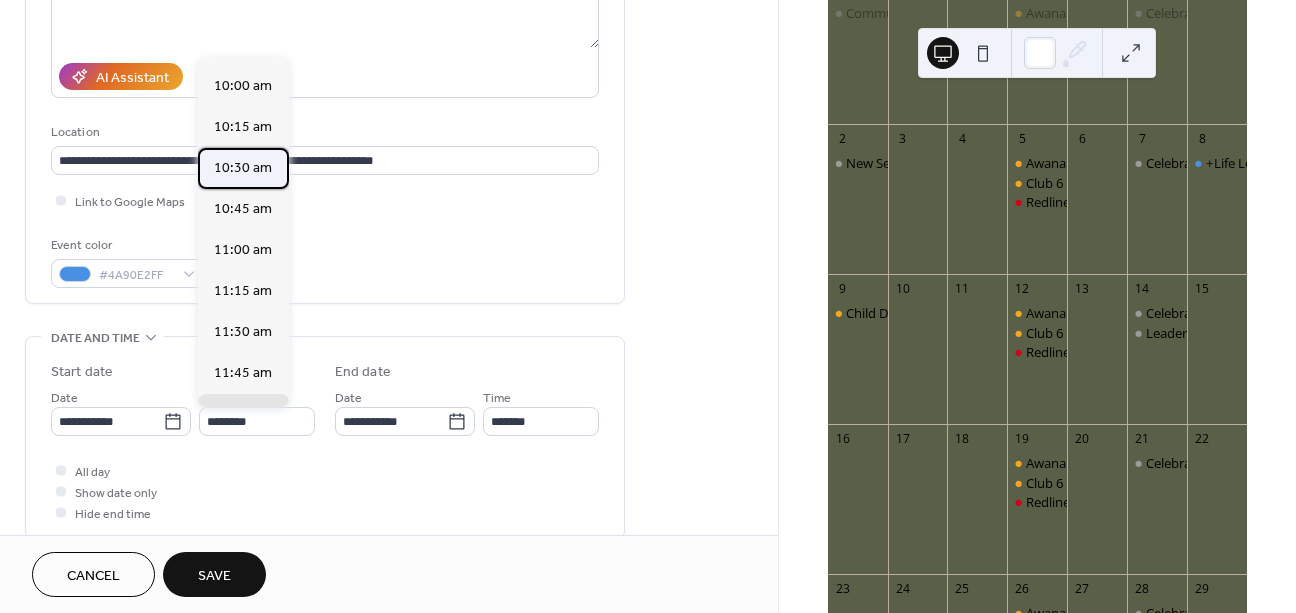 click on "10:30 am" at bounding box center (243, 168) 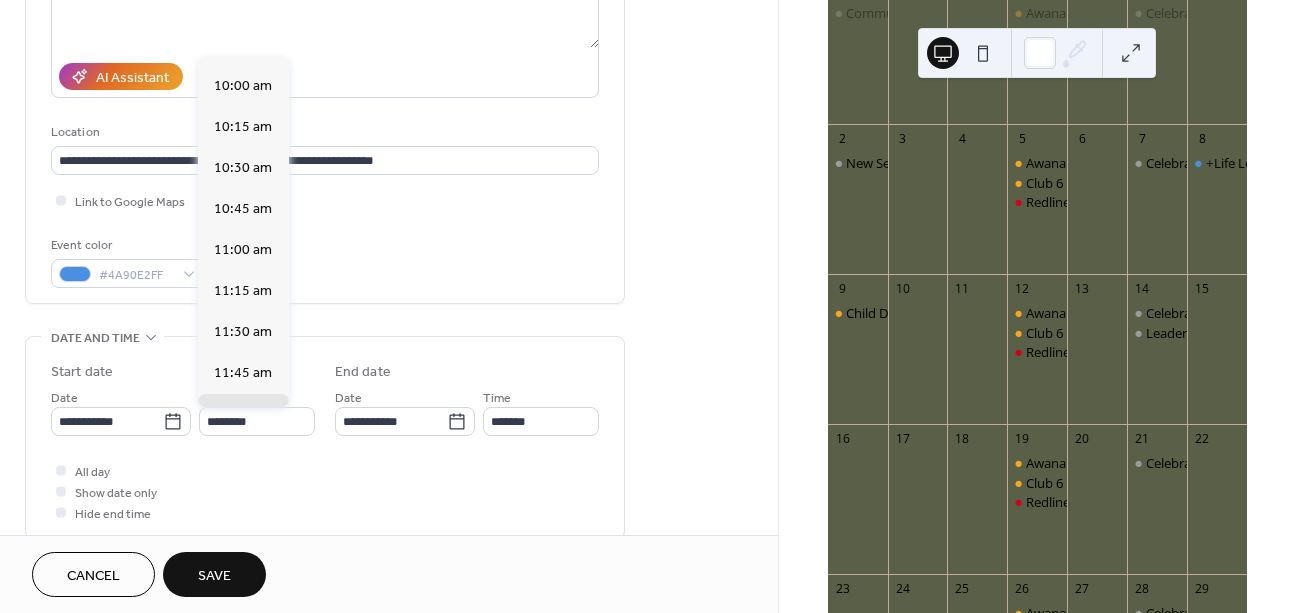 type on "********" 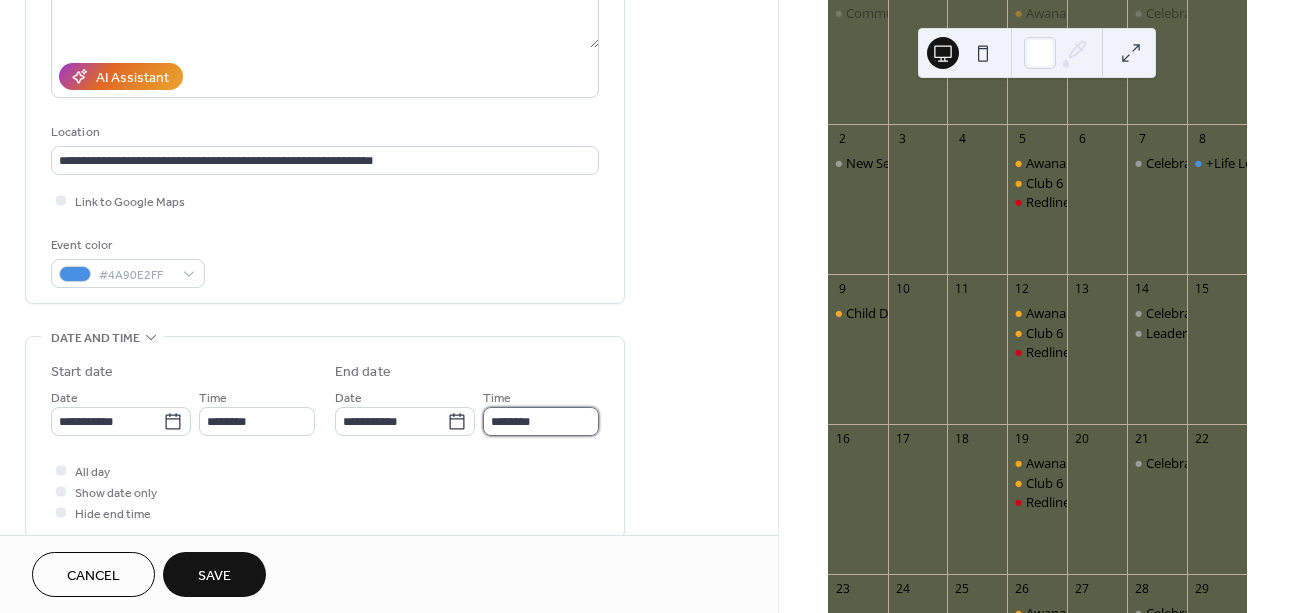 click on "********" at bounding box center (541, 421) 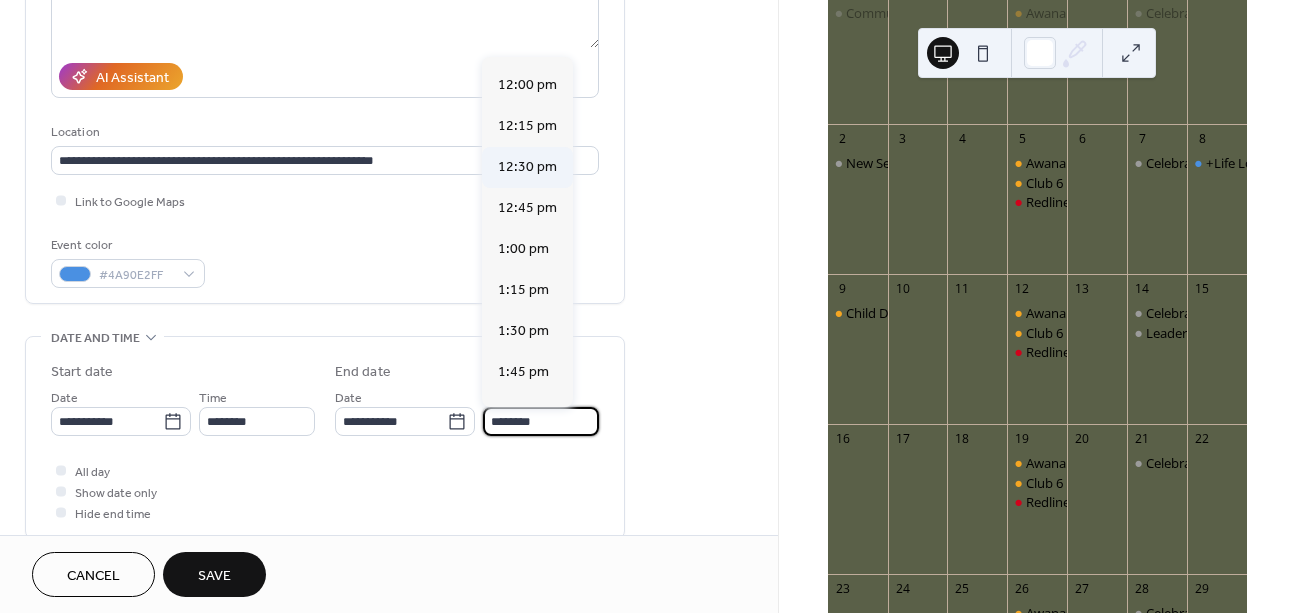 scroll, scrollTop: 212, scrollLeft: 0, axis: vertical 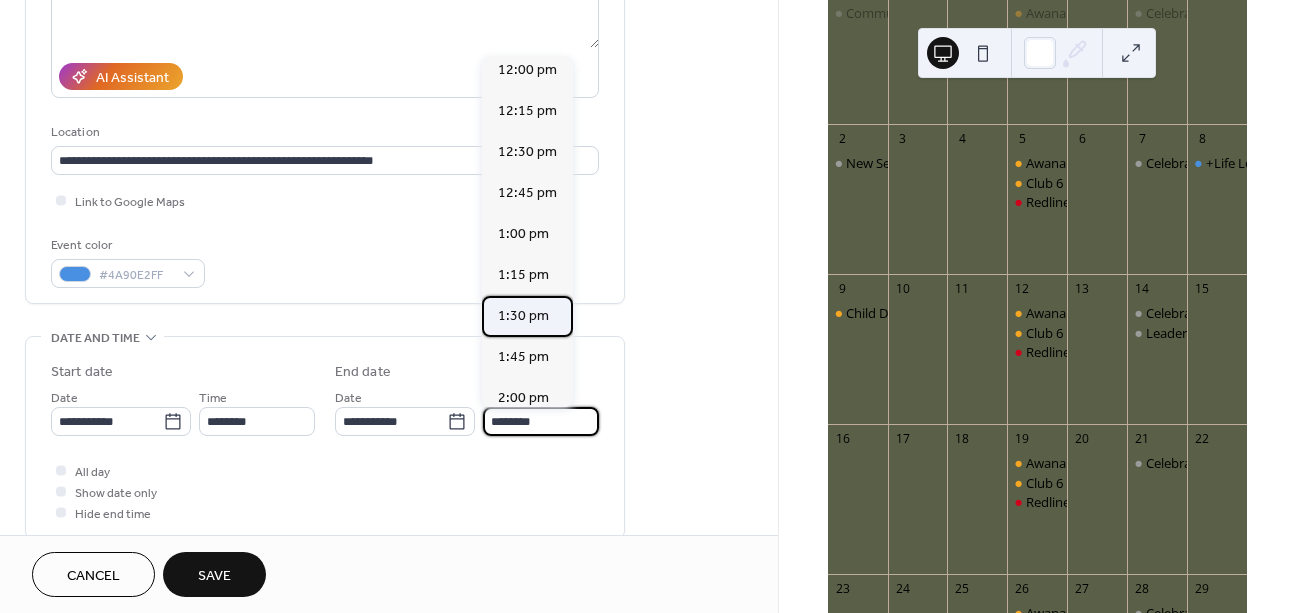 click on "1:30 pm" at bounding box center [527, 316] 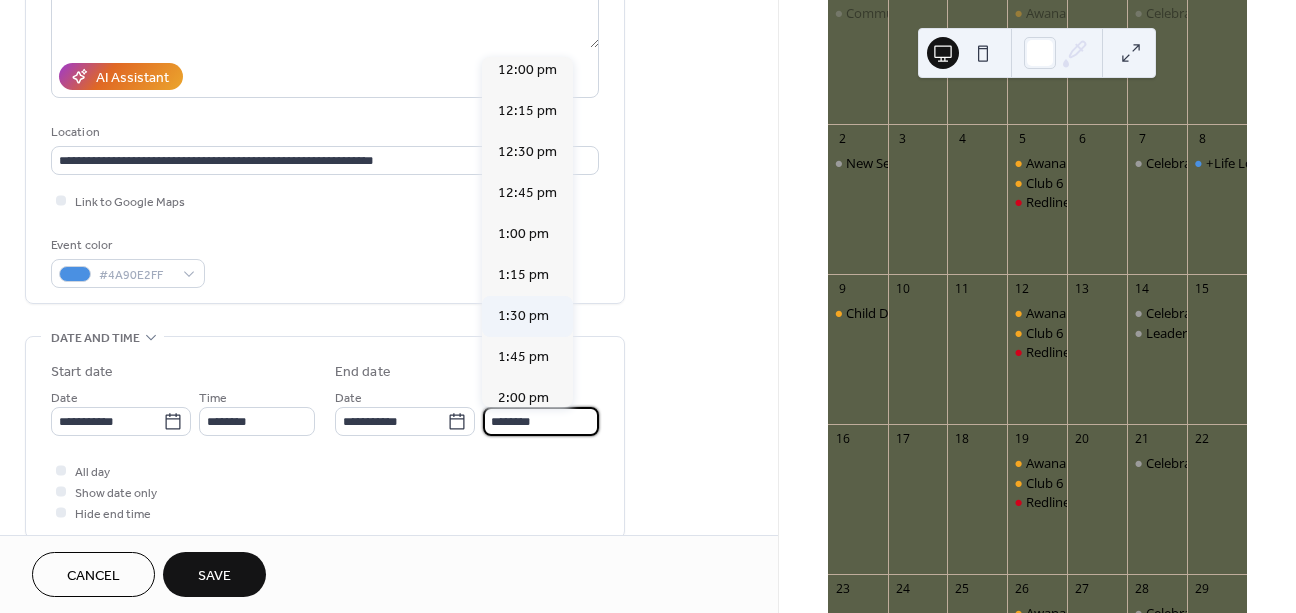 type on "*******" 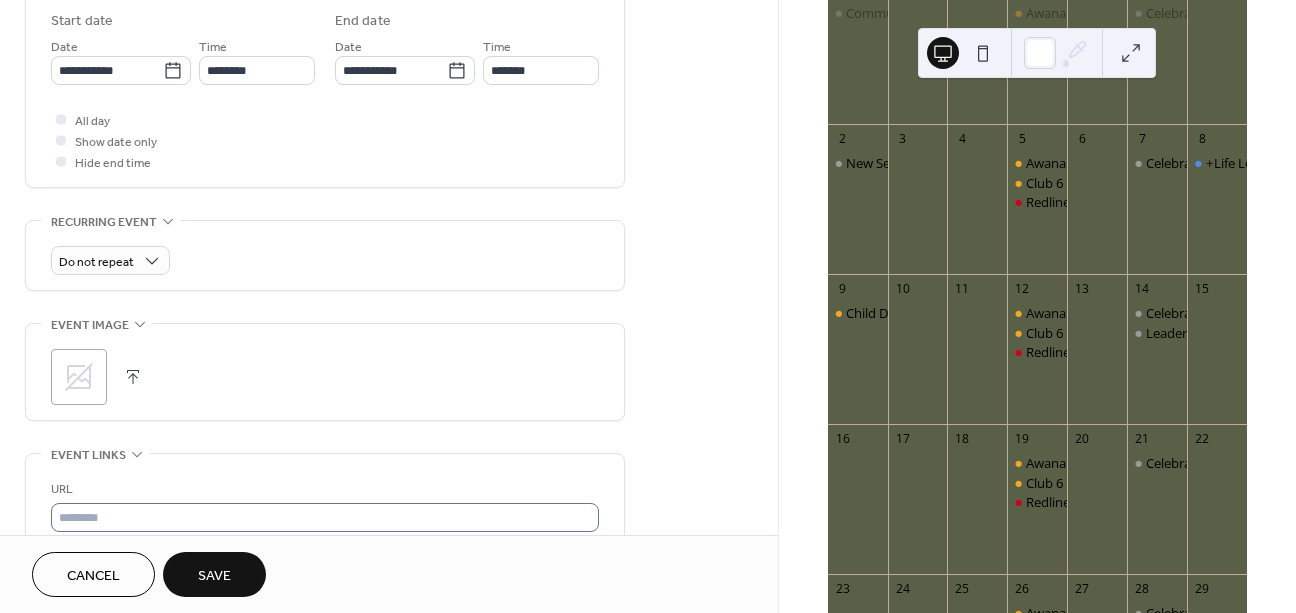 scroll, scrollTop: 685, scrollLeft: 0, axis: vertical 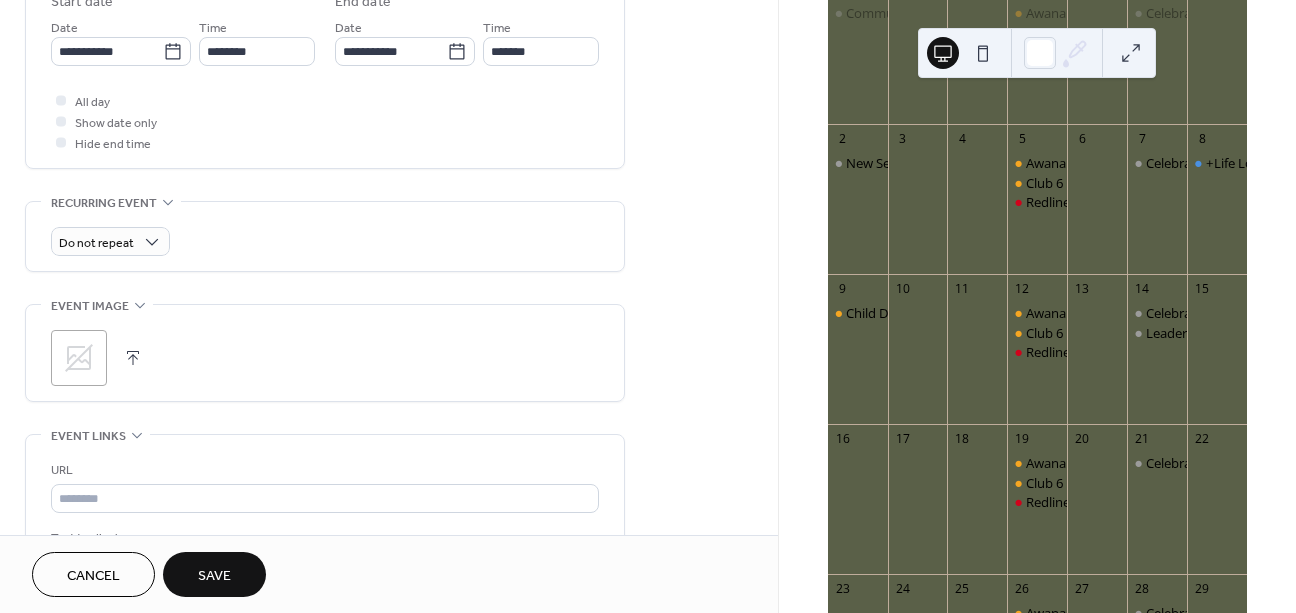 click on "Save" at bounding box center [214, 574] 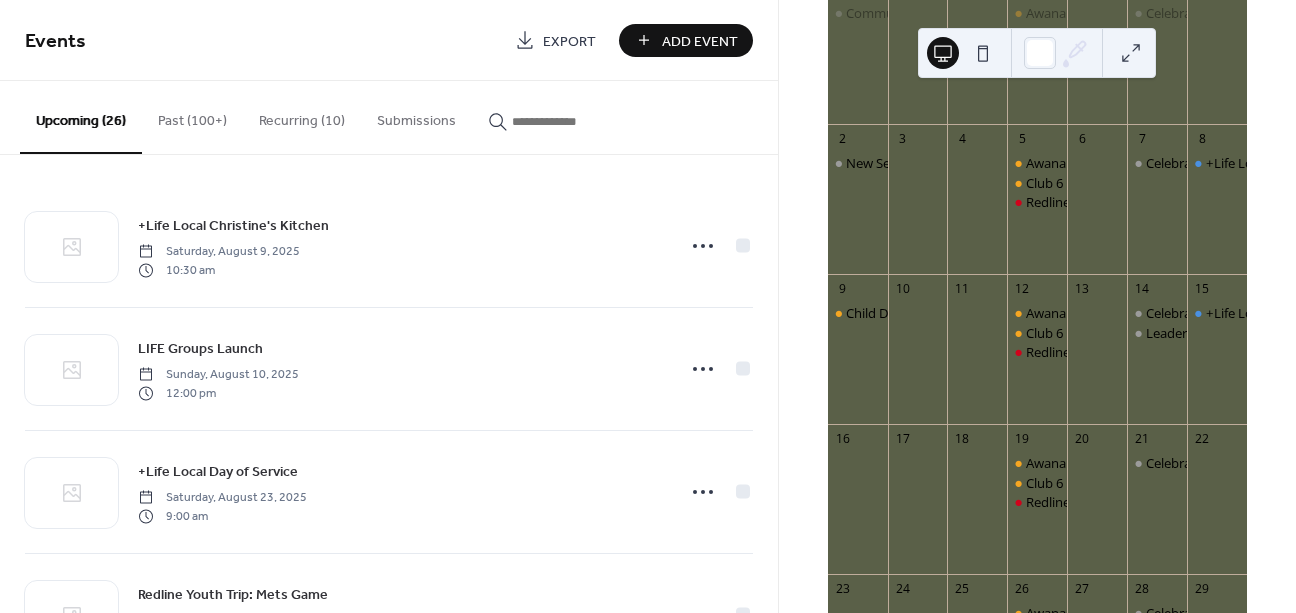 click on "Add Event" at bounding box center (700, 41) 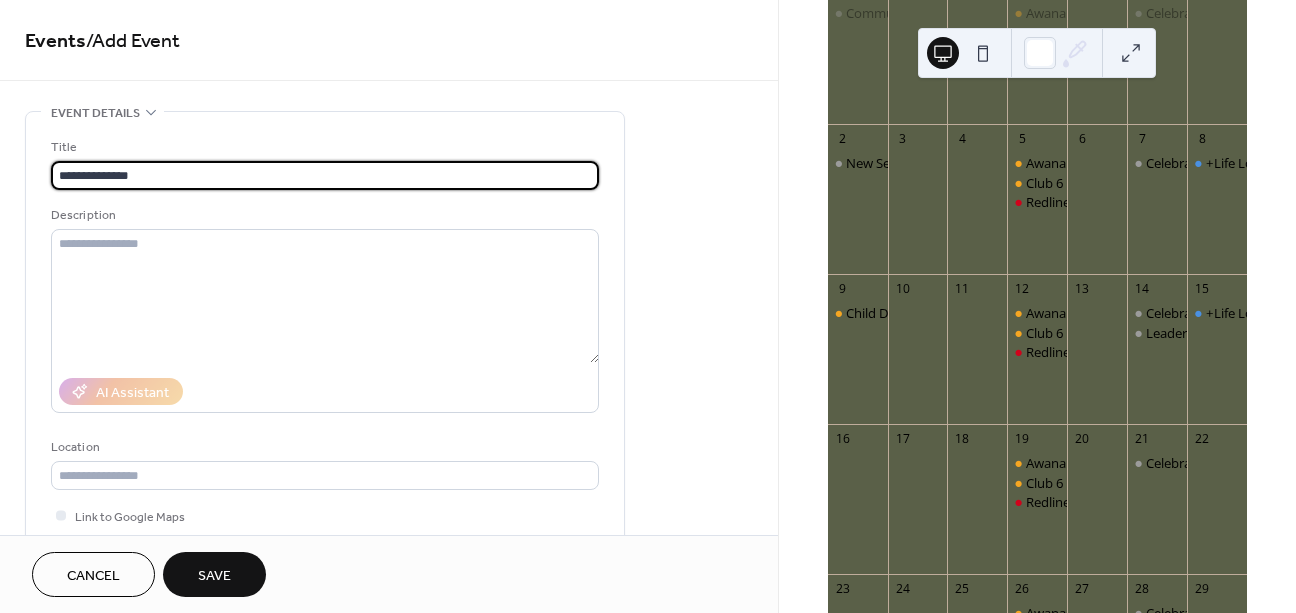 type on "**********" 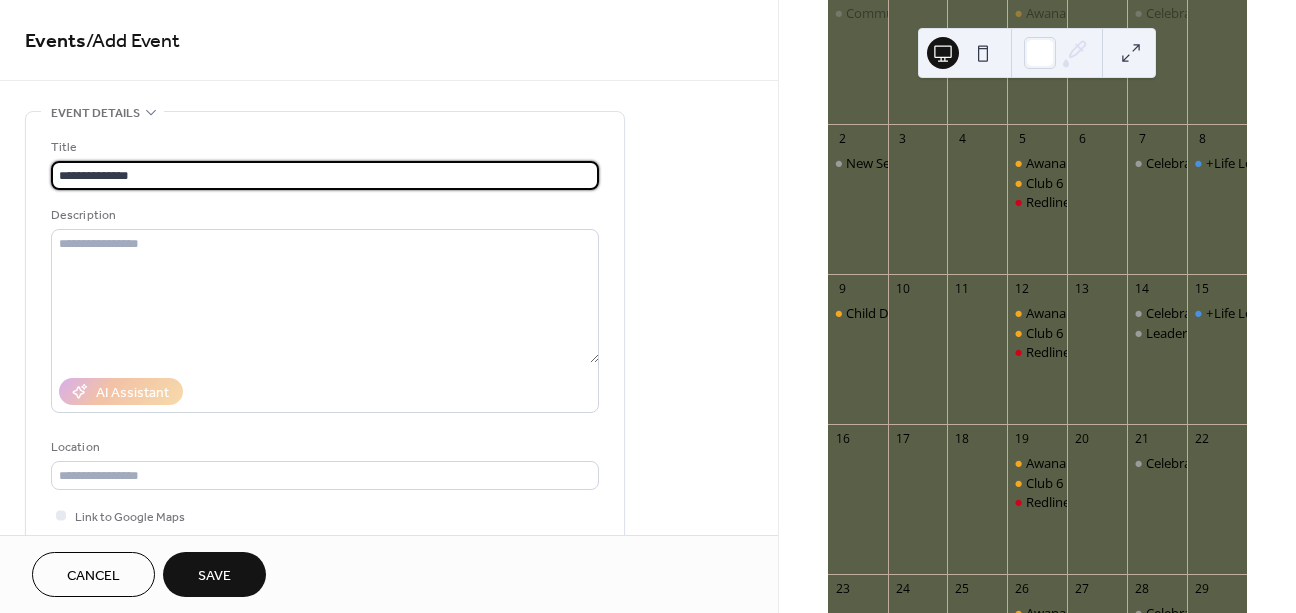 click on "Location" at bounding box center (323, 447) 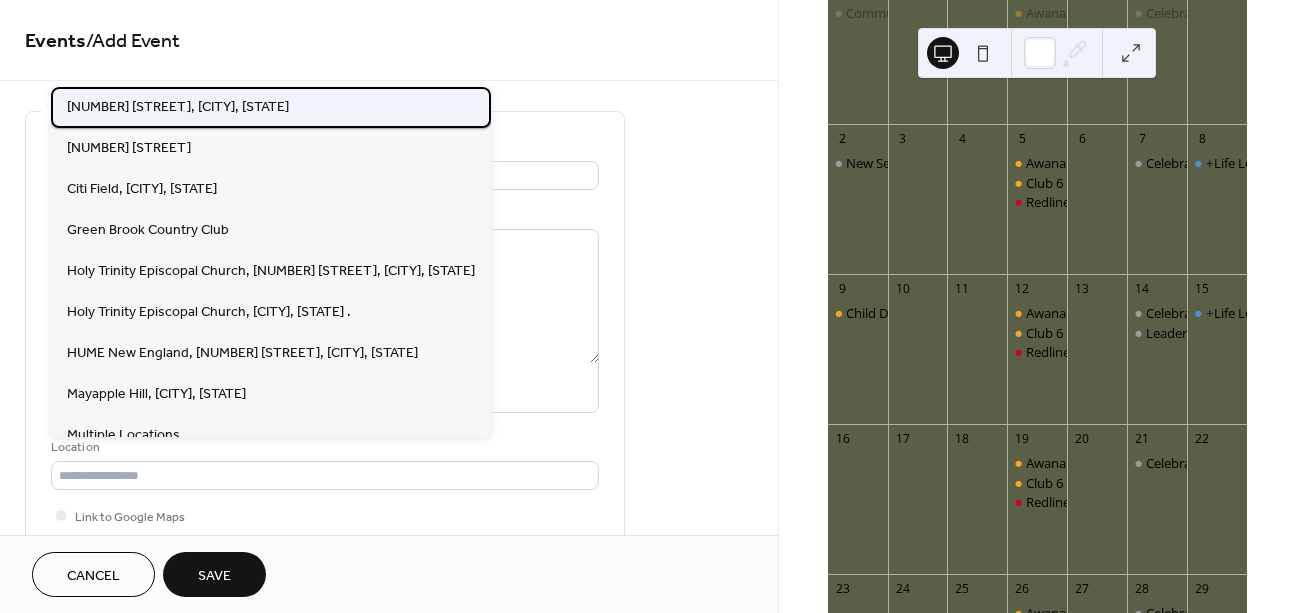 click on "[NUMBER] [STREET], [CITY], [STATE]" at bounding box center (271, 107) 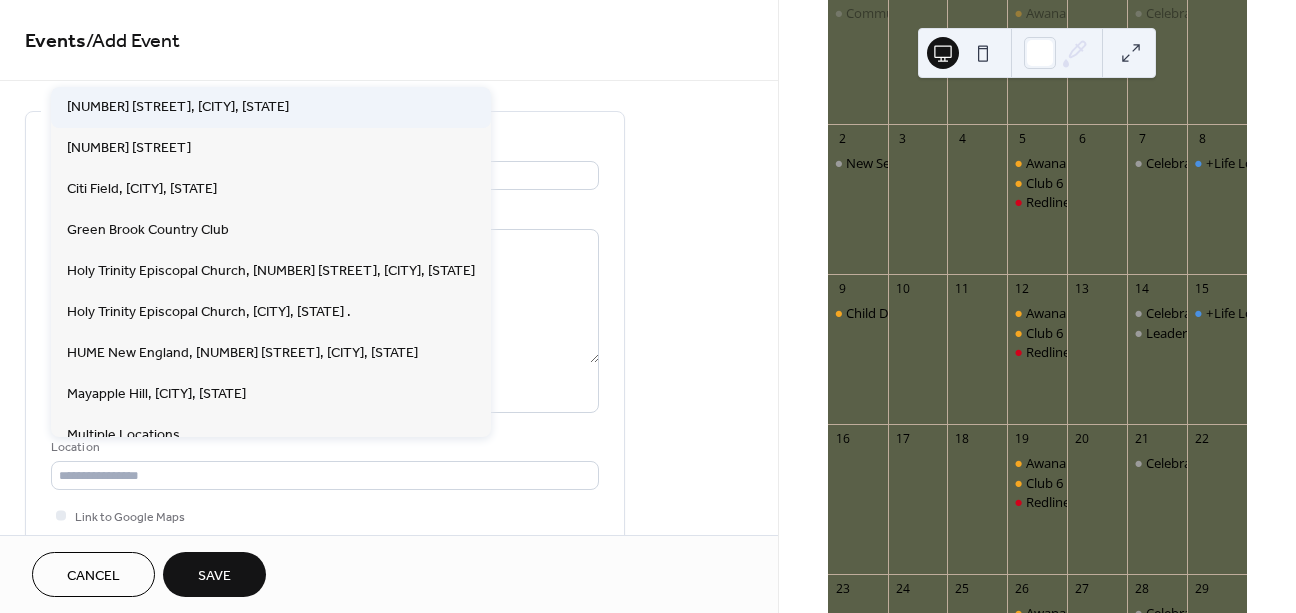 type on "**********" 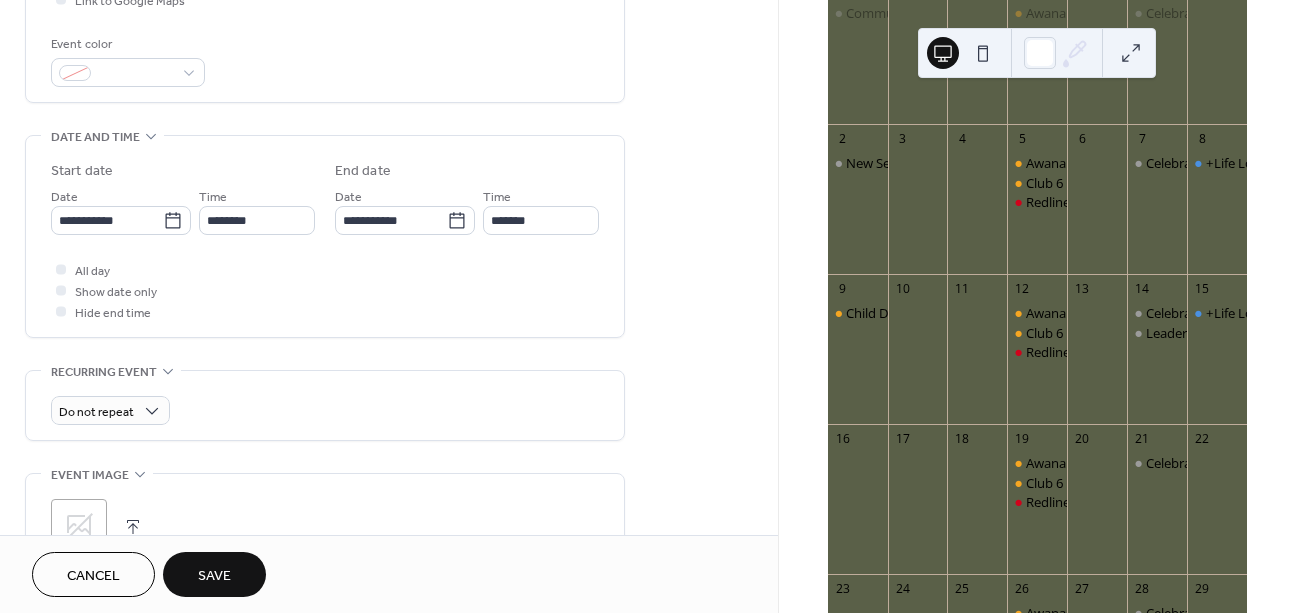 scroll, scrollTop: 538, scrollLeft: 0, axis: vertical 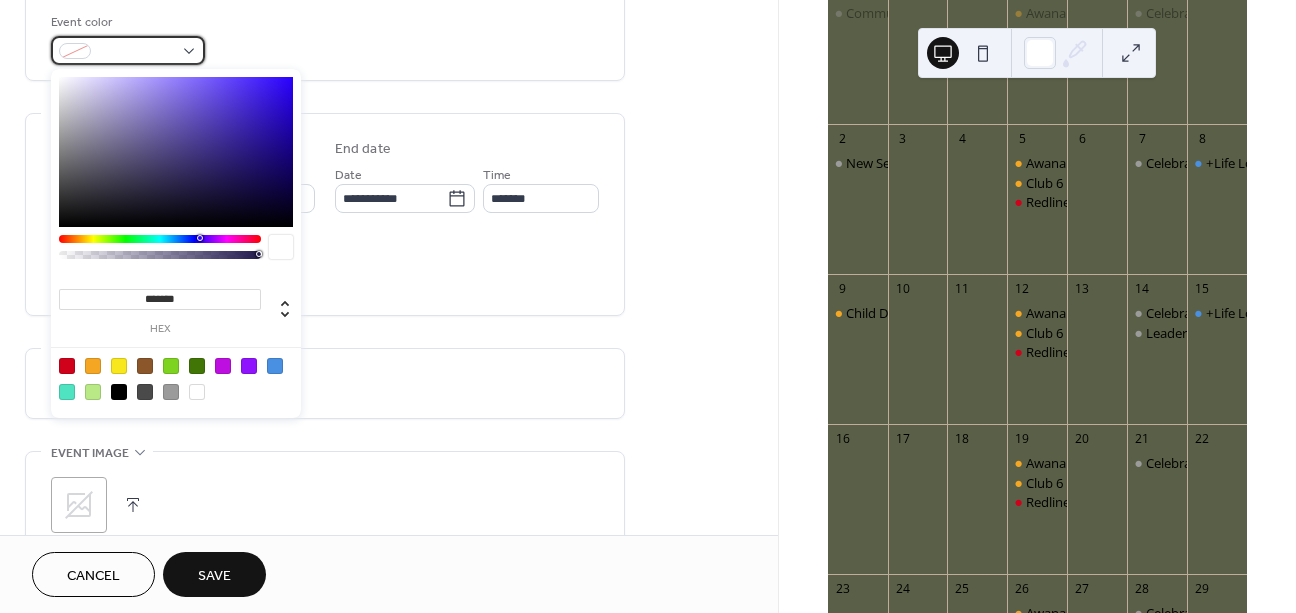 click on "**********" at bounding box center [648, 306] 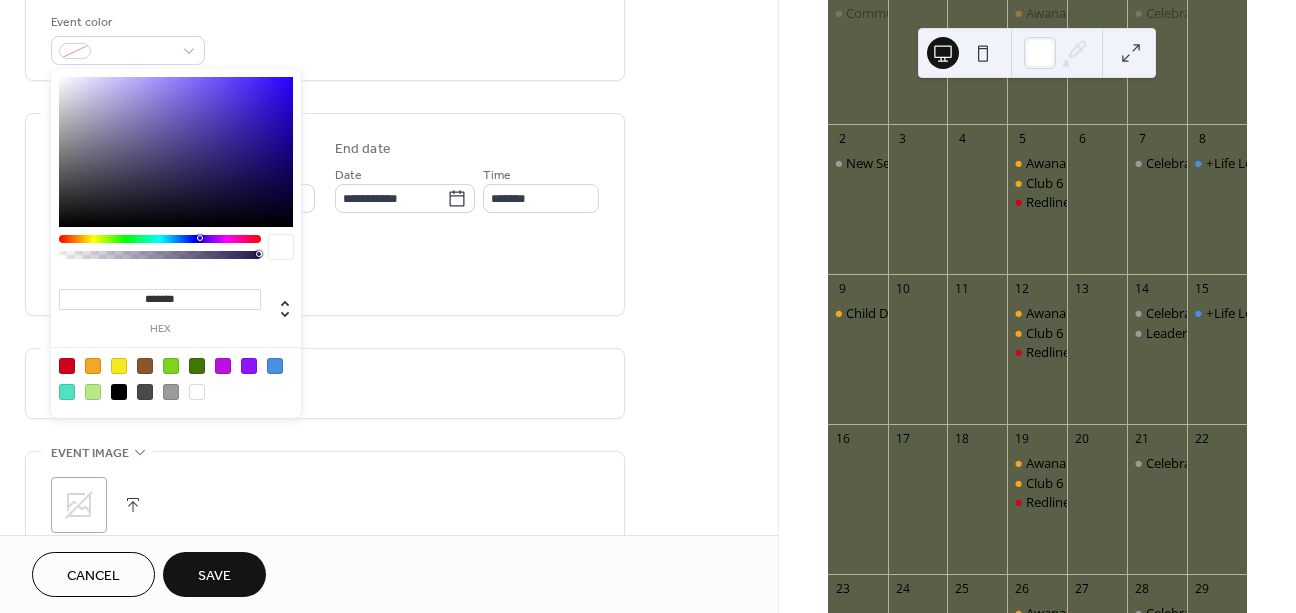 click at bounding box center (171, 392) 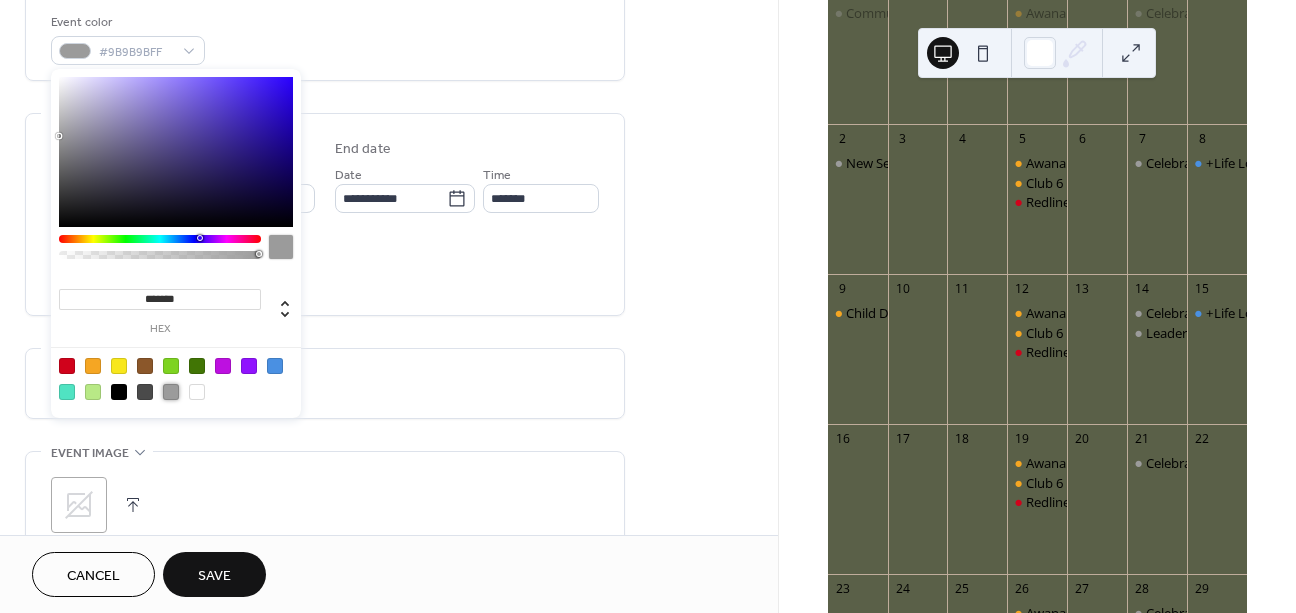 click on "All day Show date only Hide end time" at bounding box center [325, 268] 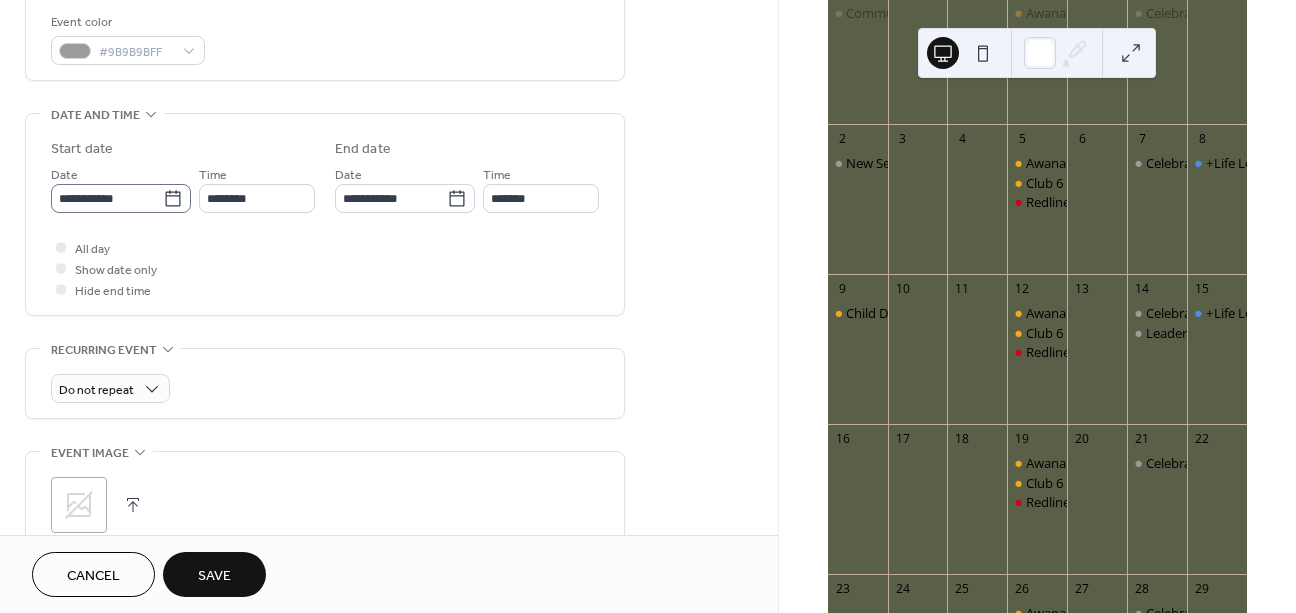 click 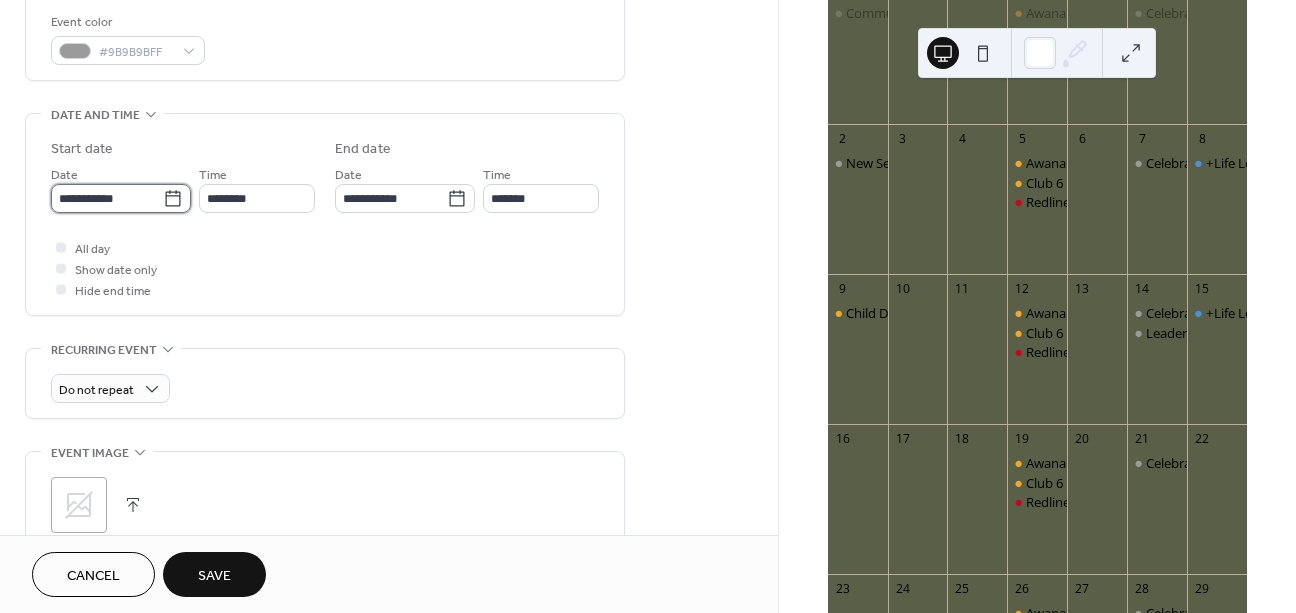 click on "**********" at bounding box center [107, 198] 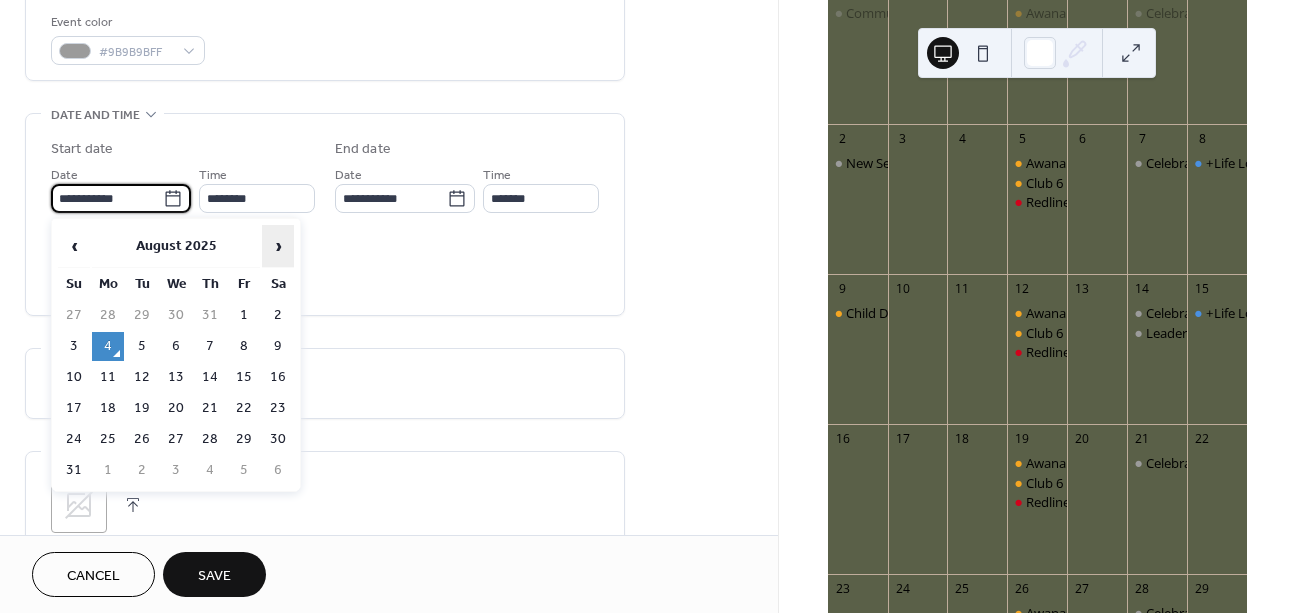 click on "›" at bounding box center (278, 246) 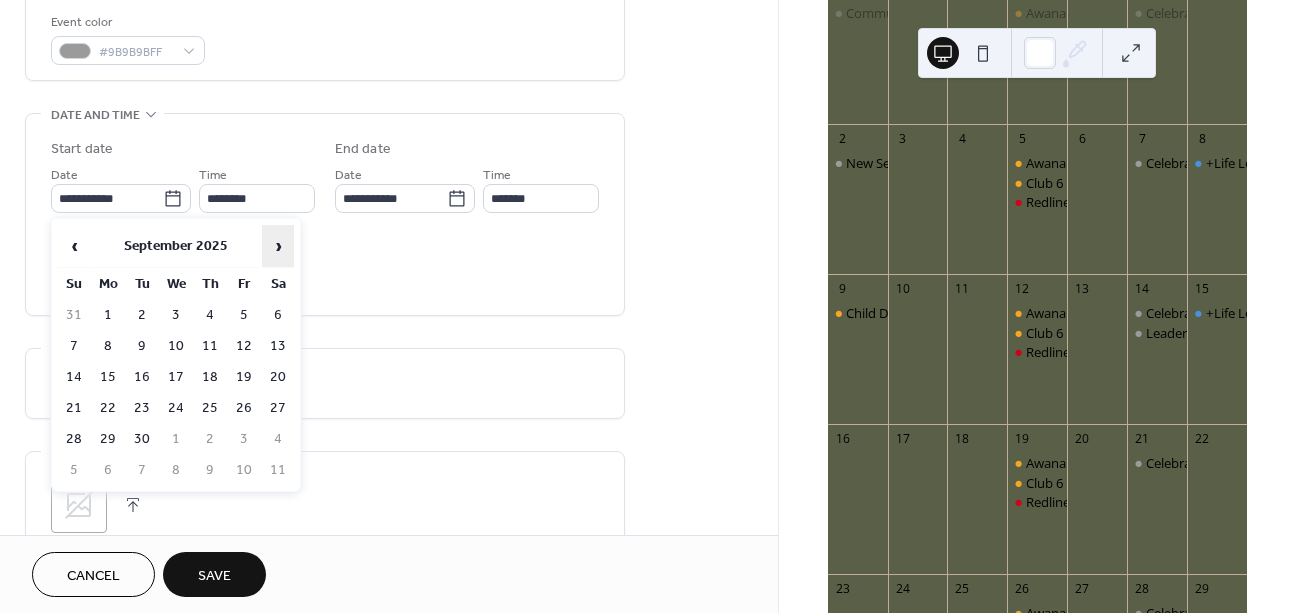 click on "›" at bounding box center [278, 246] 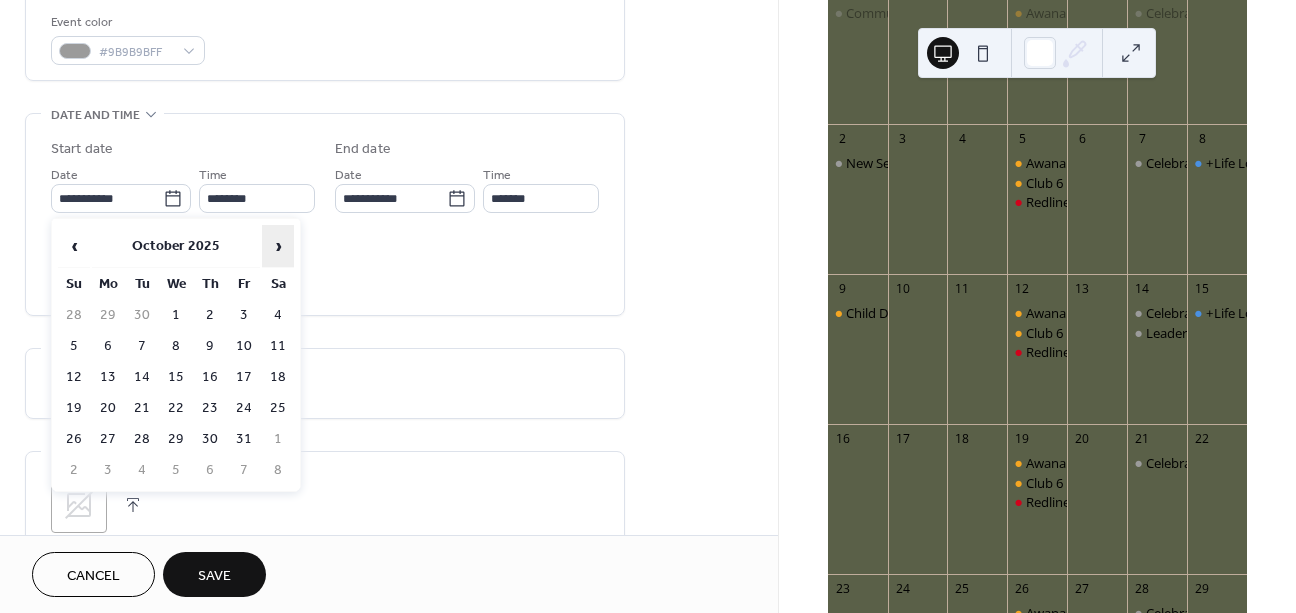 click on "›" at bounding box center [278, 246] 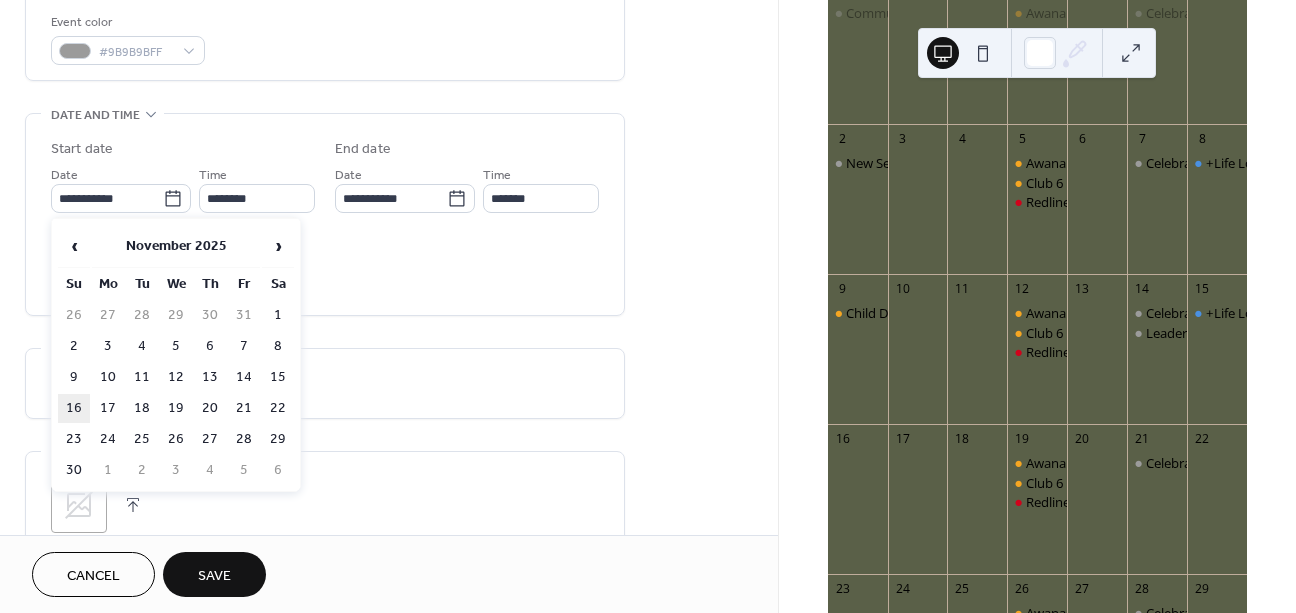 click on "16" at bounding box center (74, 408) 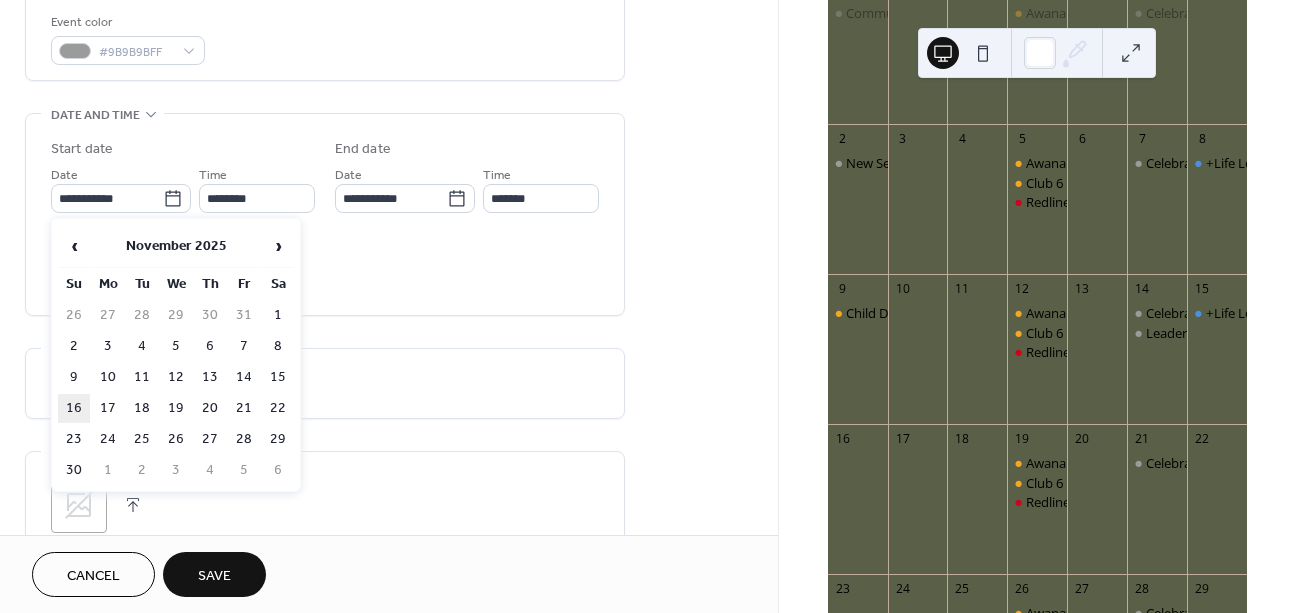 type on "**********" 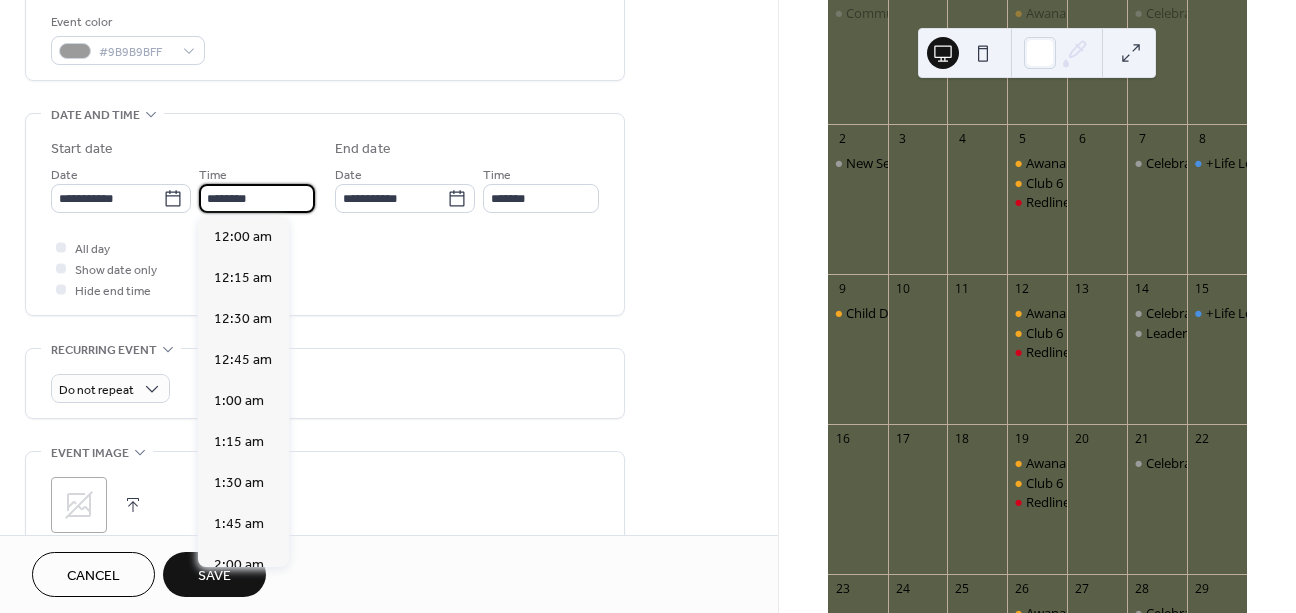 click on "********" at bounding box center (257, 198) 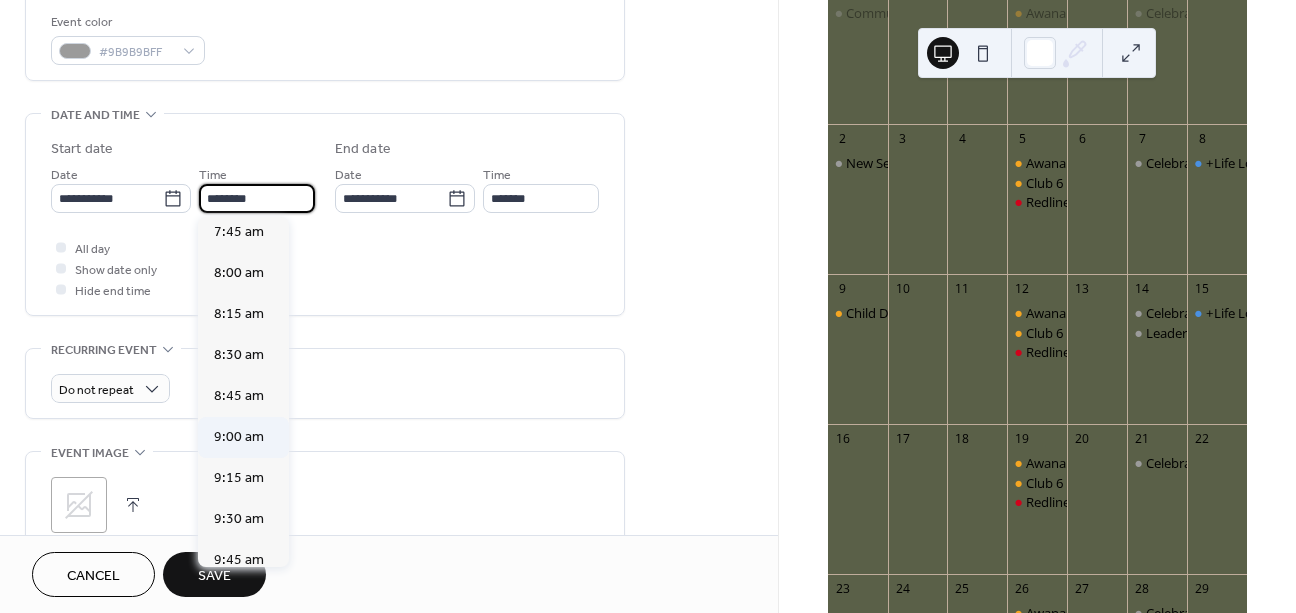 scroll, scrollTop: 1280, scrollLeft: 0, axis: vertical 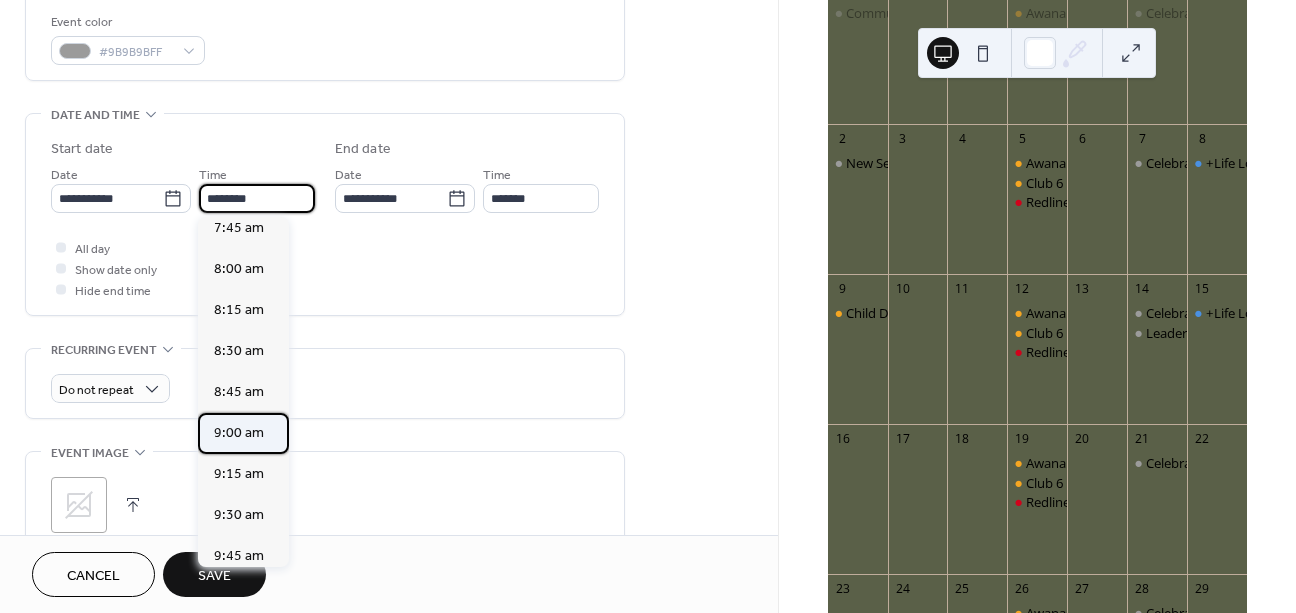 click on "9:00 am" at bounding box center [239, 433] 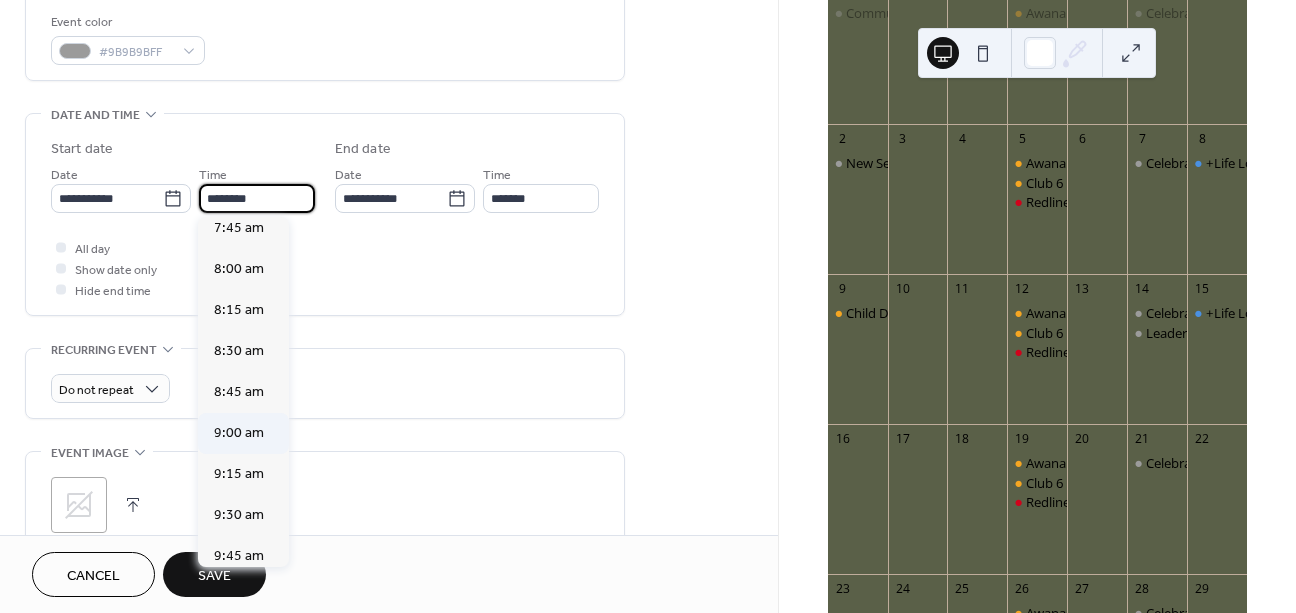 type on "*******" 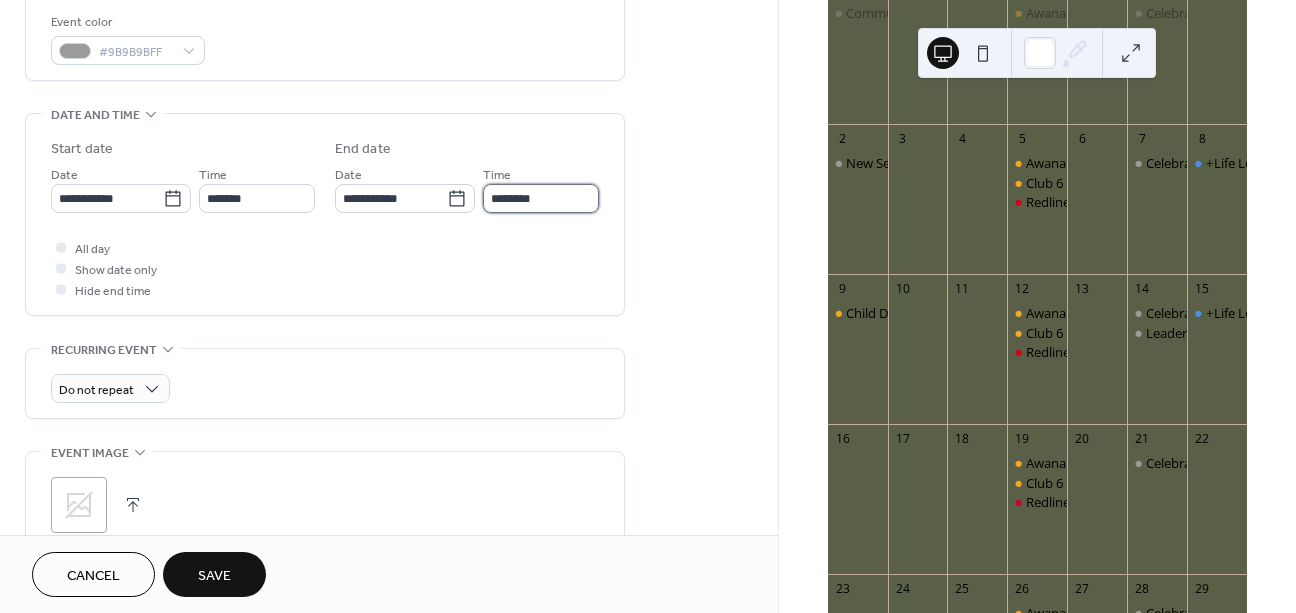 click on "********" at bounding box center (541, 198) 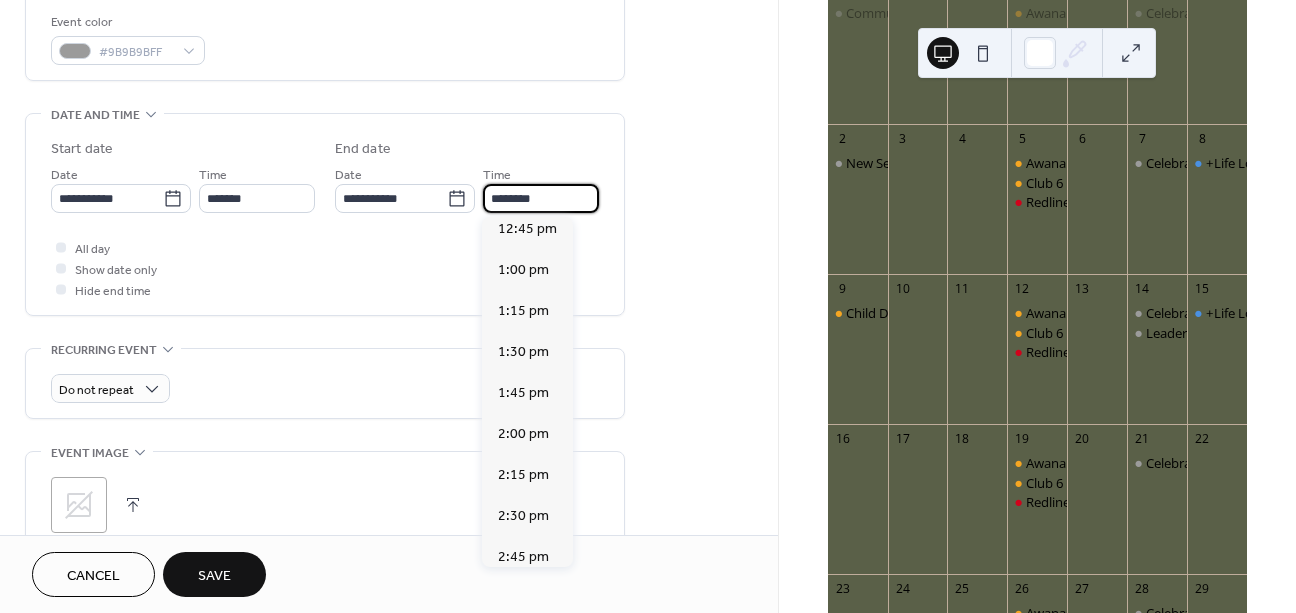 scroll, scrollTop: 589, scrollLeft: 0, axis: vertical 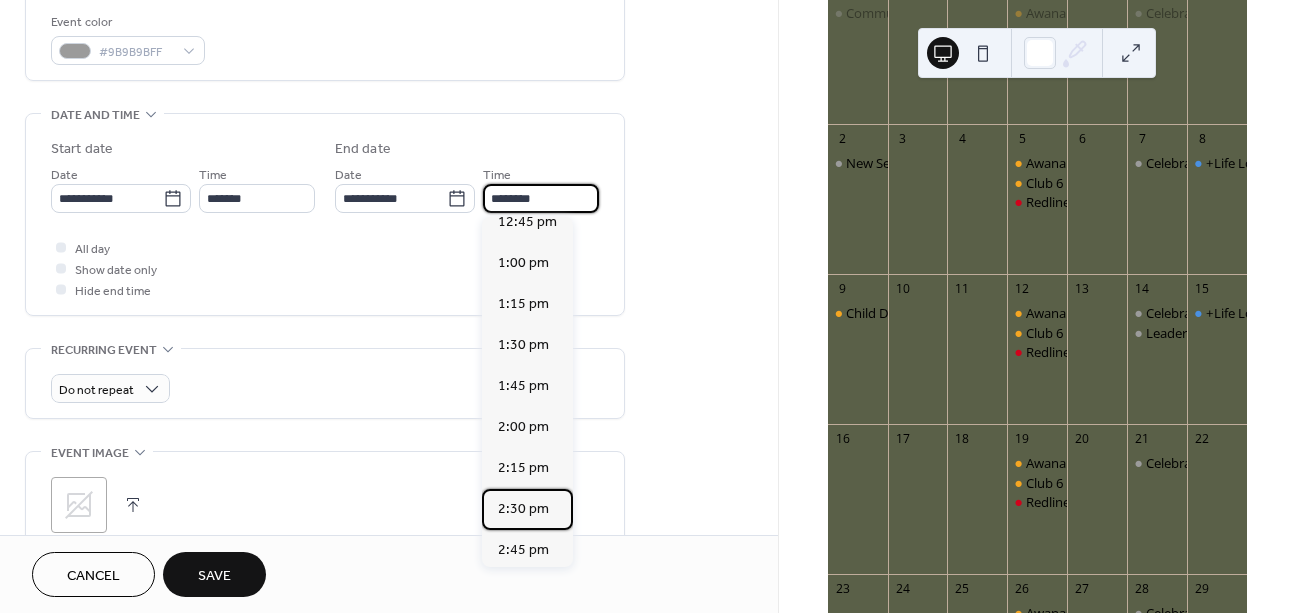 click on "2:30 pm" at bounding box center (523, 509) 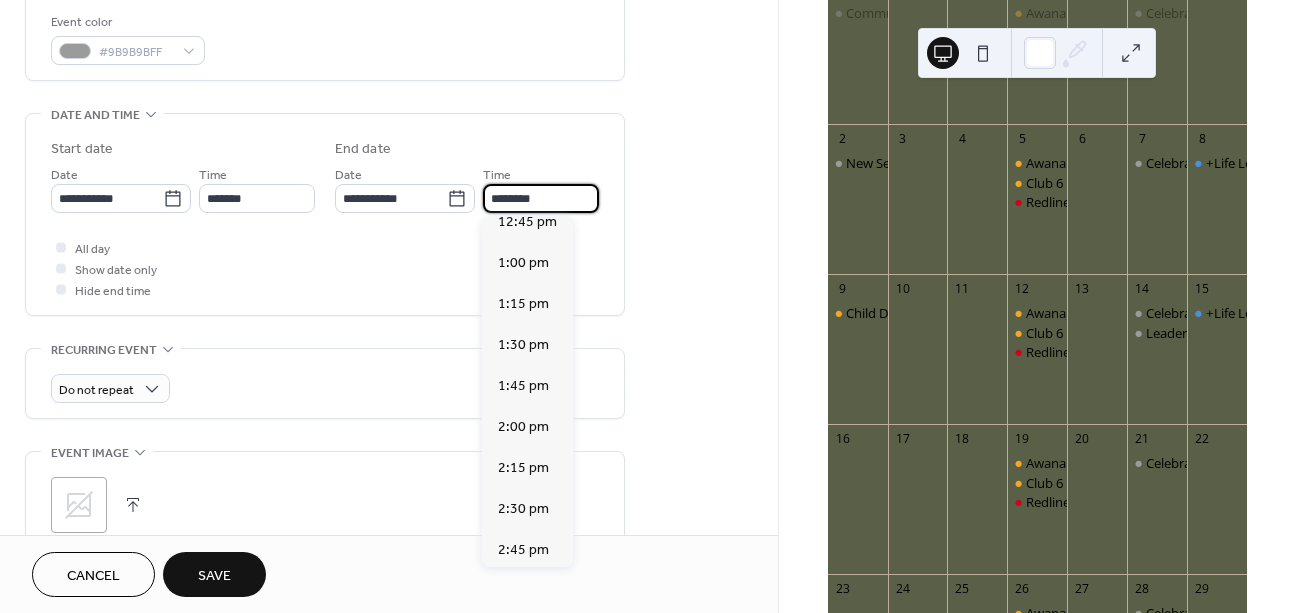 type on "*******" 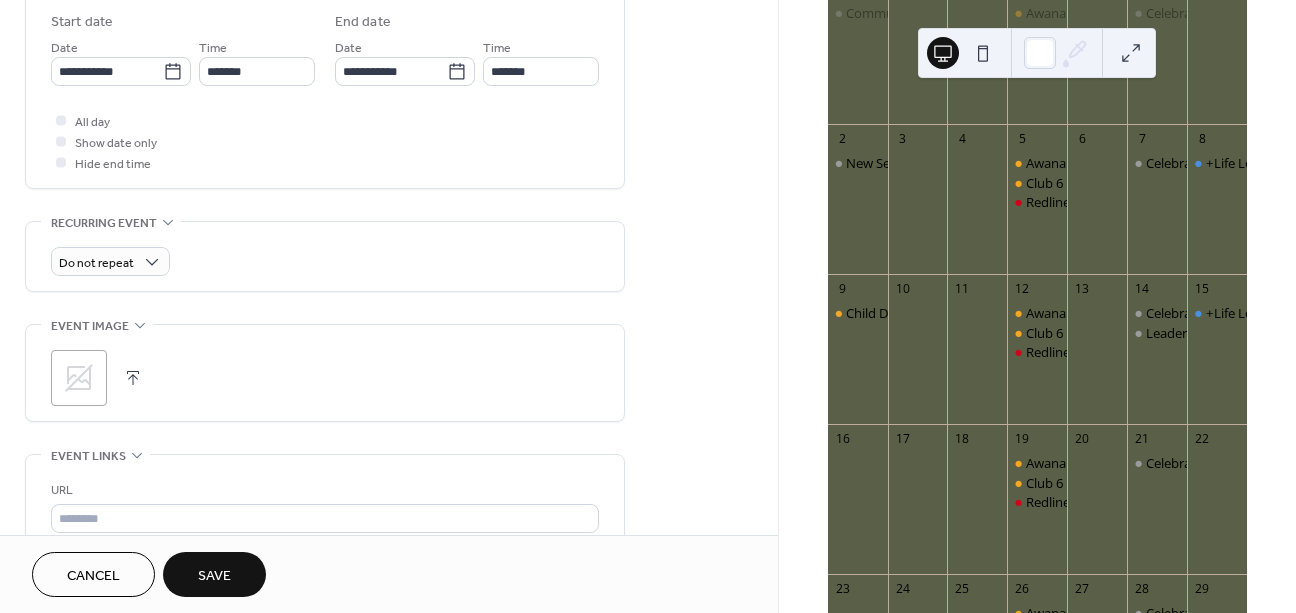 scroll, scrollTop: 825, scrollLeft: 0, axis: vertical 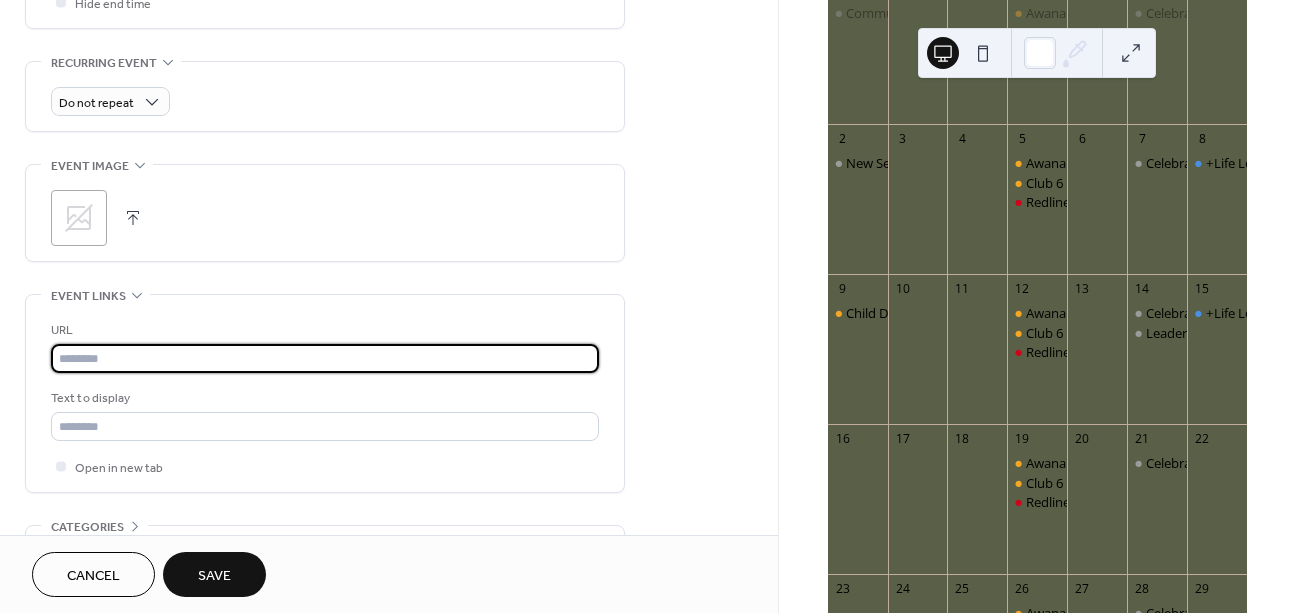 click at bounding box center [325, 358] 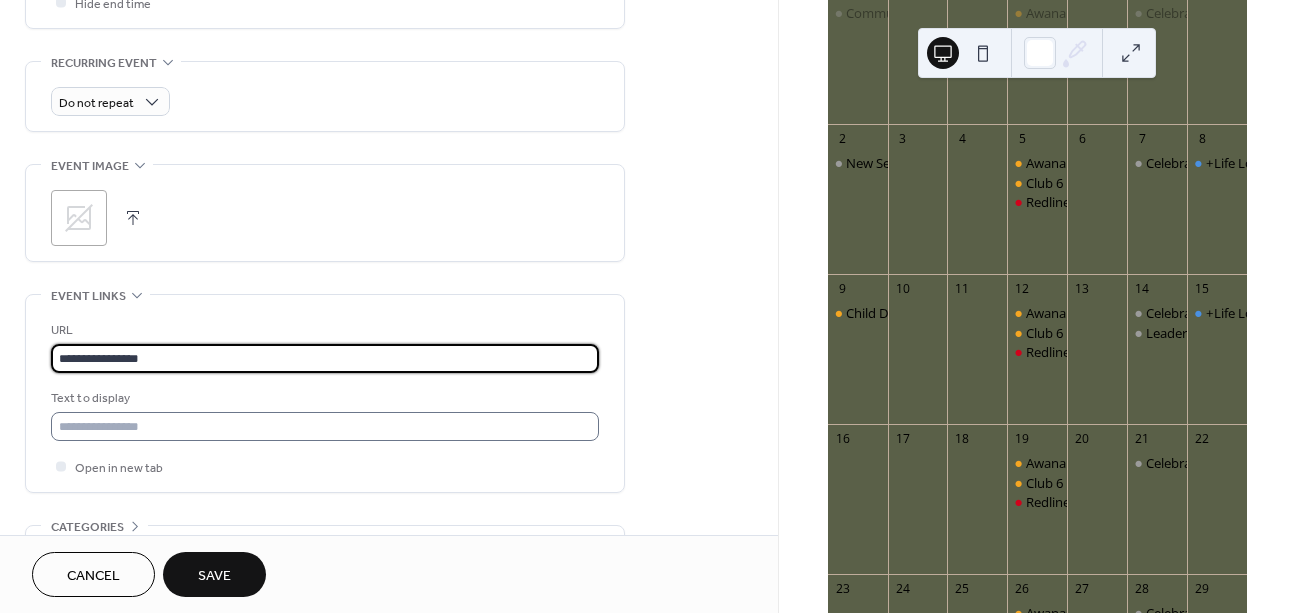 type on "**********" 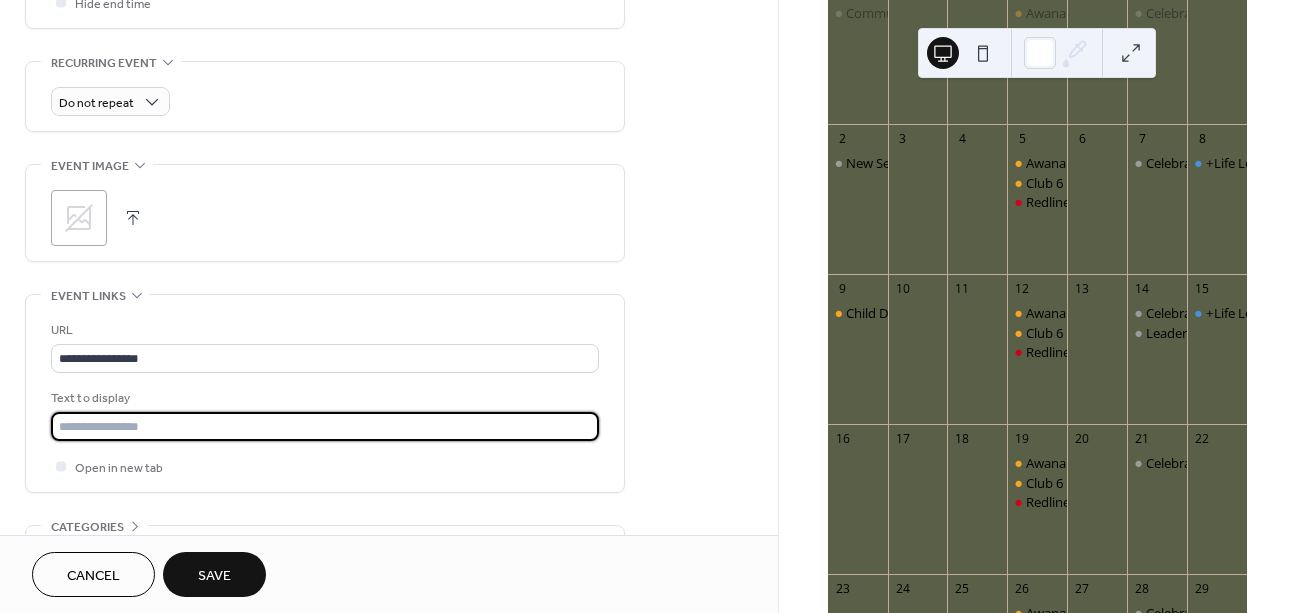 click at bounding box center [325, 426] 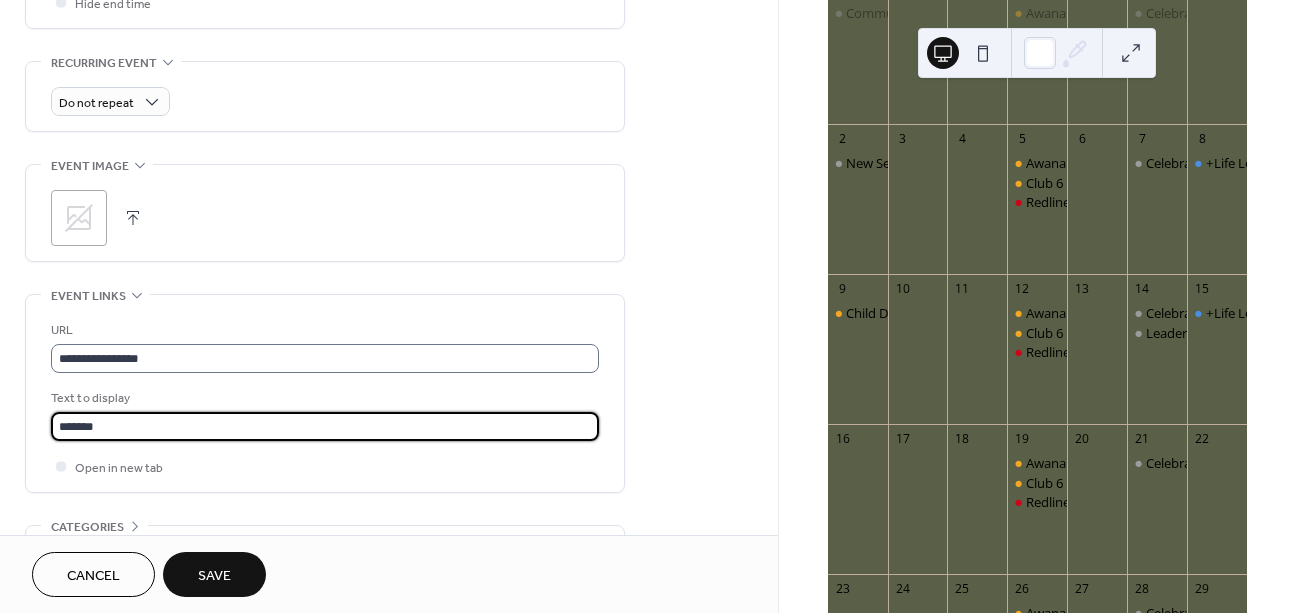 type on "*******" 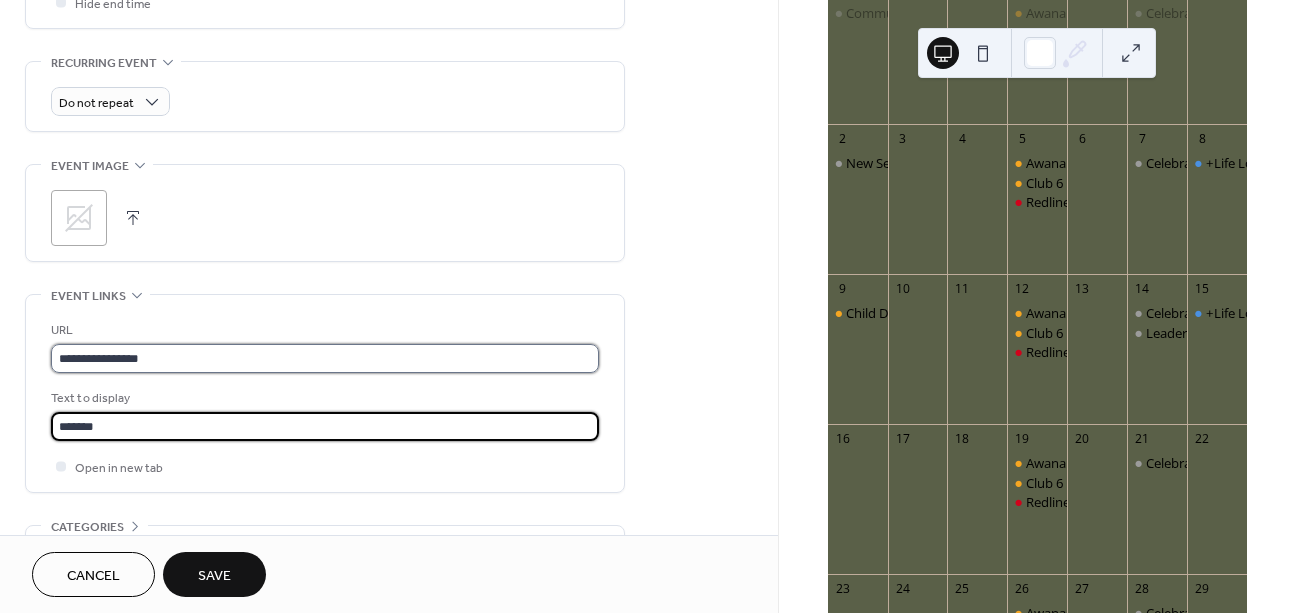 click on "**********" at bounding box center (325, 358) 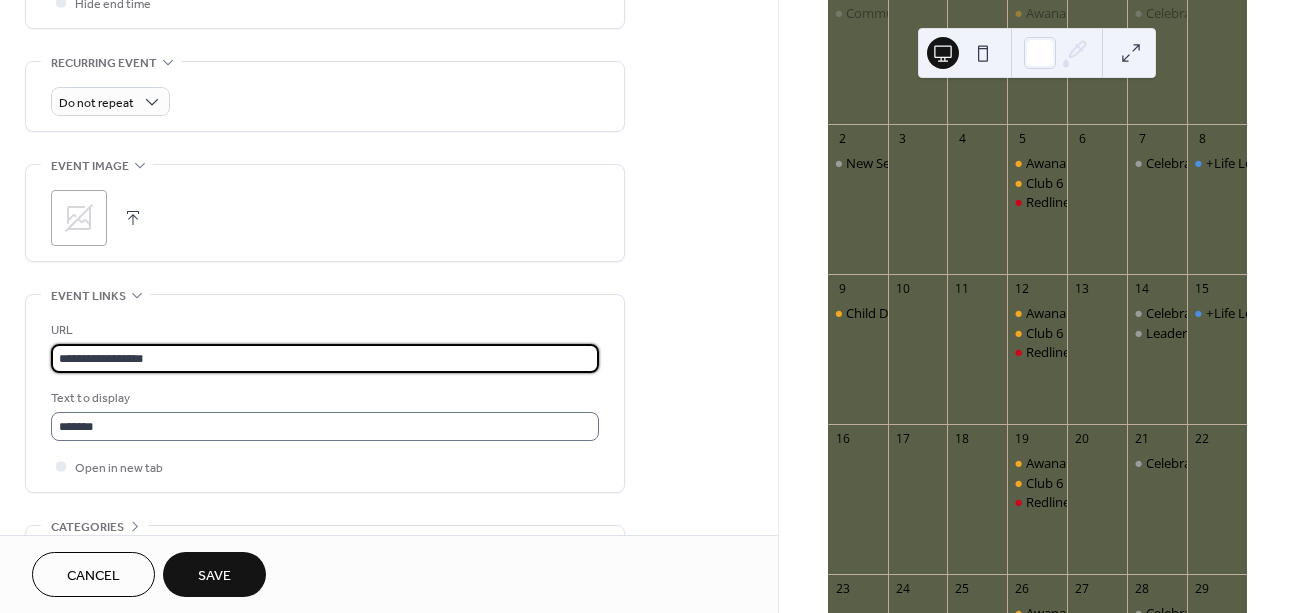 scroll, scrollTop: 1, scrollLeft: 0, axis: vertical 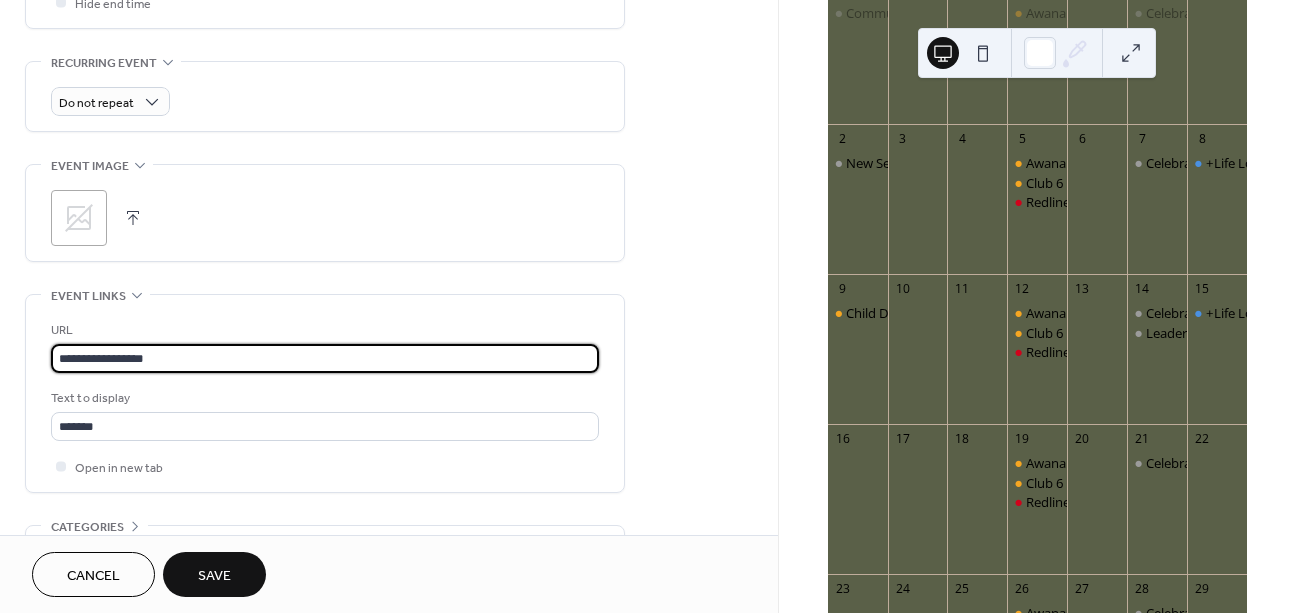 type on "**********" 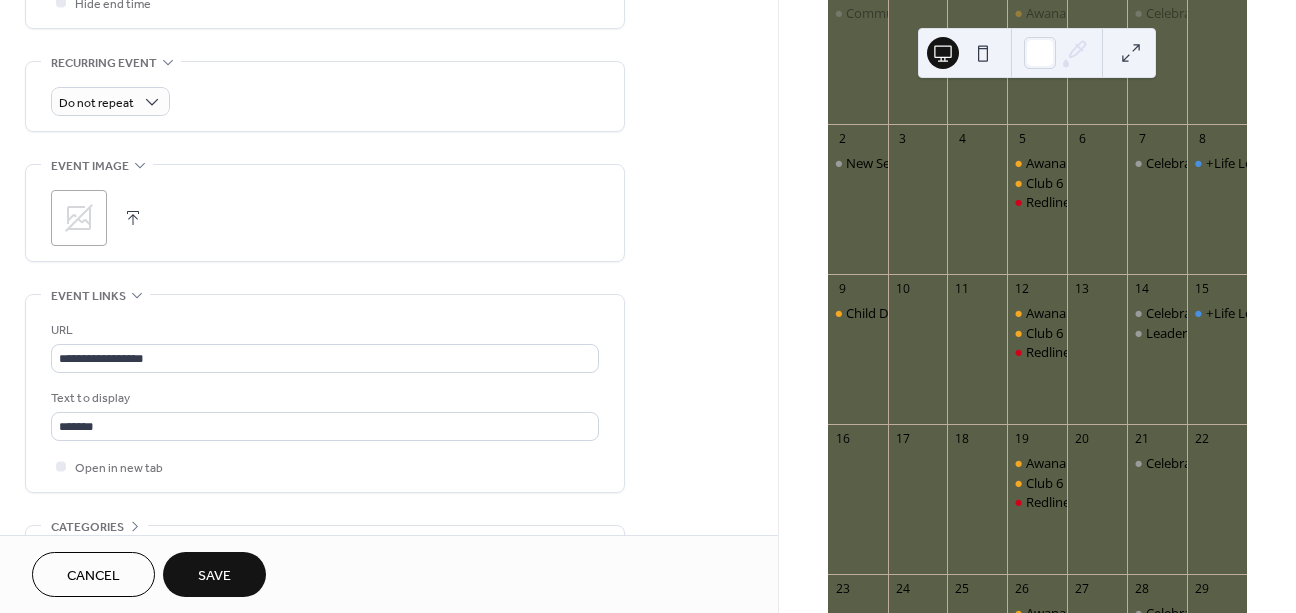 click on "Save" at bounding box center [214, 576] 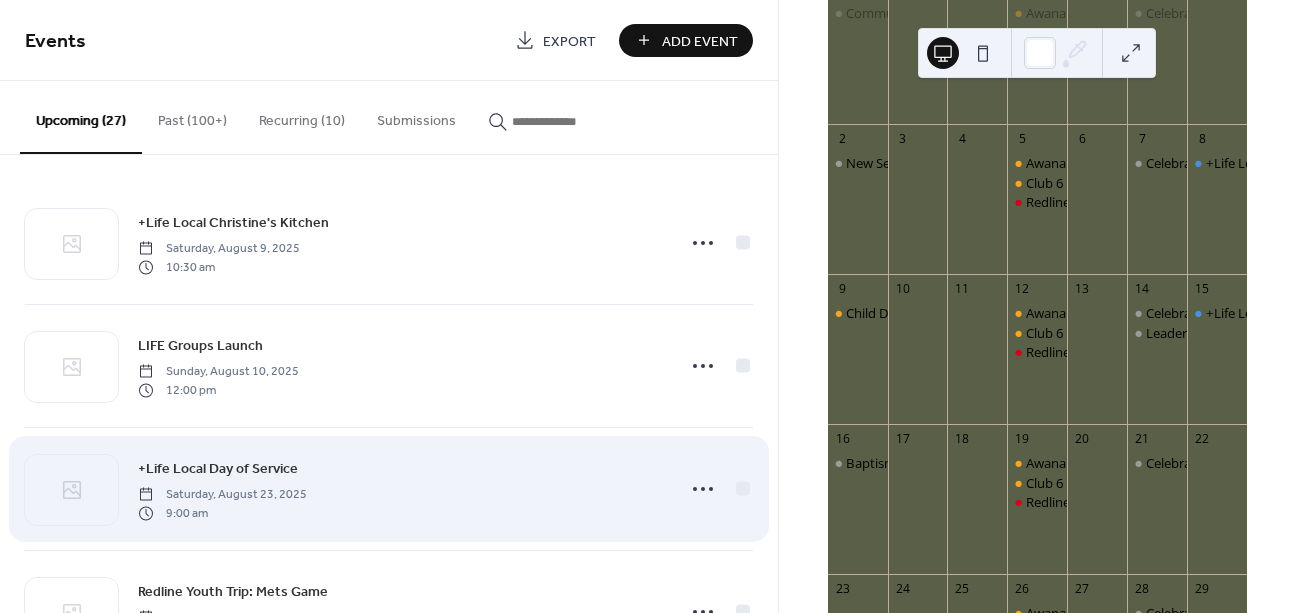 scroll, scrollTop: 4, scrollLeft: 0, axis: vertical 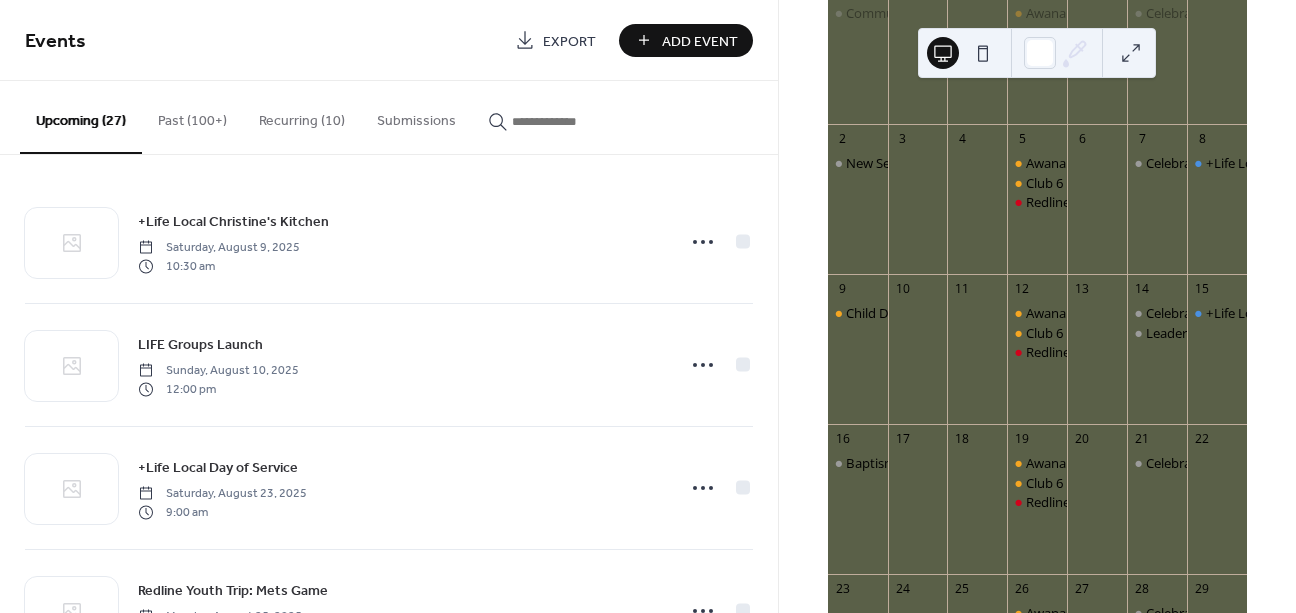 click on "Add Event" at bounding box center [700, 41] 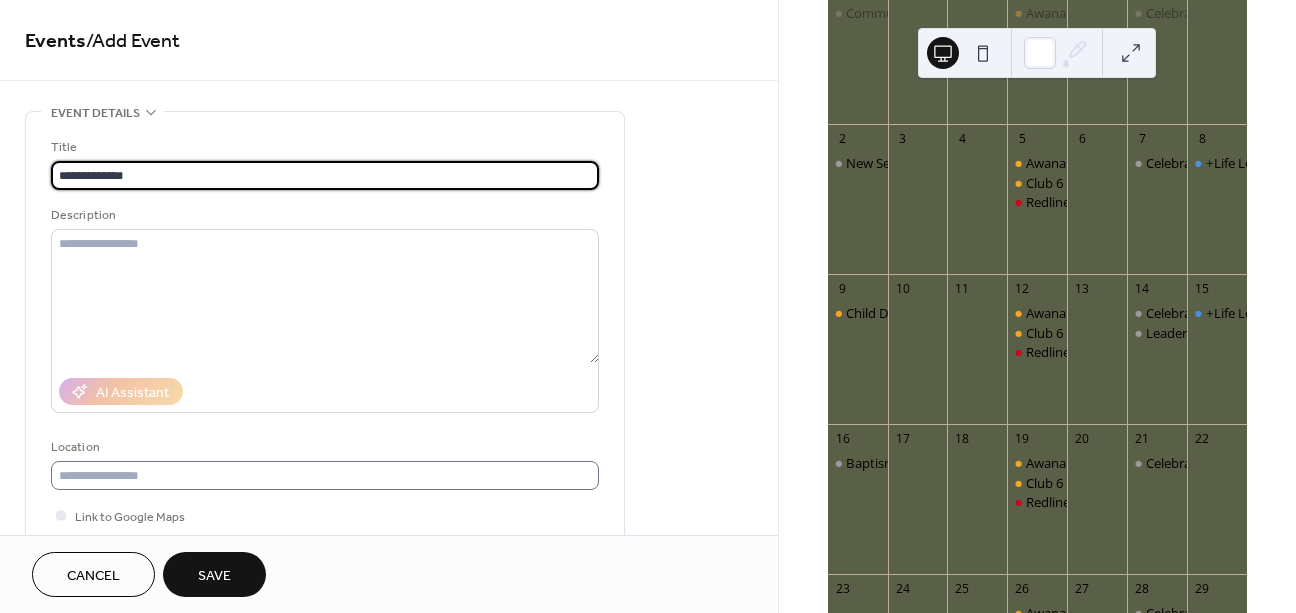 type on "**********" 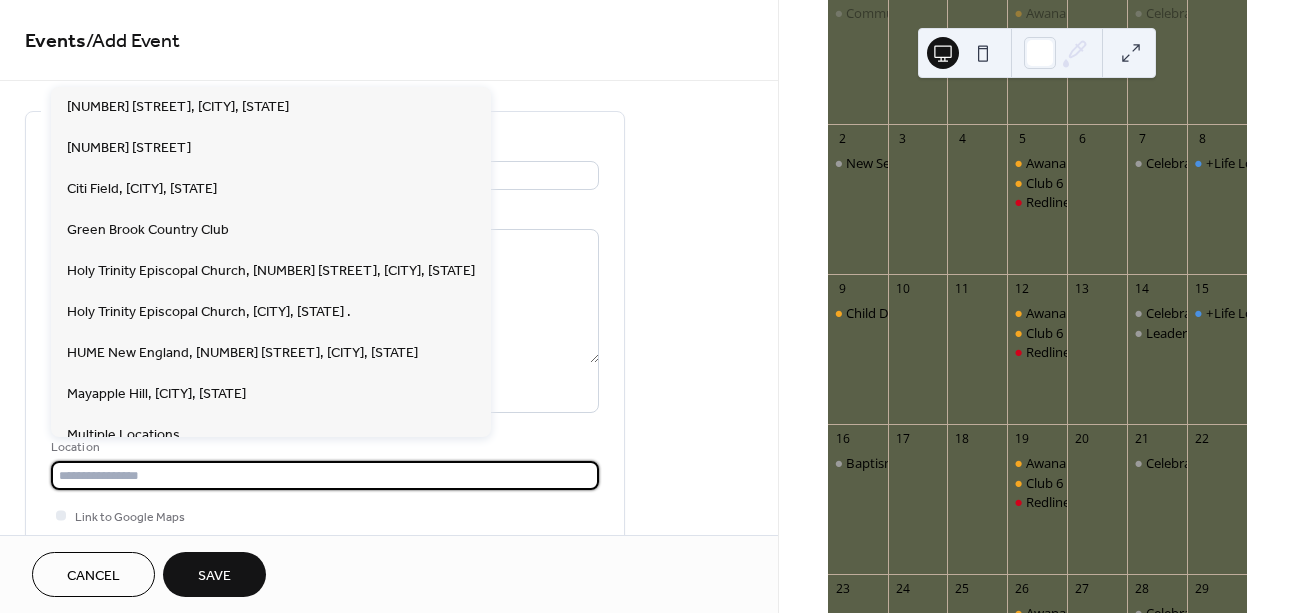 click at bounding box center (325, 475) 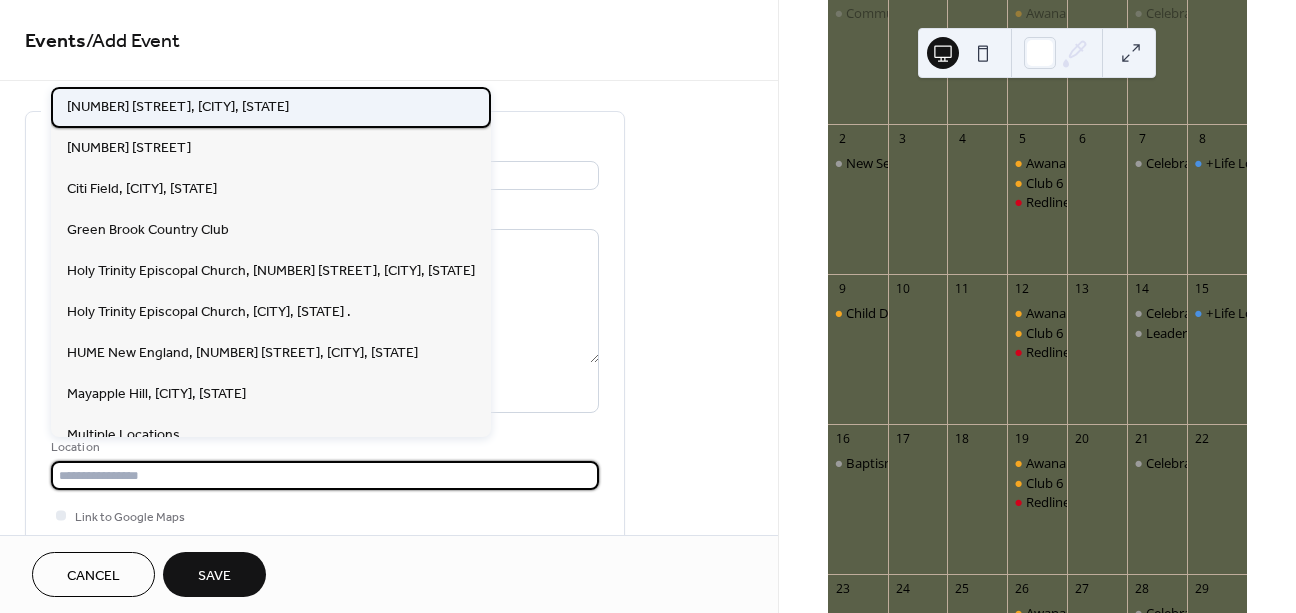 click on "[NUMBER] [STREET], [CITY], [STATE]" at bounding box center (178, 107) 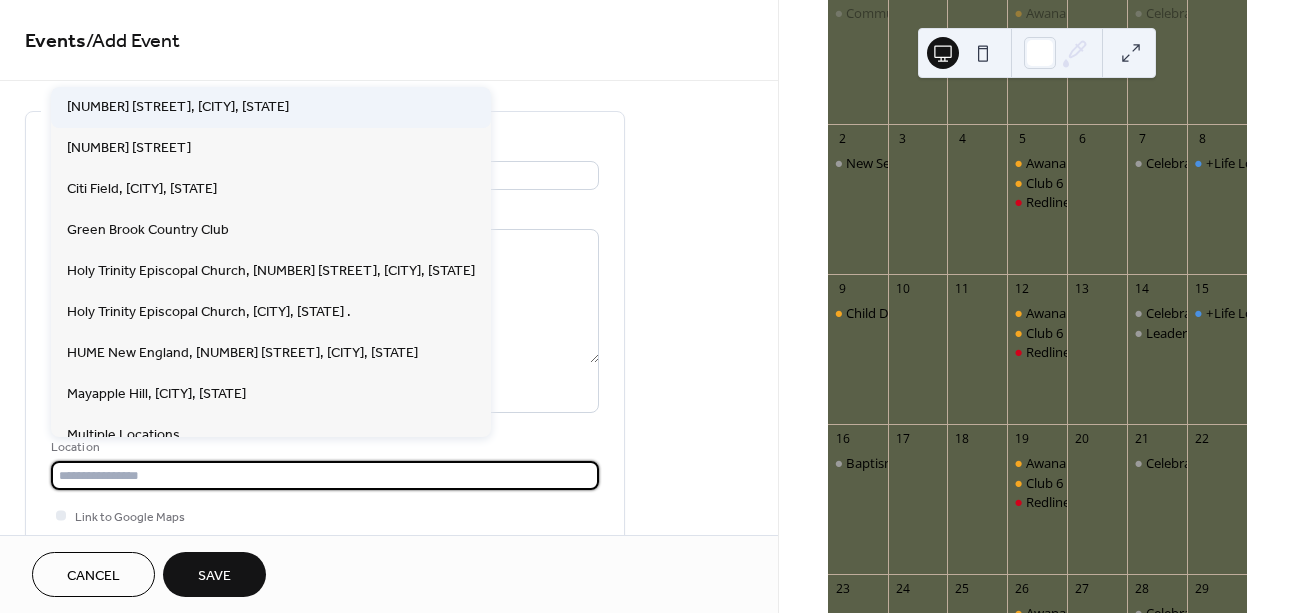 type on "**********" 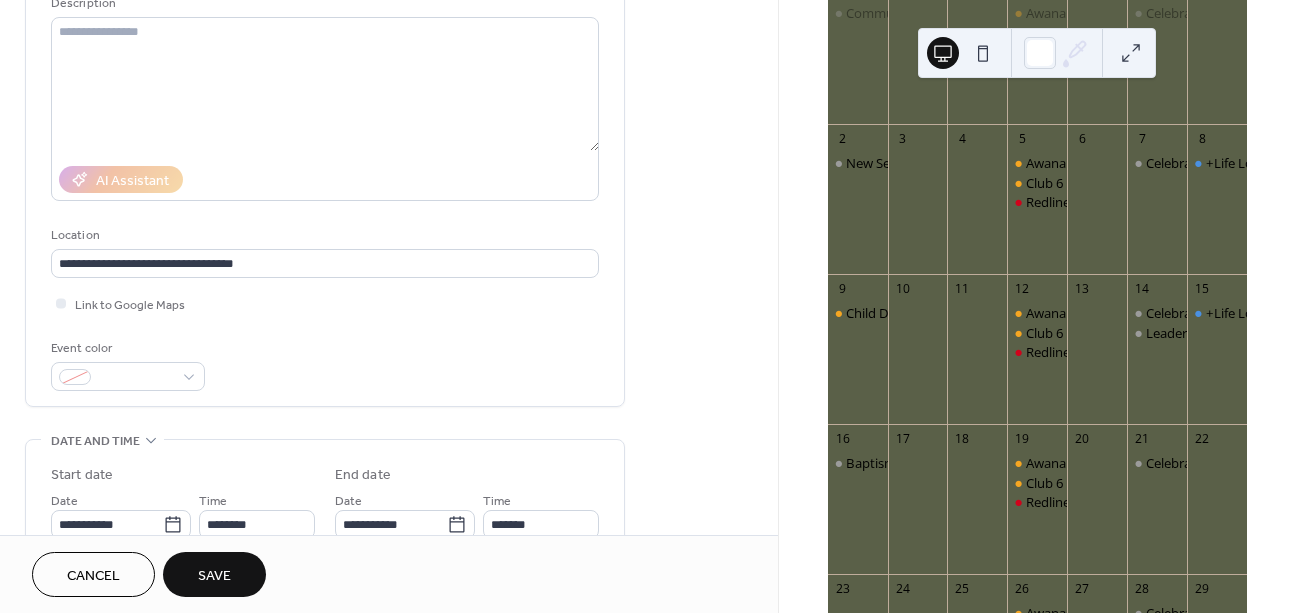 scroll, scrollTop: 223, scrollLeft: 0, axis: vertical 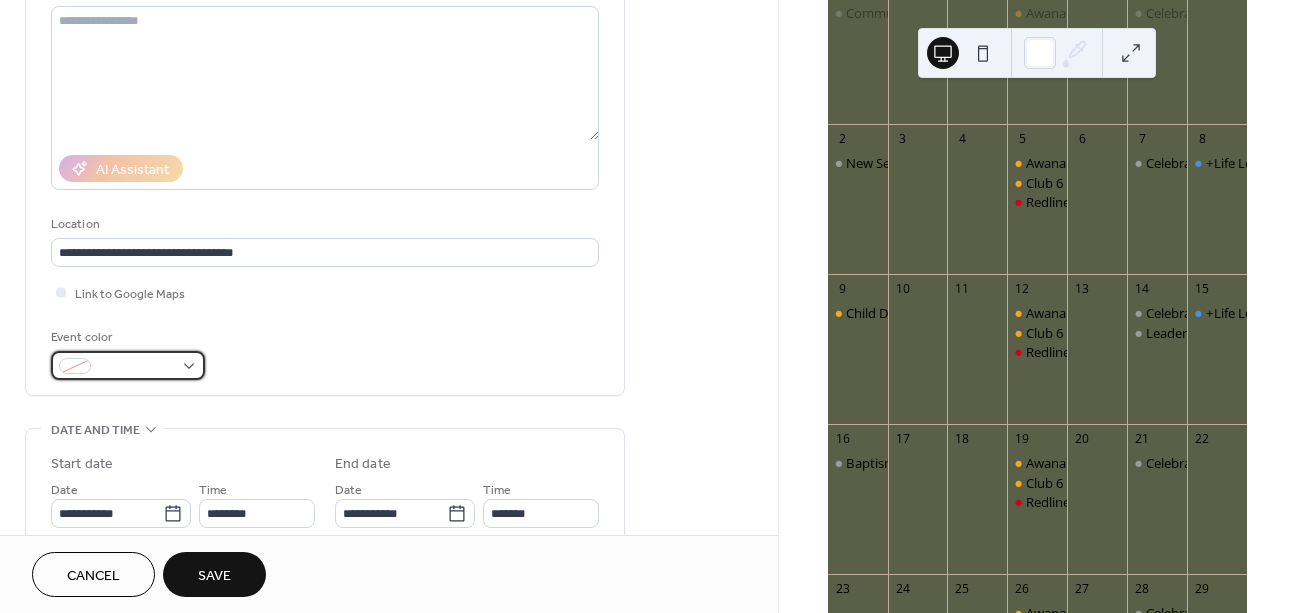 click at bounding box center [128, 365] 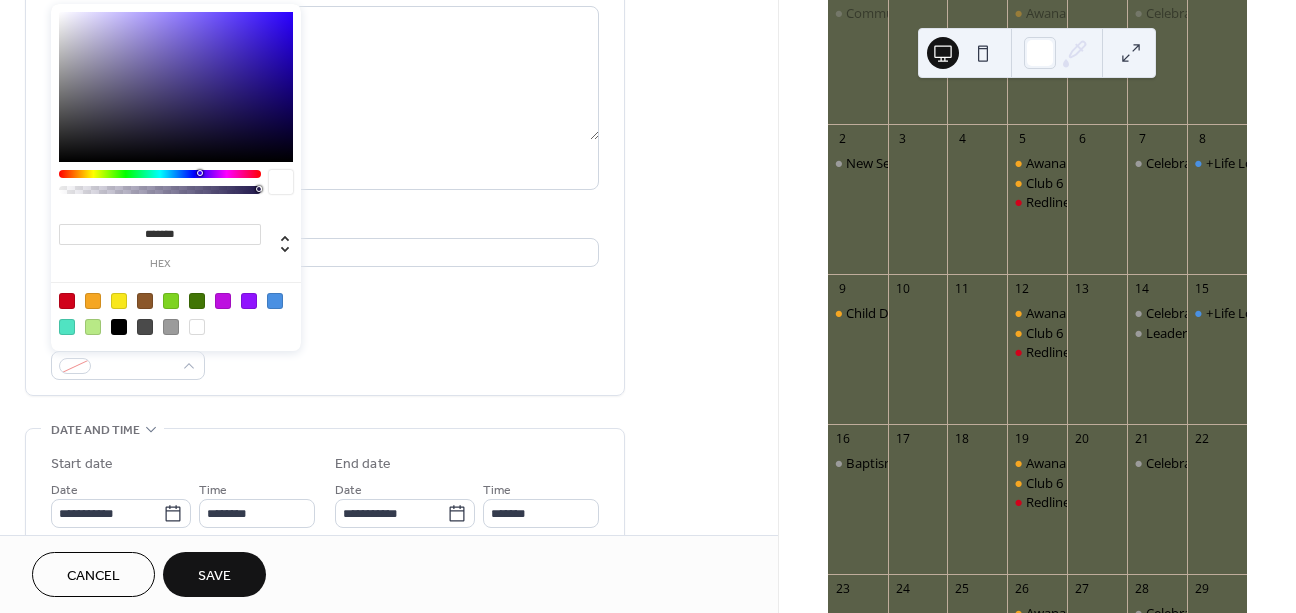 click at bounding box center [171, 327] 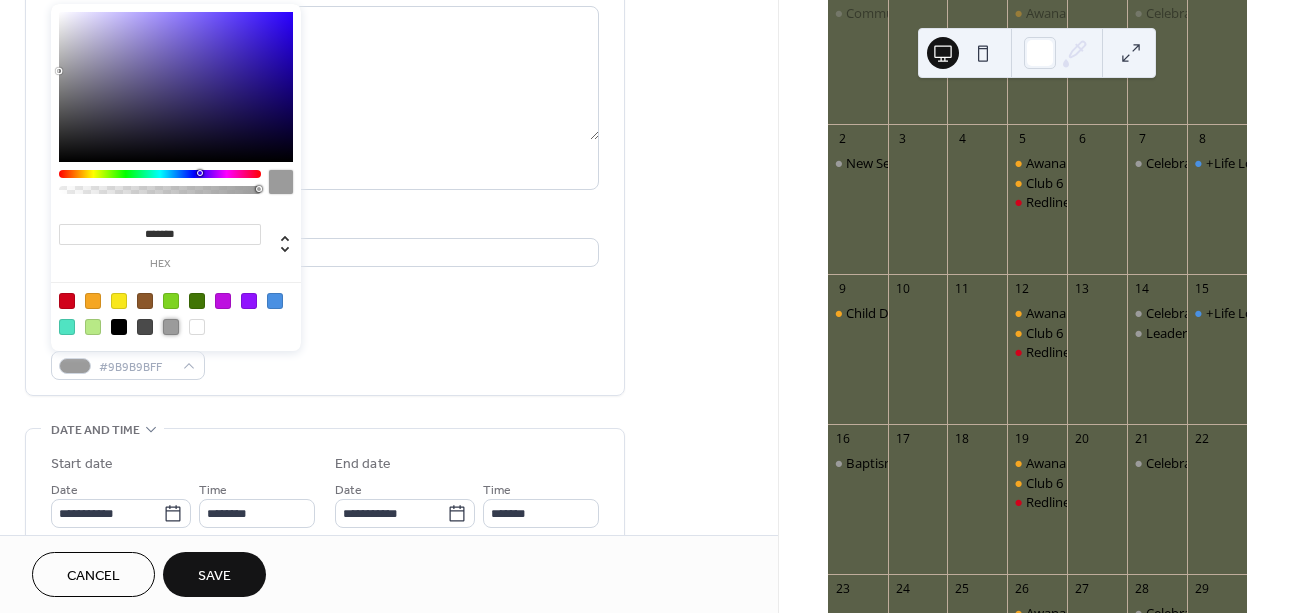 click on "**********" at bounding box center (325, 147) 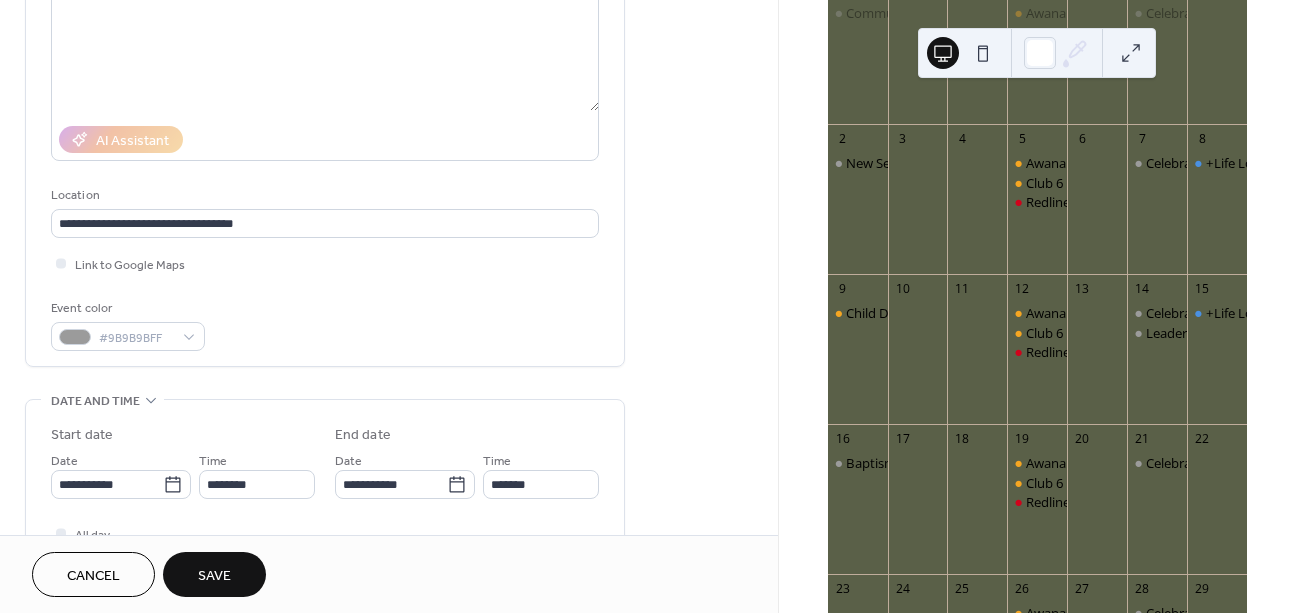 scroll, scrollTop: 253, scrollLeft: 0, axis: vertical 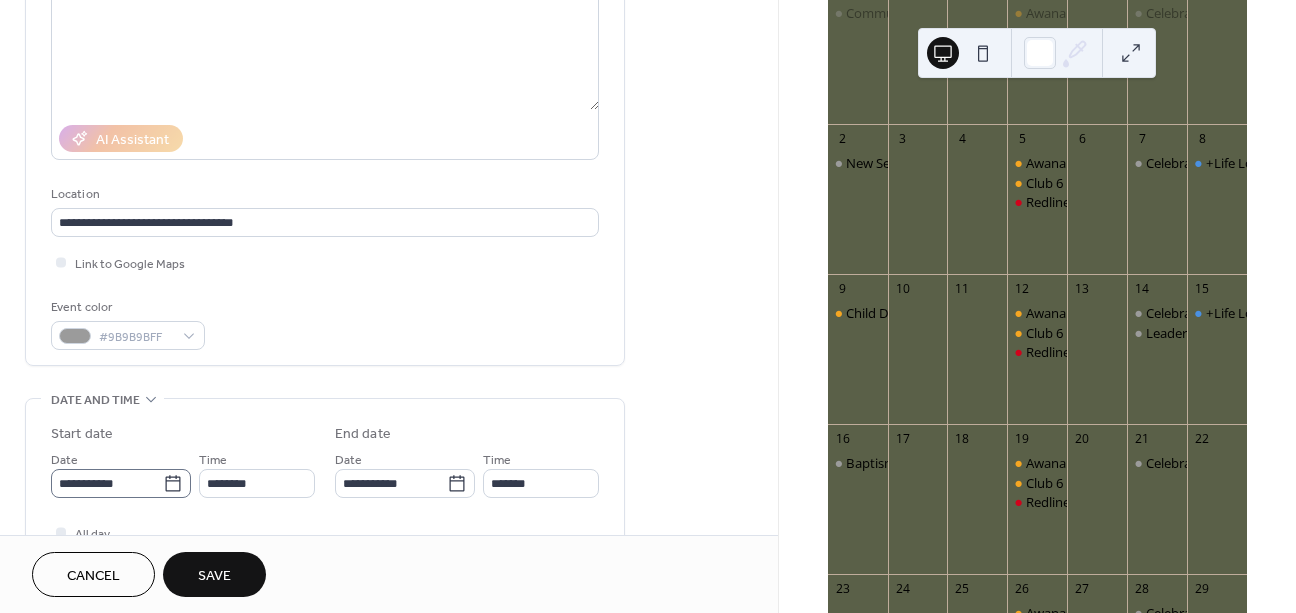 click on "**********" at bounding box center (121, 483) 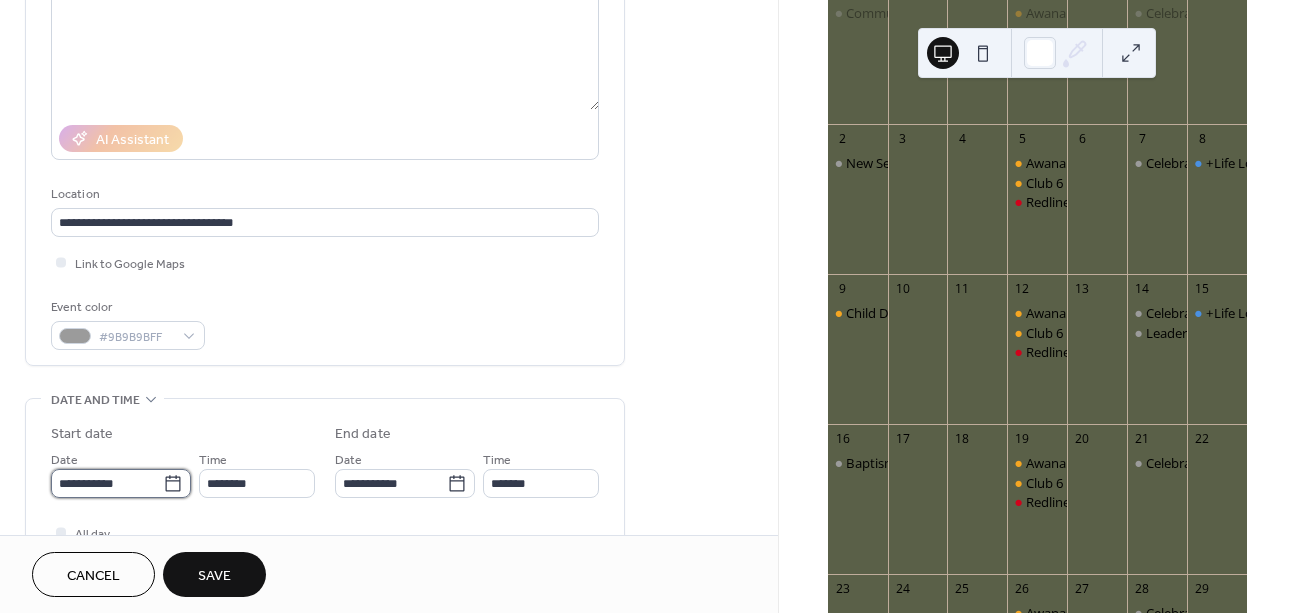 click on "**********" at bounding box center (107, 483) 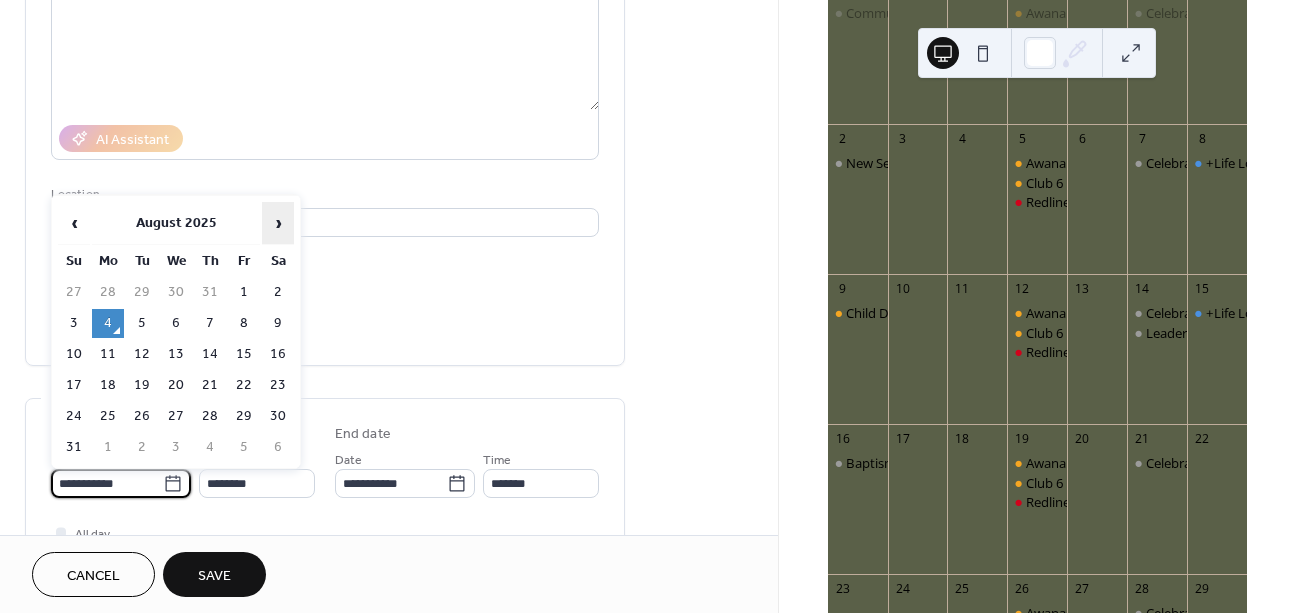click on "›" at bounding box center [278, 223] 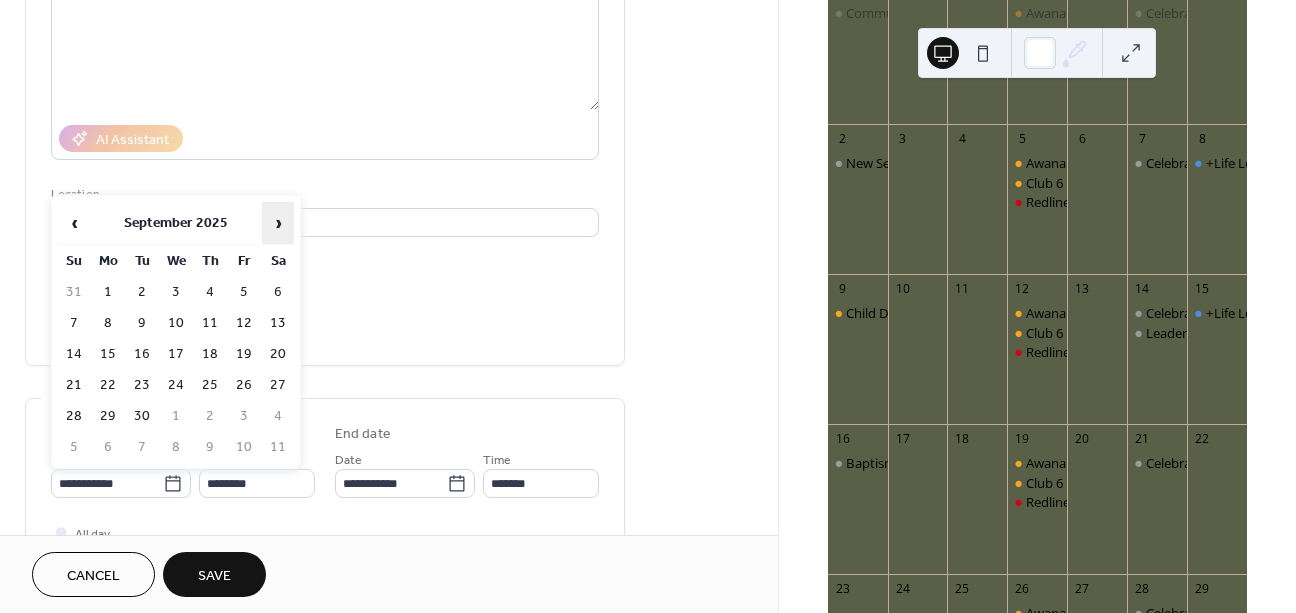 click on "›" at bounding box center (278, 223) 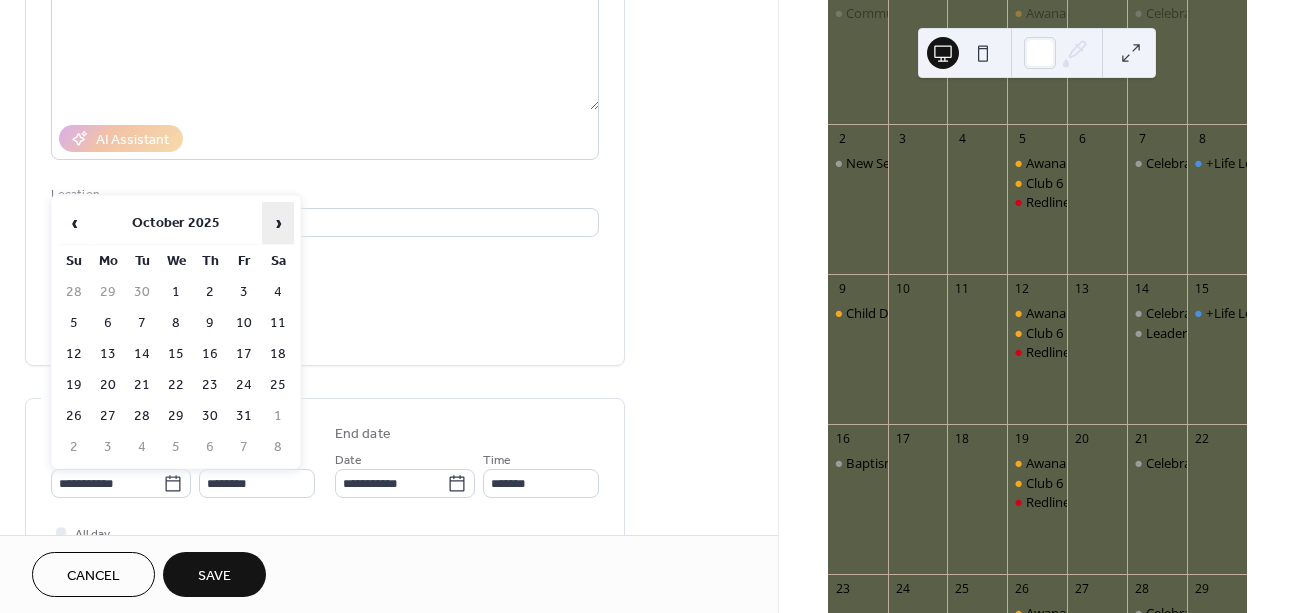 click on "›" at bounding box center [278, 223] 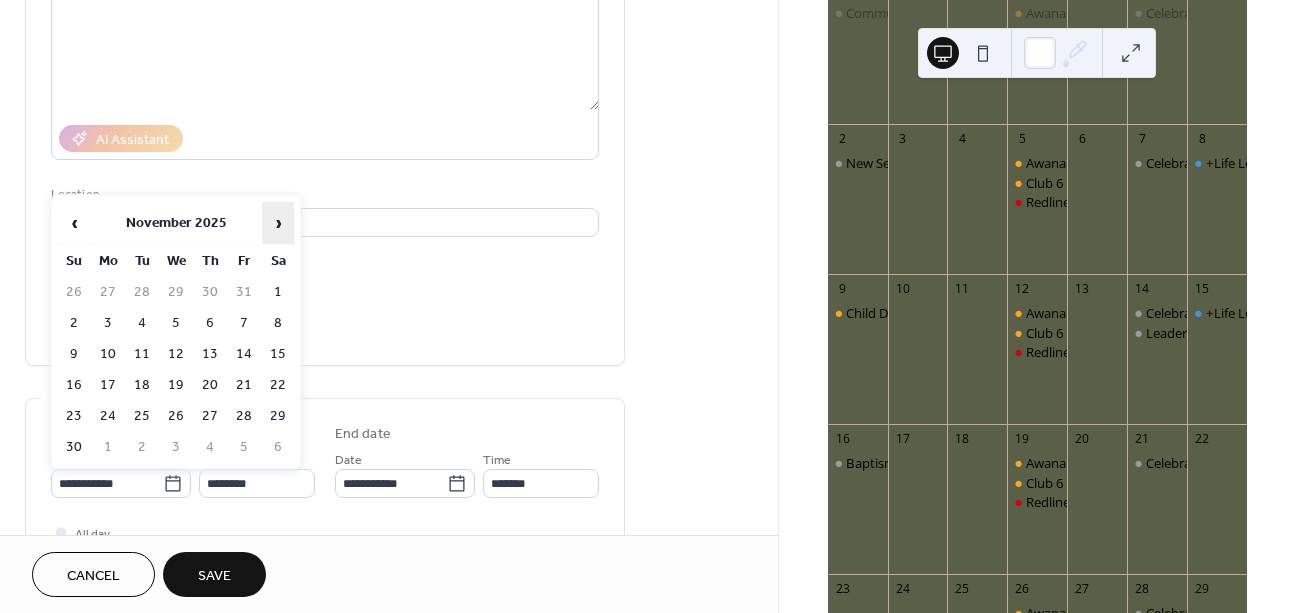 click on "›" at bounding box center (278, 223) 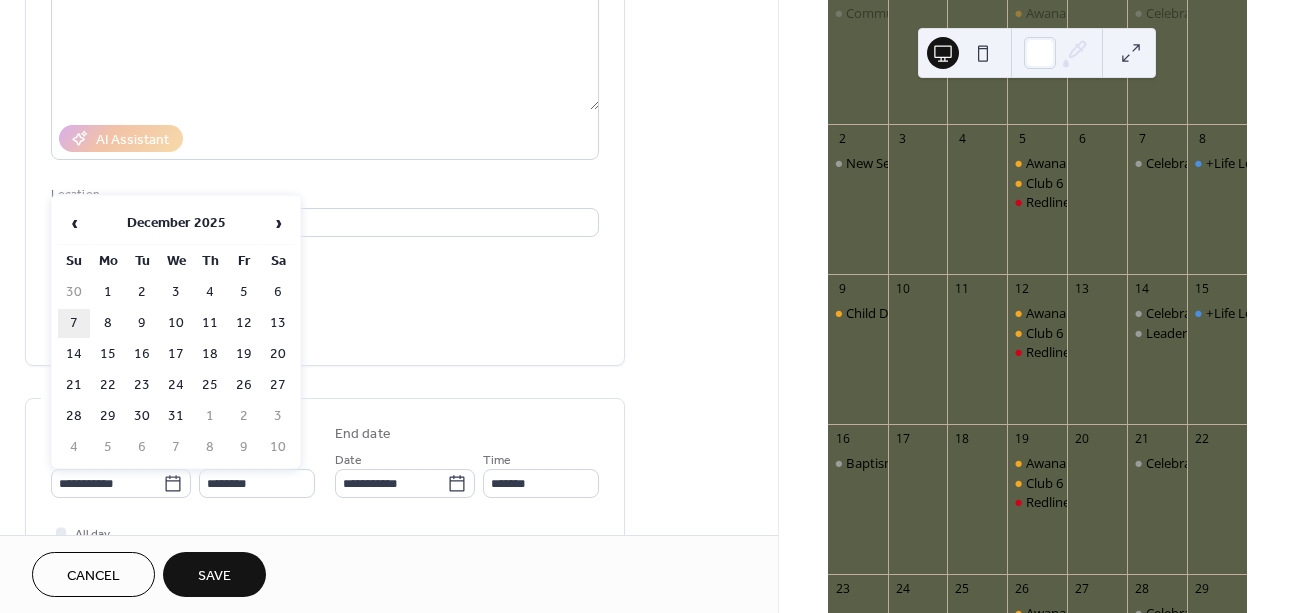 click on "7" at bounding box center (74, 323) 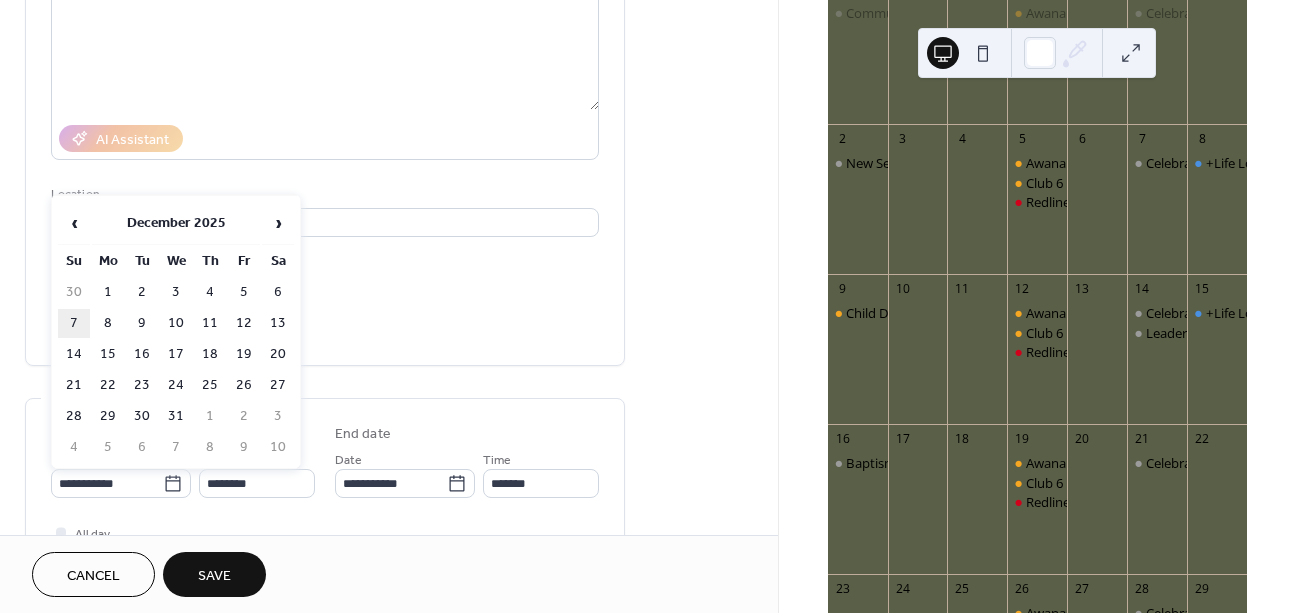 type on "**********" 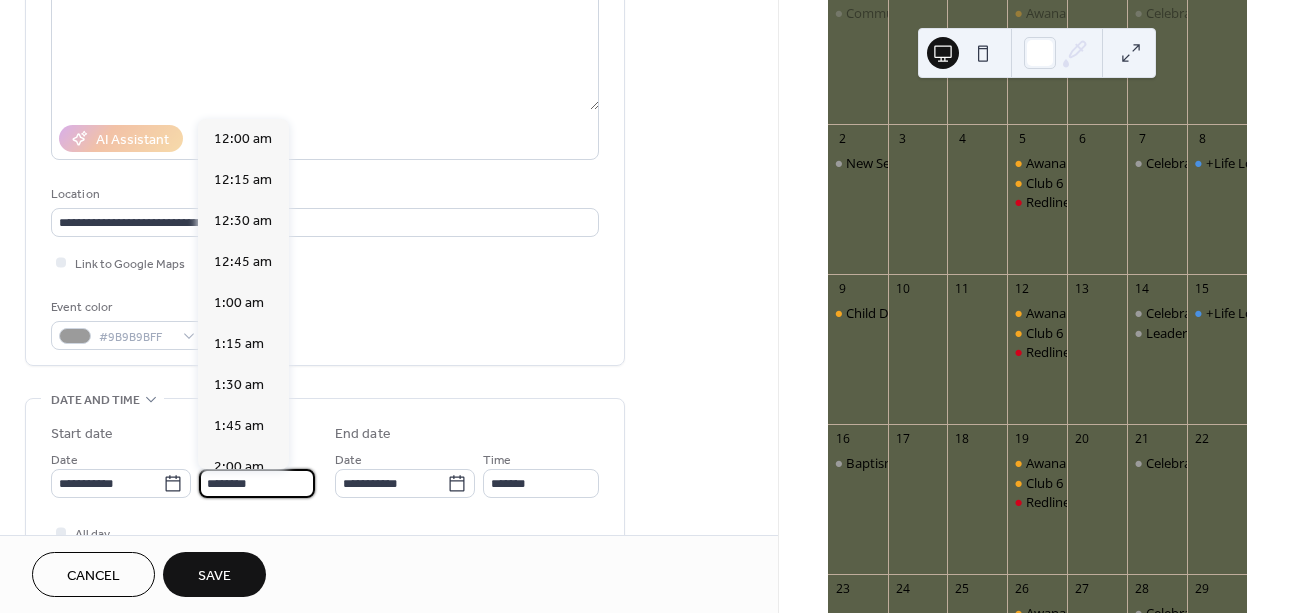 click on "********" at bounding box center [257, 483] 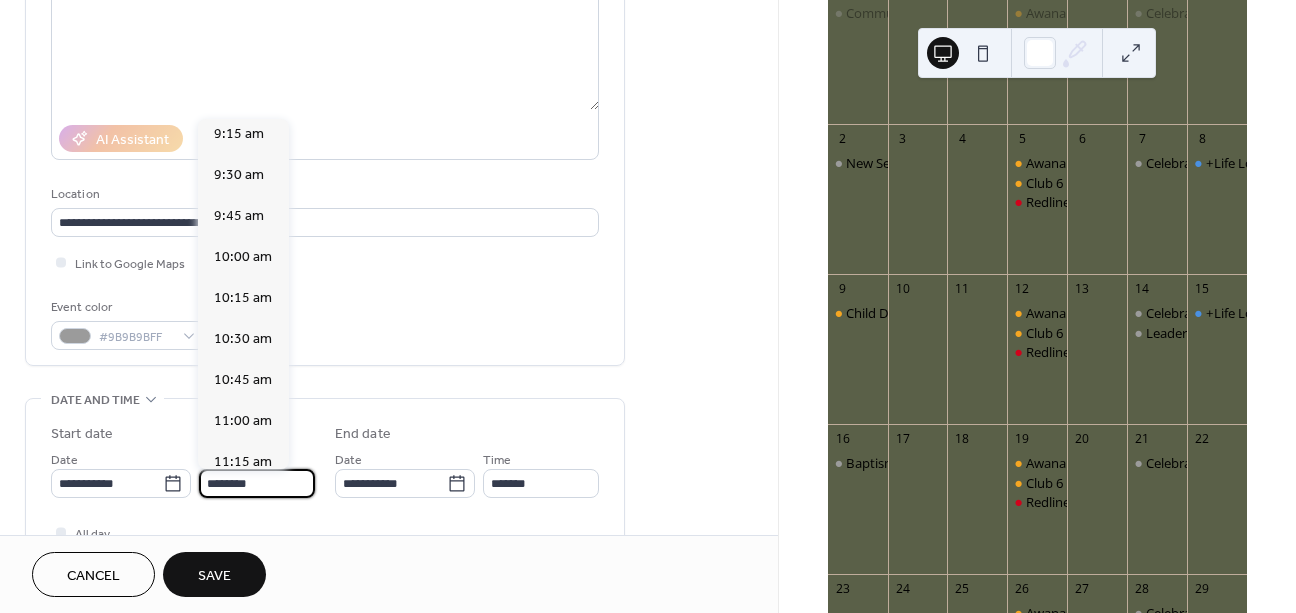 scroll, scrollTop: 1490, scrollLeft: 0, axis: vertical 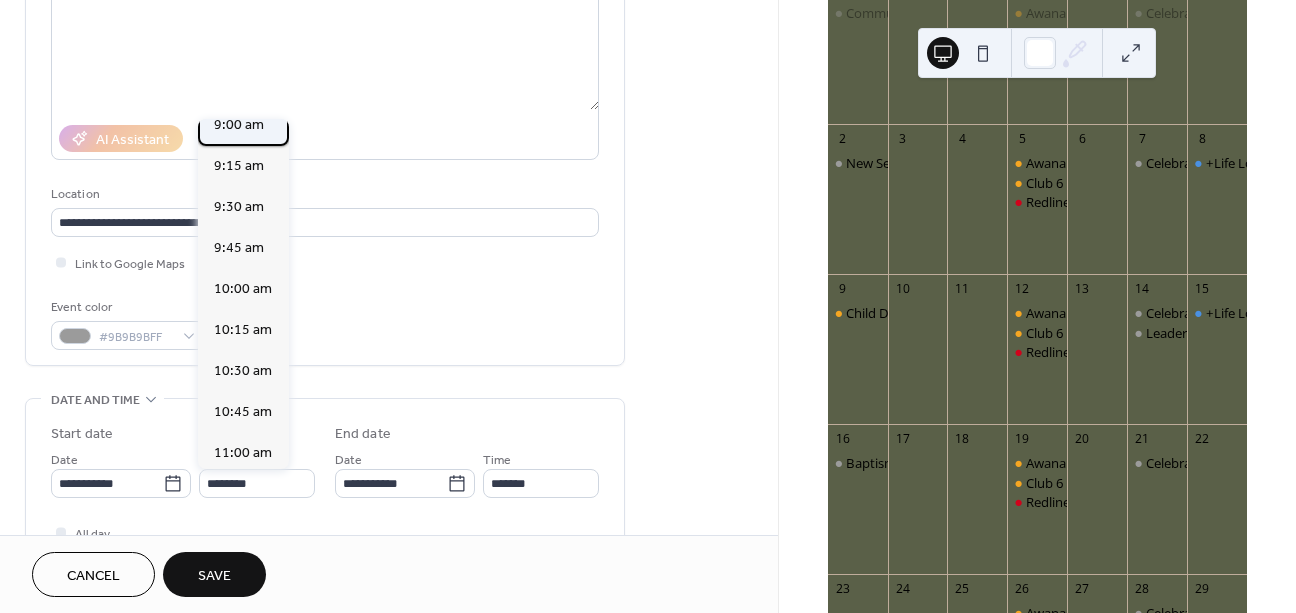 click on "9:00 am" at bounding box center (243, 125) 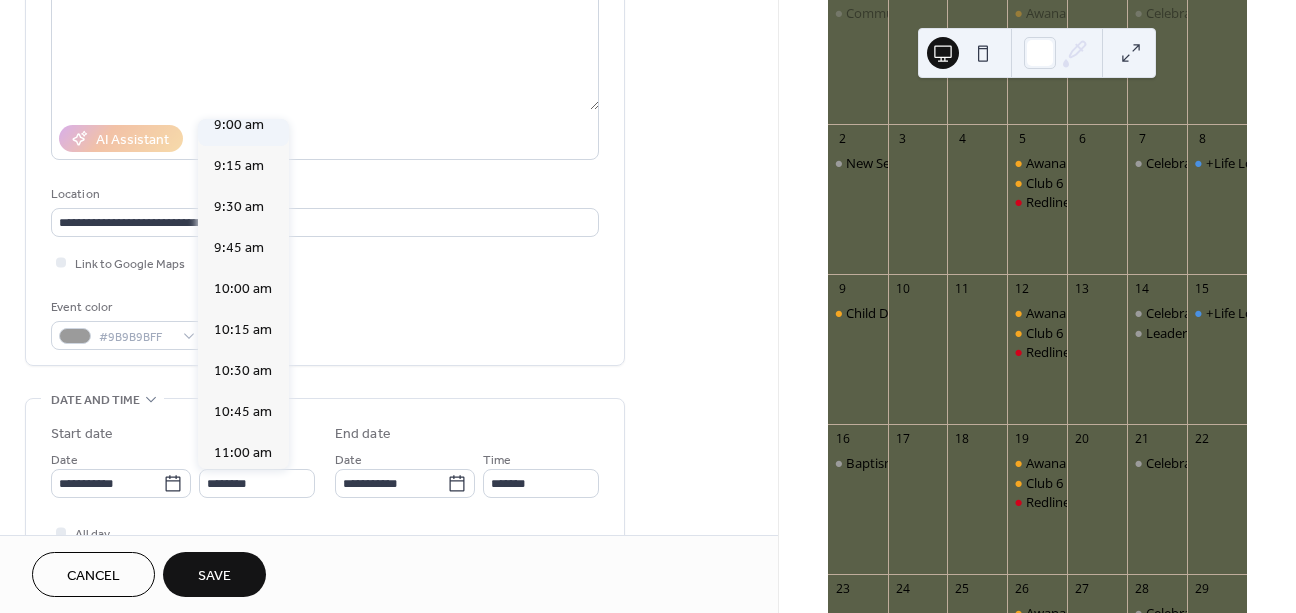 type on "*******" 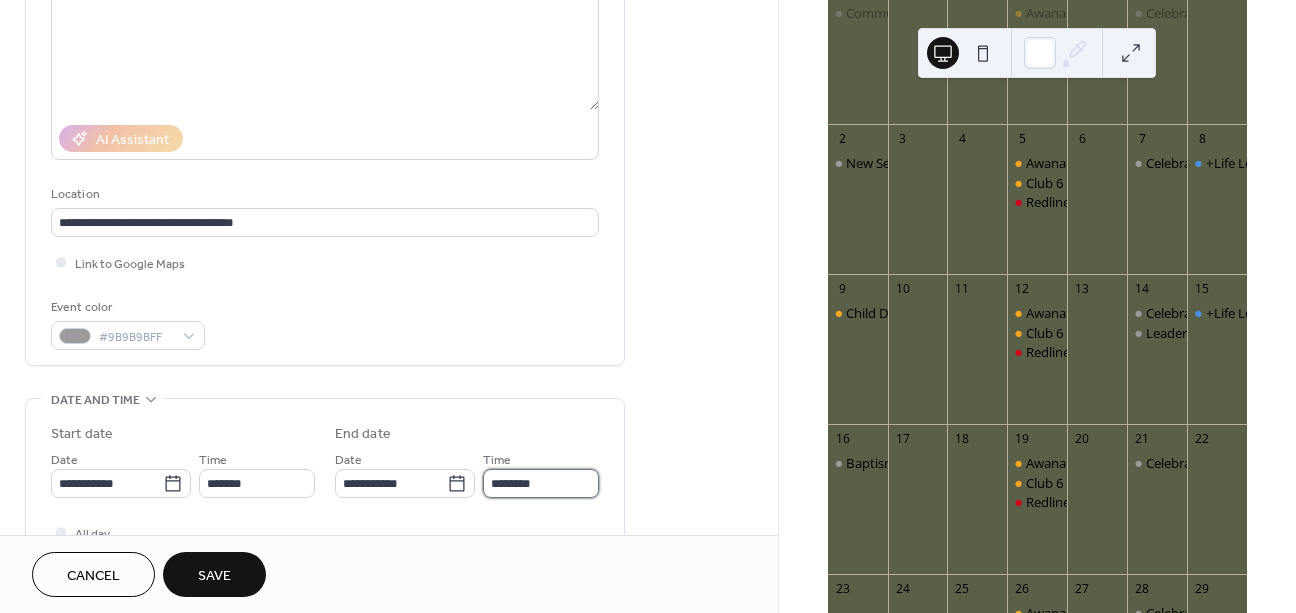 click on "********" at bounding box center (541, 483) 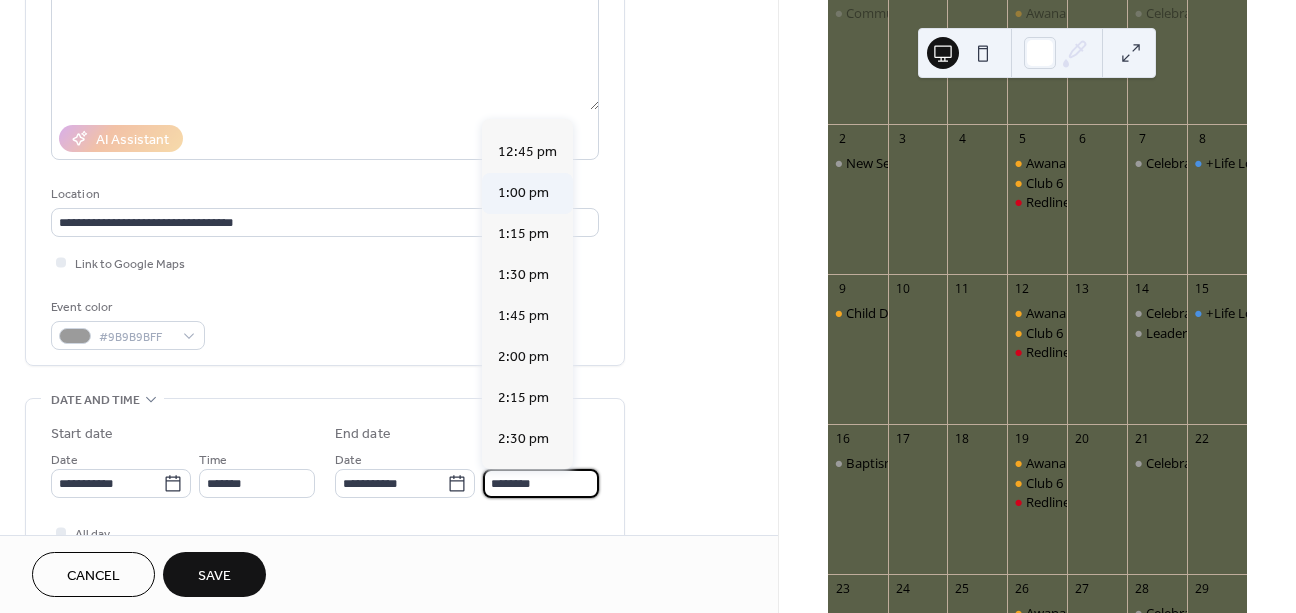 scroll, scrollTop: 647, scrollLeft: 0, axis: vertical 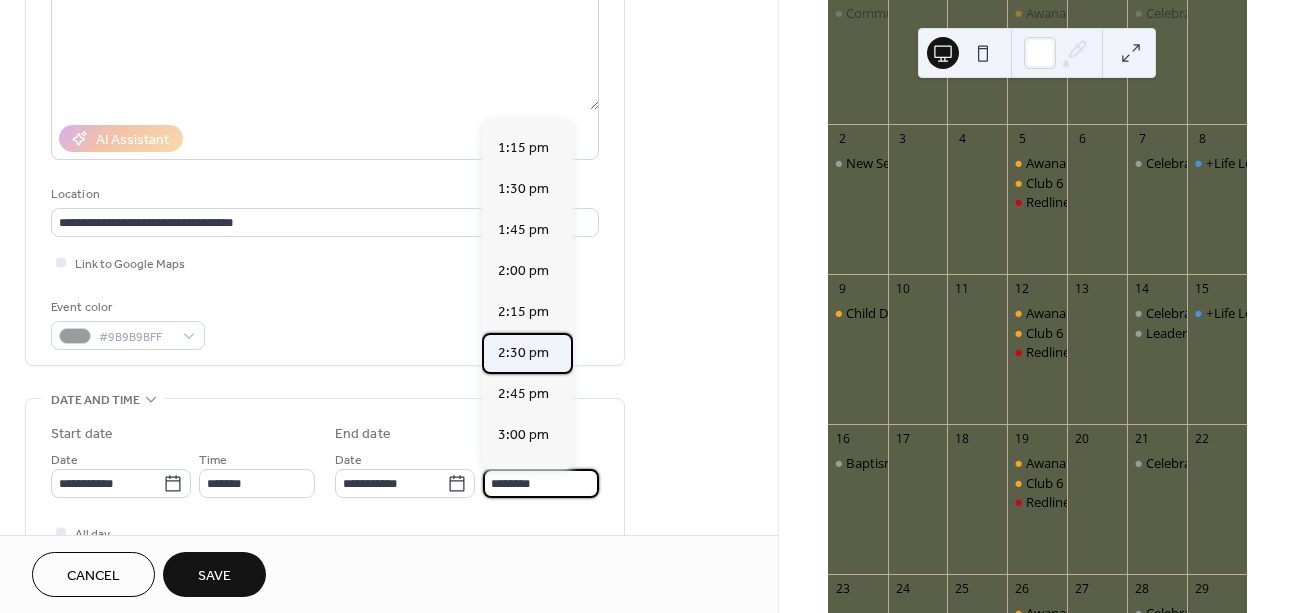 click on "2:30 pm" at bounding box center [523, 353] 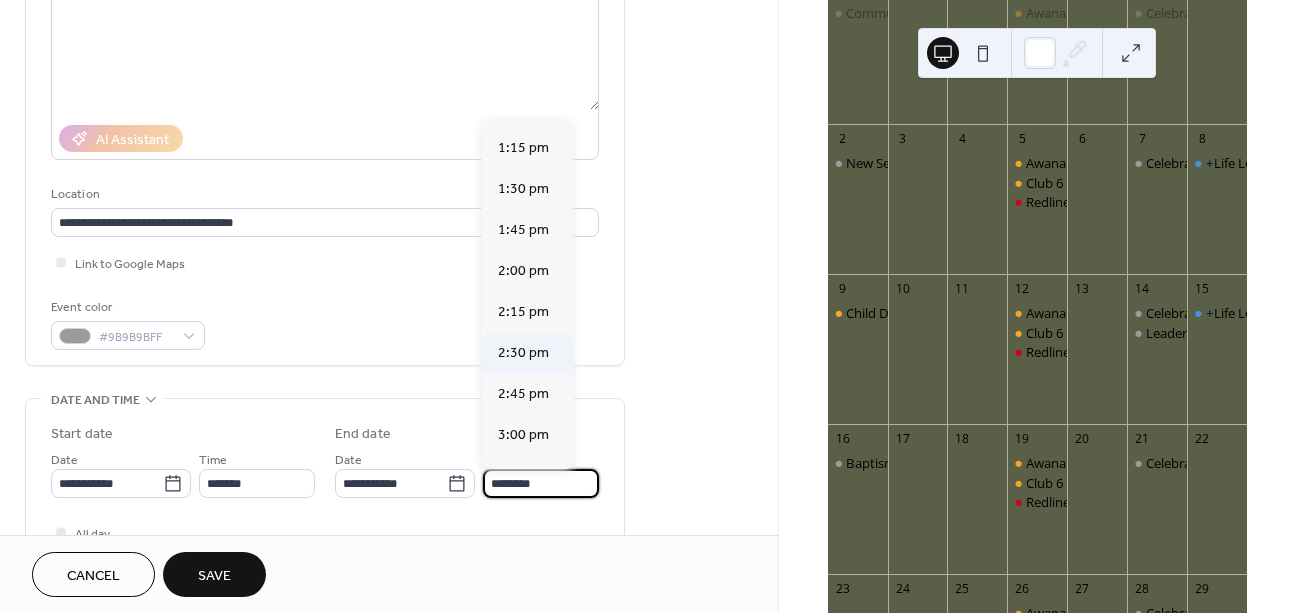 type on "*******" 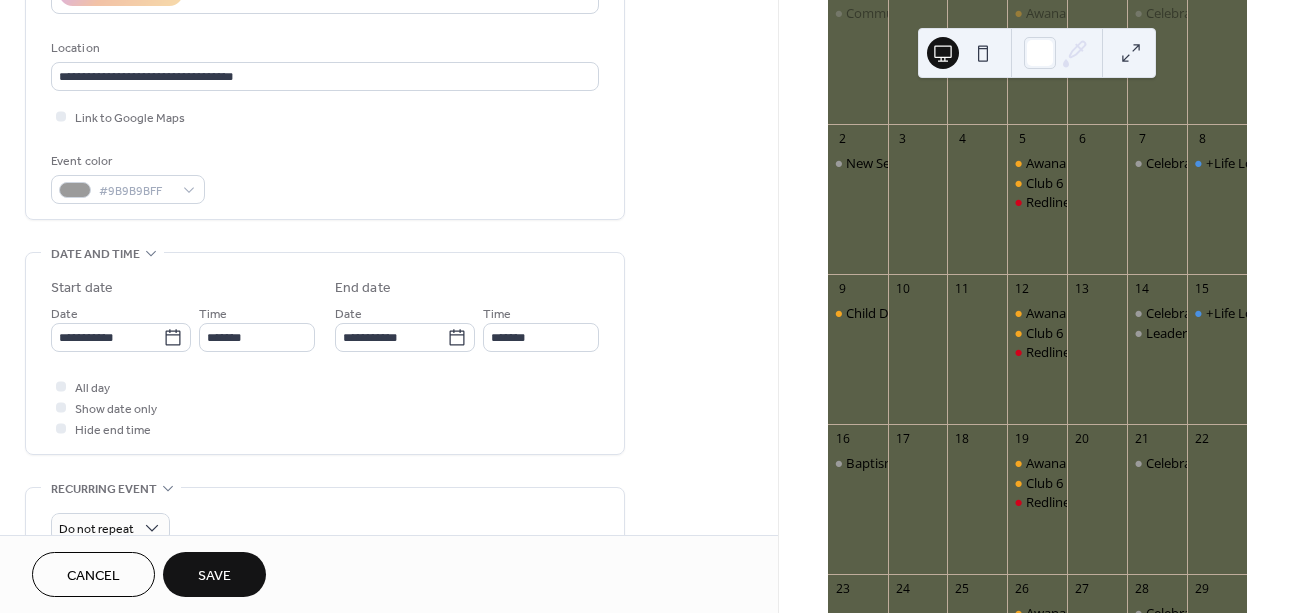 scroll, scrollTop: 436, scrollLeft: 0, axis: vertical 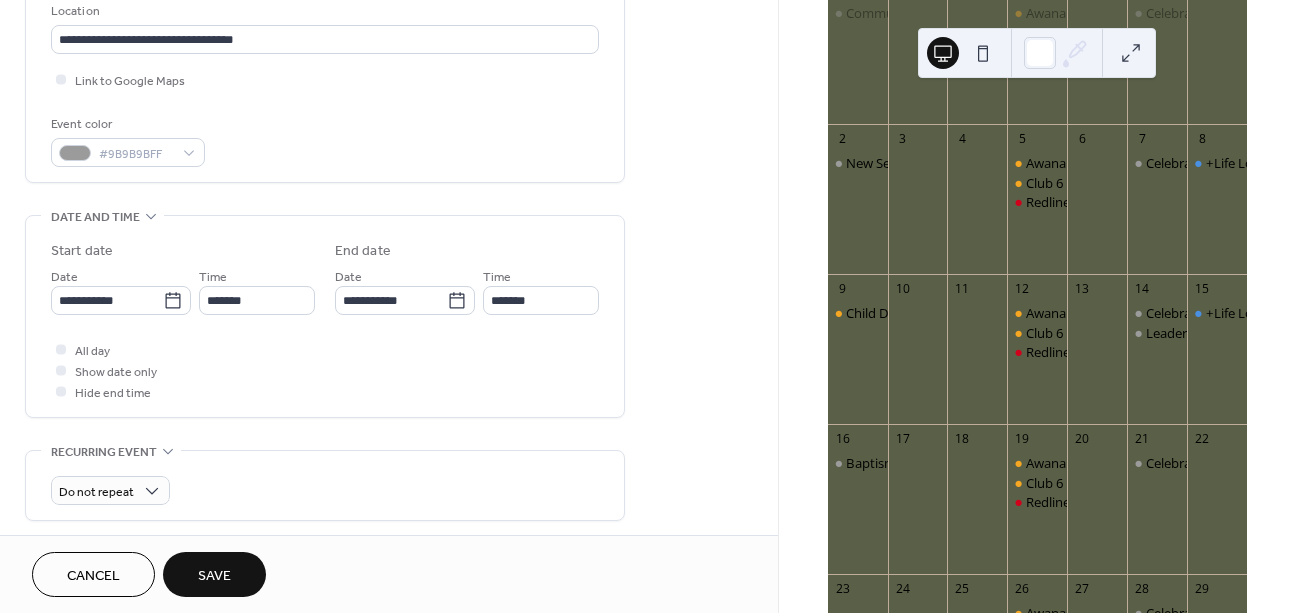 click on "Save" at bounding box center (214, 574) 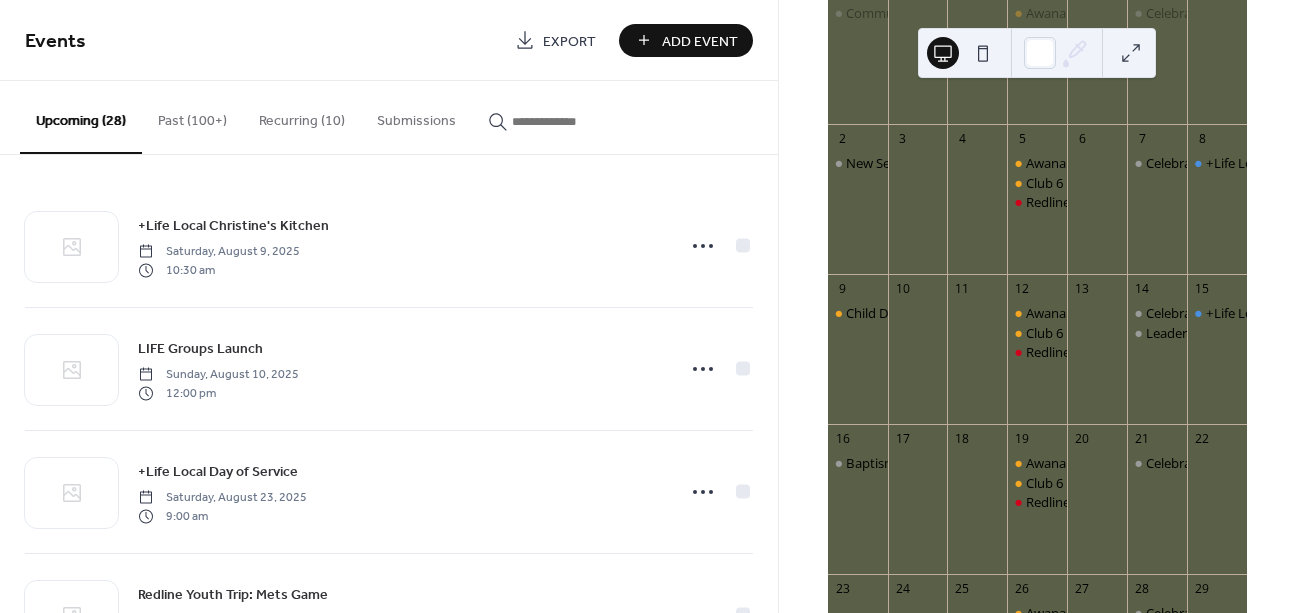click on "Add Event" at bounding box center [700, 41] 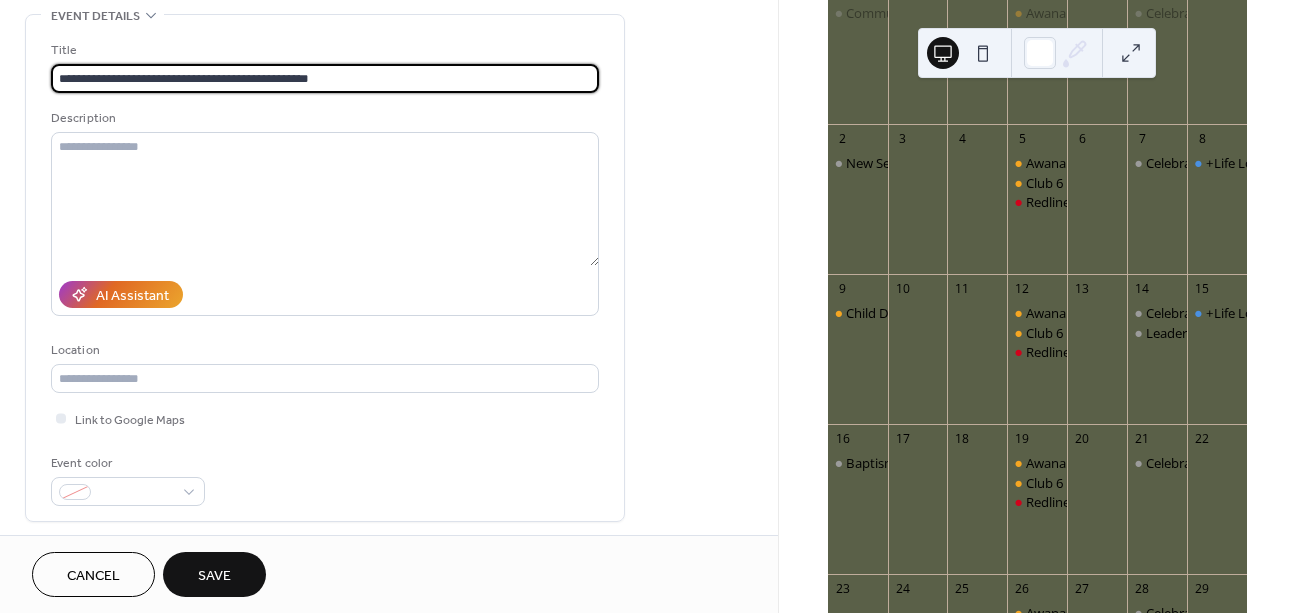 scroll, scrollTop: 98, scrollLeft: 0, axis: vertical 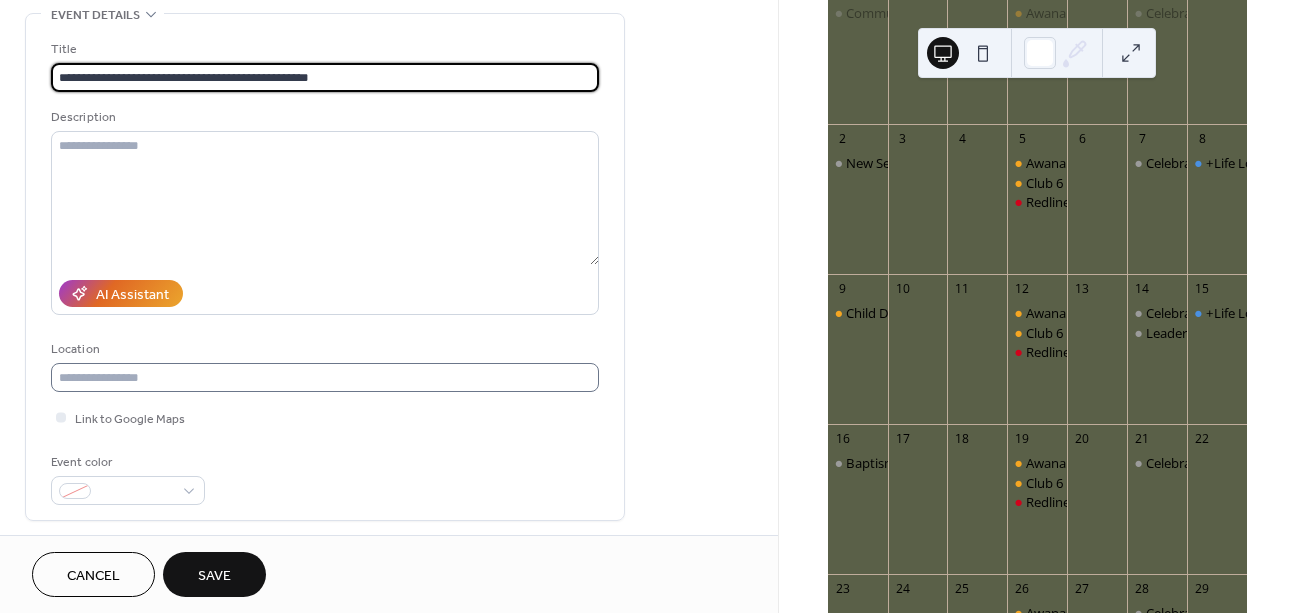type on "**********" 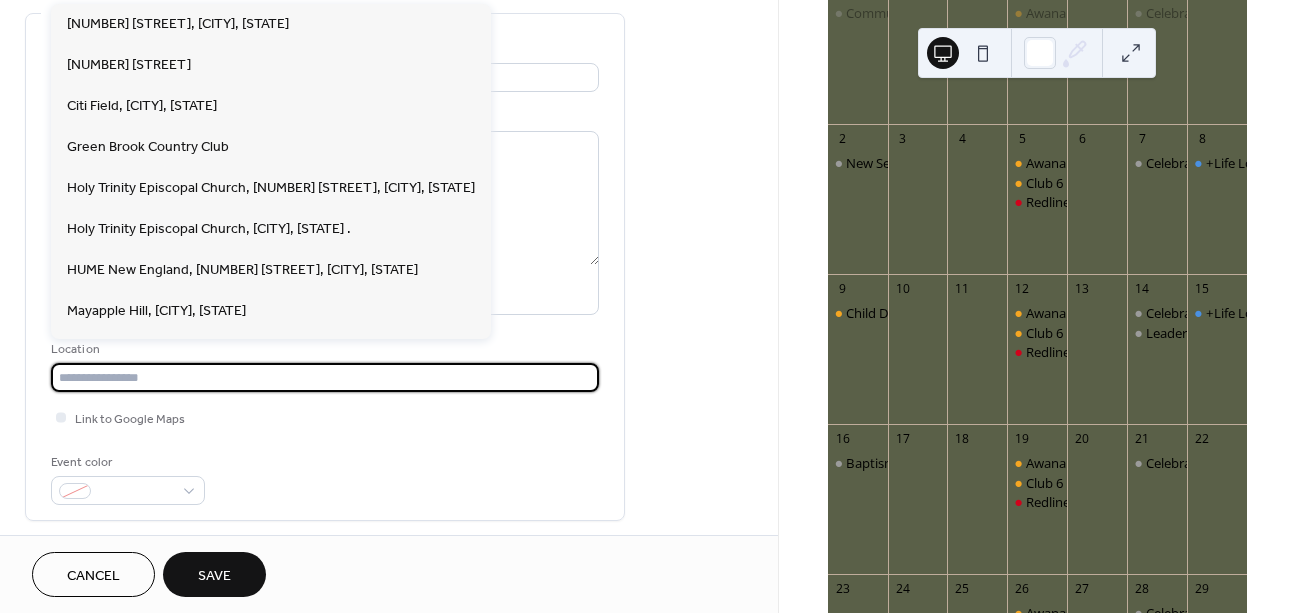 click at bounding box center [325, 377] 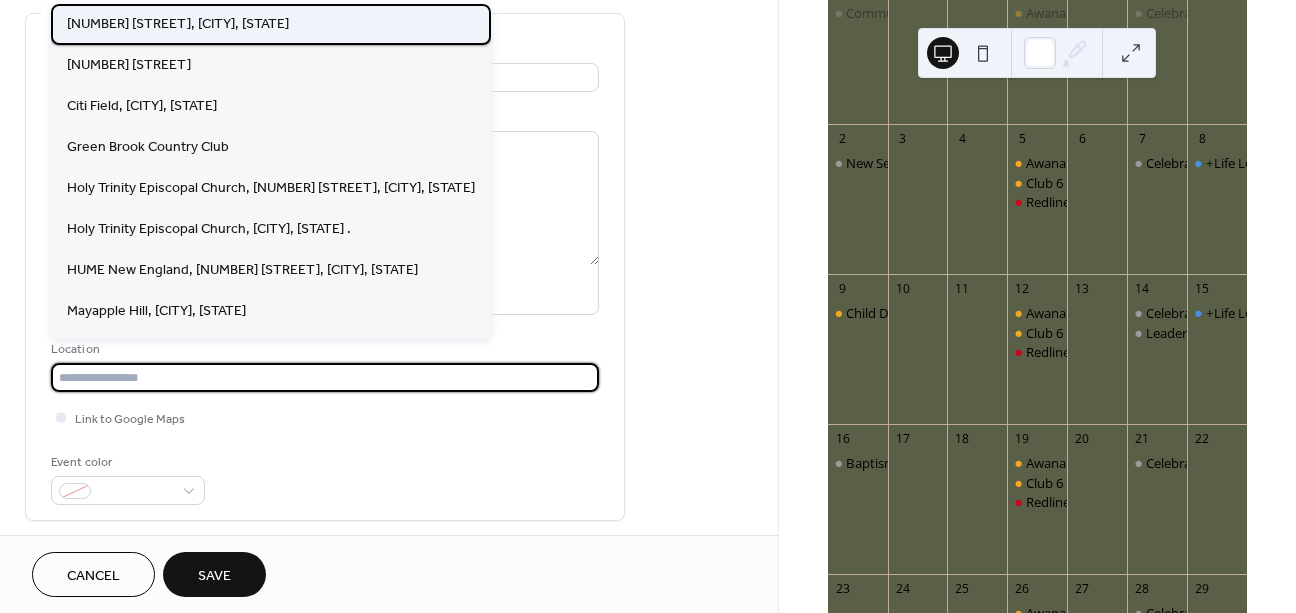 click on "[NUMBER] [STREET], [CITY], [STATE]" at bounding box center (178, 24) 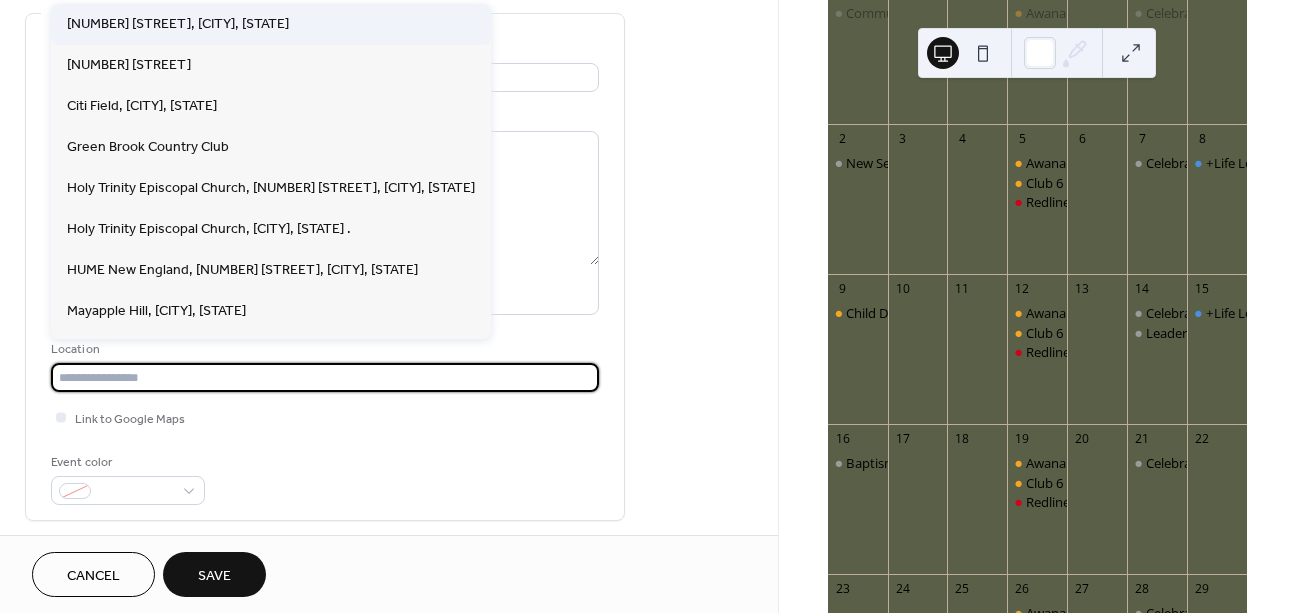 type on "**********" 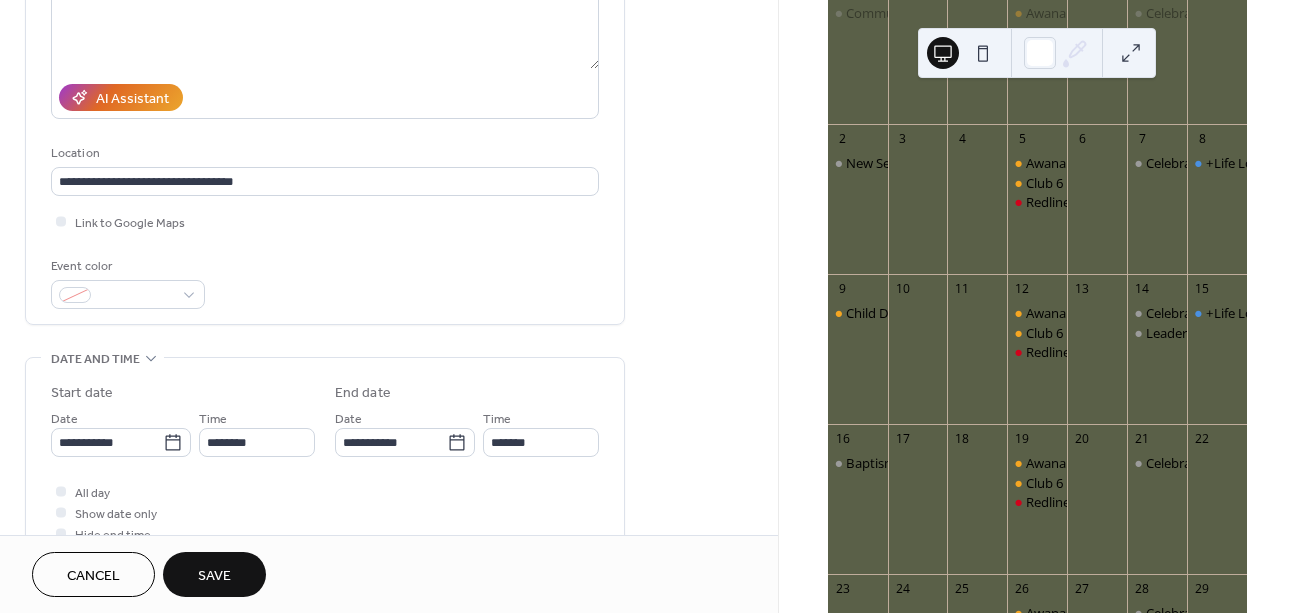 scroll, scrollTop: 359, scrollLeft: 0, axis: vertical 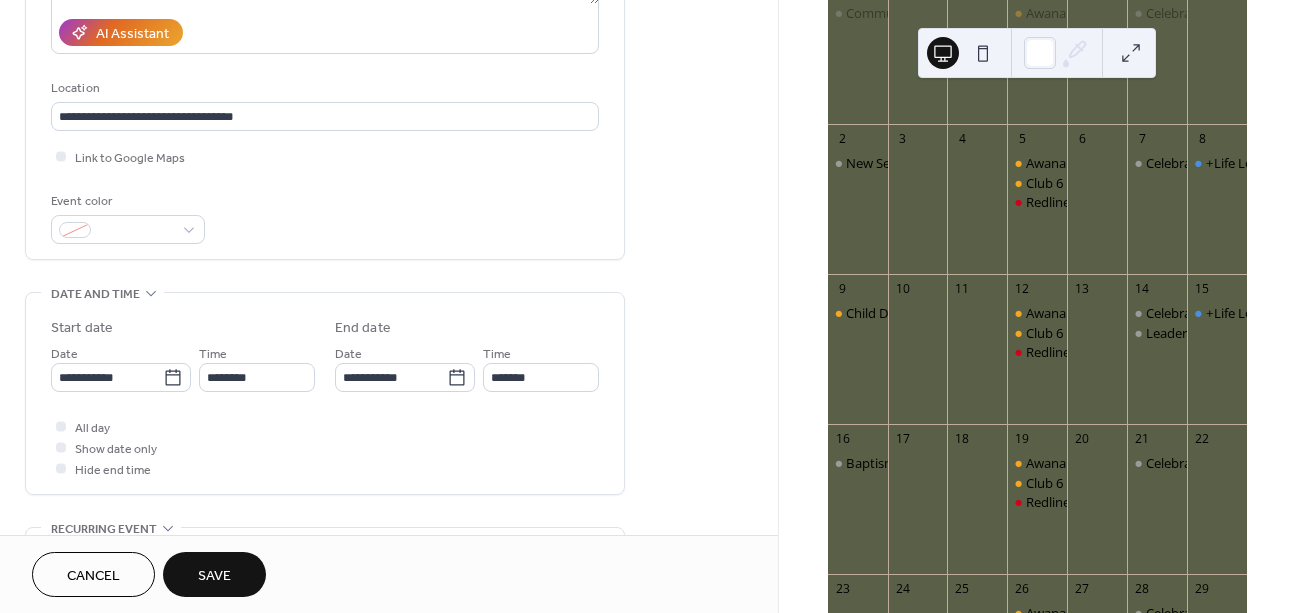click on "Event color" at bounding box center [126, 201] 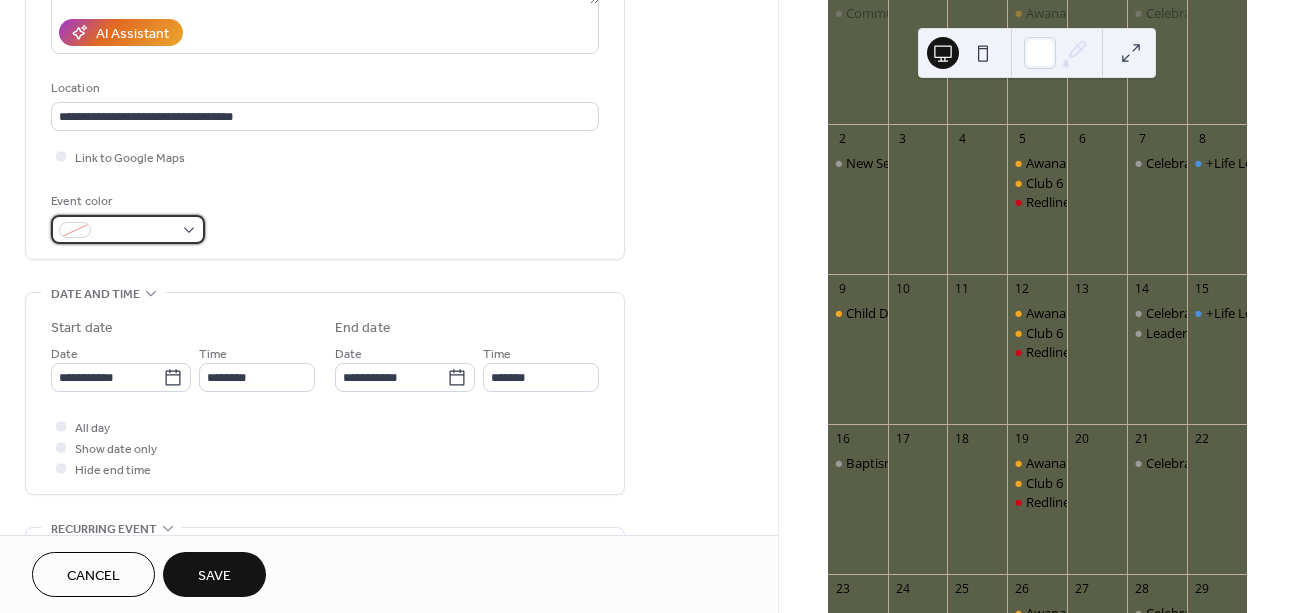 click at bounding box center (136, 231) 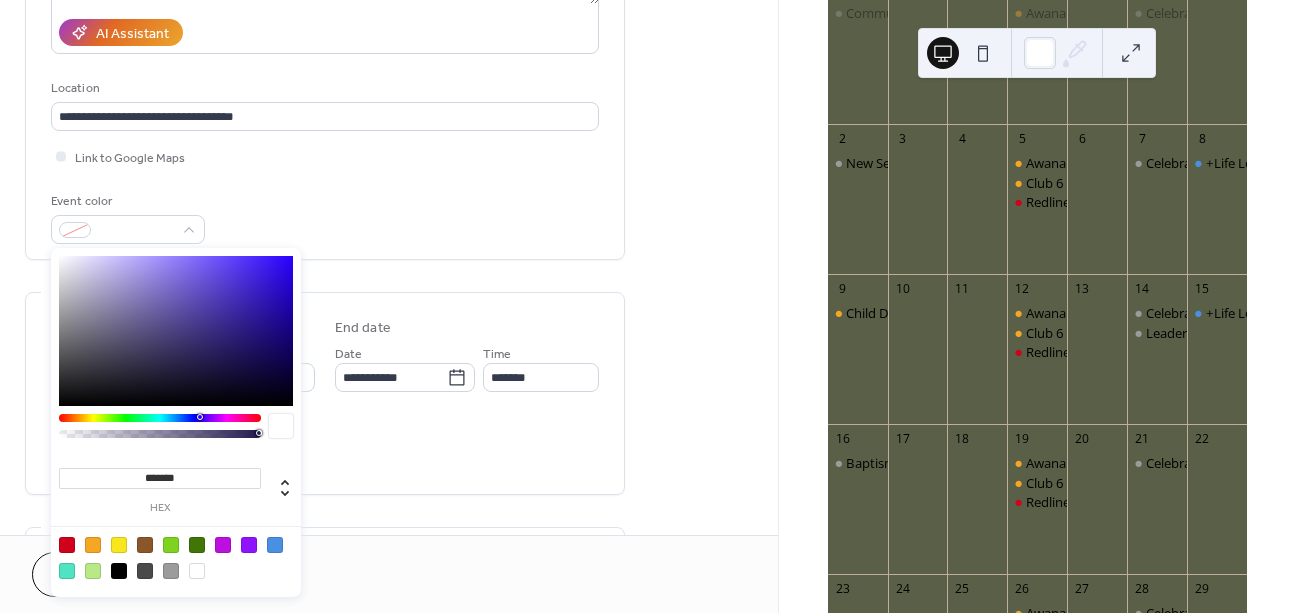 click at bounding box center [197, 545] 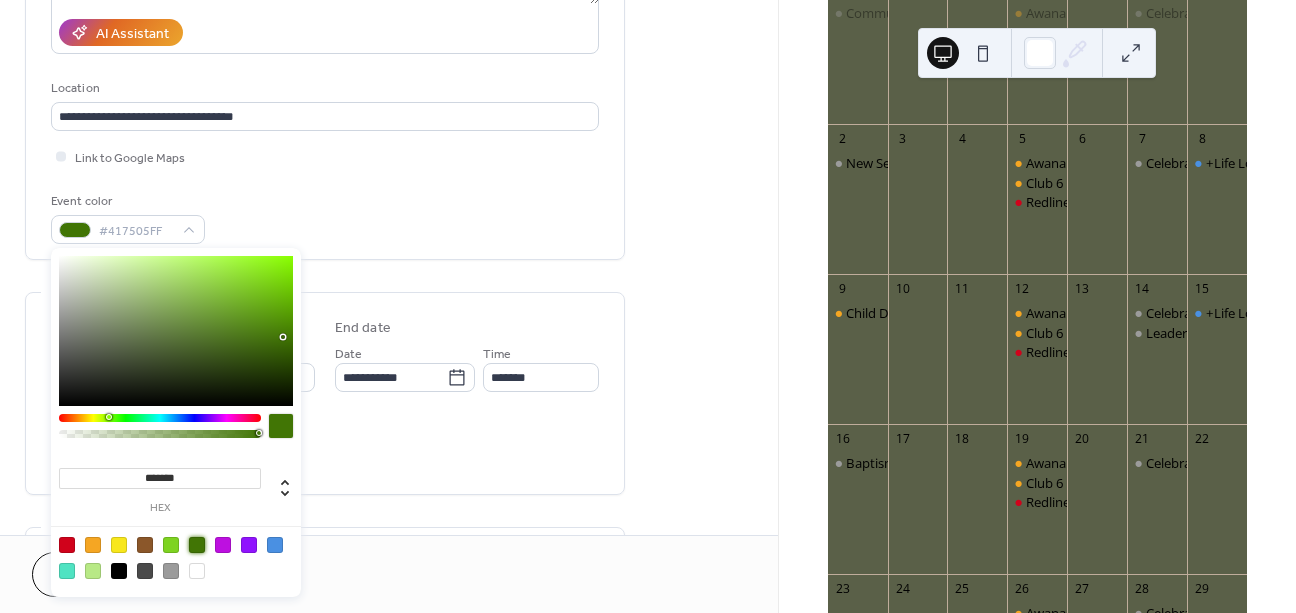 click on "**********" at bounding box center [325, 429] 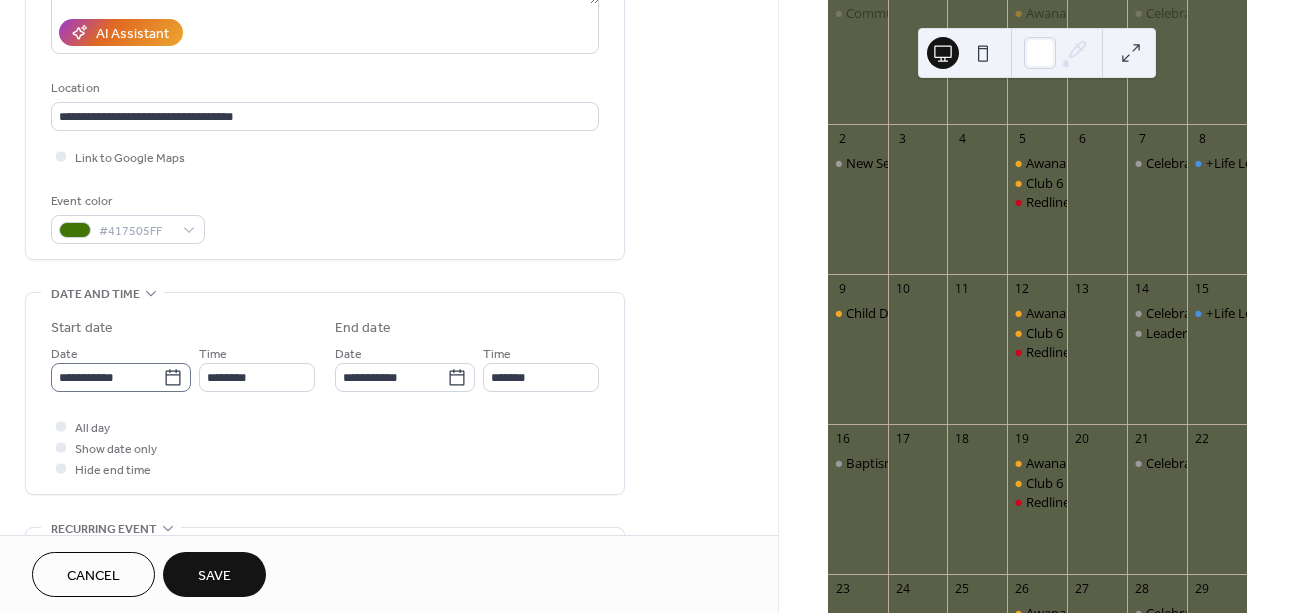 click 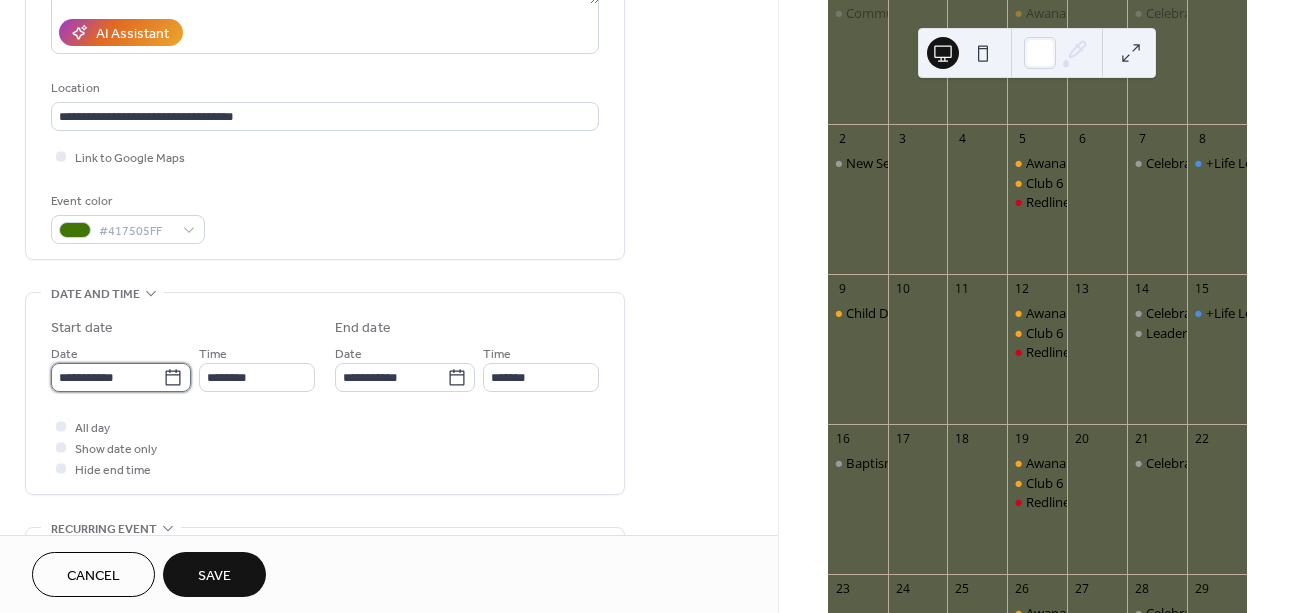 click on "**********" at bounding box center (107, 377) 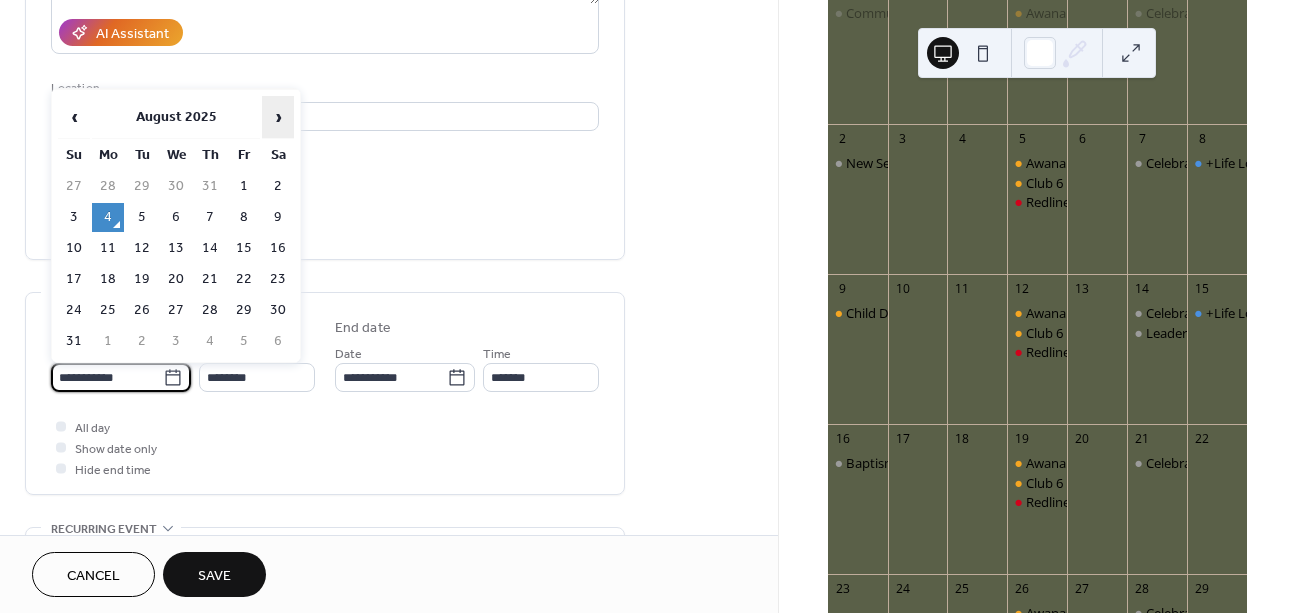 click on "›" at bounding box center [278, 117] 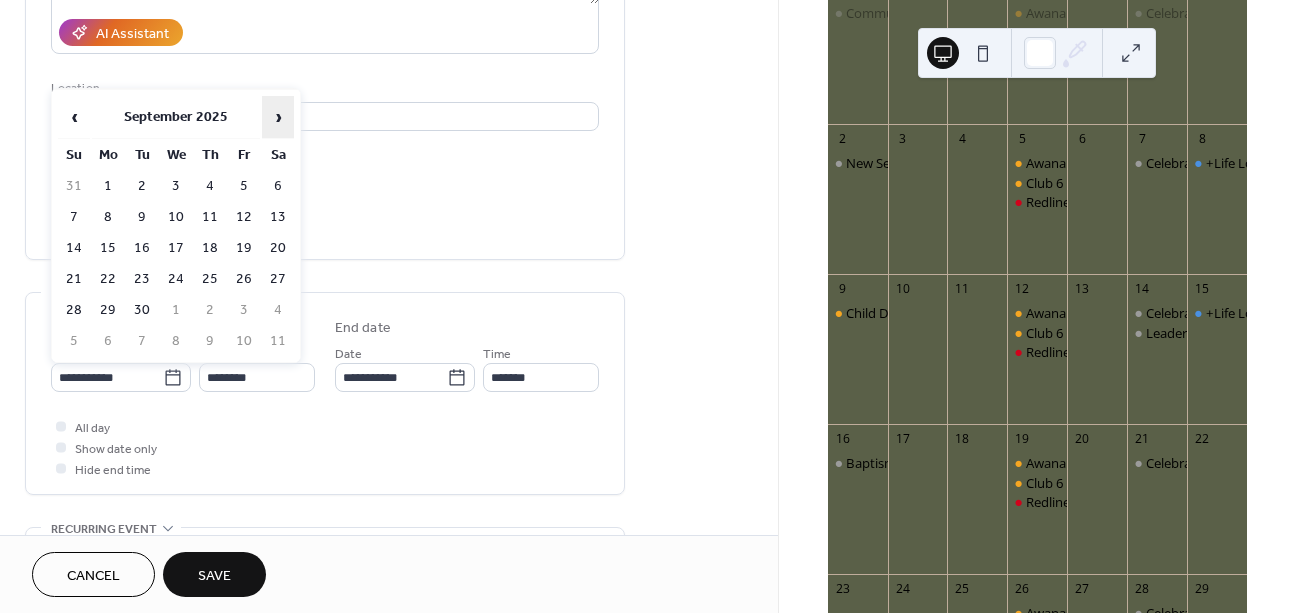 click on "›" at bounding box center (278, 117) 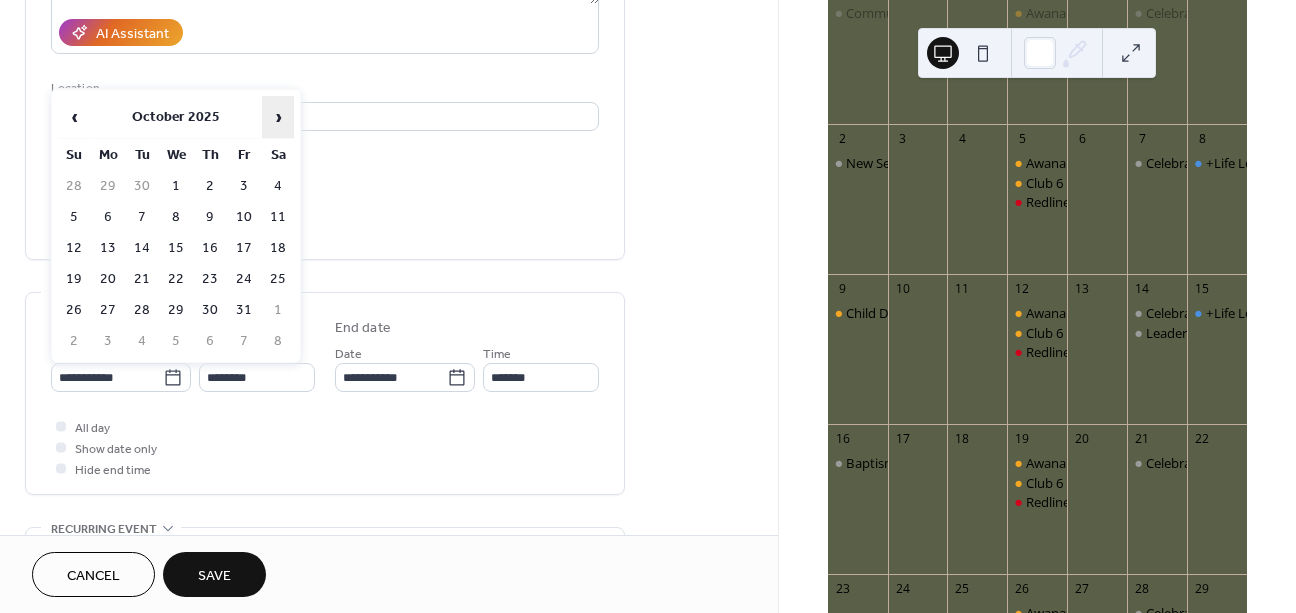 click on "›" at bounding box center (278, 117) 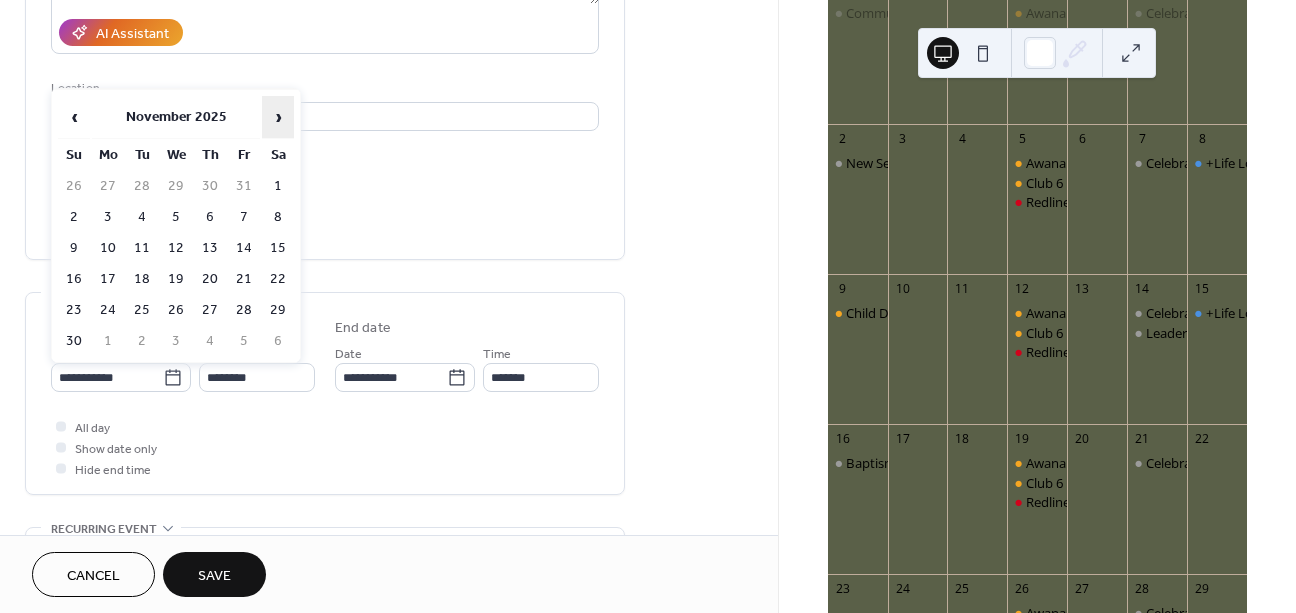 click on "›" at bounding box center [278, 117] 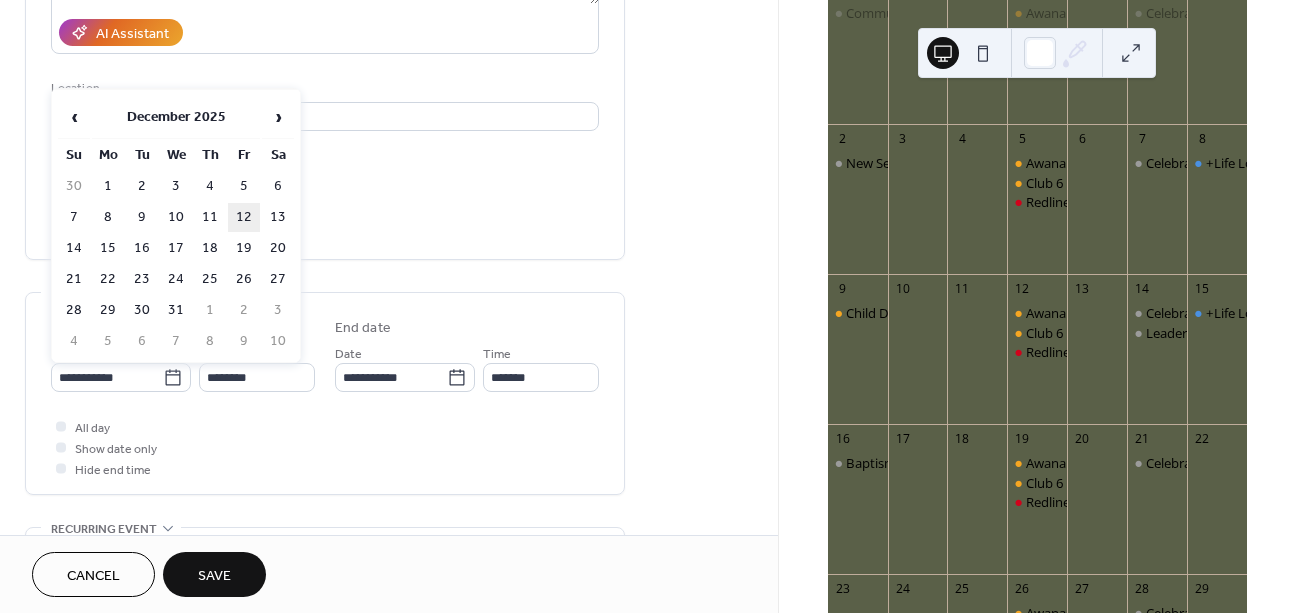 click on "12" at bounding box center [244, 217] 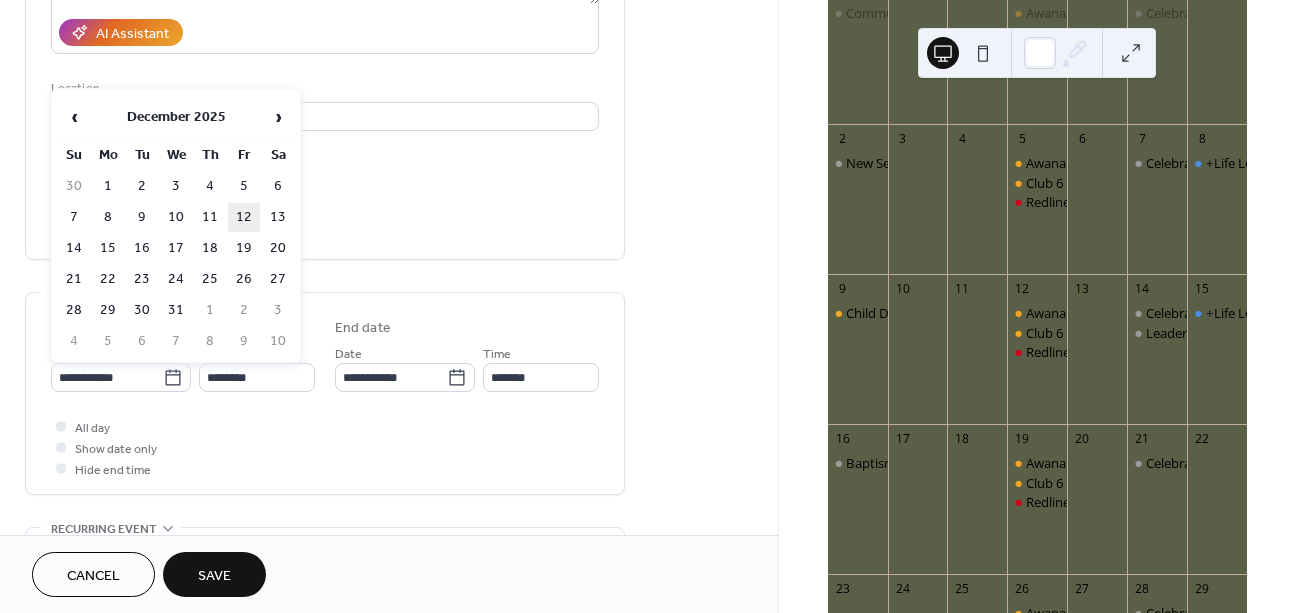 type on "**********" 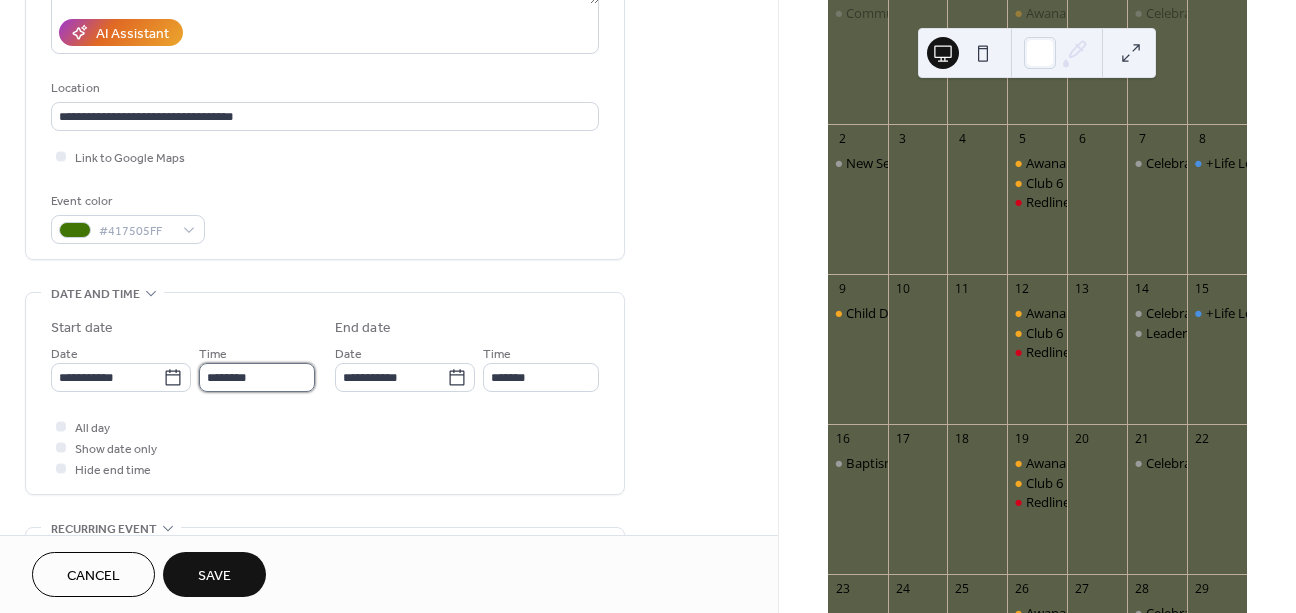 click on "********" at bounding box center (257, 377) 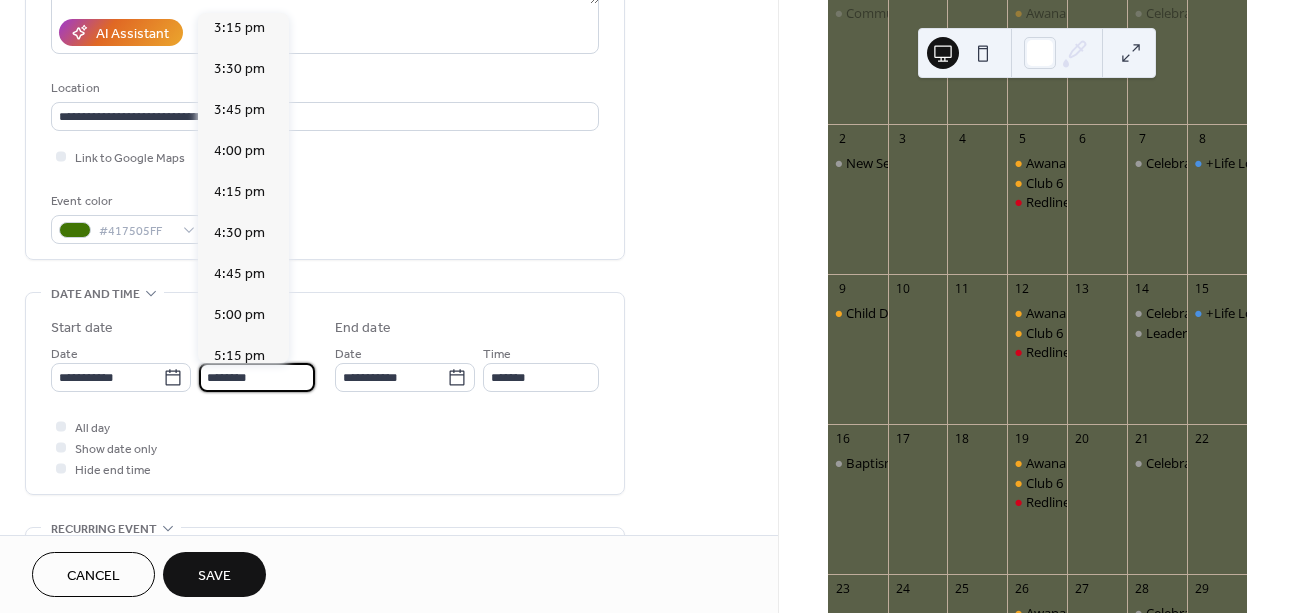 scroll, scrollTop: 2516, scrollLeft: 0, axis: vertical 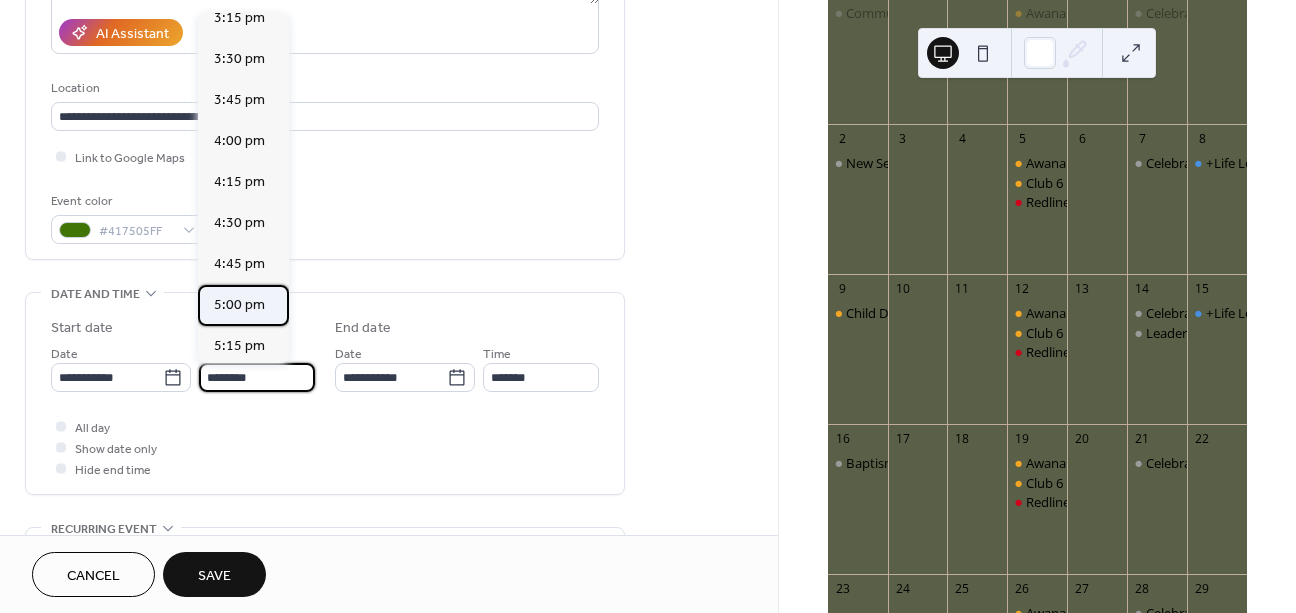 click on "5:00 pm" at bounding box center [239, 305] 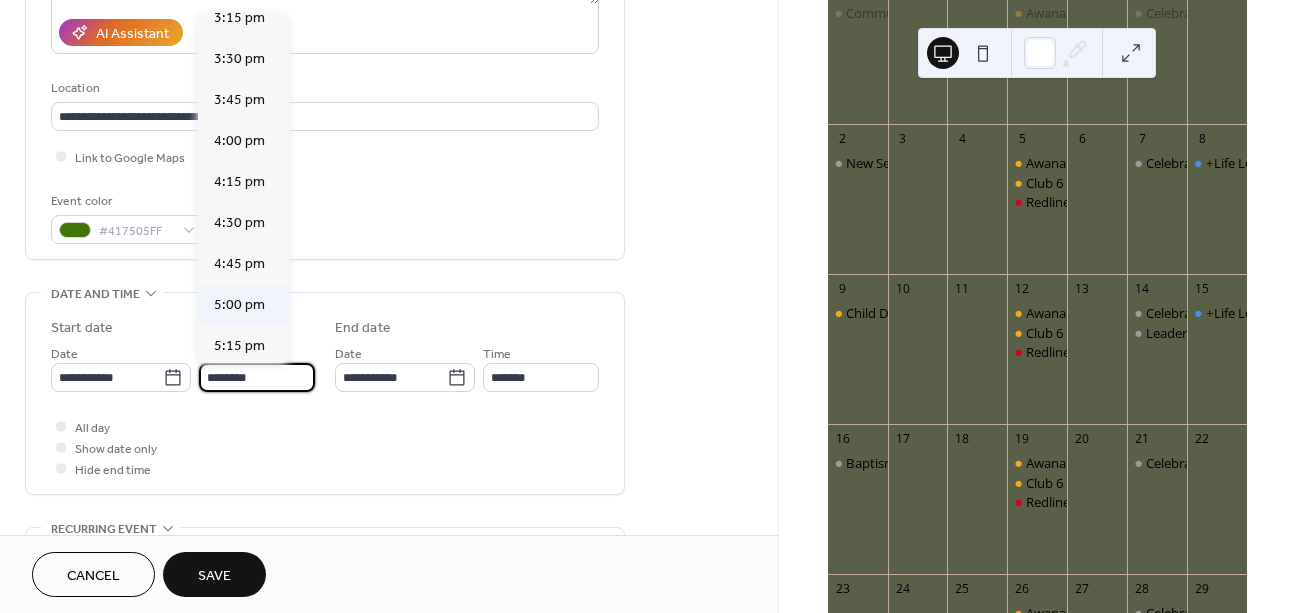 type on "*******" 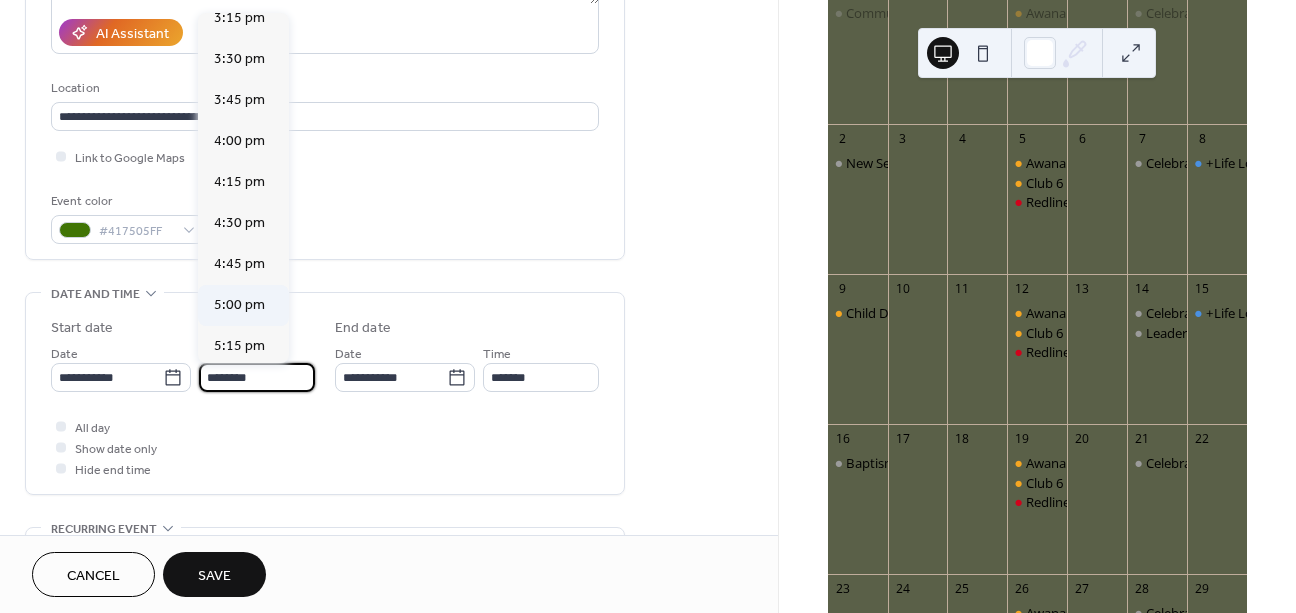 type on "*******" 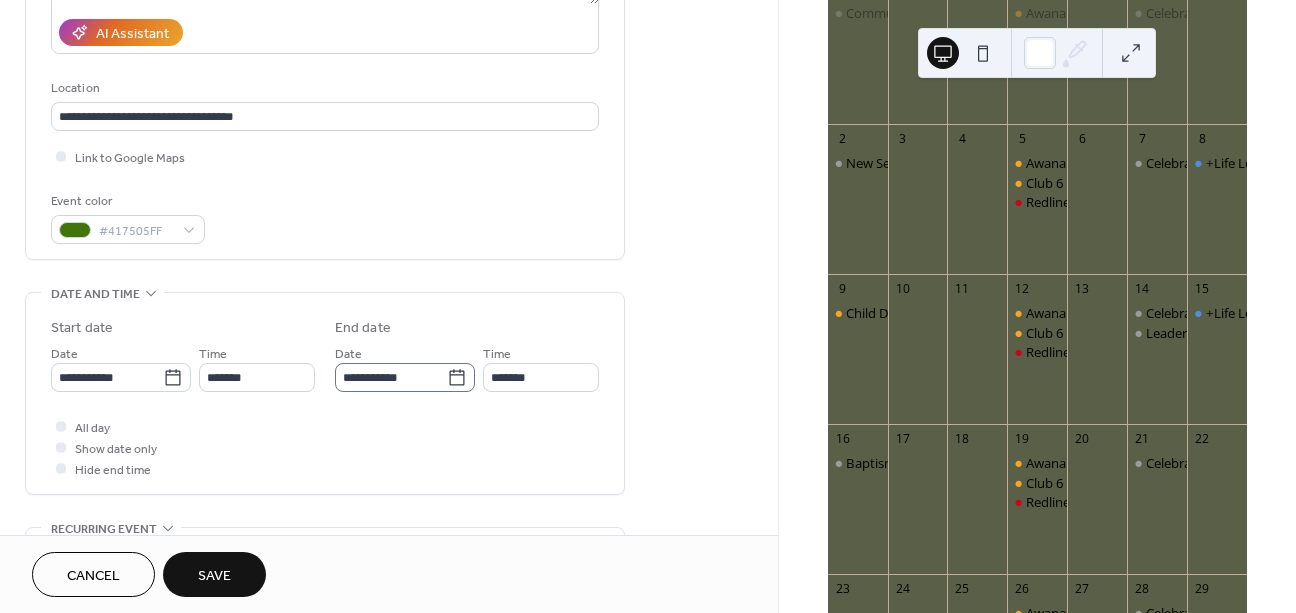 click 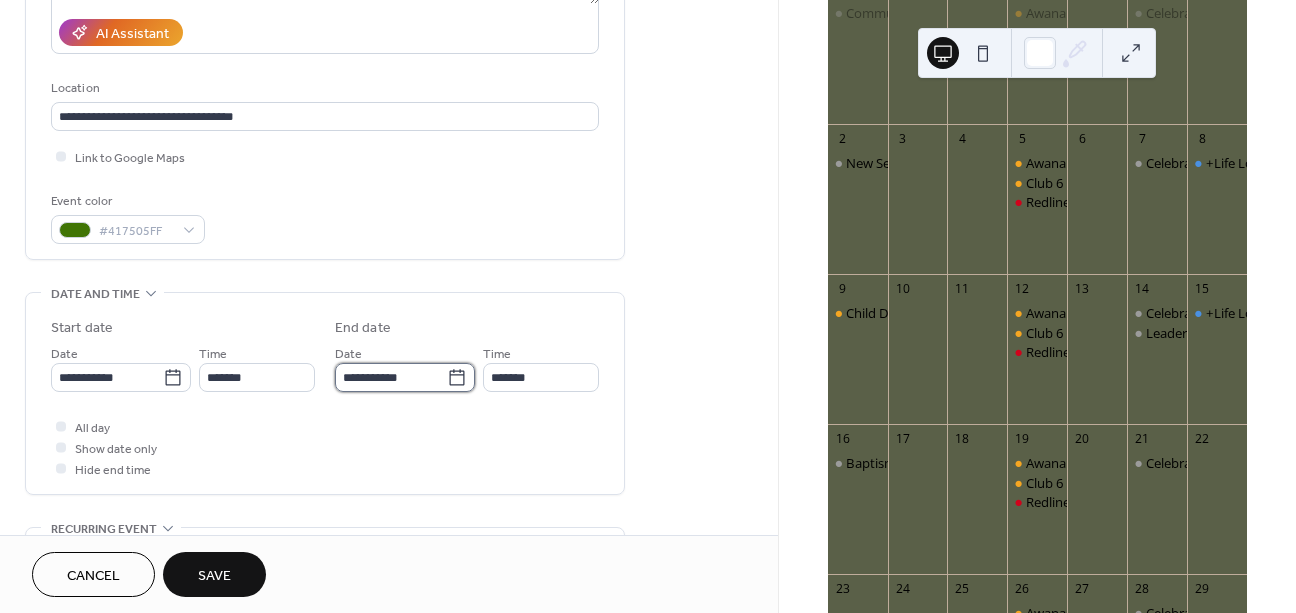 click on "**********" at bounding box center (391, 377) 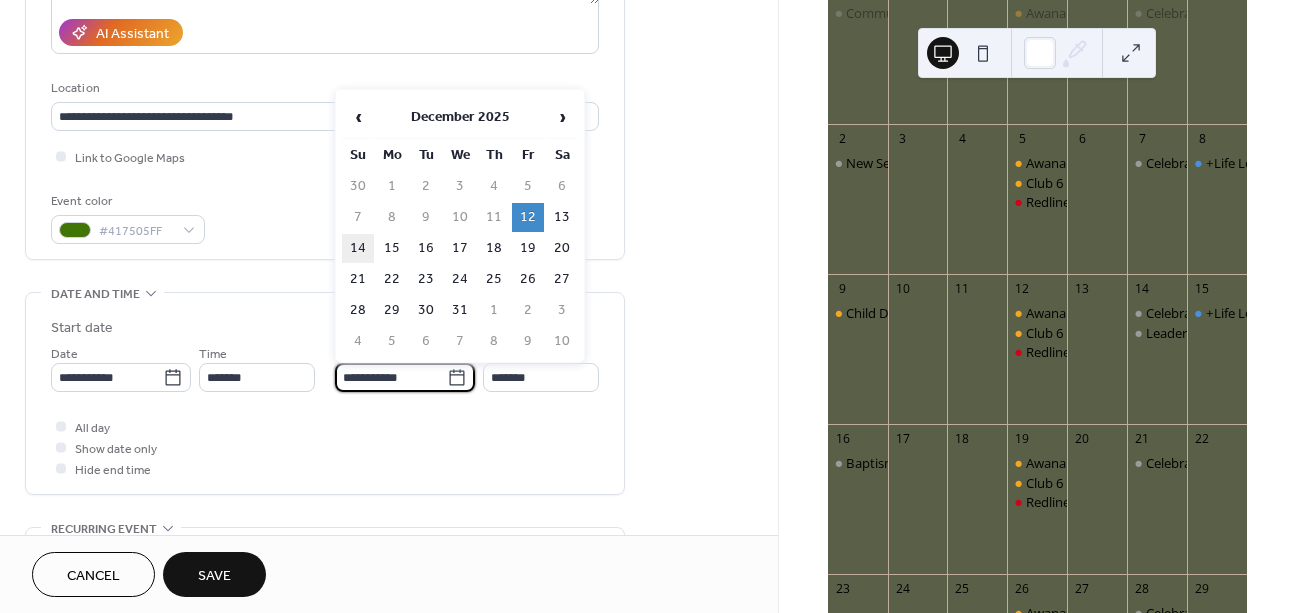 click on "14" at bounding box center (358, 248) 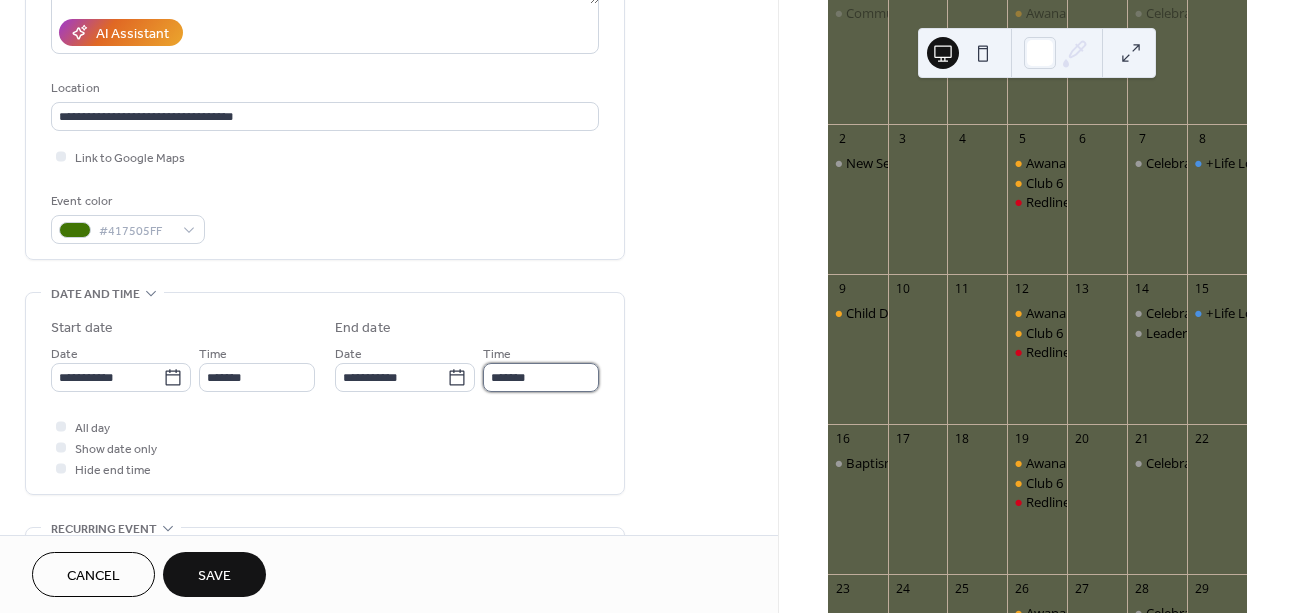click on "*******" at bounding box center [541, 377] 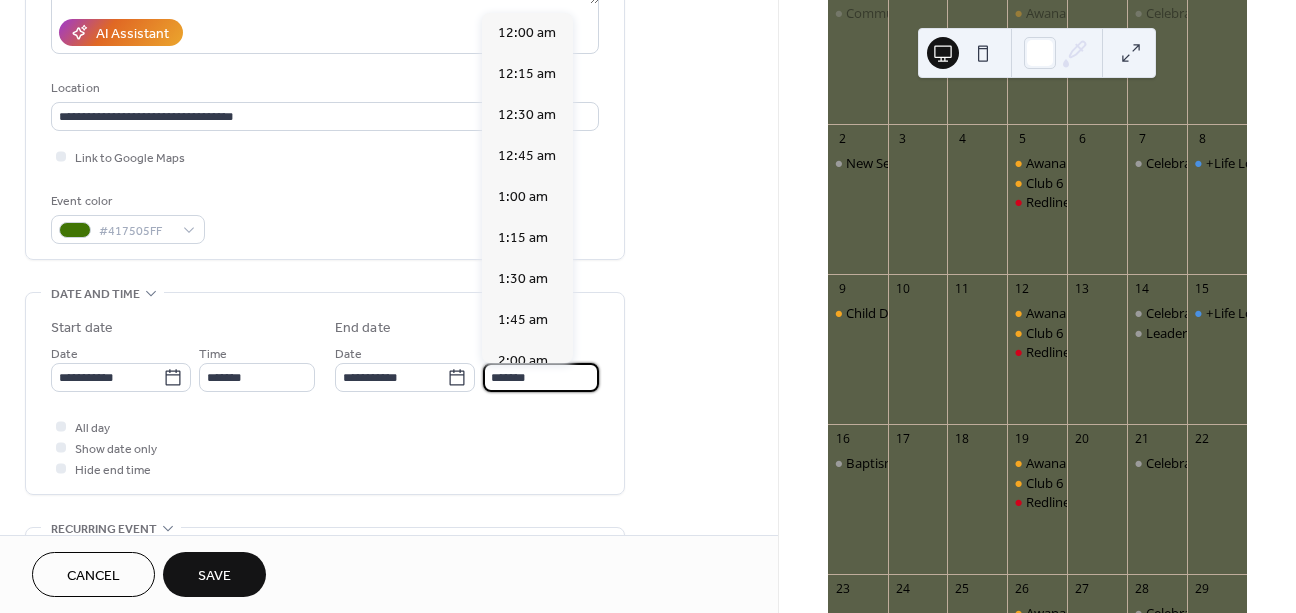scroll, scrollTop: 2952, scrollLeft: 0, axis: vertical 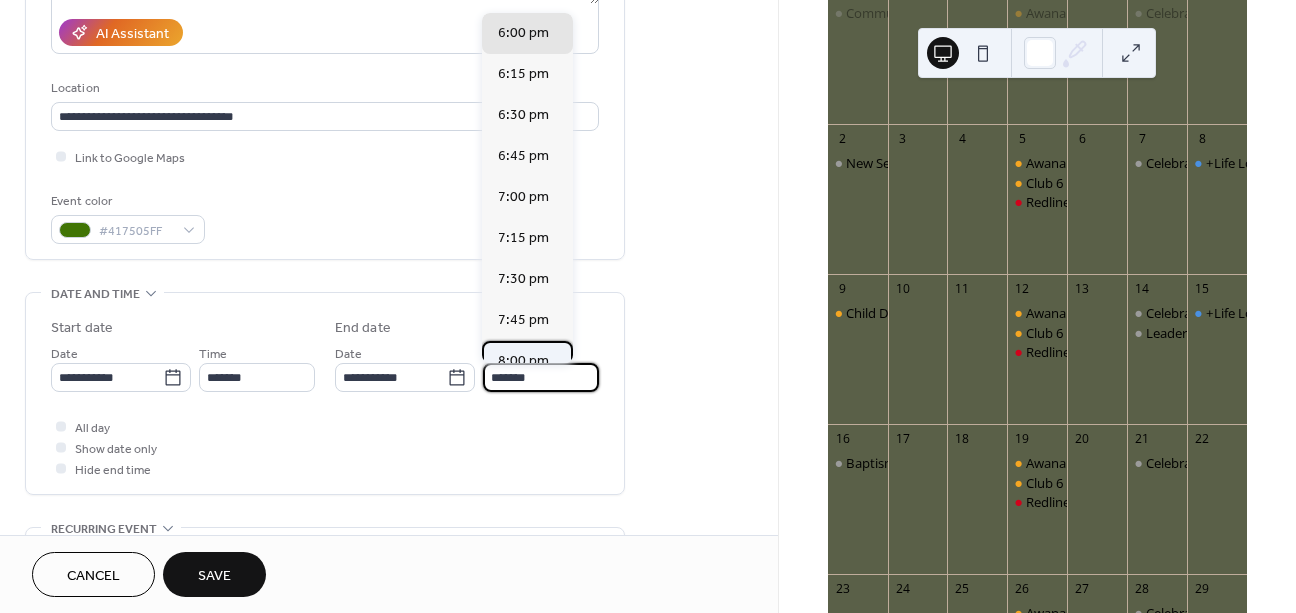 click on "8:00 pm" at bounding box center [523, 361] 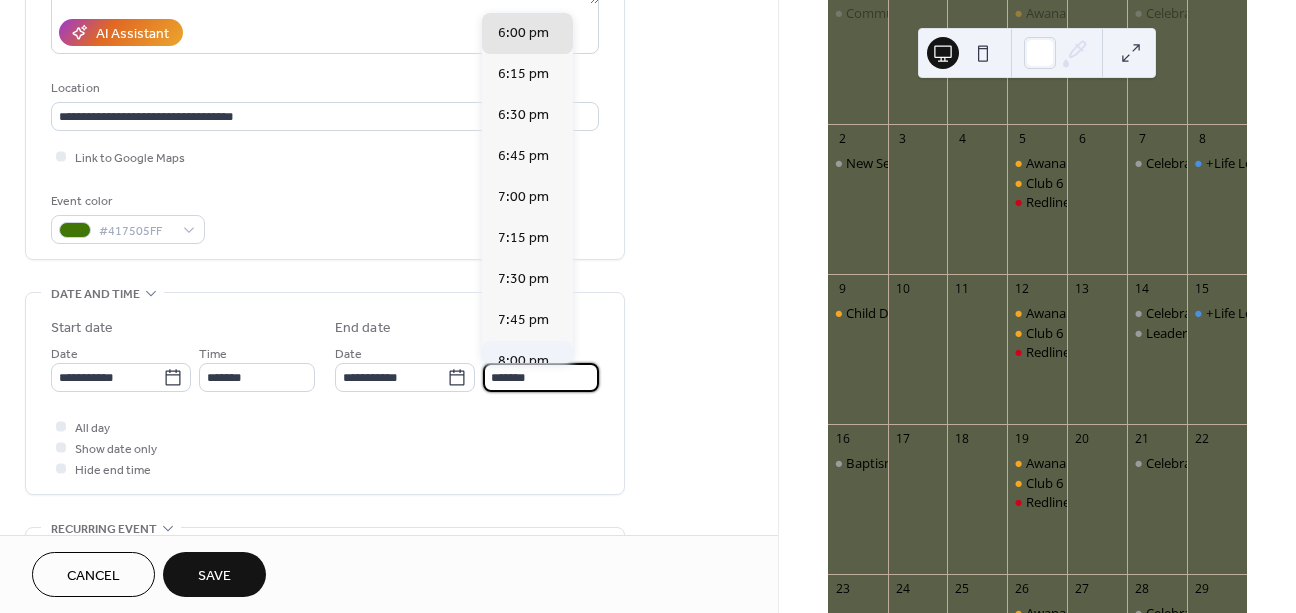 type on "*******" 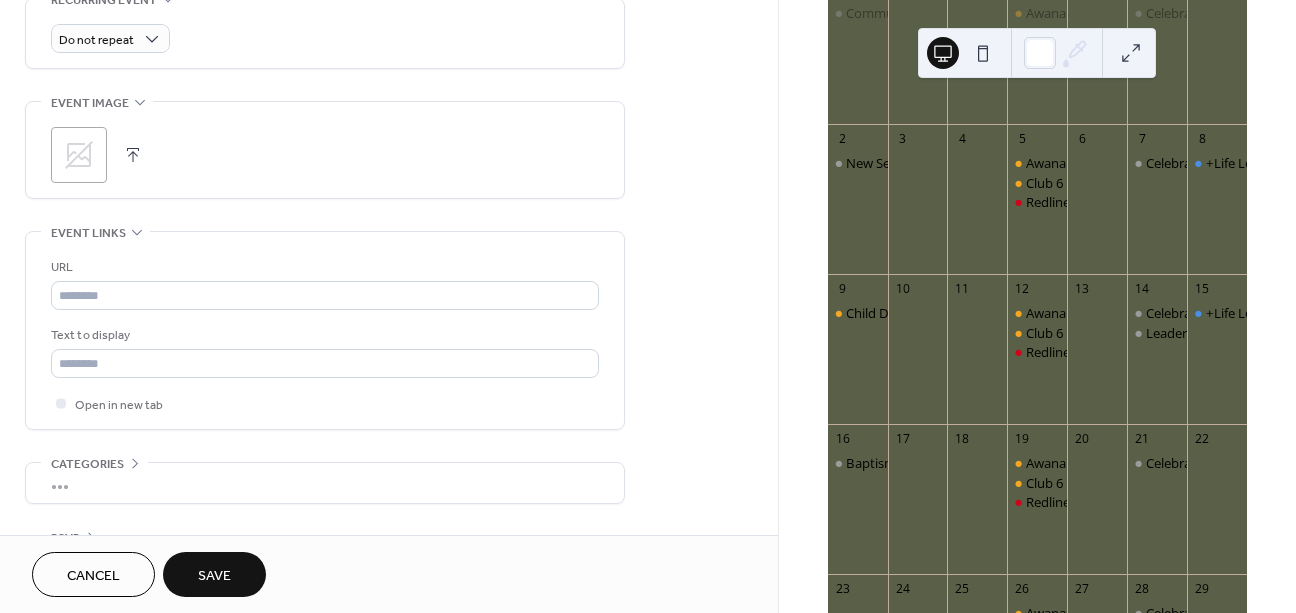 scroll, scrollTop: 894, scrollLeft: 0, axis: vertical 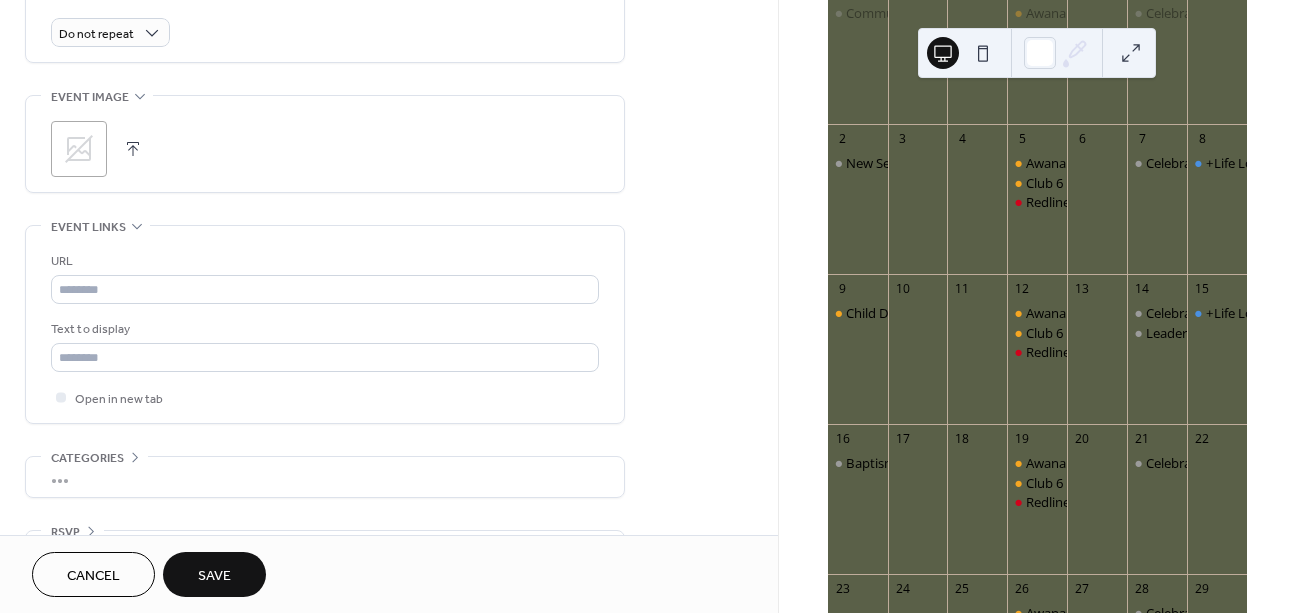 click on "Save" at bounding box center (214, 576) 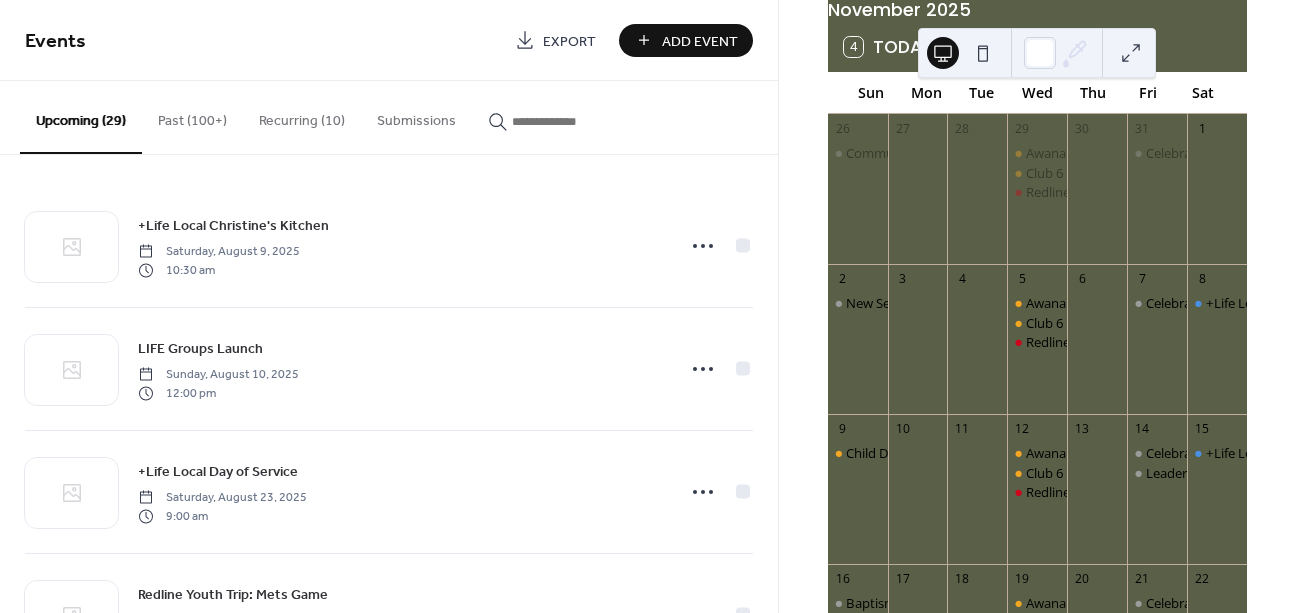 scroll, scrollTop: 0, scrollLeft: 0, axis: both 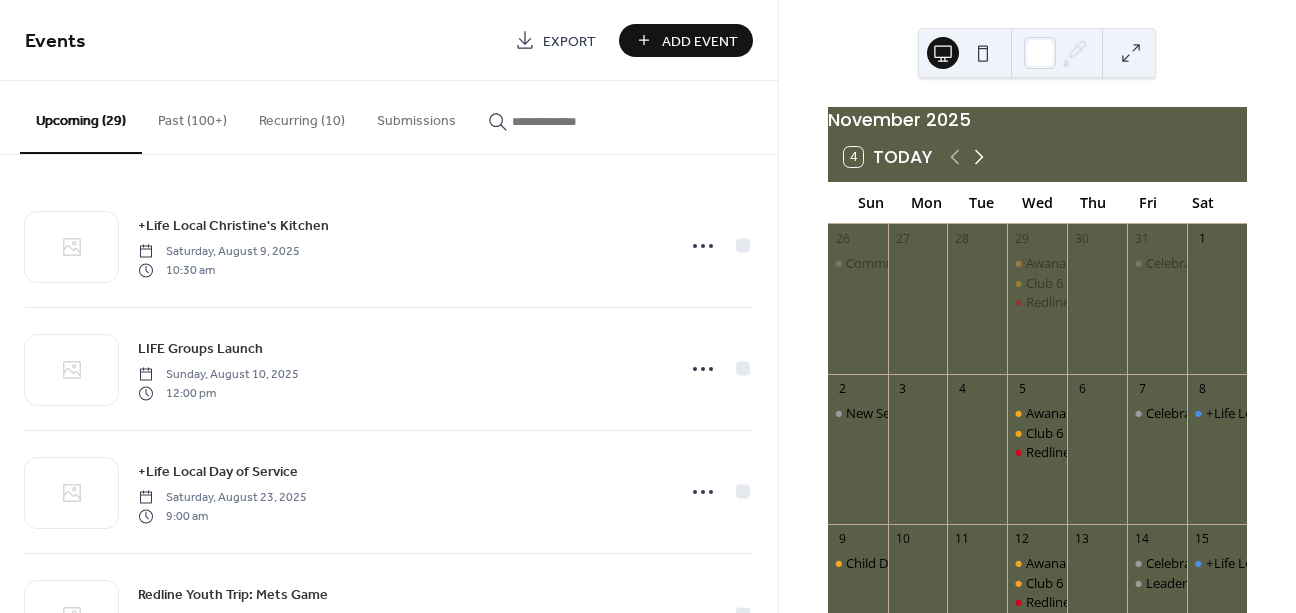 click 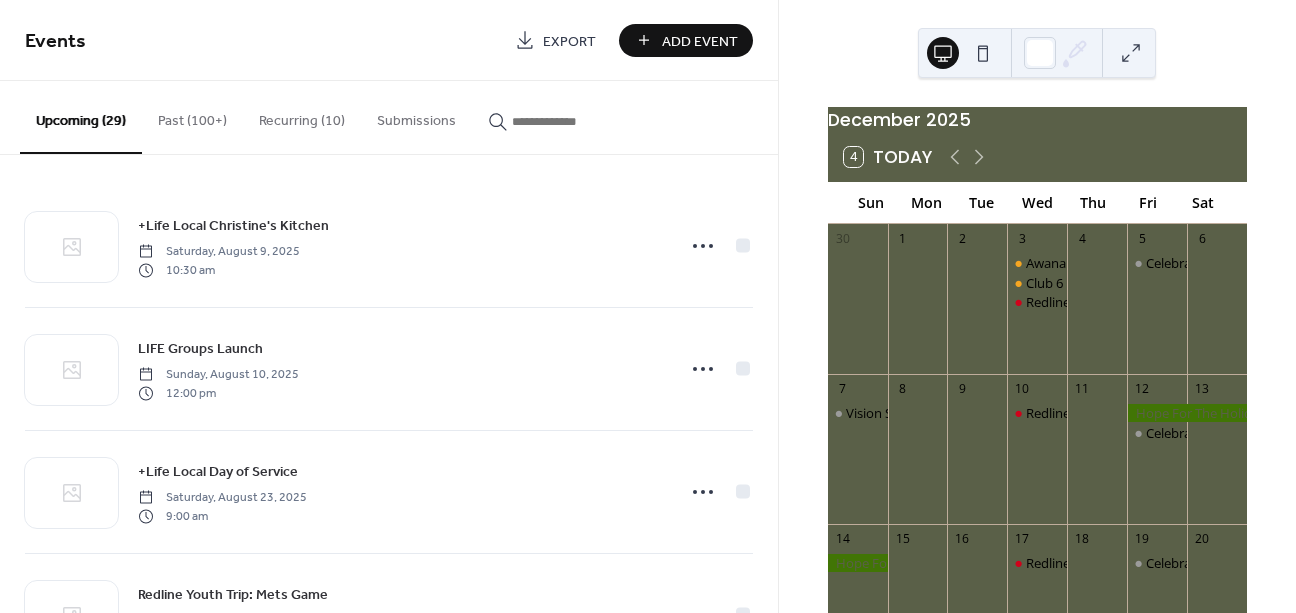click on "Add Event" at bounding box center (700, 41) 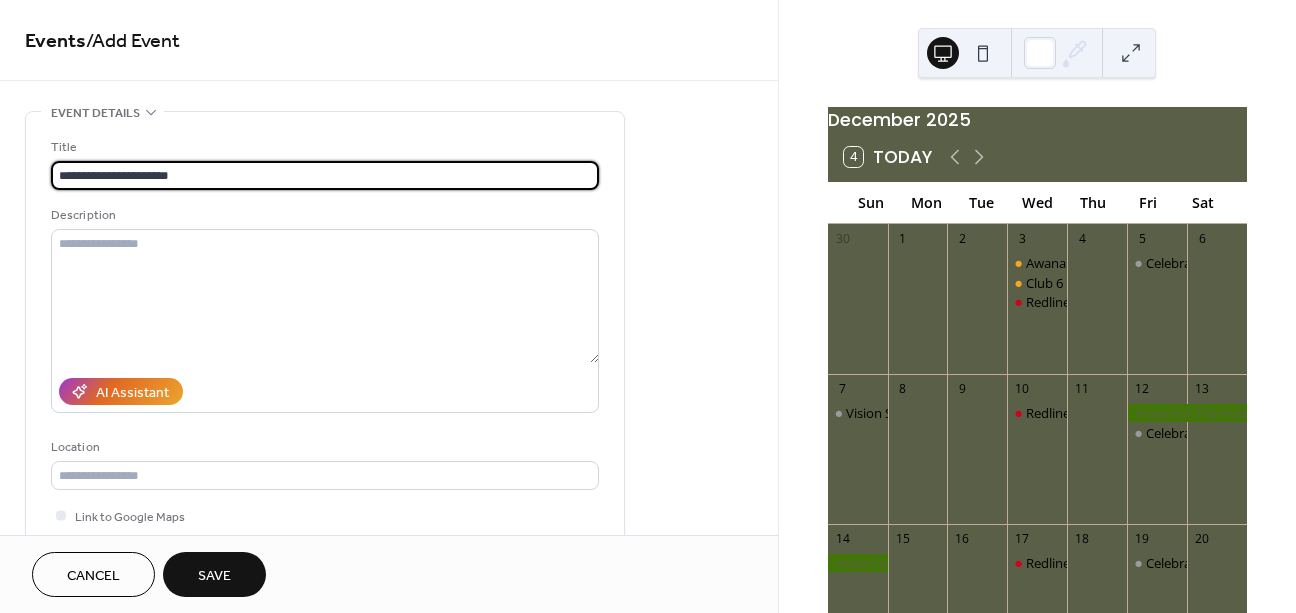 type on "**********" 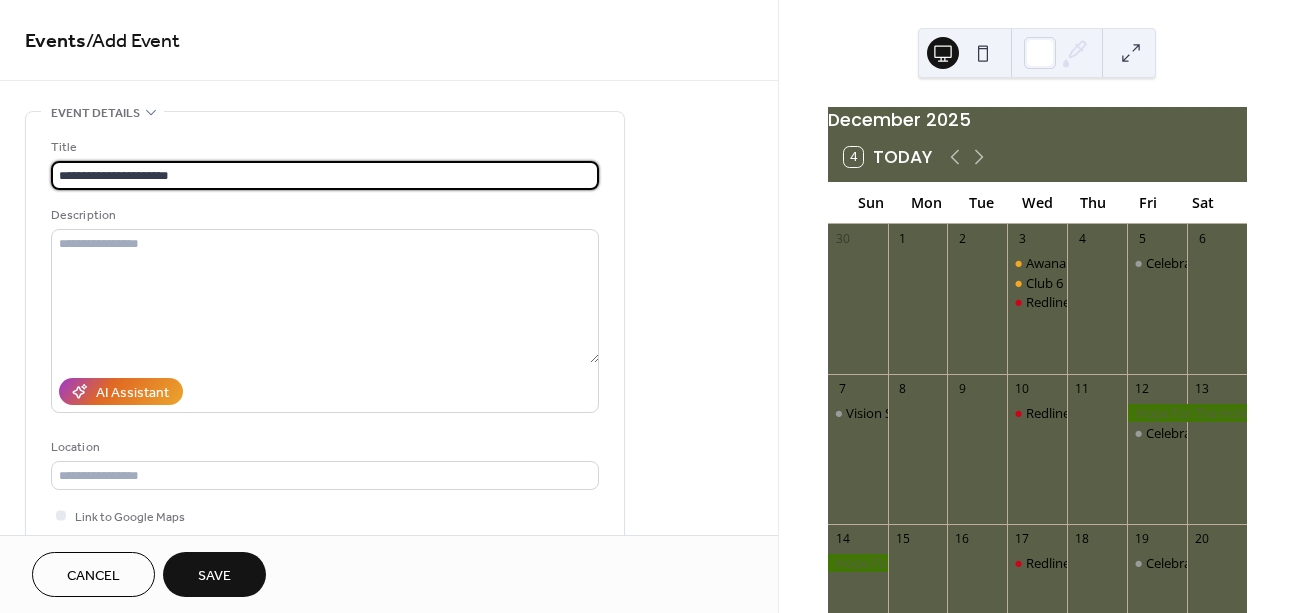 click on "Location" at bounding box center [325, 463] 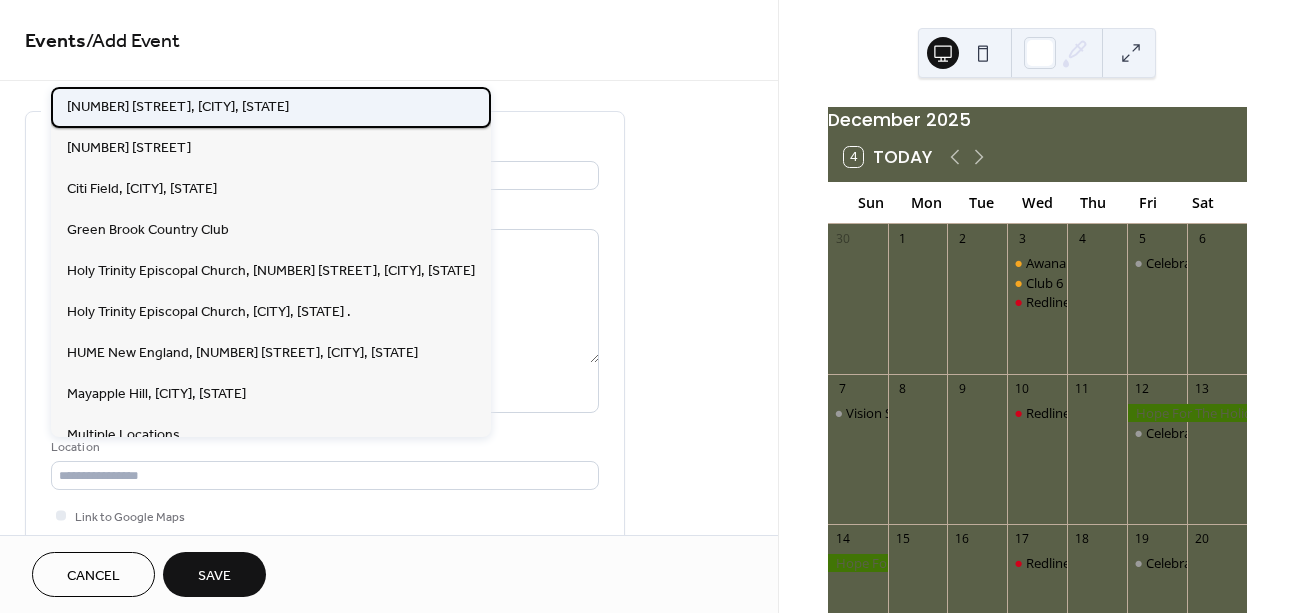 click on "[NUMBER] [STREET], [CITY], [STATE]" at bounding box center [271, 107] 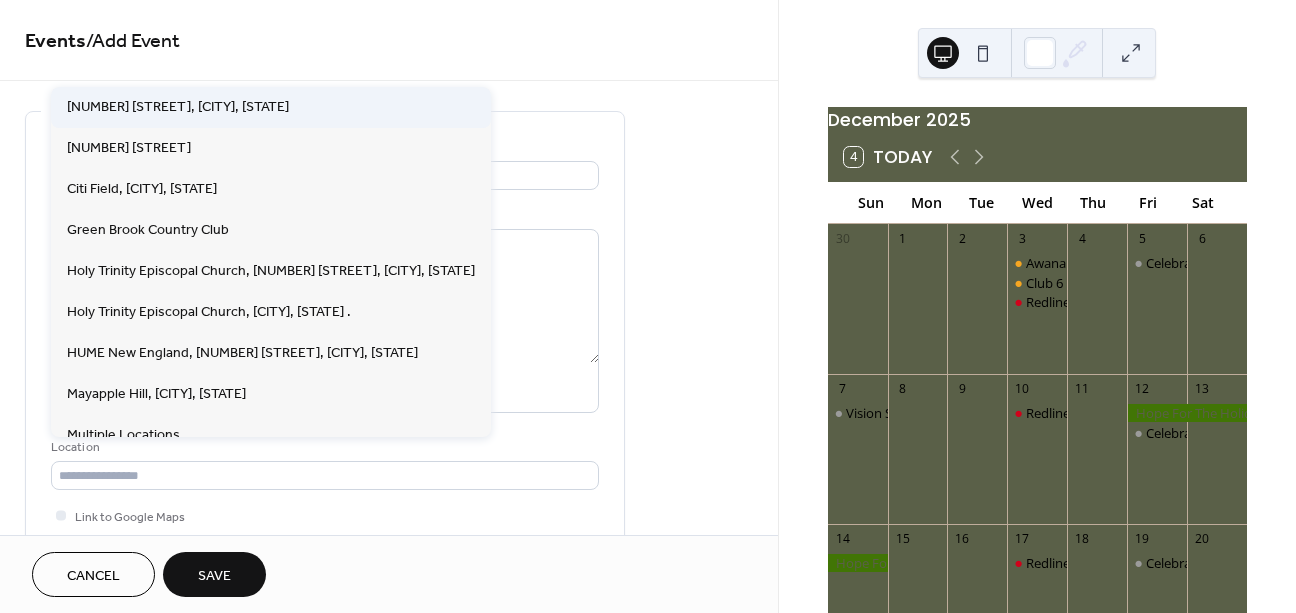 type on "**********" 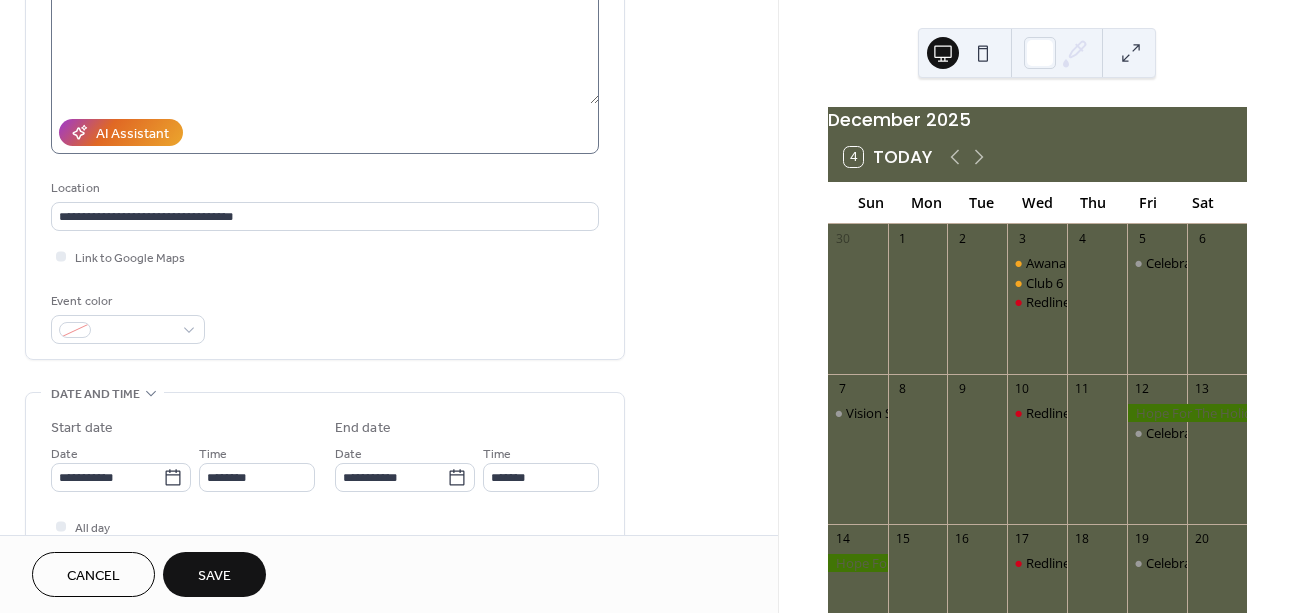 scroll, scrollTop: 288, scrollLeft: 0, axis: vertical 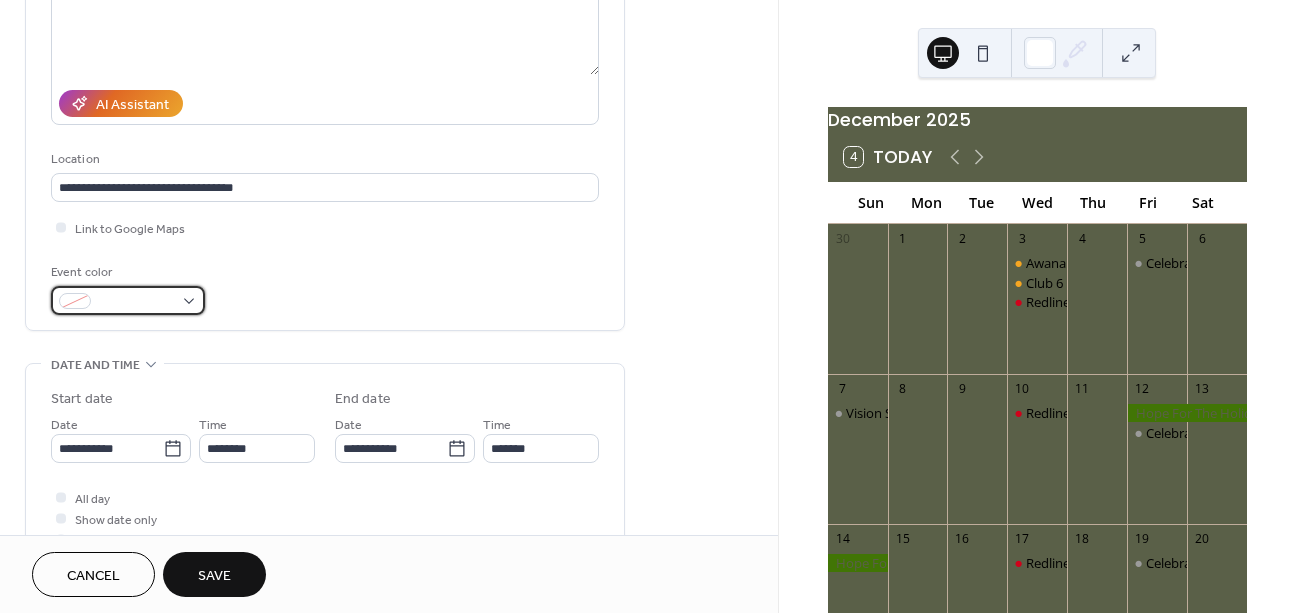 click at bounding box center (128, 300) 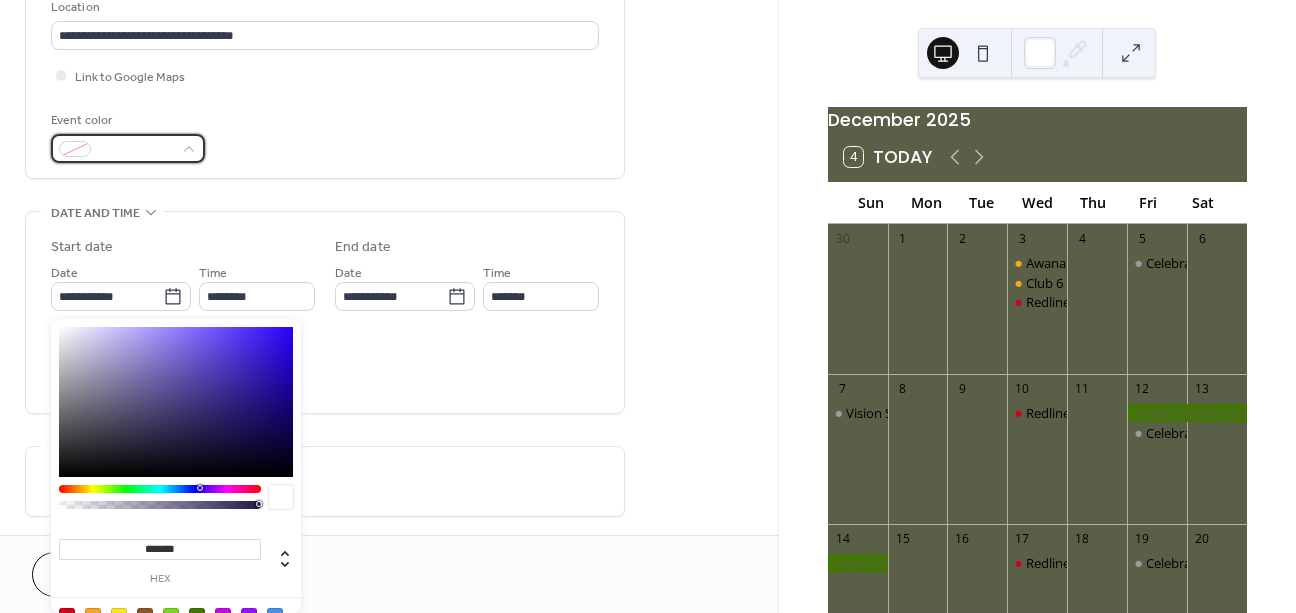 scroll, scrollTop: 452, scrollLeft: 0, axis: vertical 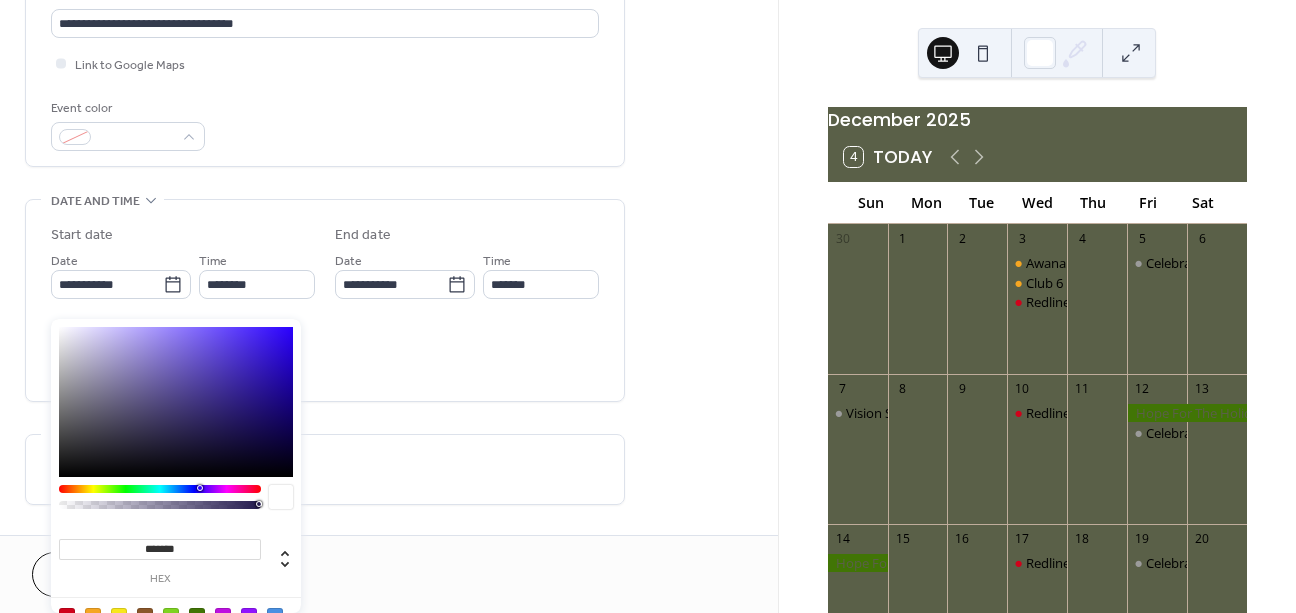 click on "**********" at bounding box center (325, 336) 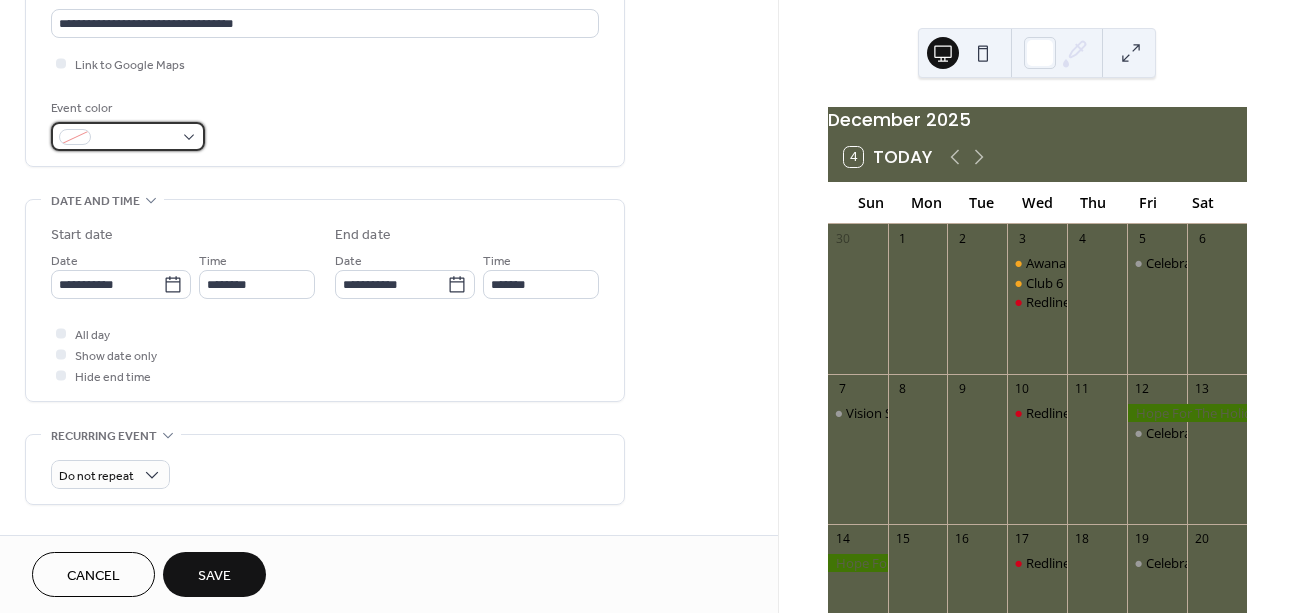 click at bounding box center (128, 136) 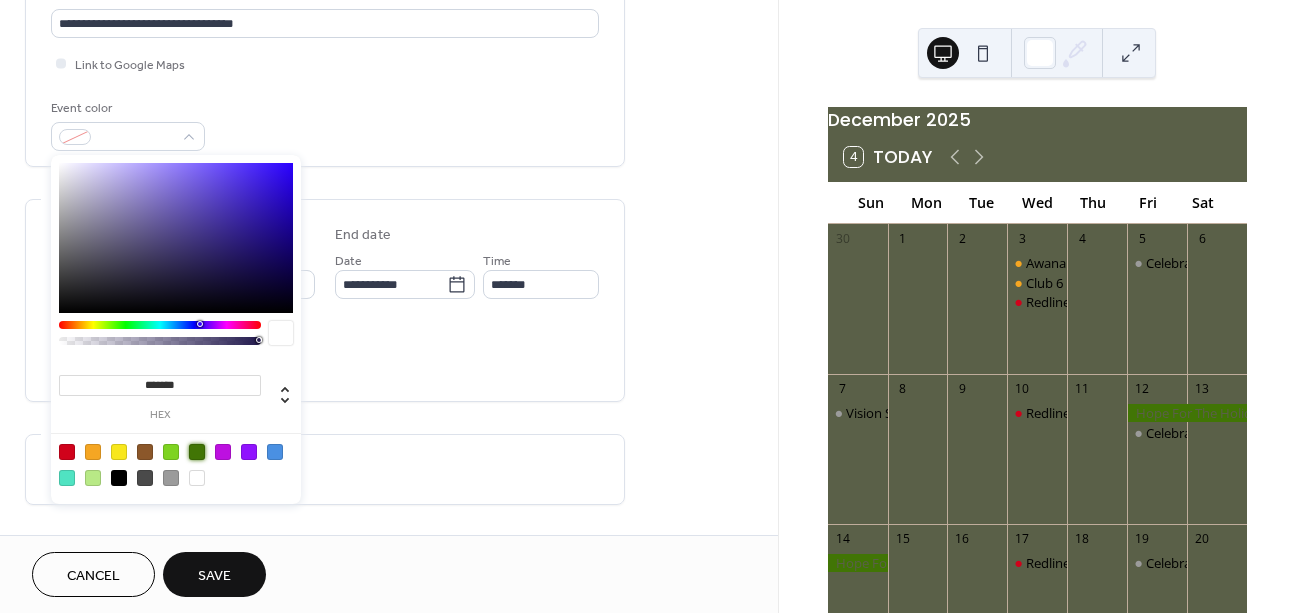 click at bounding box center [197, 452] 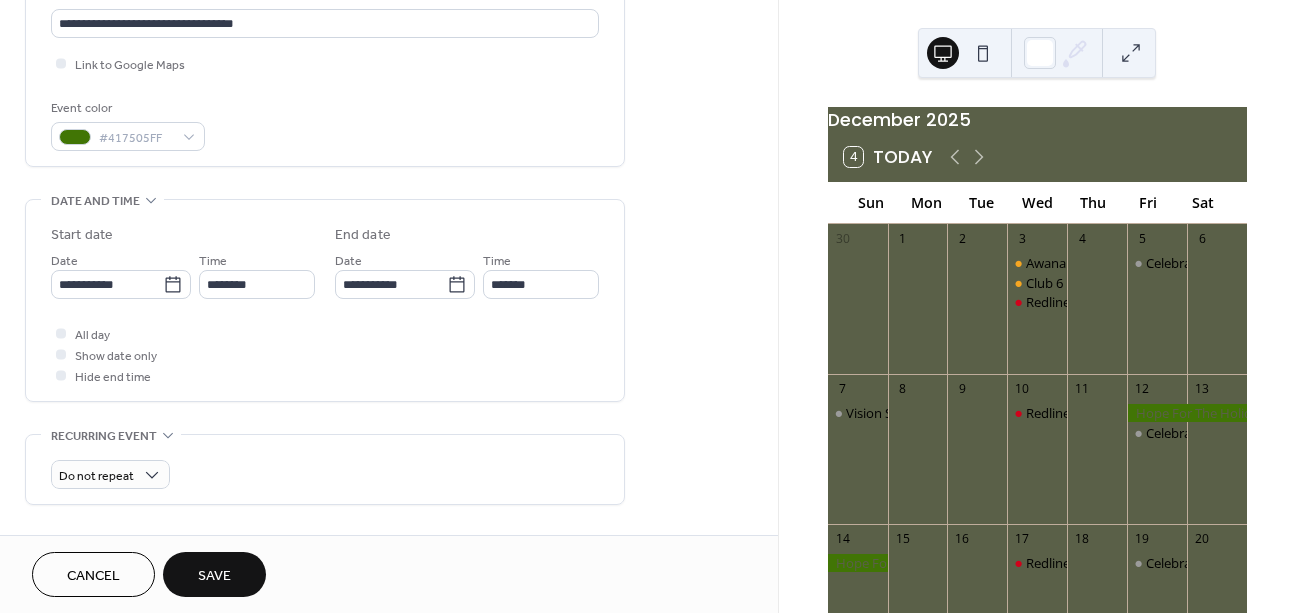 click on "All day Show date only Hide end time" at bounding box center (325, 354) 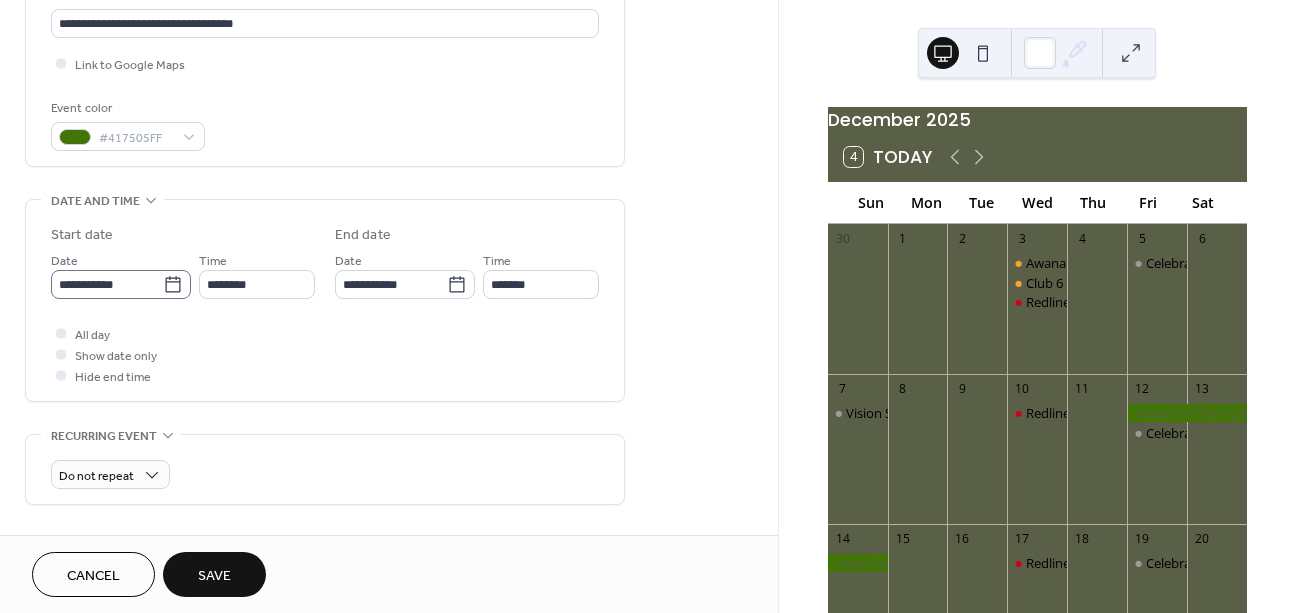 click on "**********" at bounding box center (121, 284) 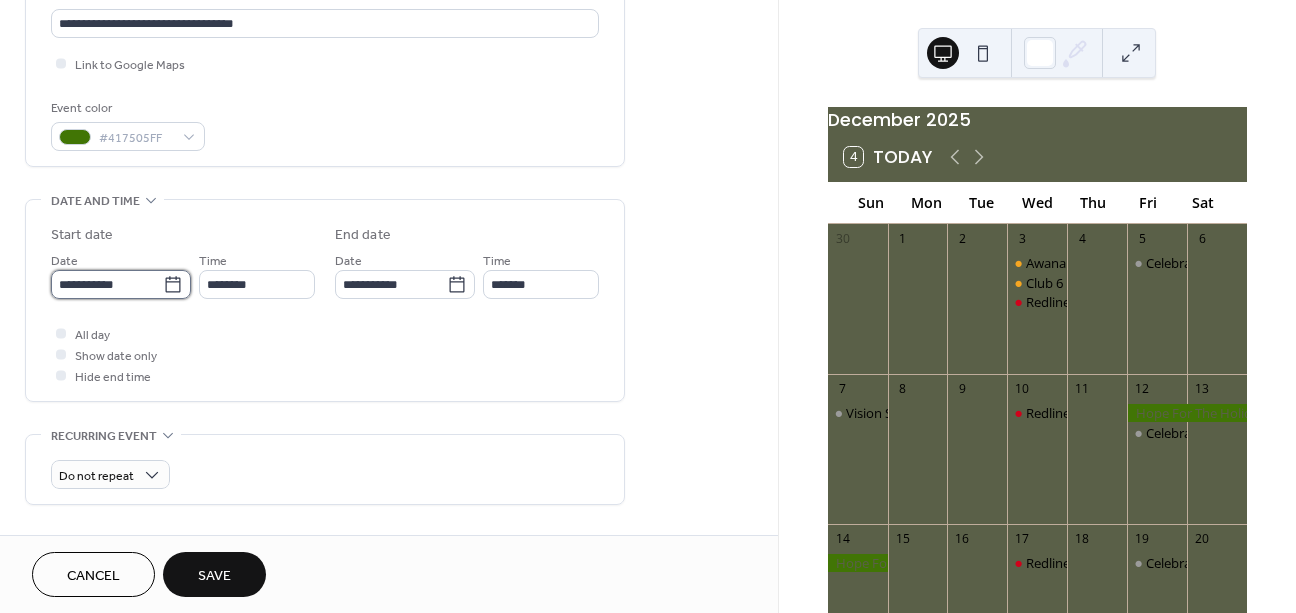 click on "**********" at bounding box center (107, 284) 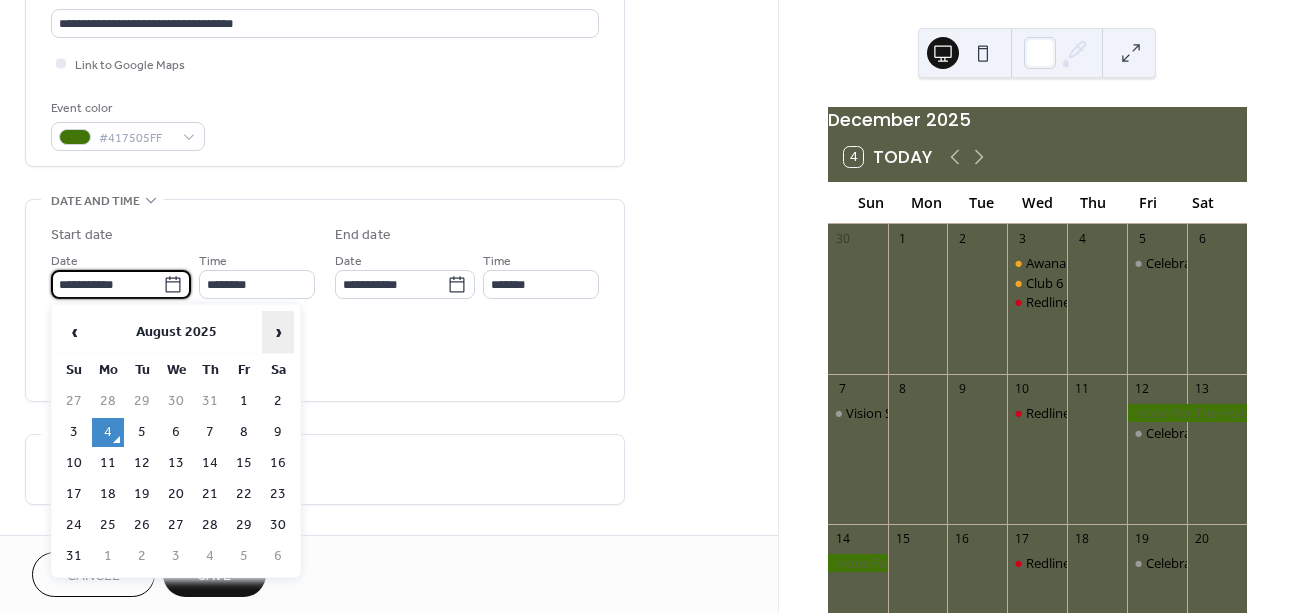 click on "›" at bounding box center [278, 332] 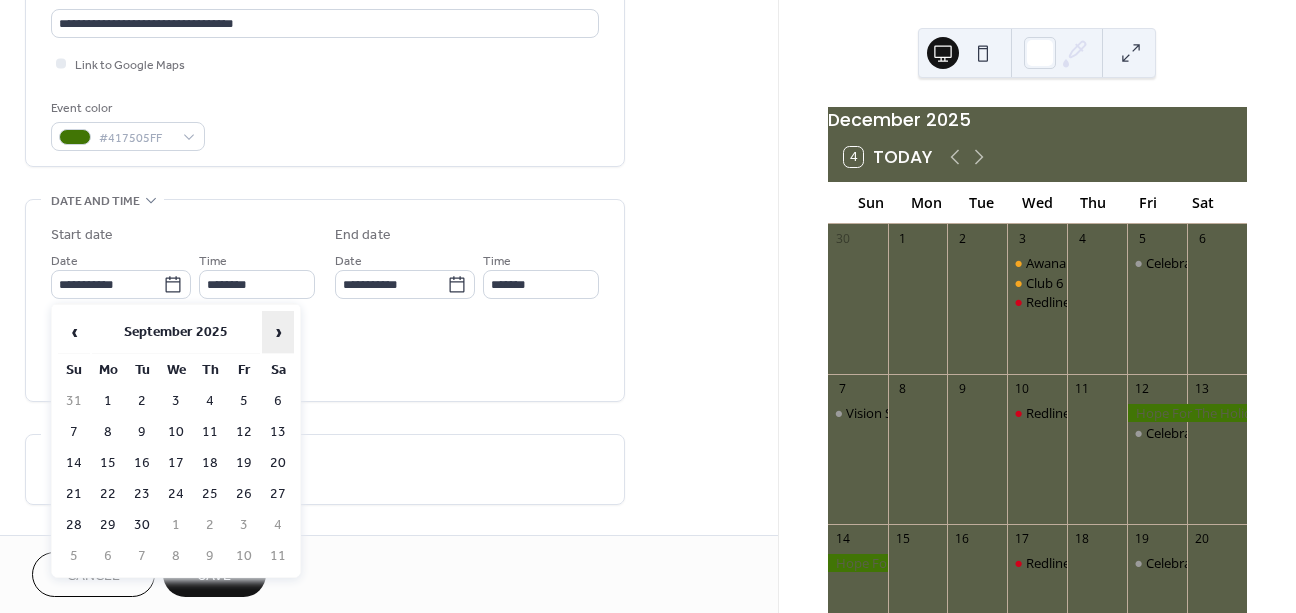 click on "›" at bounding box center [278, 332] 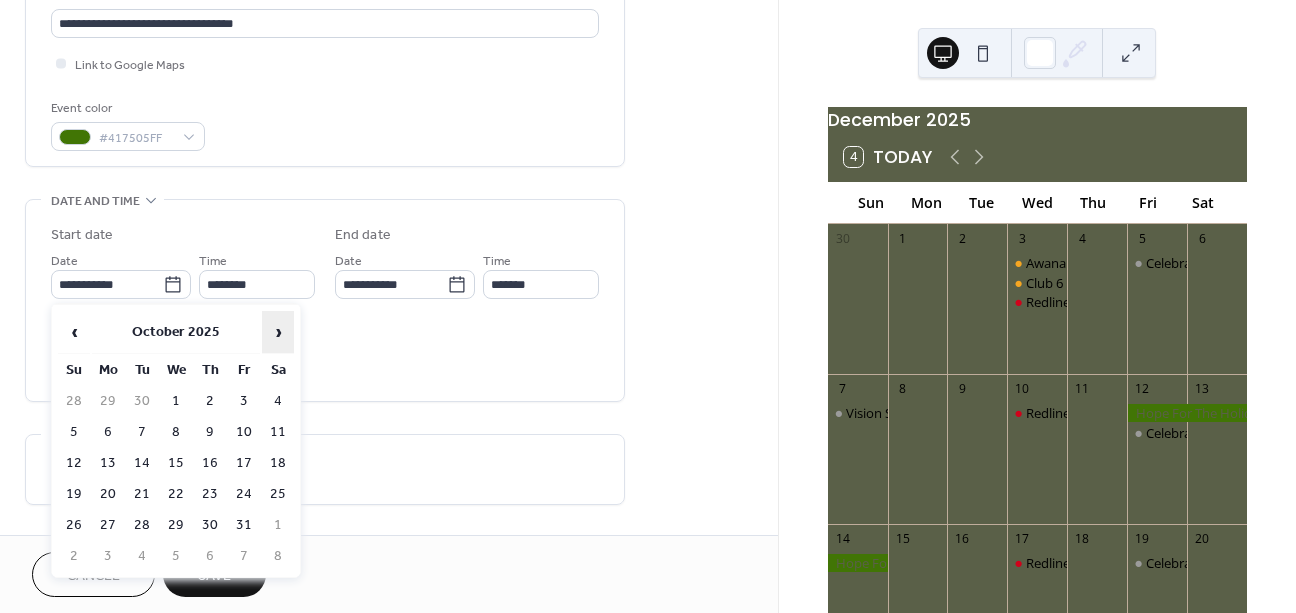 click on "›" at bounding box center (278, 332) 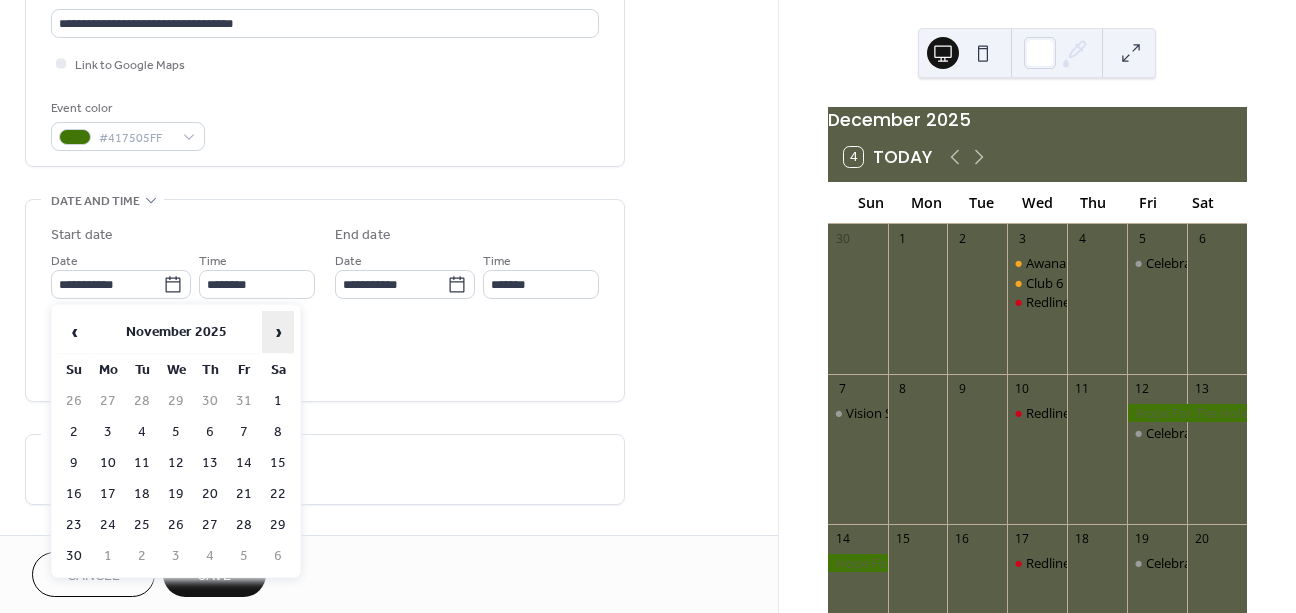 click on "›" at bounding box center [278, 332] 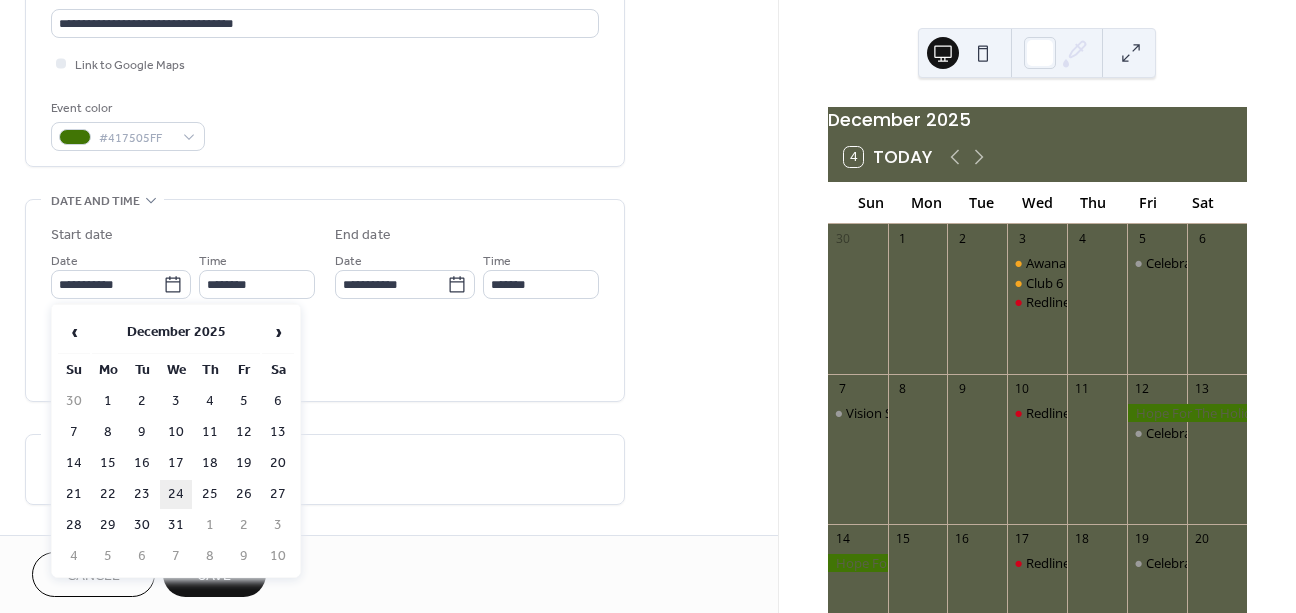 click on "24" at bounding box center [176, 494] 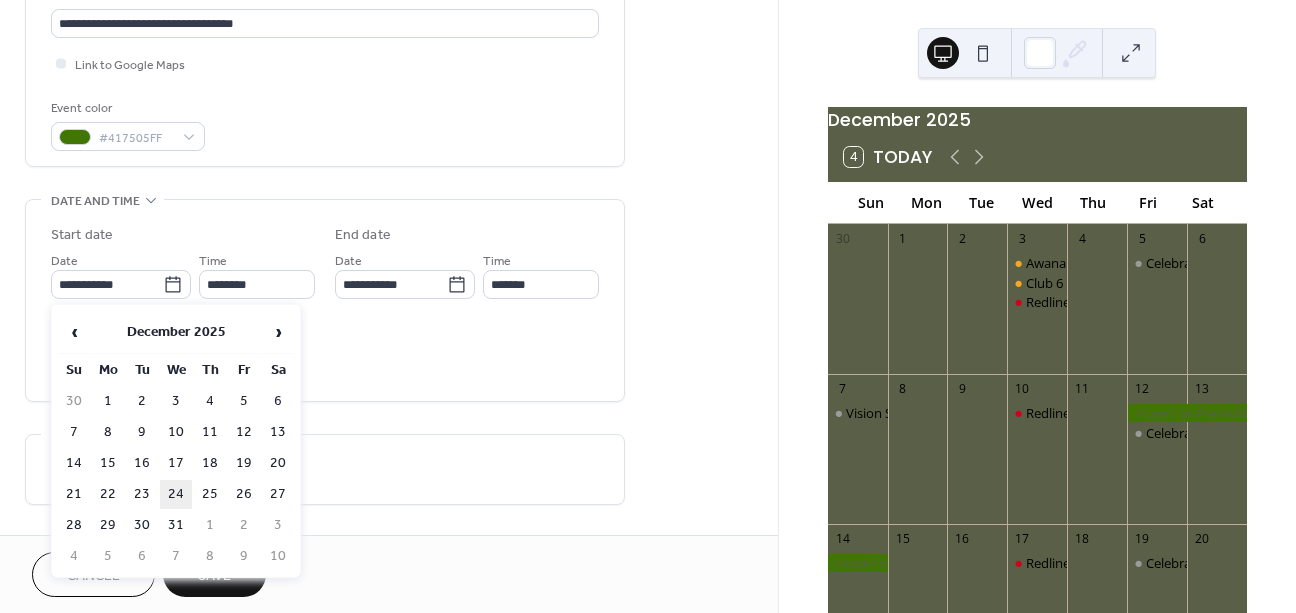 type on "**********" 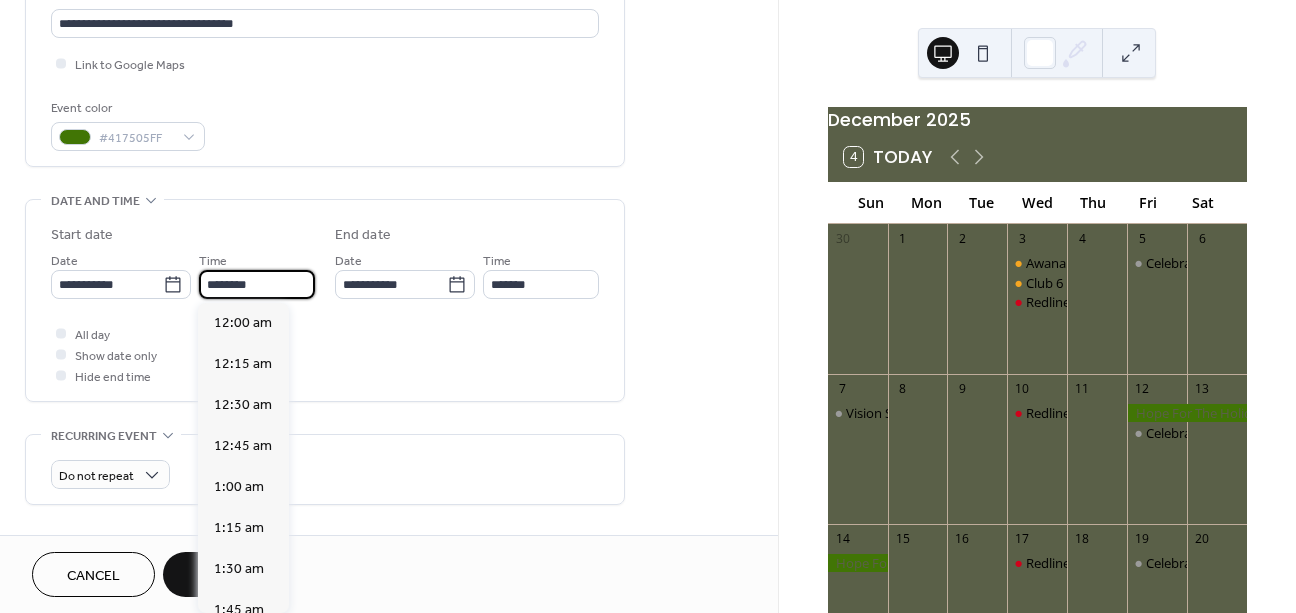 click on "********" at bounding box center [257, 284] 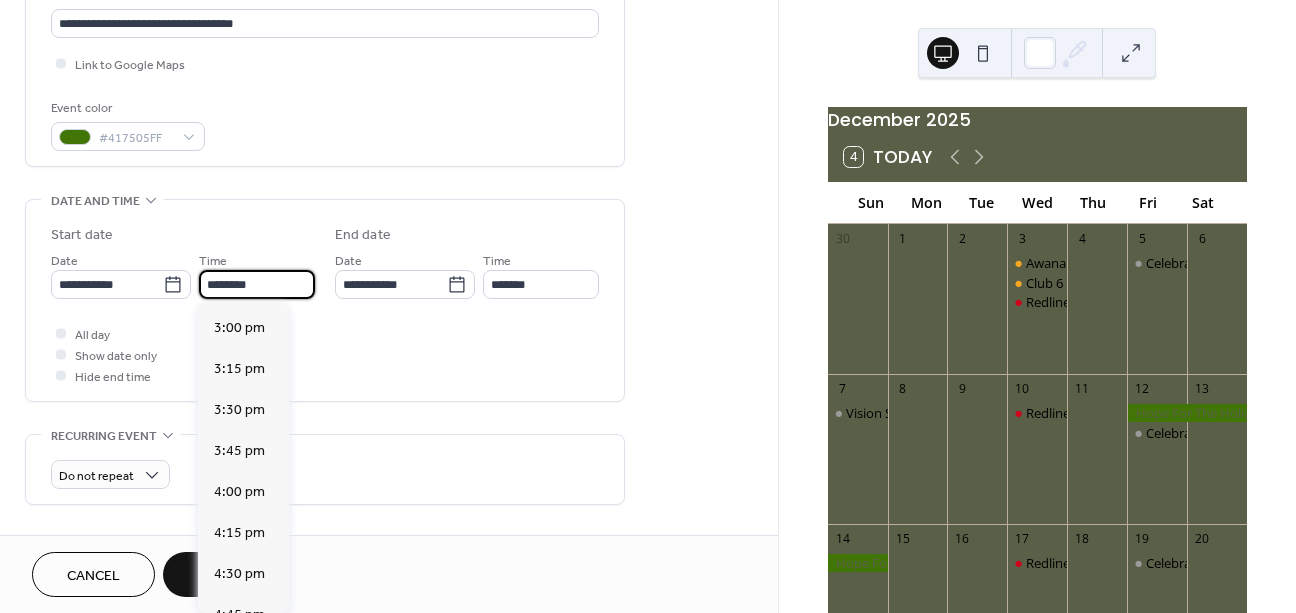 scroll, scrollTop: 2585, scrollLeft: 0, axis: vertical 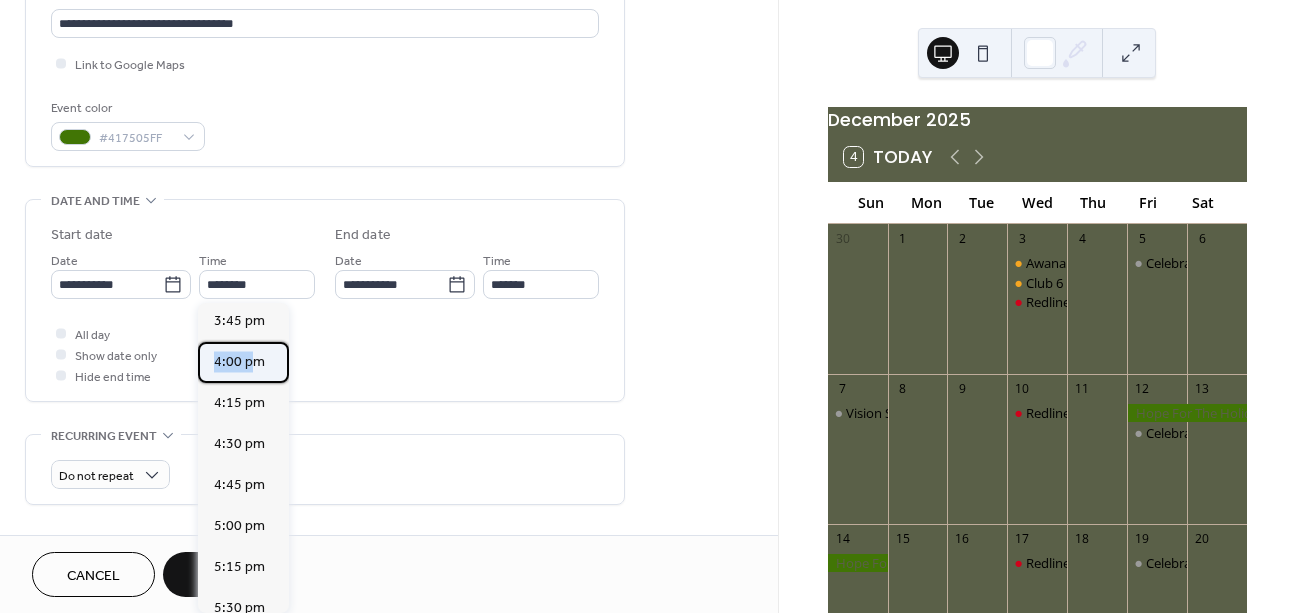 click on "4:00 pm" at bounding box center (243, 362) 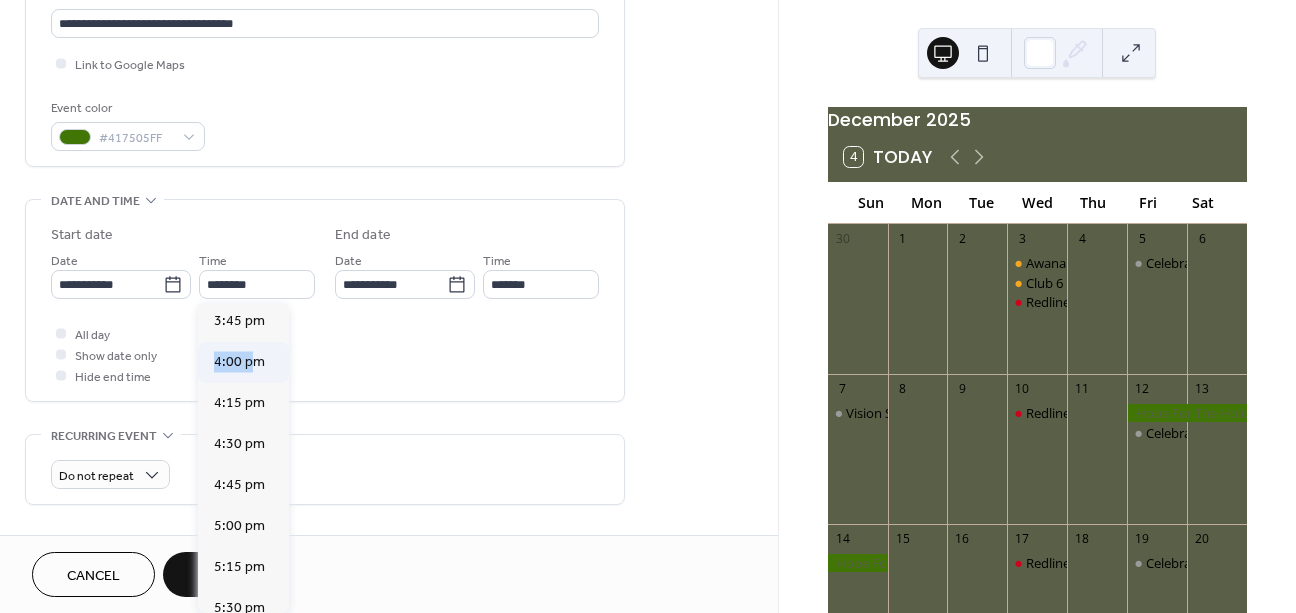 type on "*******" 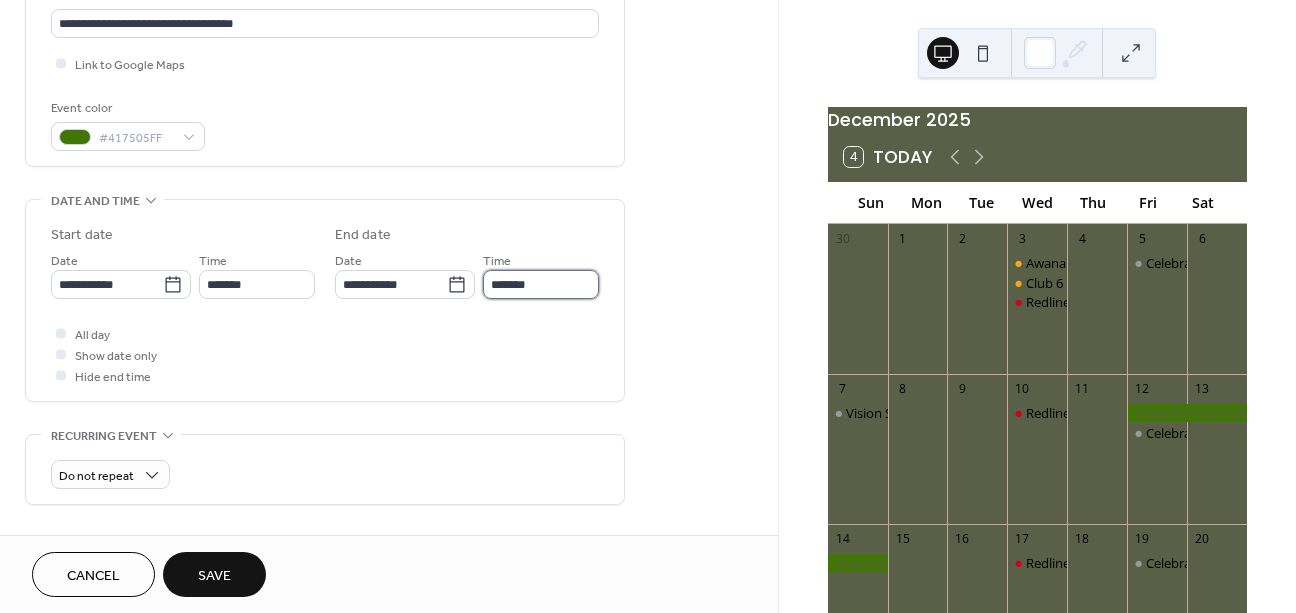click on "*******" at bounding box center (541, 284) 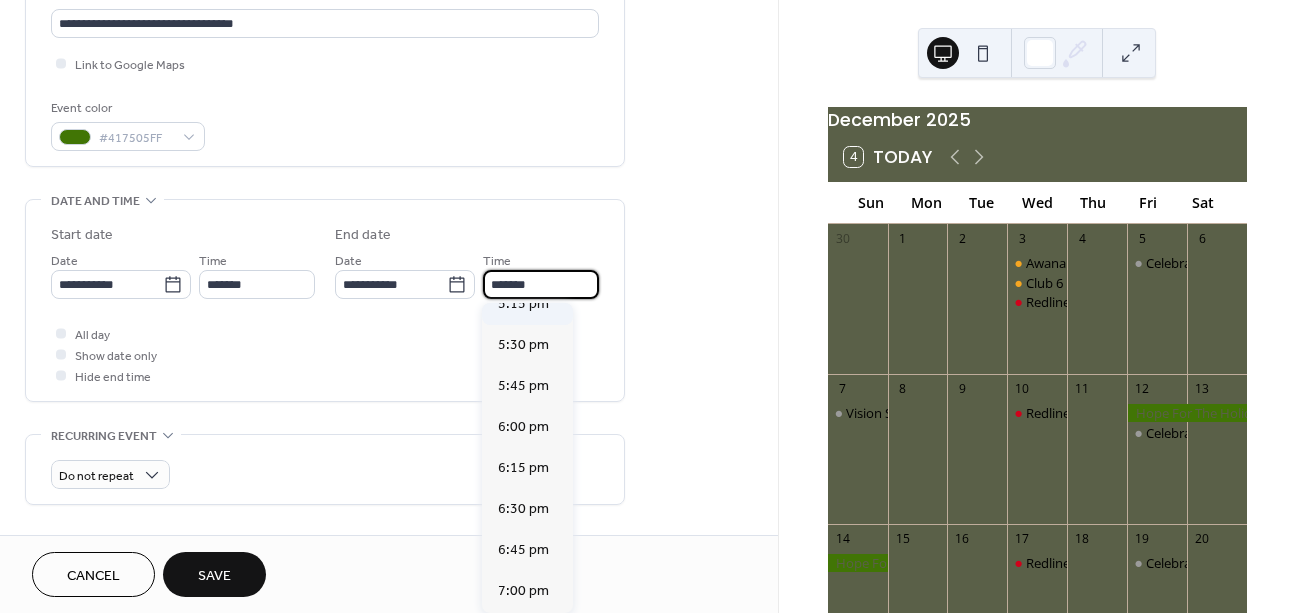 scroll, scrollTop: 196, scrollLeft: 0, axis: vertical 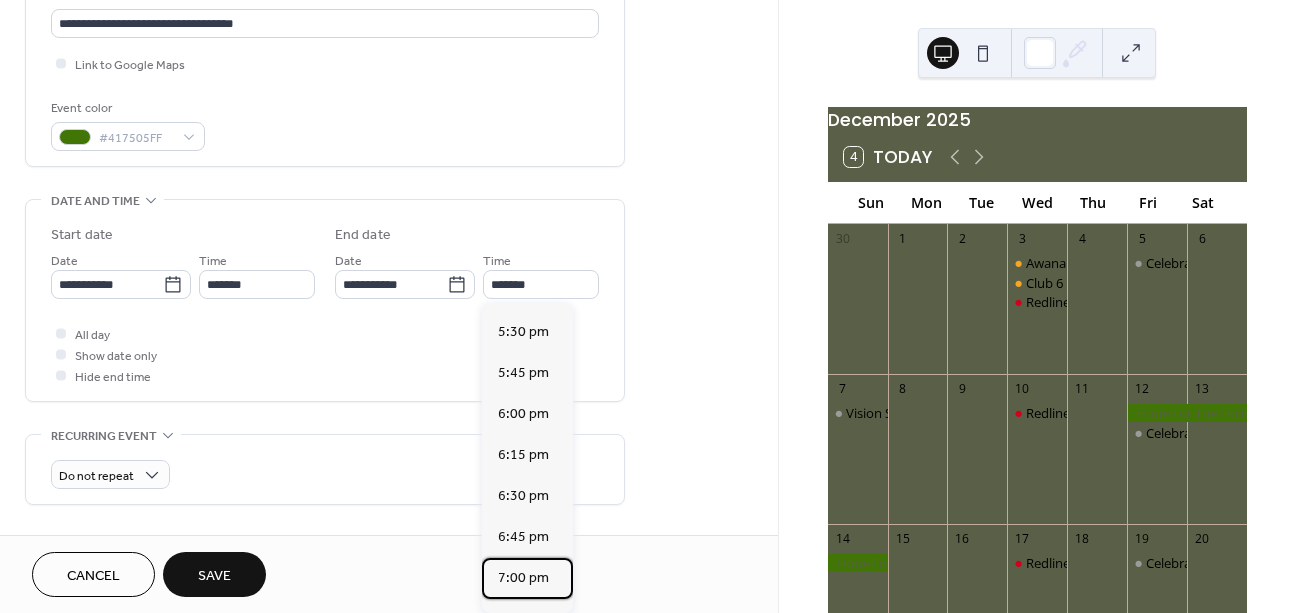 click on "7:00 pm" at bounding box center [523, 578] 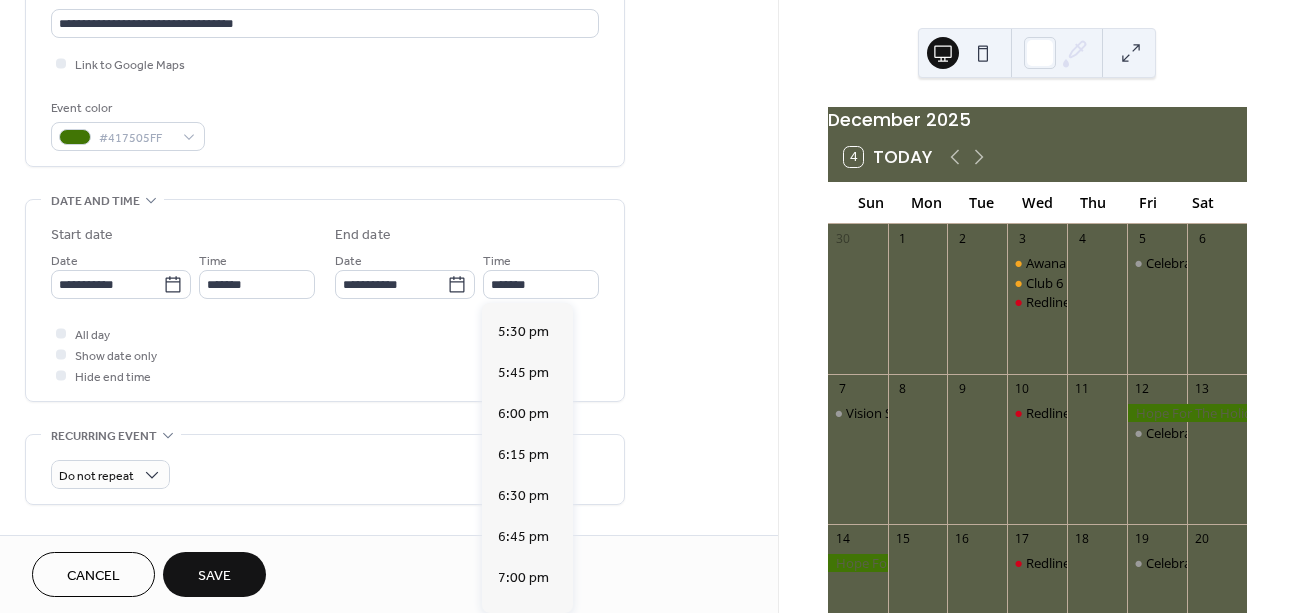 type on "*******" 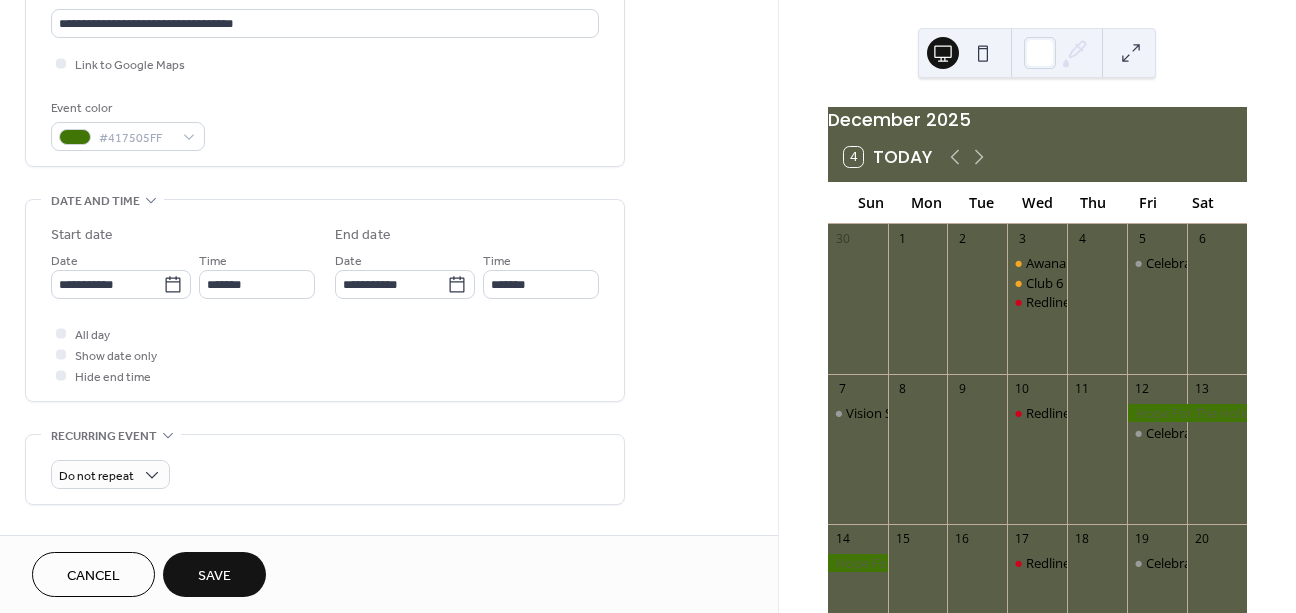 click on "Do not repeat" at bounding box center [110, 474] 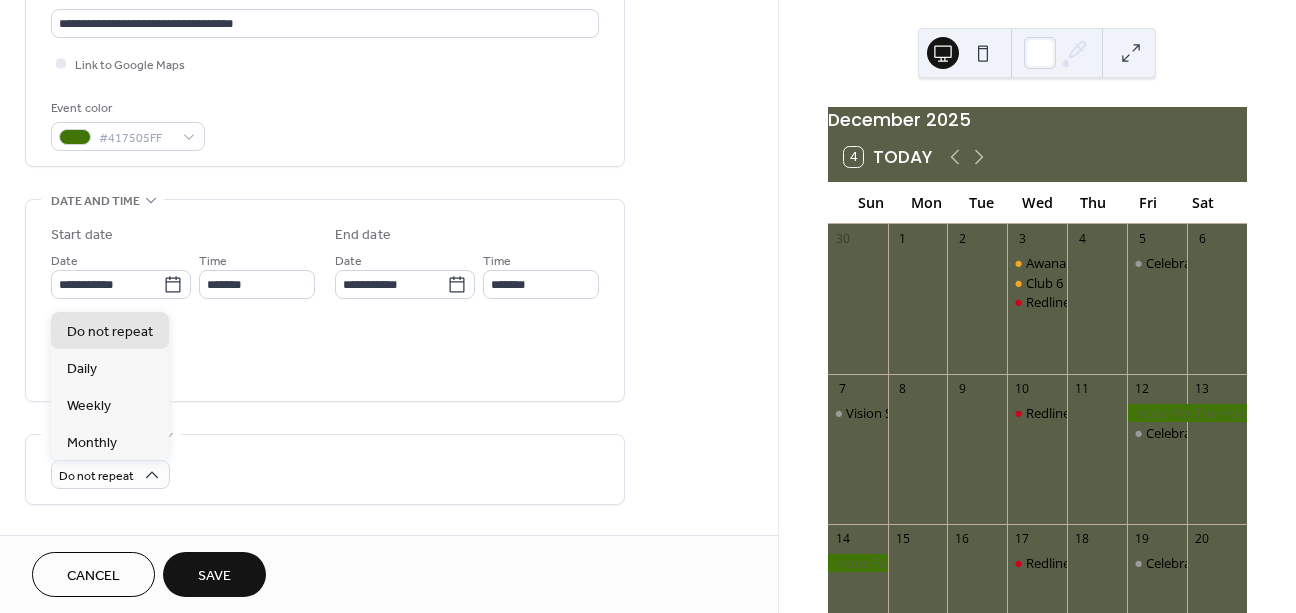 click on "Do not repeat" at bounding box center [110, 474] 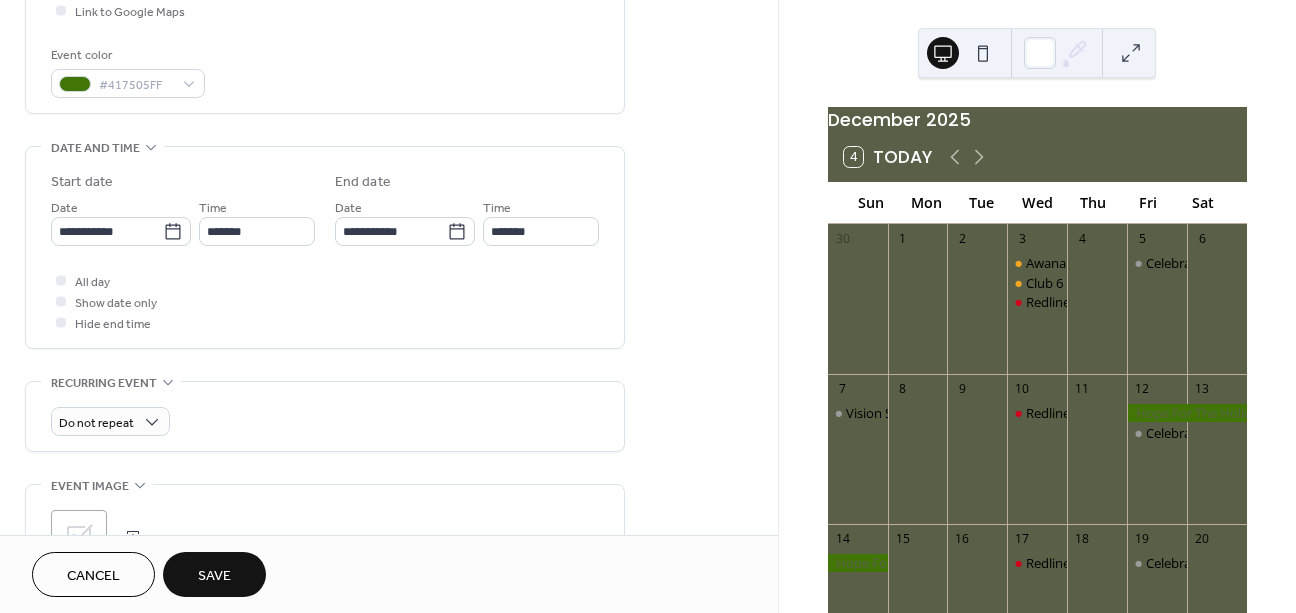 scroll, scrollTop: 506, scrollLeft: 0, axis: vertical 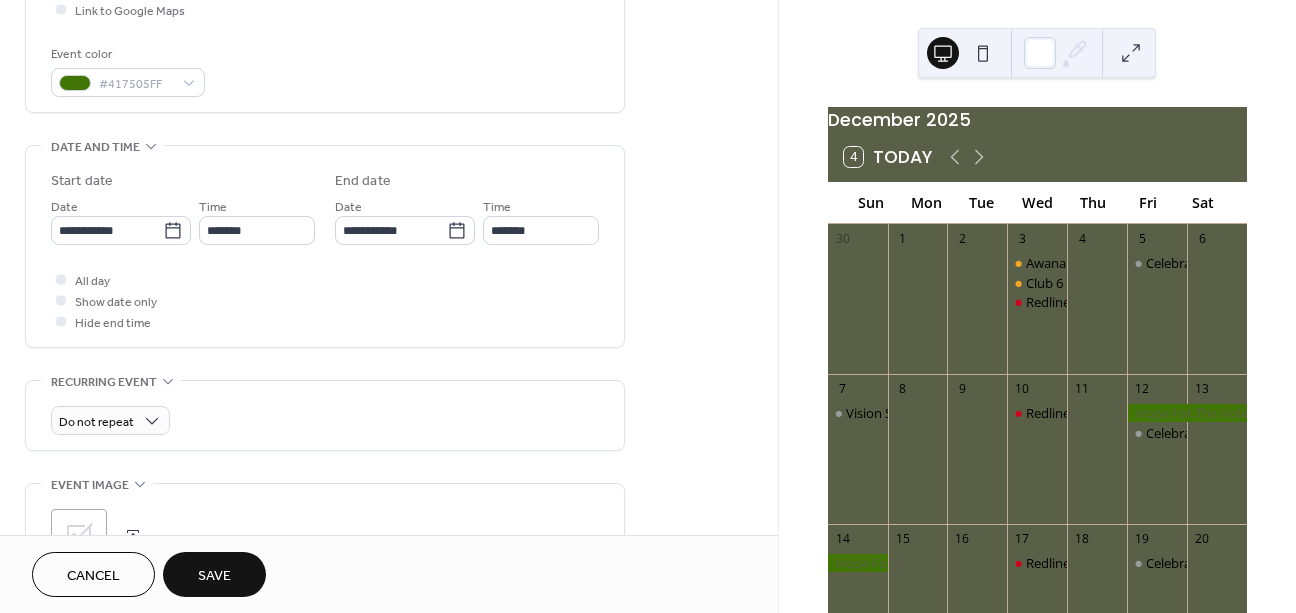 click on "Save" at bounding box center (214, 574) 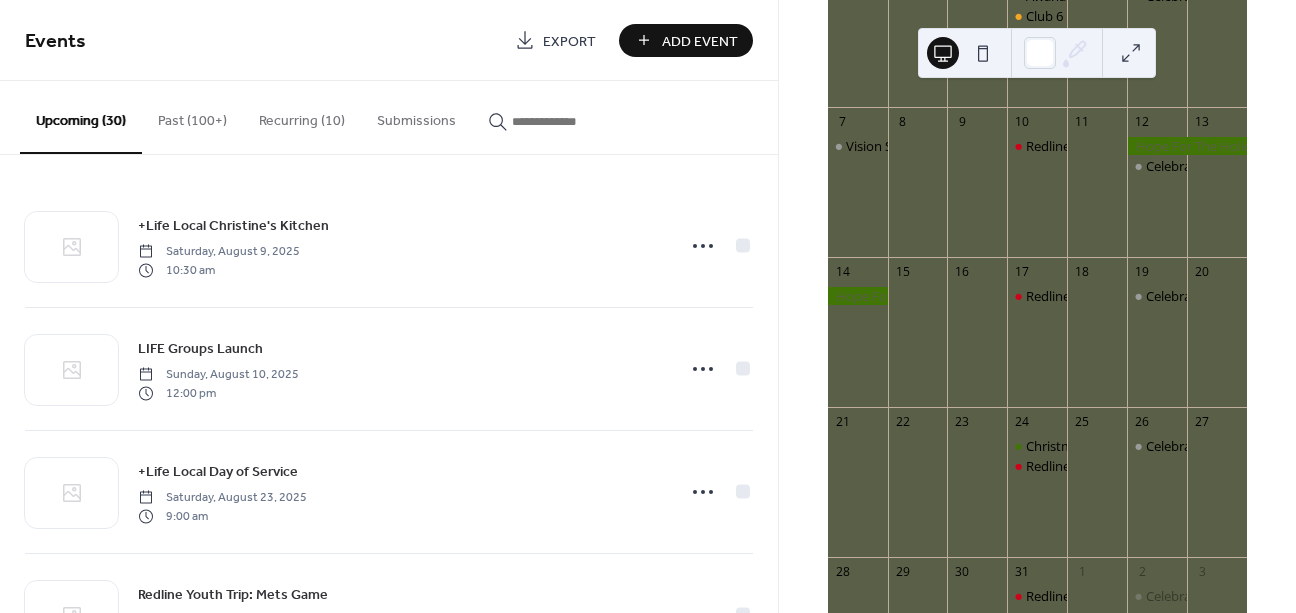 scroll, scrollTop: 271, scrollLeft: 0, axis: vertical 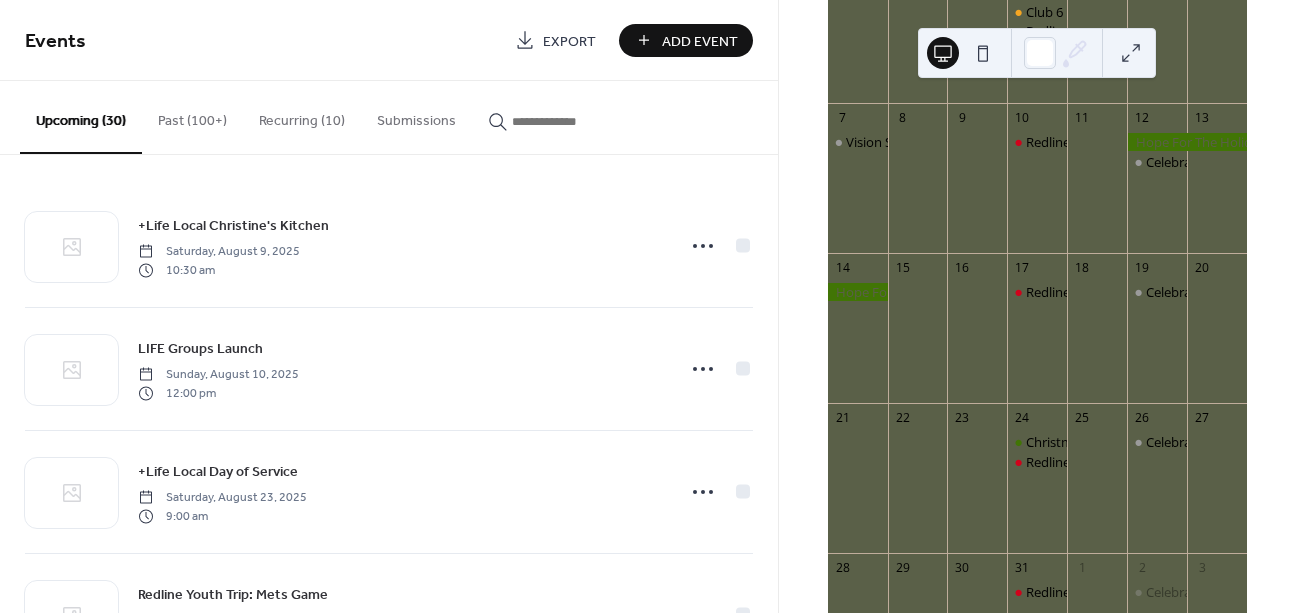 click on "Add Event" at bounding box center (686, 40) 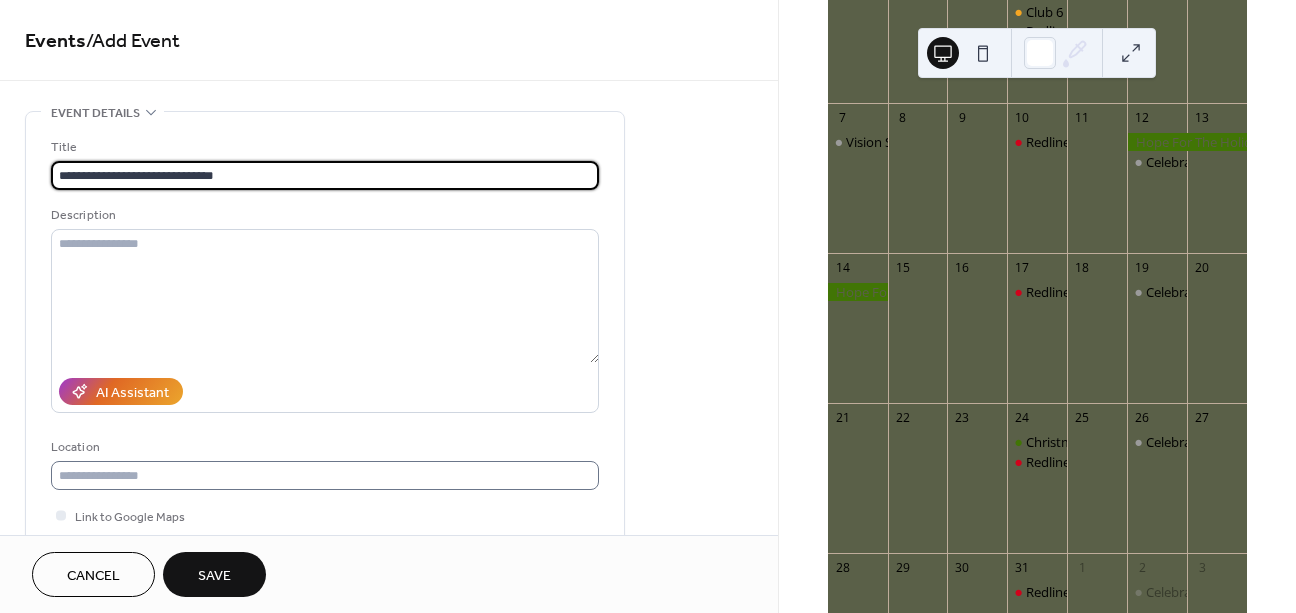 type on "**********" 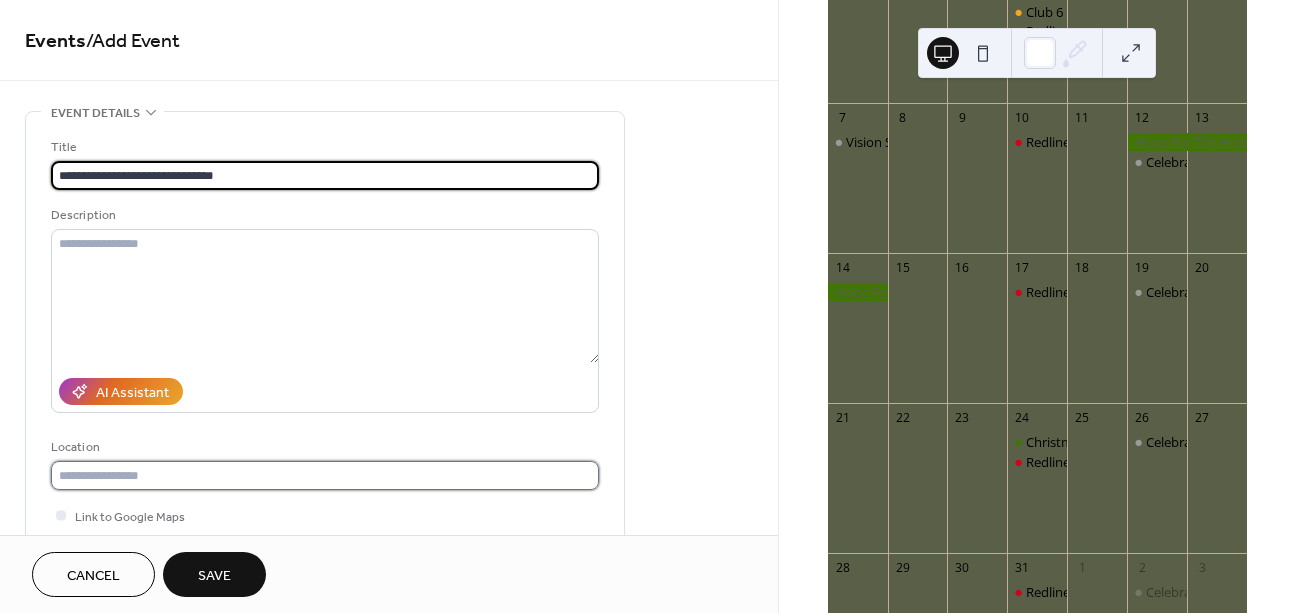 click at bounding box center [325, 475] 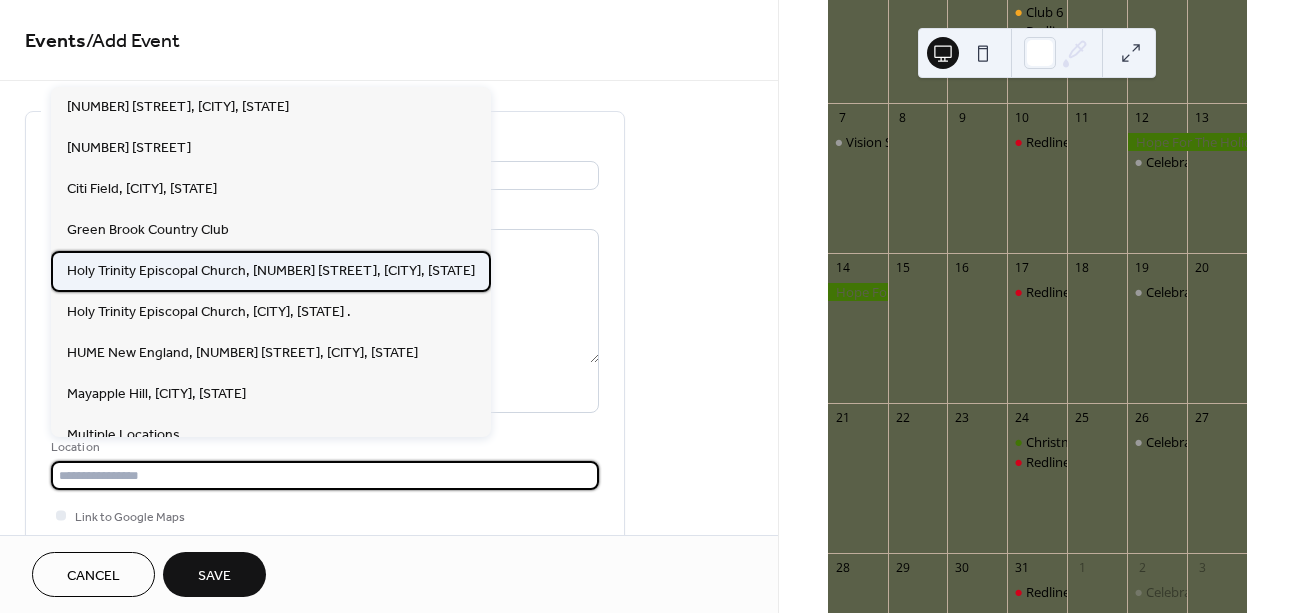 click on "Holy Trinity Episcopal Church, [NUMBER] [STREET], [CITY], [STATE]" at bounding box center [271, 271] 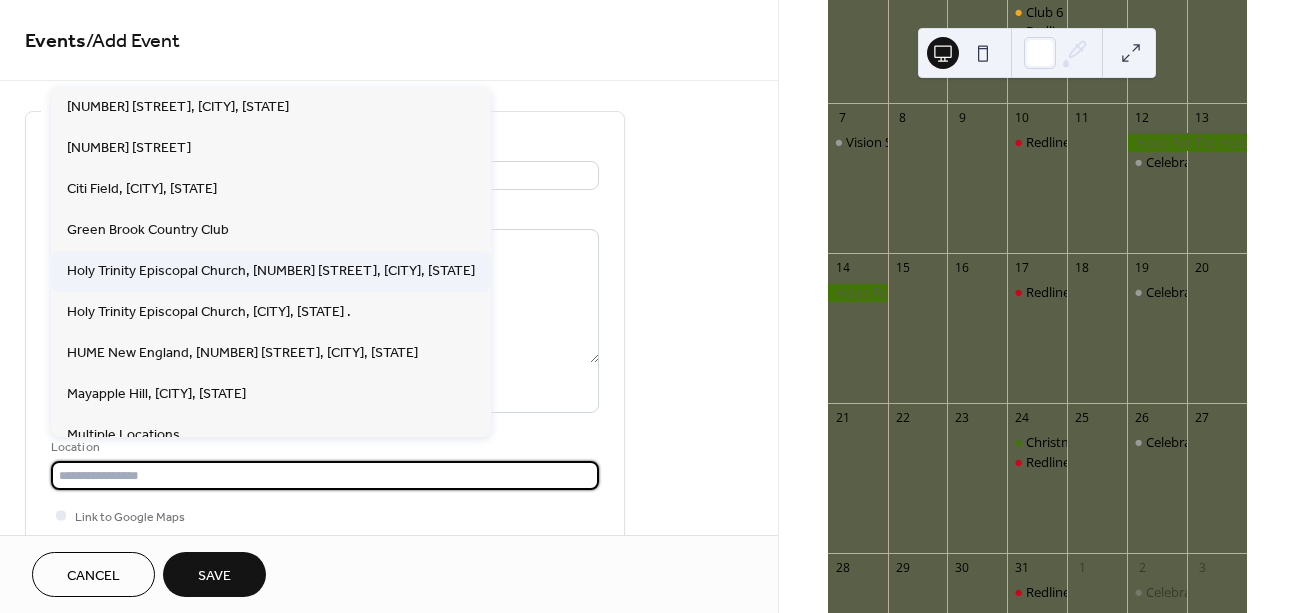 type on "**********" 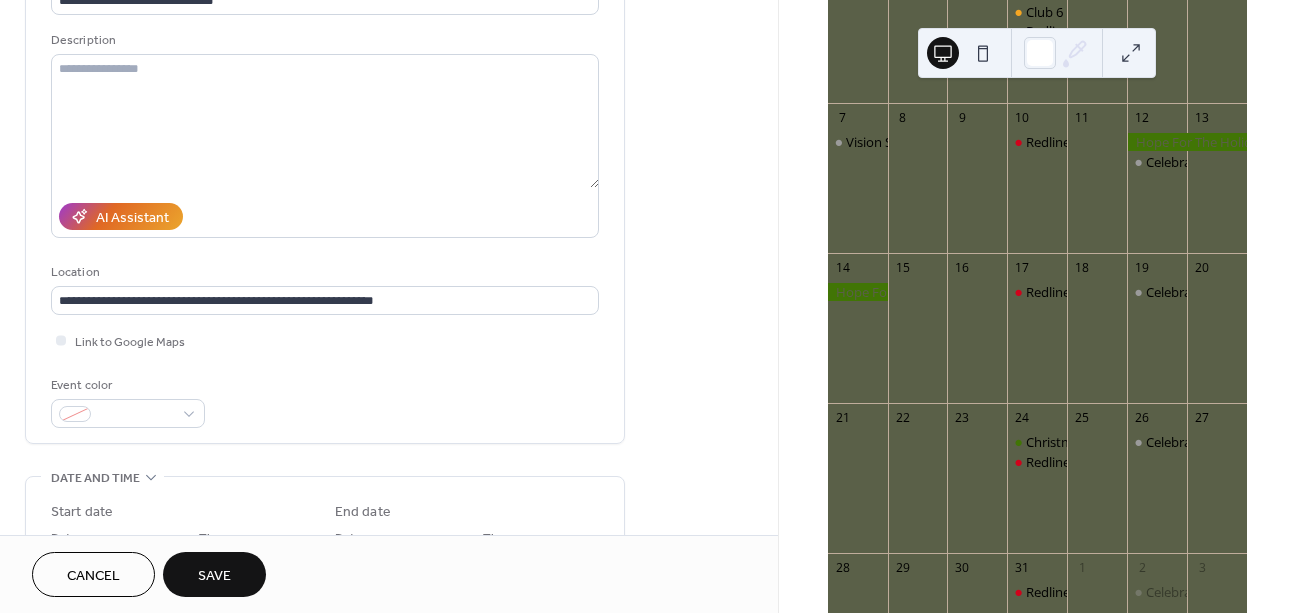 scroll, scrollTop: 203, scrollLeft: 0, axis: vertical 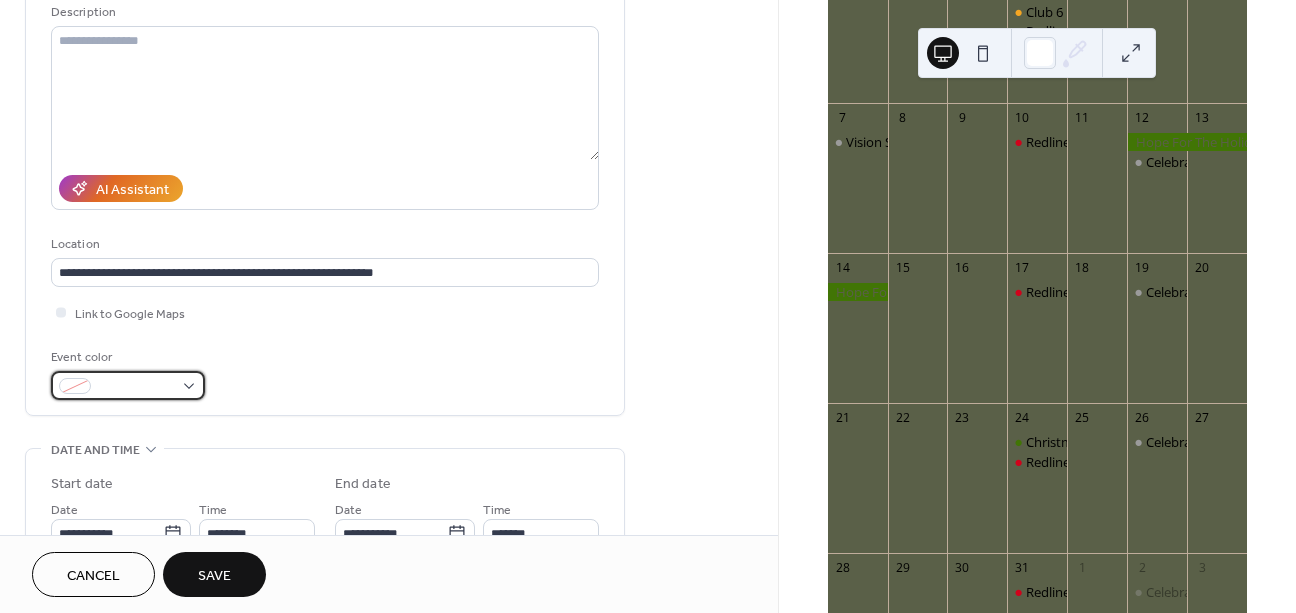 click at bounding box center [128, 385] 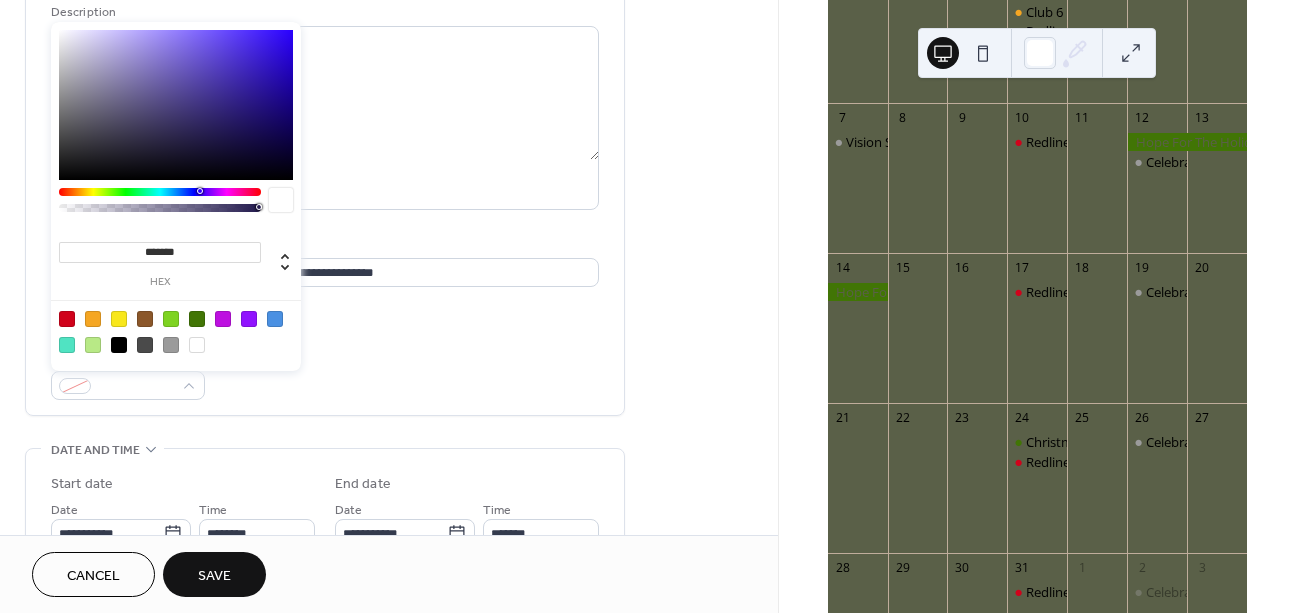 click at bounding box center (176, 331) 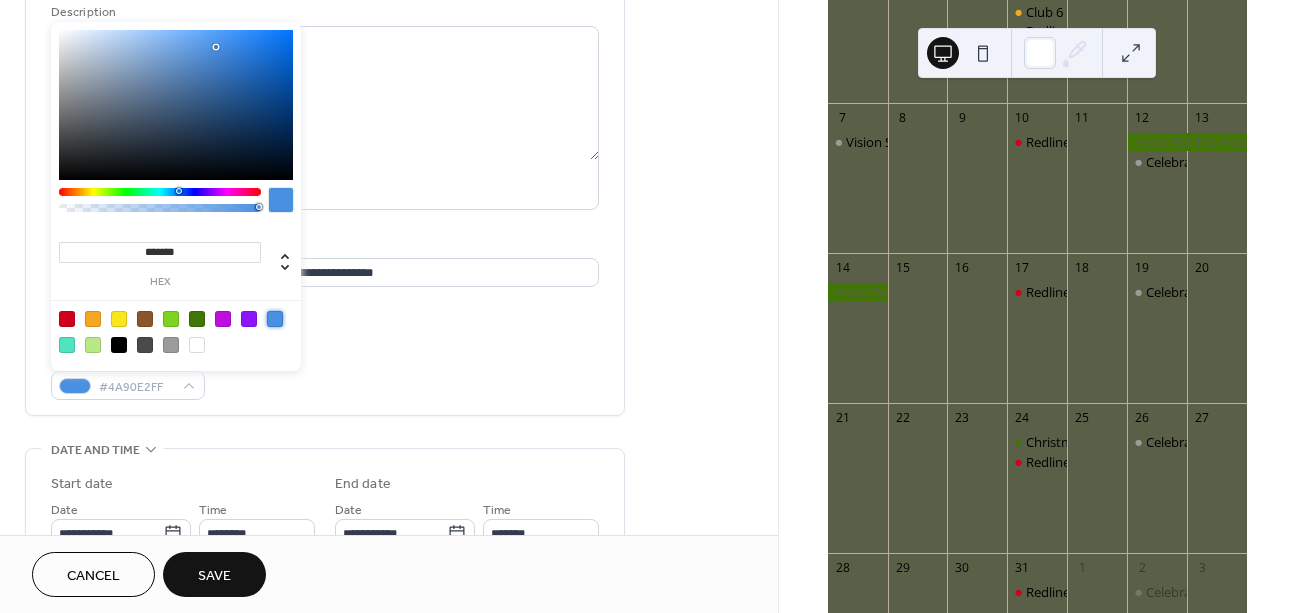 click on "Event color #4A90E2FF" at bounding box center [325, 373] 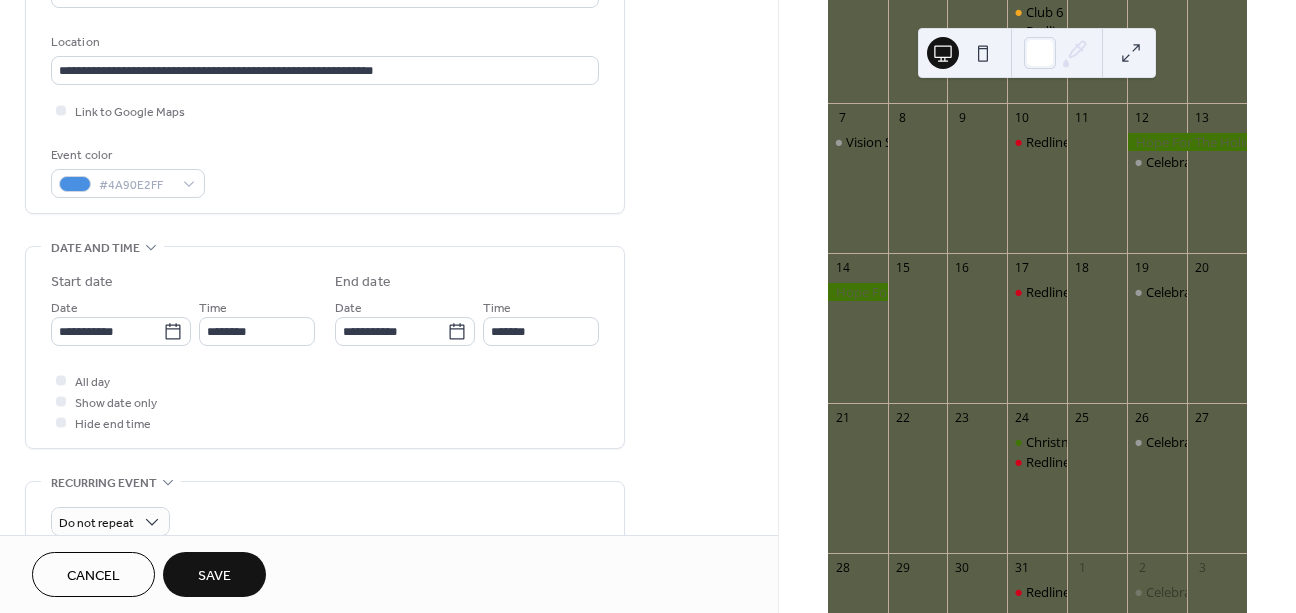 scroll, scrollTop: 411, scrollLeft: 0, axis: vertical 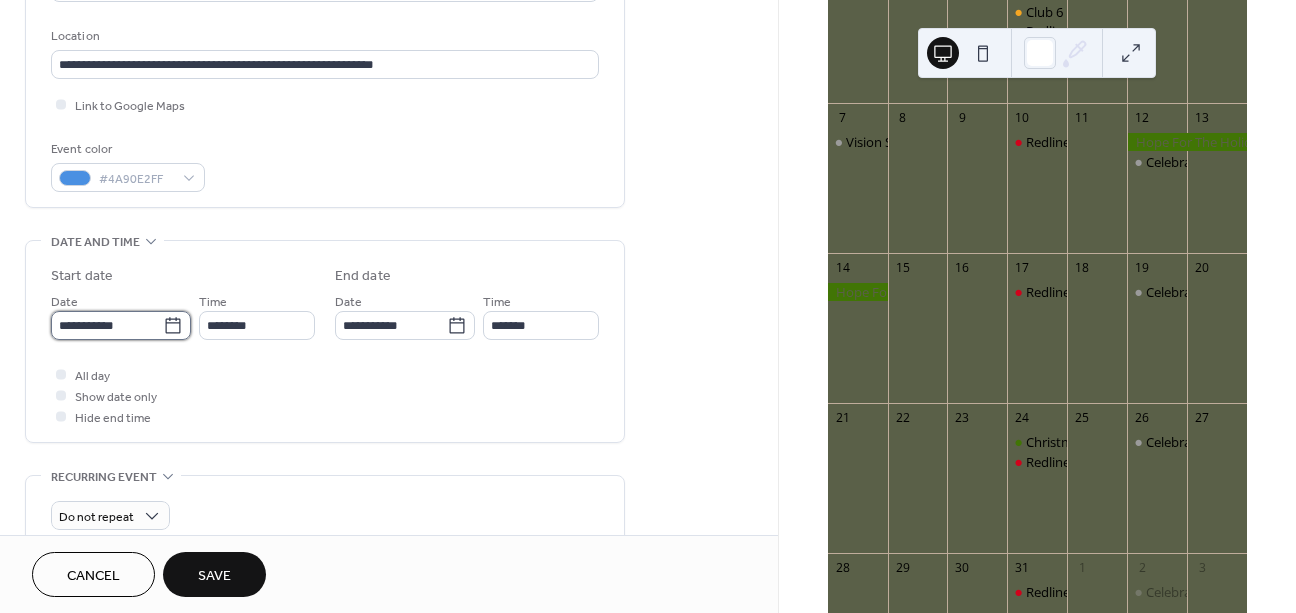 click on "**********" at bounding box center [107, 325] 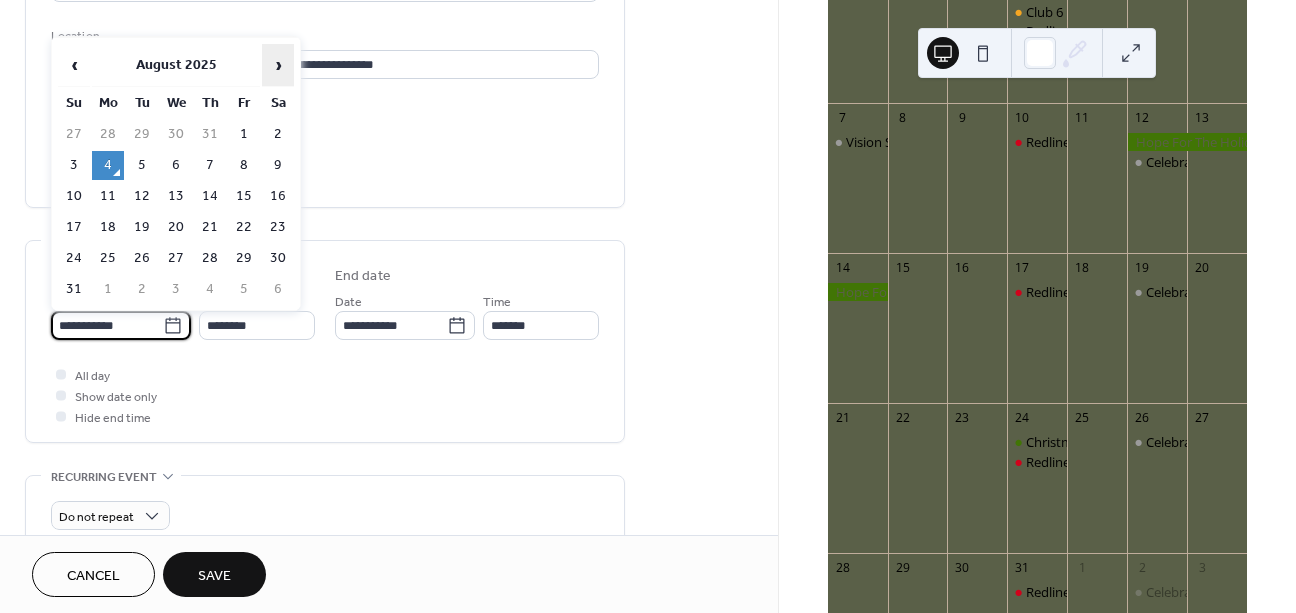 click on "›" at bounding box center (278, 65) 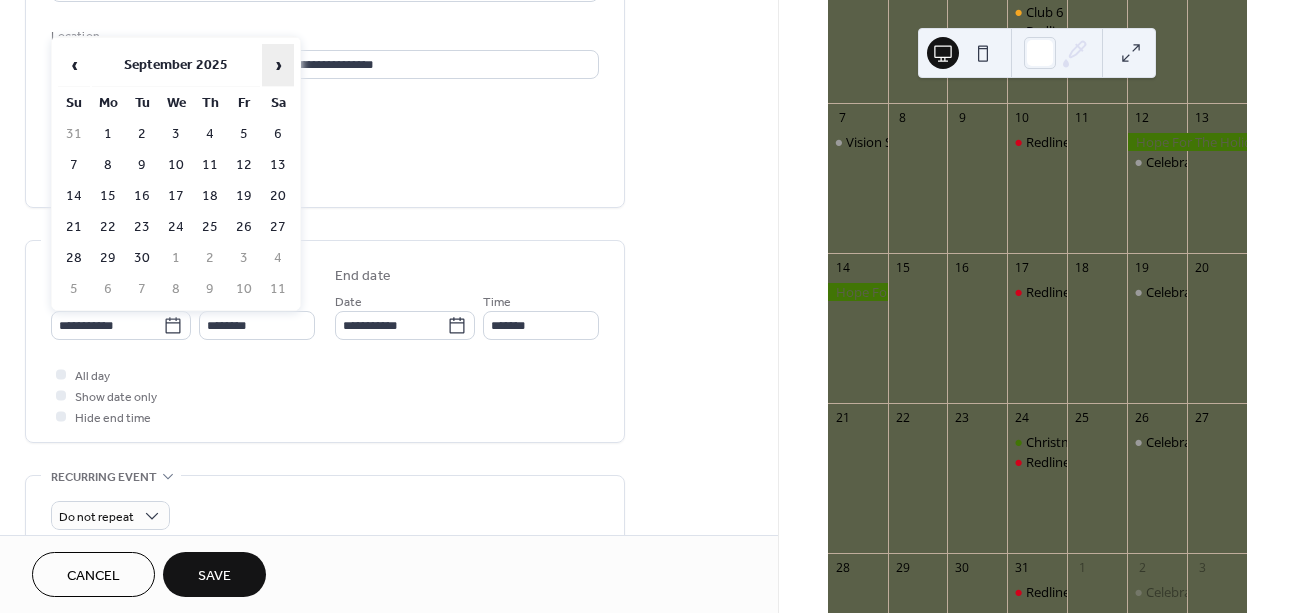 click on "›" at bounding box center [278, 65] 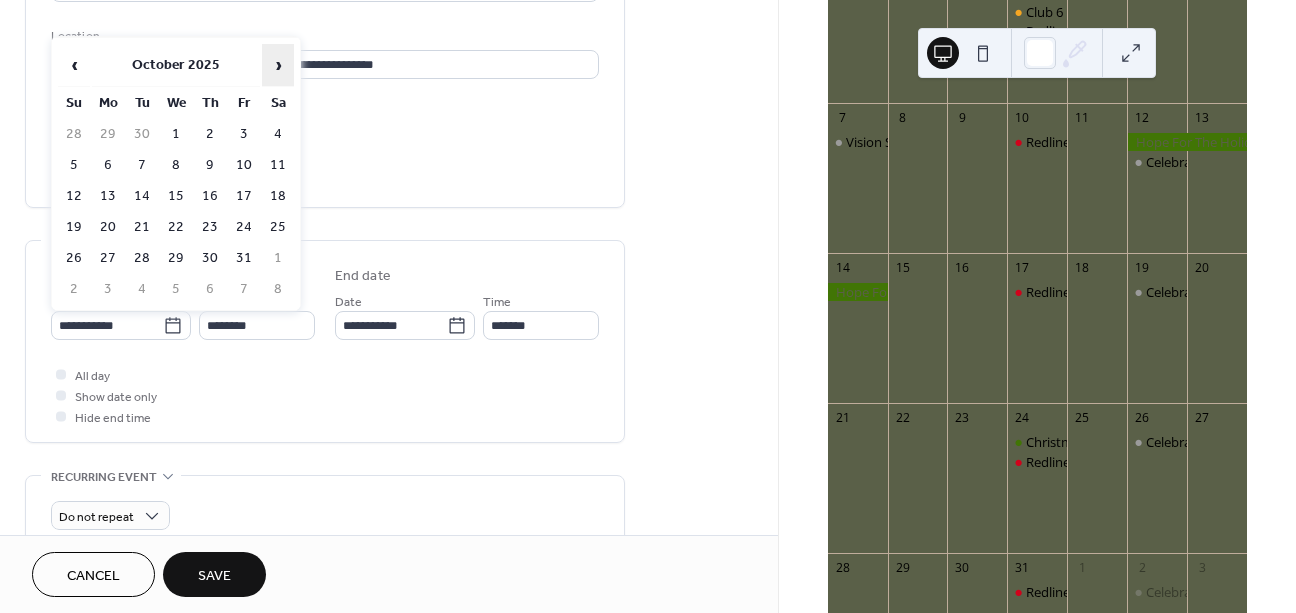 click on "›" at bounding box center (278, 65) 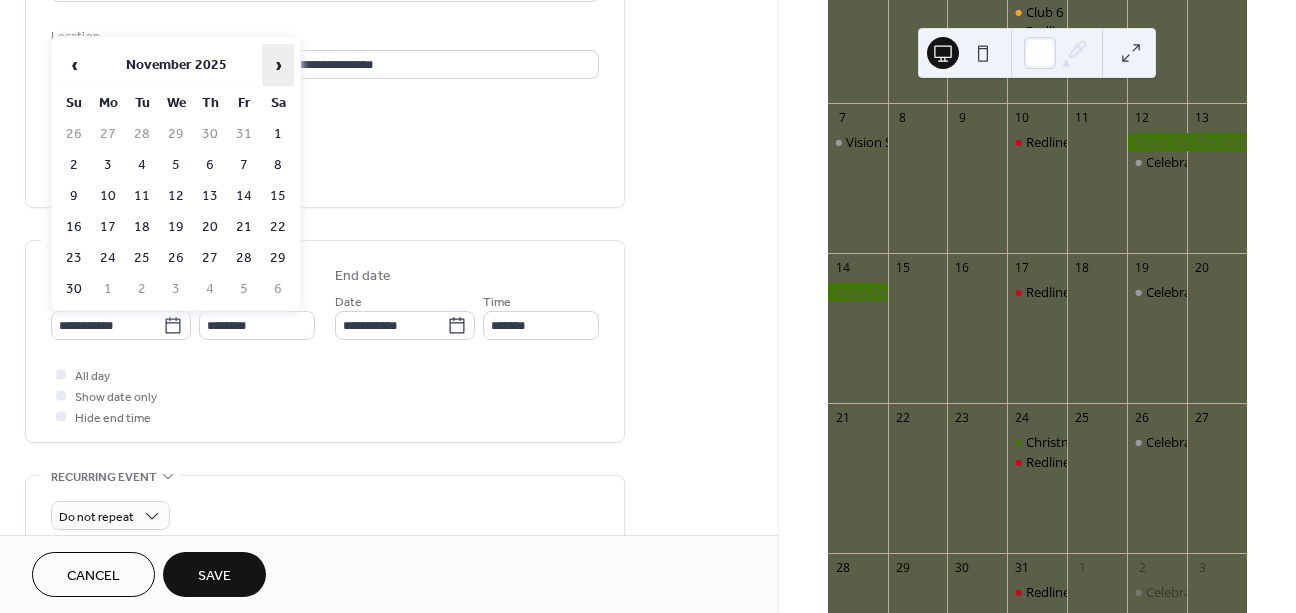 click on "›" at bounding box center [278, 65] 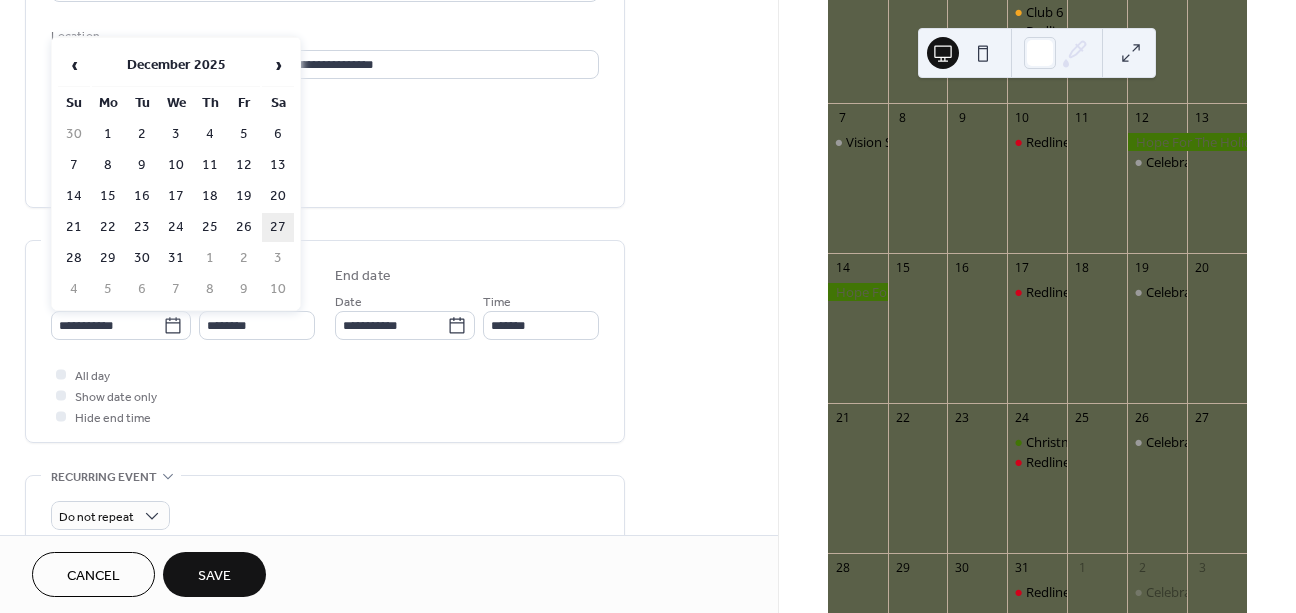 click on "27" at bounding box center [278, 227] 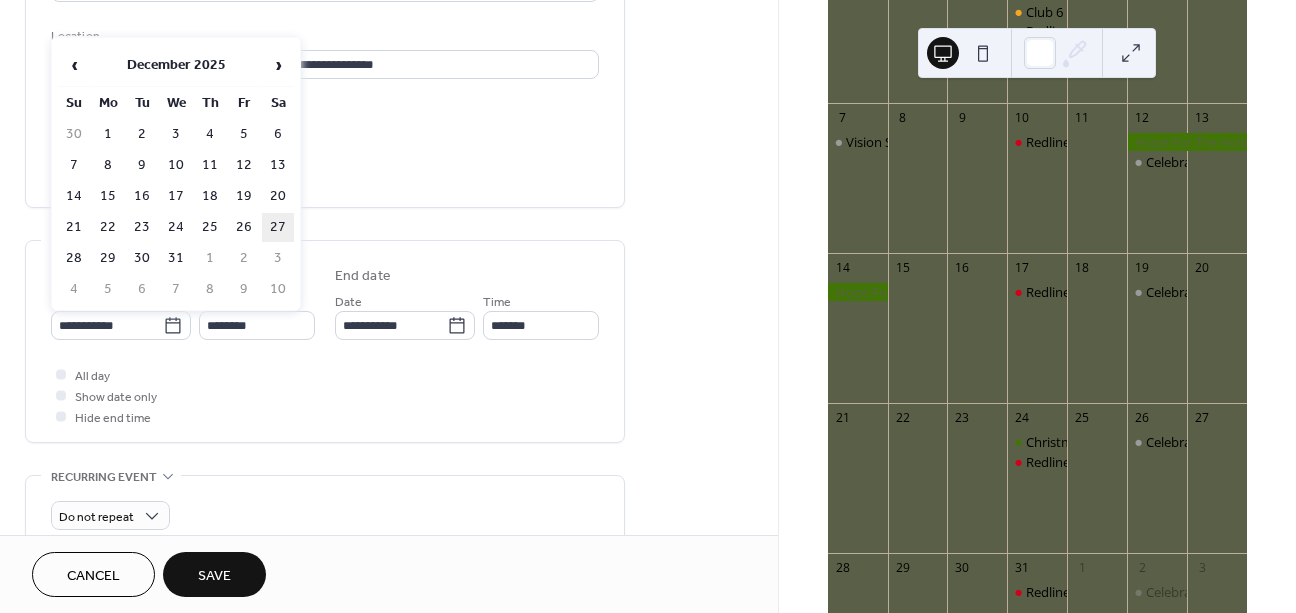 type on "**********" 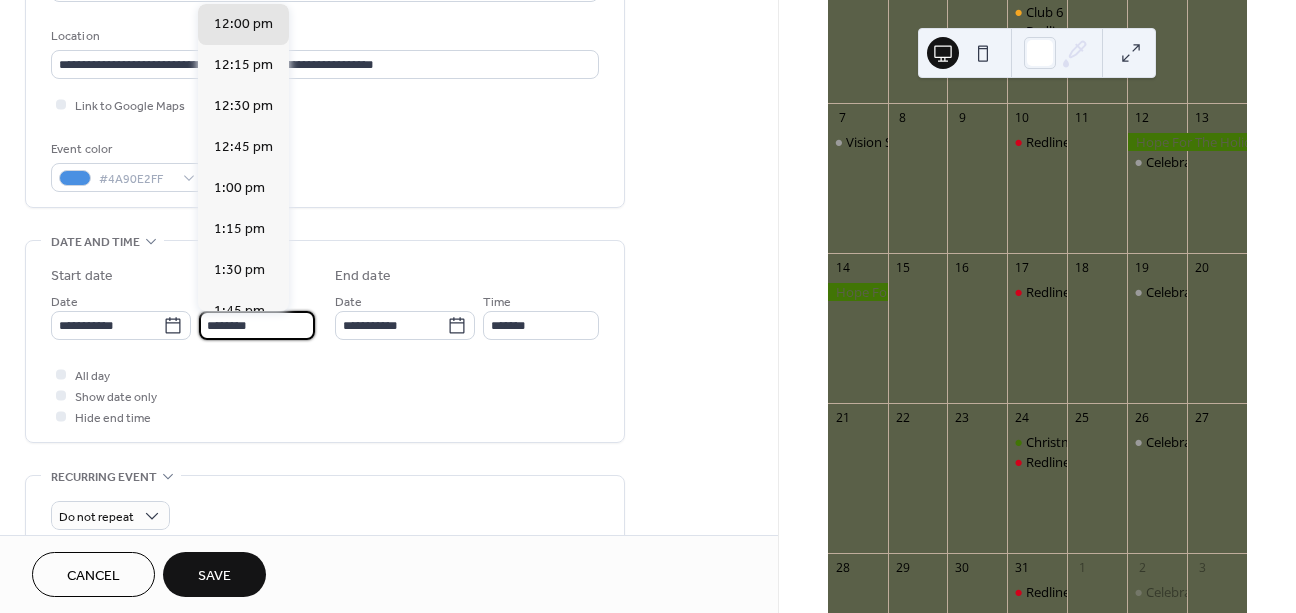 click on "********" at bounding box center (257, 325) 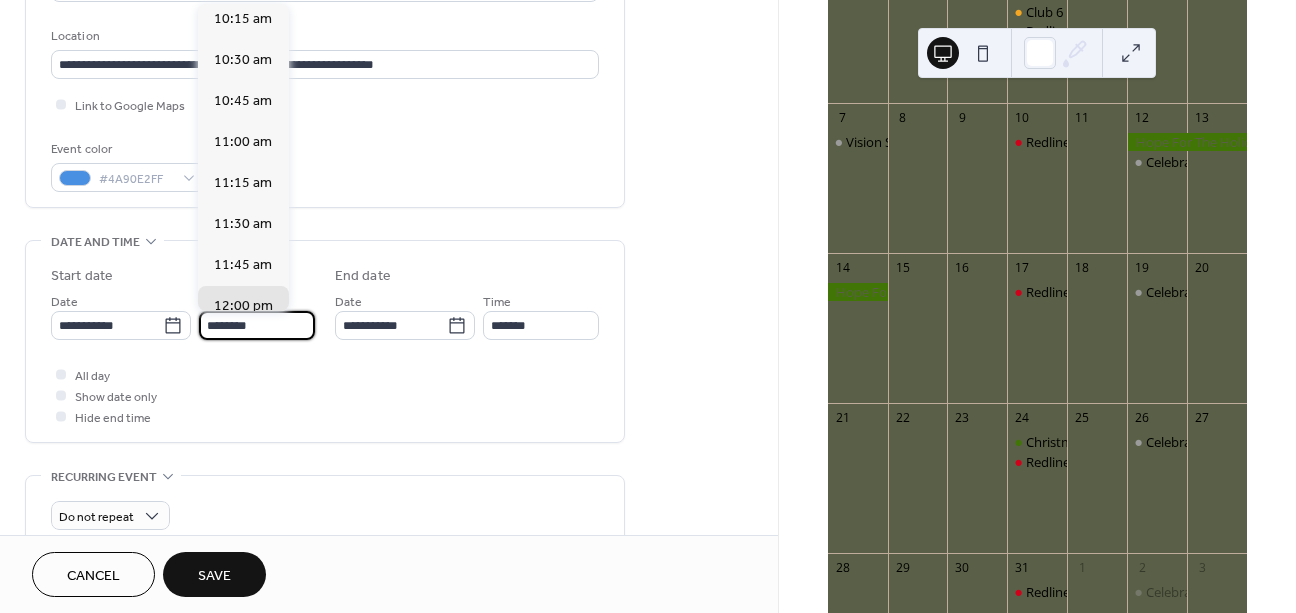 scroll, scrollTop: 1633, scrollLeft: 0, axis: vertical 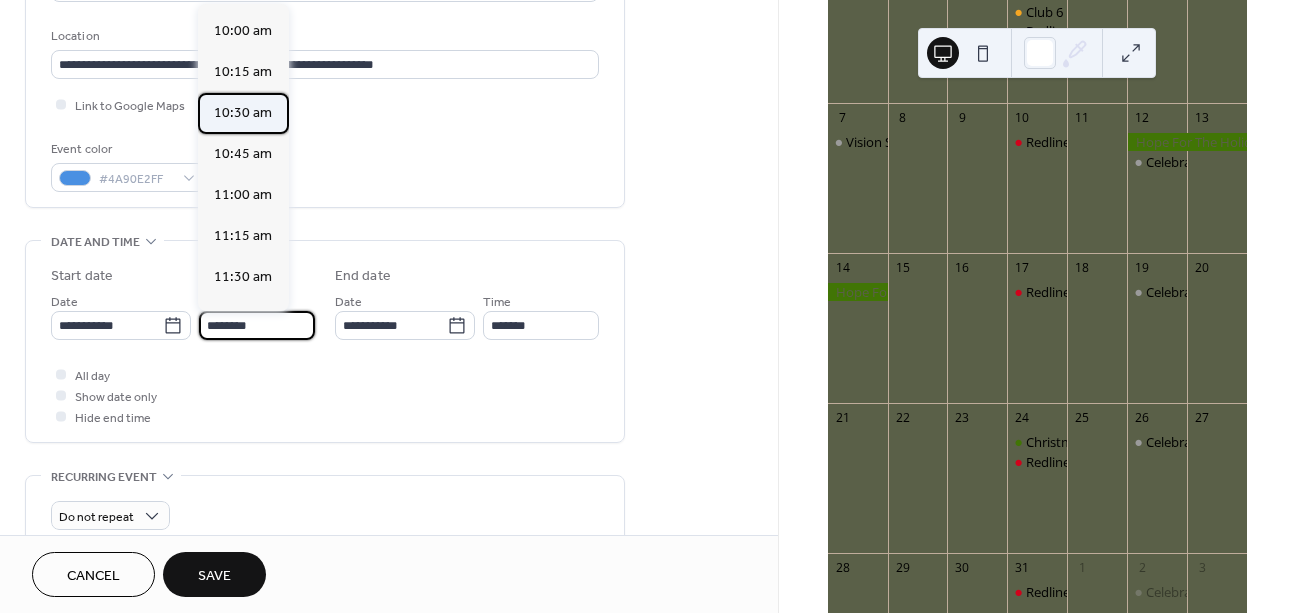 click on "10:30 am" at bounding box center [243, 113] 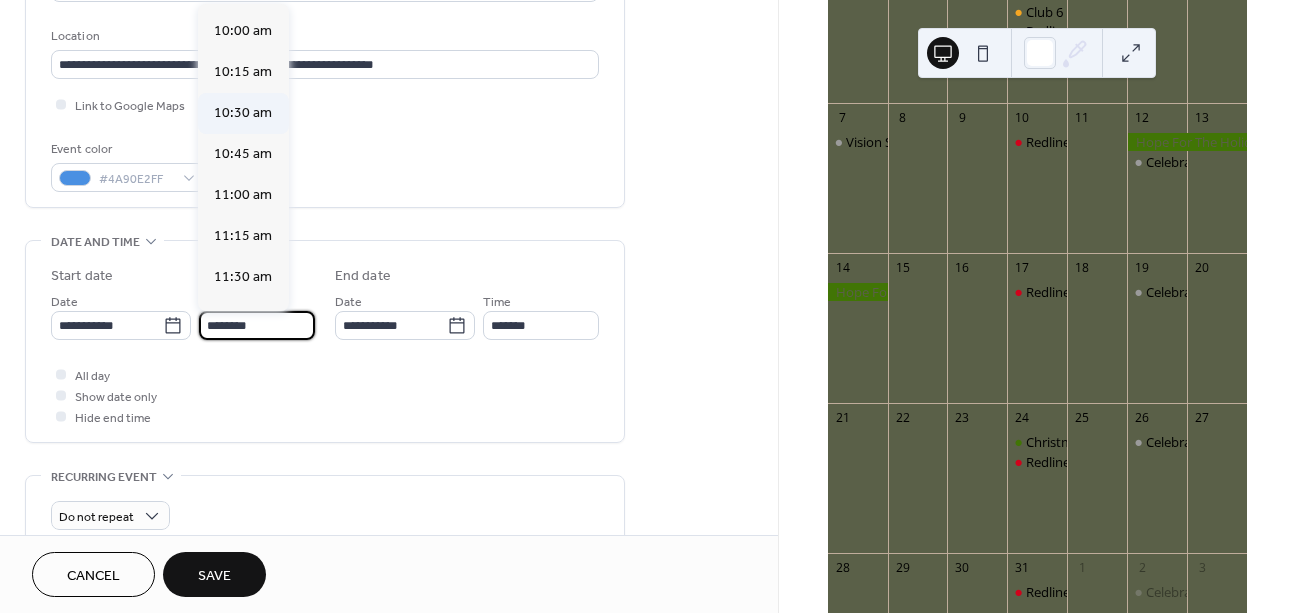type on "********" 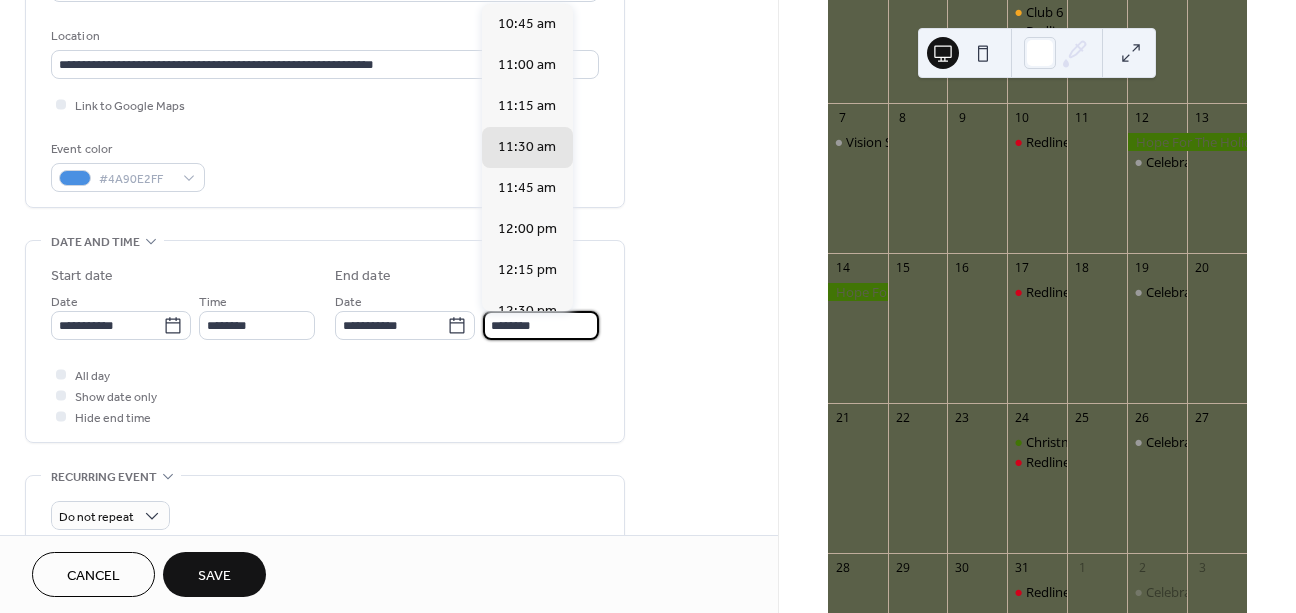 click on "********" at bounding box center [541, 325] 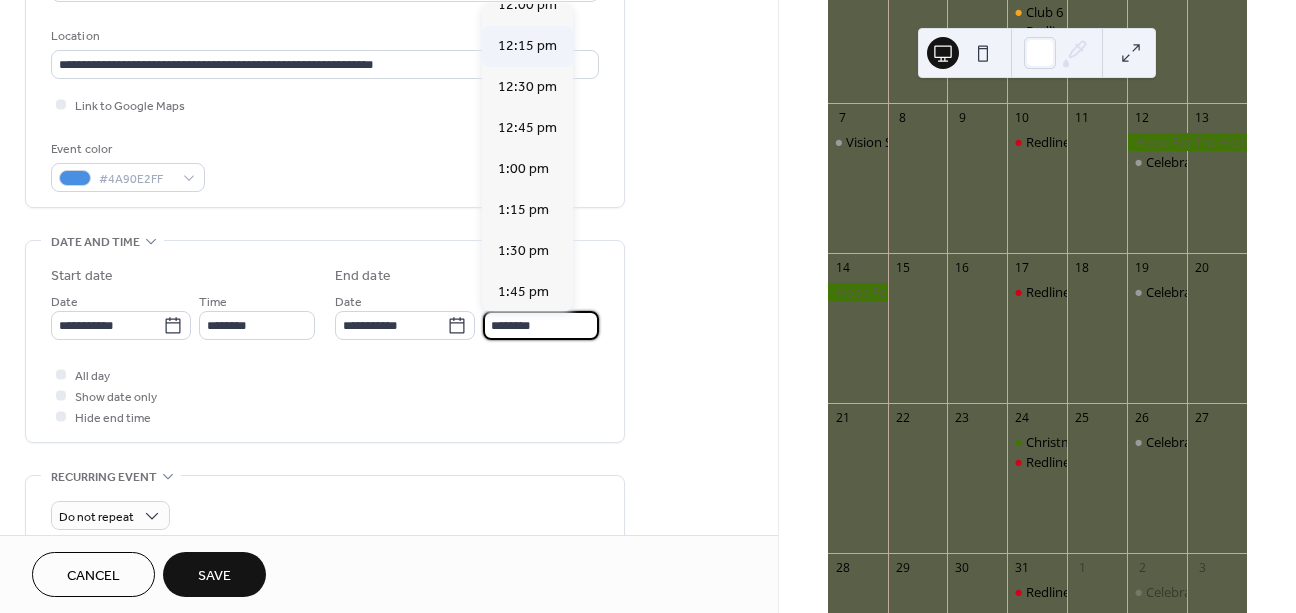 scroll, scrollTop: 226, scrollLeft: 0, axis: vertical 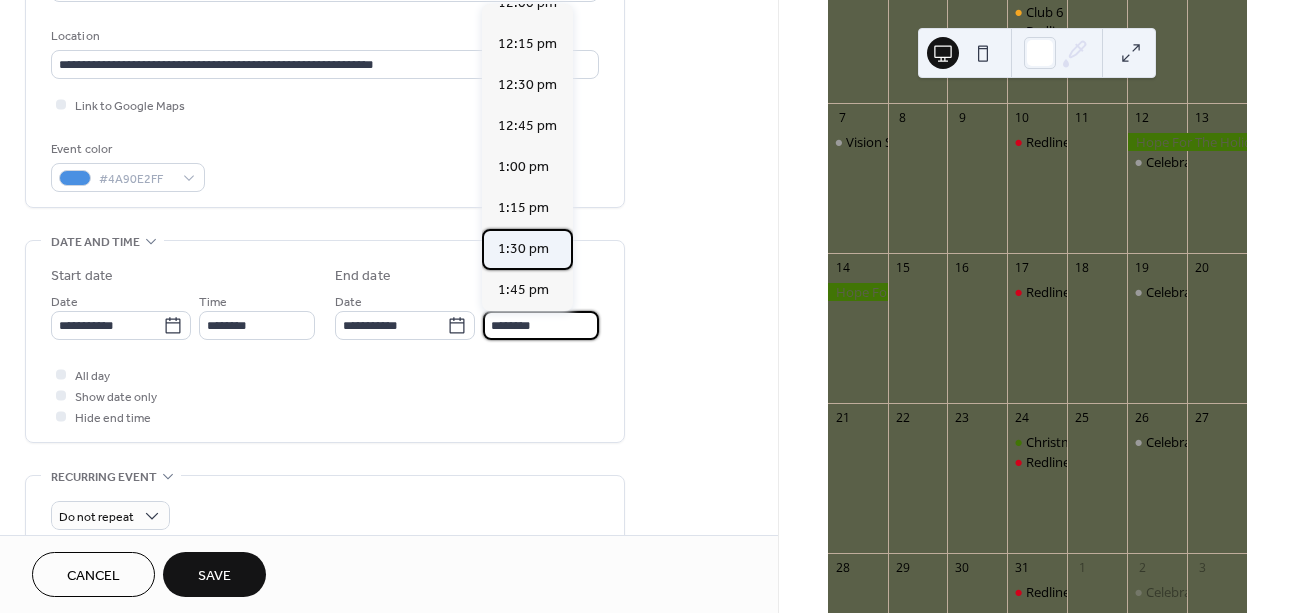 click on "1:30 pm" at bounding box center (523, 249) 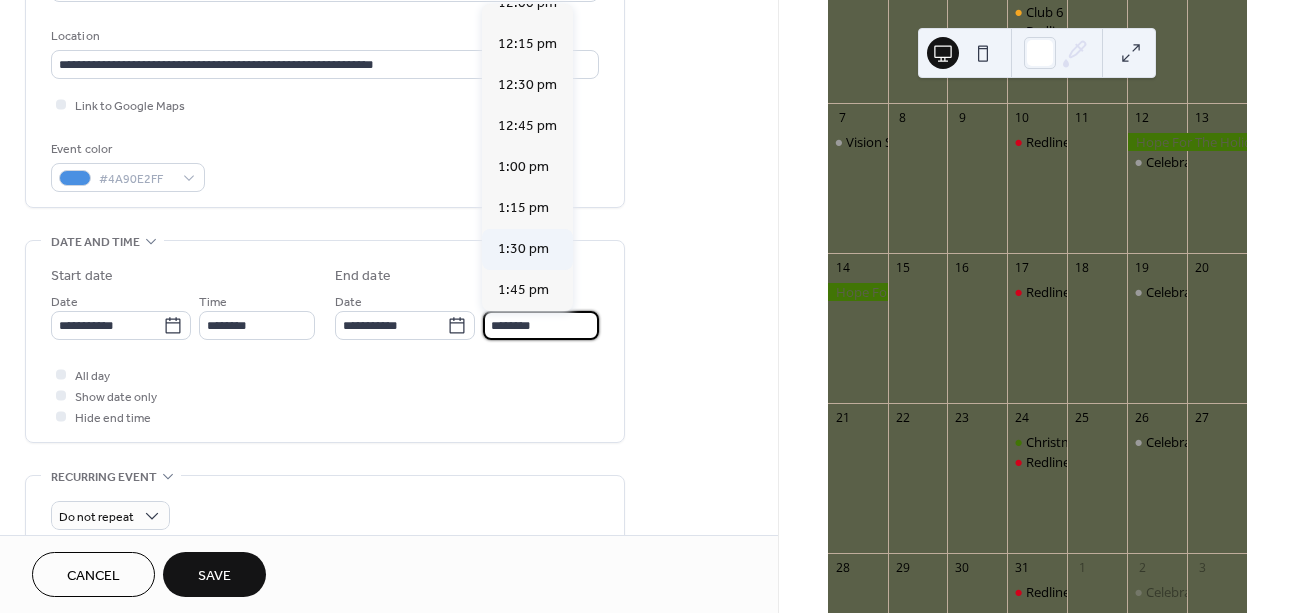 type on "*******" 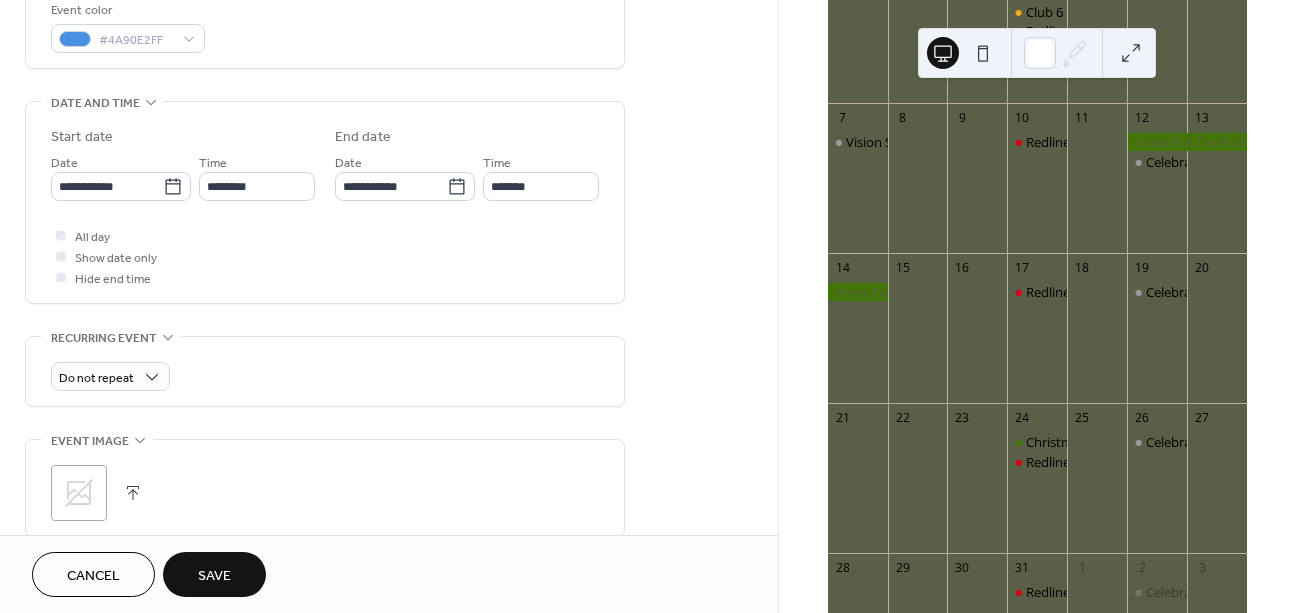 scroll, scrollTop: 565, scrollLeft: 0, axis: vertical 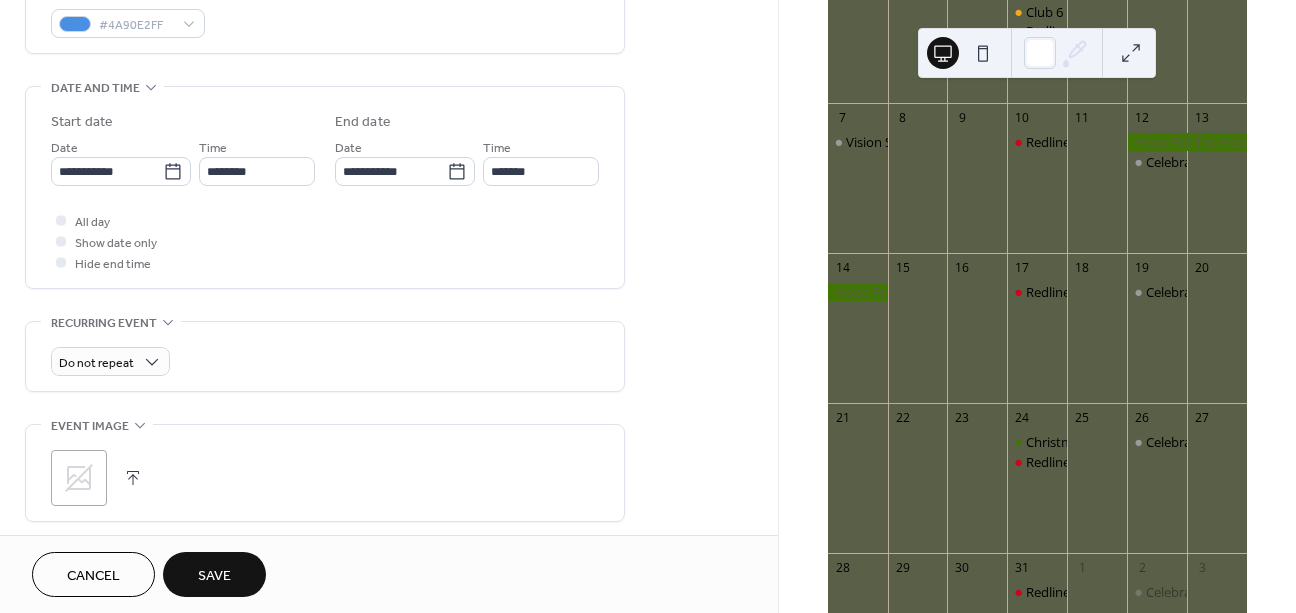 click on "Save" at bounding box center [214, 574] 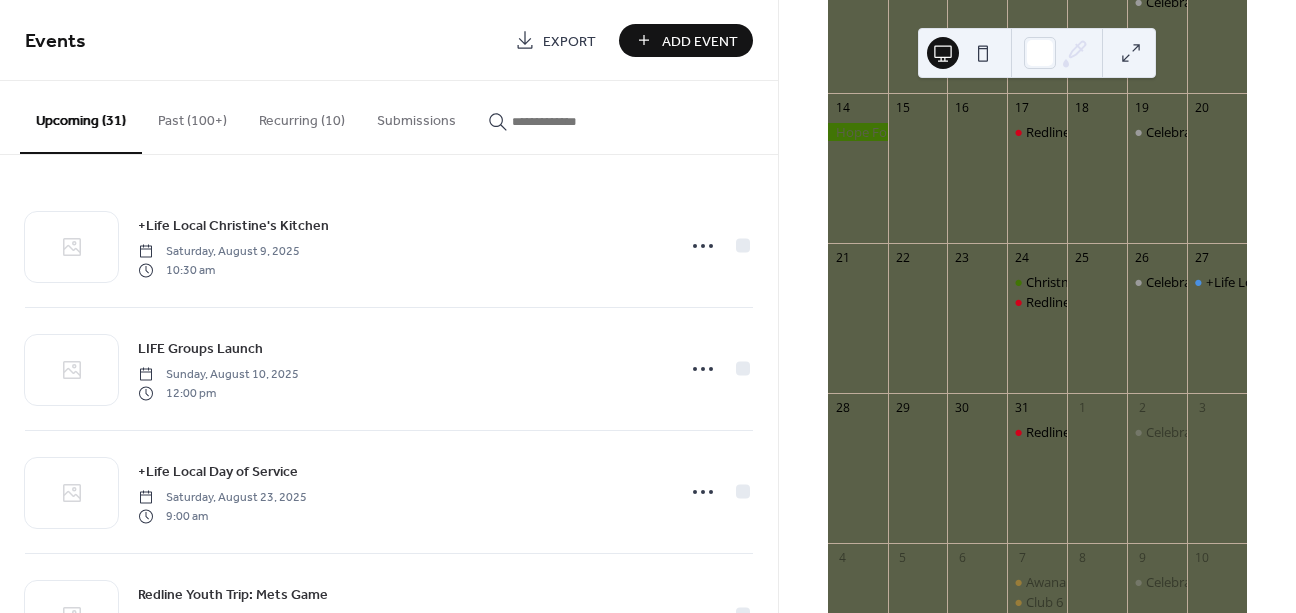 scroll, scrollTop: 432, scrollLeft: 0, axis: vertical 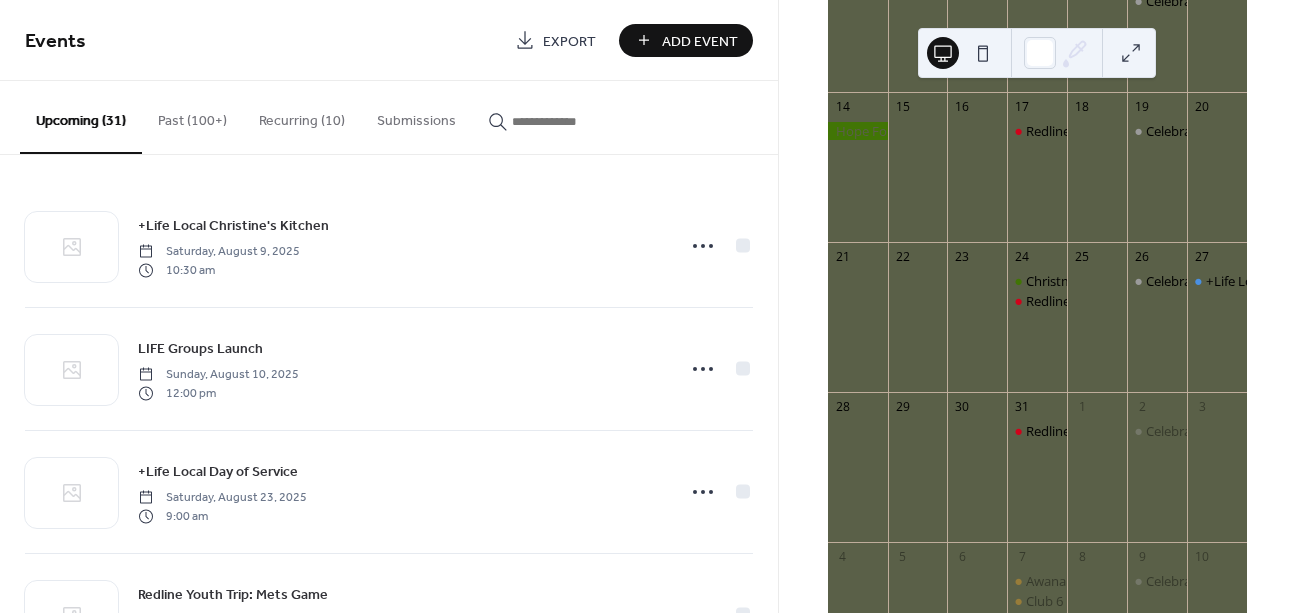 click on "Add Event" at bounding box center (700, 41) 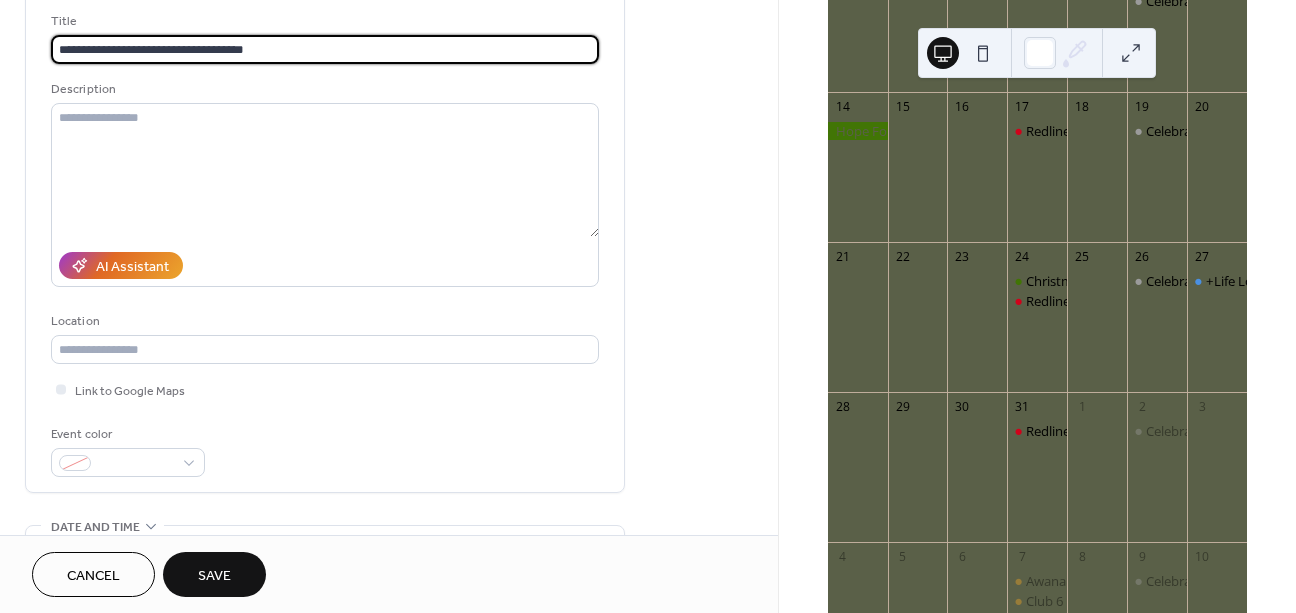 scroll, scrollTop: 135, scrollLeft: 0, axis: vertical 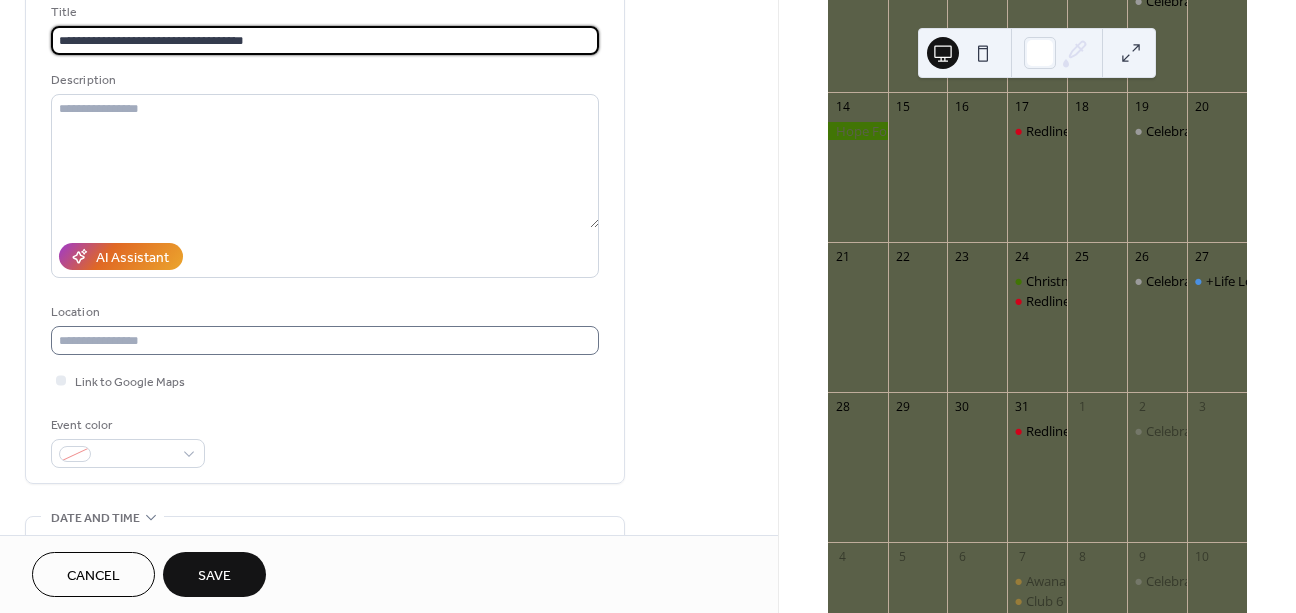 type on "**********" 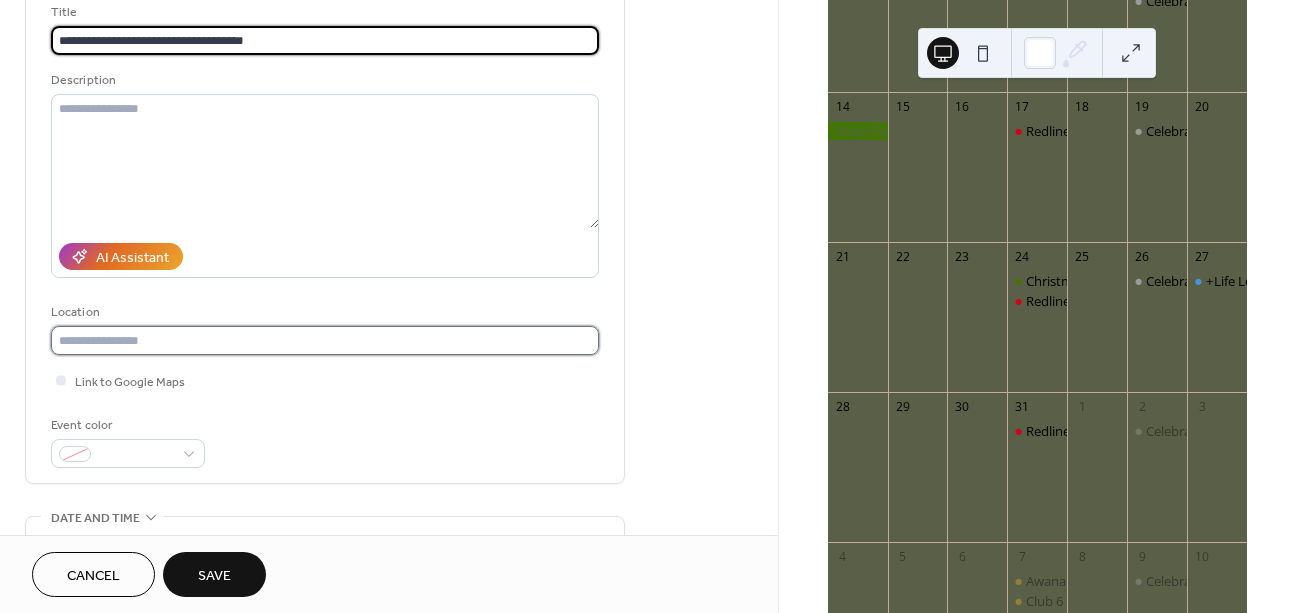 click at bounding box center [325, 340] 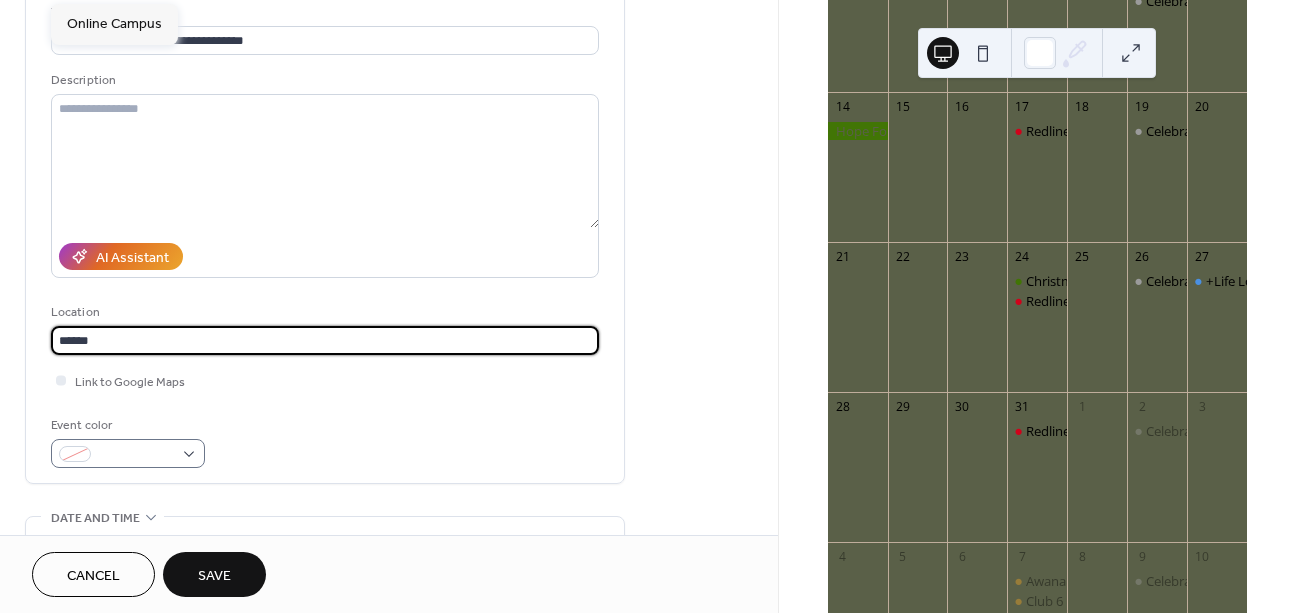 type on "******" 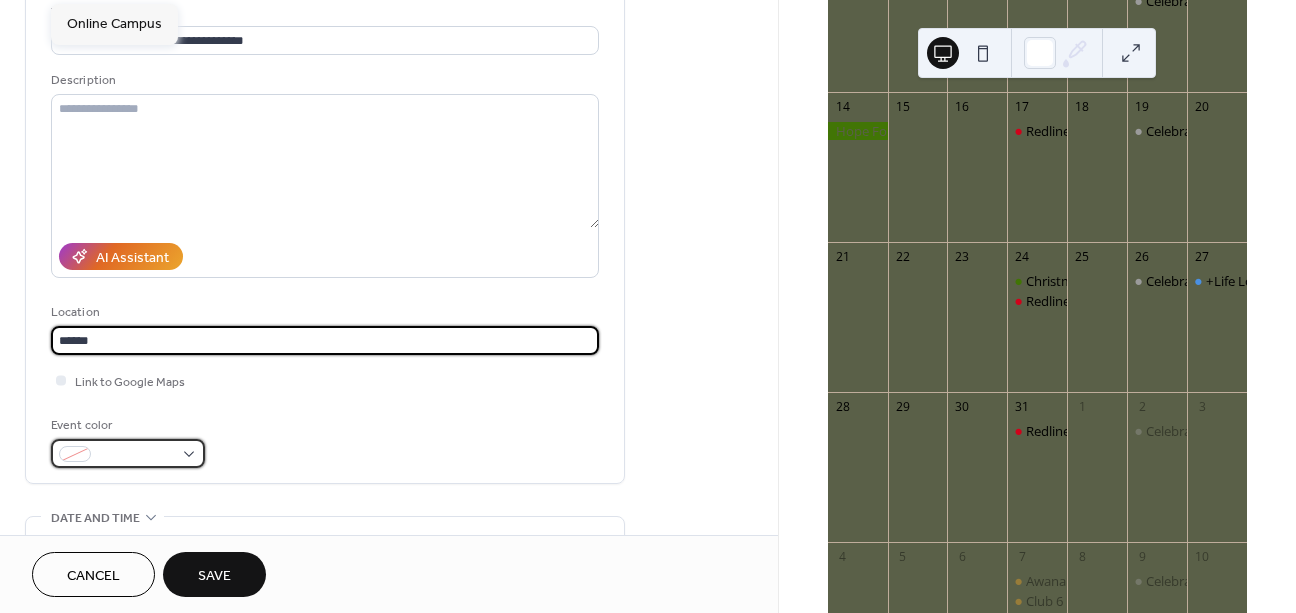 click at bounding box center (136, 455) 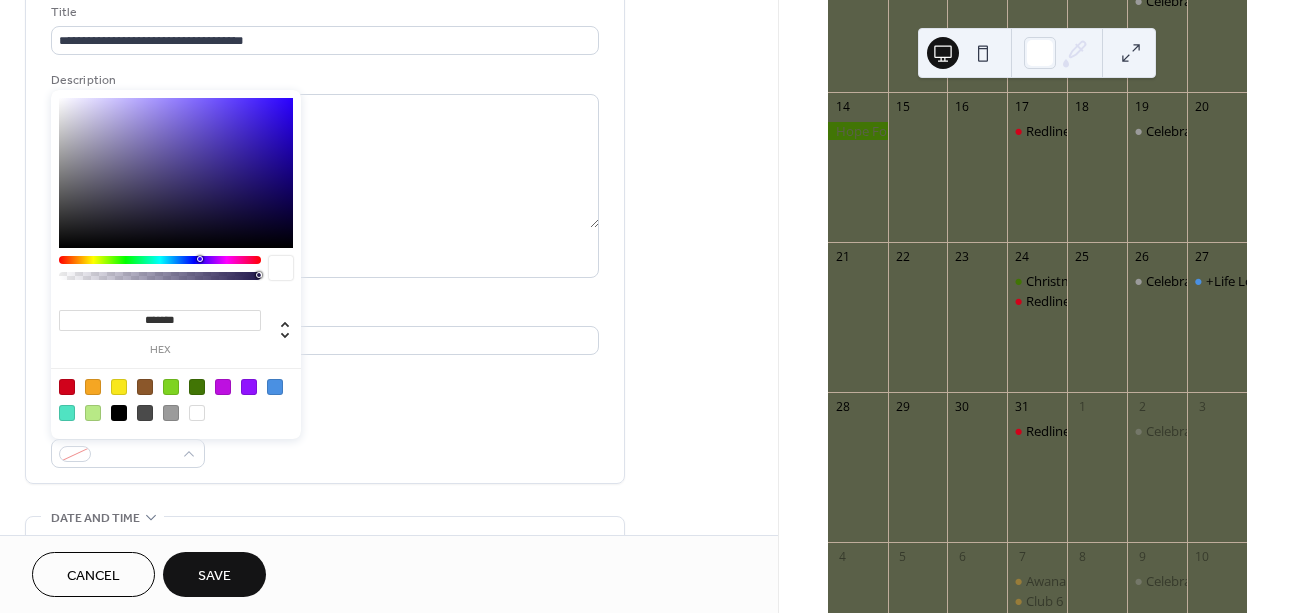 click at bounding box center [171, 413] 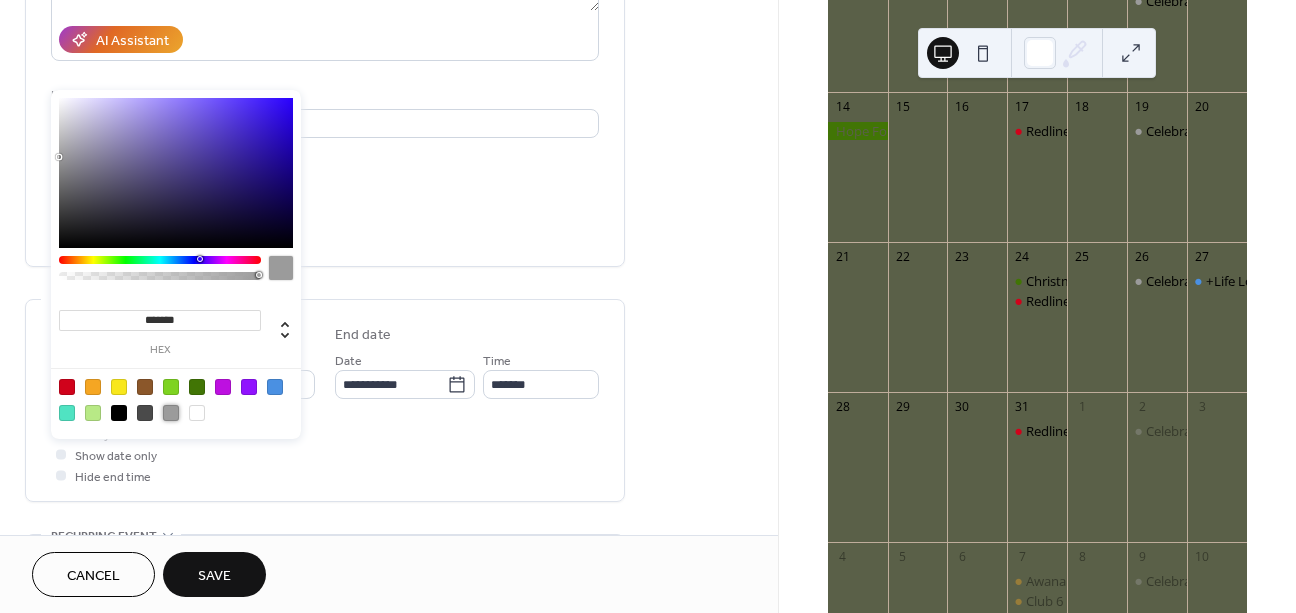 scroll, scrollTop: 360, scrollLeft: 0, axis: vertical 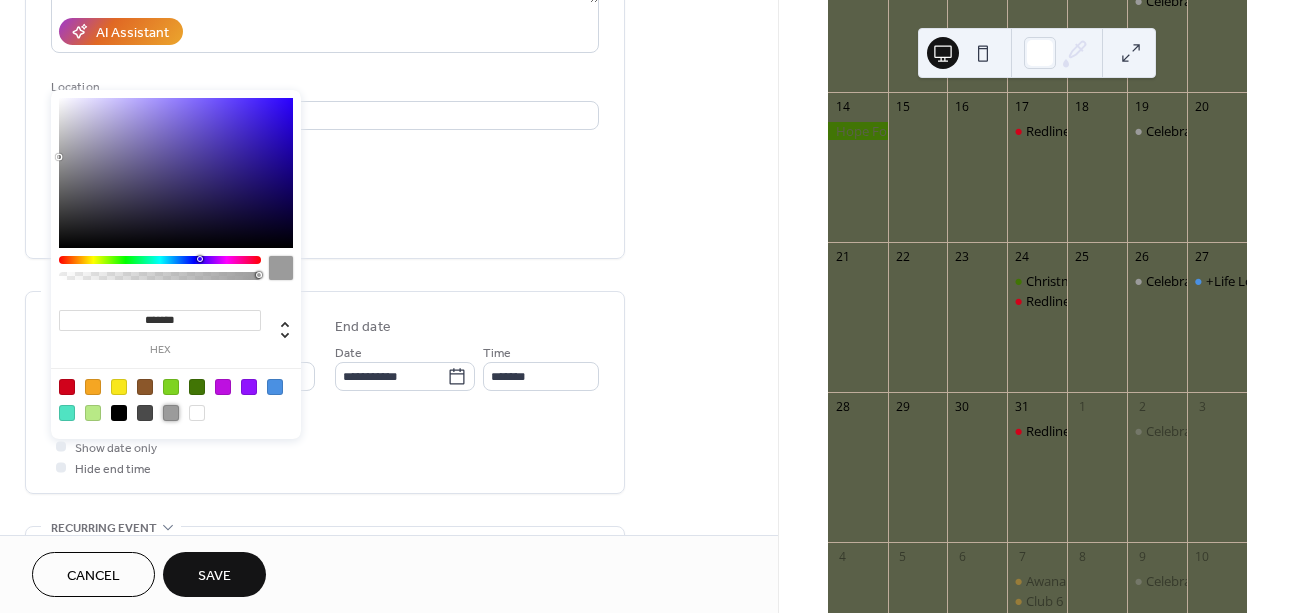 click on "Event color #9B9B9BFF" at bounding box center (325, 216) 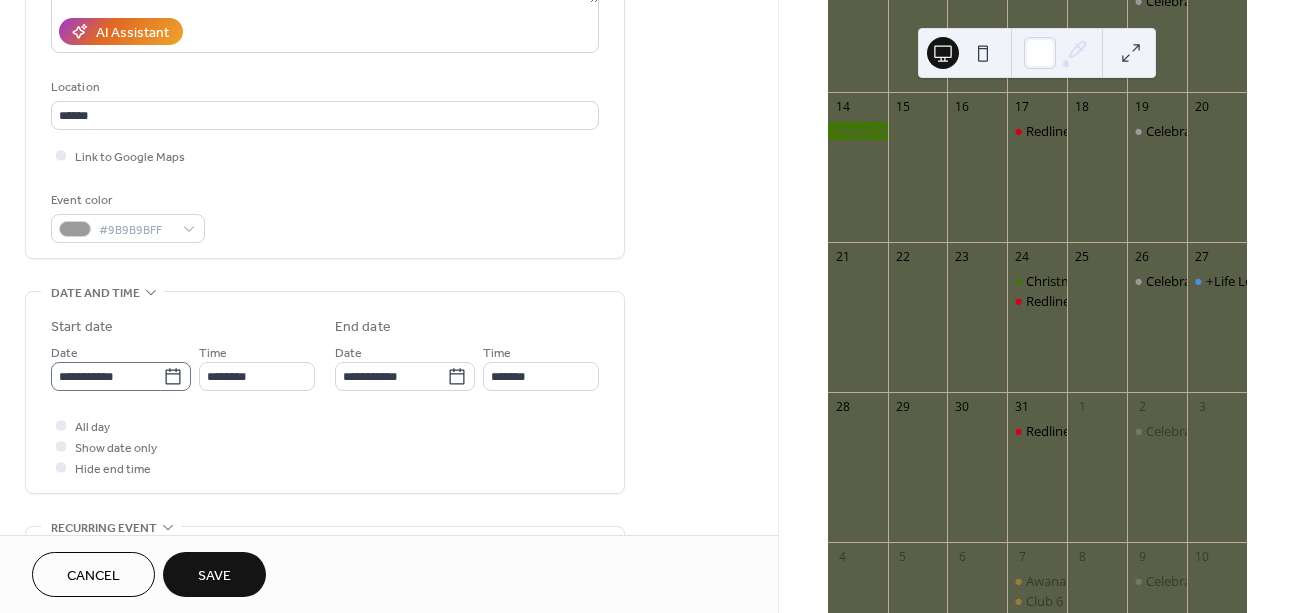 click 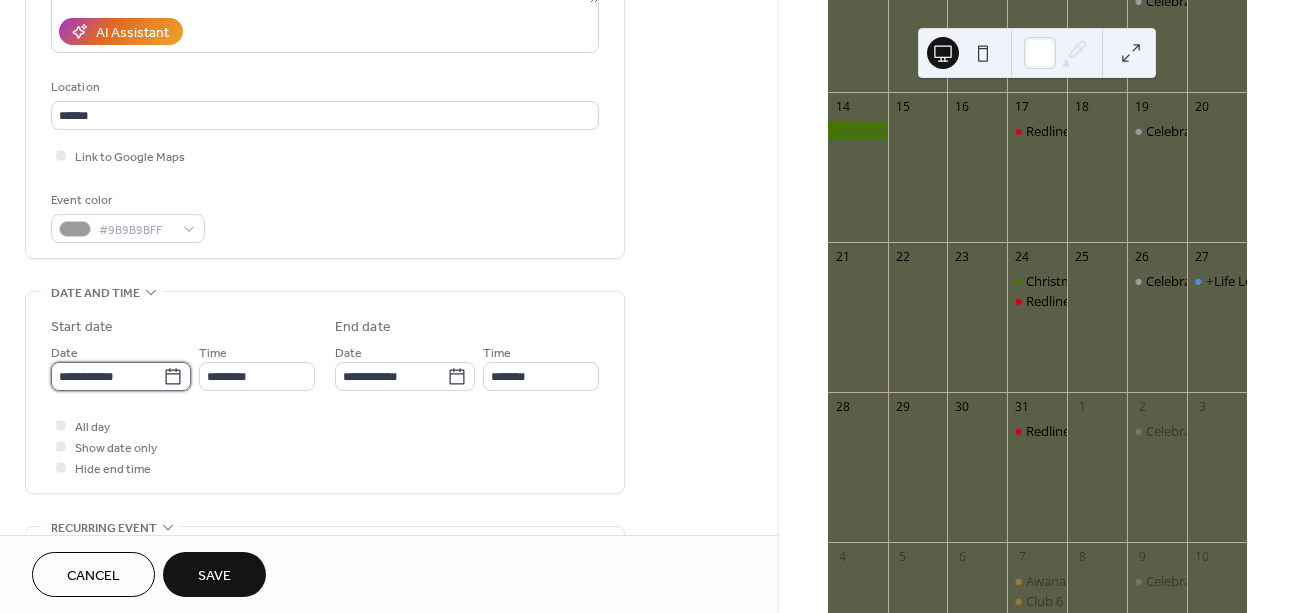 click on "**********" at bounding box center (107, 376) 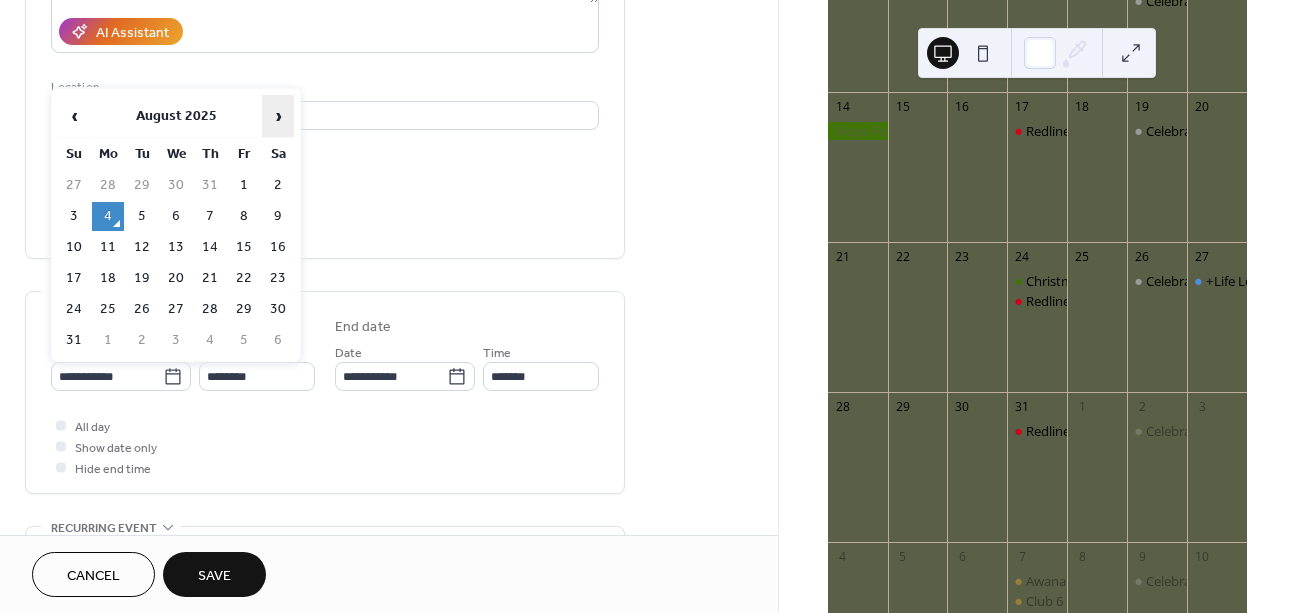 click on "›" at bounding box center (278, 116) 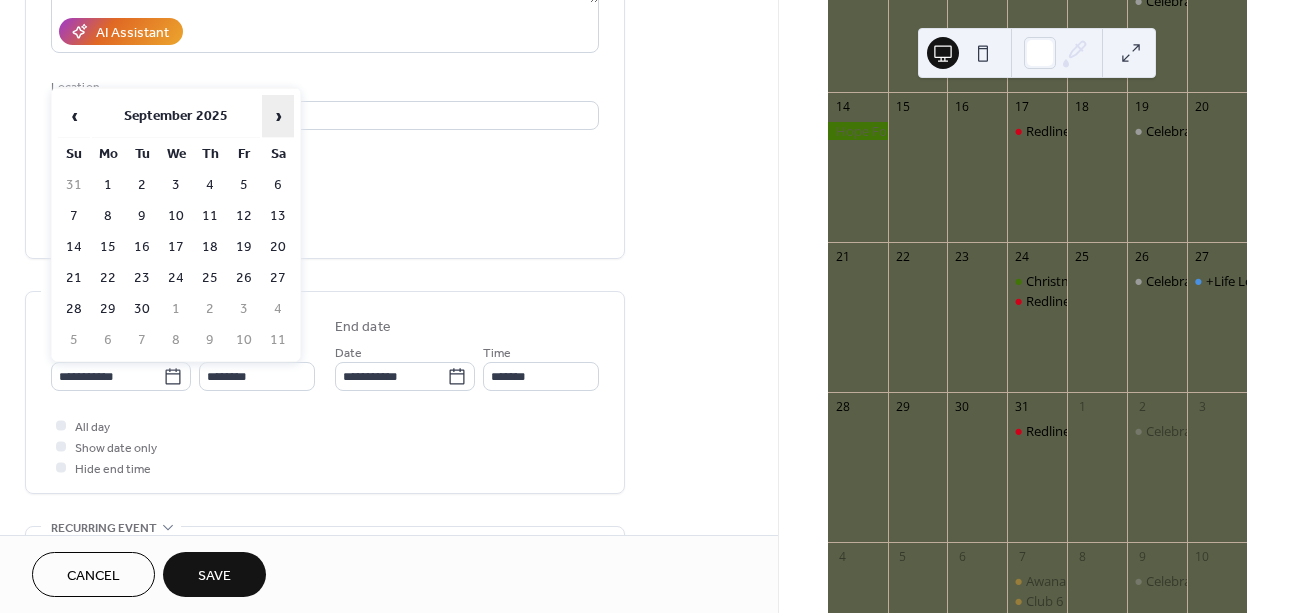 click on "›" at bounding box center [278, 116] 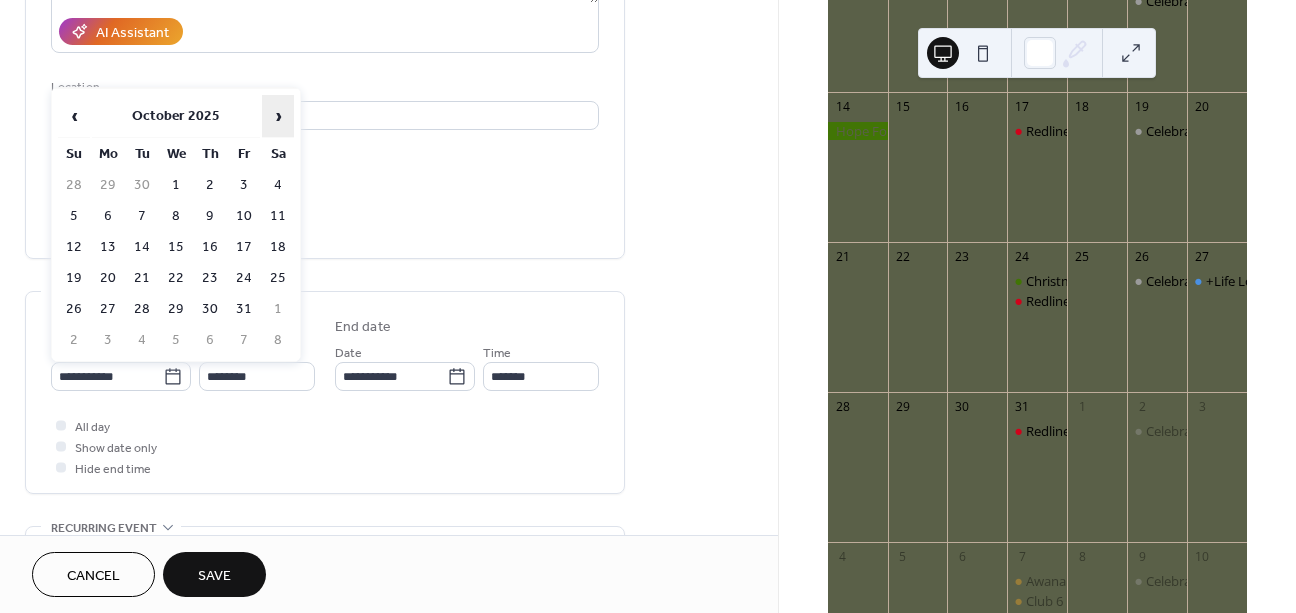 click on "›" at bounding box center [278, 116] 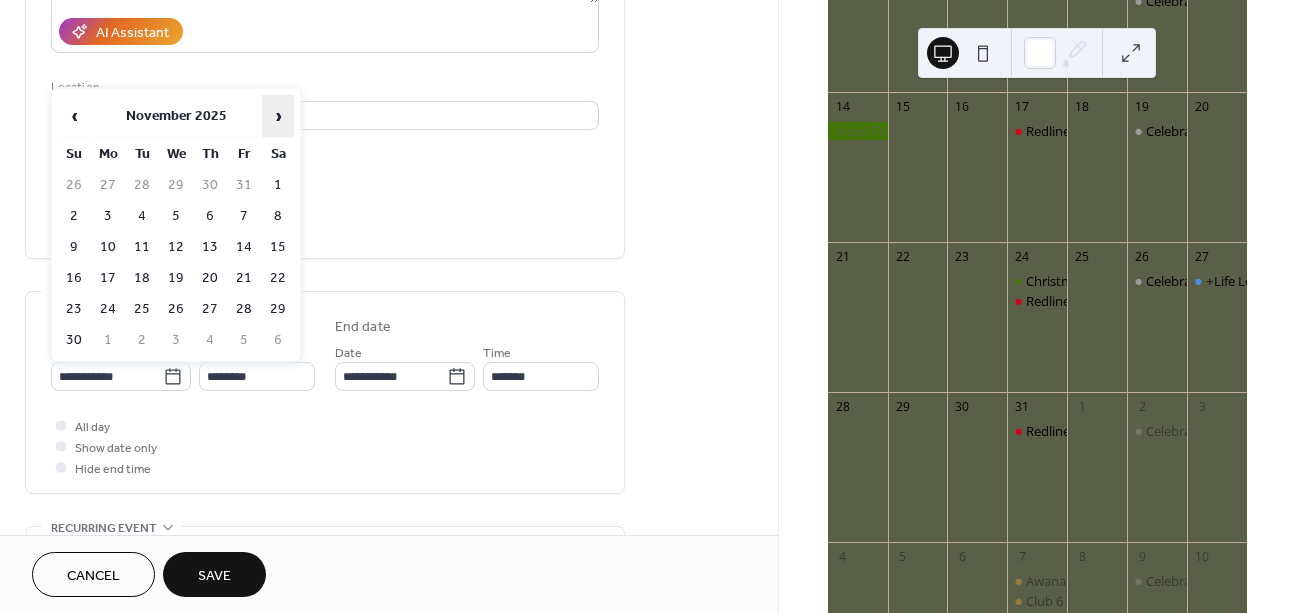 click on "›" at bounding box center (278, 116) 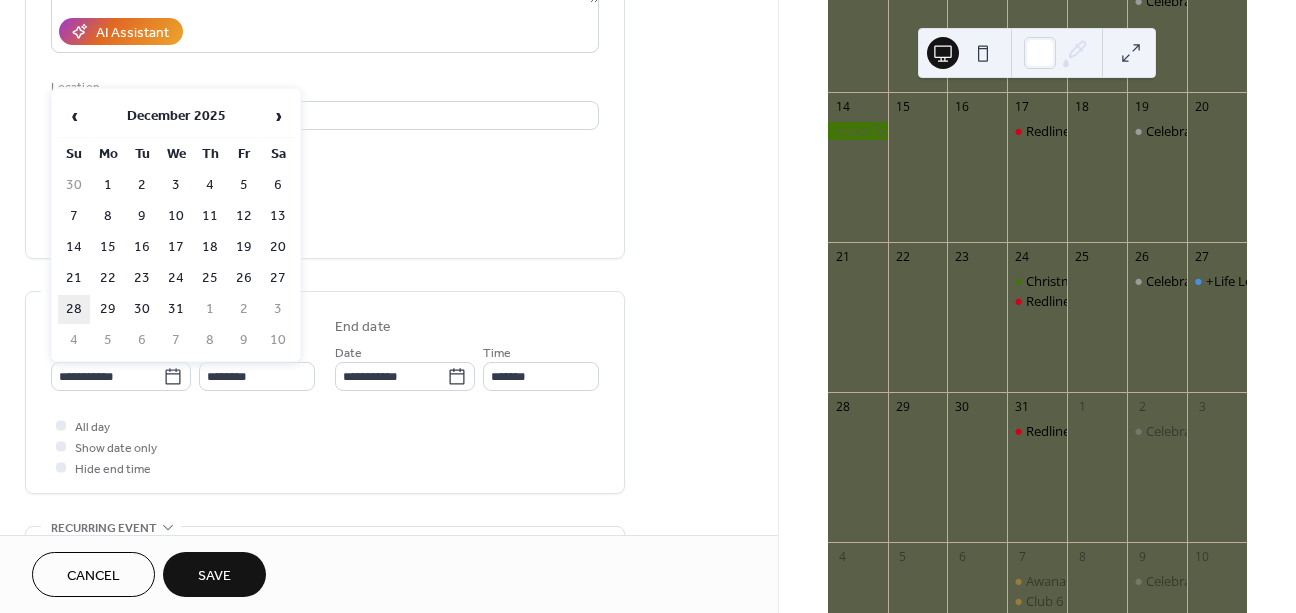 click on "28" at bounding box center (74, 309) 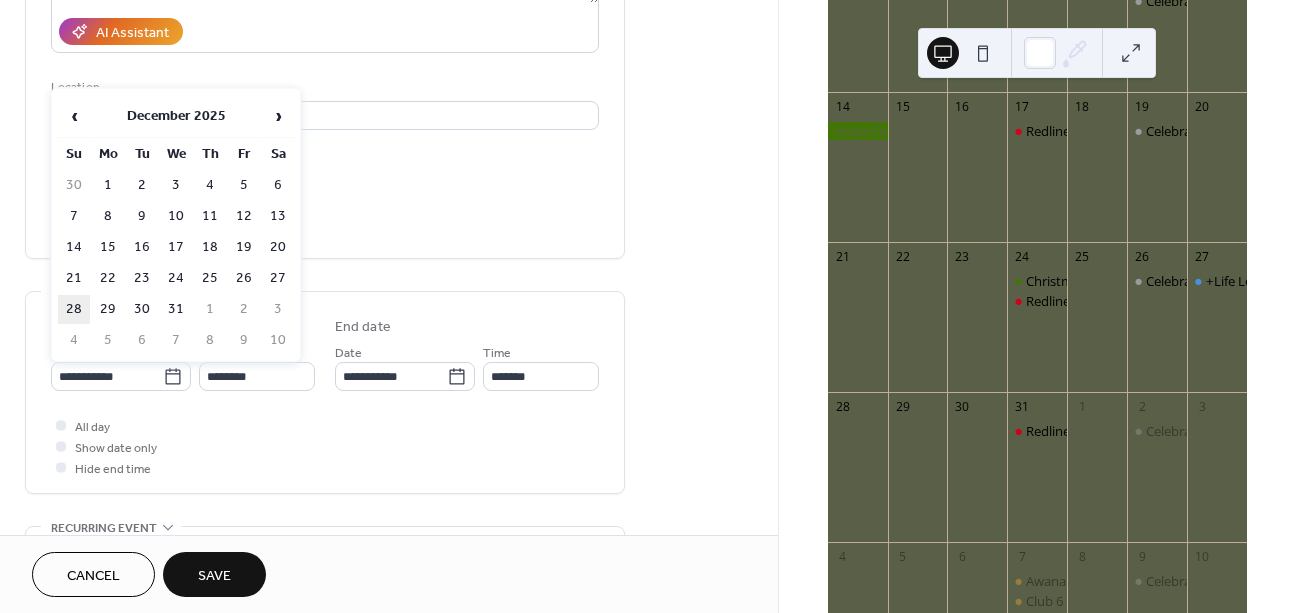 type on "**********" 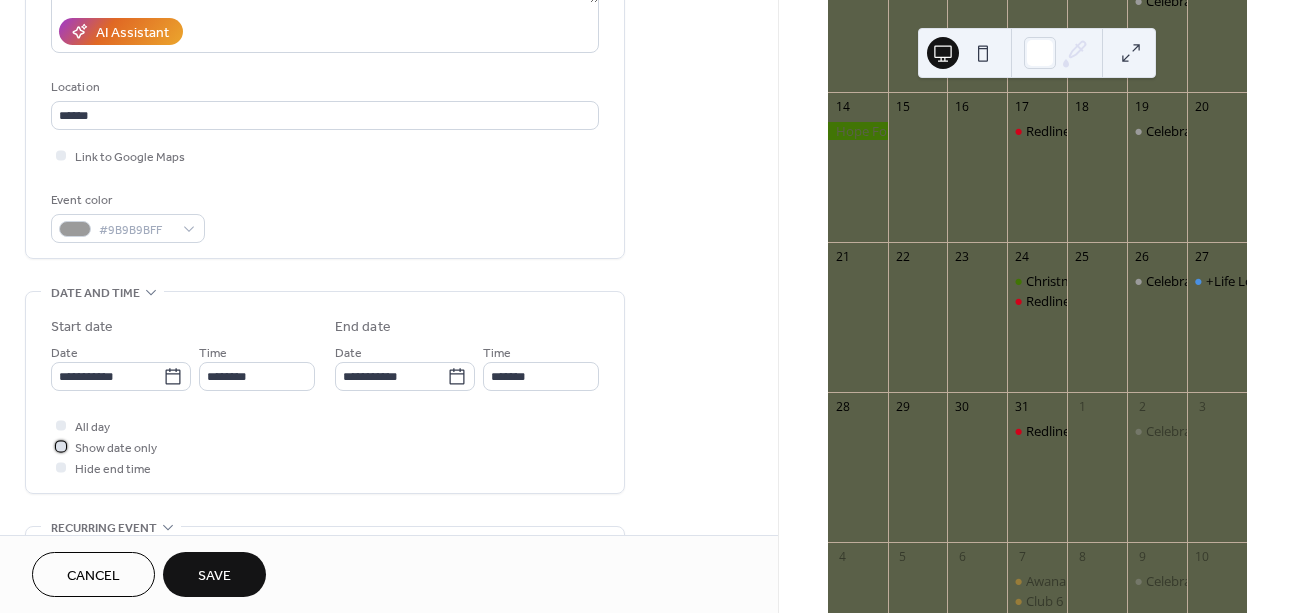 click on "Show date only" at bounding box center [116, 448] 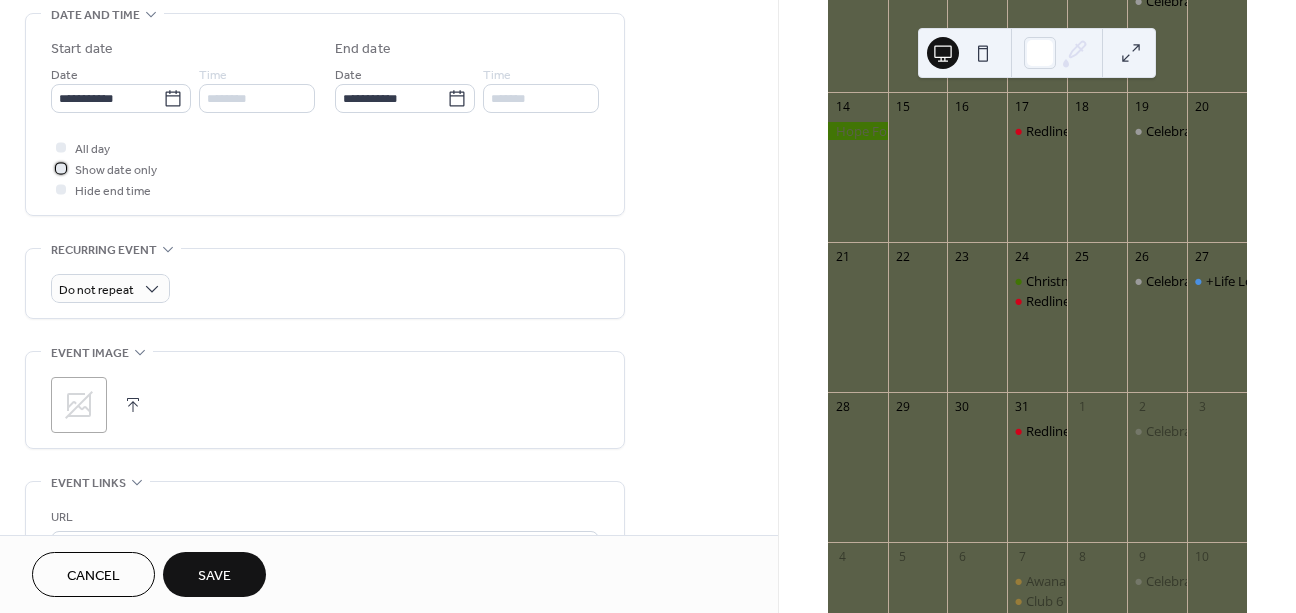scroll, scrollTop: 702, scrollLeft: 0, axis: vertical 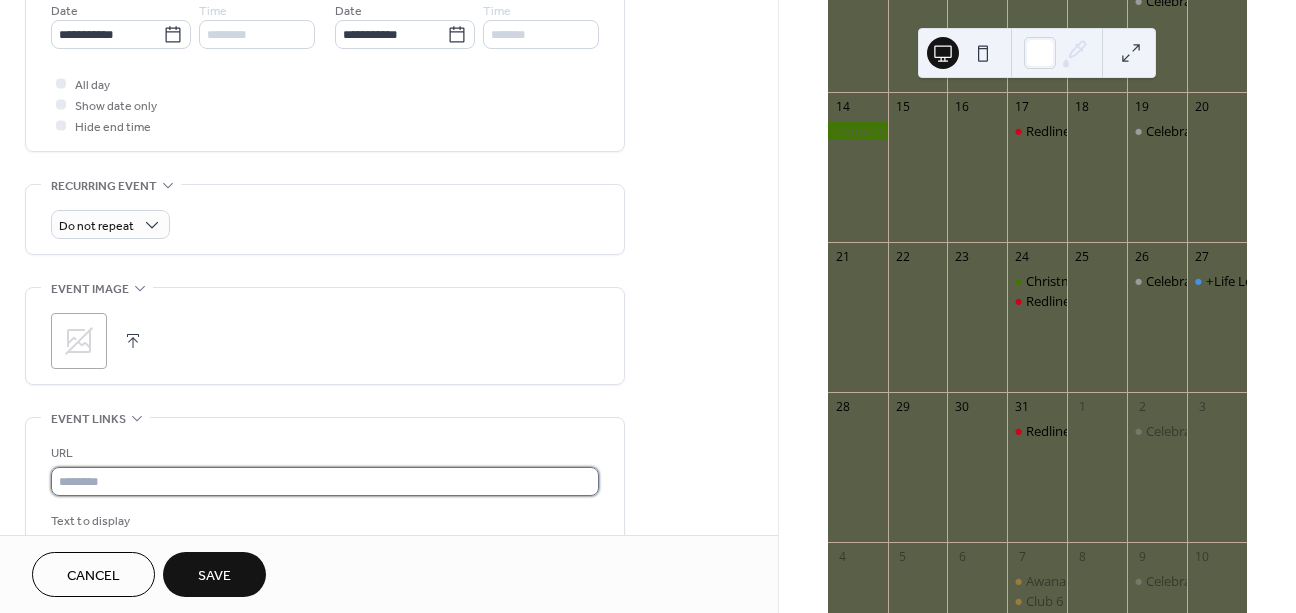 click at bounding box center (325, 481) 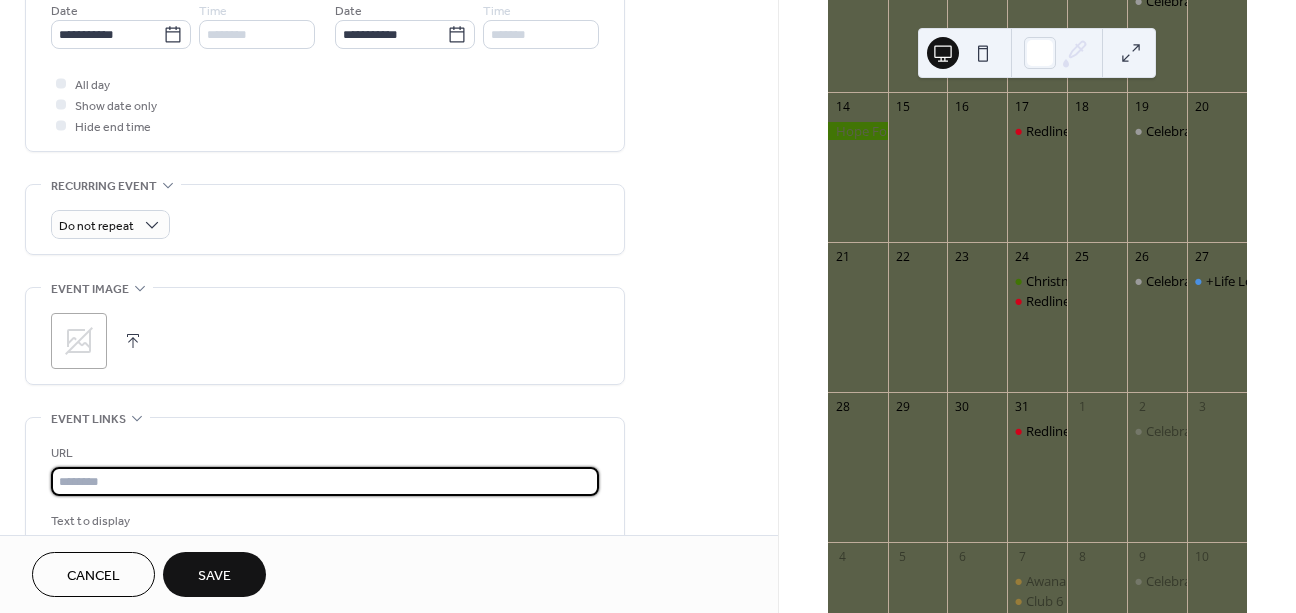 paste on "**********" 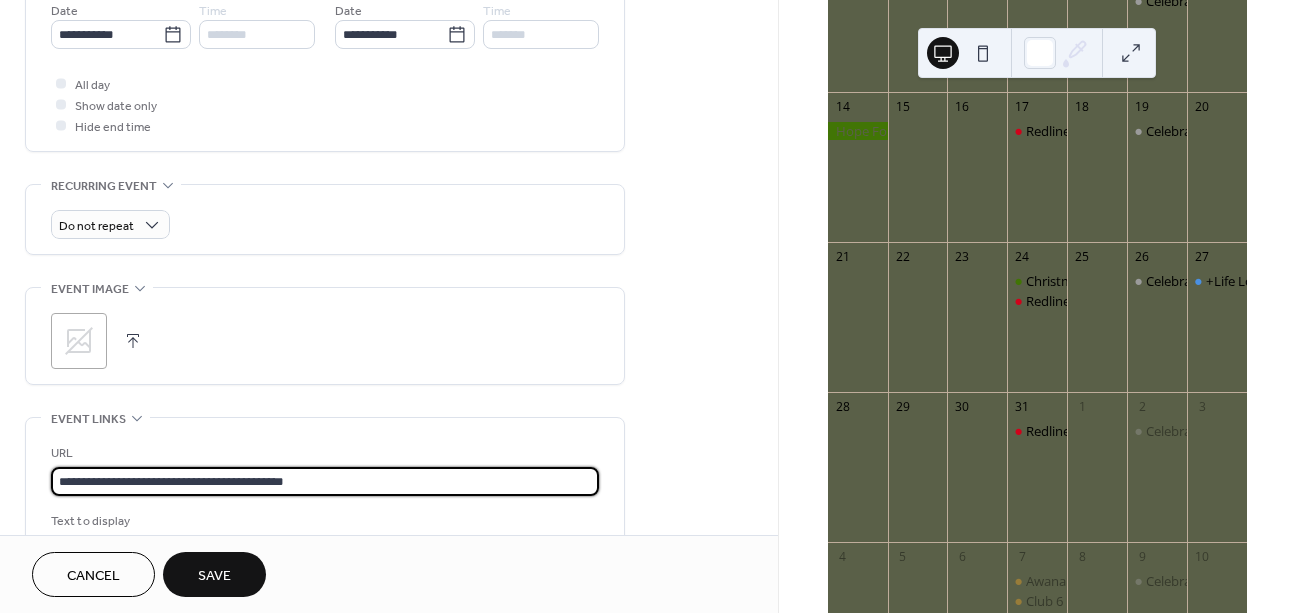 scroll, scrollTop: 1, scrollLeft: 0, axis: vertical 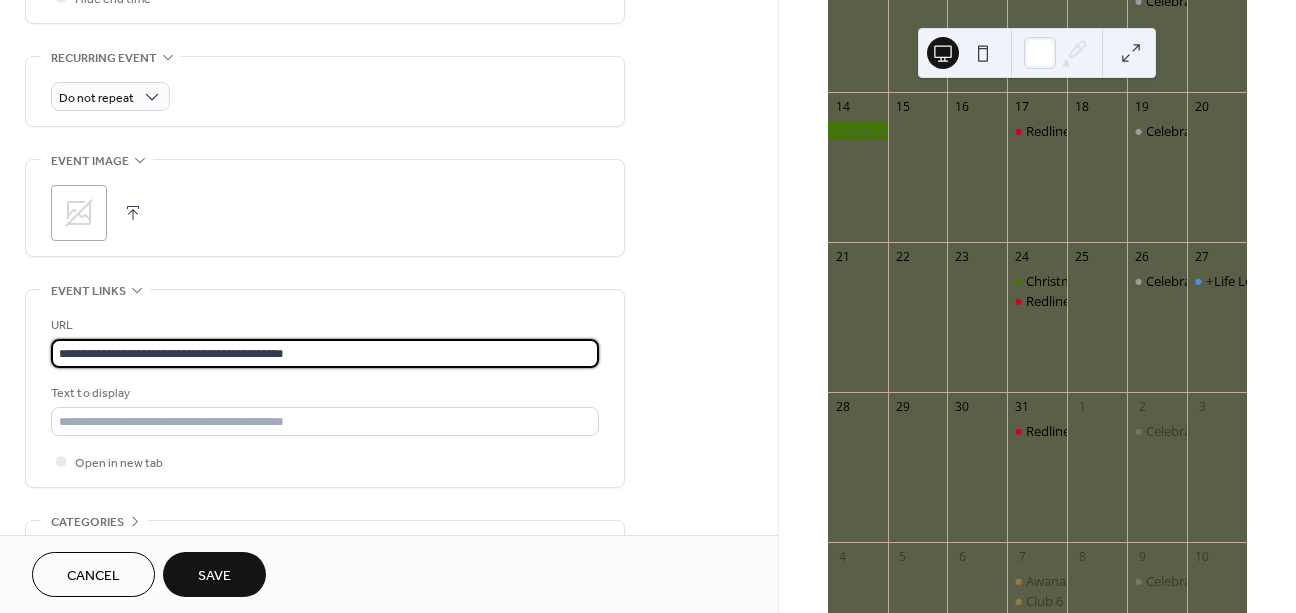 type on "**********" 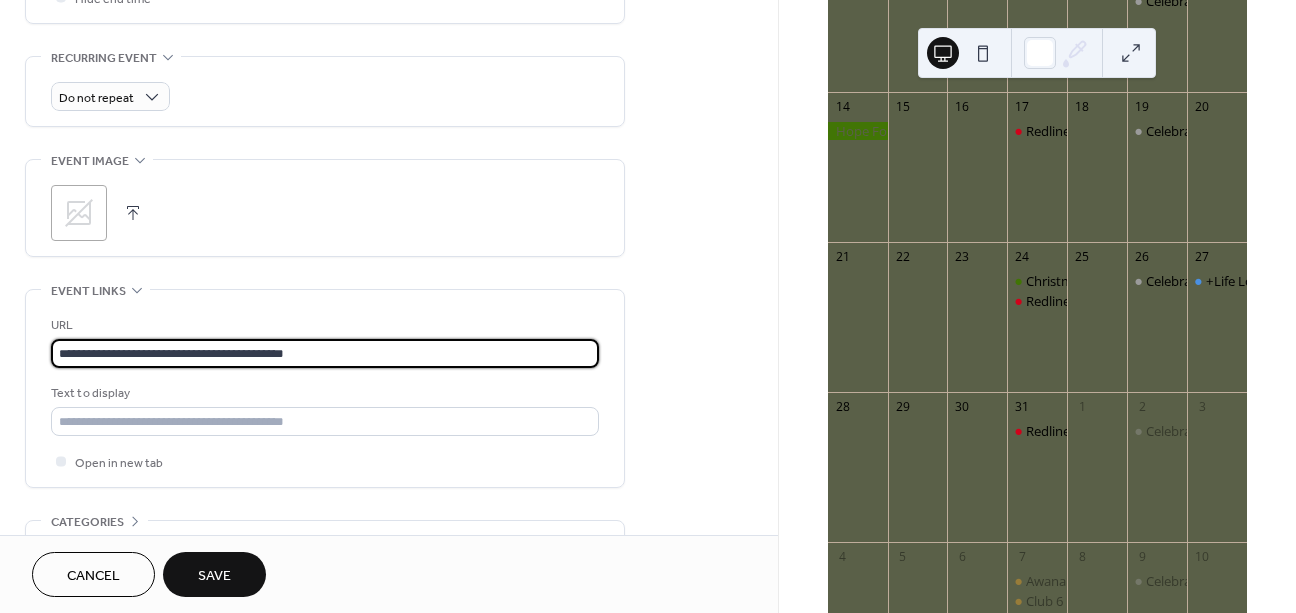 scroll, scrollTop: 0, scrollLeft: 0, axis: both 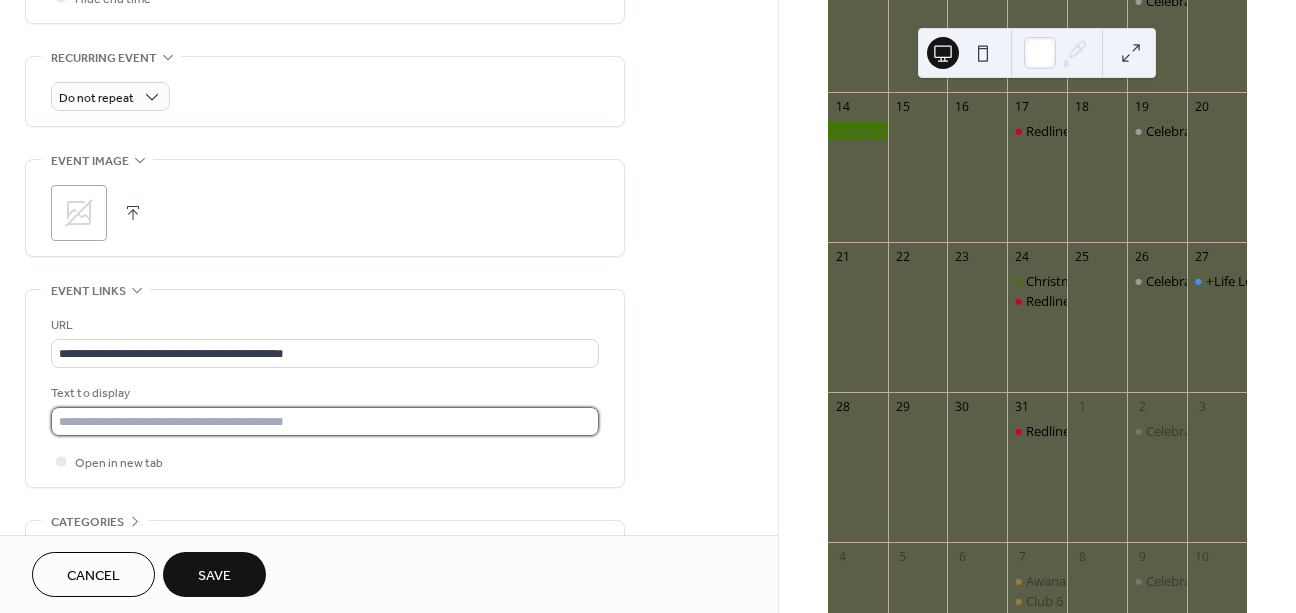 click at bounding box center [325, 421] 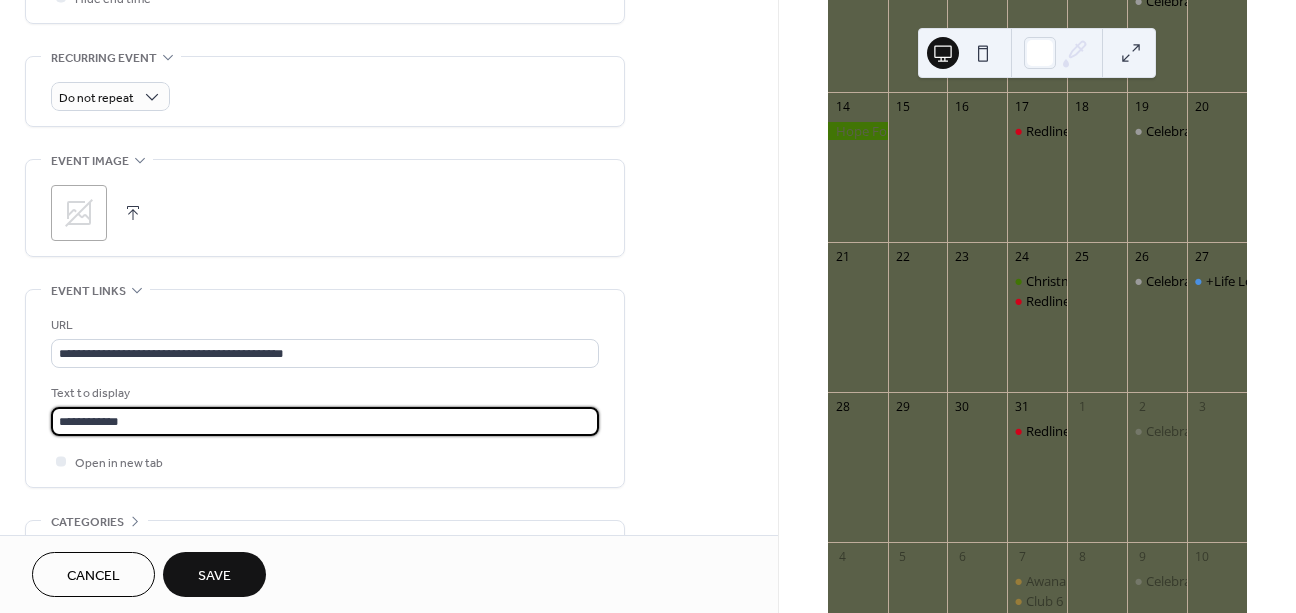 type on "**********" 